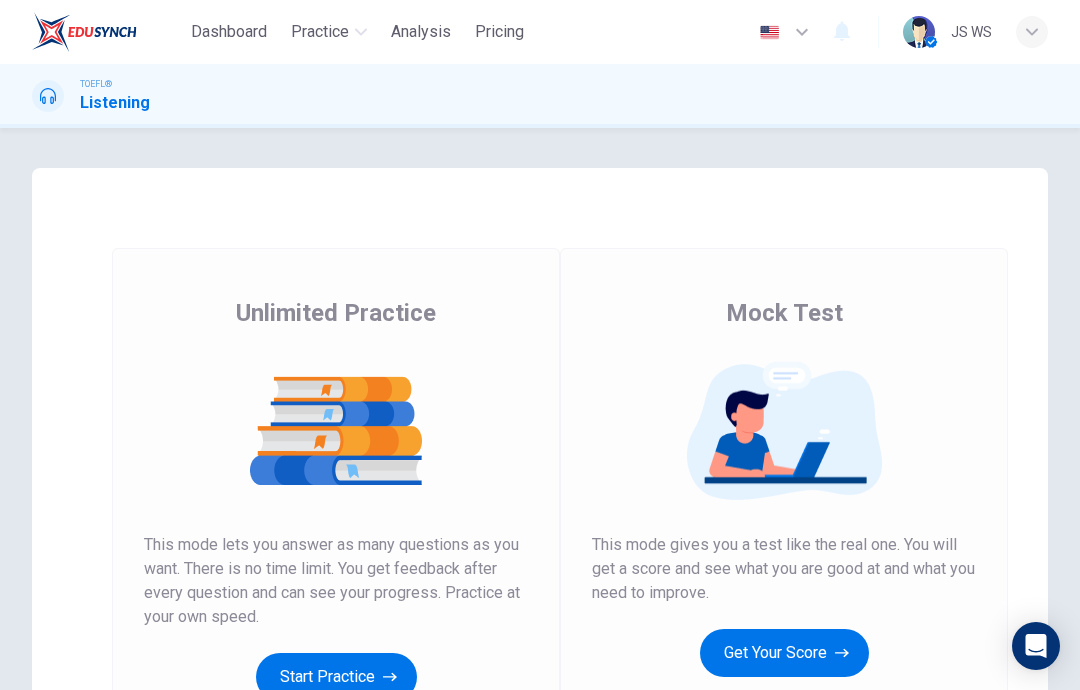 scroll, scrollTop: 0, scrollLeft: 0, axis: both 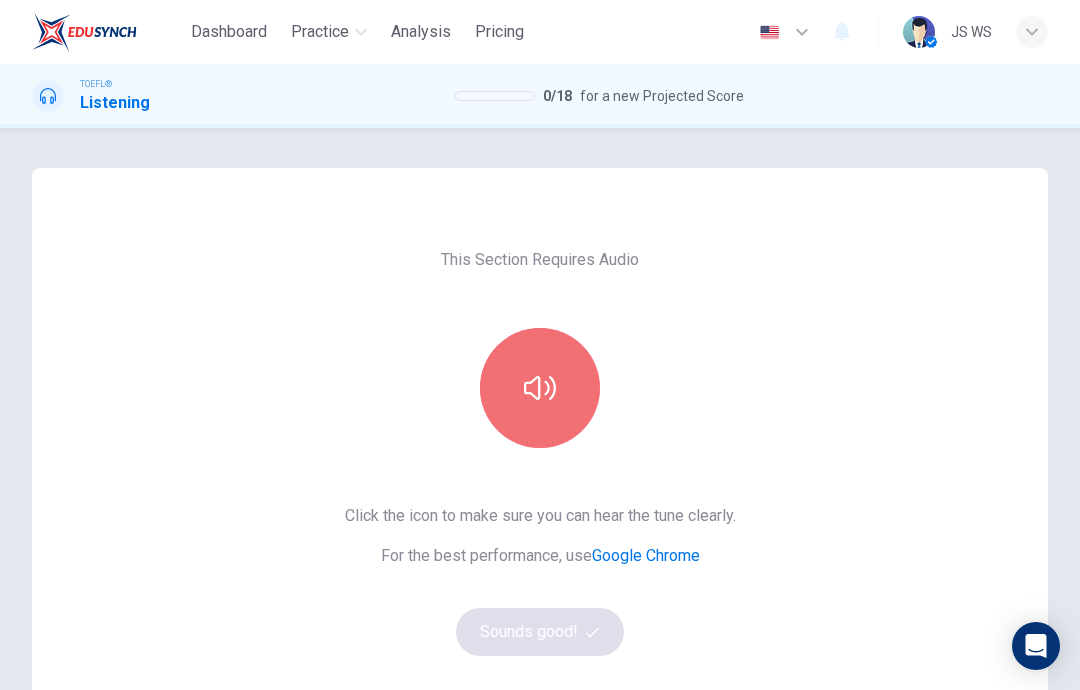 click at bounding box center [540, 388] 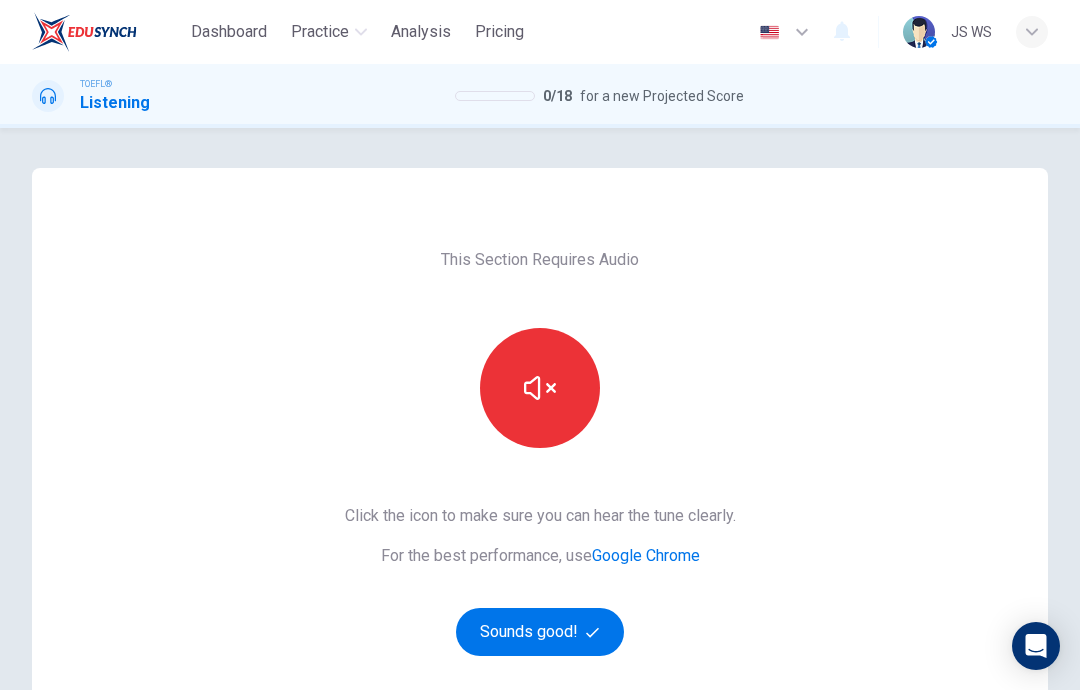 click on "Sounds good!" at bounding box center [540, 632] 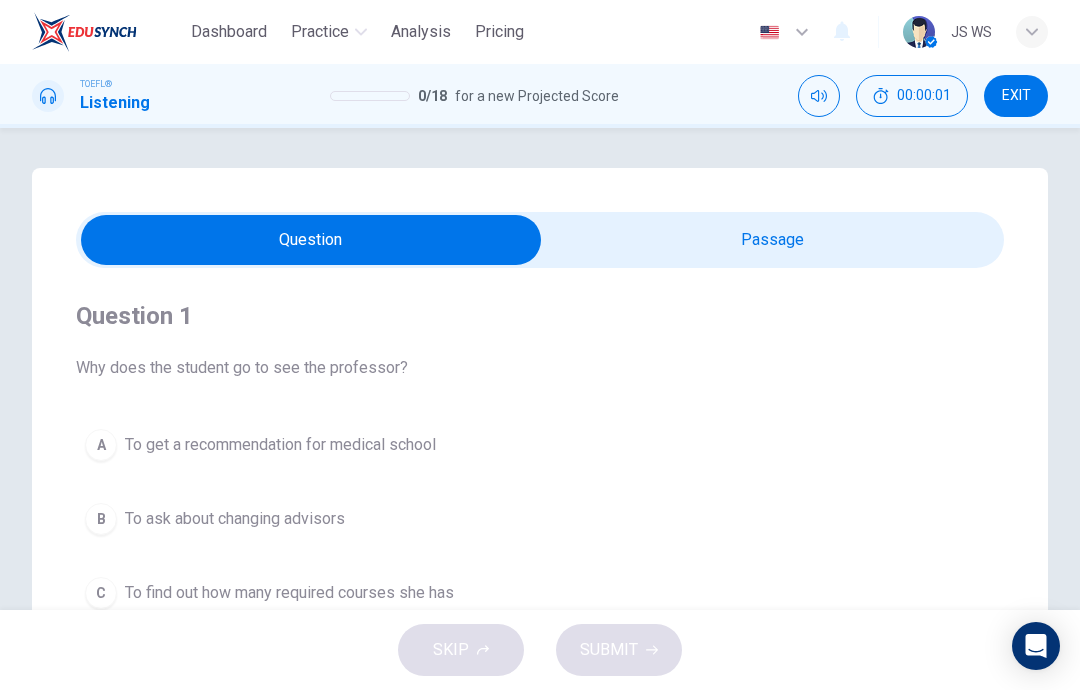 click at bounding box center (311, 240) 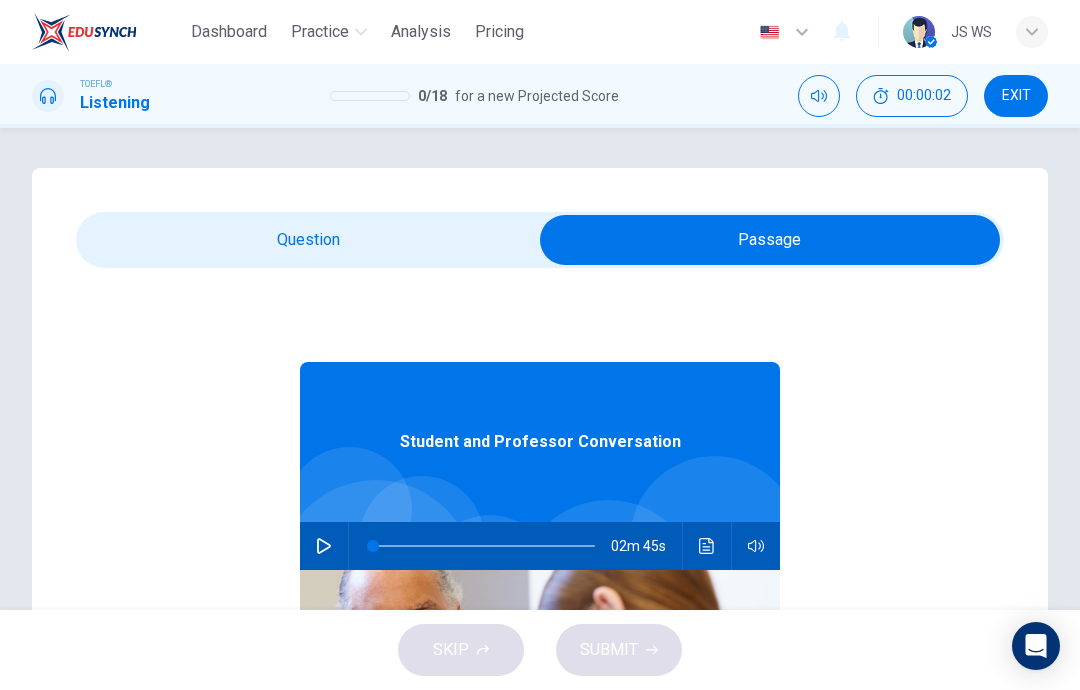 click at bounding box center (324, 546) 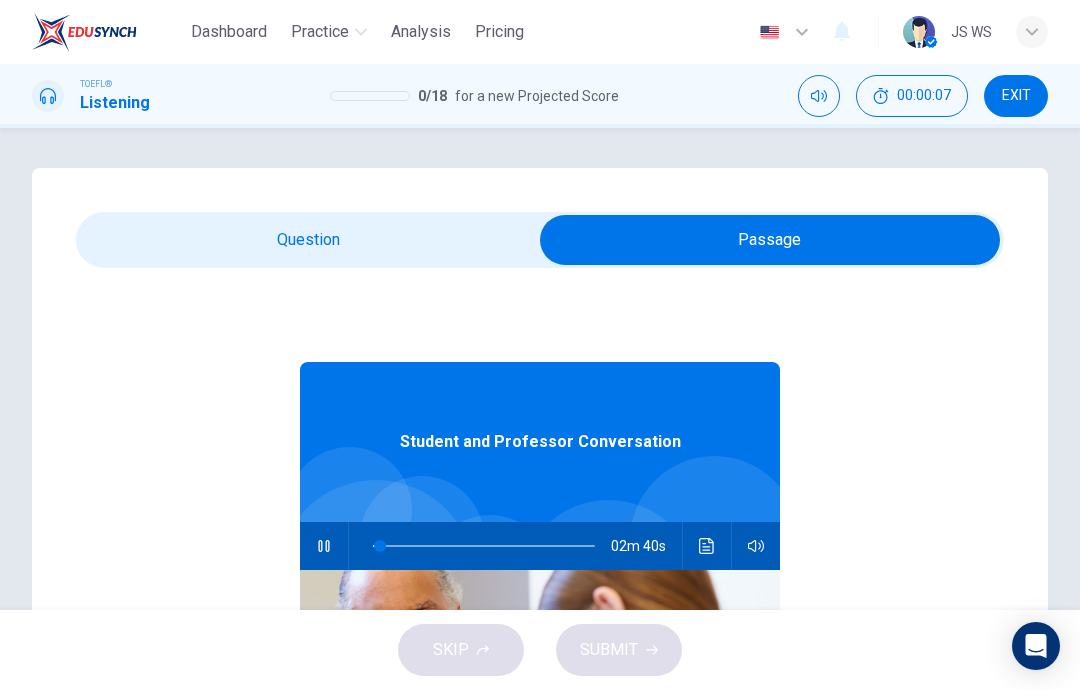click at bounding box center (770, 240) 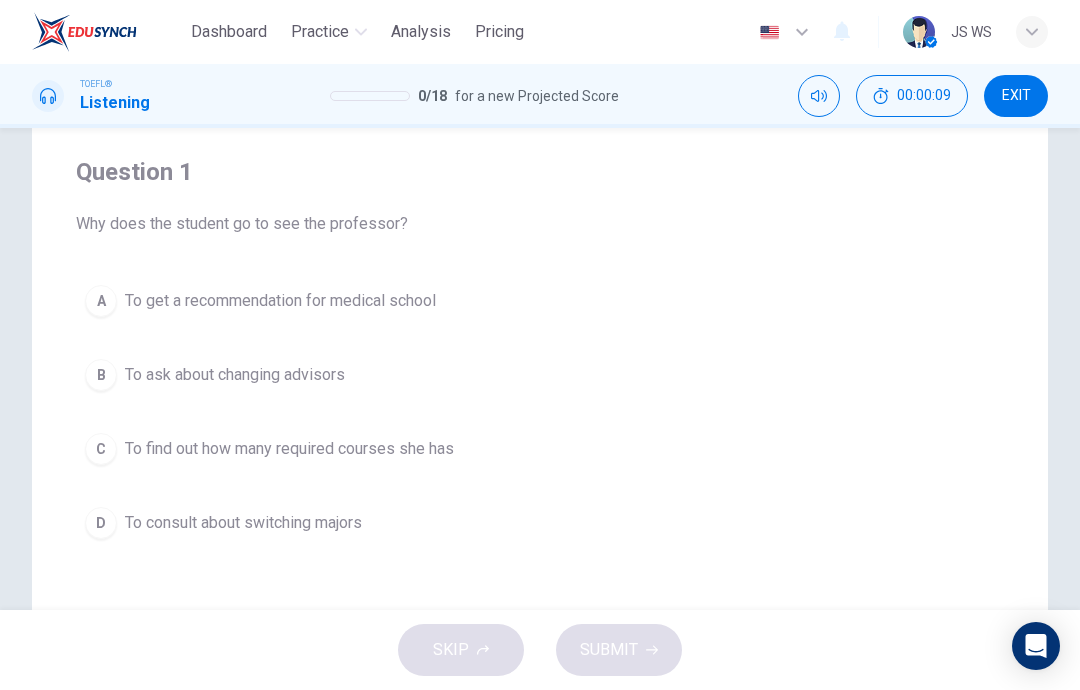 scroll, scrollTop: 143, scrollLeft: 0, axis: vertical 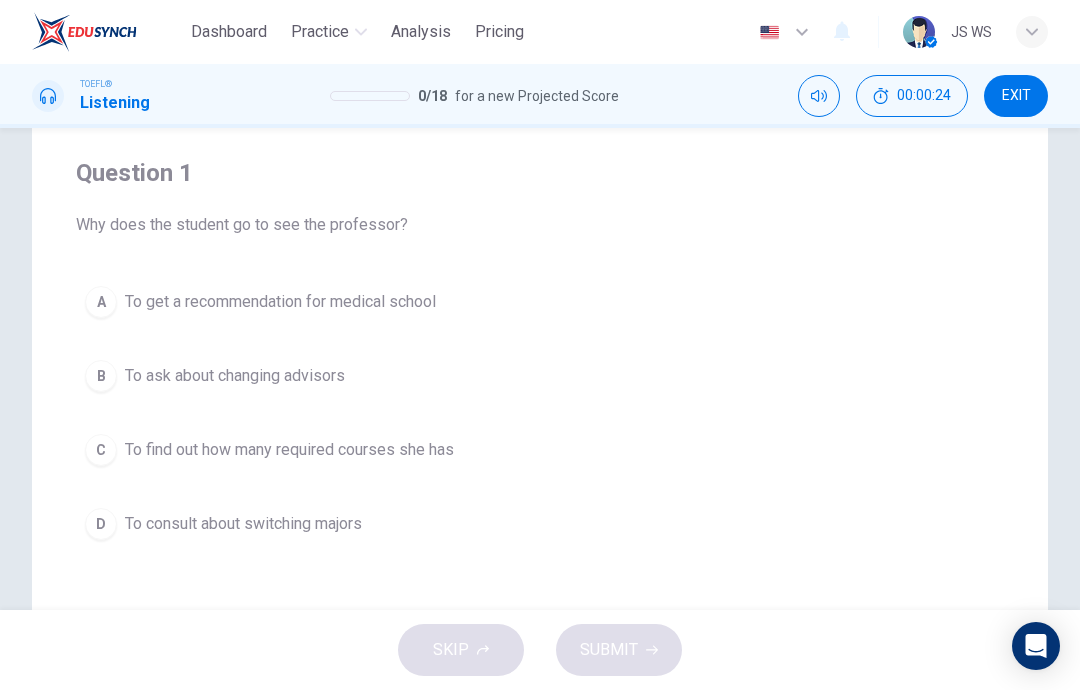 click on "To consult about switching majors" at bounding box center [280, 302] 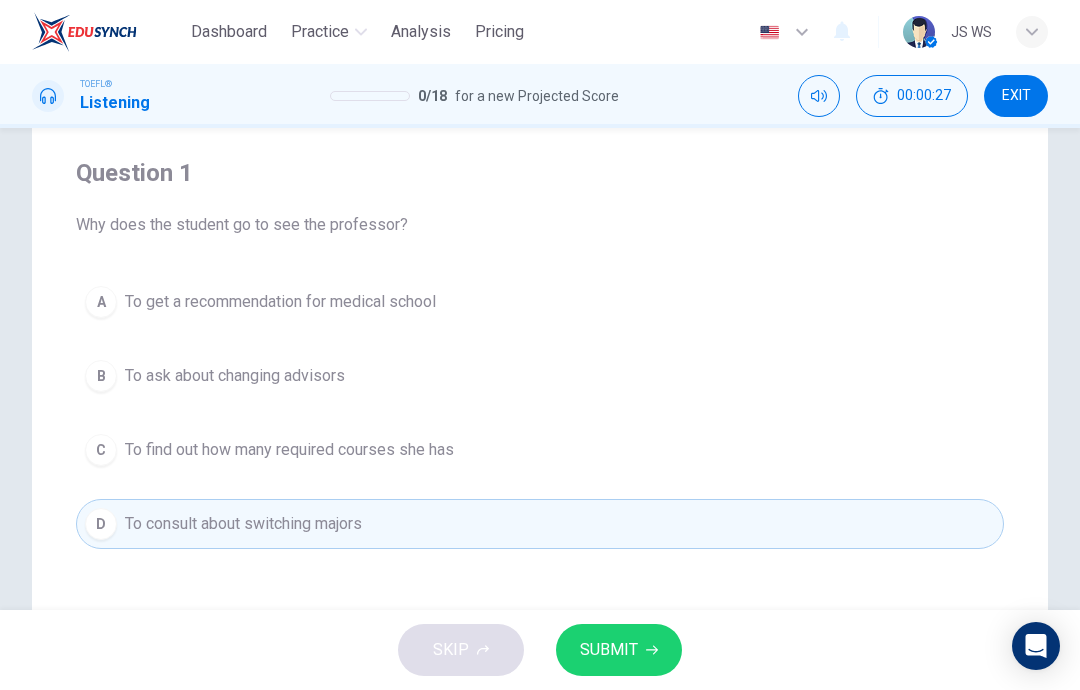 click on "D" at bounding box center [101, 524] 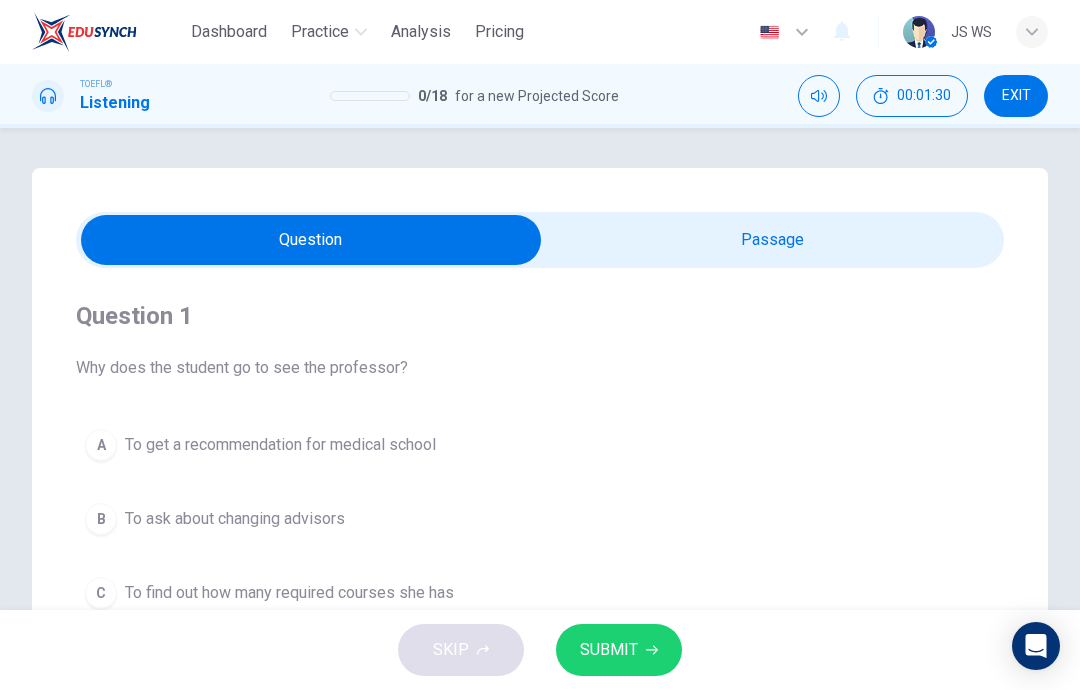 scroll, scrollTop: 0, scrollLeft: 0, axis: both 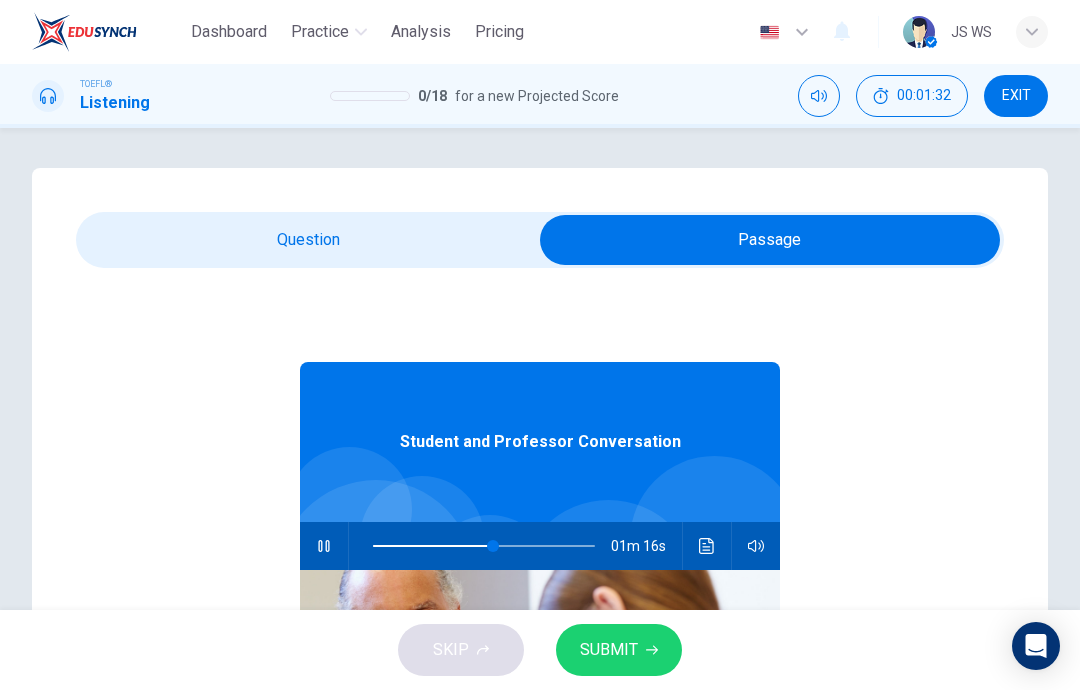 click at bounding box center [706, 546] 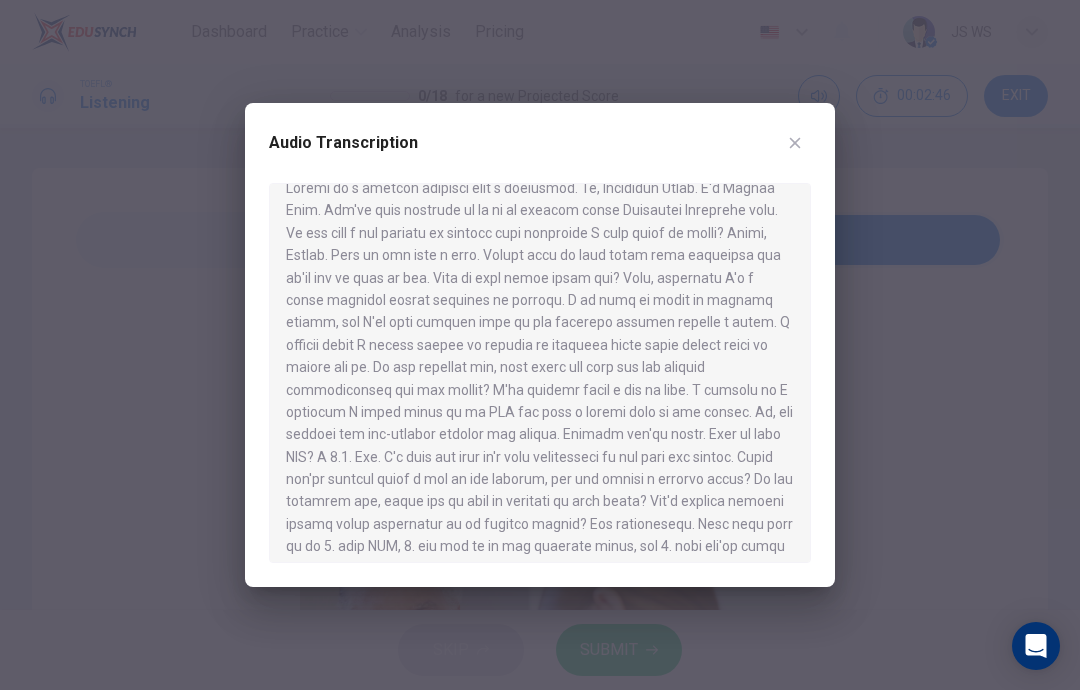 scroll, scrollTop: 22, scrollLeft: 0, axis: vertical 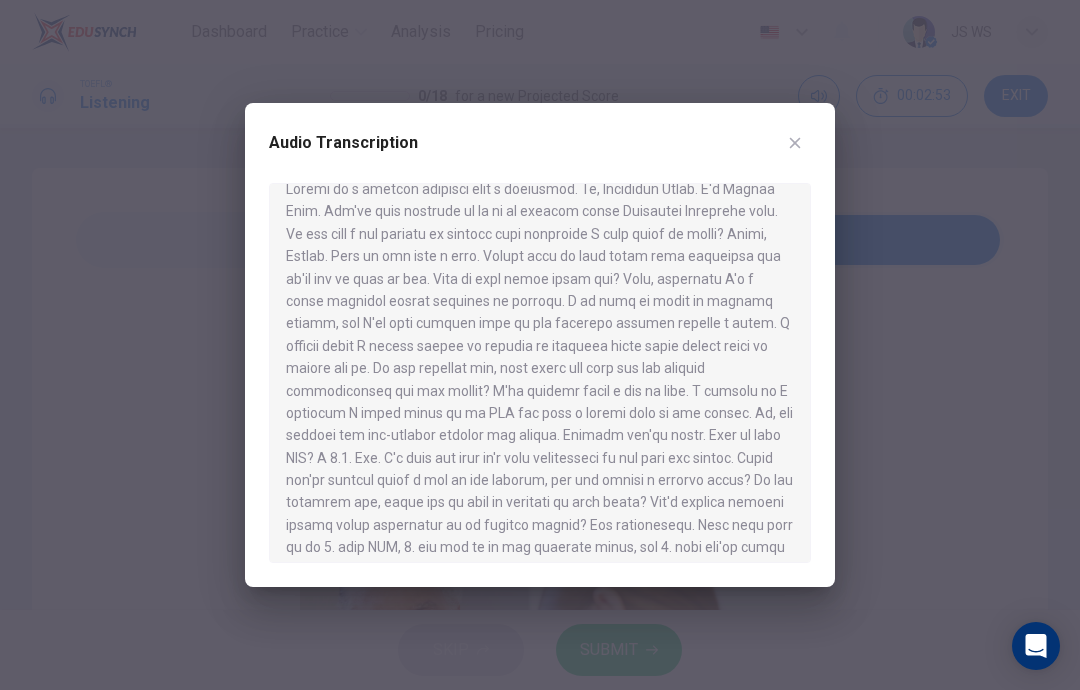 click at bounding box center (795, 143) 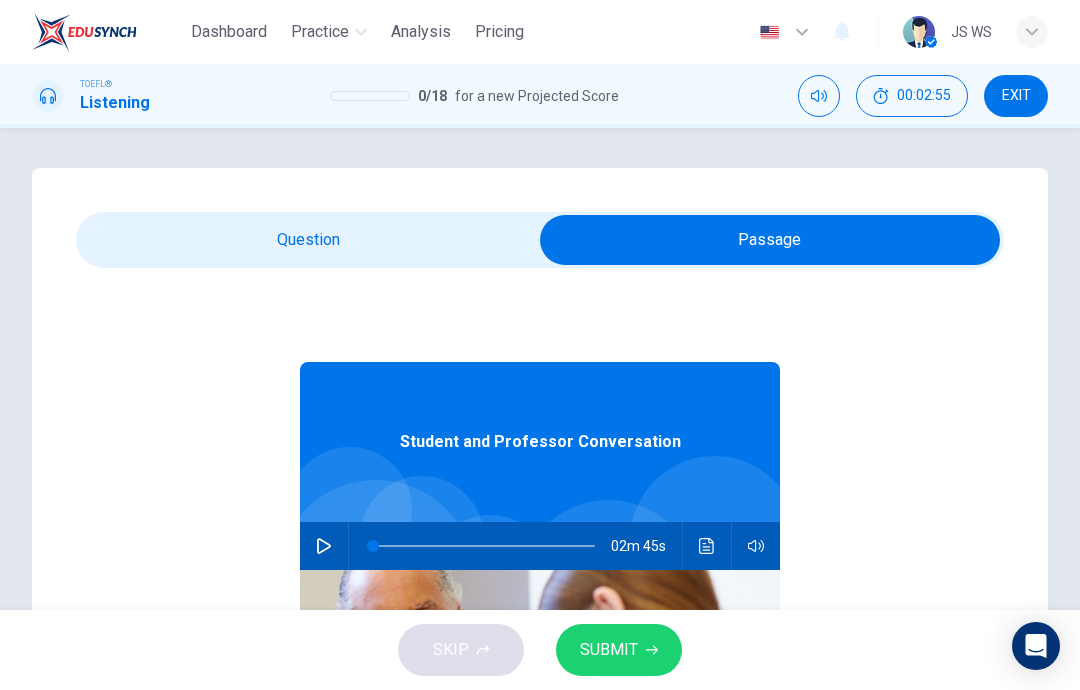 click at bounding box center (324, 546) 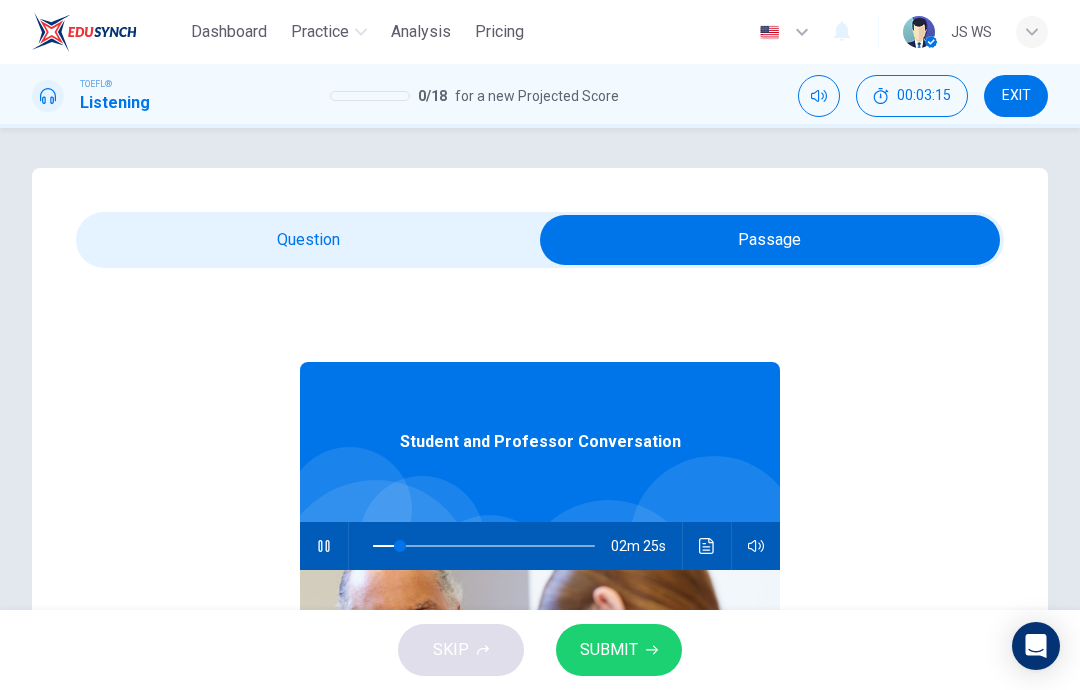 click at bounding box center (770, 240) 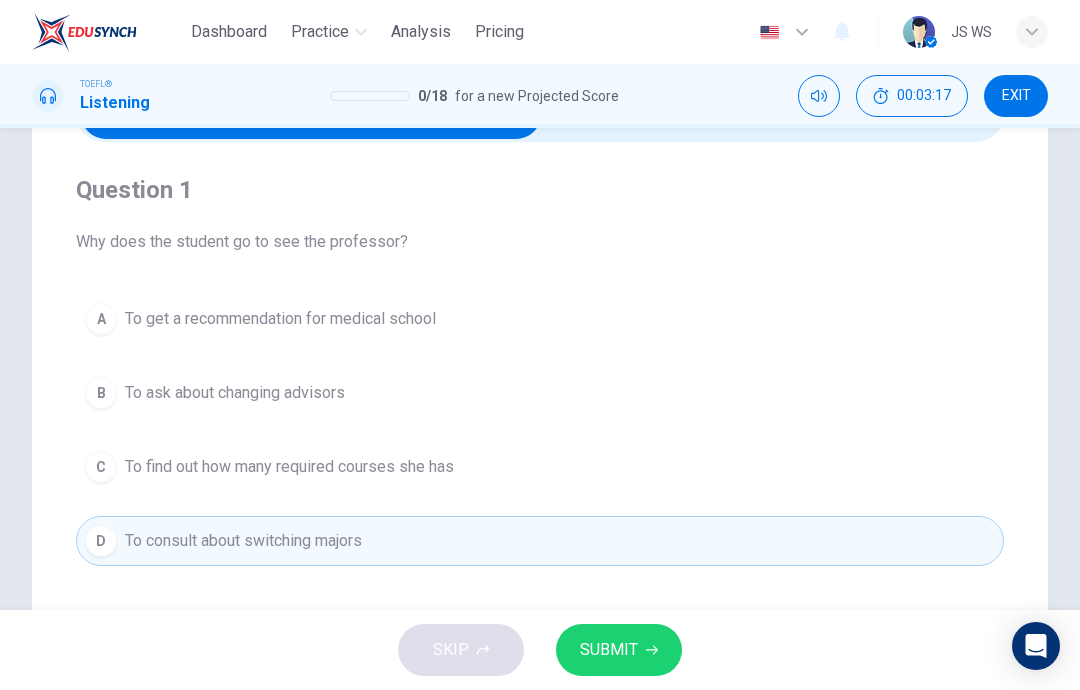 scroll, scrollTop: 138, scrollLeft: 0, axis: vertical 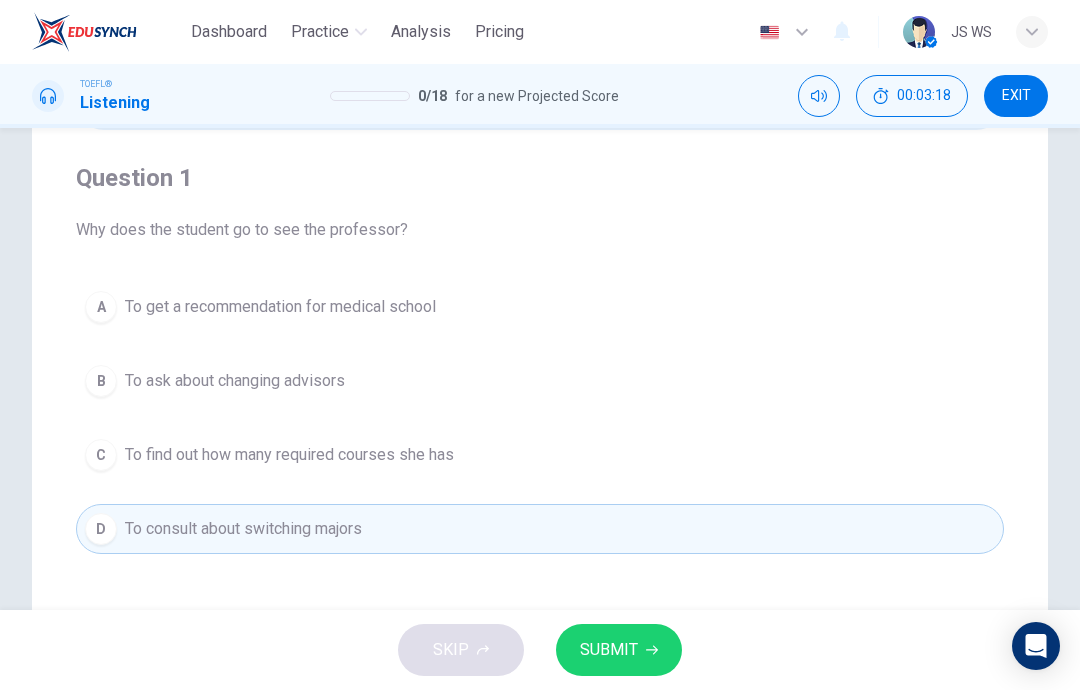 click on "SUBMIT" at bounding box center [619, 650] 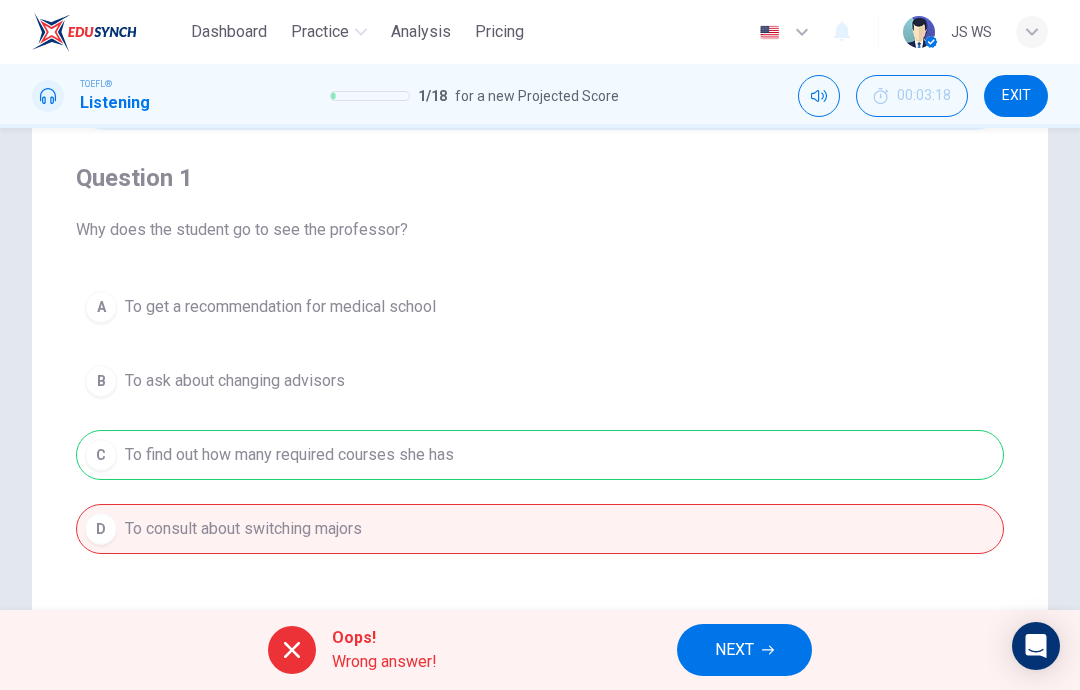 click on "NEXT" at bounding box center (734, 650) 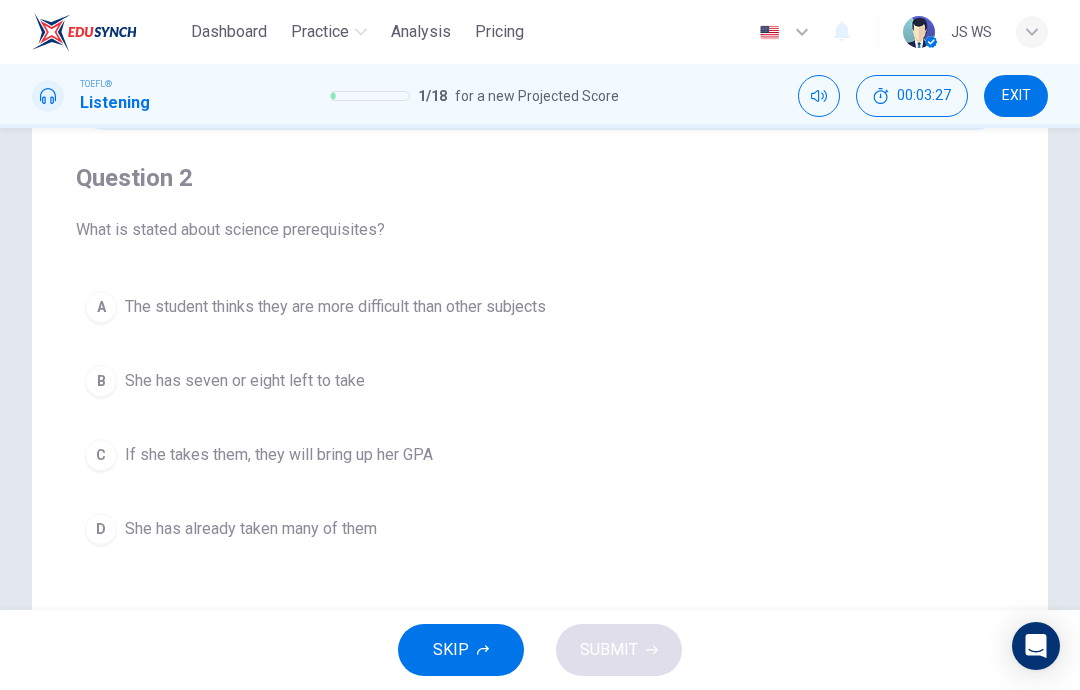 click on "A The student thinks they are more difficult than other subjects" at bounding box center [540, 307] 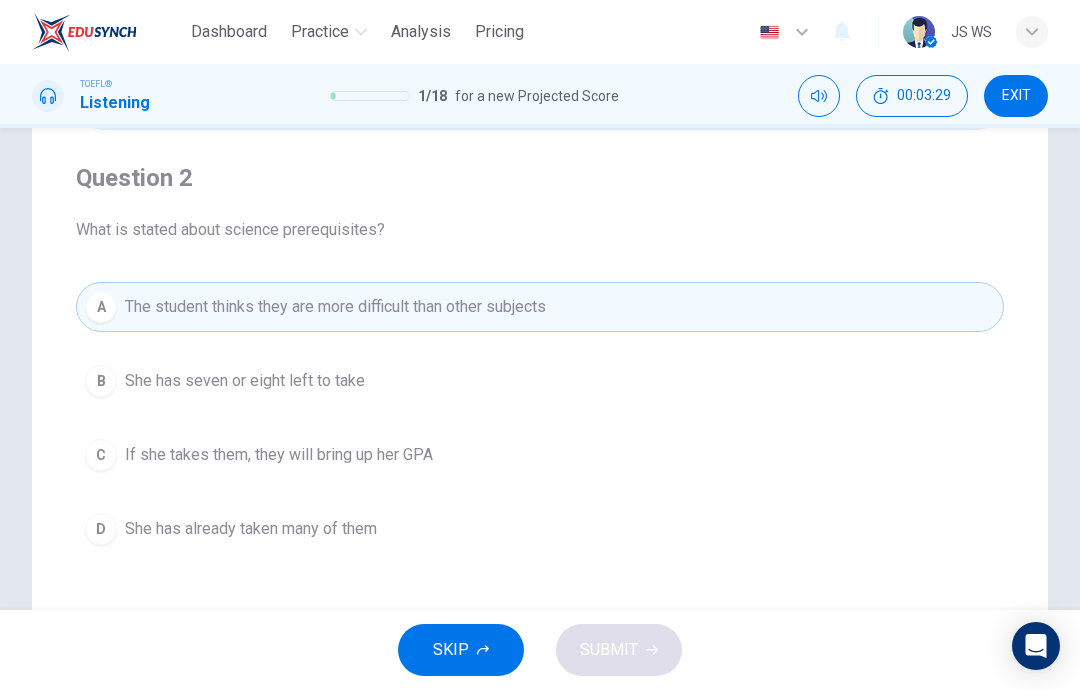 click on "A" at bounding box center (101, 307) 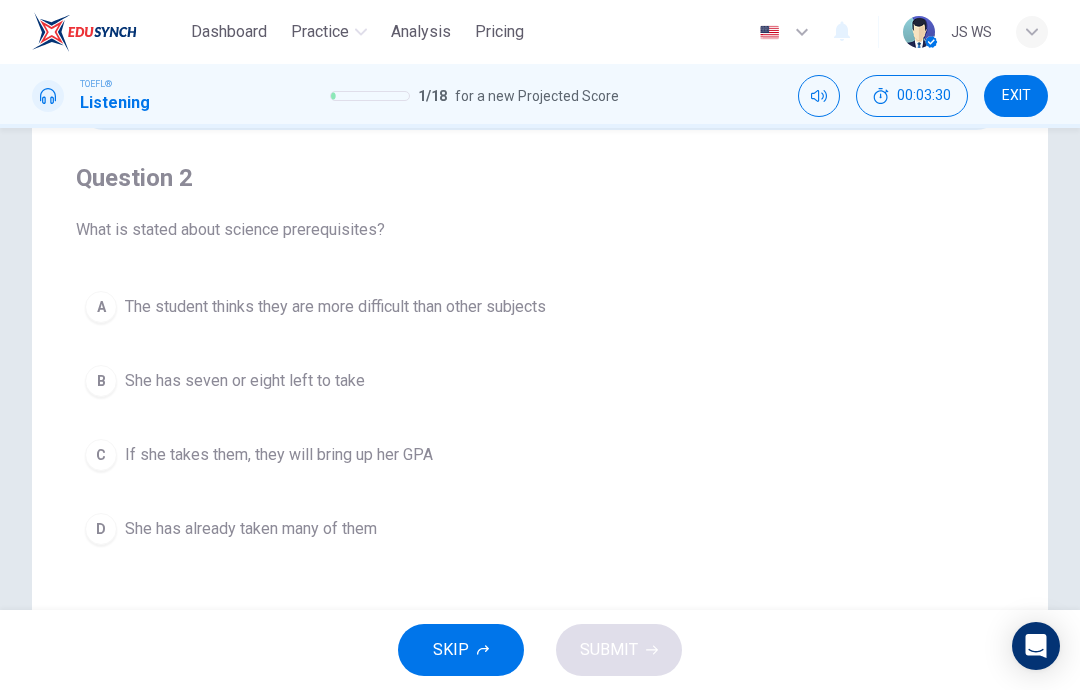 click on "The student thinks they are more difficult than other subjects" at bounding box center (335, 307) 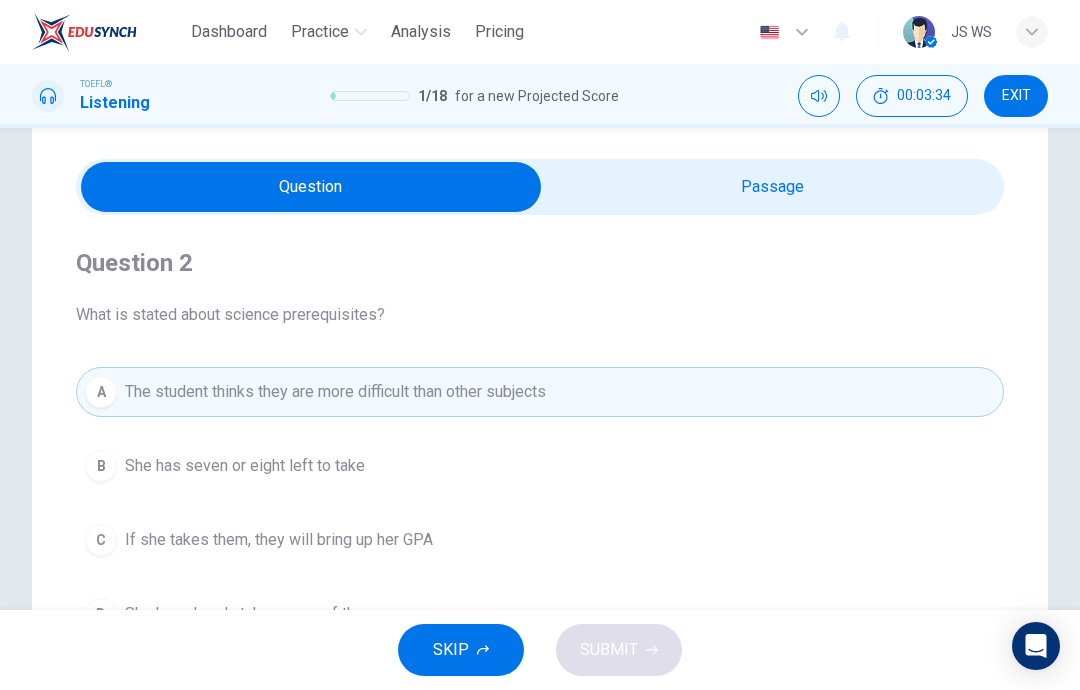 scroll, scrollTop: 48, scrollLeft: 0, axis: vertical 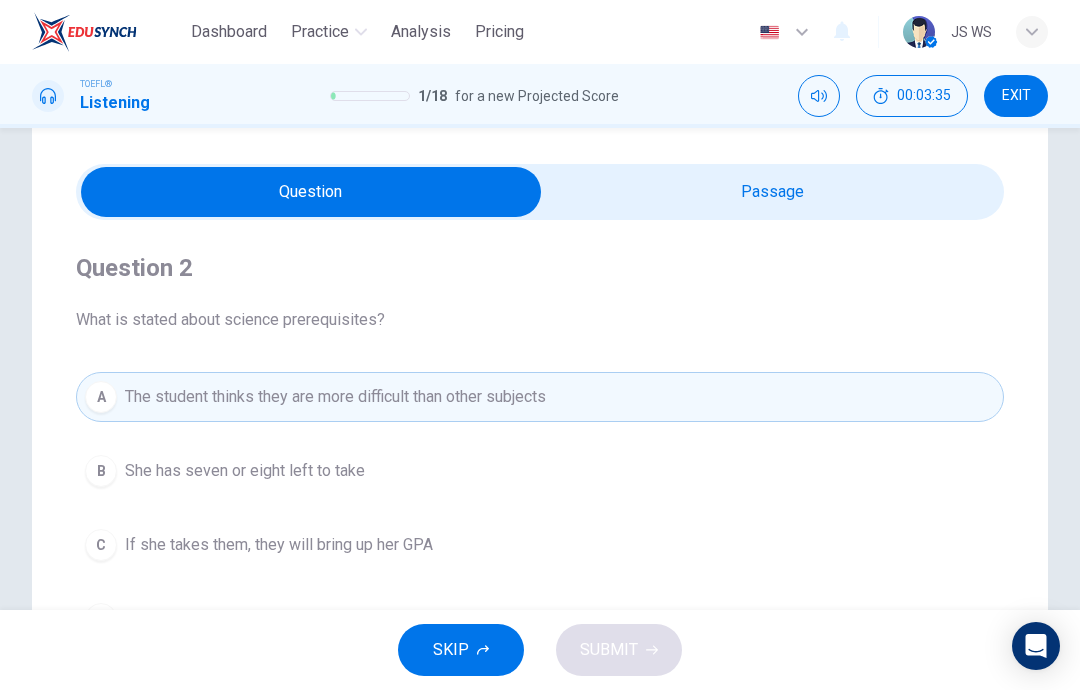 click at bounding box center [311, 192] 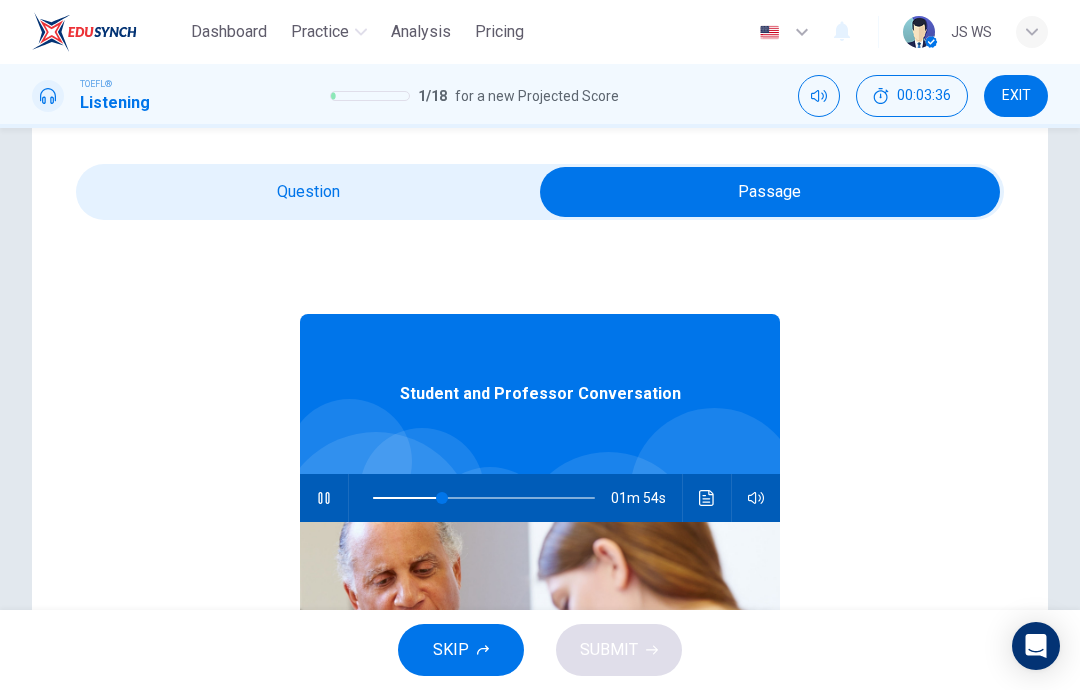 click at bounding box center [324, 498] 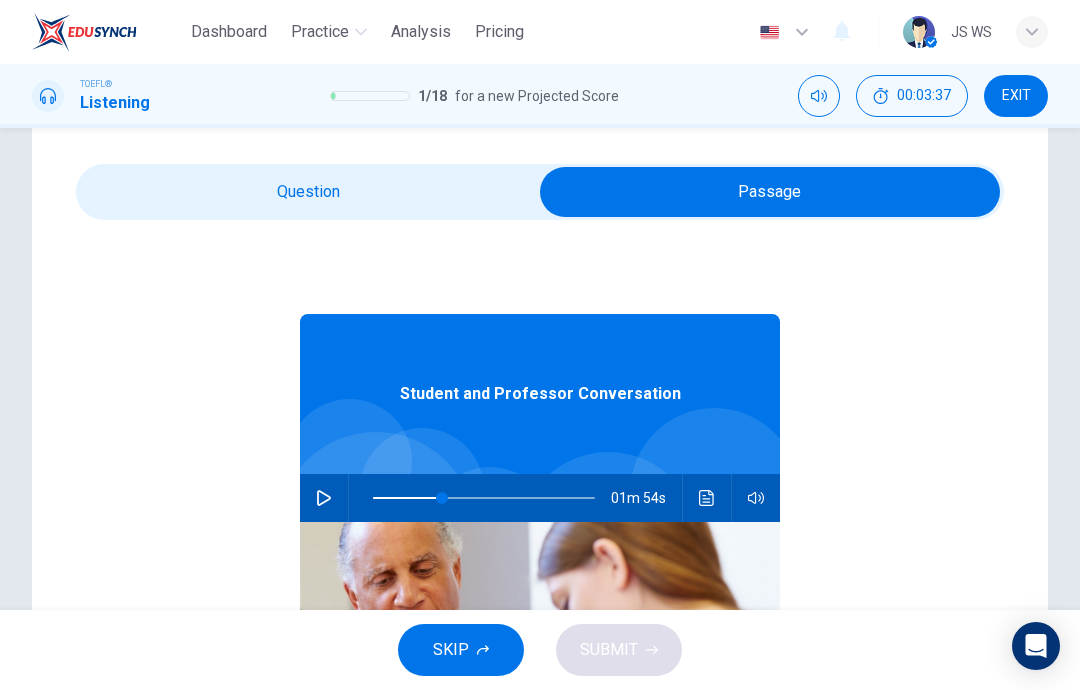 click at bounding box center [770, 192] 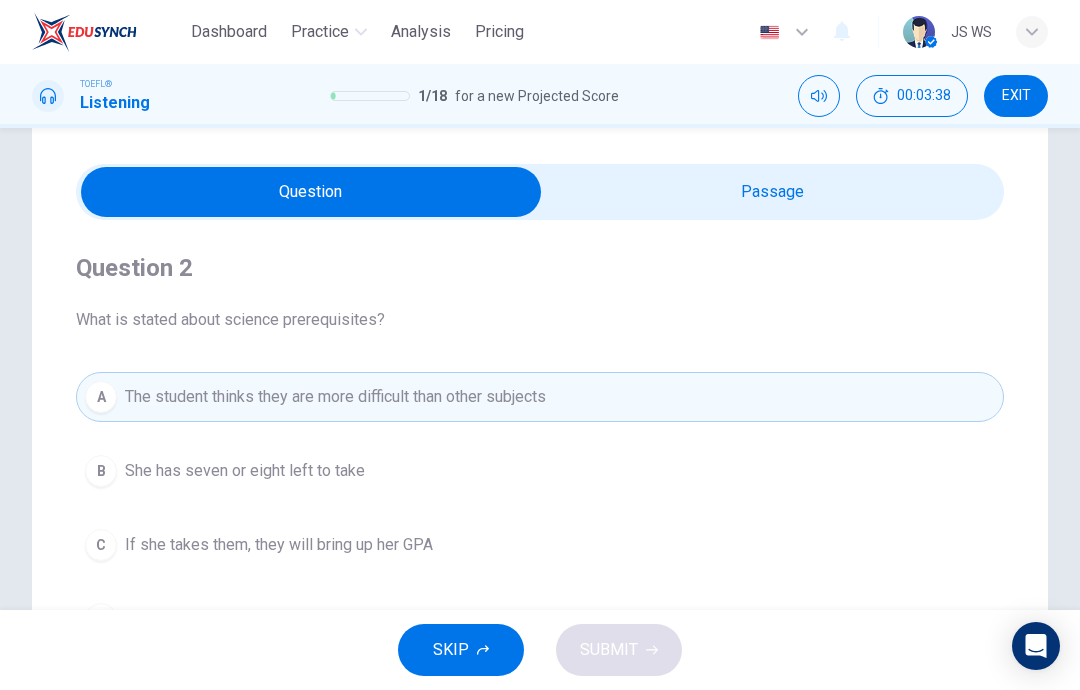 click on "A The student thinks they are more difficult than other subjects" at bounding box center [540, 397] 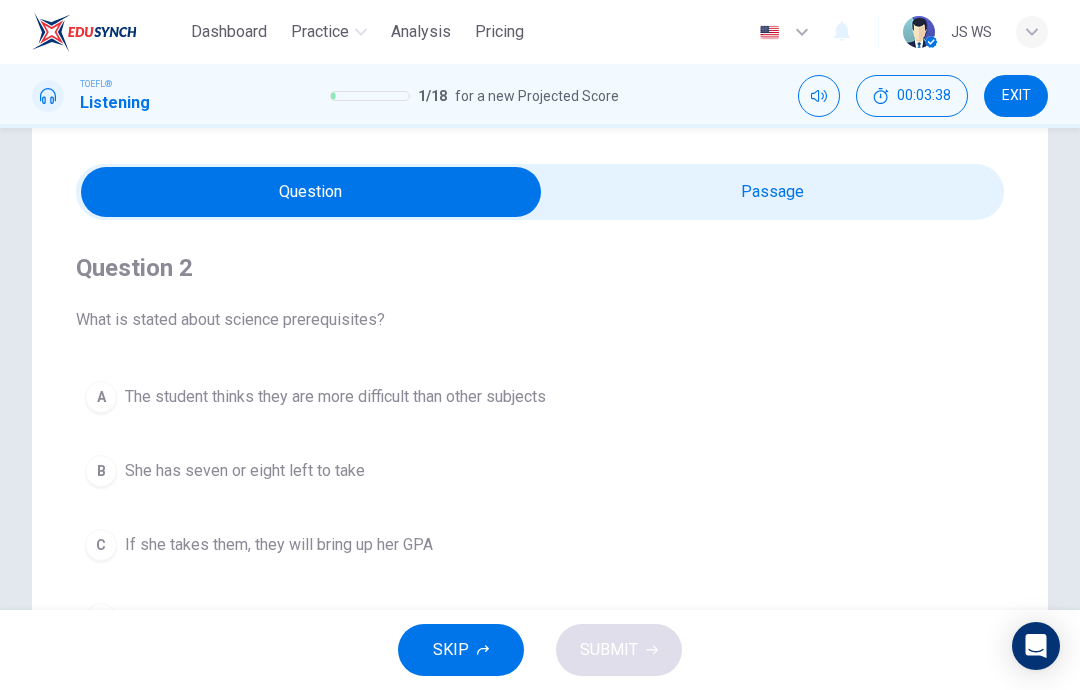 click on "B She has seven or eight left to take" at bounding box center [540, 471] 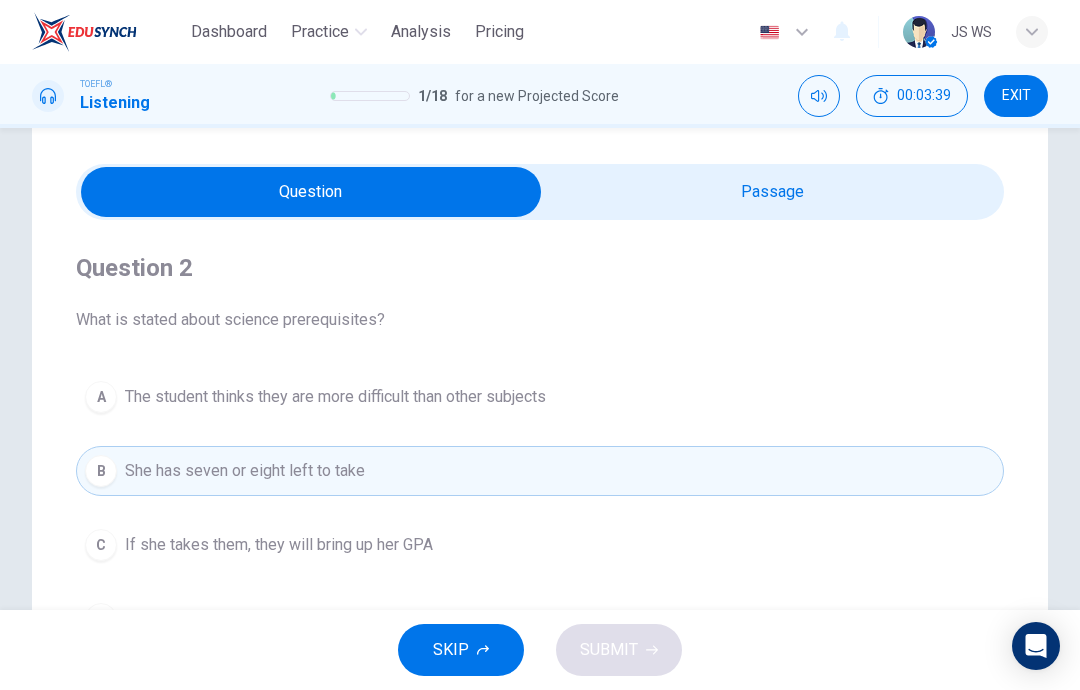 click on "C If she takes them, they will bring up her GPA" at bounding box center [540, 545] 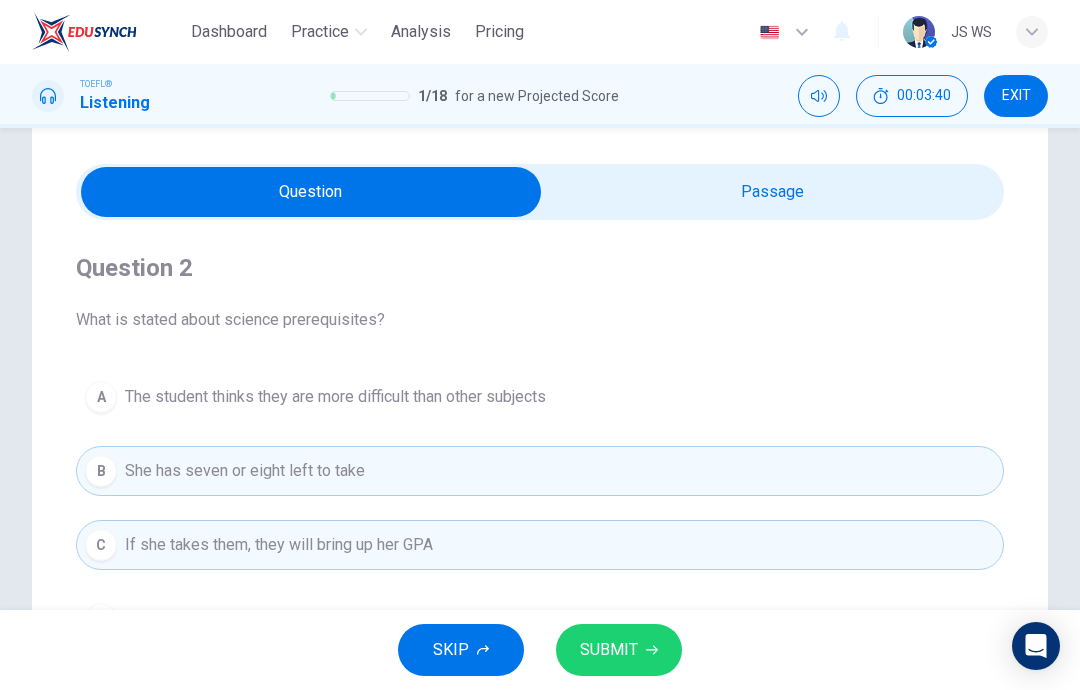 click on "The student thinks they are more difficult than other subjects" at bounding box center (335, 397) 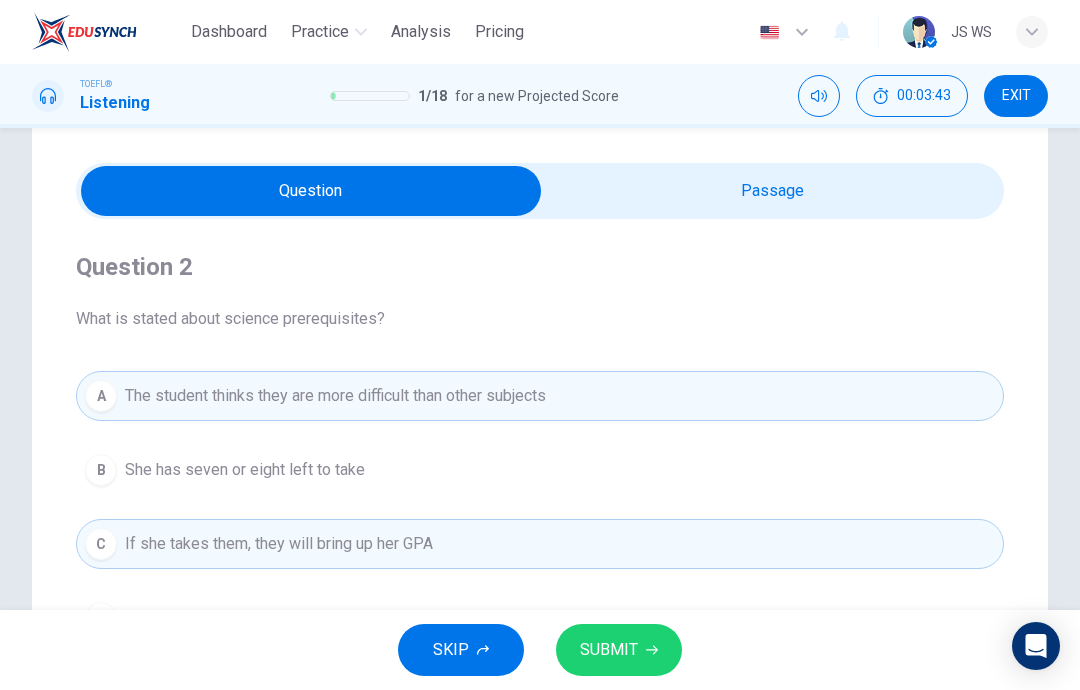 scroll, scrollTop: 24, scrollLeft: 0, axis: vertical 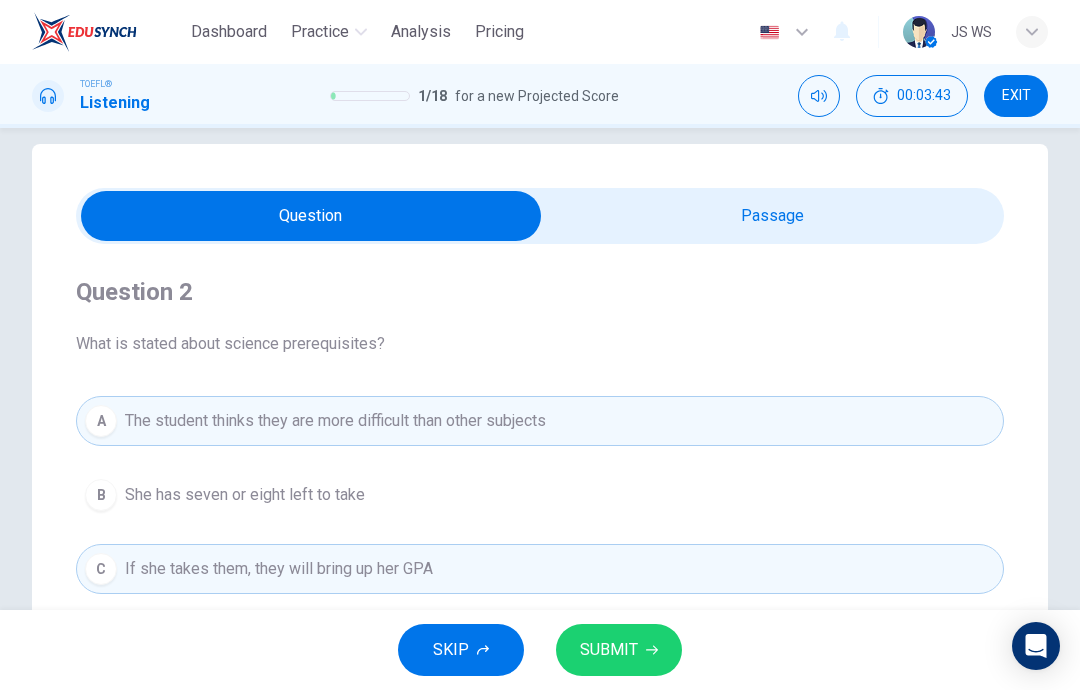 click at bounding box center [311, 216] 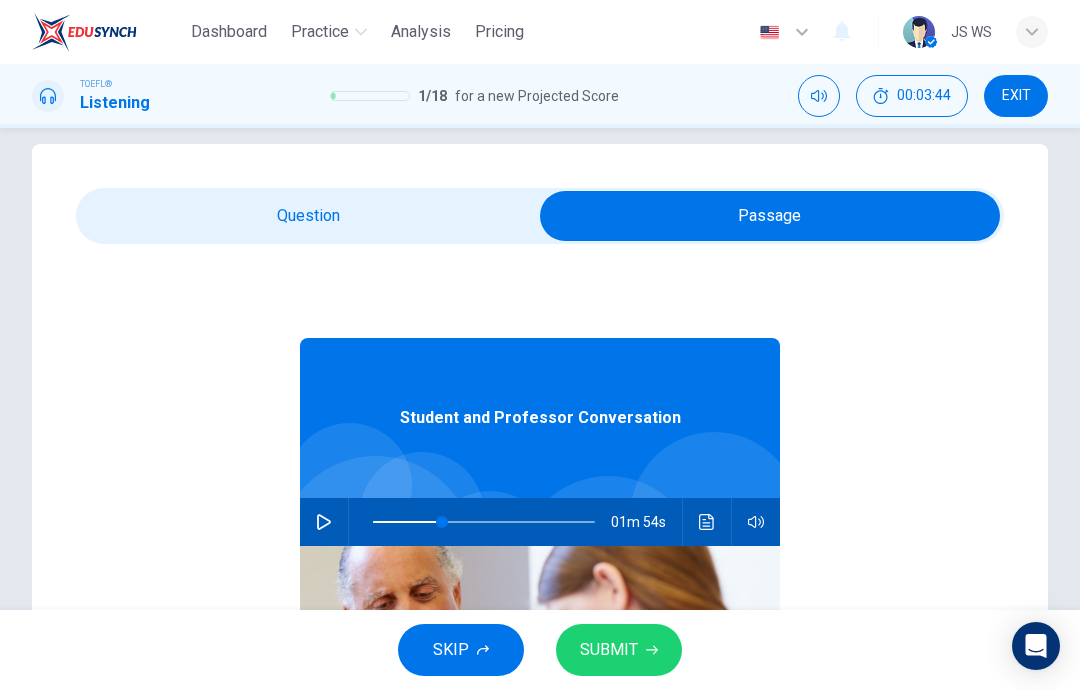 click at bounding box center [324, 522] 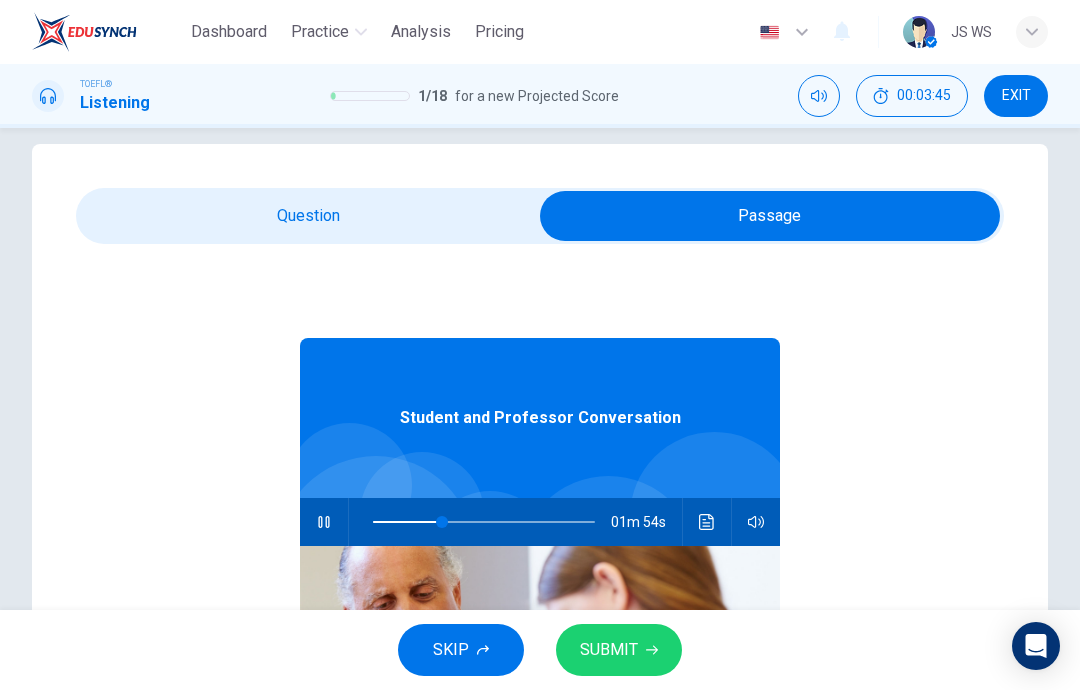 click at bounding box center [770, 216] 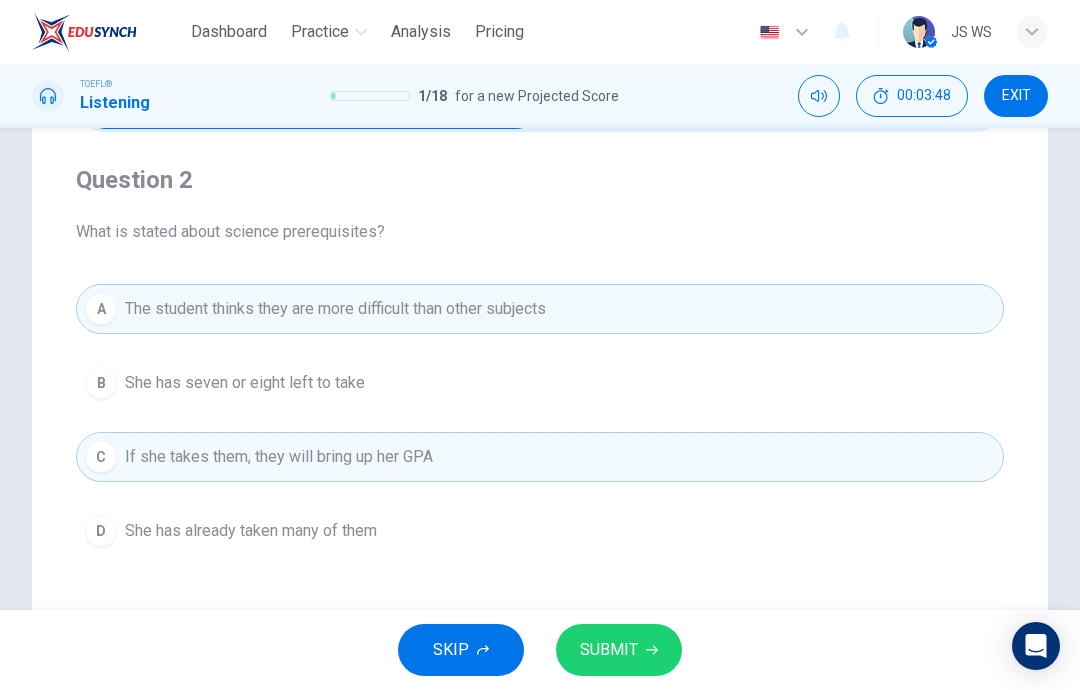 scroll, scrollTop: 138, scrollLeft: 0, axis: vertical 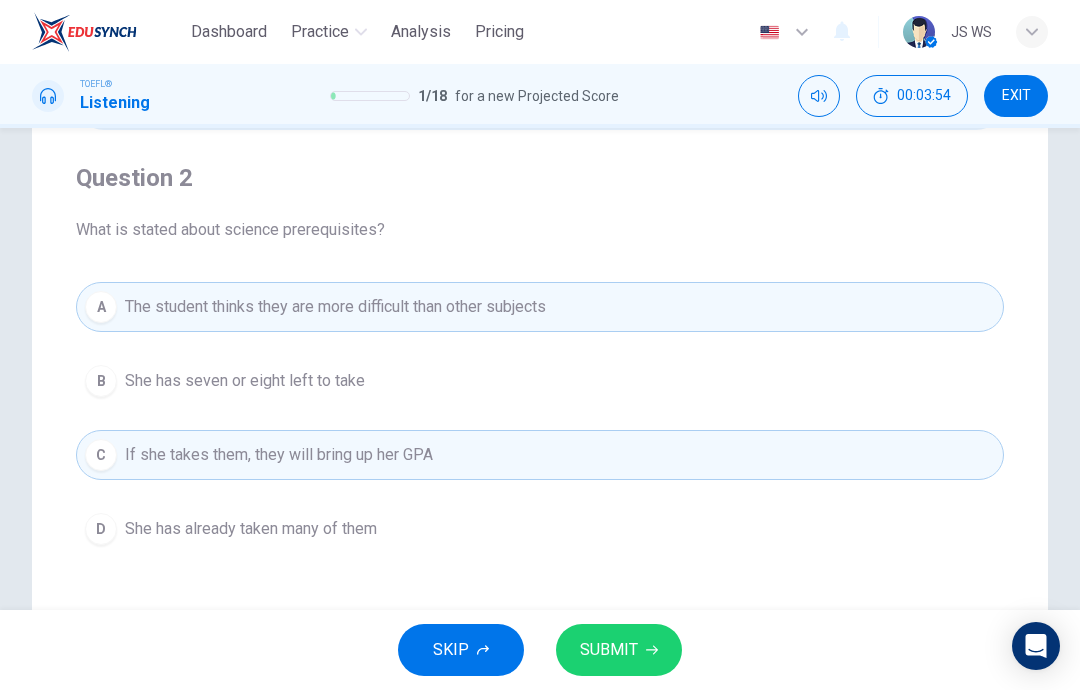 click on "B She has seven or eight left to take" at bounding box center [540, 381] 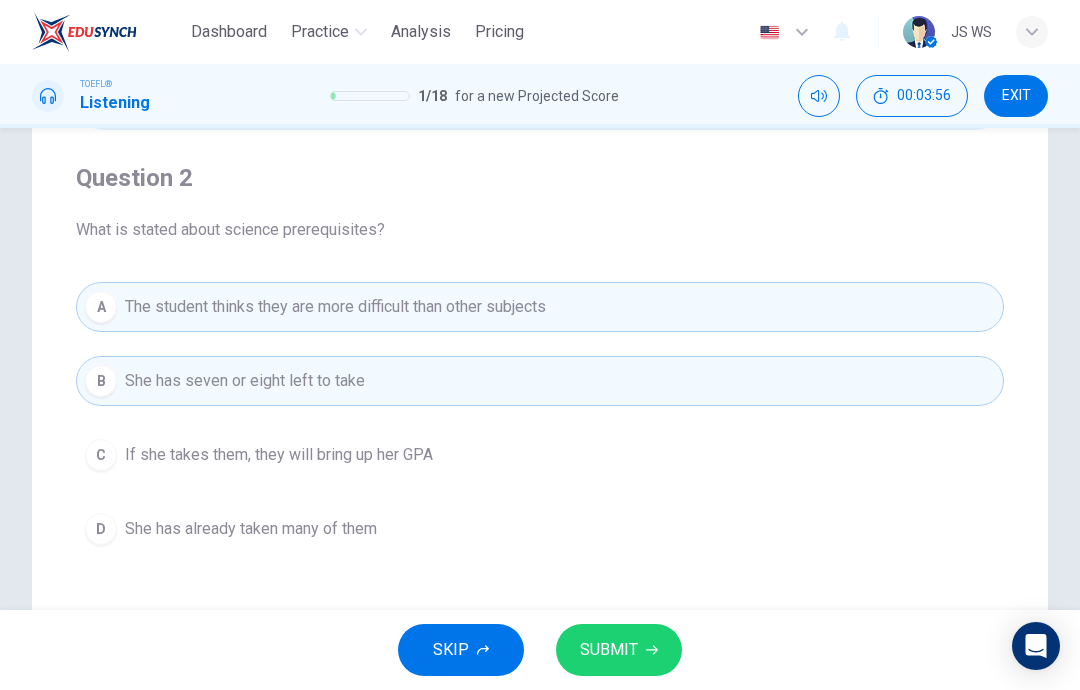 click on "A The student thinks they are more difficult than other subjects" at bounding box center (540, 307) 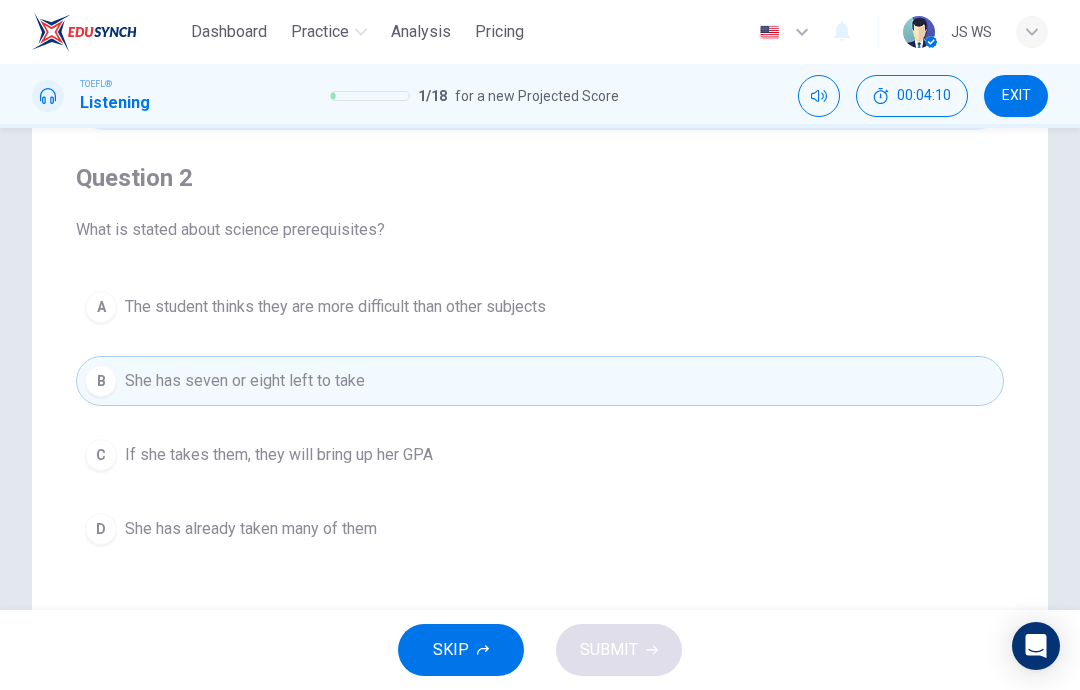 click on "C If she takes them, they will bring up her GPA" at bounding box center (540, 455) 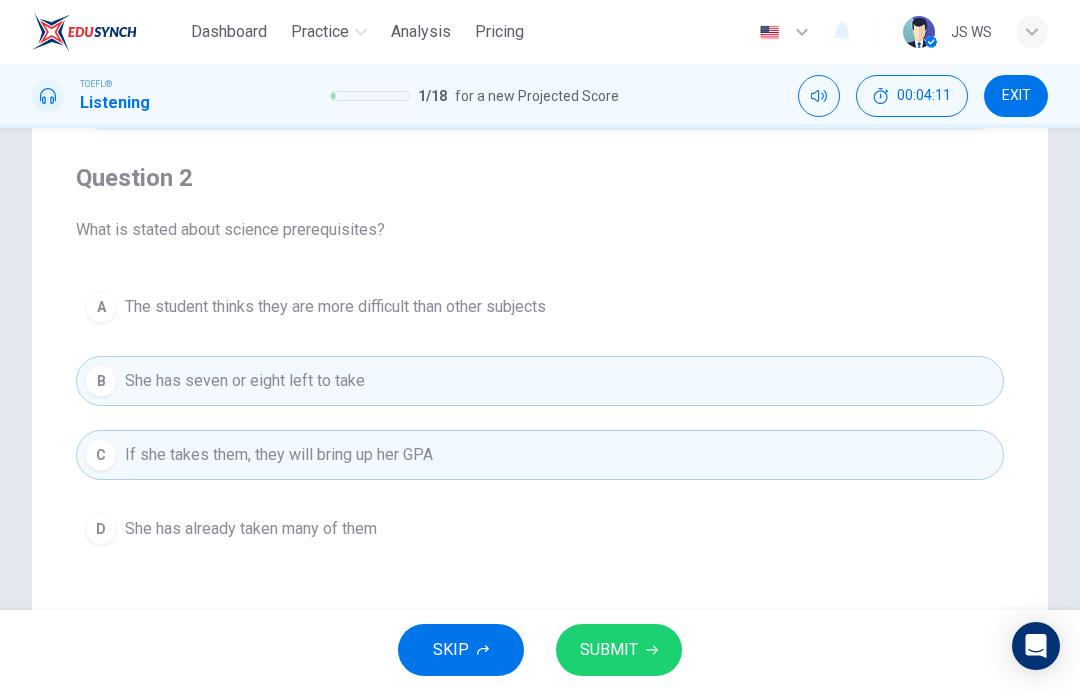 click on "SUBMIT" at bounding box center [609, 650] 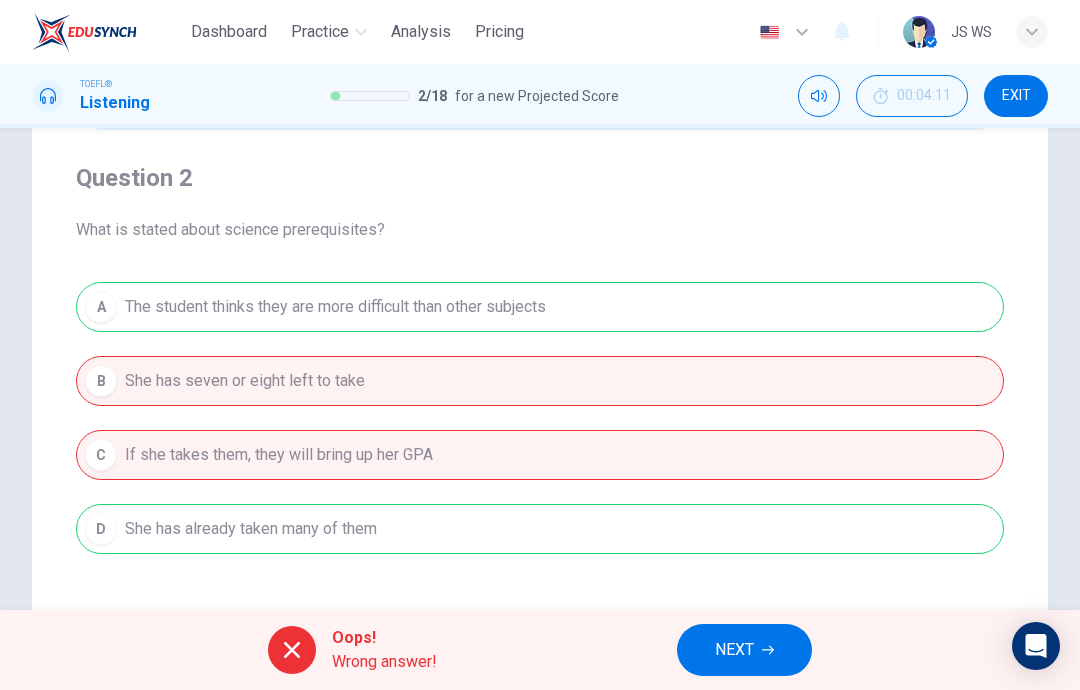 click at bounding box center (768, 650) 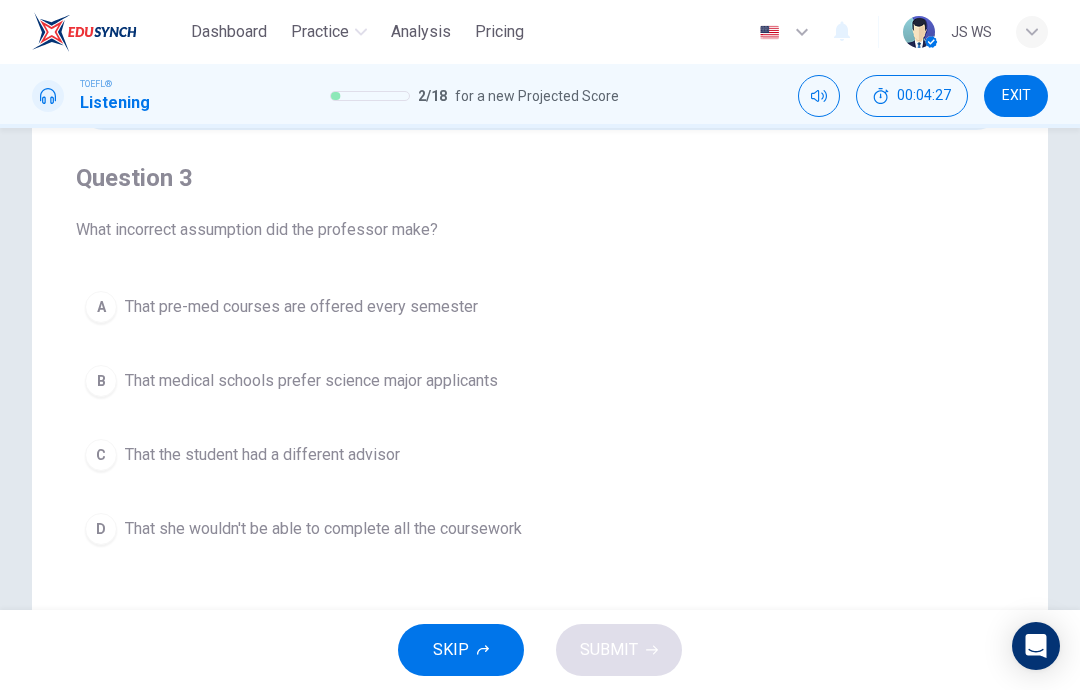 click on "C That the student had a different advisor" at bounding box center [540, 455] 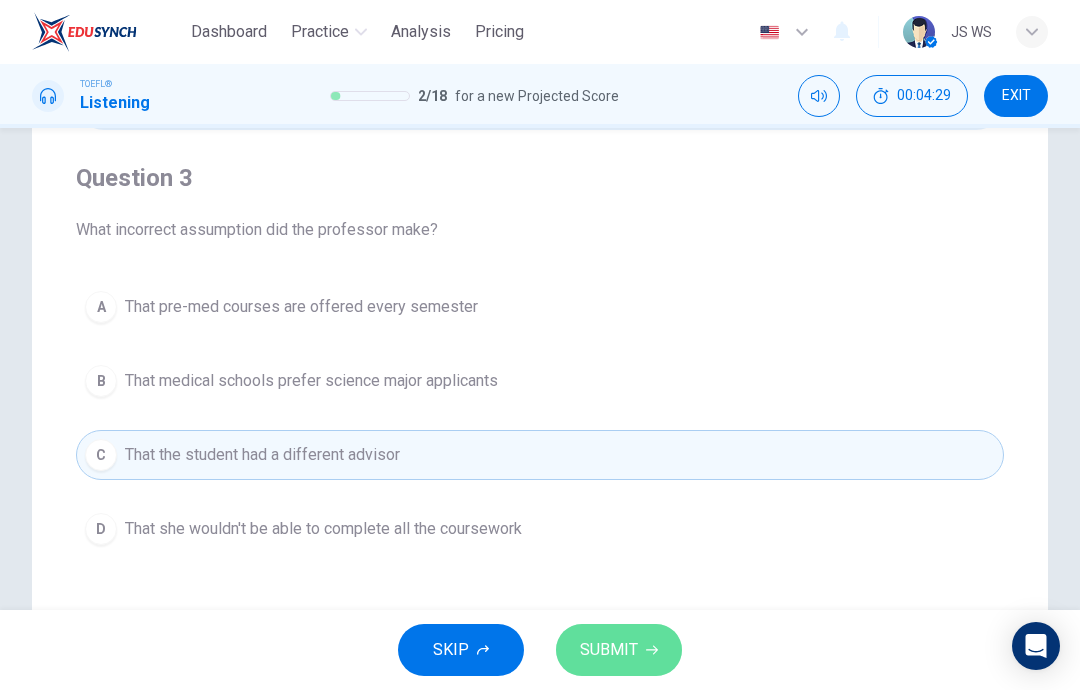 click on "SUBMIT" at bounding box center [609, 650] 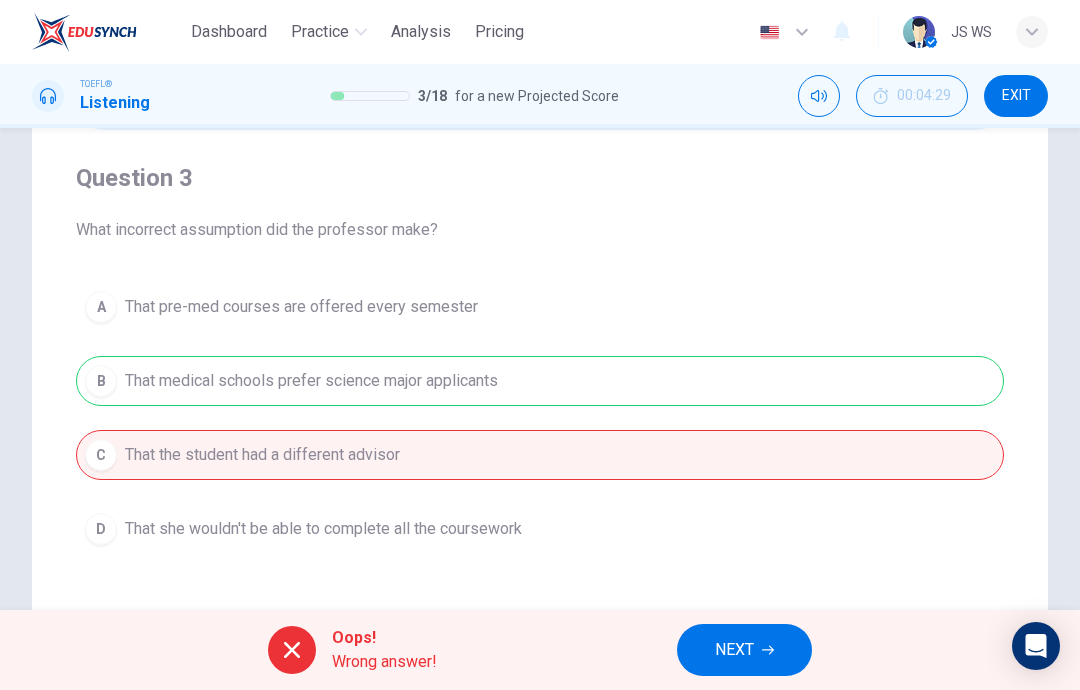 click on "NEXT" at bounding box center [744, 650] 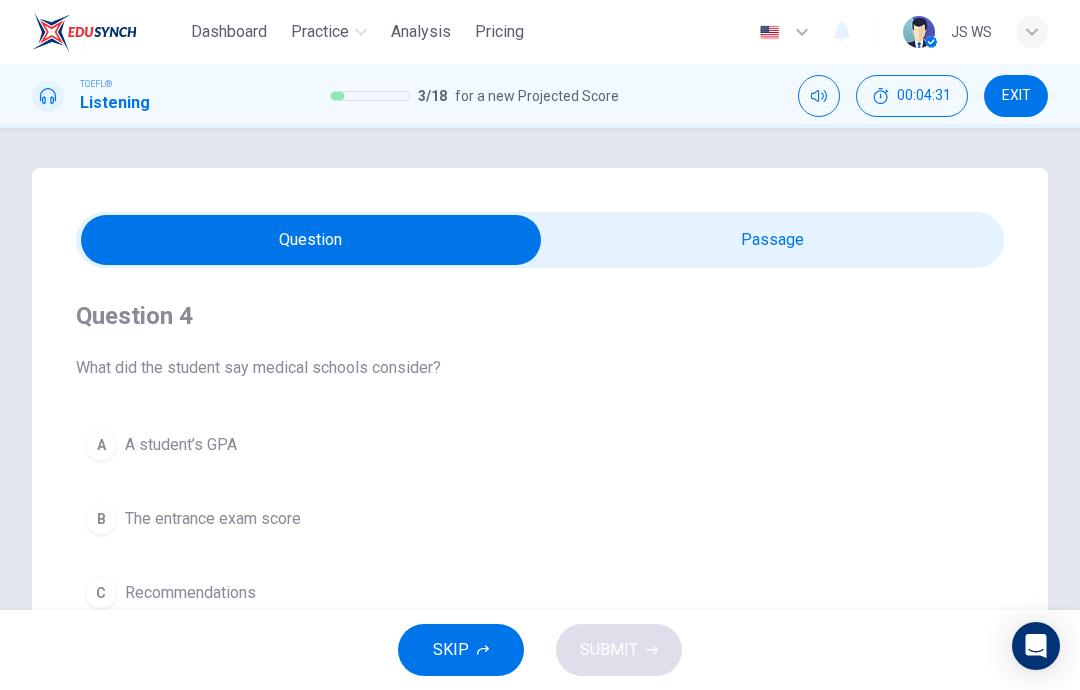 scroll, scrollTop: 0, scrollLeft: 0, axis: both 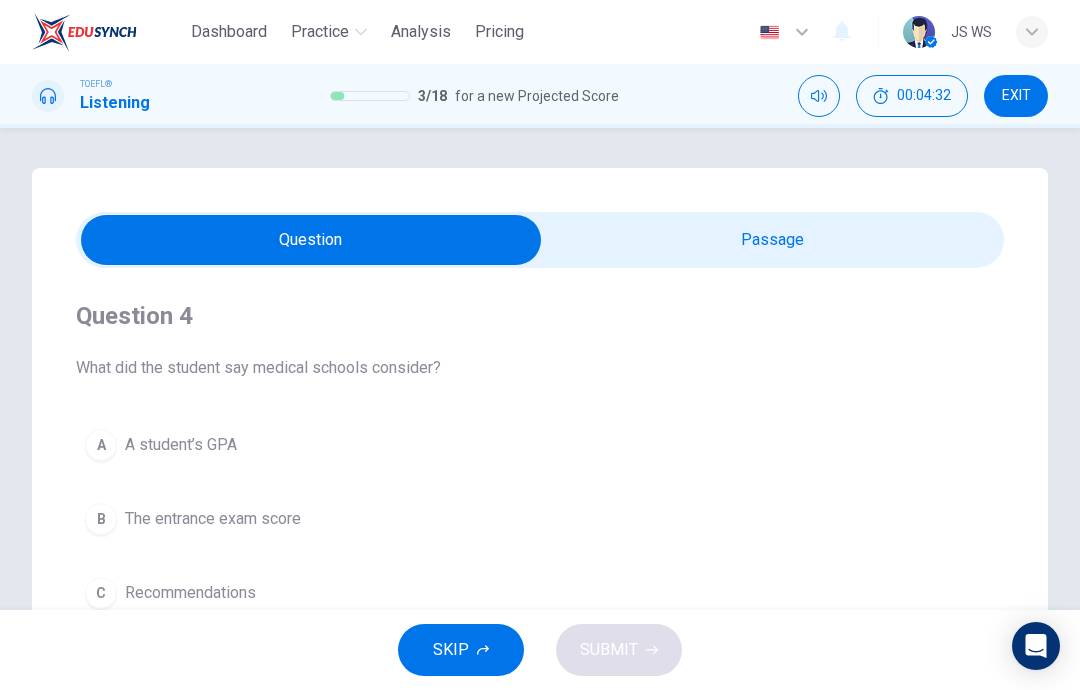 click at bounding box center [311, 240] 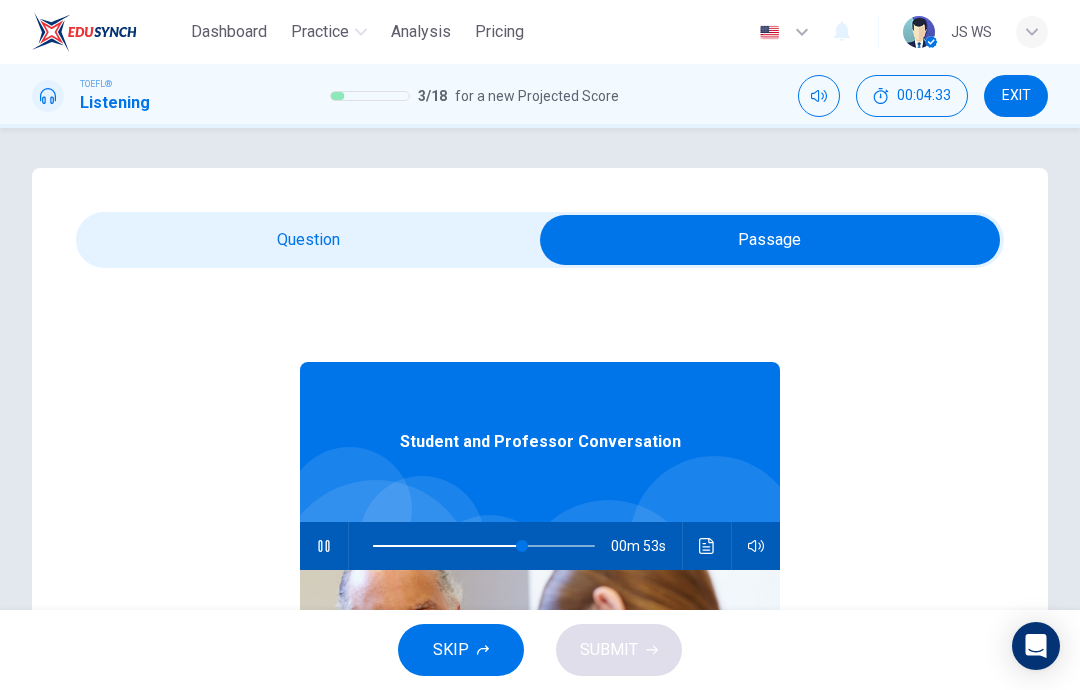 click at bounding box center [324, 546] 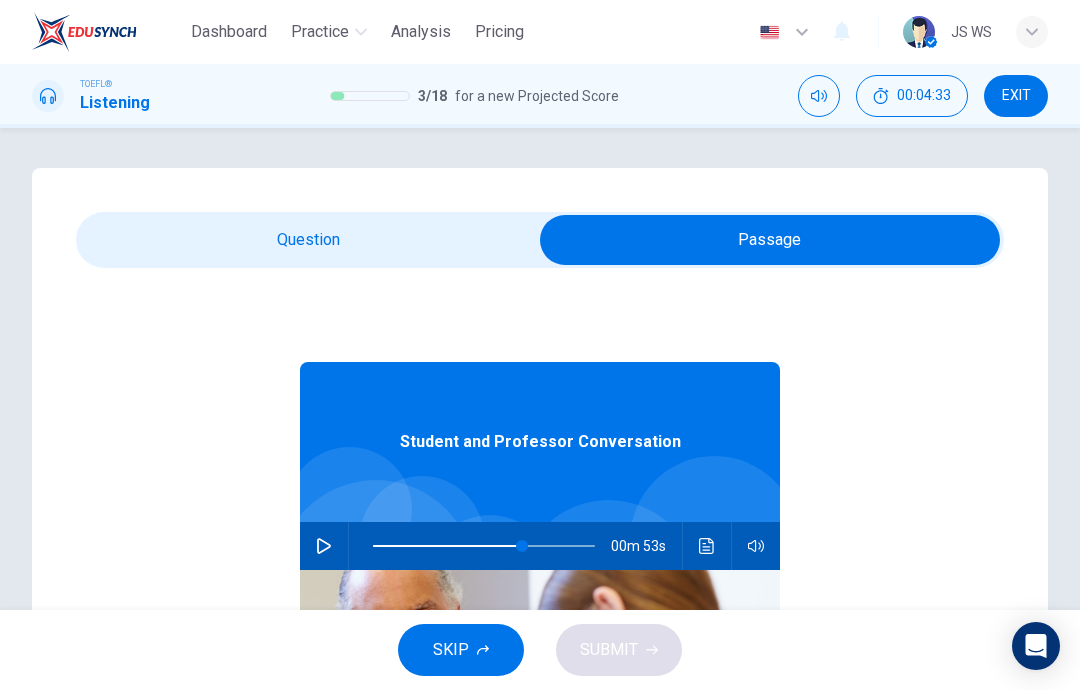 click on "Question Passage Question 4 What did the student say medical schools consider? A A student’s GPA B The entrance exam score C Recommendations D Personal interview Student and Professor Conversation 00m 53s" at bounding box center [540, 570] 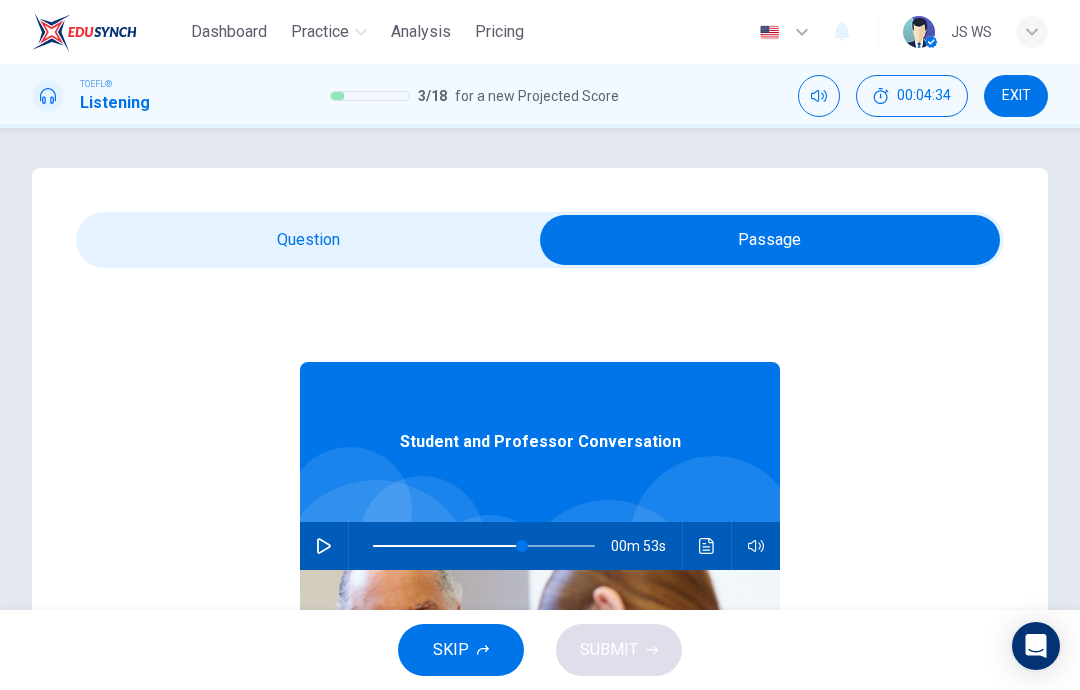 click at bounding box center (770, 240) 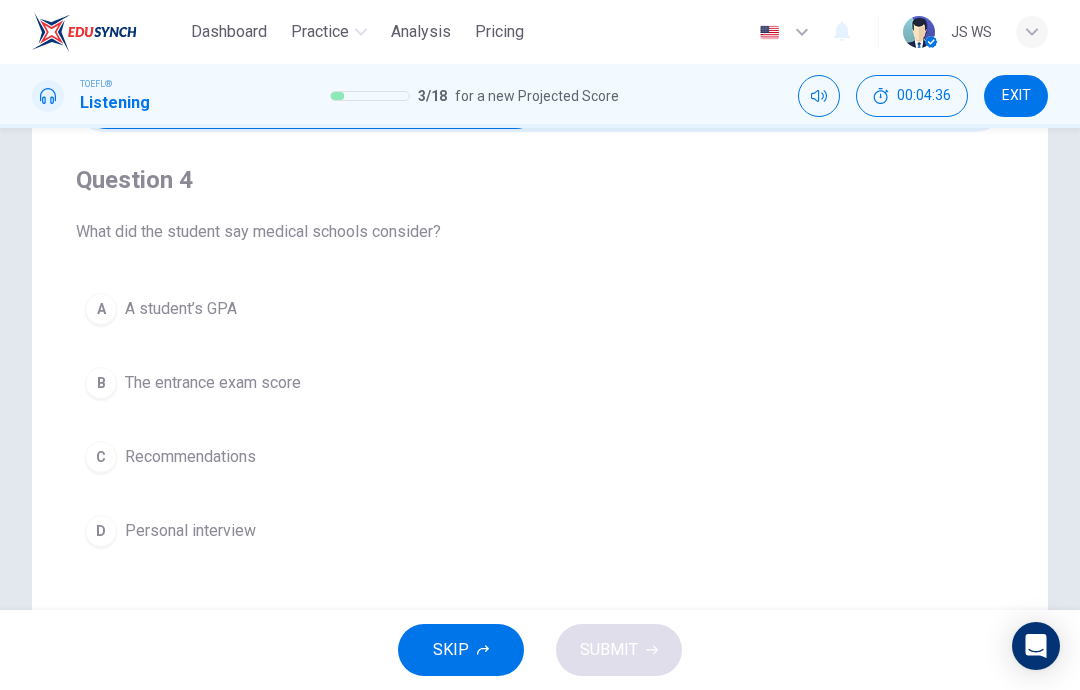 scroll, scrollTop: 135, scrollLeft: 0, axis: vertical 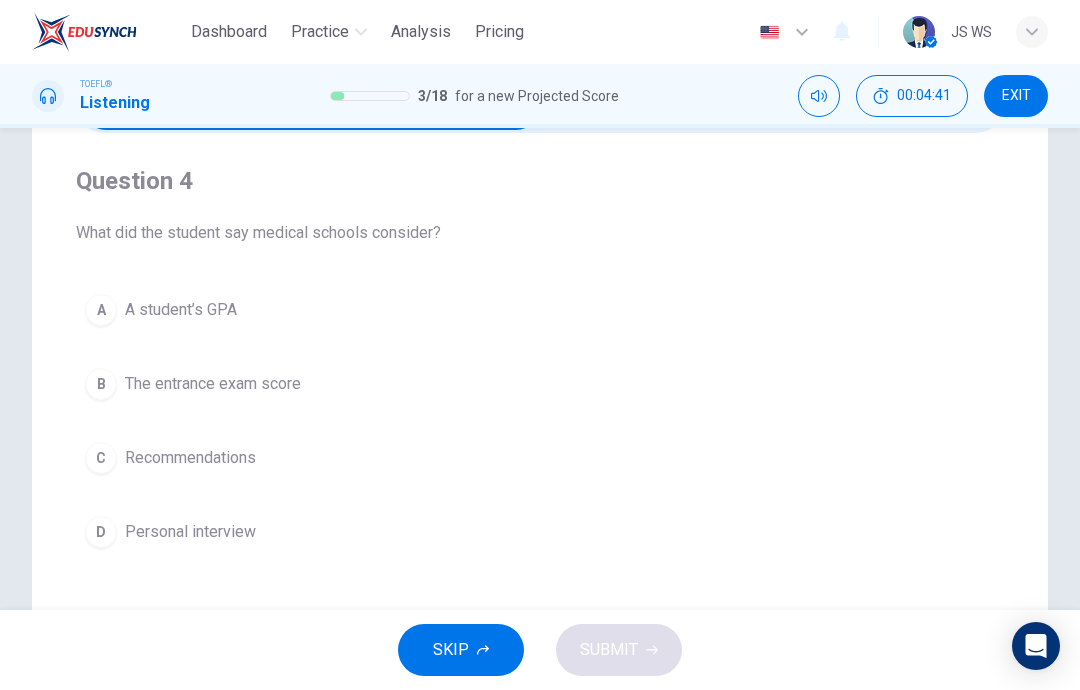 click on "A A student’s GPA" at bounding box center (540, 310) 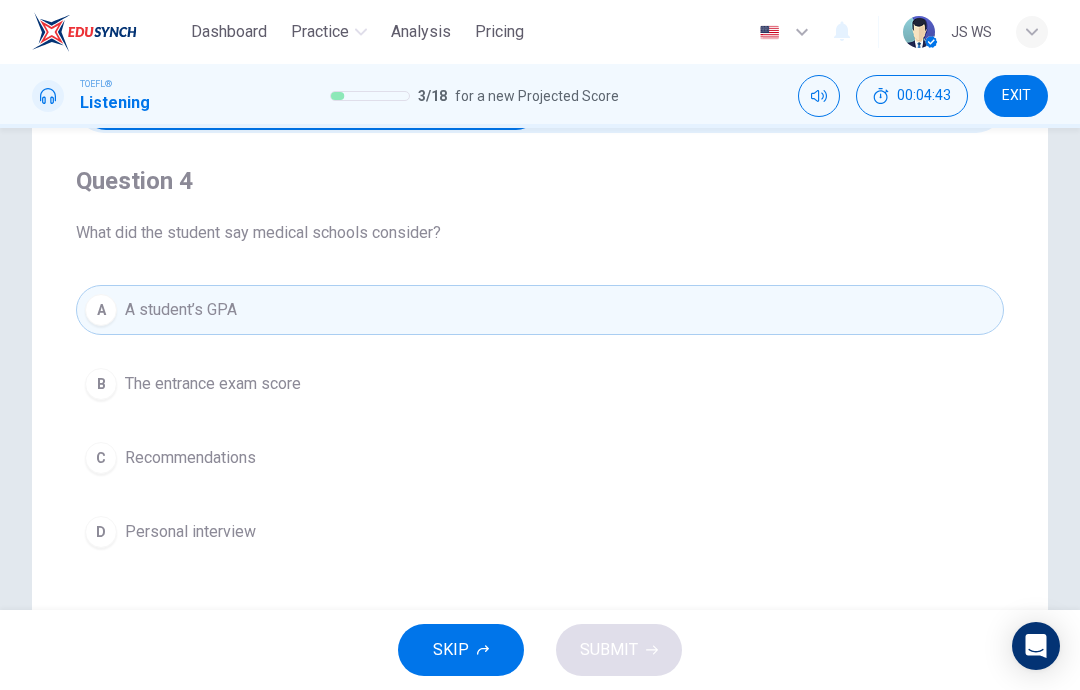 click on "C Recommendations" at bounding box center [540, 458] 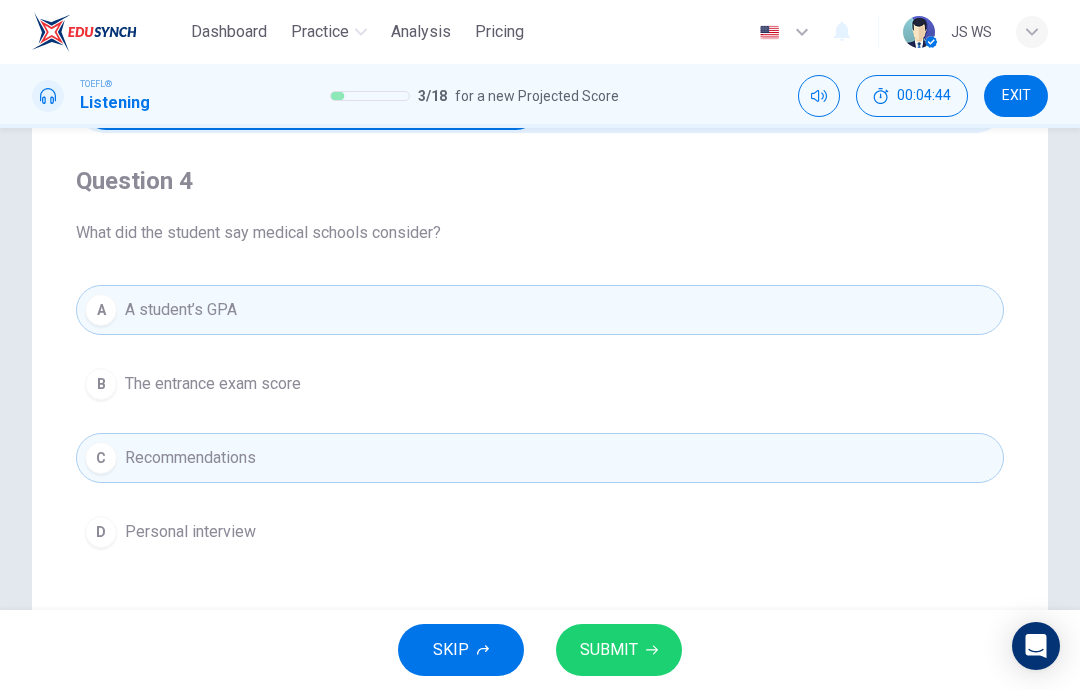 click on "The entrance exam score" at bounding box center (213, 384) 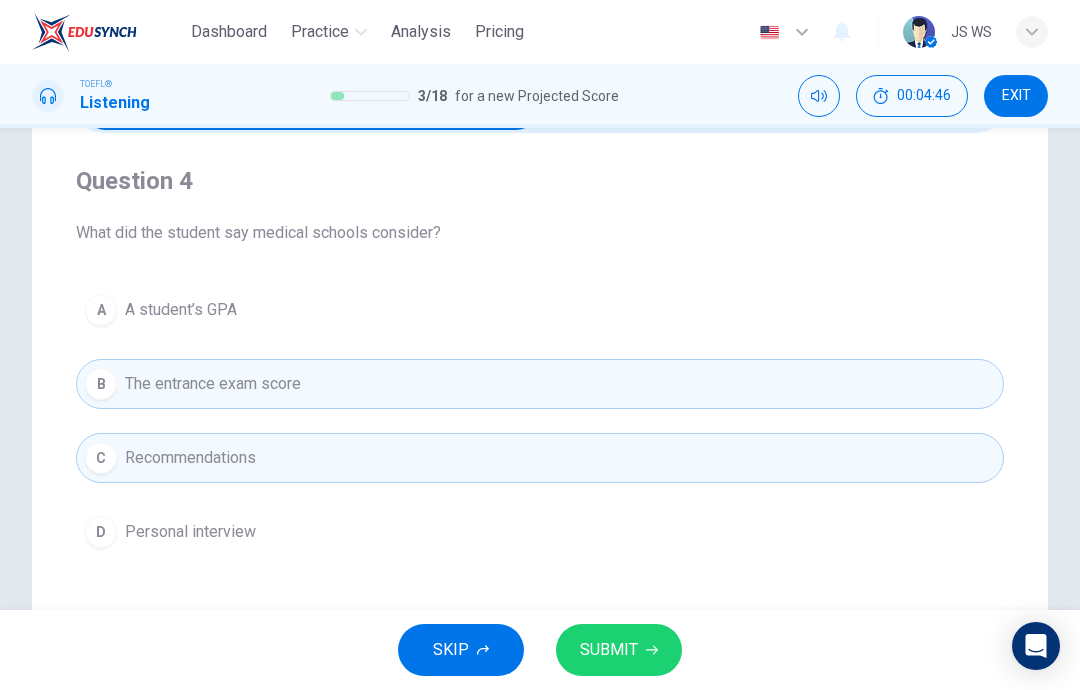 click on "A A student’s GPA" at bounding box center [540, 310] 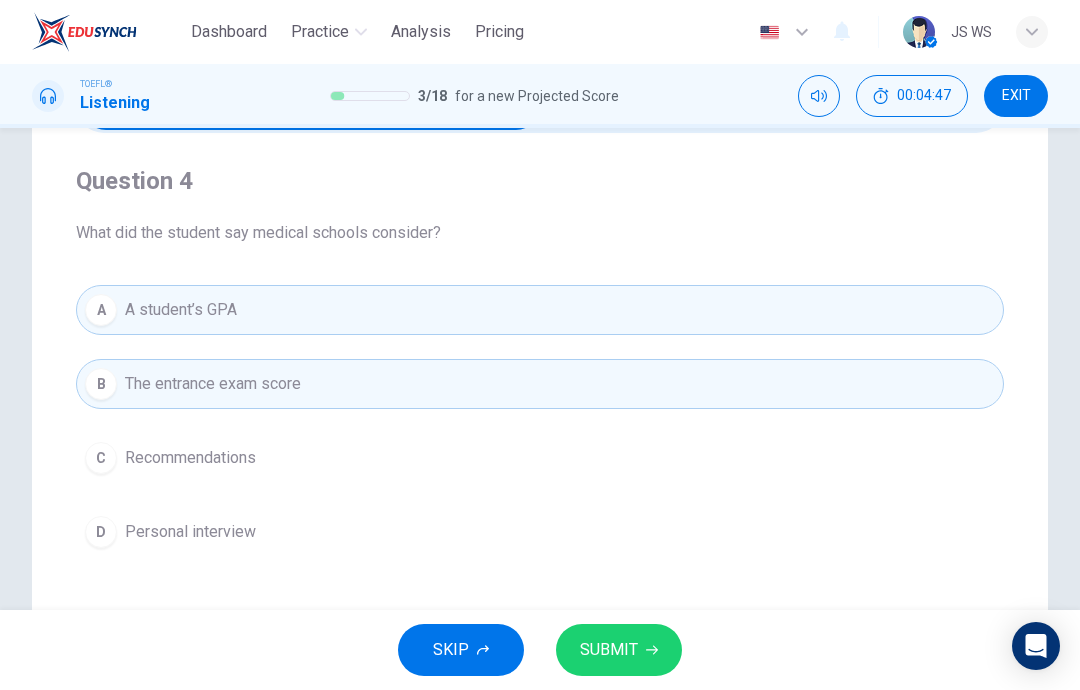 click on "SUBMIT" at bounding box center (609, 650) 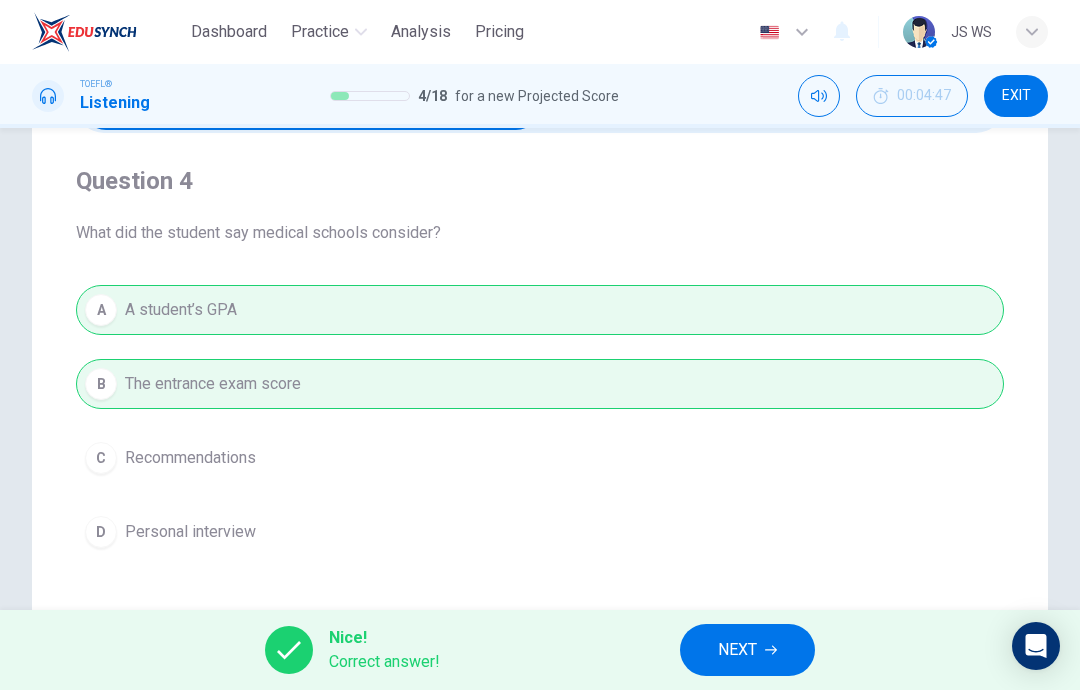 click on "NEXT" at bounding box center (737, 650) 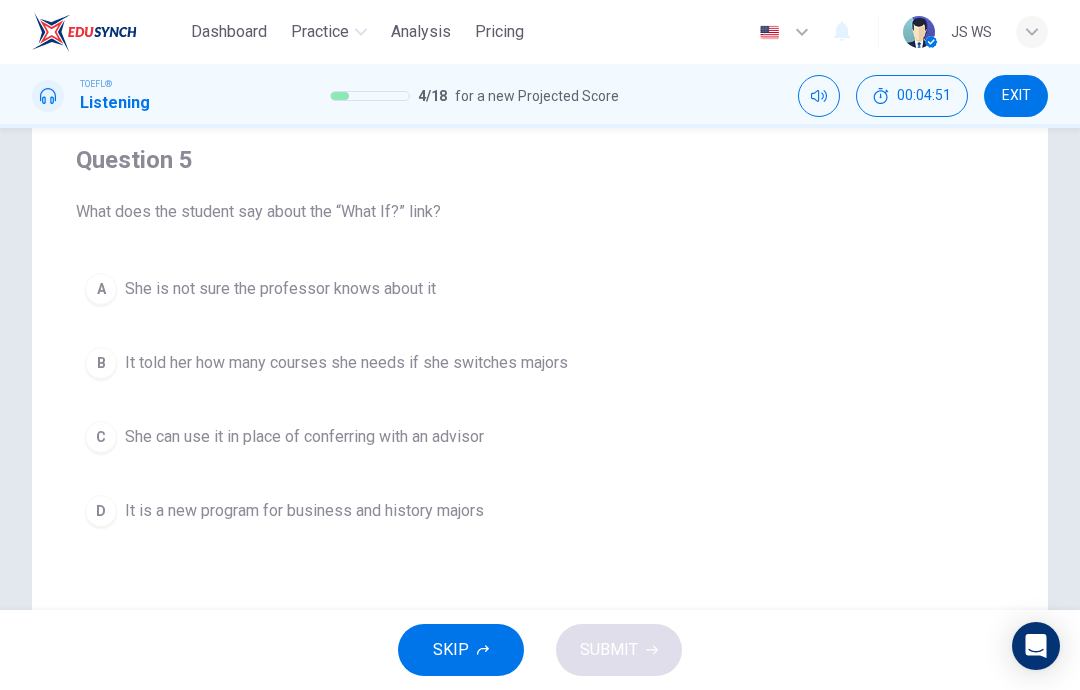 scroll, scrollTop: 159, scrollLeft: 0, axis: vertical 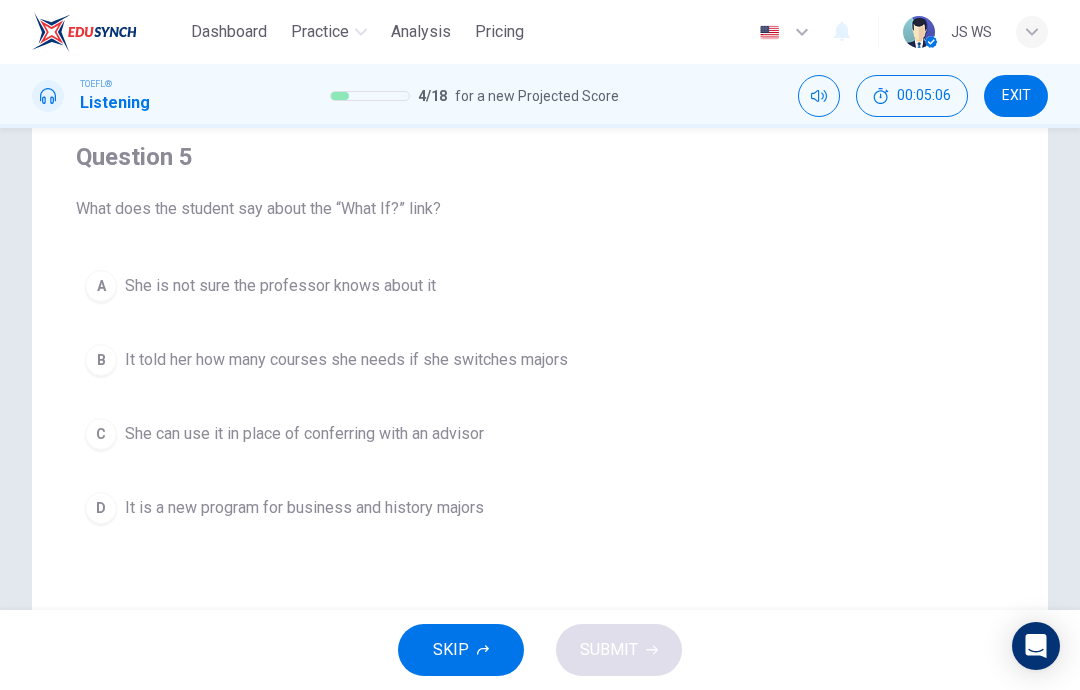 click on "A She is not sure the professor knows about it" at bounding box center (540, 286) 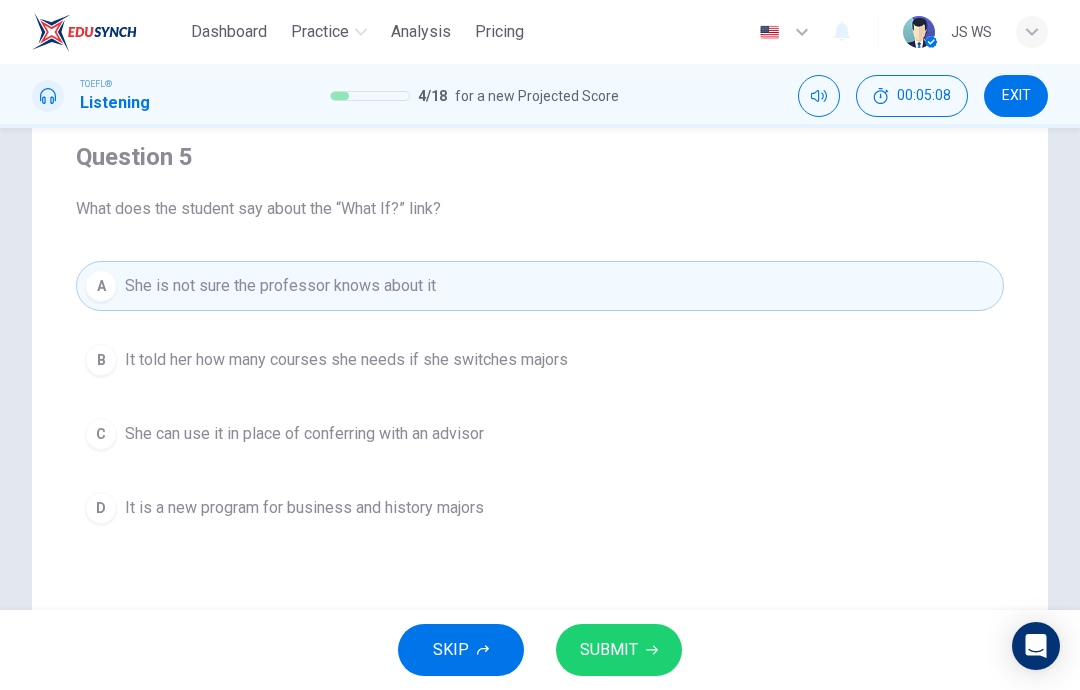 click on "SUBMIT" at bounding box center (609, 650) 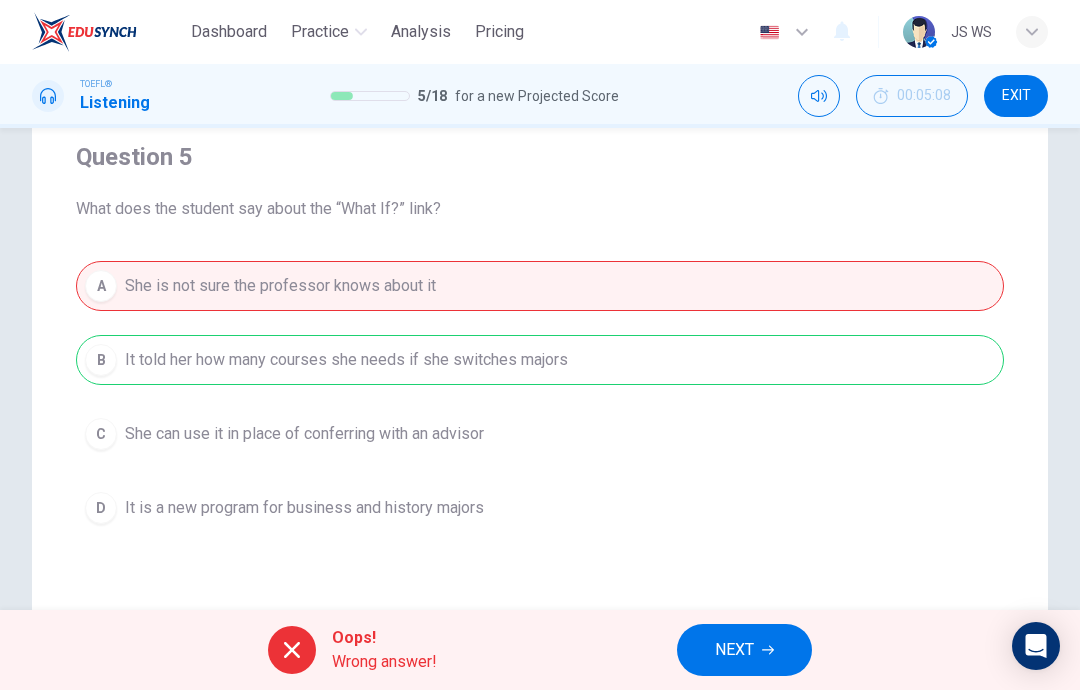 click on "NEXT" at bounding box center [744, 650] 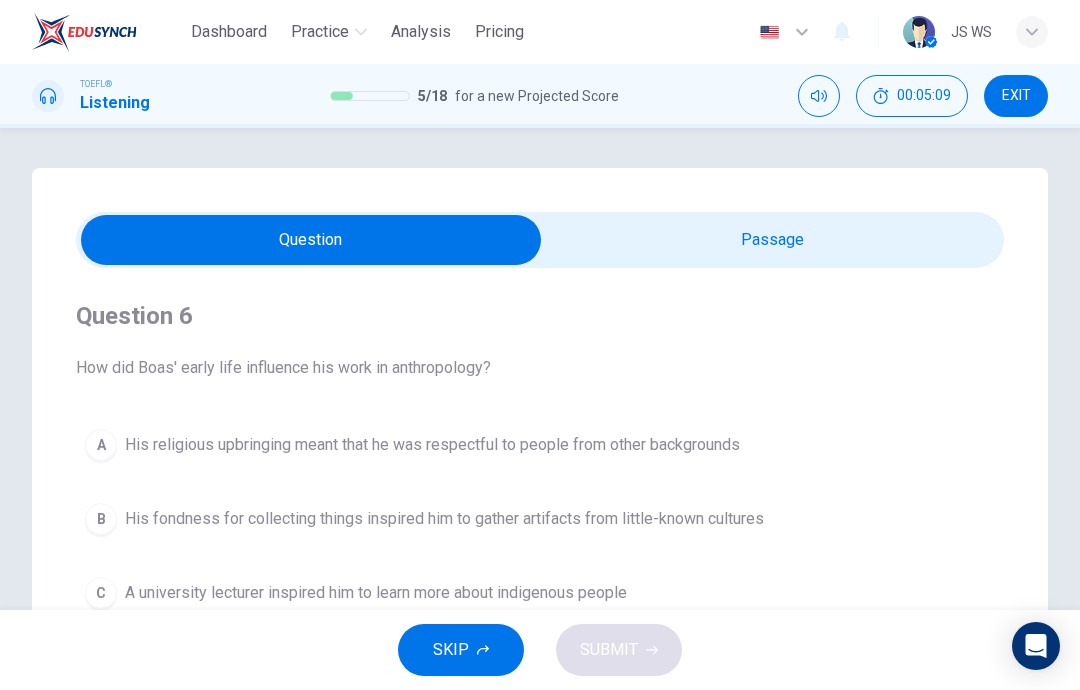 click at bounding box center [311, 240] 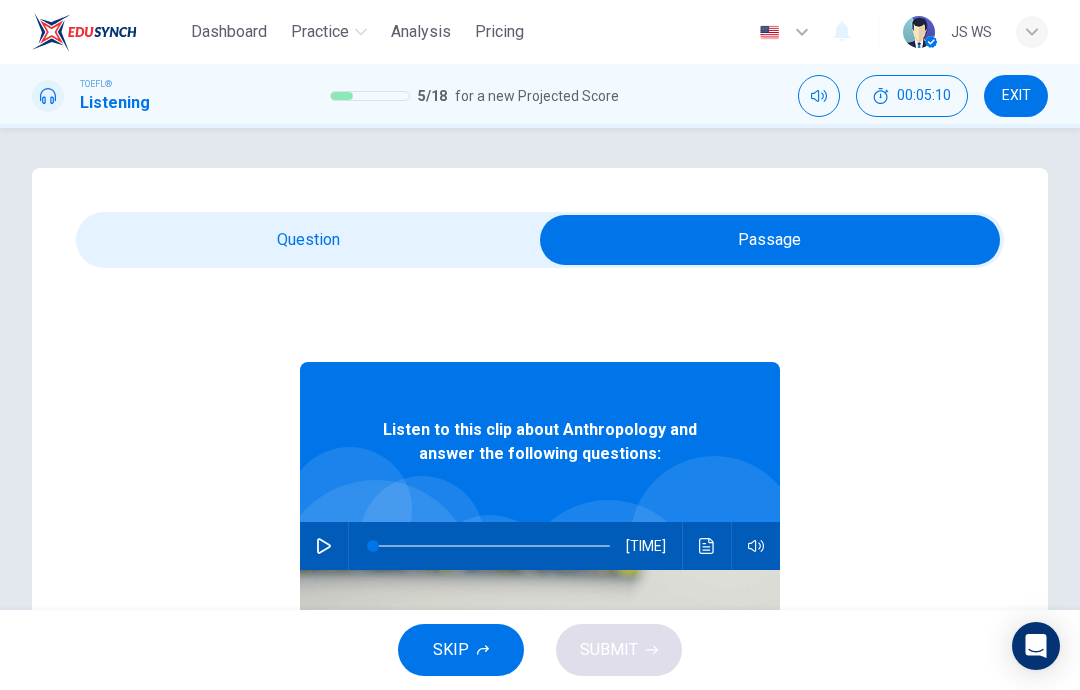click at bounding box center [324, 546] 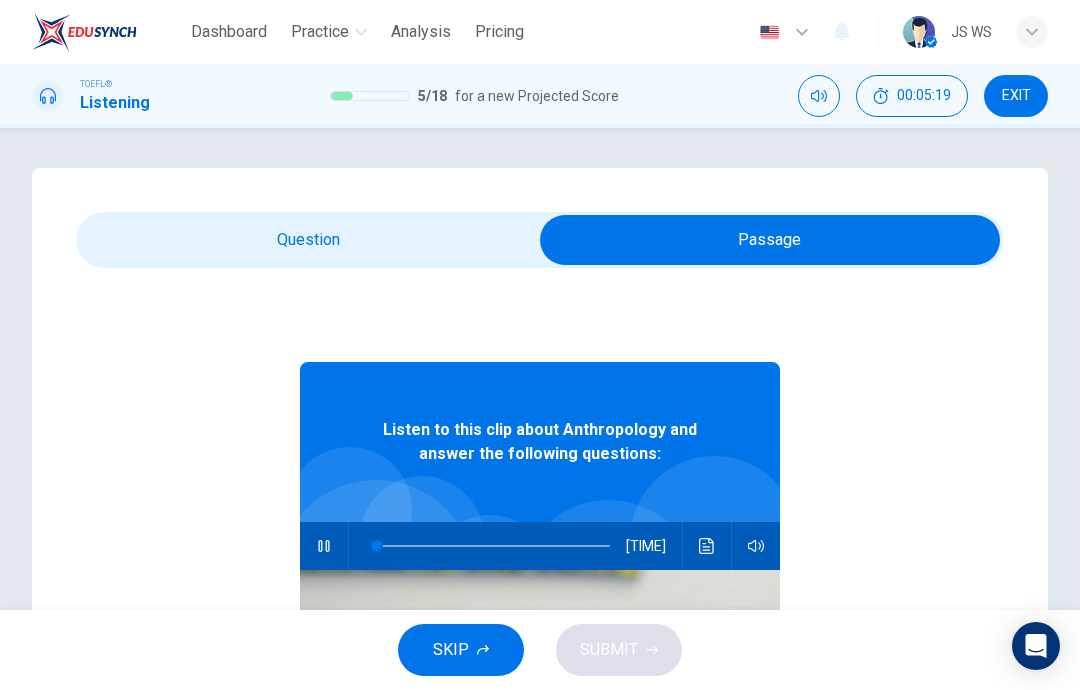 click at bounding box center (707, 546) 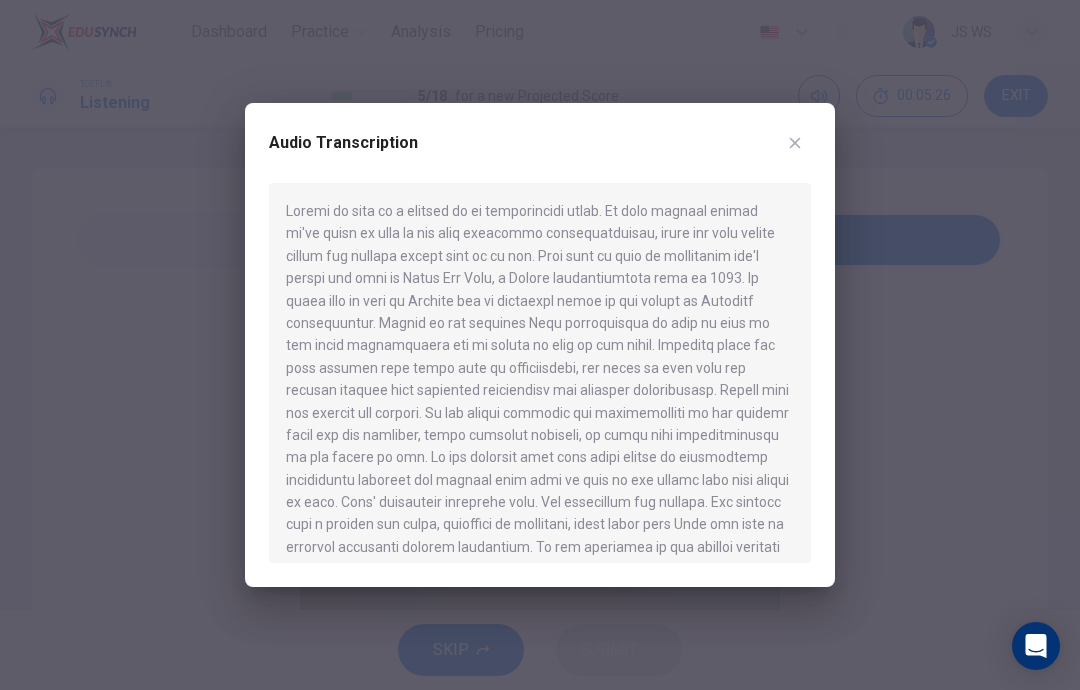 click on "Audio Transcription" at bounding box center [540, 345] 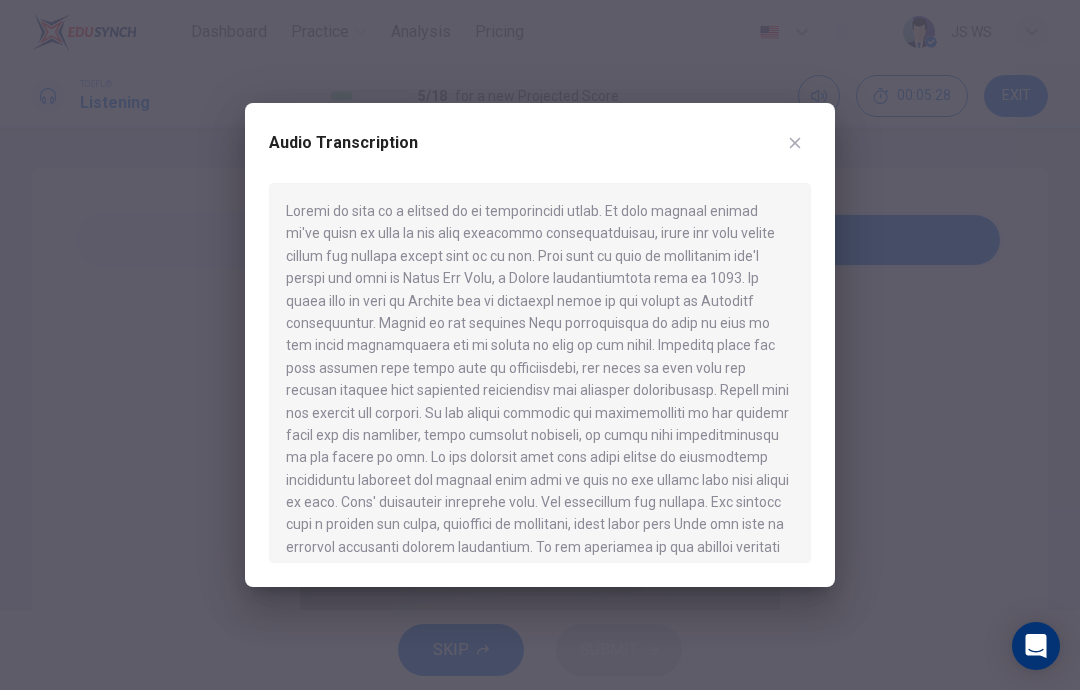 click on "Audio Transcription" at bounding box center [540, 345] 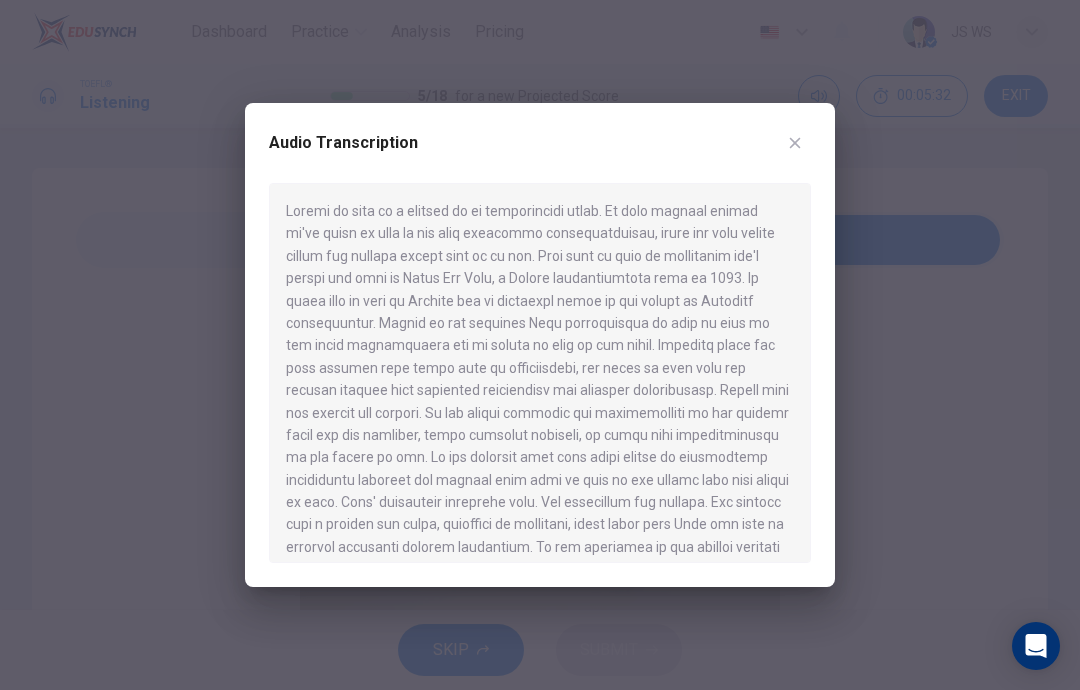 click at bounding box center (795, 143) 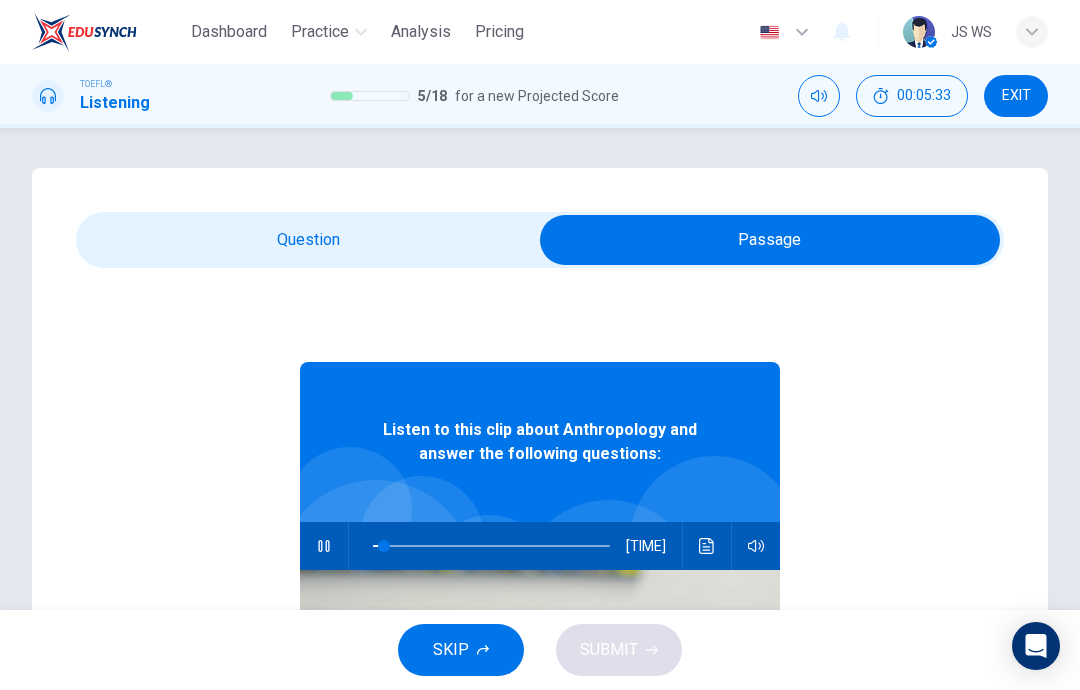 click at bounding box center (770, 240) 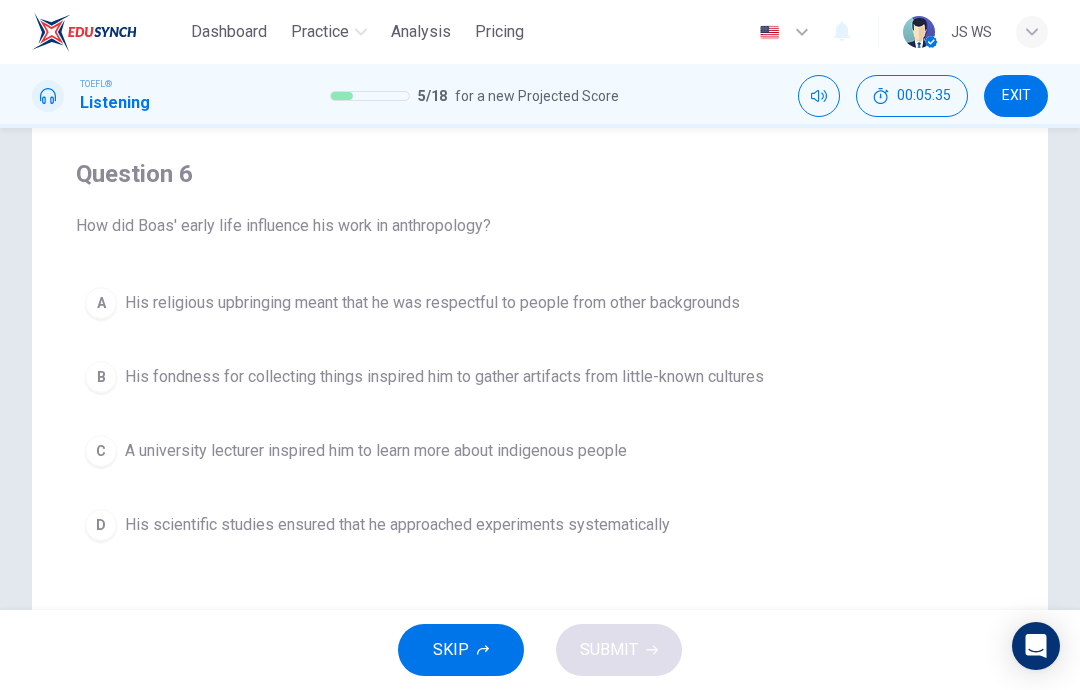 scroll, scrollTop: 141, scrollLeft: 0, axis: vertical 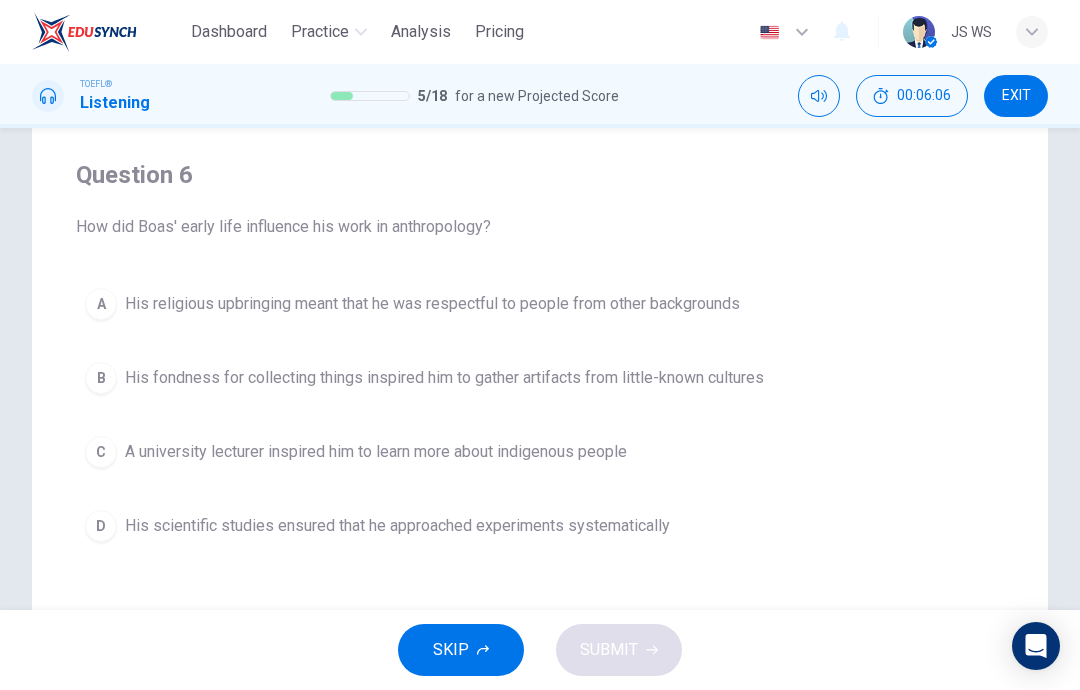 click on "His religious upbringing meant that he was respectful to people from other backgrounds" at bounding box center (432, 304) 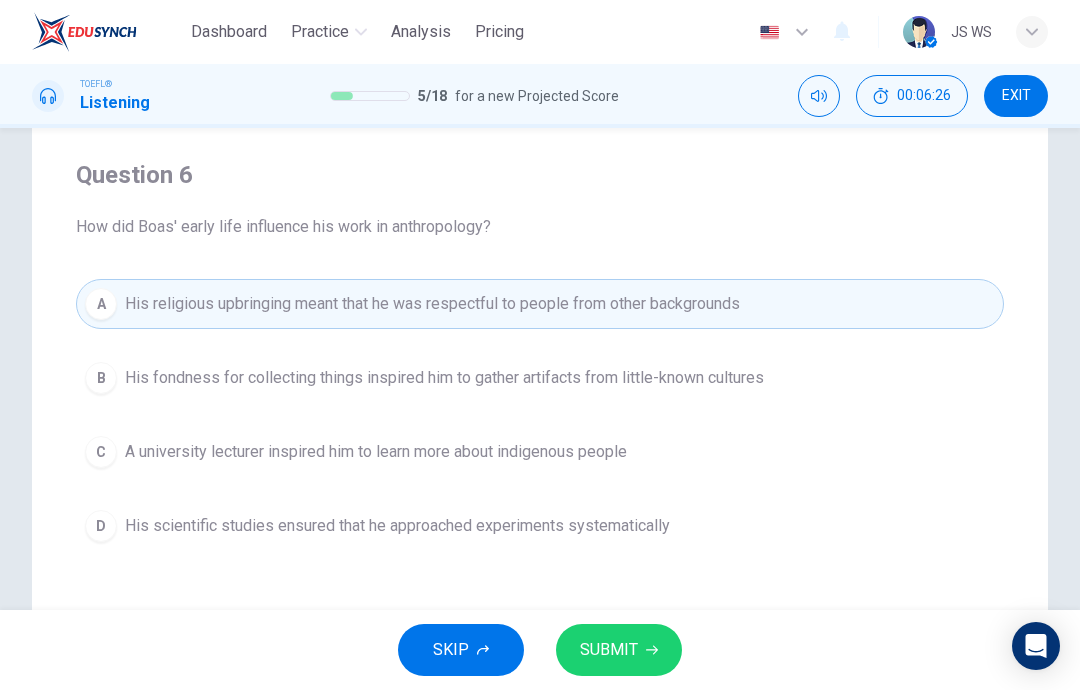 click on "C A university lecturer inspired him to learn more about indigenous people" at bounding box center [540, 452] 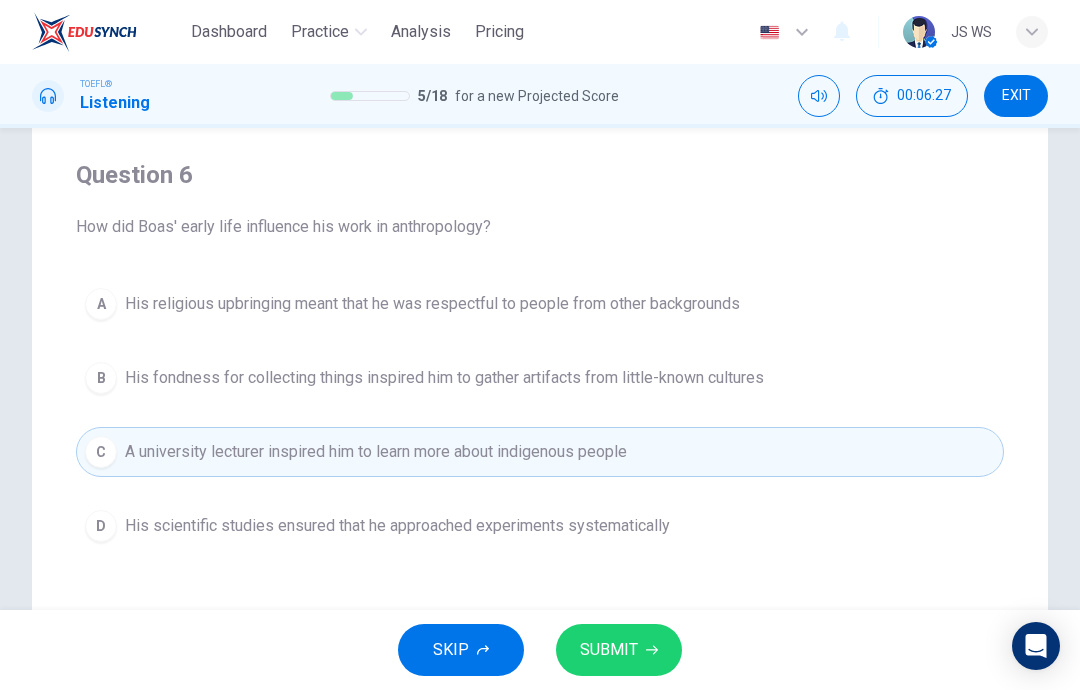 click on "SUBMIT" at bounding box center (619, 650) 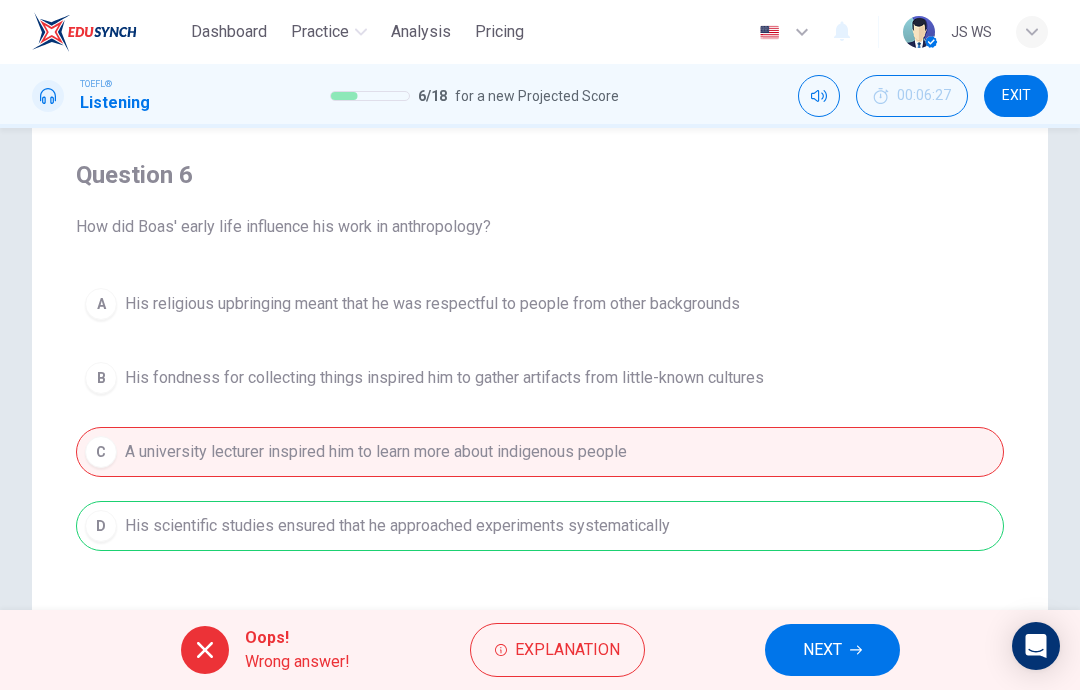 click on "NEXT" at bounding box center [832, 650] 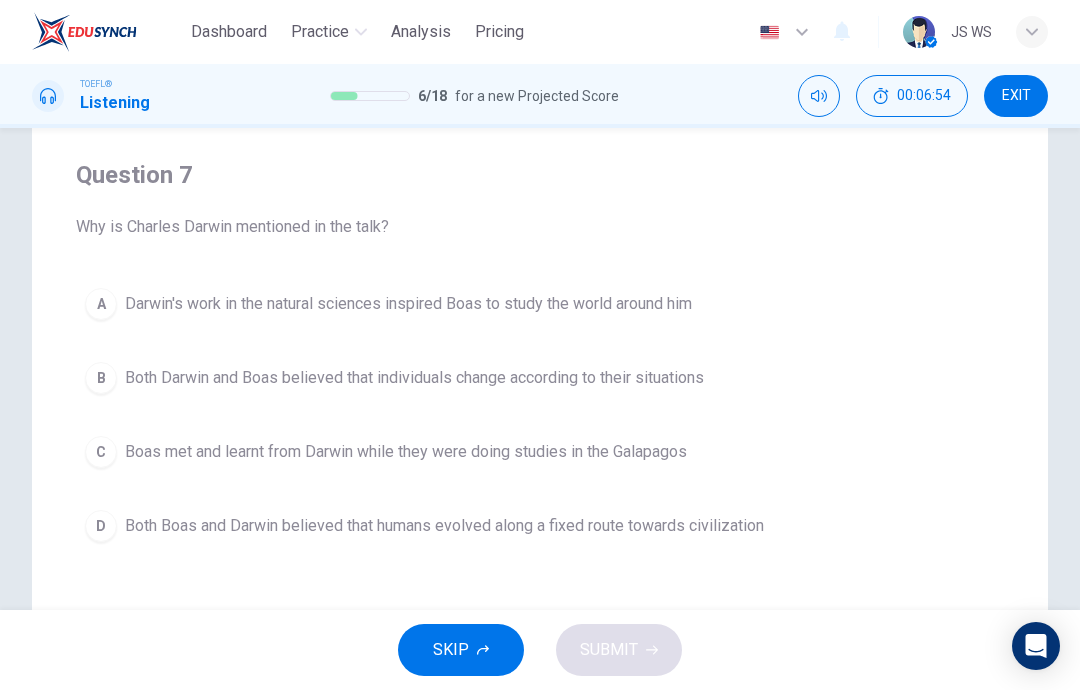 click on "Darwin's work in the natural sciences inspired Boas to study the world around him" at bounding box center [408, 304] 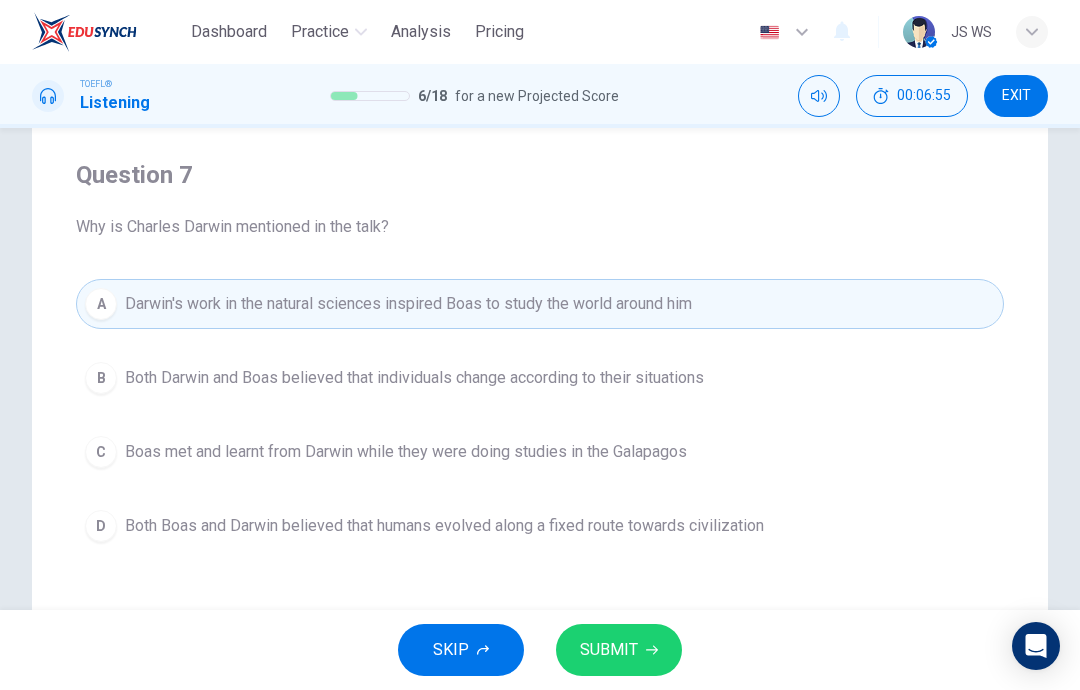 click on "SUBMIT" at bounding box center (619, 650) 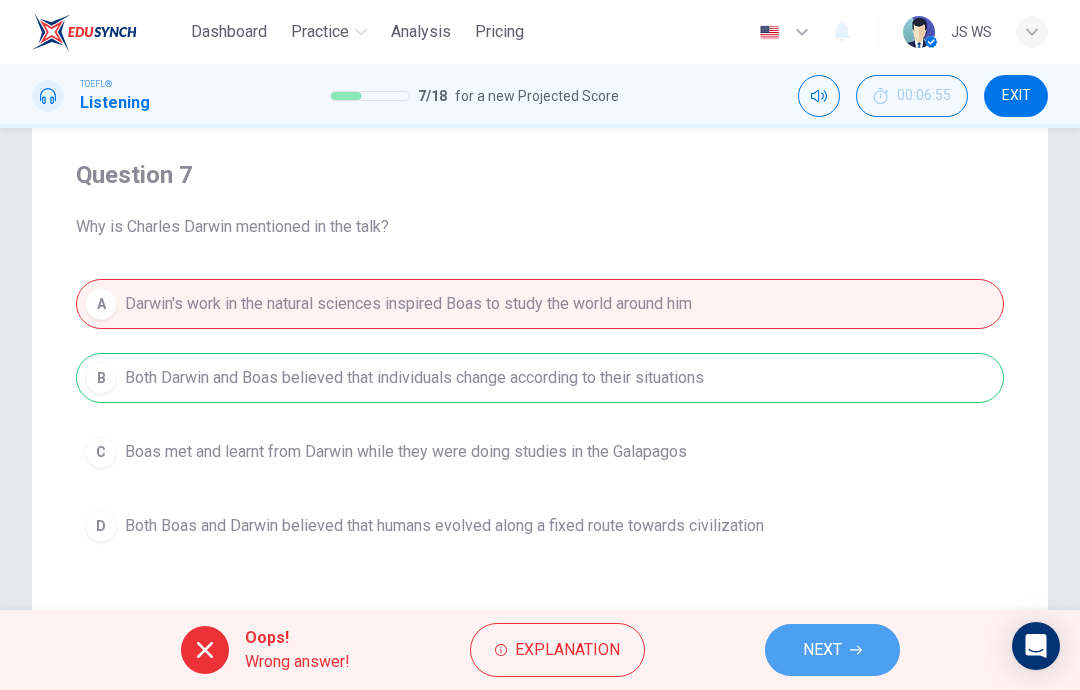 click on "NEXT" at bounding box center [822, 650] 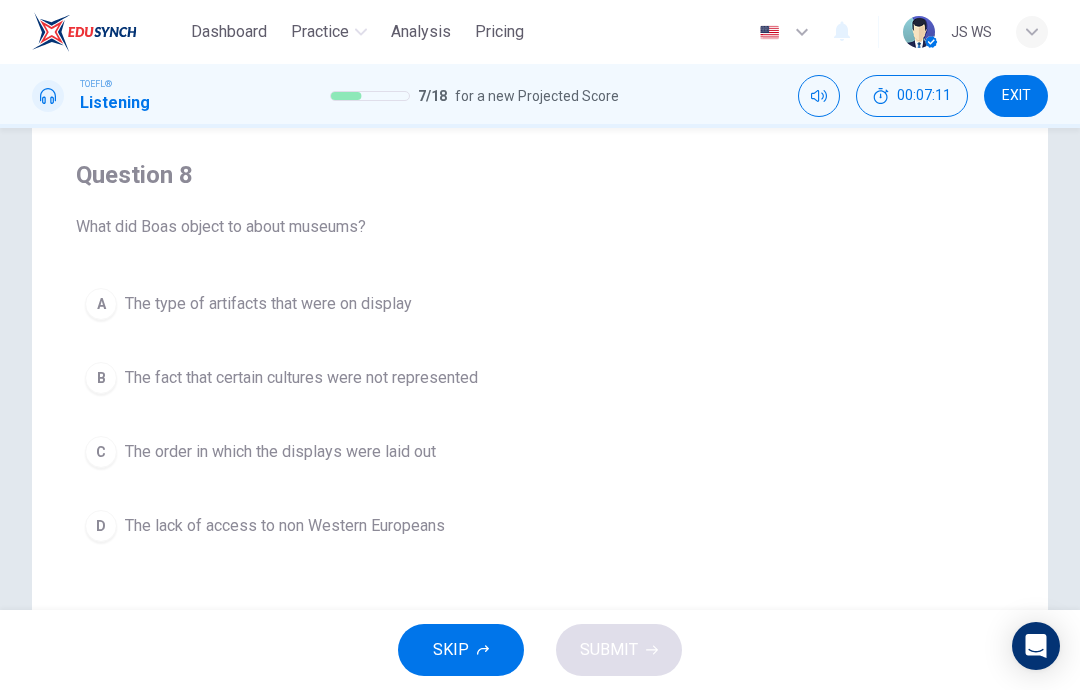 click on "The fact that certain cultures were not represented" at bounding box center [268, 304] 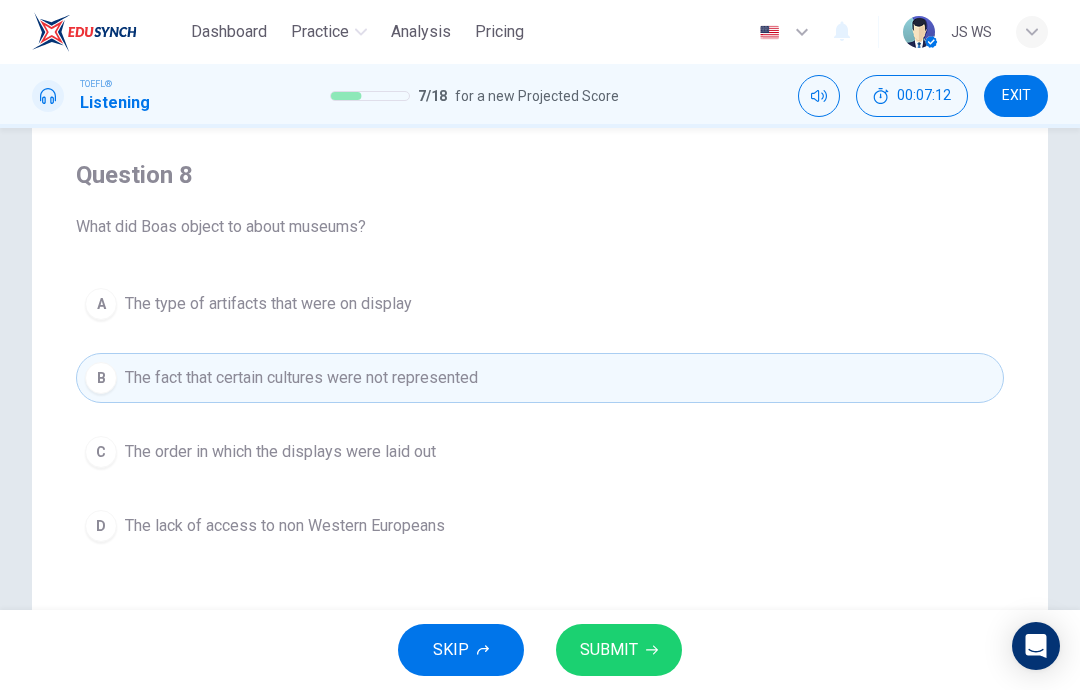 click on "SUBMIT" at bounding box center (619, 650) 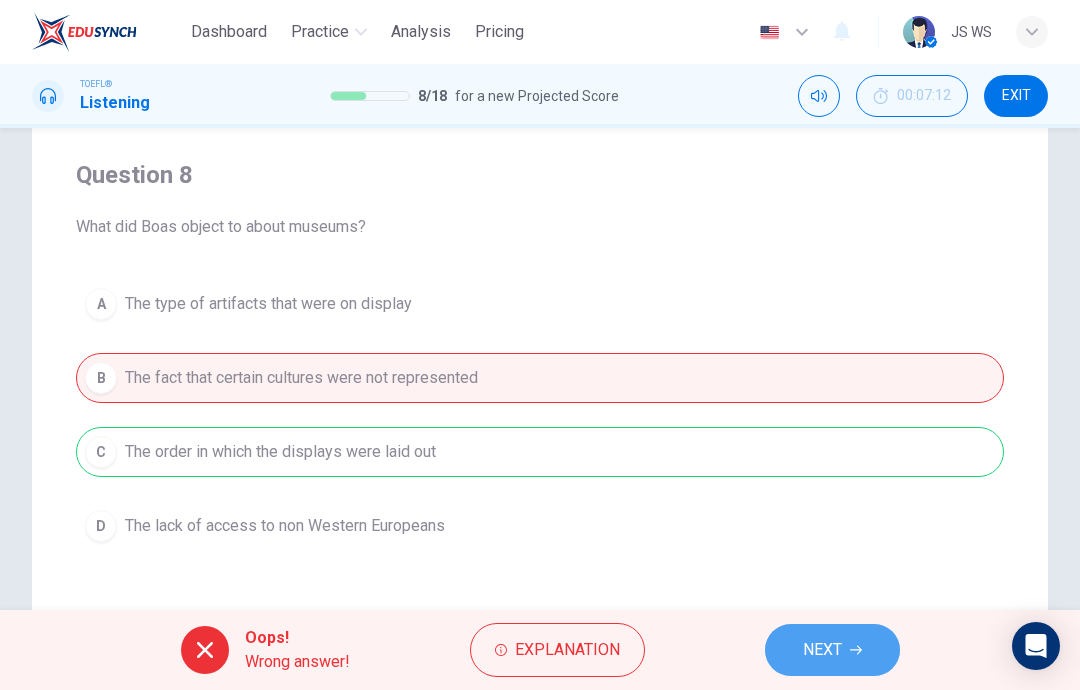 click on "NEXT" at bounding box center (822, 650) 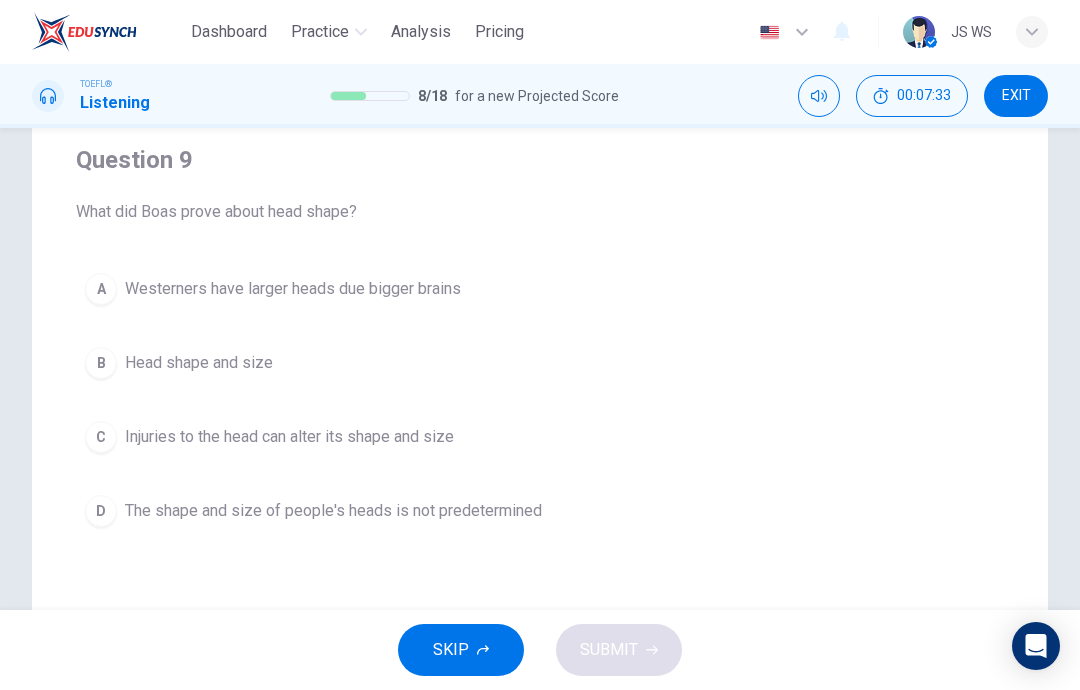 scroll, scrollTop: 155, scrollLeft: 0, axis: vertical 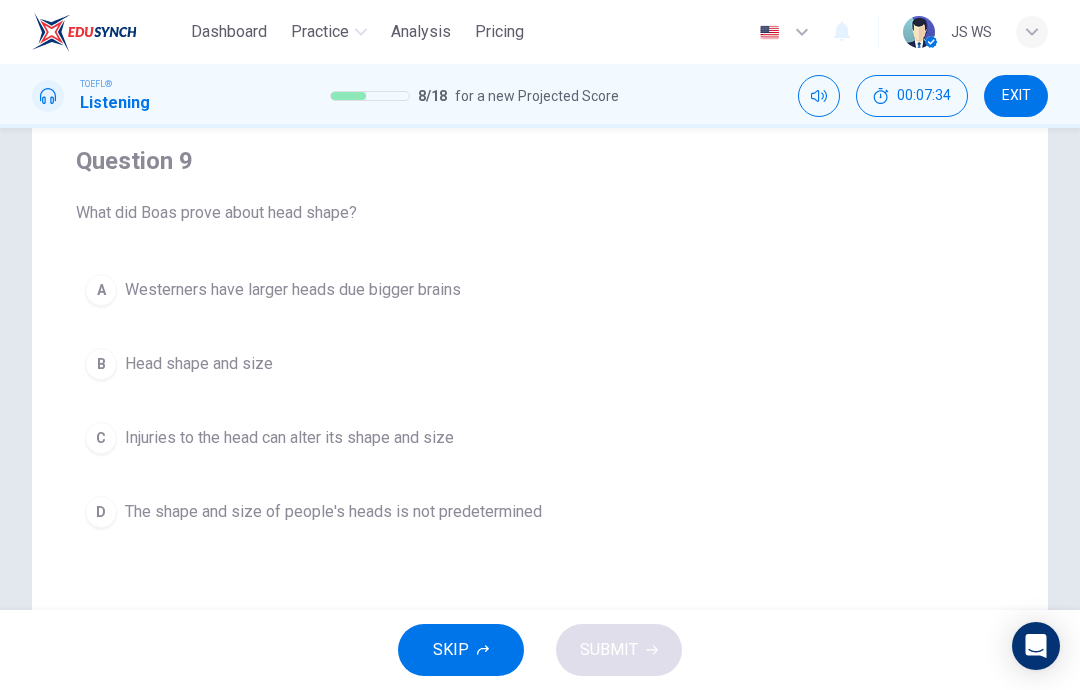 click on "B Head shape and size" at bounding box center [540, 364] 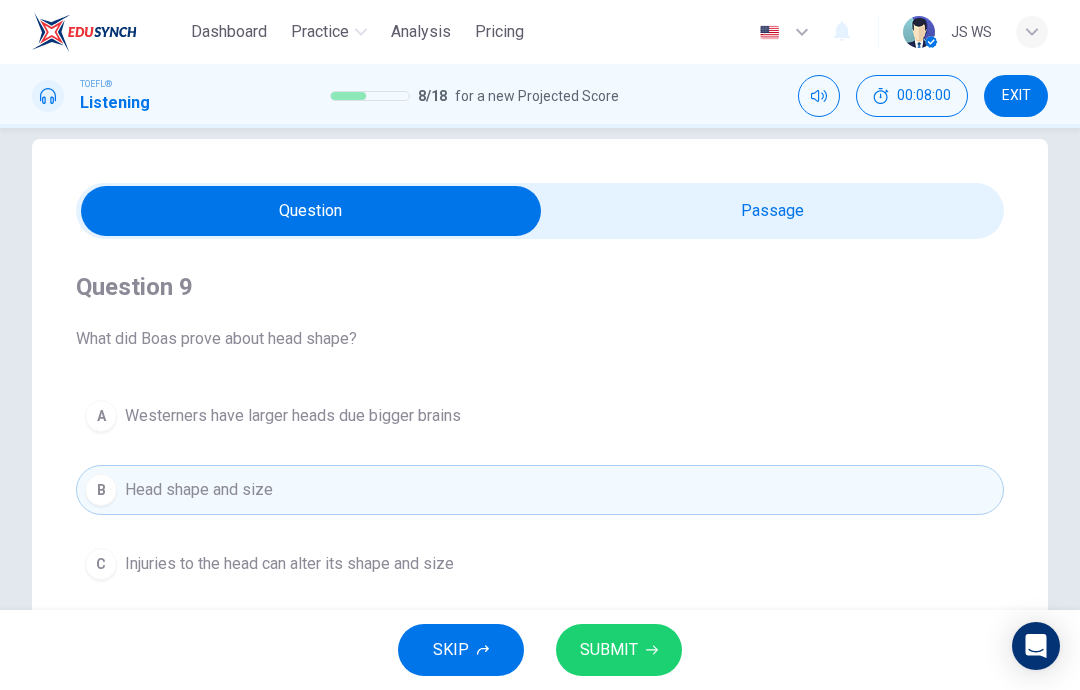 scroll, scrollTop: 8, scrollLeft: 0, axis: vertical 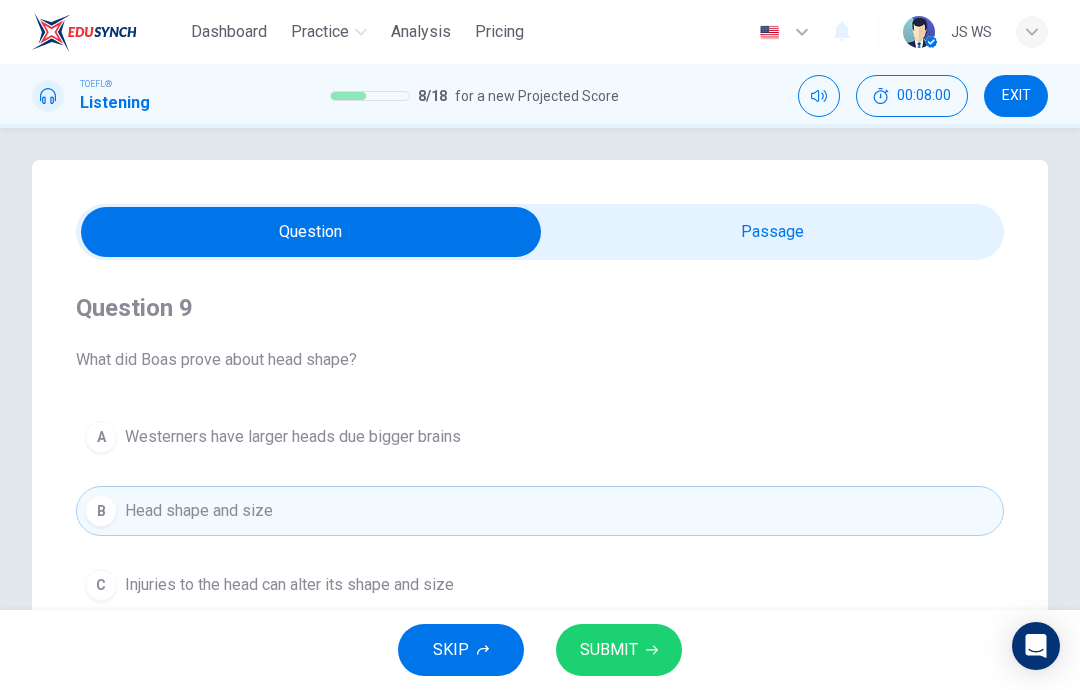 click at bounding box center [311, 232] 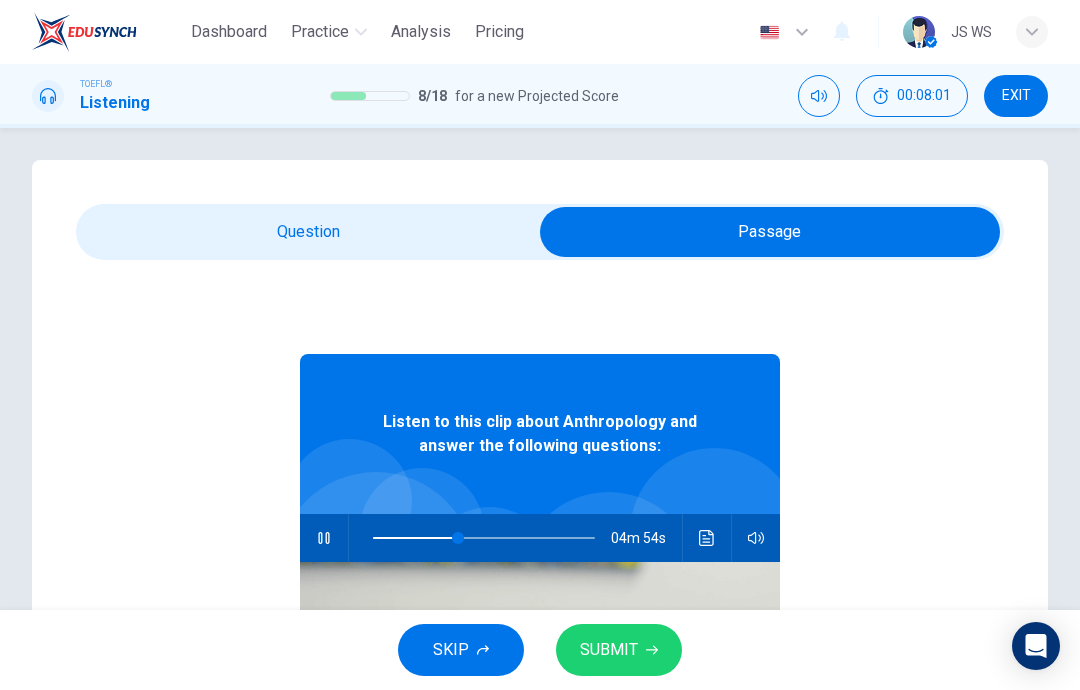 click at bounding box center (707, 538) 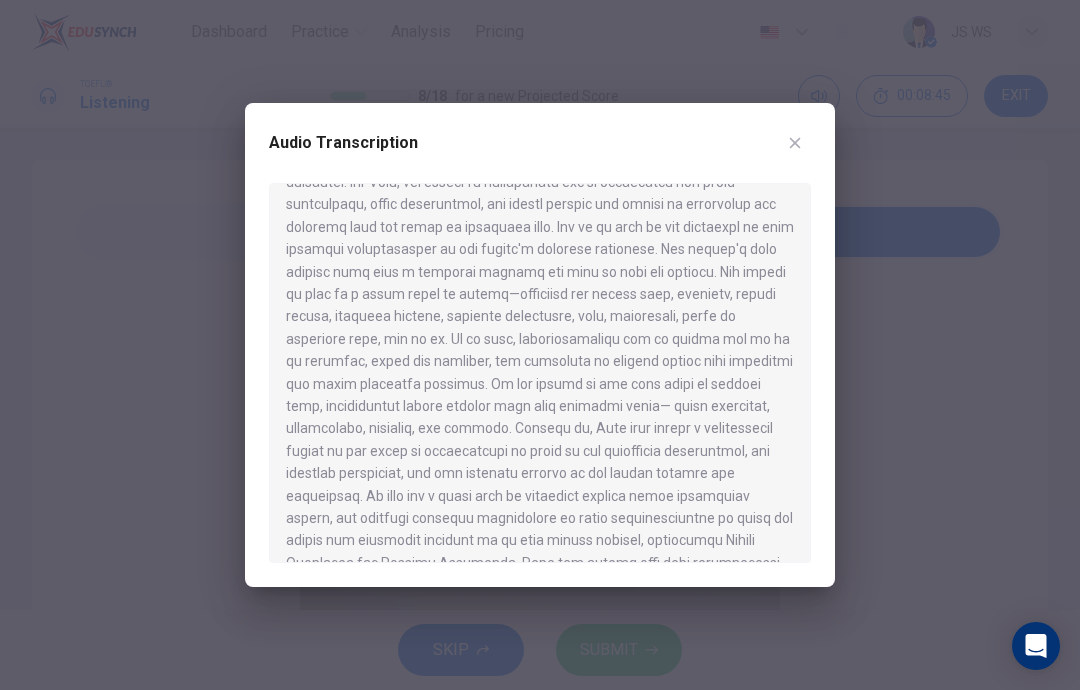 scroll, scrollTop: 1348, scrollLeft: 0, axis: vertical 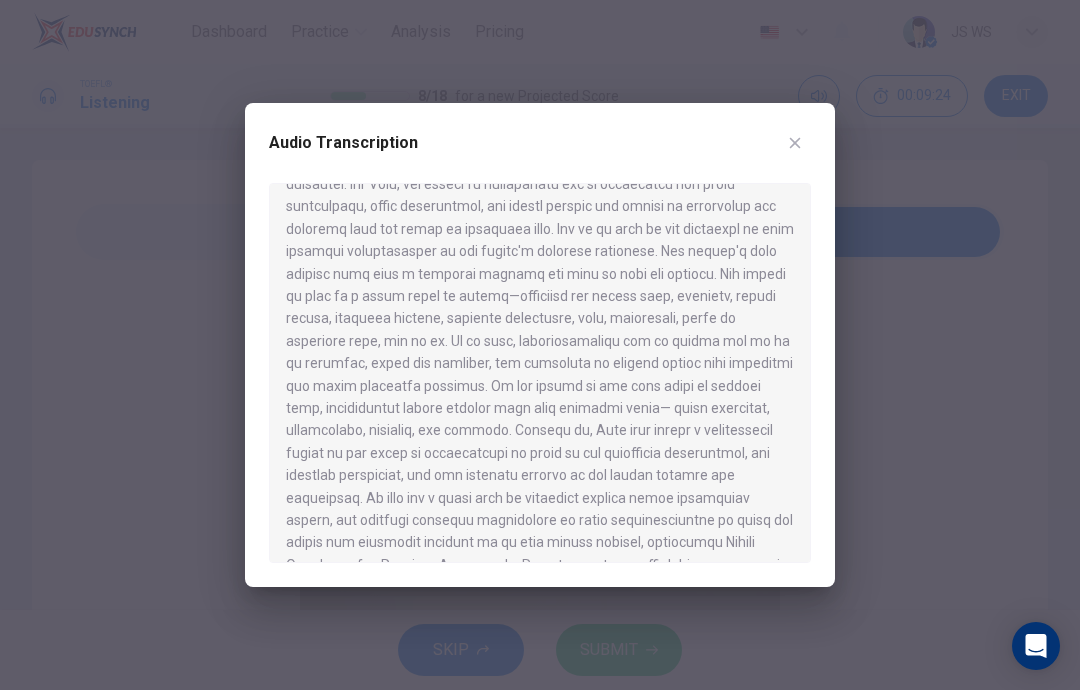 click at bounding box center [795, 143] 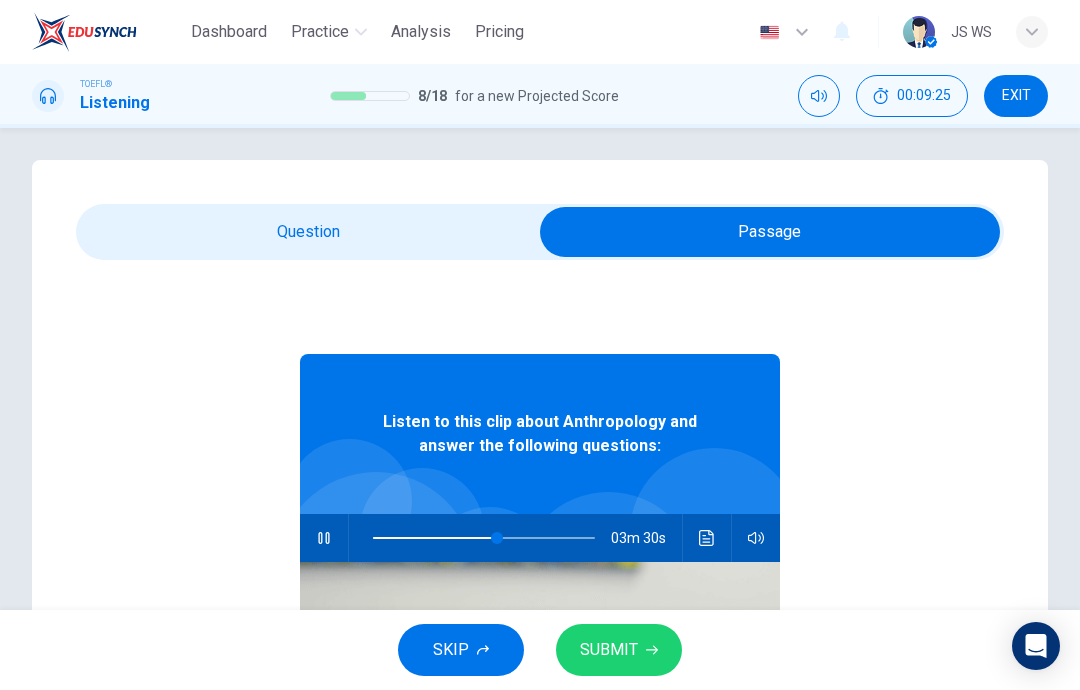 click at bounding box center [770, 232] 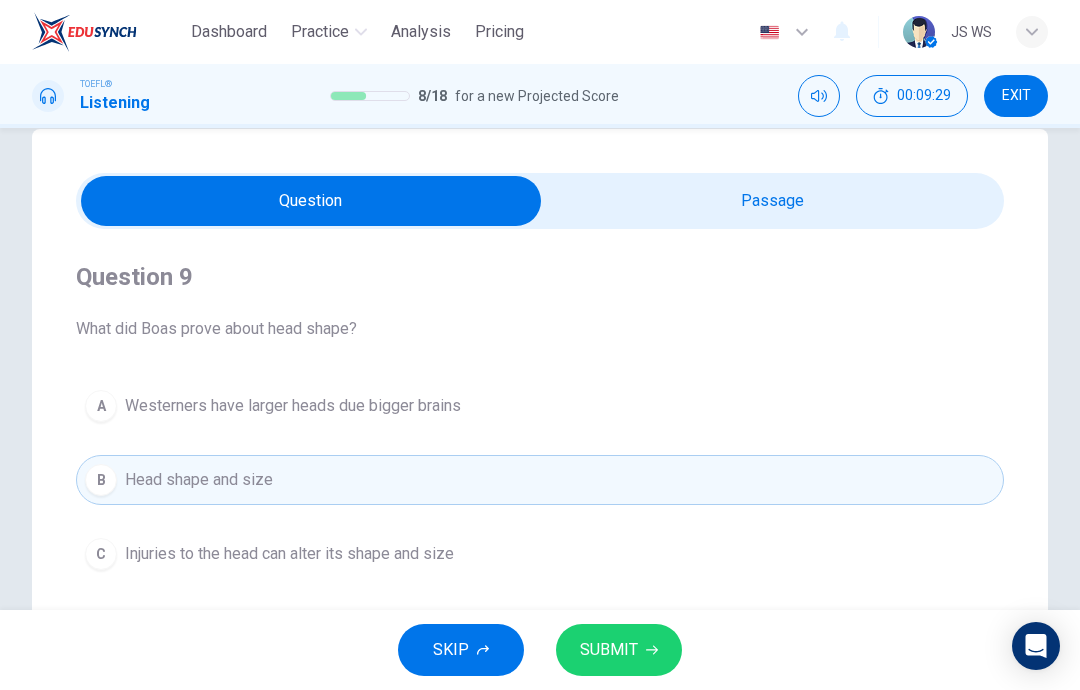 scroll, scrollTop: 38, scrollLeft: 0, axis: vertical 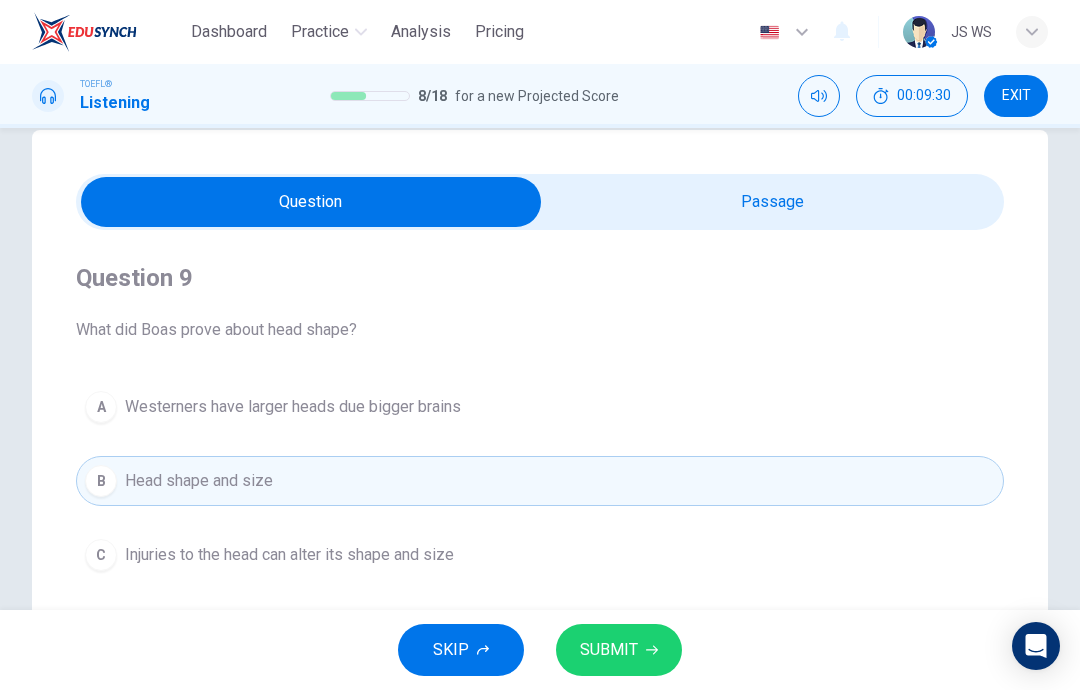click at bounding box center [311, 202] 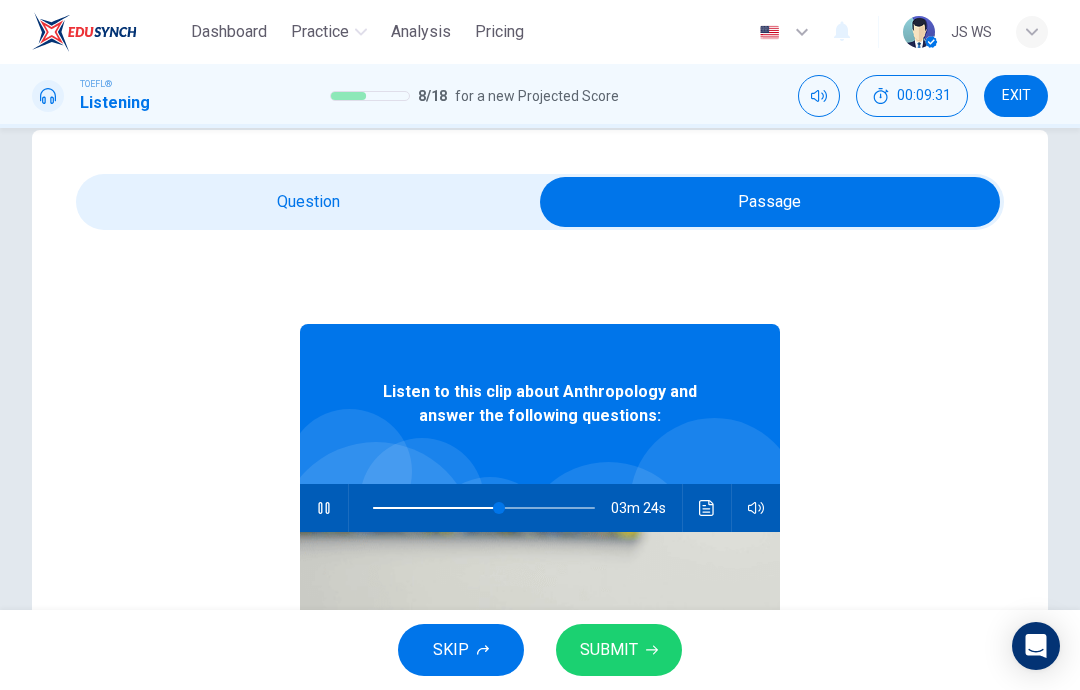 click at bounding box center (707, 508) 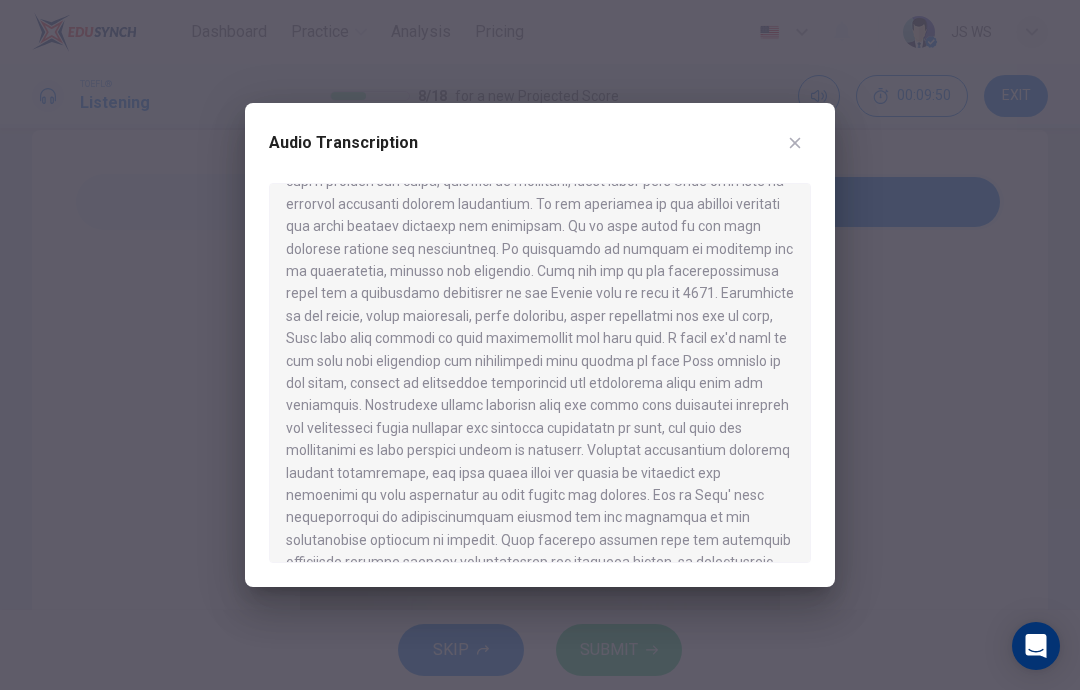 scroll, scrollTop: 347, scrollLeft: 0, axis: vertical 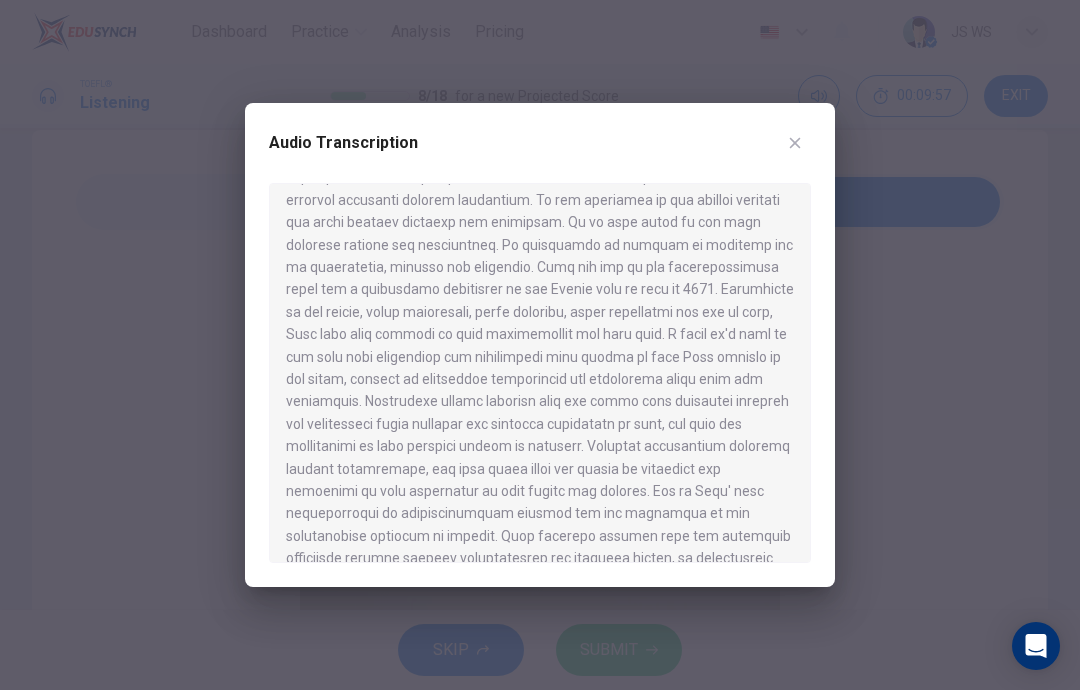 click at bounding box center (795, 143) 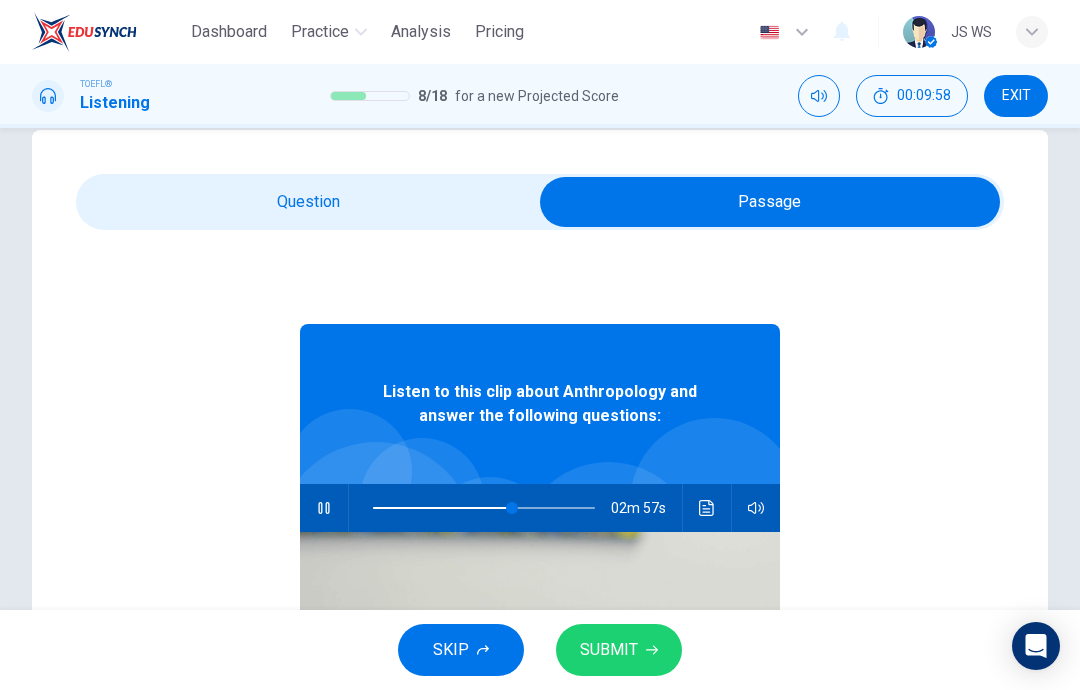 click at bounding box center (770, 202) 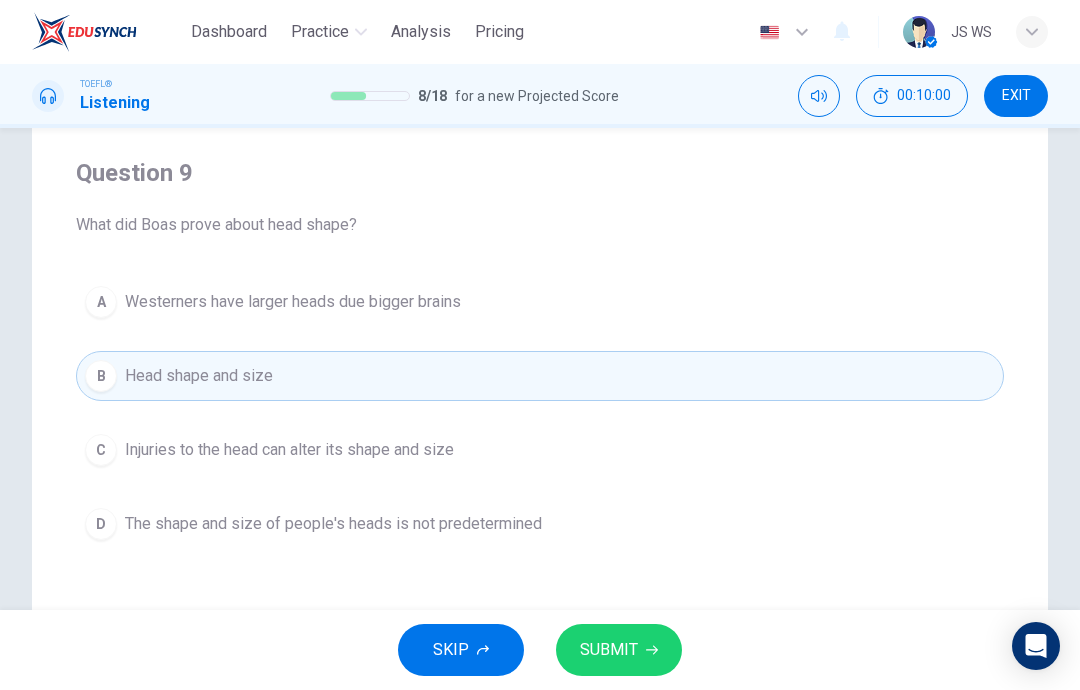 scroll, scrollTop: 144, scrollLeft: 0, axis: vertical 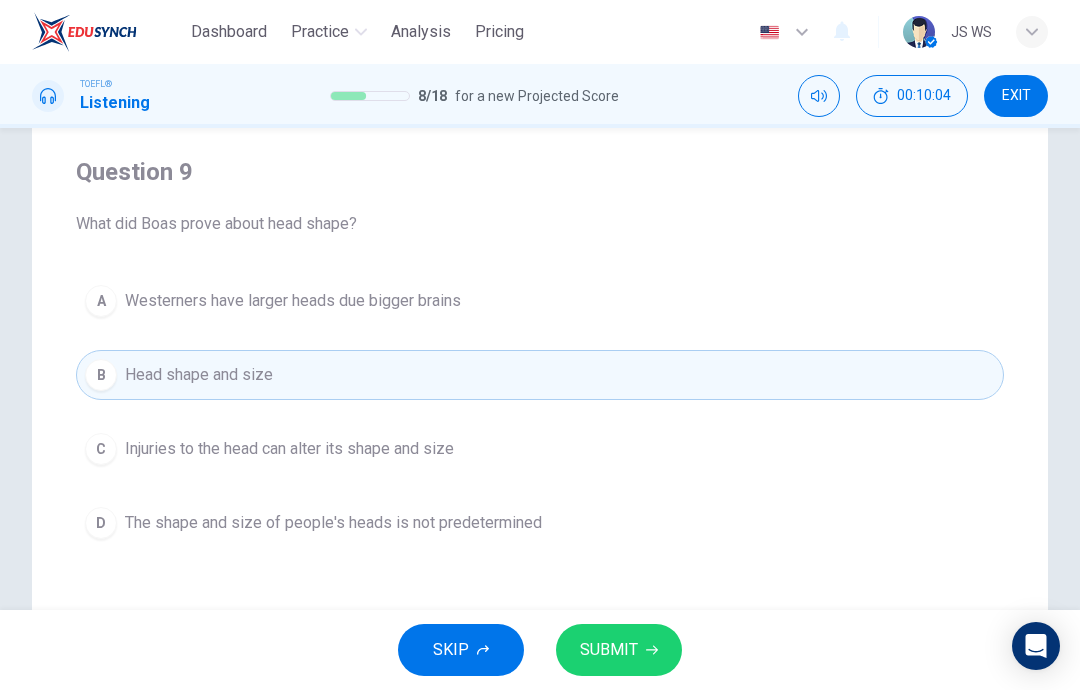 click on "C Injuries to the head can alter its shape and size" at bounding box center [540, 449] 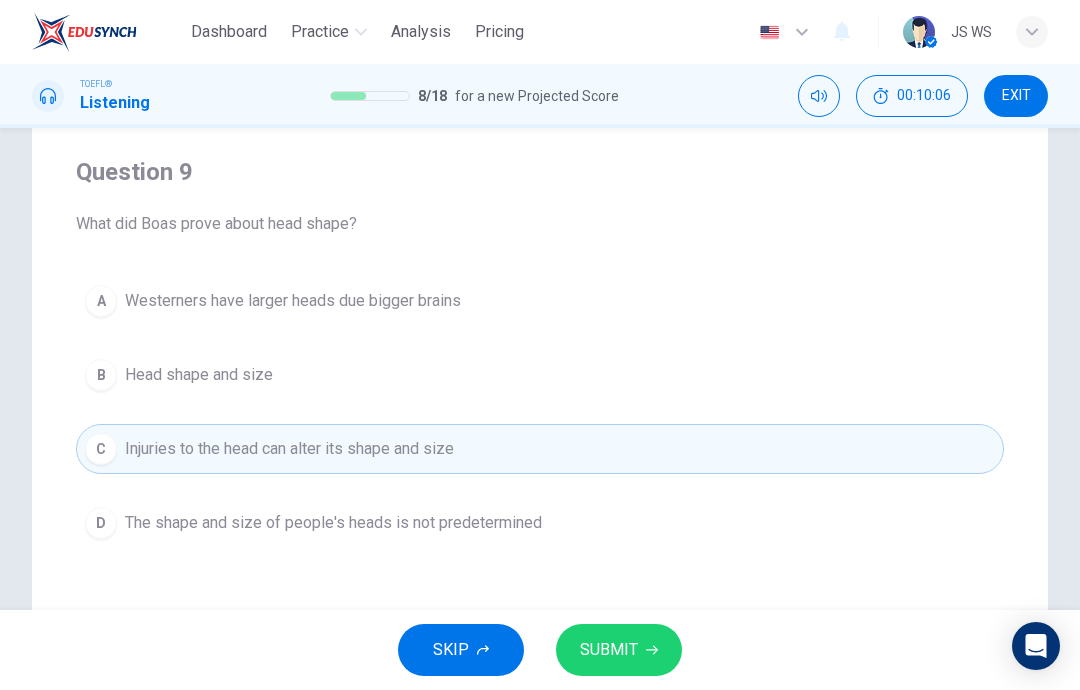 click on "SUBMIT" at bounding box center [609, 650] 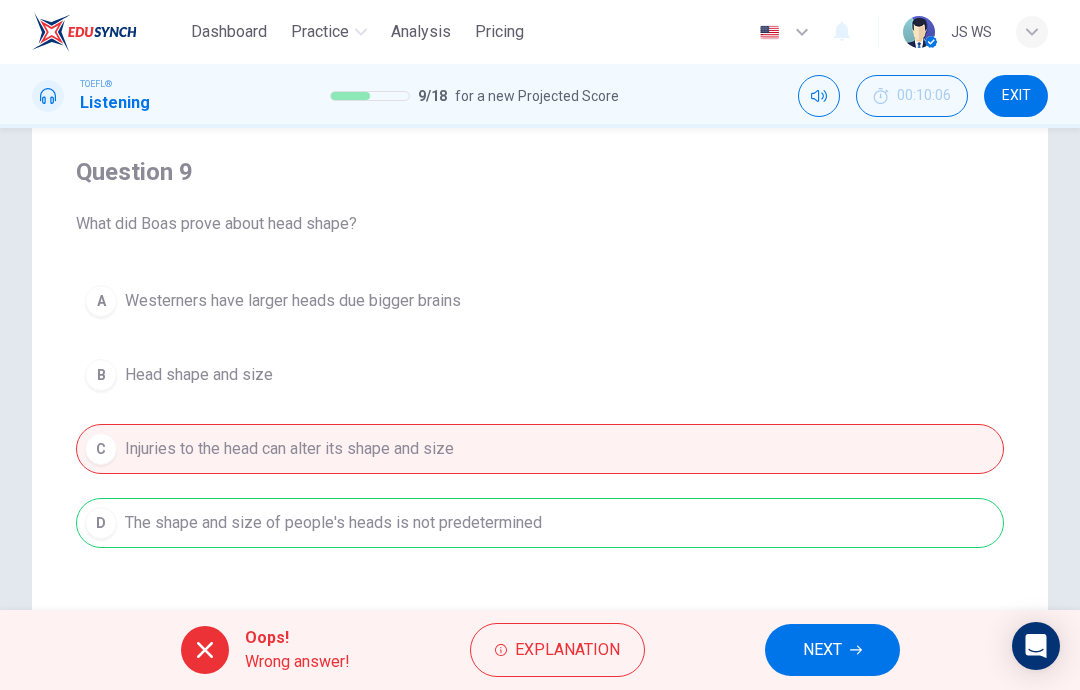 click at bounding box center [856, 650] 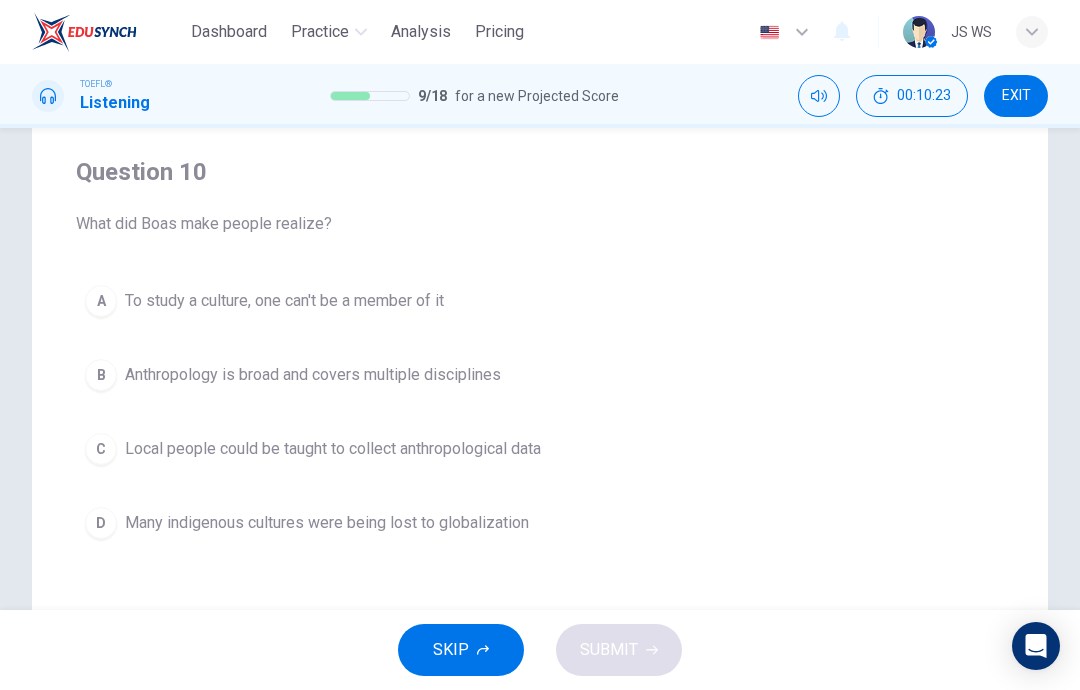 click on "A To study a culture, one can't be a member of it" at bounding box center (540, 301) 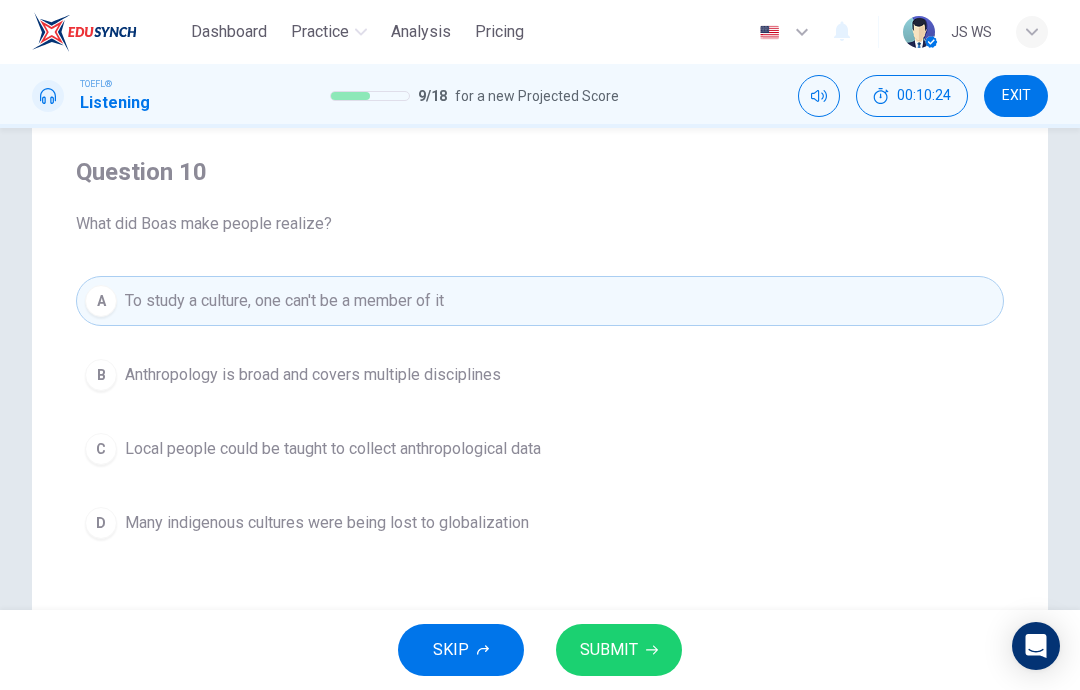 click on "SUBMIT" at bounding box center (609, 650) 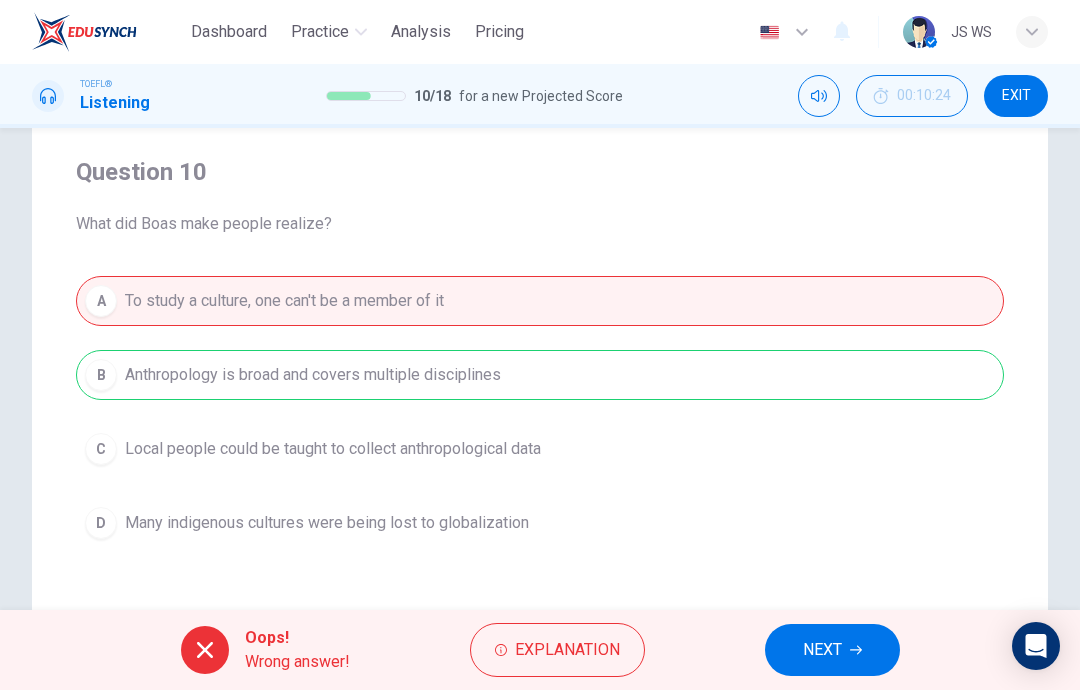 click on "NEXT" at bounding box center (832, 650) 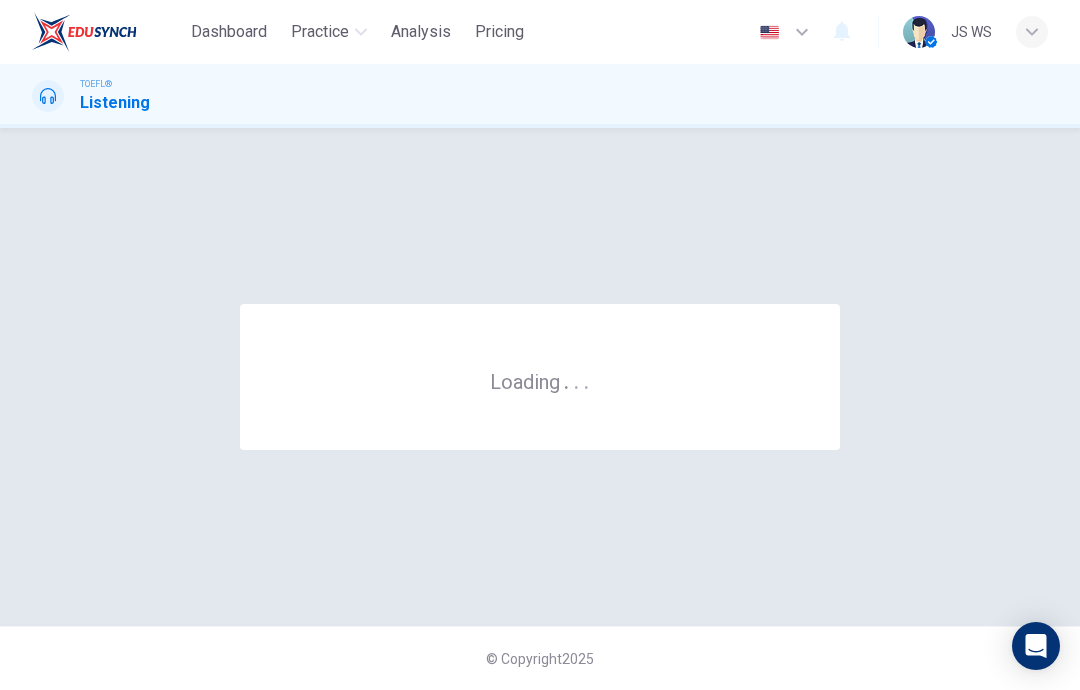 scroll, scrollTop: 0, scrollLeft: 0, axis: both 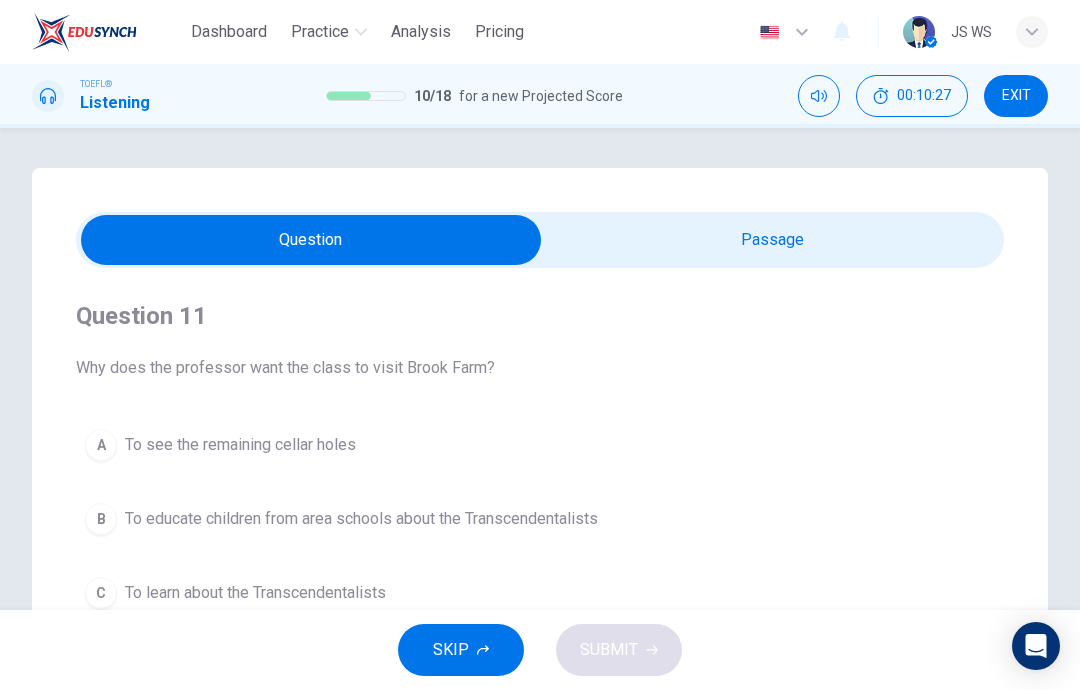 click at bounding box center (311, 240) 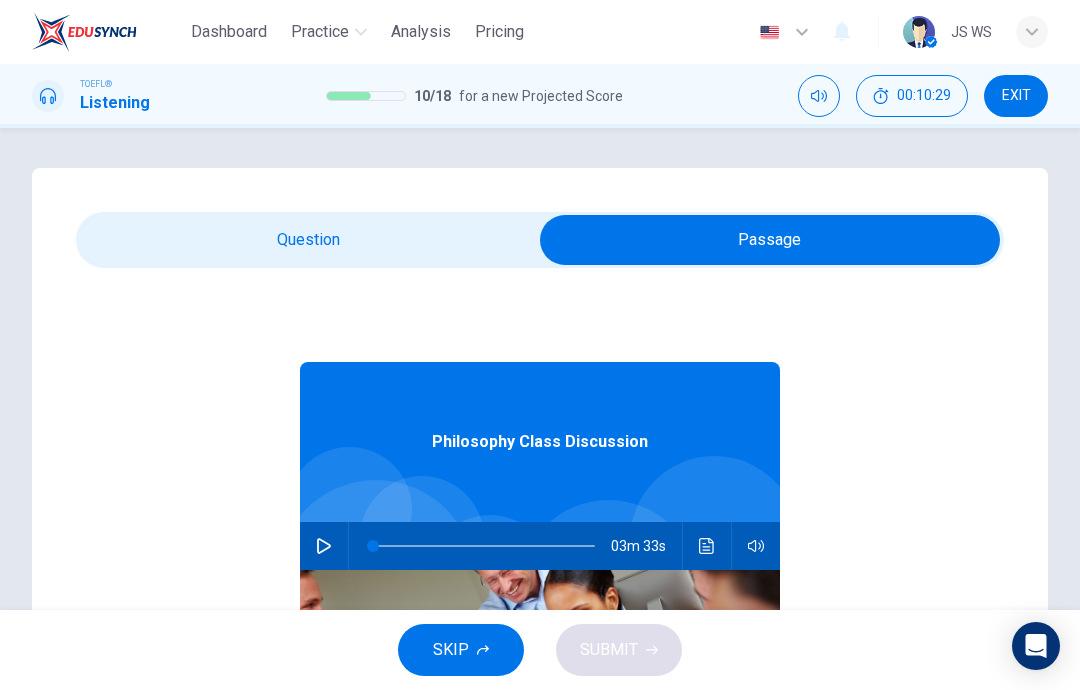 click at bounding box center [324, 546] 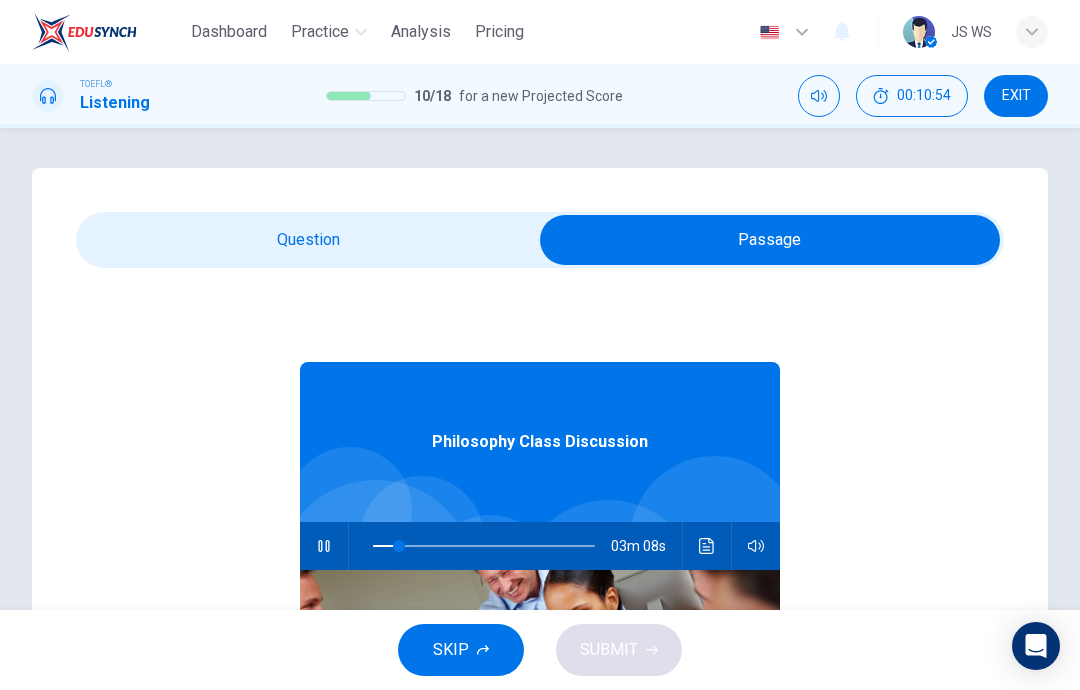 click at bounding box center (770, 240) 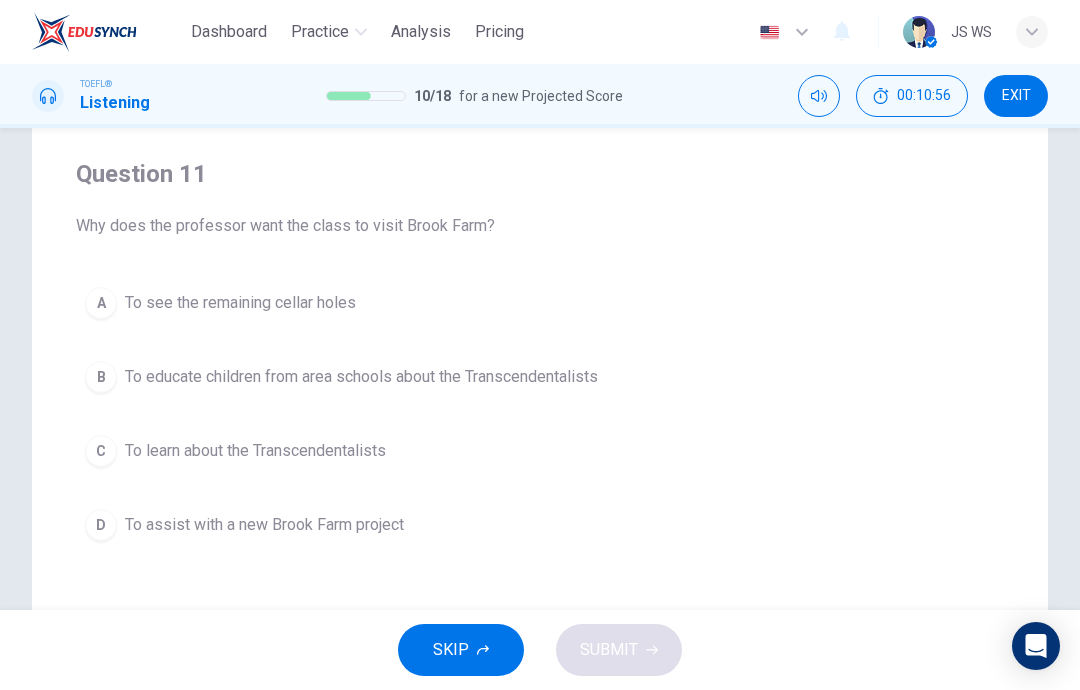 scroll, scrollTop: 141, scrollLeft: 0, axis: vertical 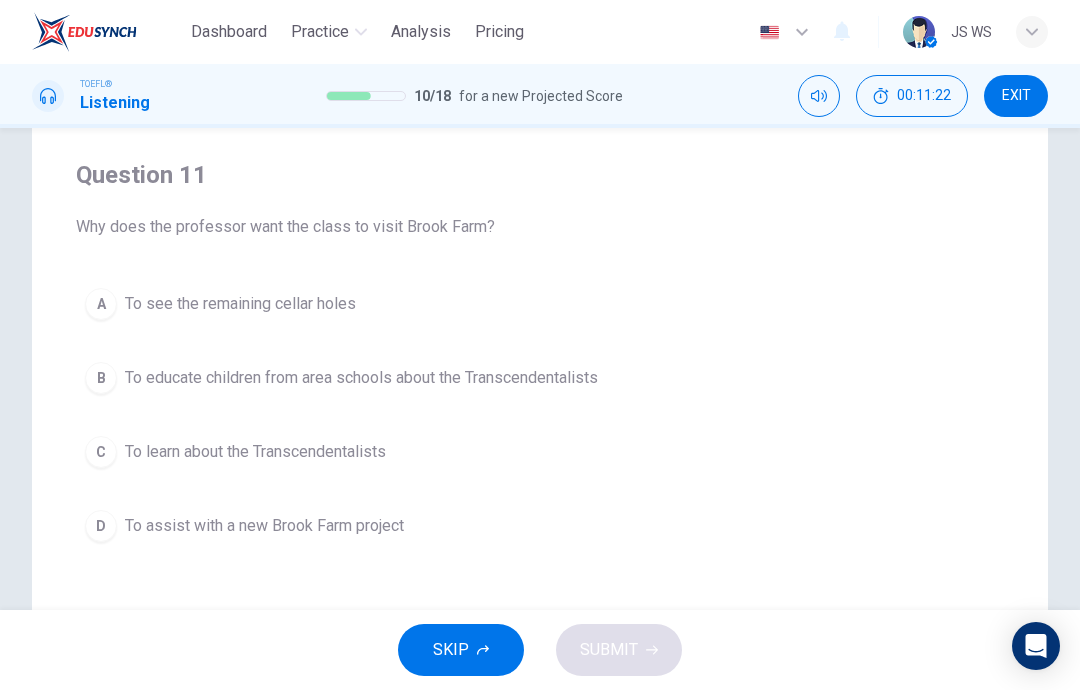 click on "B To educate children from area schools about the Transcendentalists" at bounding box center [540, 378] 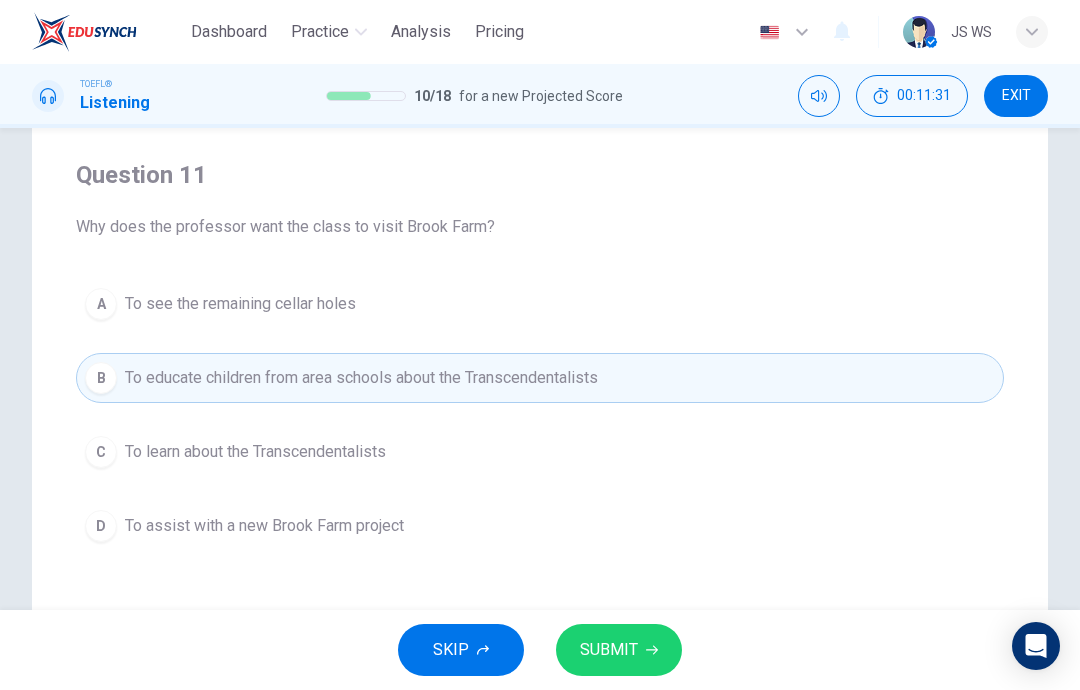 click on "C To learn about the Transcendentalists" at bounding box center [540, 452] 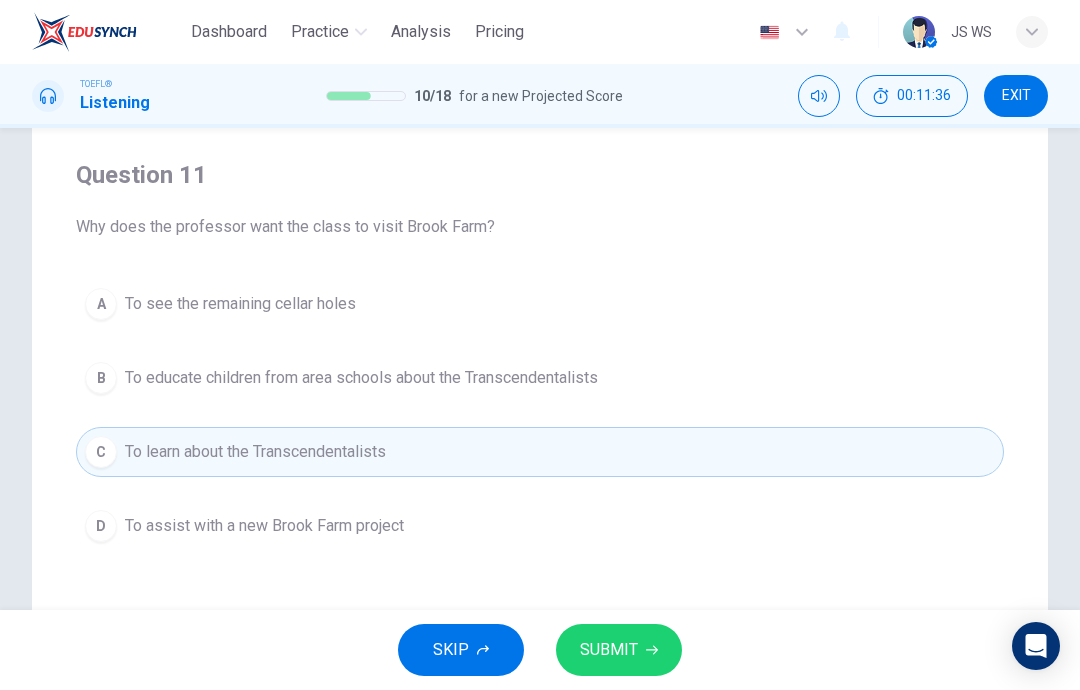 click on "To educate children from area schools about the Transcendentalists" at bounding box center (240, 304) 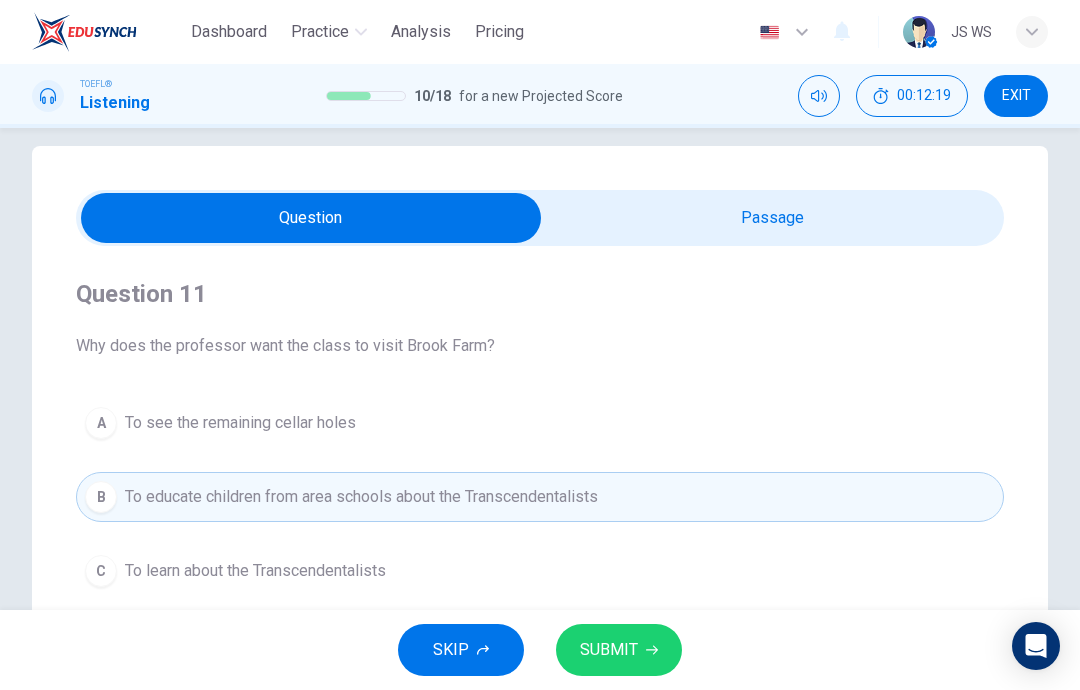 scroll, scrollTop: 6, scrollLeft: 0, axis: vertical 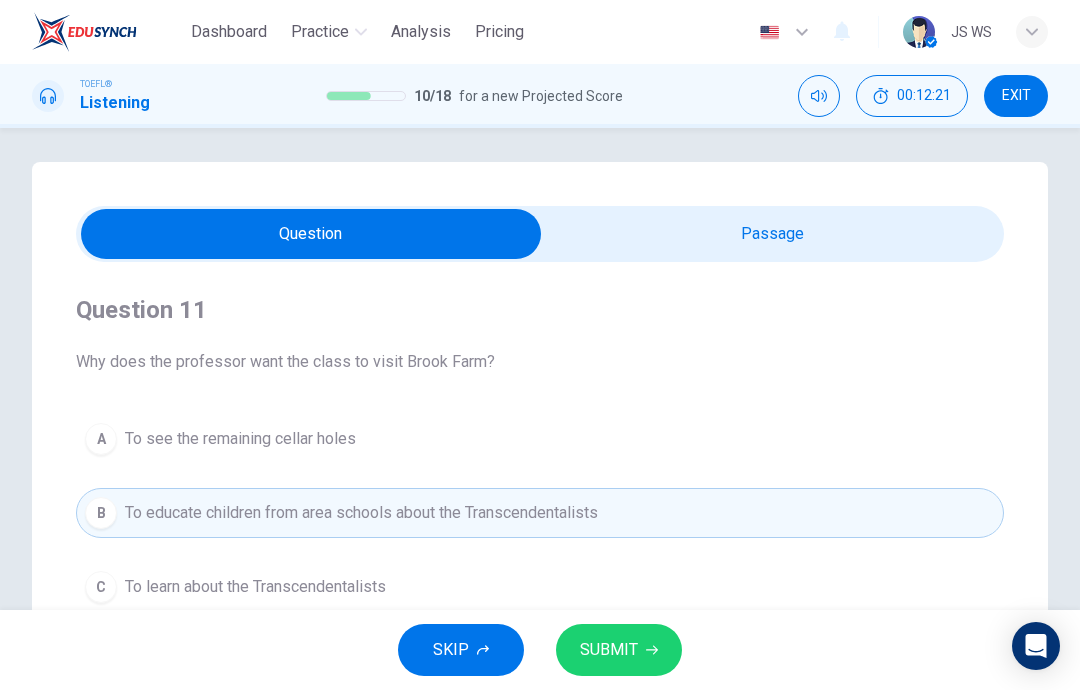click at bounding box center [311, 234] 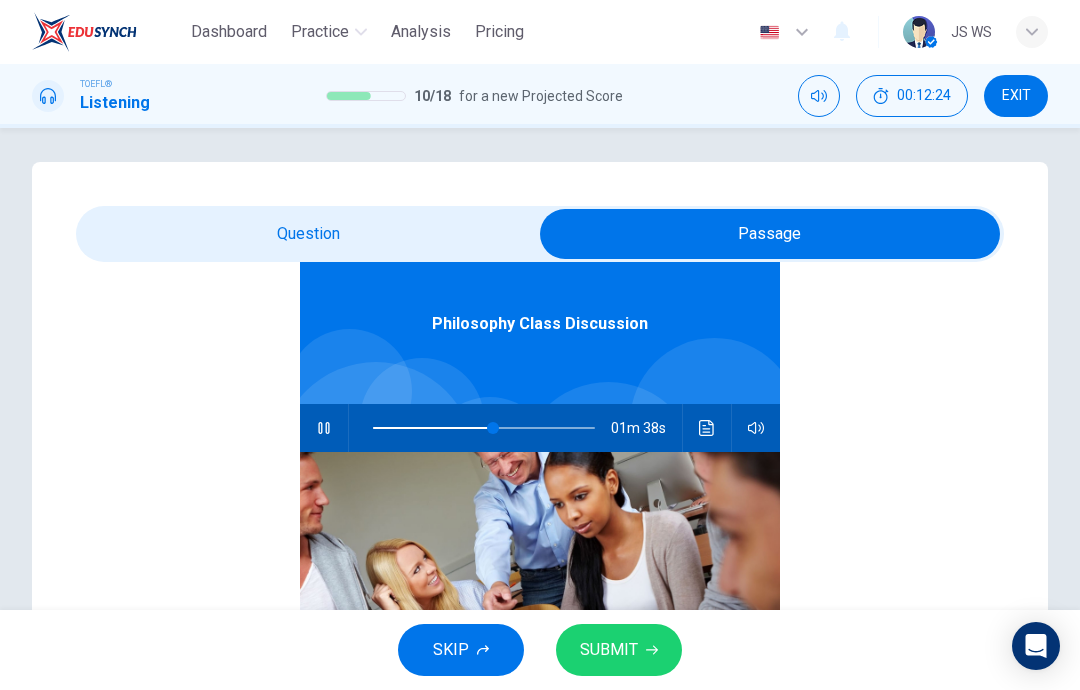 scroll, scrollTop: 112, scrollLeft: 0, axis: vertical 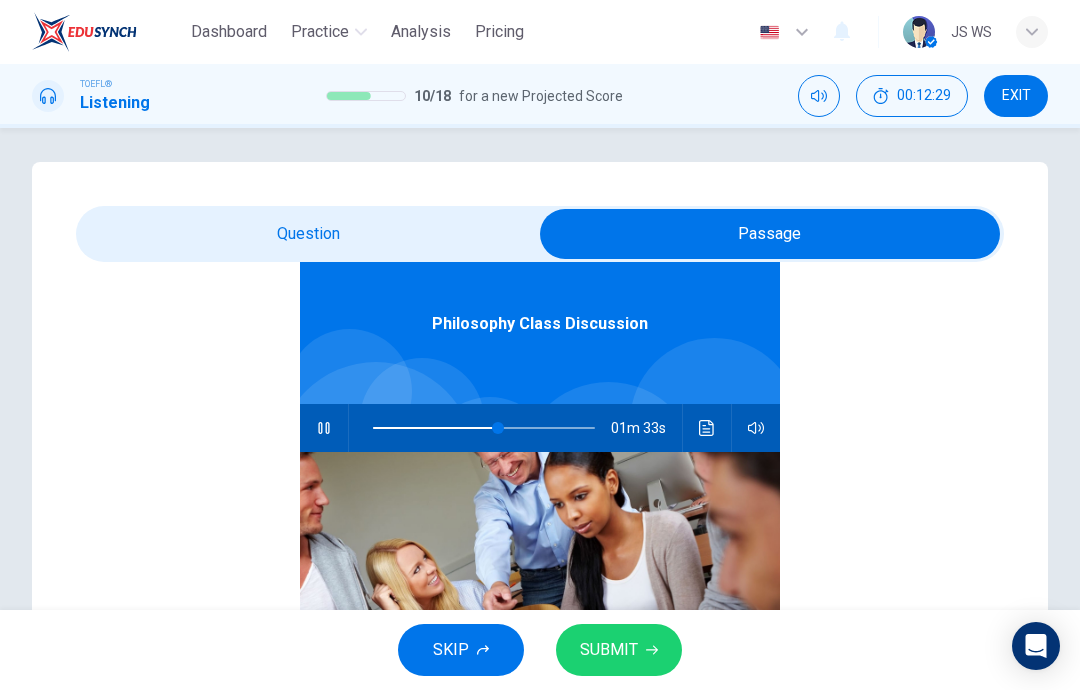 click at bounding box center [770, 234] 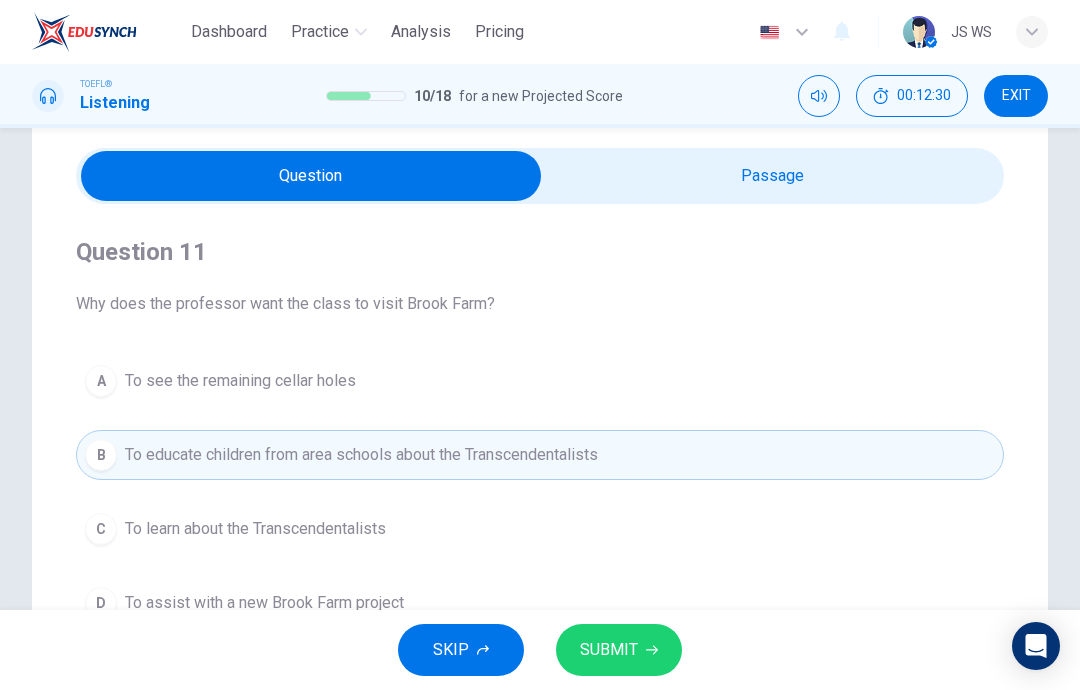 scroll, scrollTop: 86, scrollLeft: 0, axis: vertical 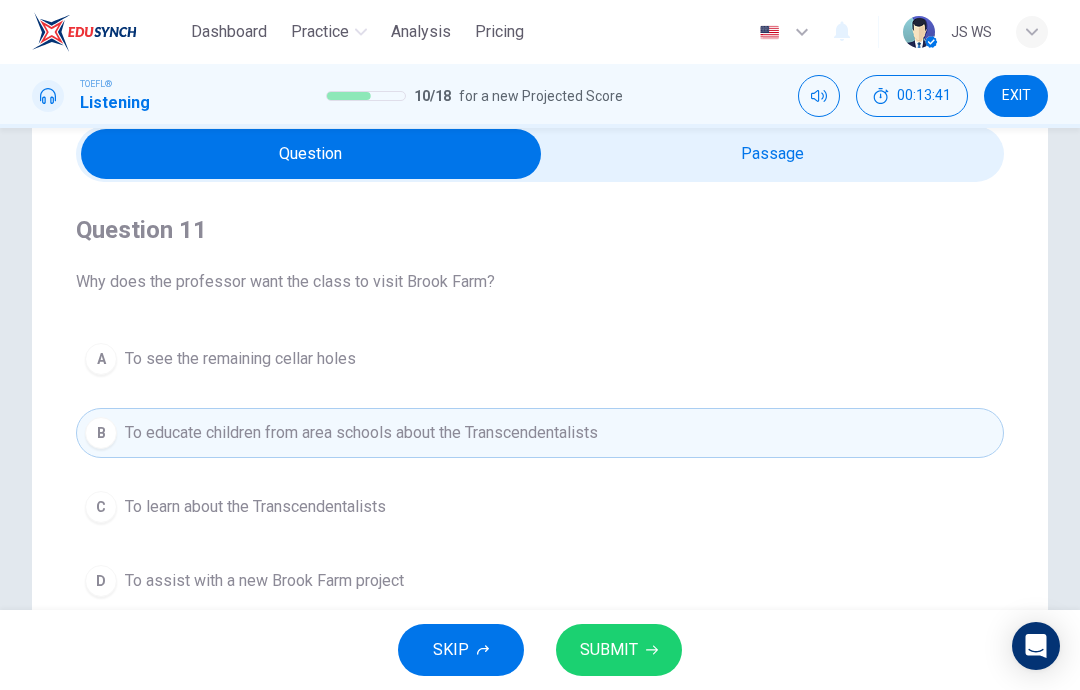 click at bounding box center [311, 154] 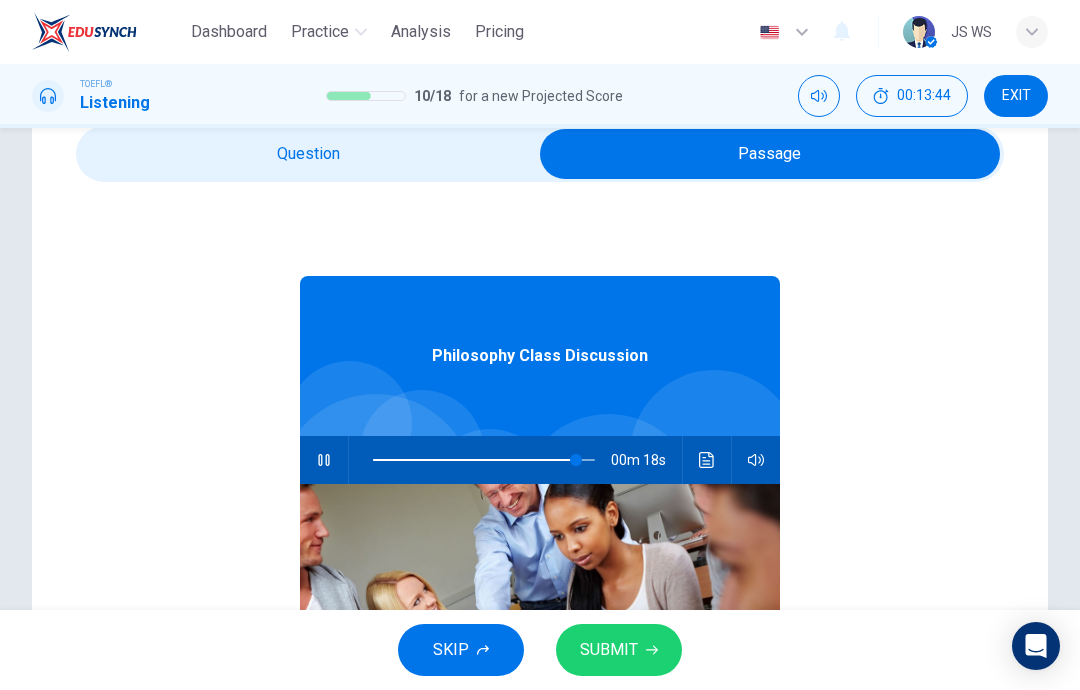 click at bounding box center [706, 460] 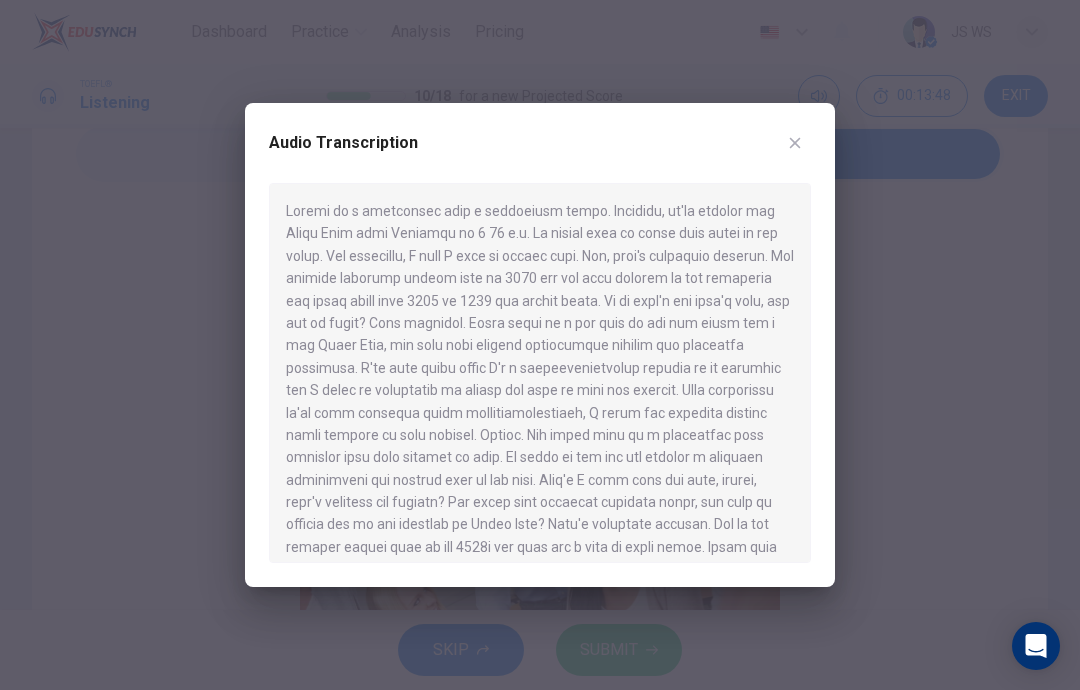 scroll, scrollTop: 0, scrollLeft: 0, axis: both 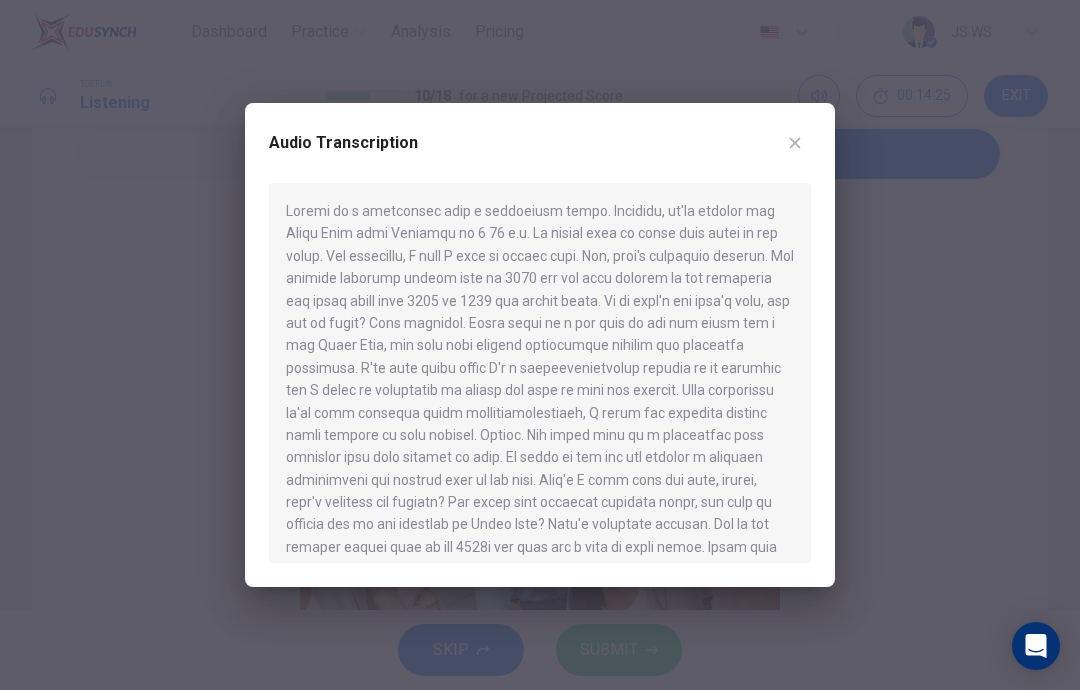 click on "Audio Transcription" at bounding box center [540, 345] 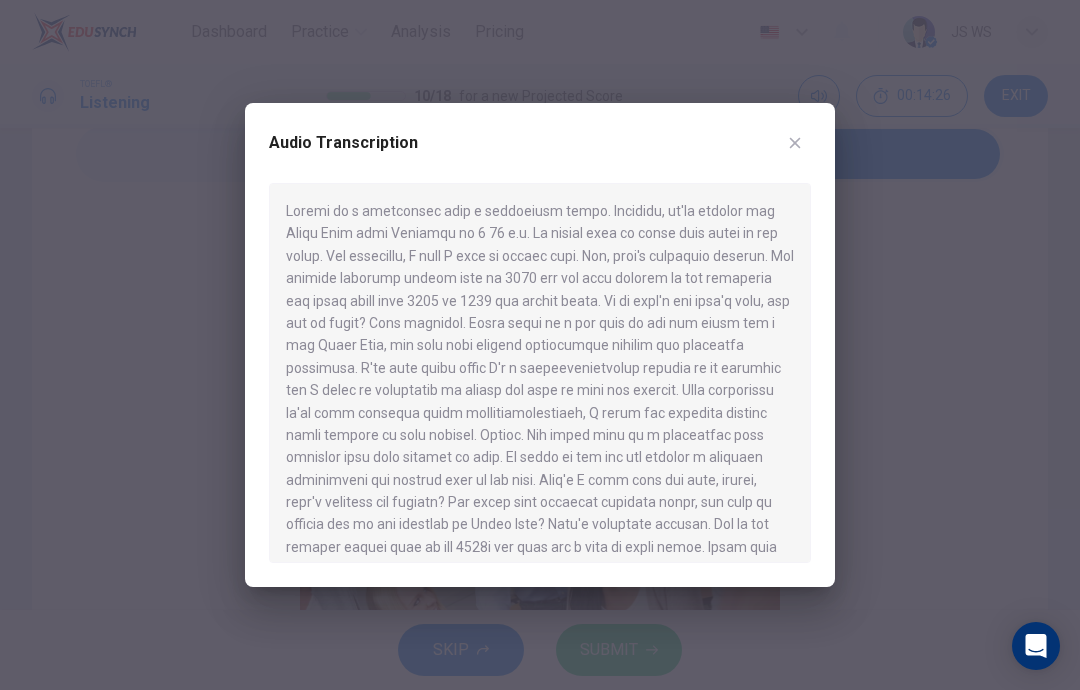 click at bounding box center (795, 143) 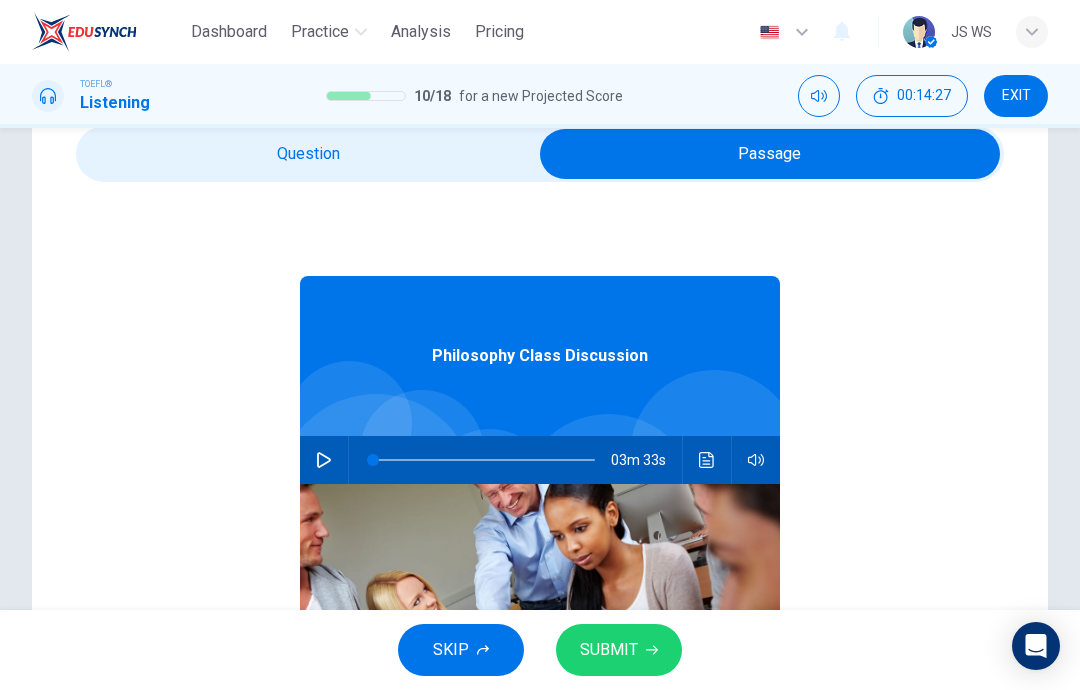 click at bounding box center (770, 154) 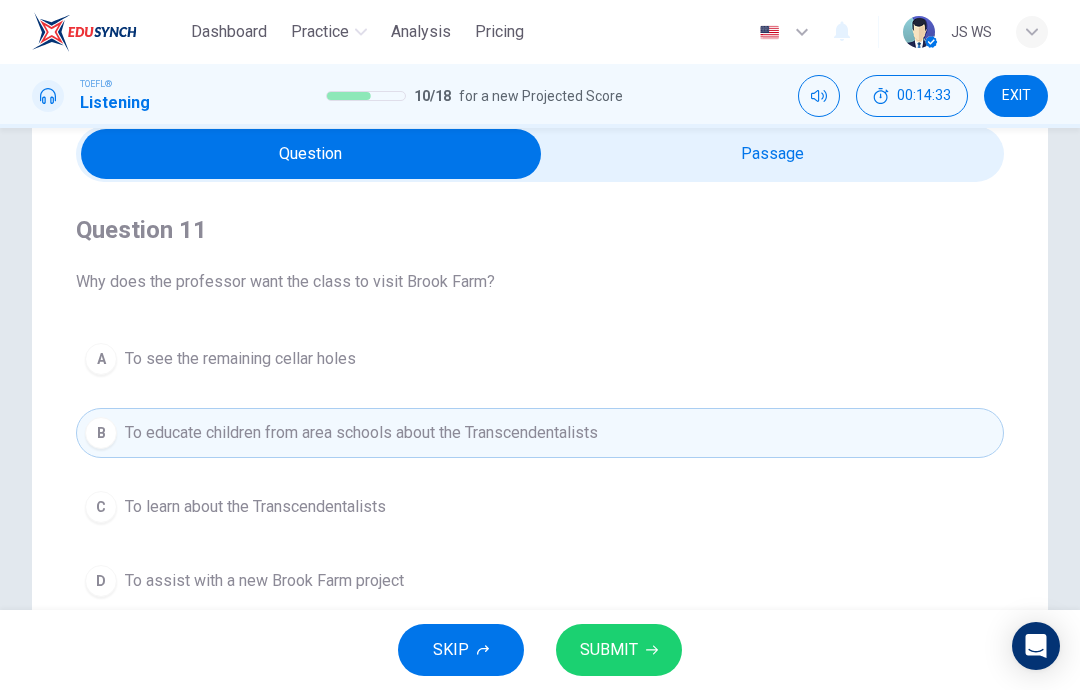 click on "SUBMIT" at bounding box center (609, 650) 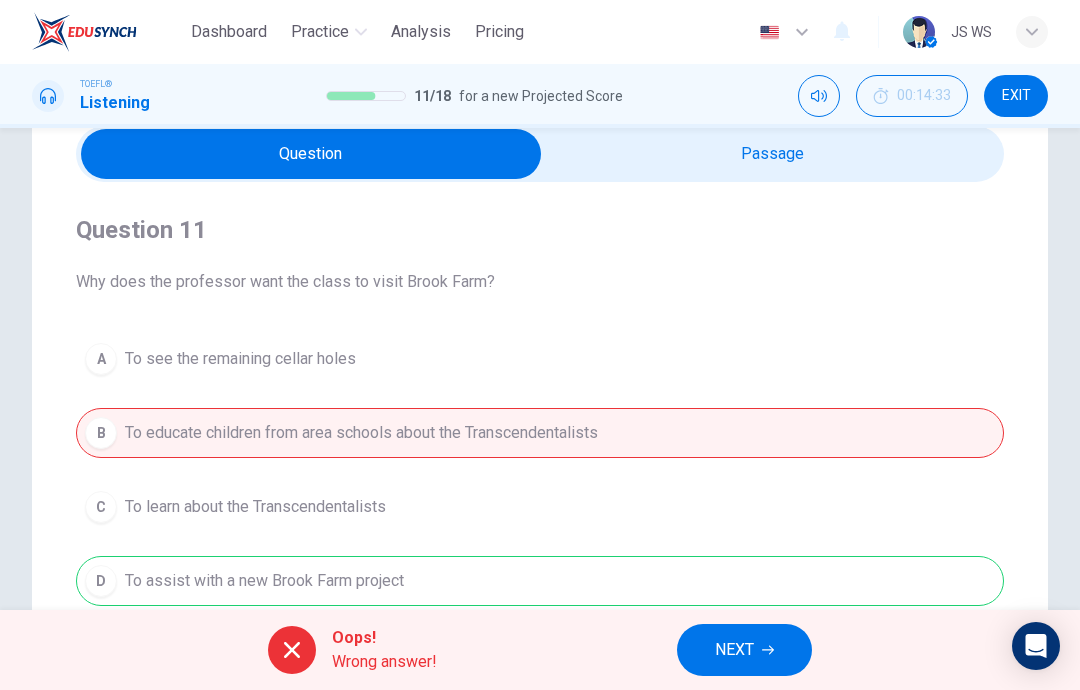 click at bounding box center [768, 650] 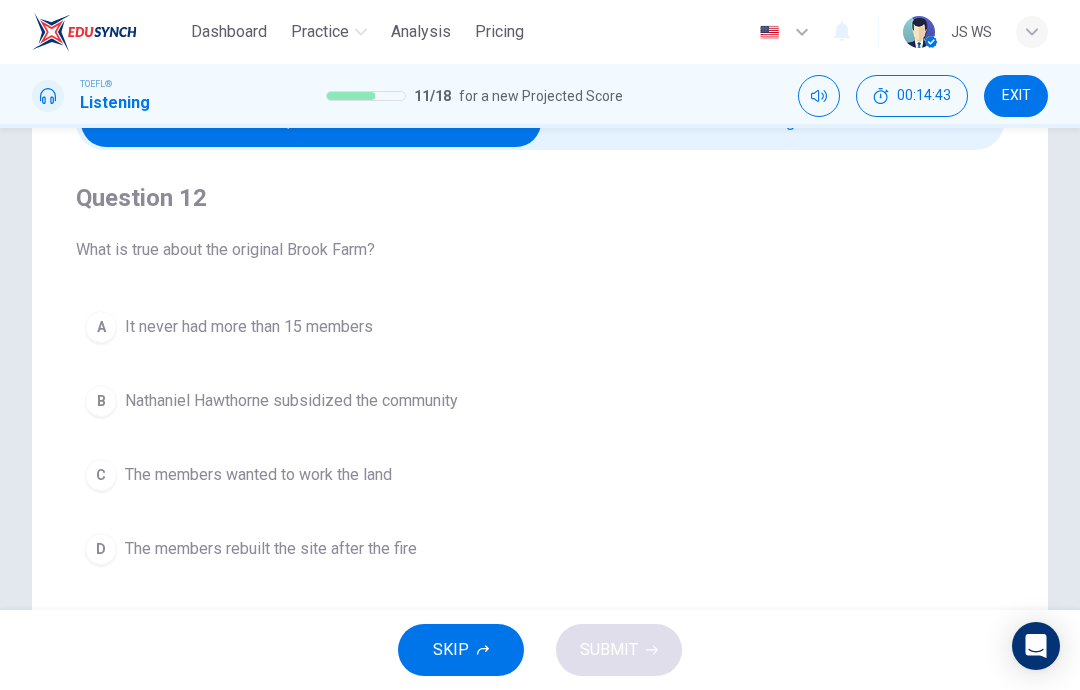 scroll, scrollTop: 117, scrollLeft: 0, axis: vertical 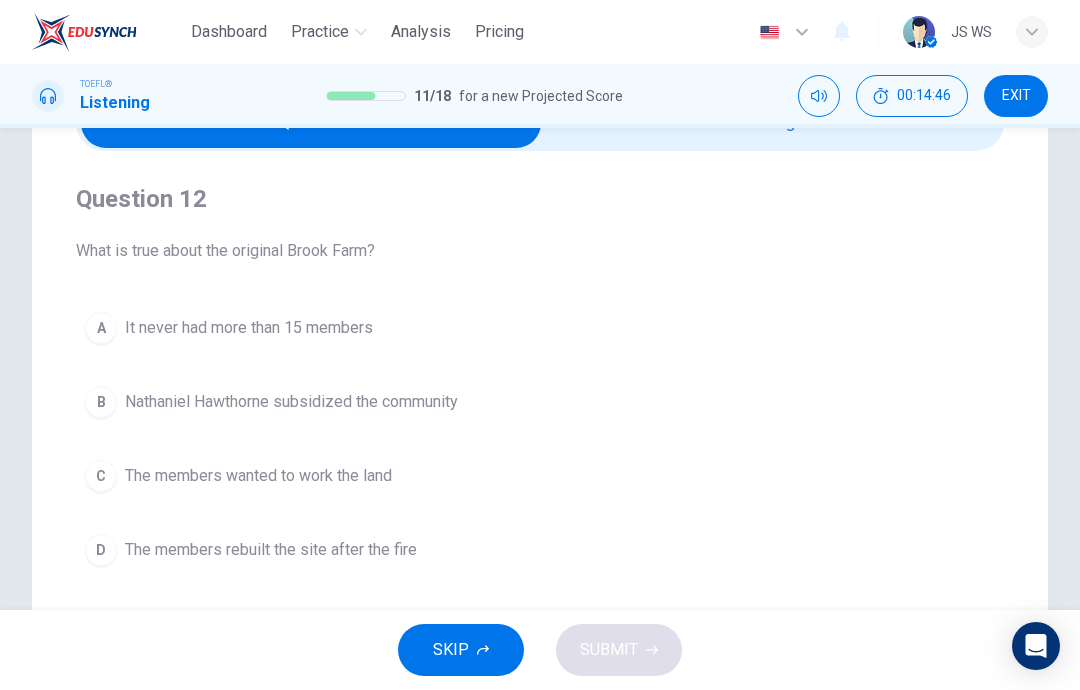 click on "C The members wanted to work the land" at bounding box center [540, 476] 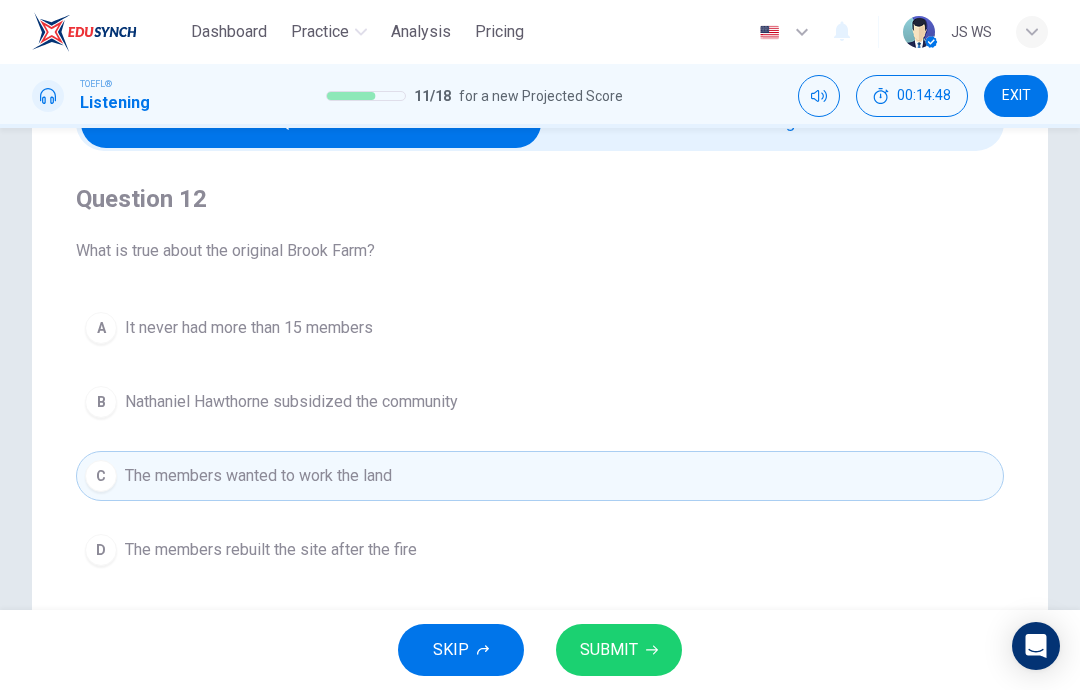 click on "SUBMIT" at bounding box center (619, 650) 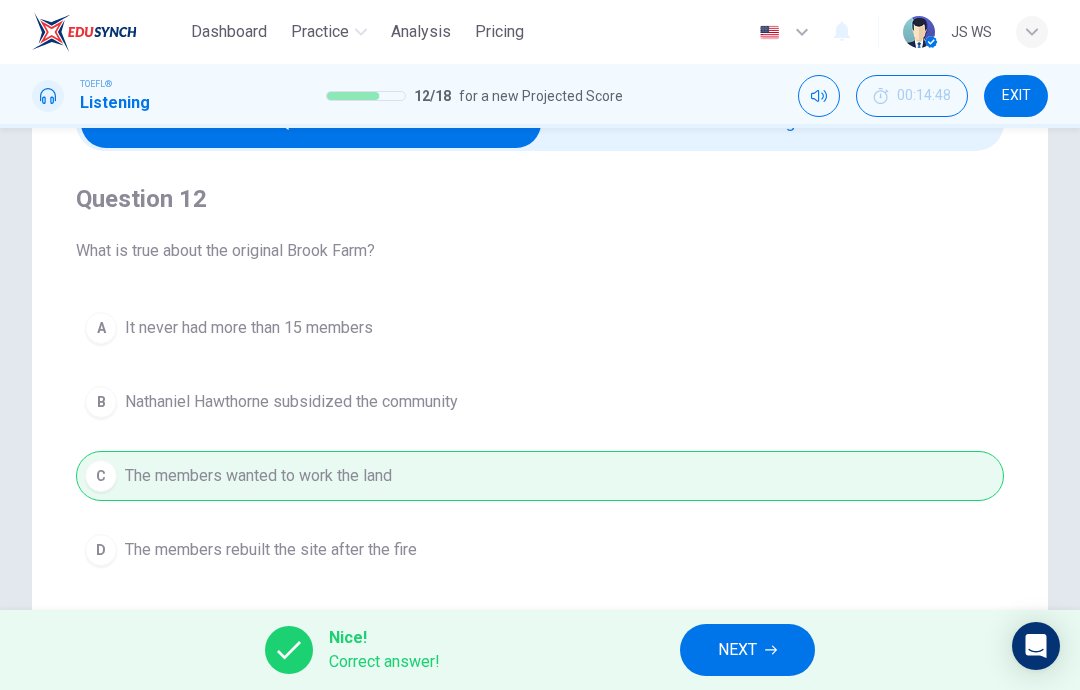 click on "NEXT" at bounding box center [747, 650] 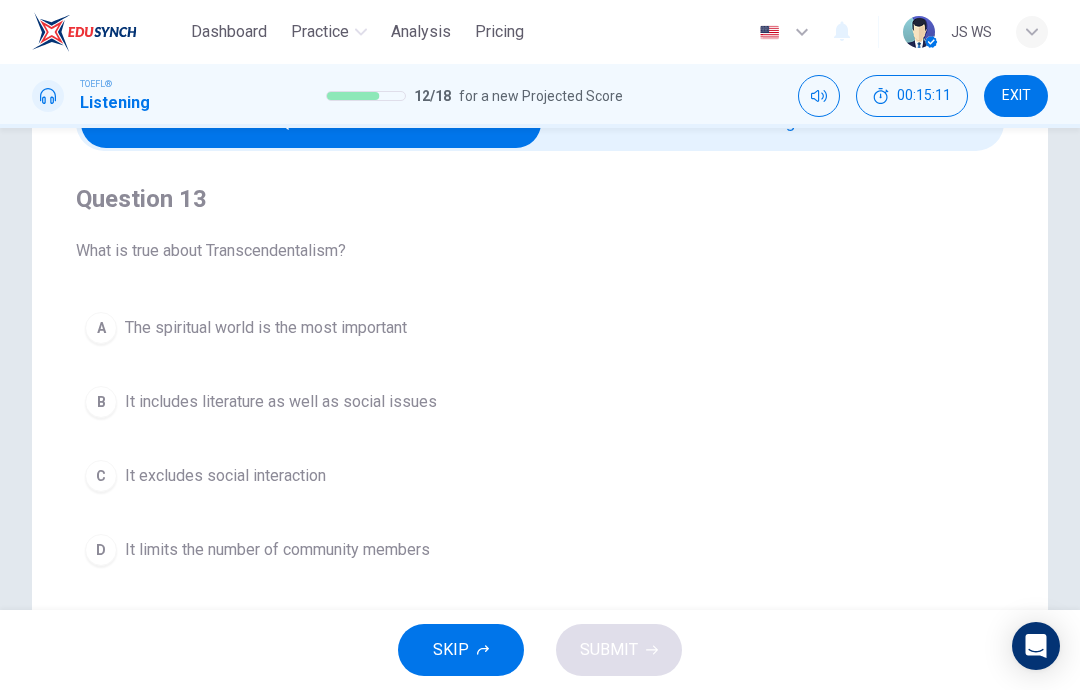 click on "C It excludes social interaction" at bounding box center (540, 476) 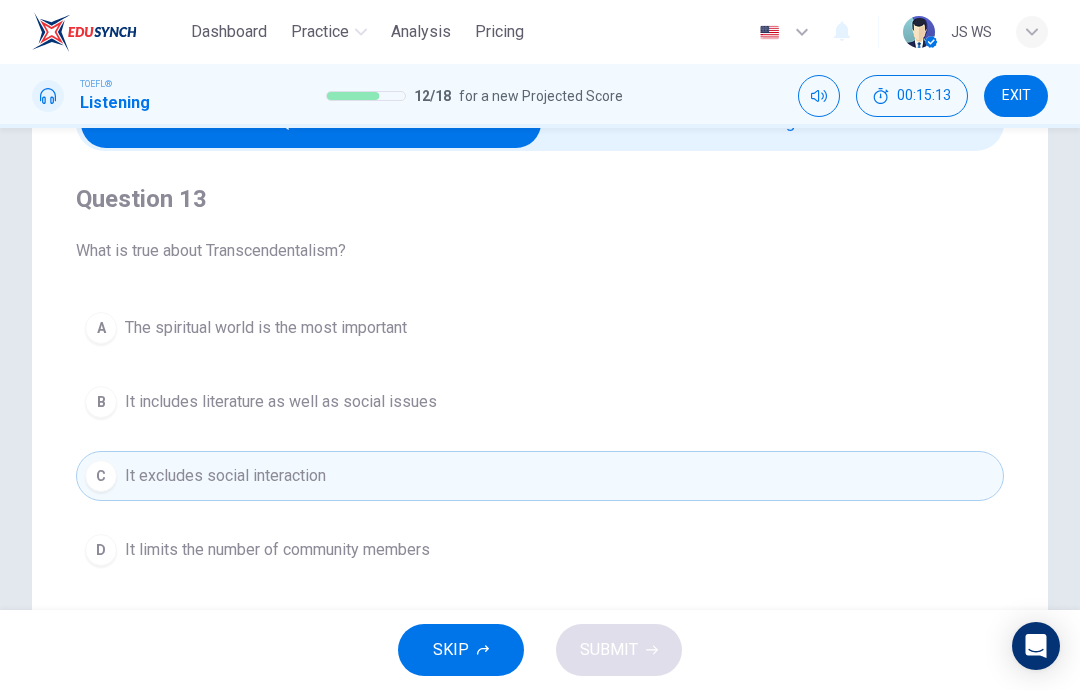 click on "C" at bounding box center (101, 476) 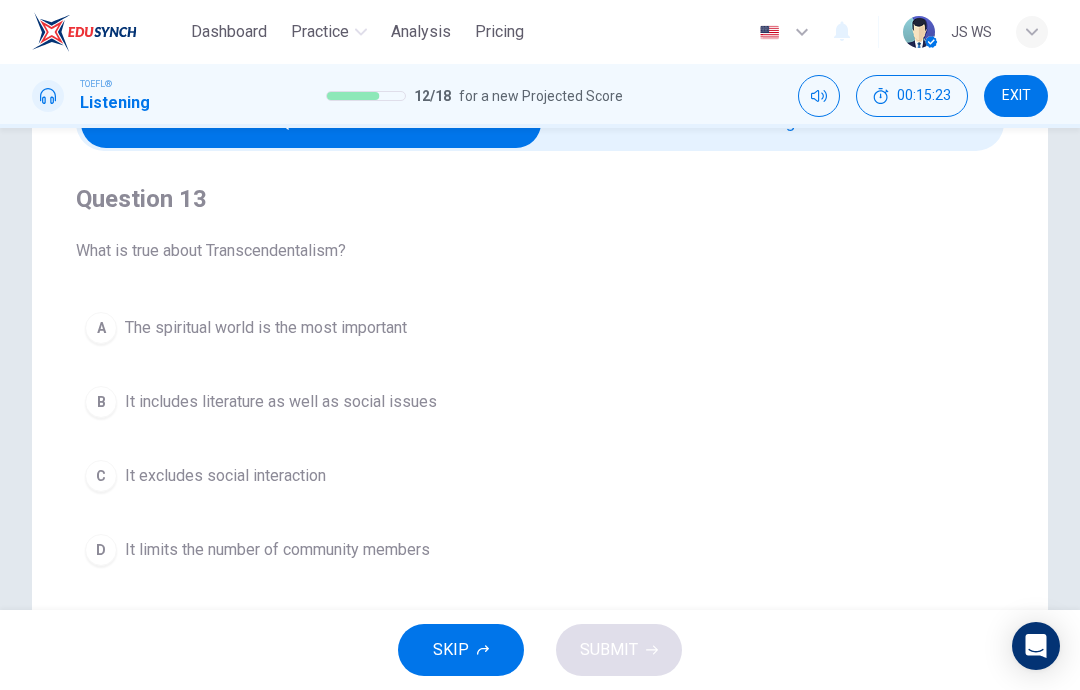 click on "D" at bounding box center [101, 328] 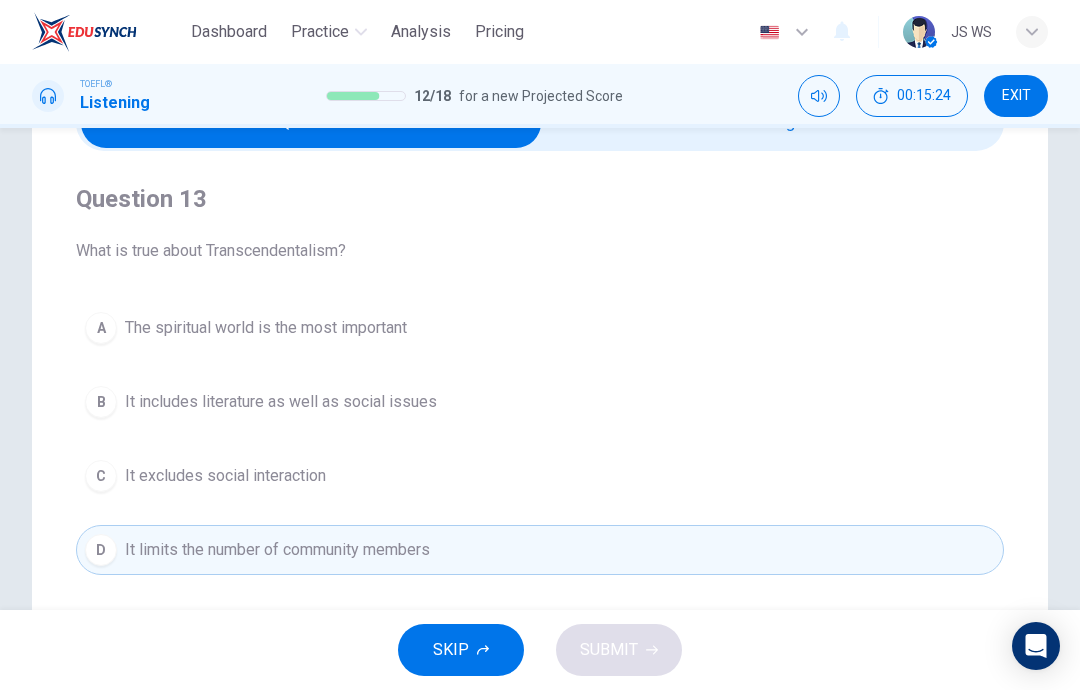 click on "B" at bounding box center (101, 328) 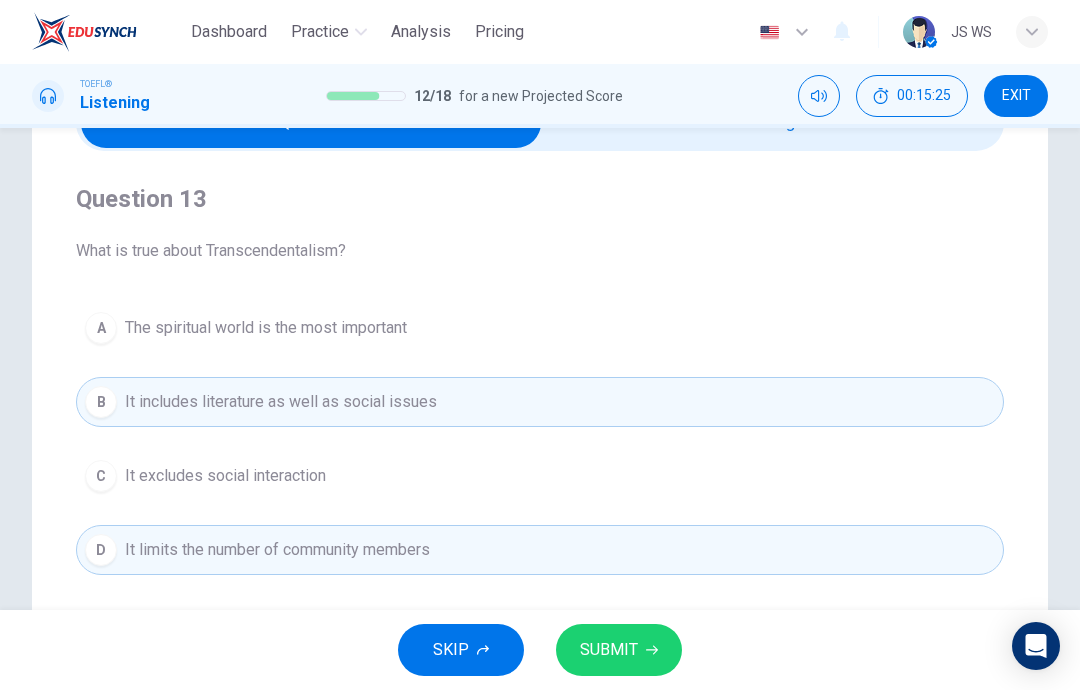 click on "SUBMIT" at bounding box center (619, 650) 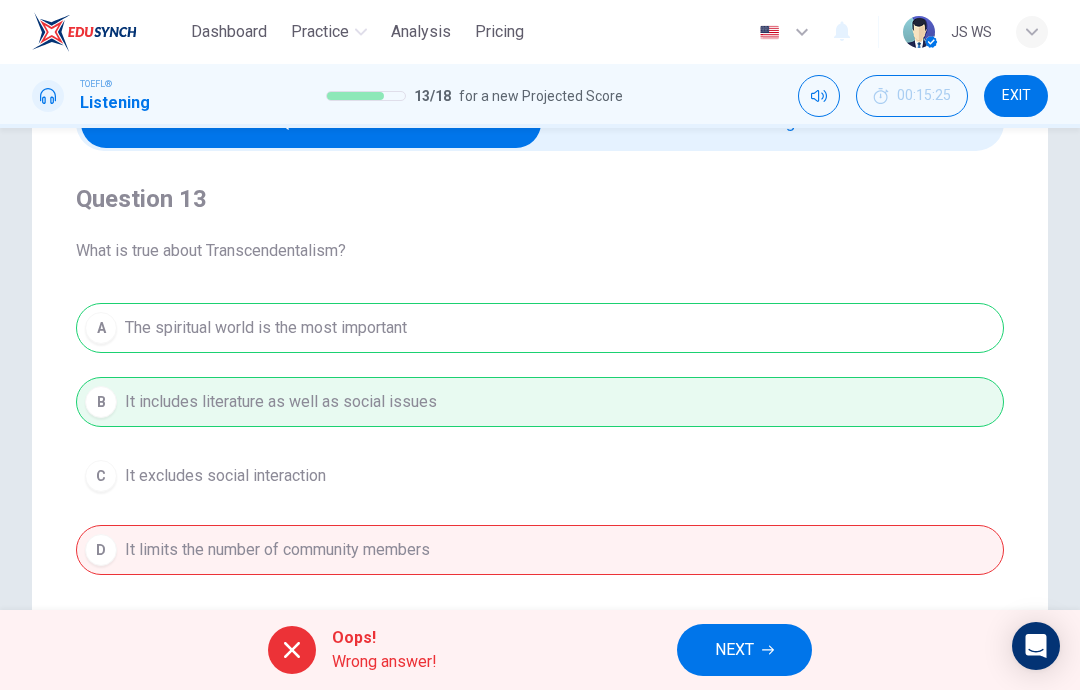 click on "NEXT" at bounding box center [734, 650] 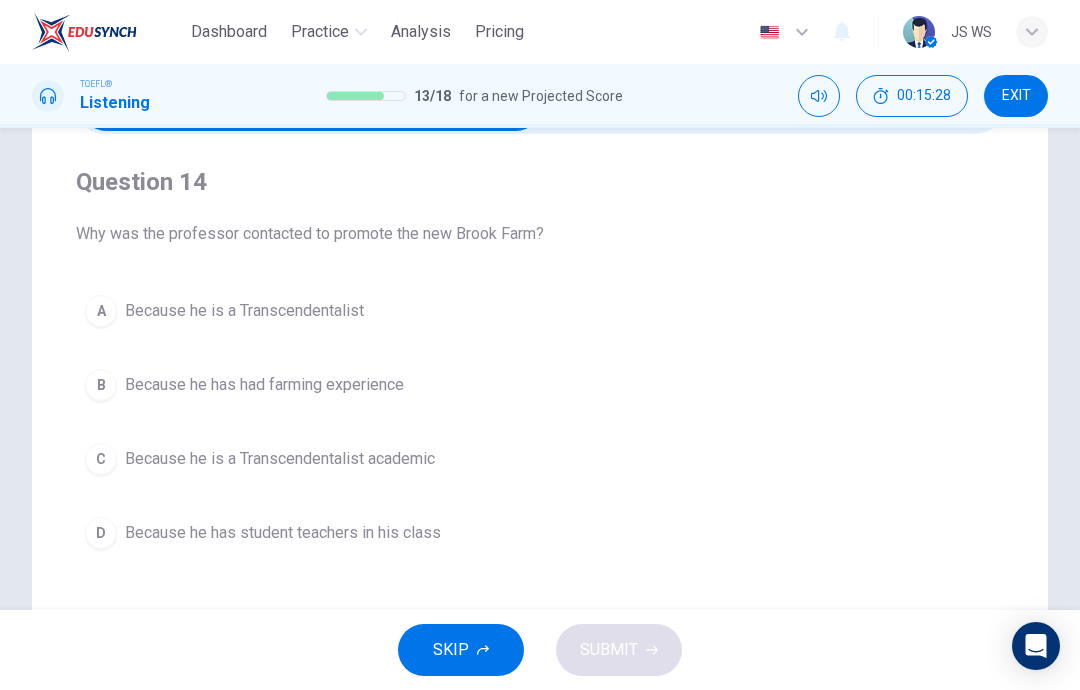 scroll, scrollTop: 140, scrollLeft: 0, axis: vertical 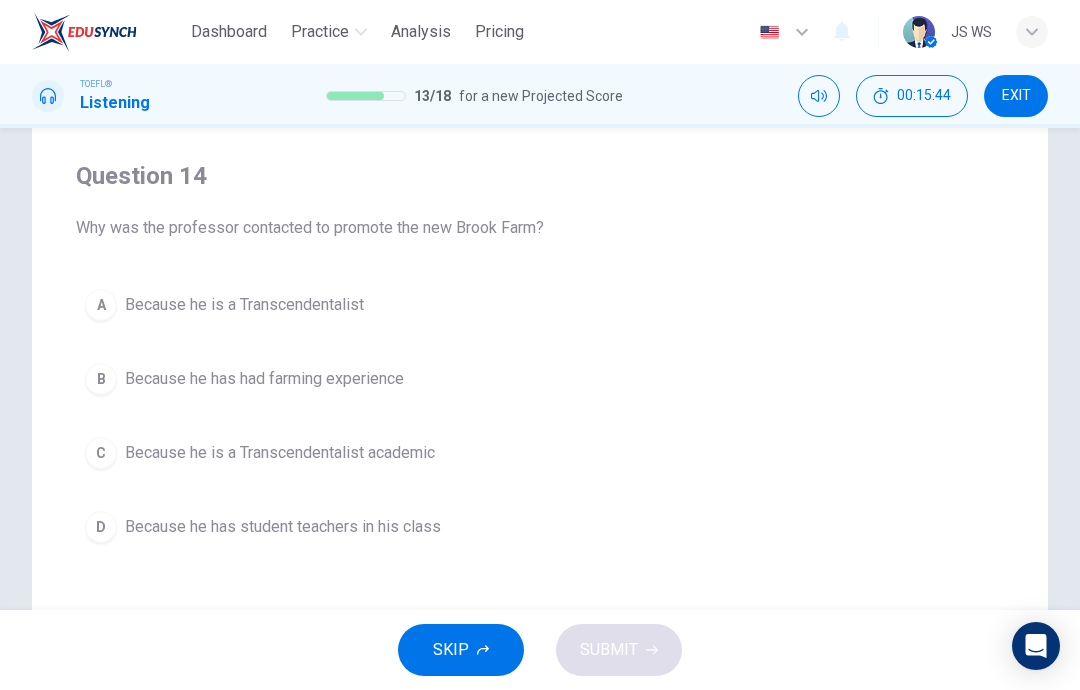click on "Because he is a Transcendentalist" at bounding box center [244, 305] 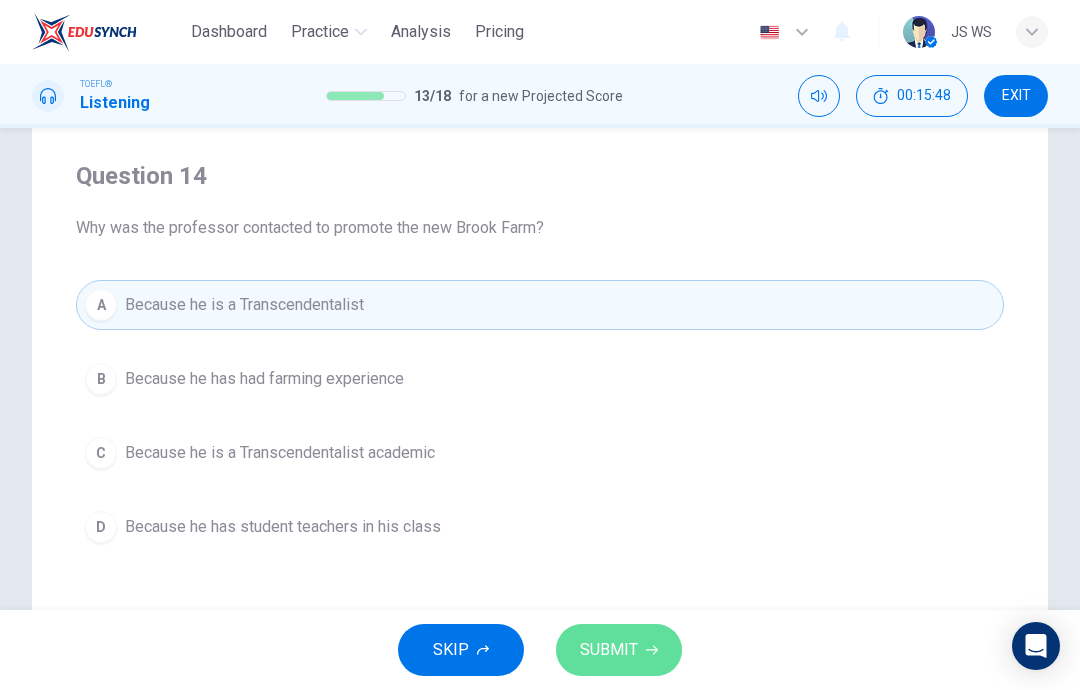 click at bounding box center (652, 650) 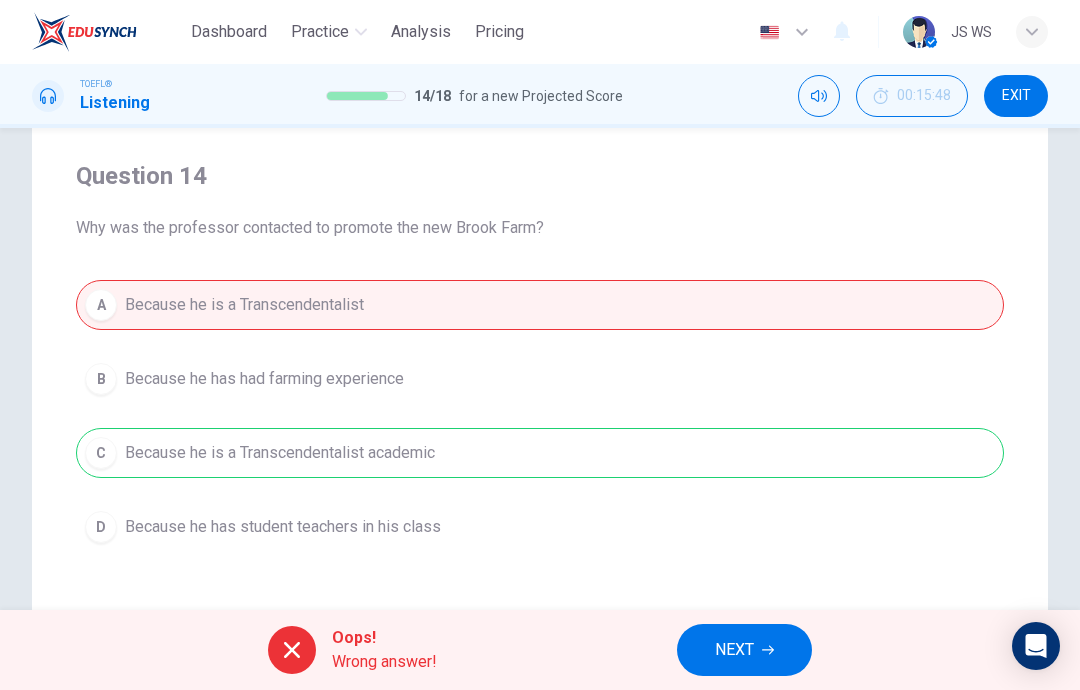 click on "NEXT" at bounding box center (734, 650) 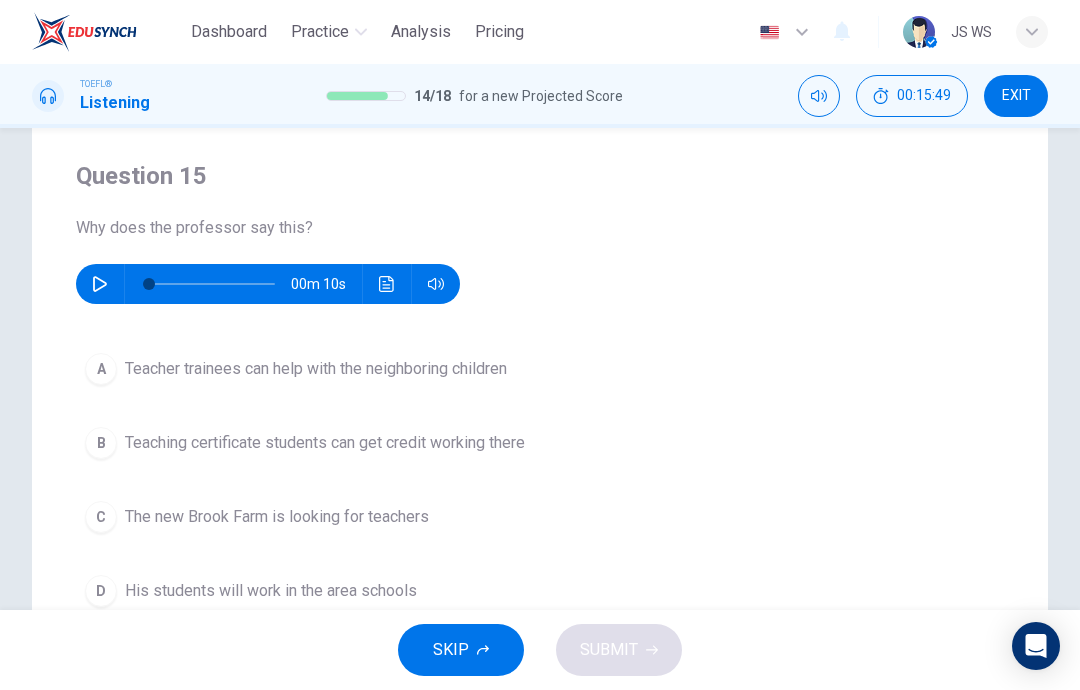 click at bounding box center (100, 284) 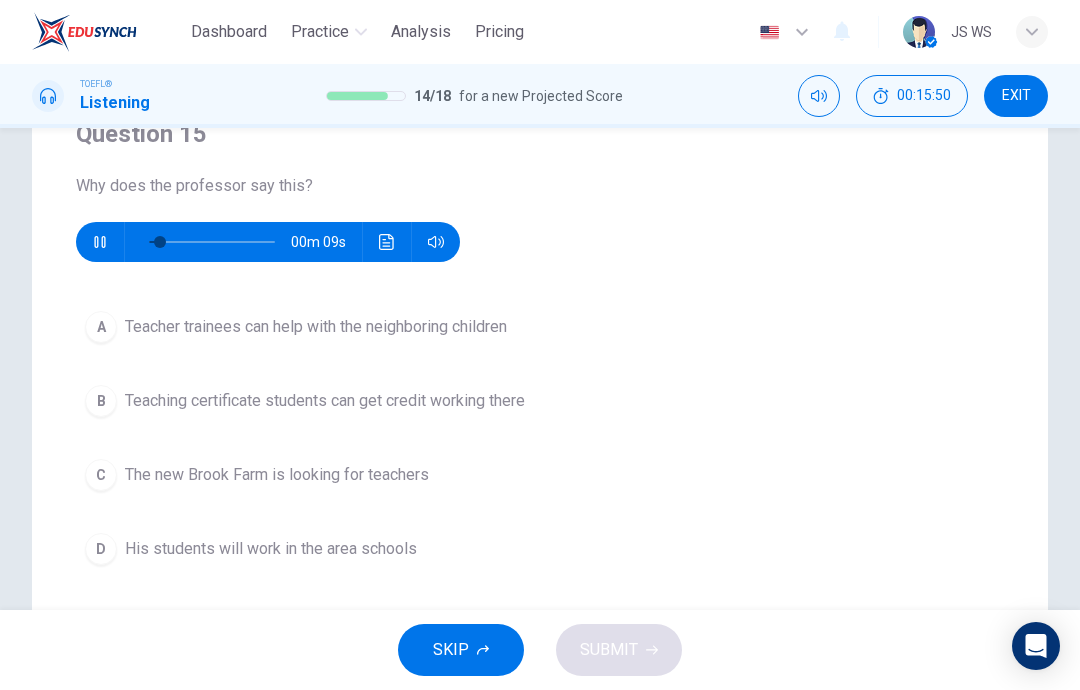 scroll, scrollTop: 184, scrollLeft: 0, axis: vertical 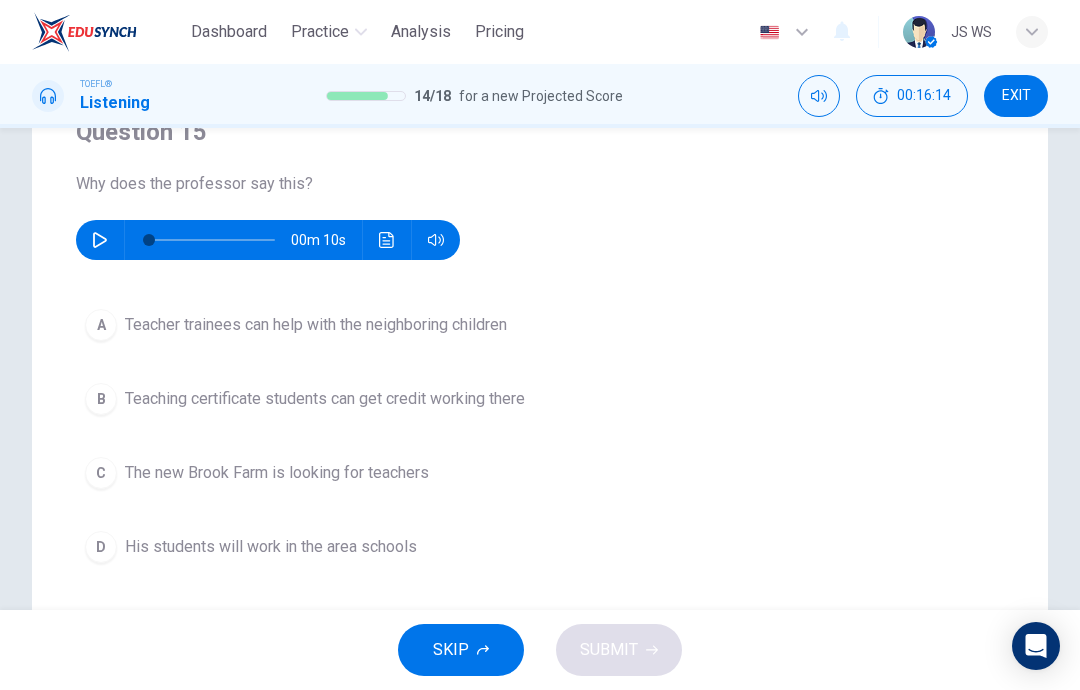 click on "D His students will work in the area schools" at bounding box center (540, 547) 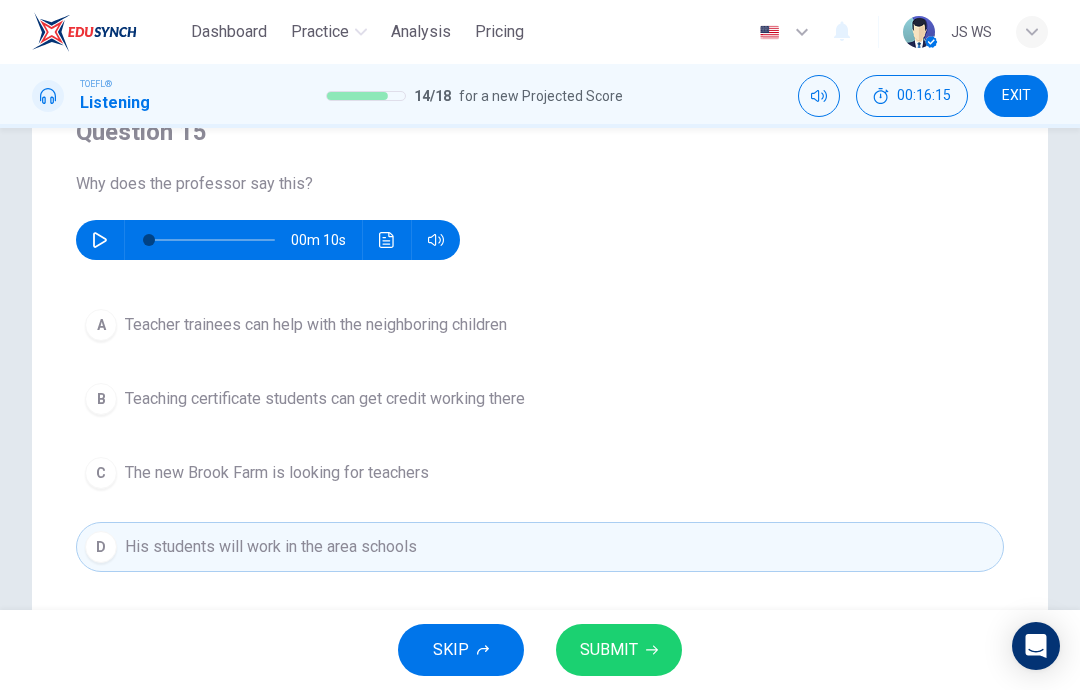 click at bounding box center (652, 650) 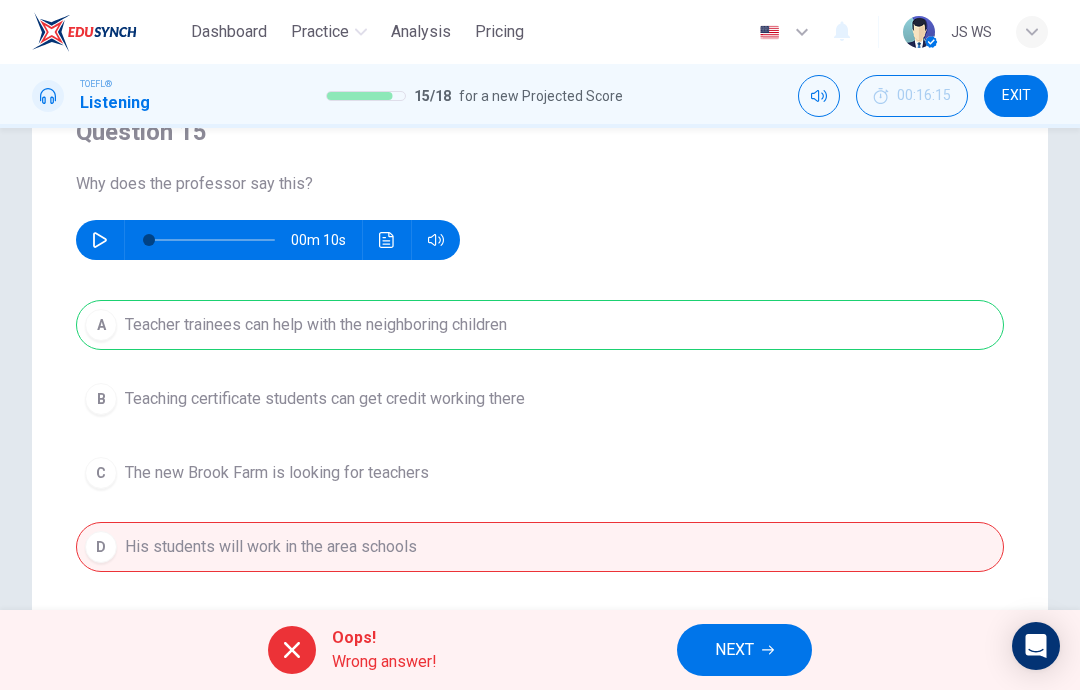 click on "NEXT" at bounding box center (734, 650) 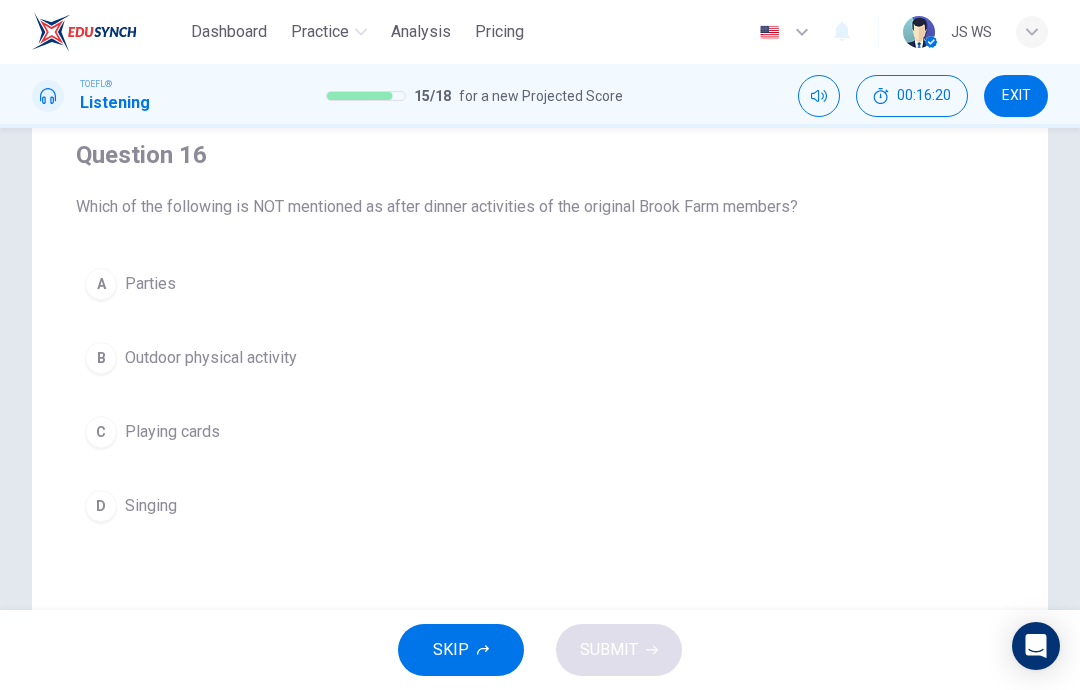 scroll, scrollTop: 165, scrollLeft: 0, axis: vertical 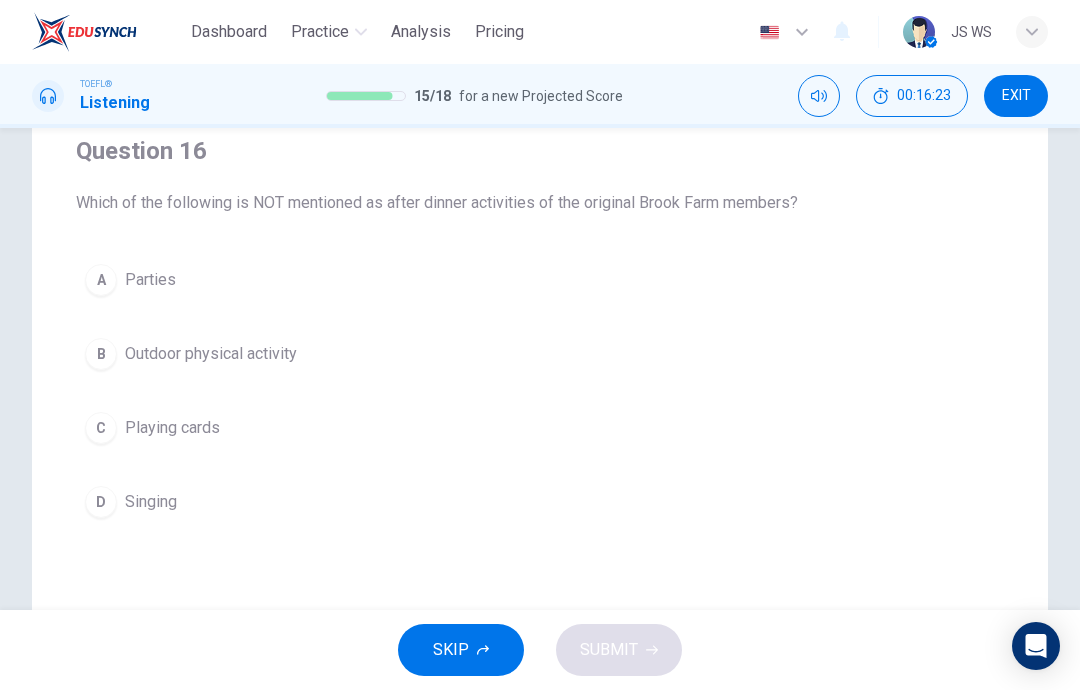 click on "C Playing cards" at bounding box center [540, 428] 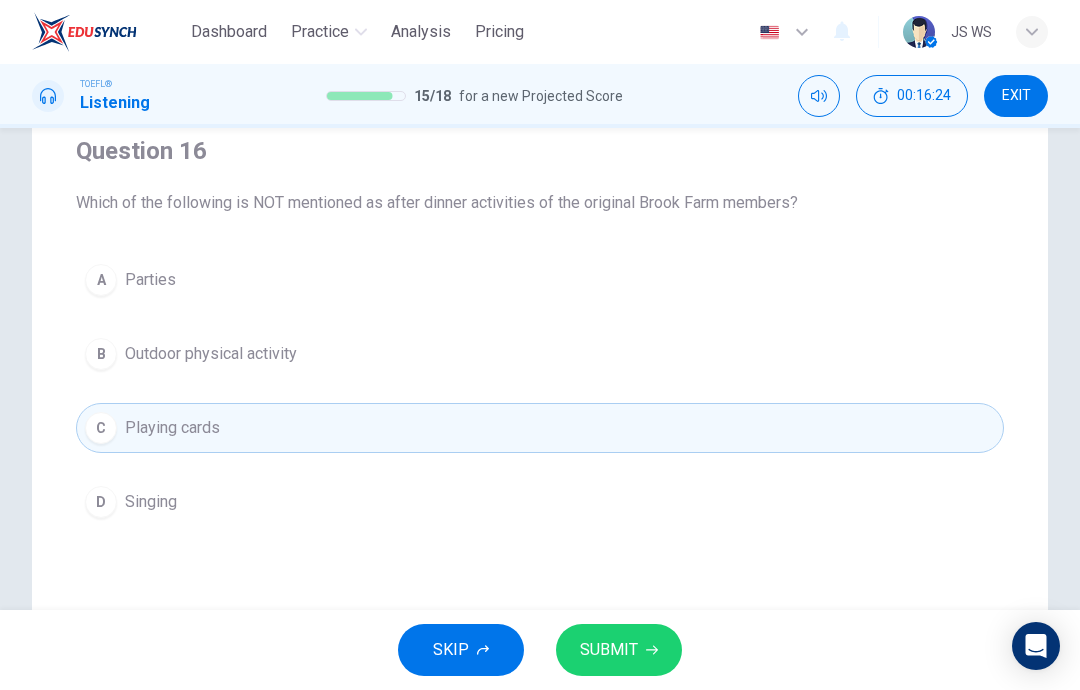 click on "SUBMIT" at bounding box center [609, 650] 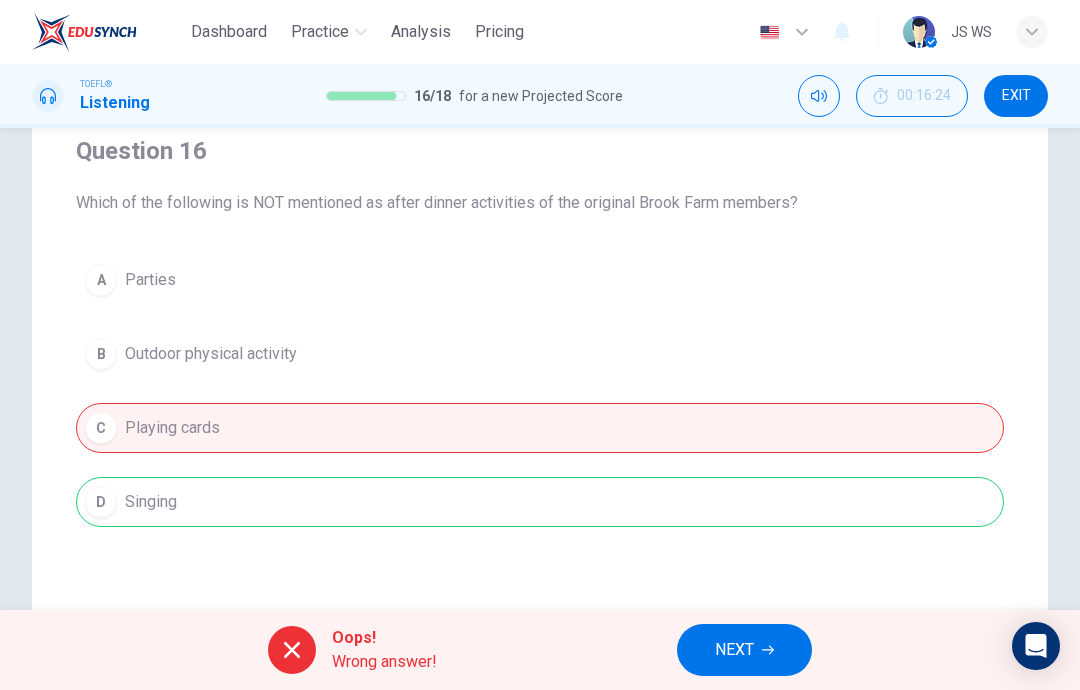 click at bounding box center (768, 650) 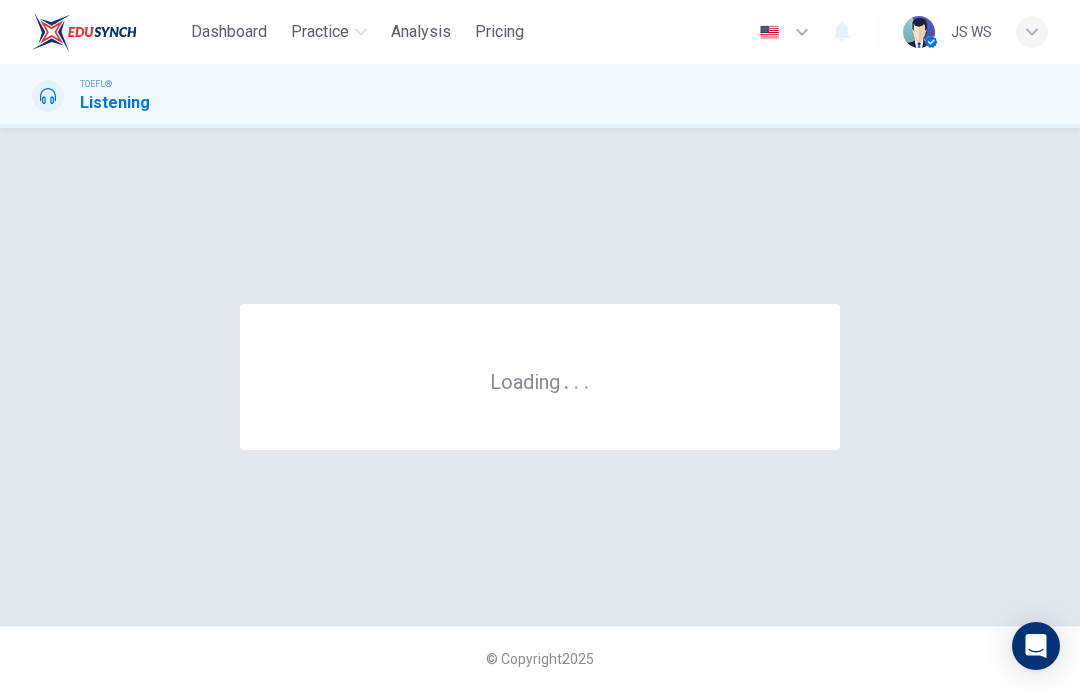 scroll, scrollTop: 0, scrollLeft: 0, axis: both 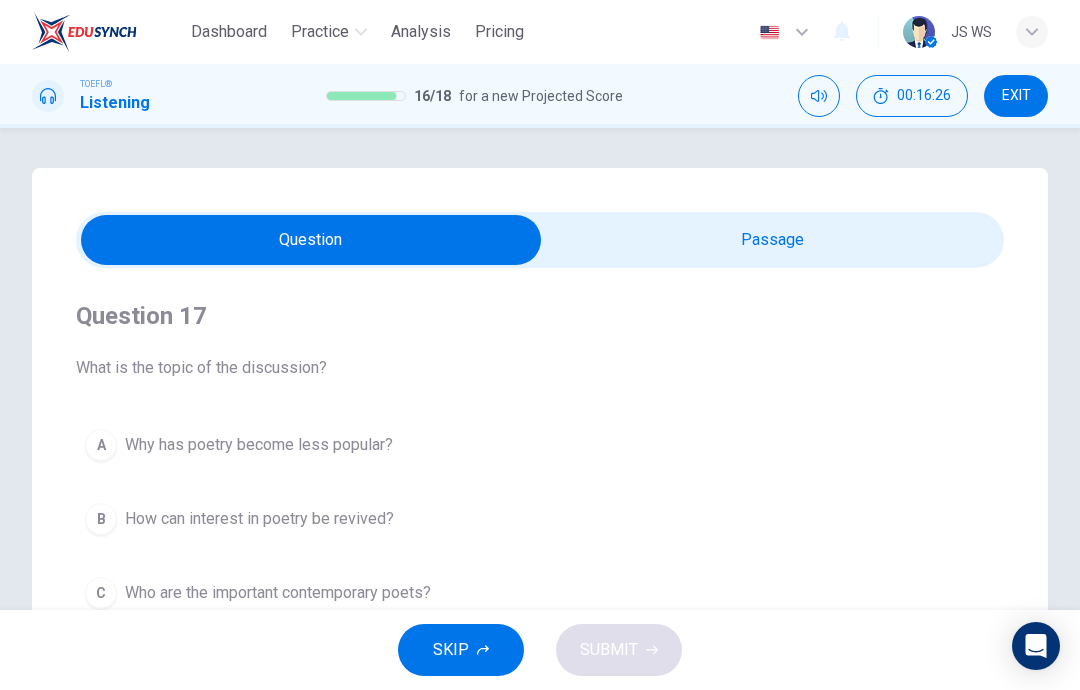 click at bounding box center (311, 240) 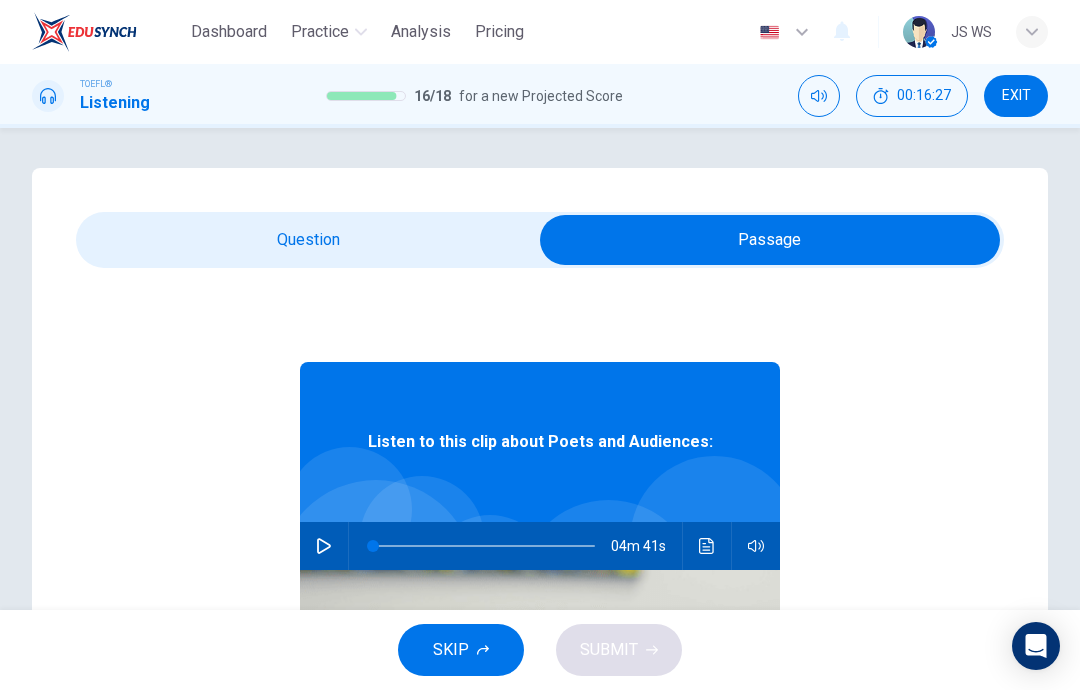 click at bounding box center (324, 546) 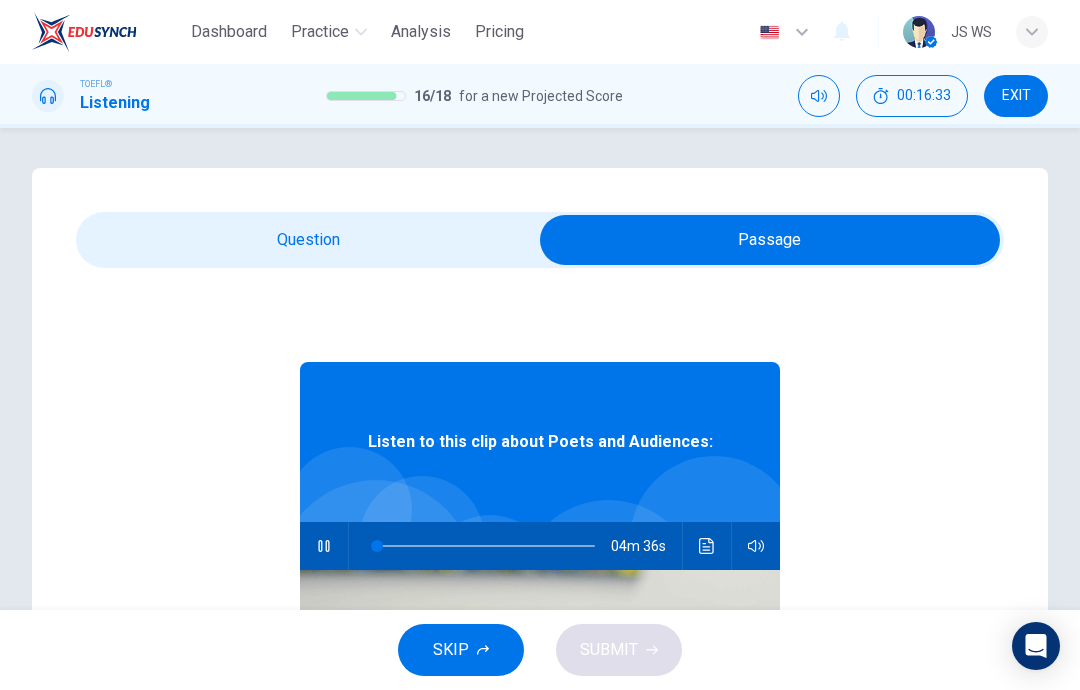 click at bounding box center [770, 240] 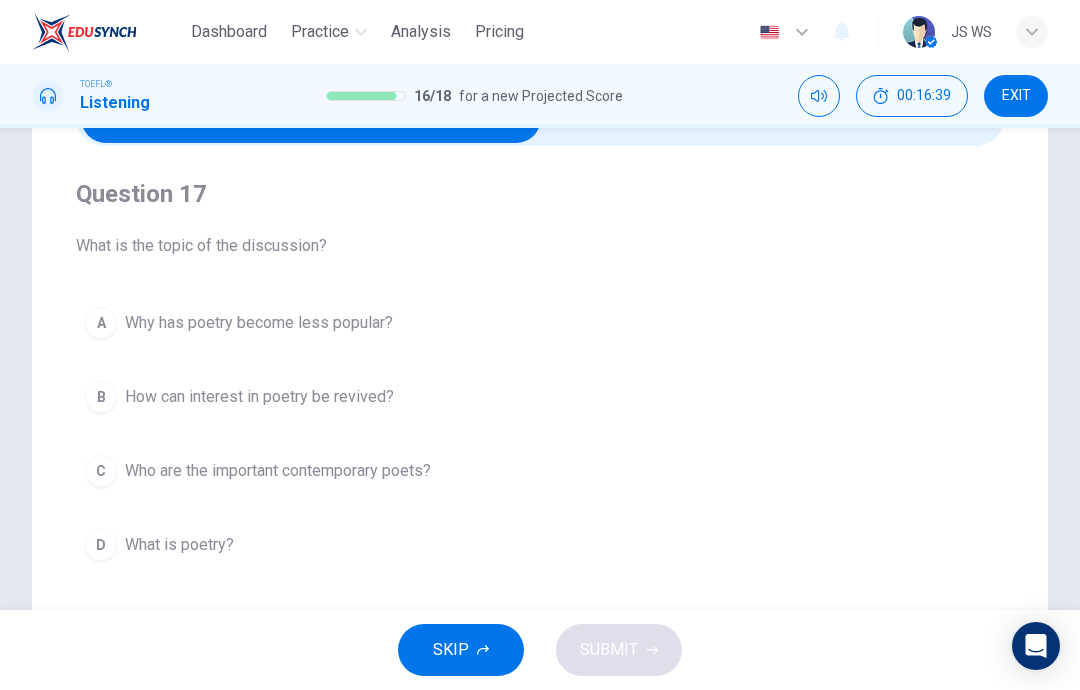 scroll, scrollTop: 121, scrollLeft: 0, axis: vertical 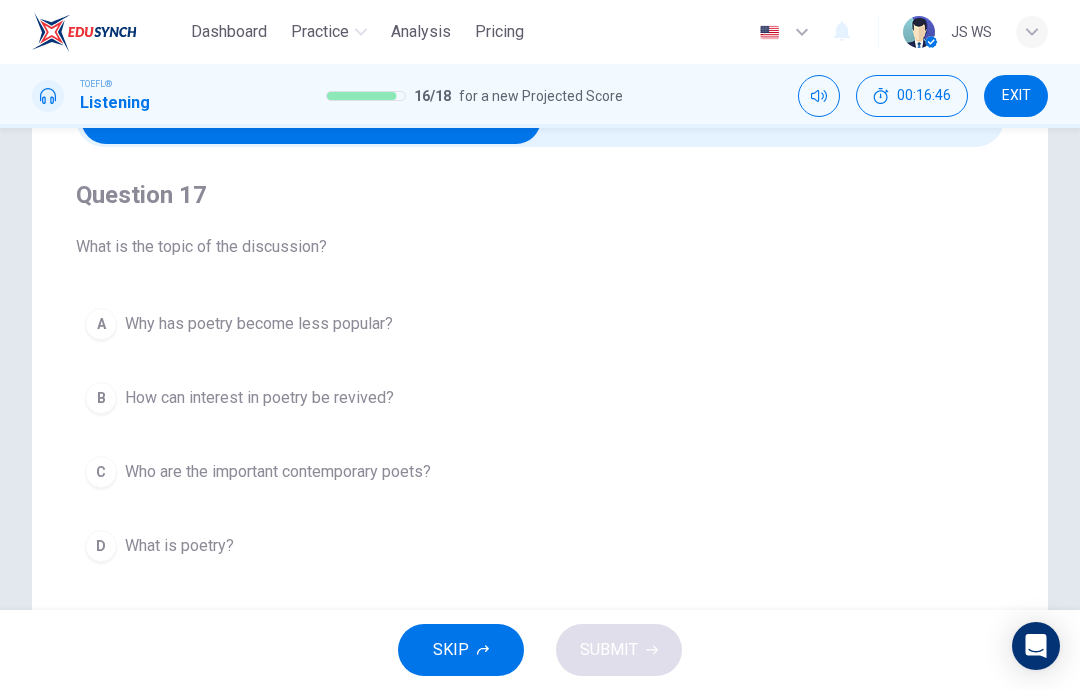 click on "D What is poetry?" at bounding box center (540, 546) 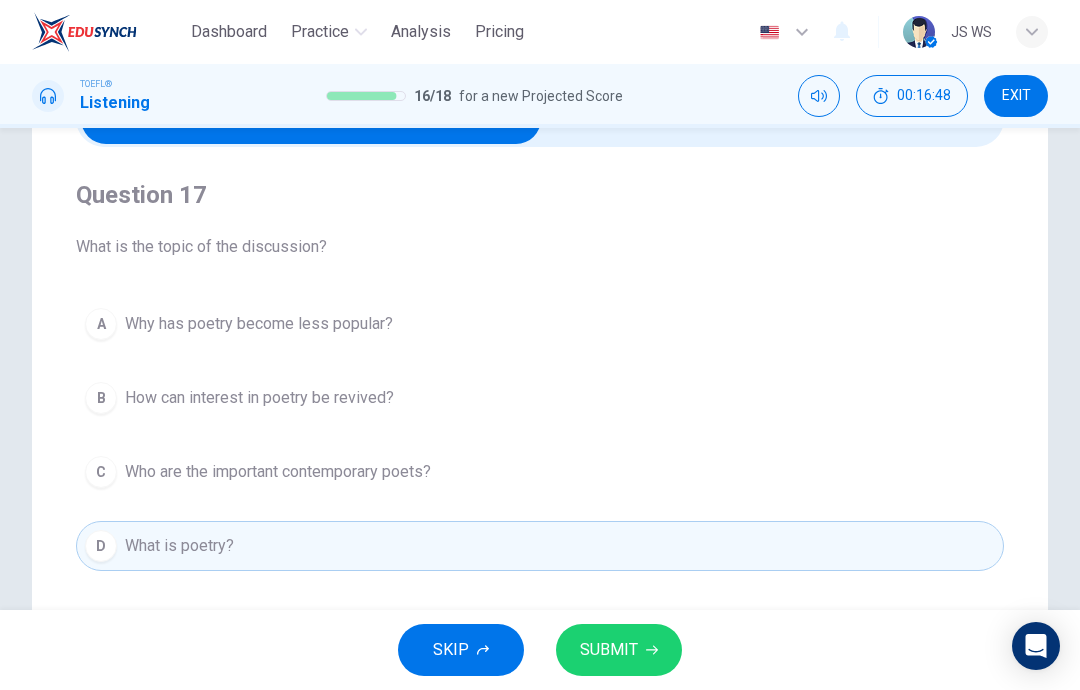click on "SUBMIT" at bounding box center [619, 650] 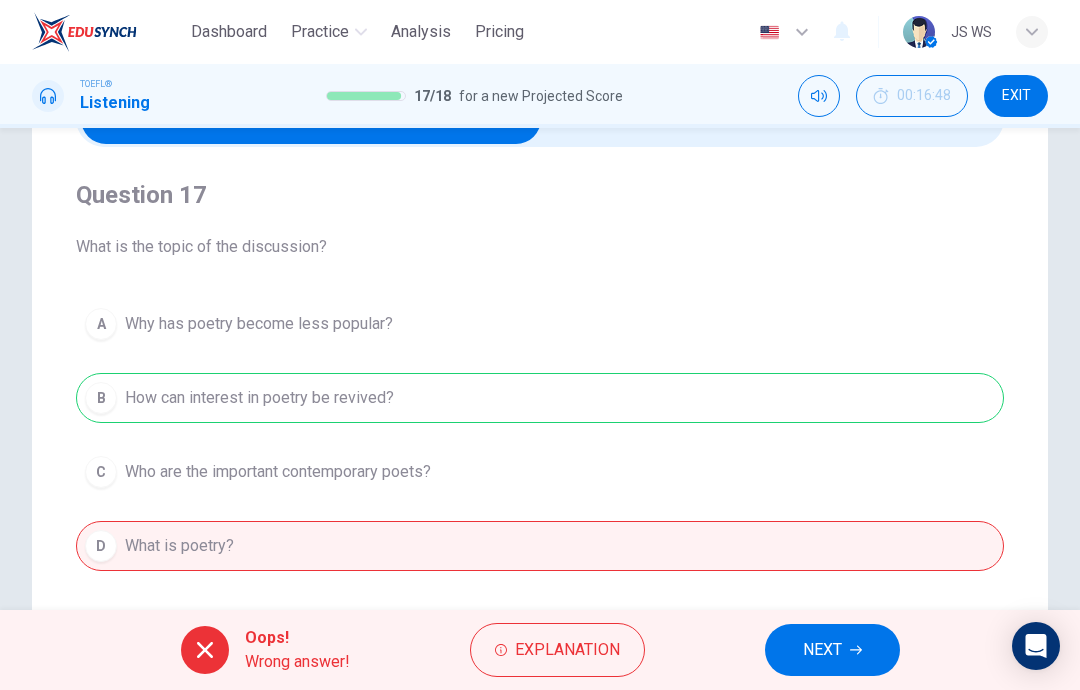 click on "NEXT" at bounding box center [822, 650] 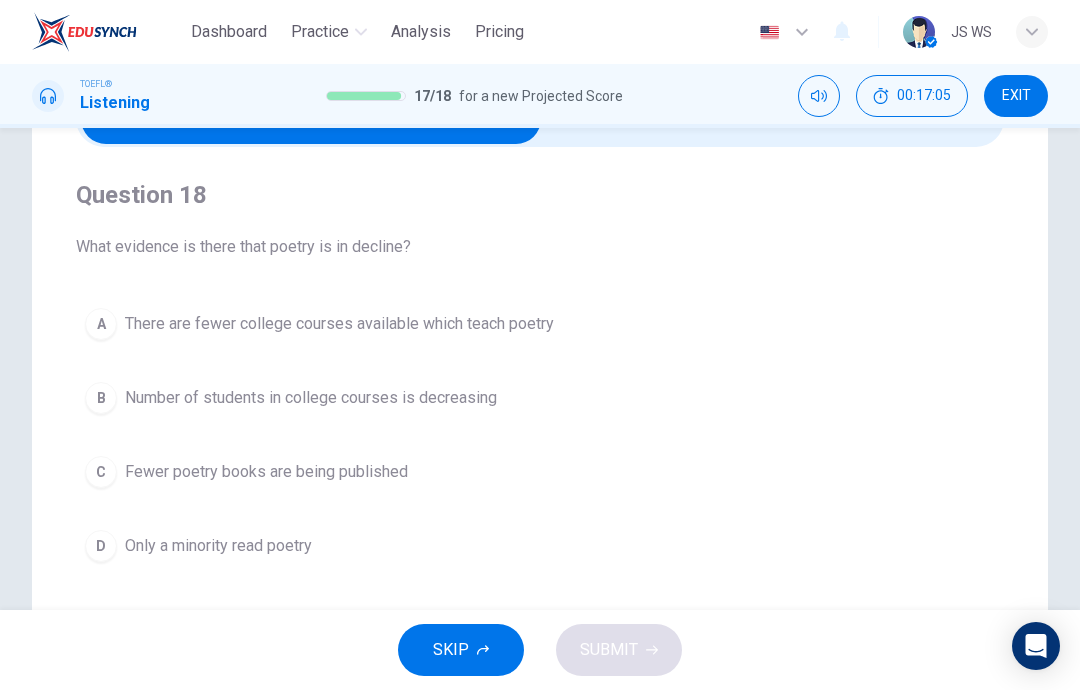 click on "A There are fewer college courses available which teach poetry" at bounding box center (540, 324) 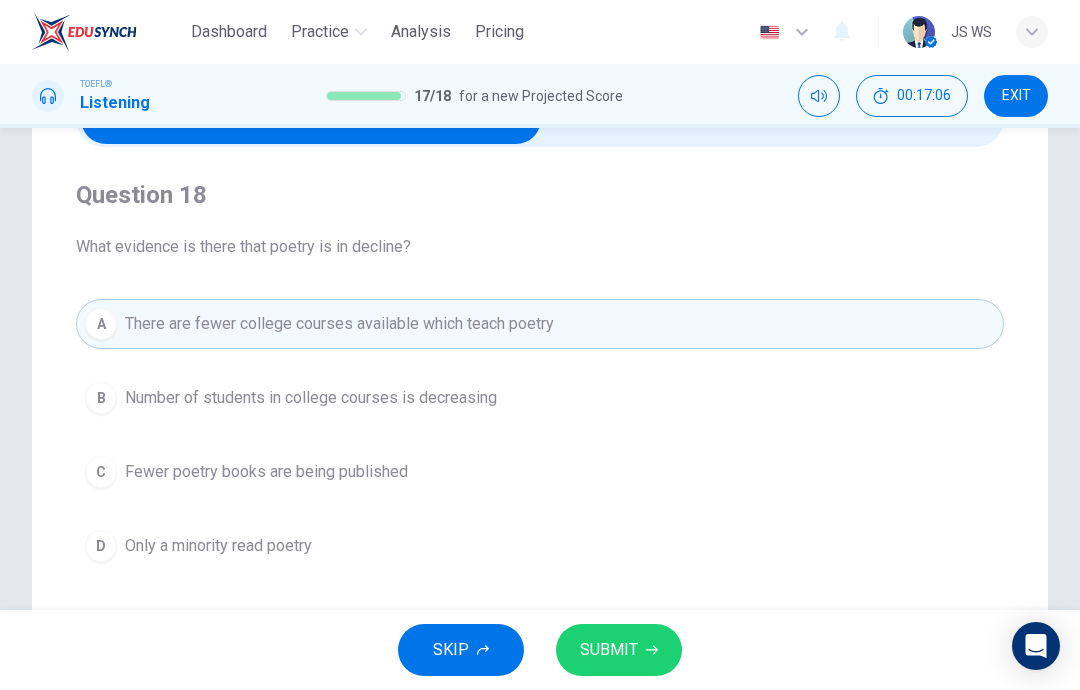 click on "SUBMIT" at bounding box center (609, 650) 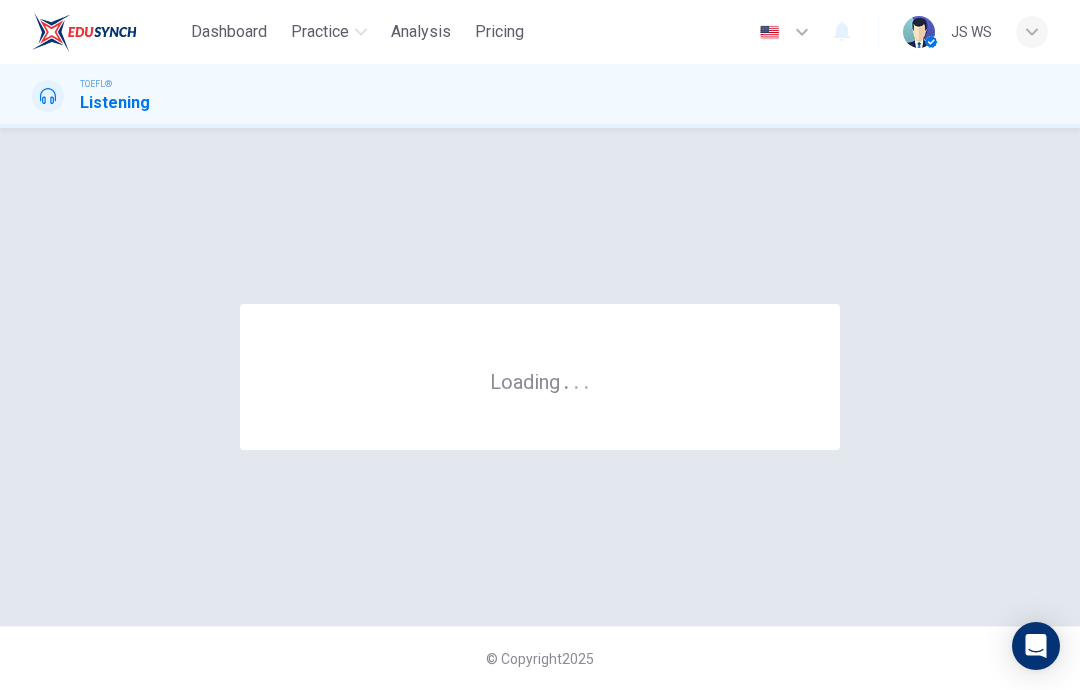 scroll, scrollTop: 0, scrollLeft: 0, axis: both 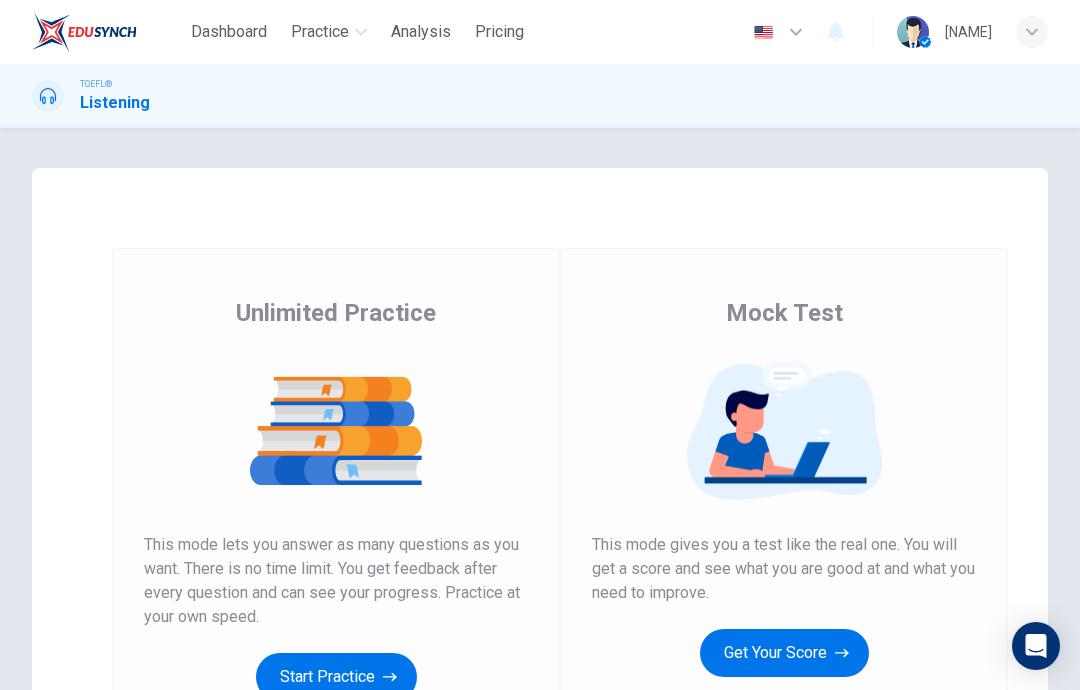 click on "Get Your Score" at bounding box center (336, 677) 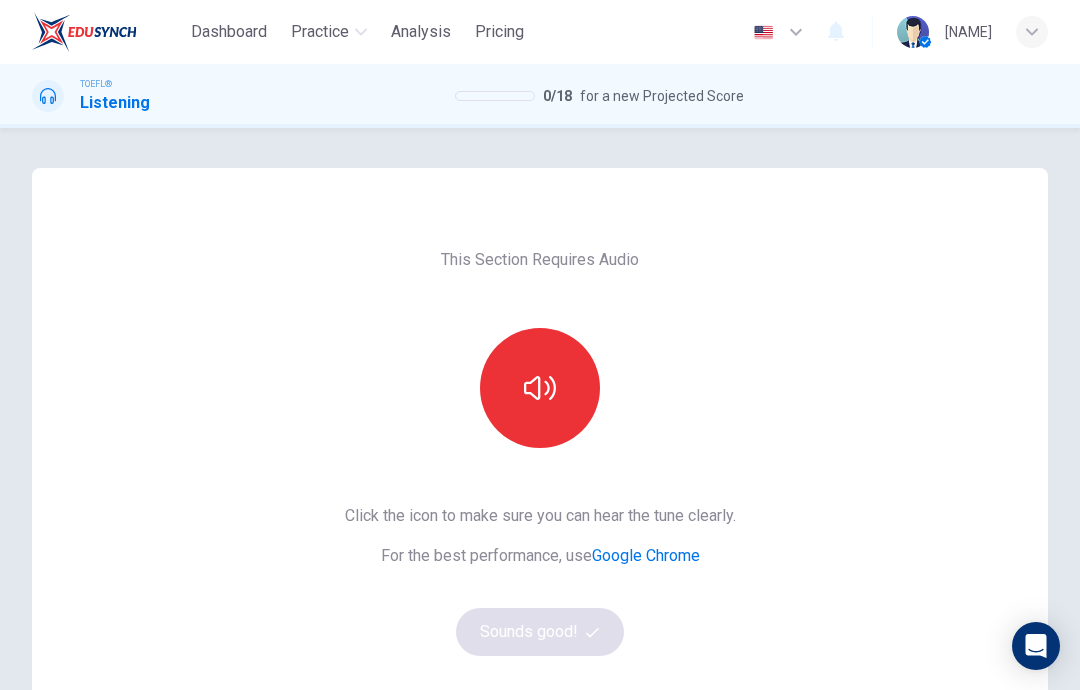 click at bounding box center (540, 388) 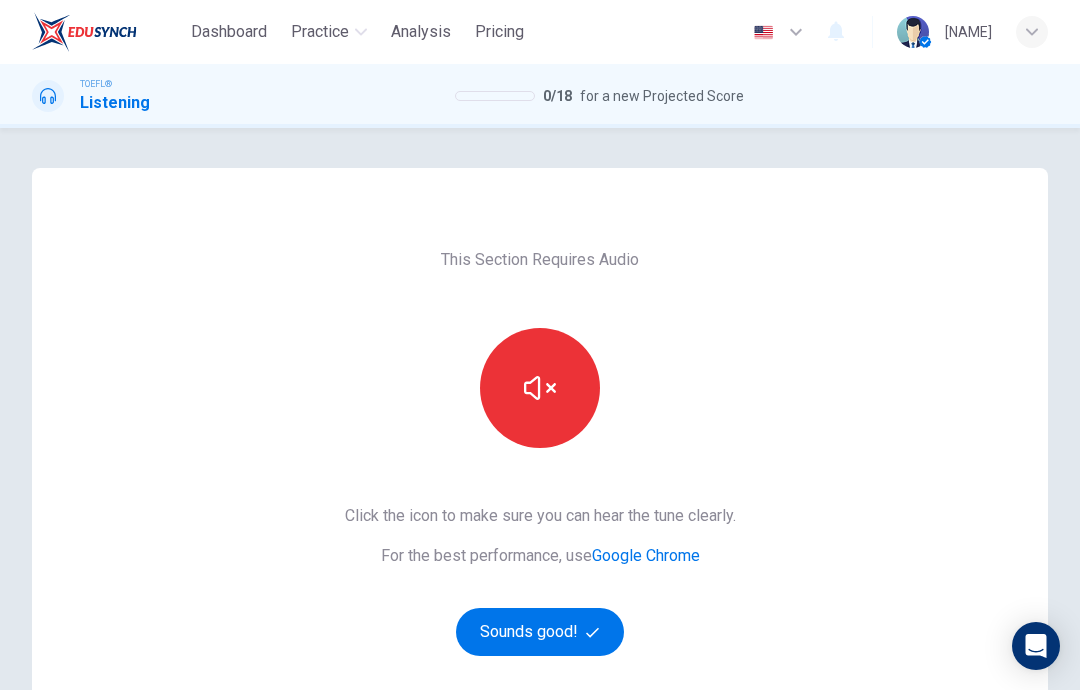 click on "Sounds good!" at bounding box center [540, 632] 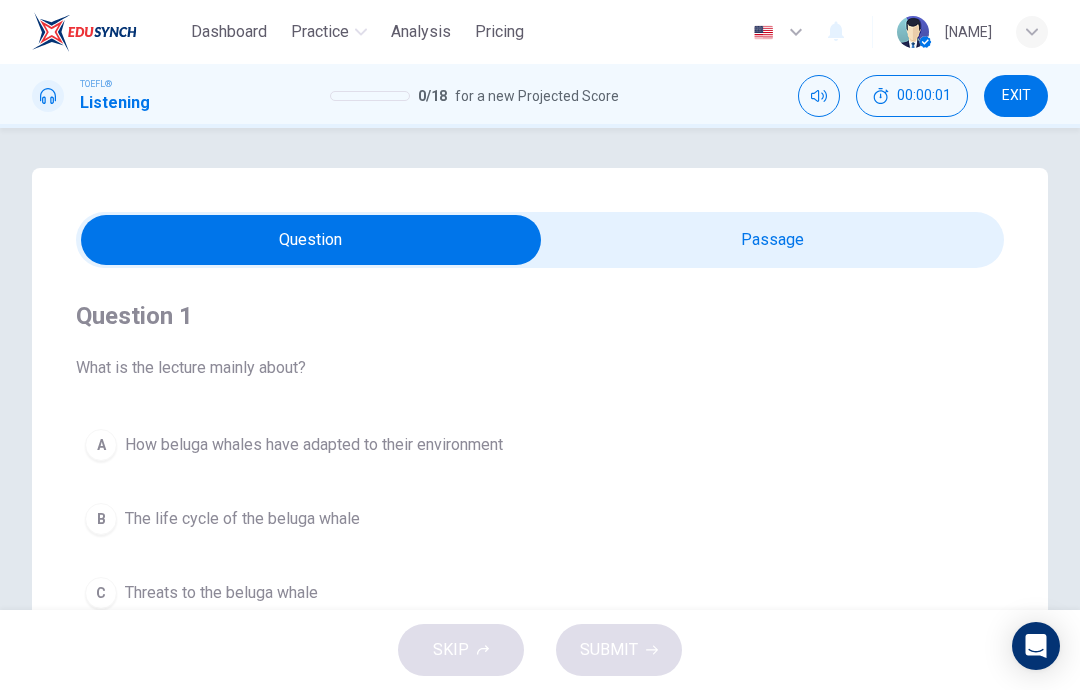 click at bounding box center [311, 240] 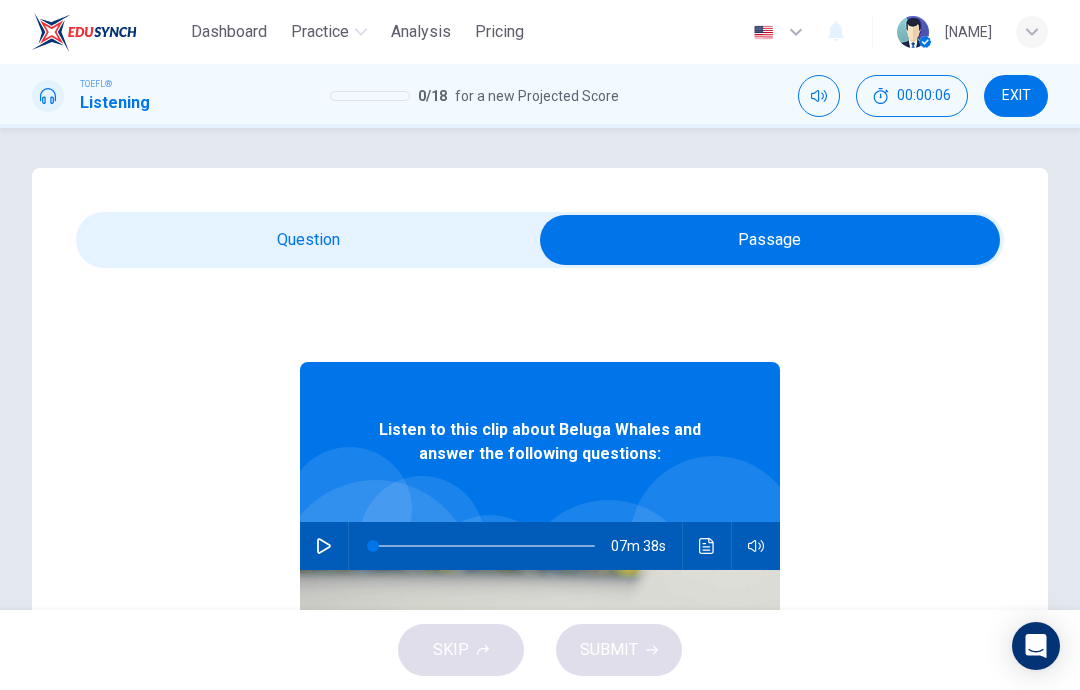 click at bounding box center (324, 546) 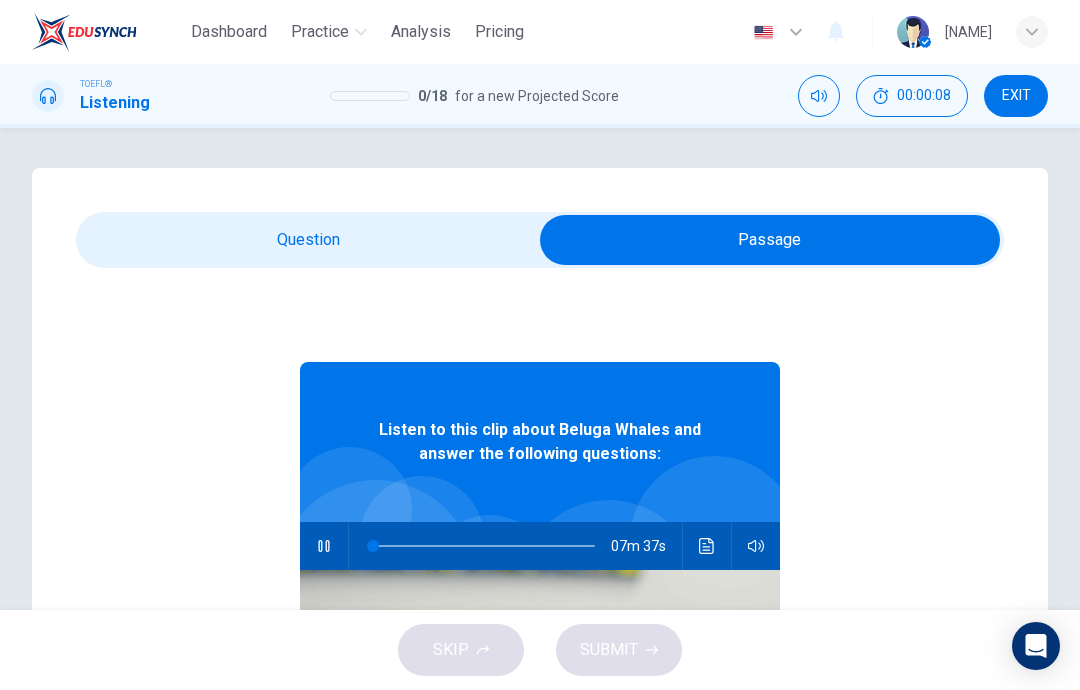 click at bounding box center (770, 240) 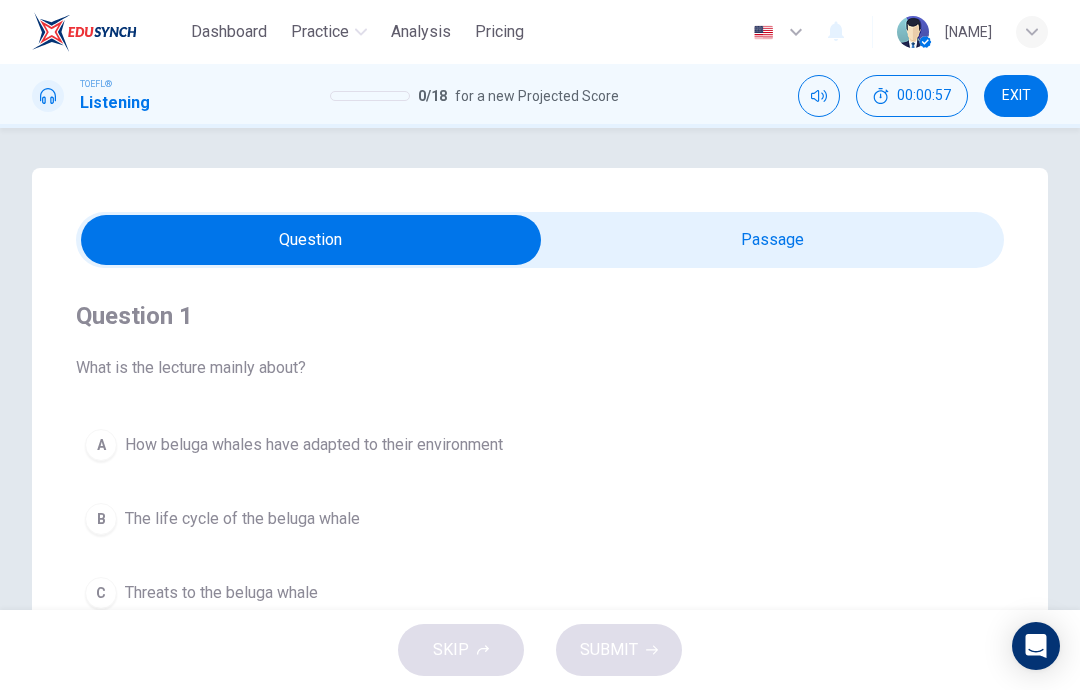 scroll, scrollTop: 0, scrollLeft: 0, axis: both 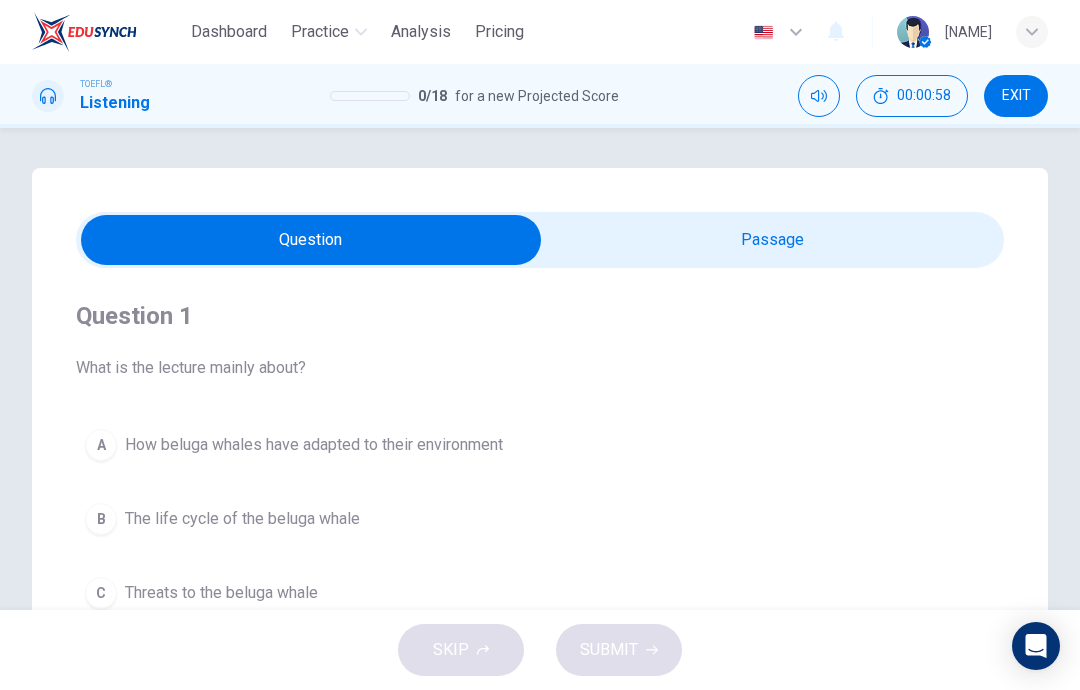 click at bounding box center [311, 240] 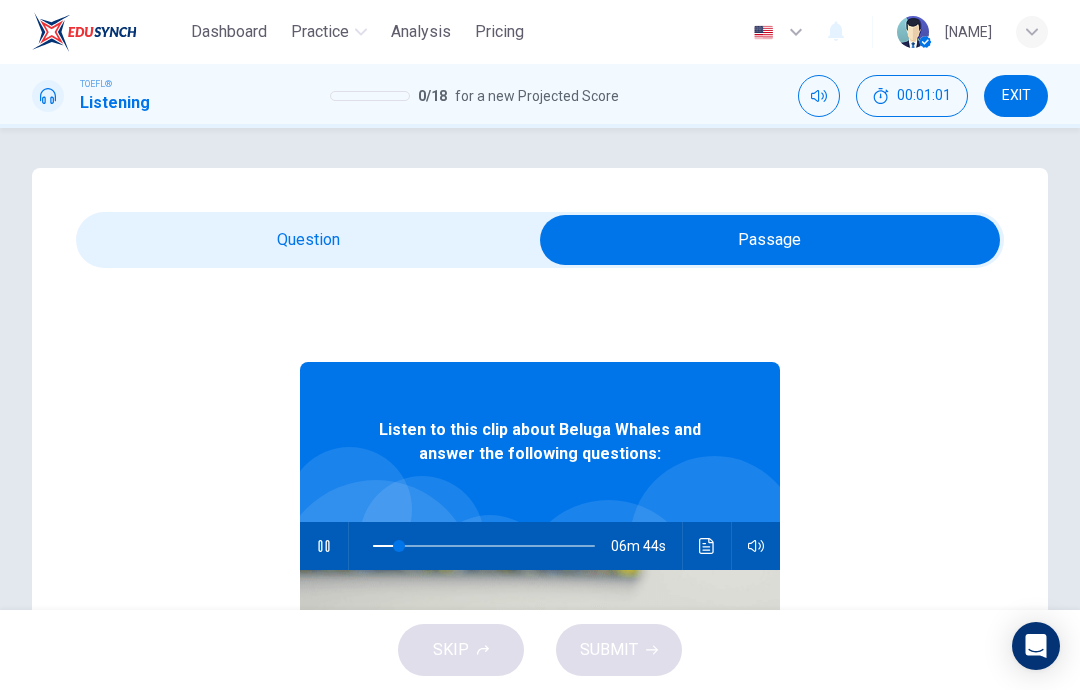 click at bounding box center [770, 240] 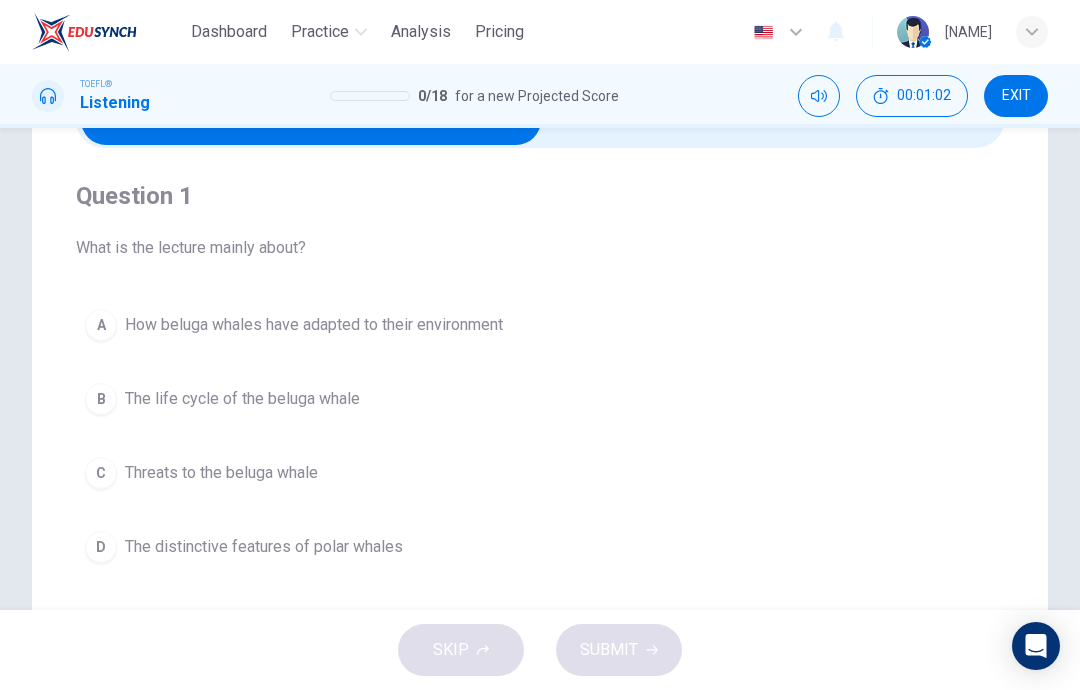 scroll, scrollTop: 119, scrollLeft: 0, axis: vertical 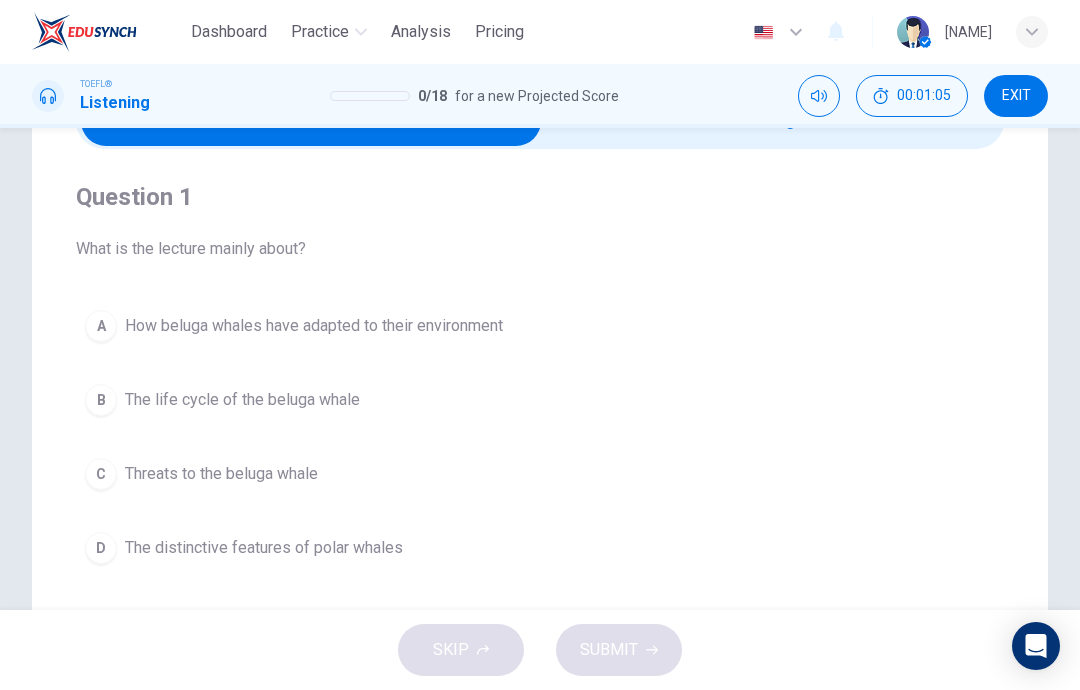 click on "B The life cycle of the beluga whale" at bounding box center (540, 400) 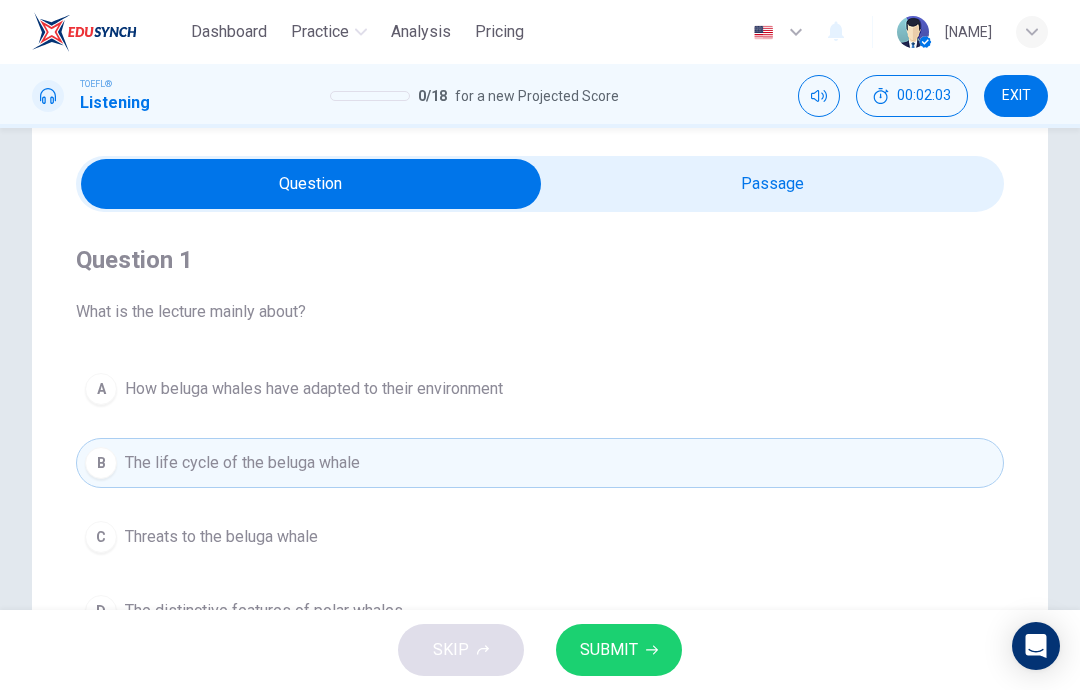 scroll, scrollTop: 25, scrollLeft: 0, axis: vertical 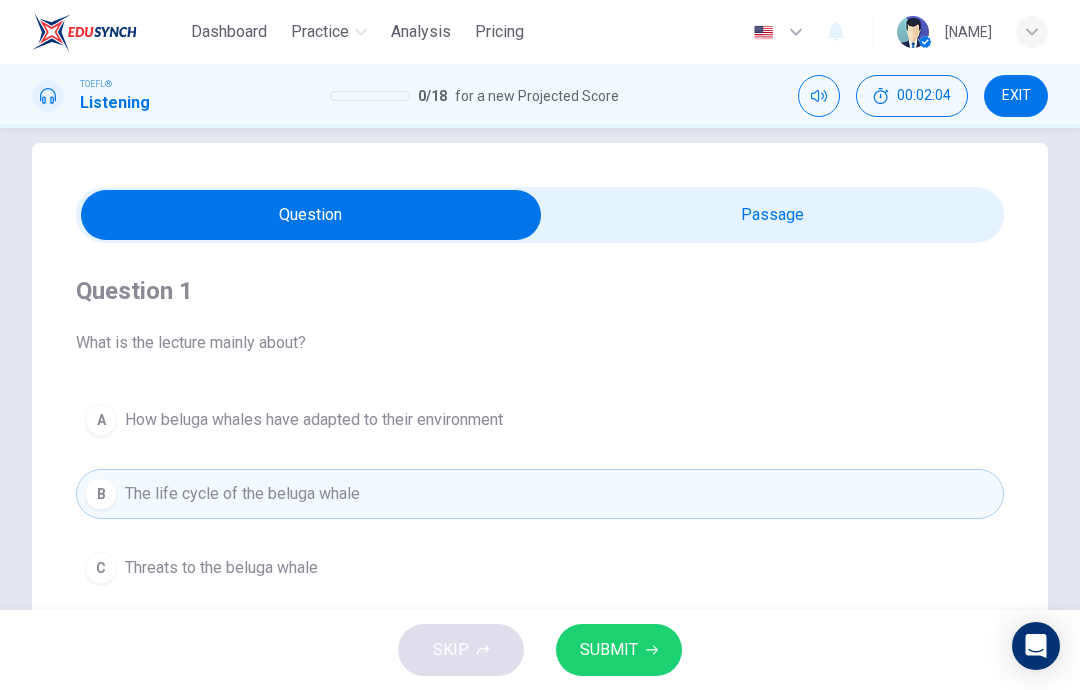 click at bounding box center [311, 215] 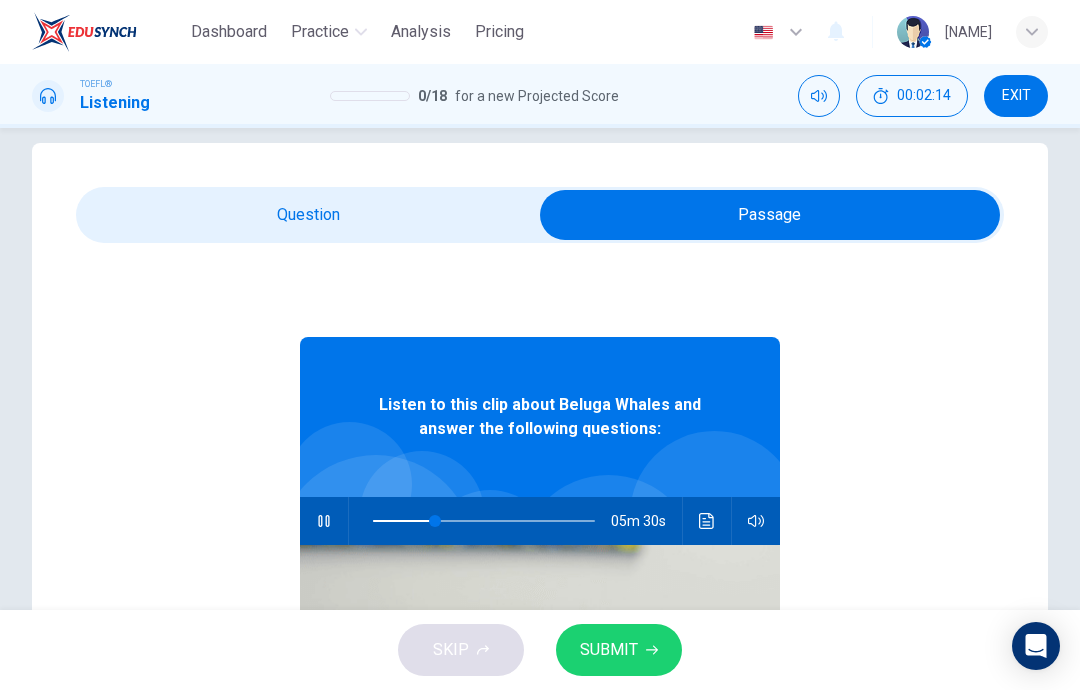 click at bounding box center [707, 521] 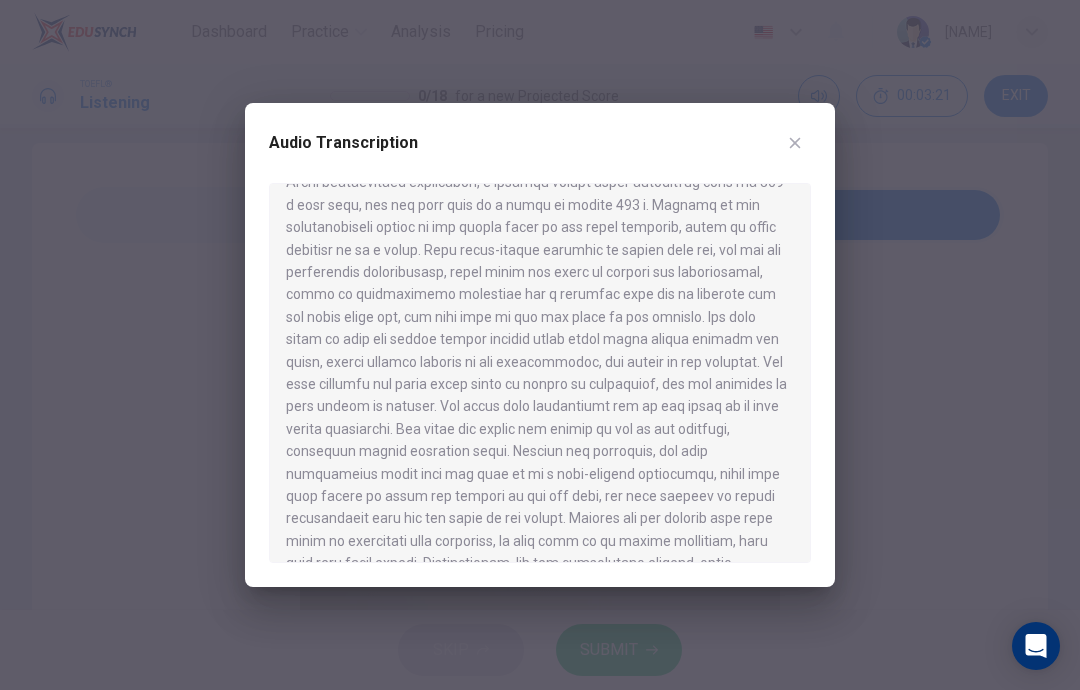scroll, scrollTop: 1370, scrollLeft: 0, axis: vertical 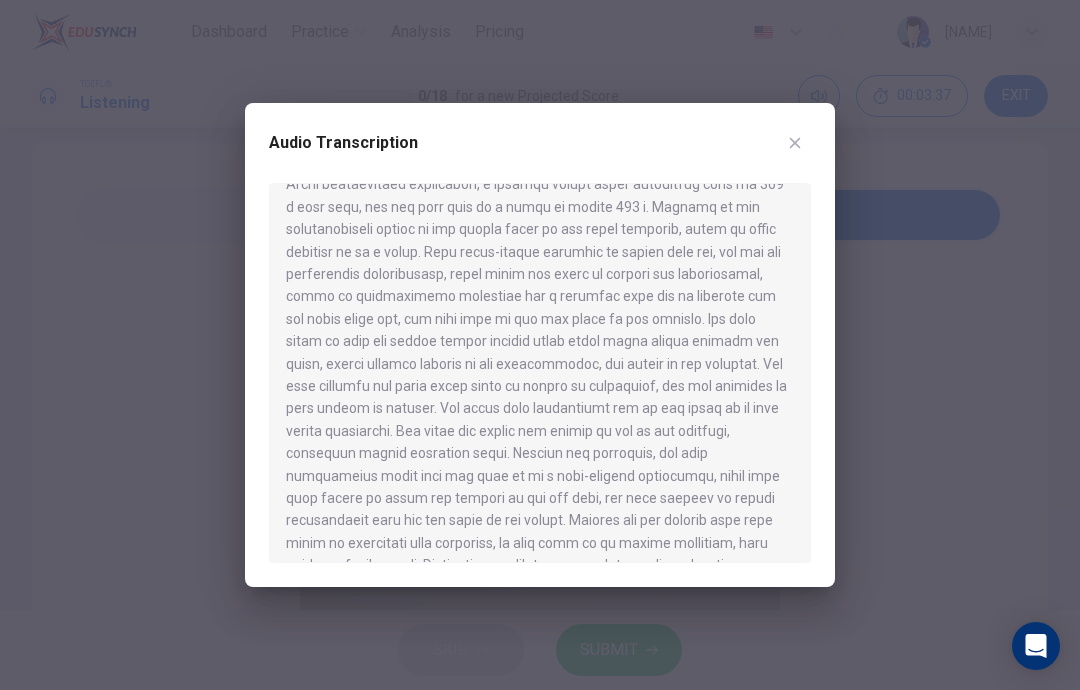 click at bounding box center [795, 143] 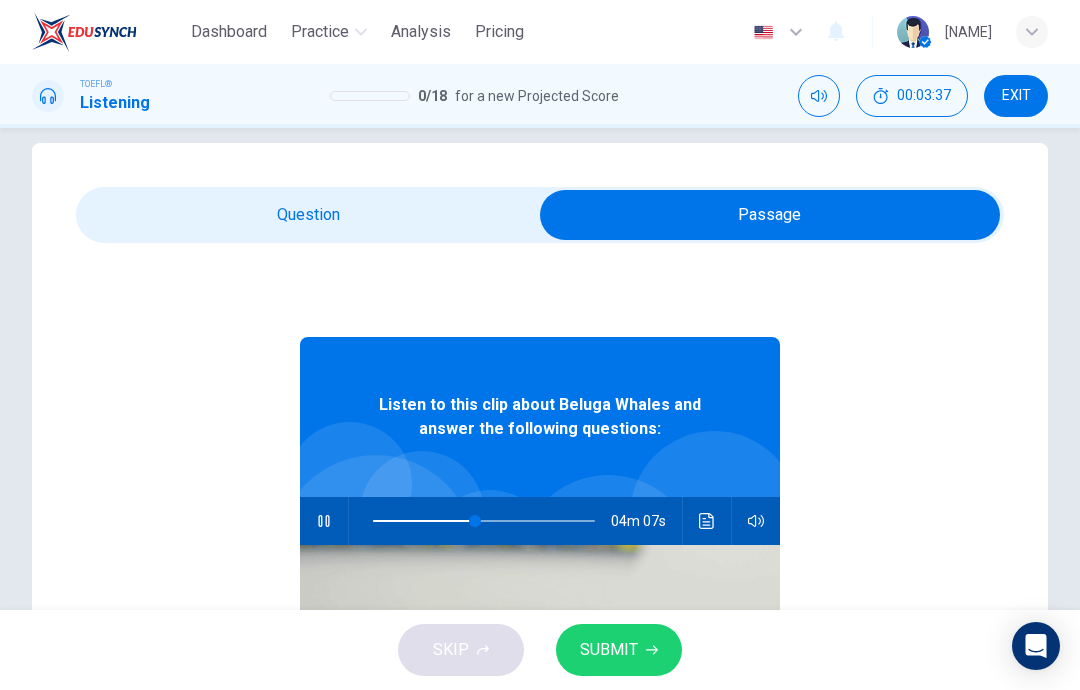 click at bounding box center (770, 215) 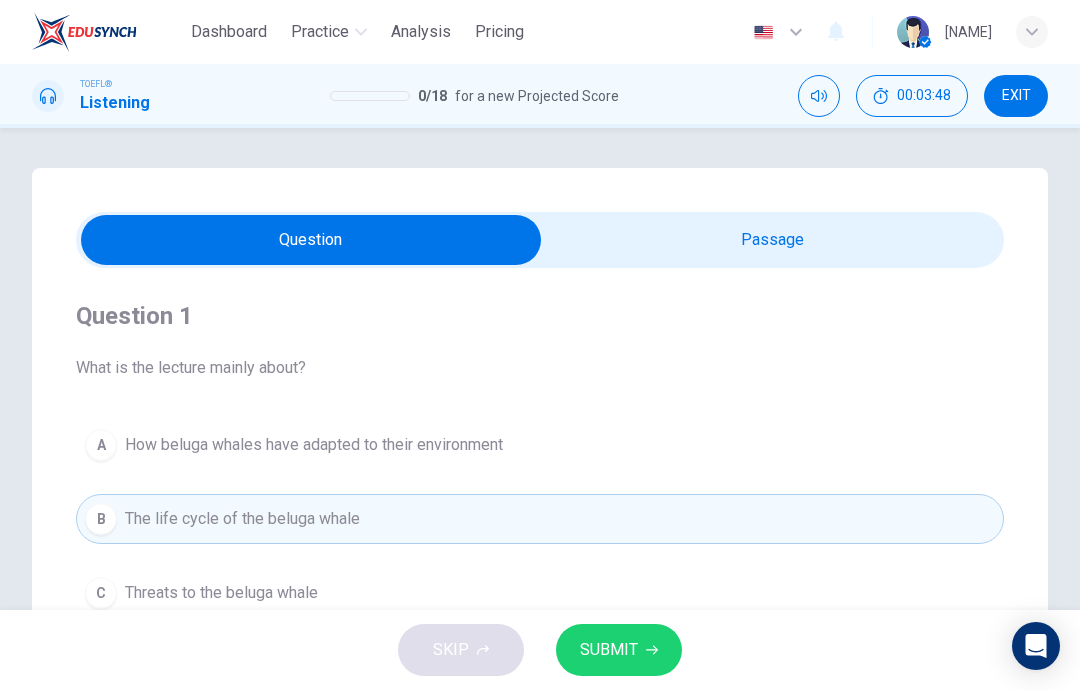 scroll, scrollTop: 0, scrollLeft: 0, axis: both 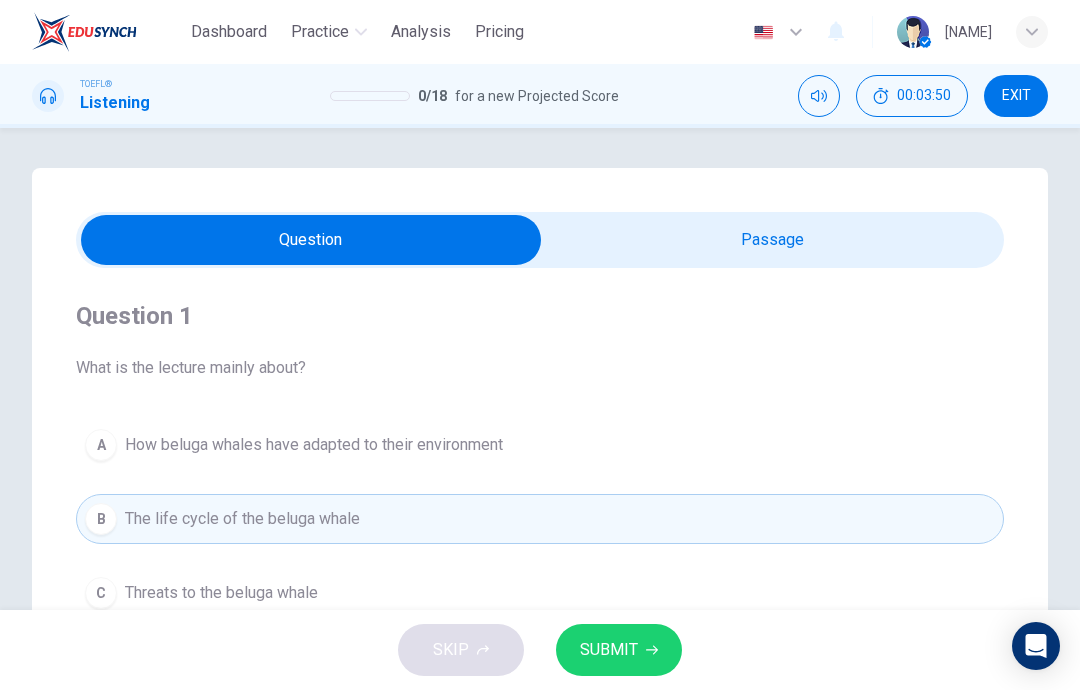 click on "SUBMIT" at bounding box center [619, 650] 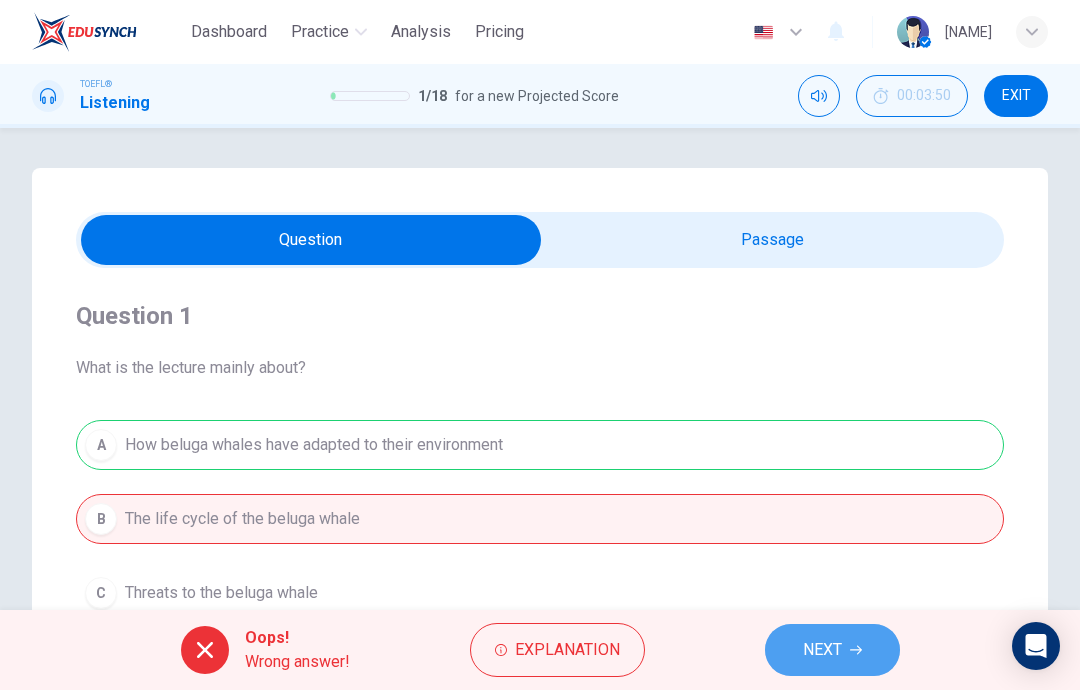 click on "NEXT" at bounding box center [822, 650] 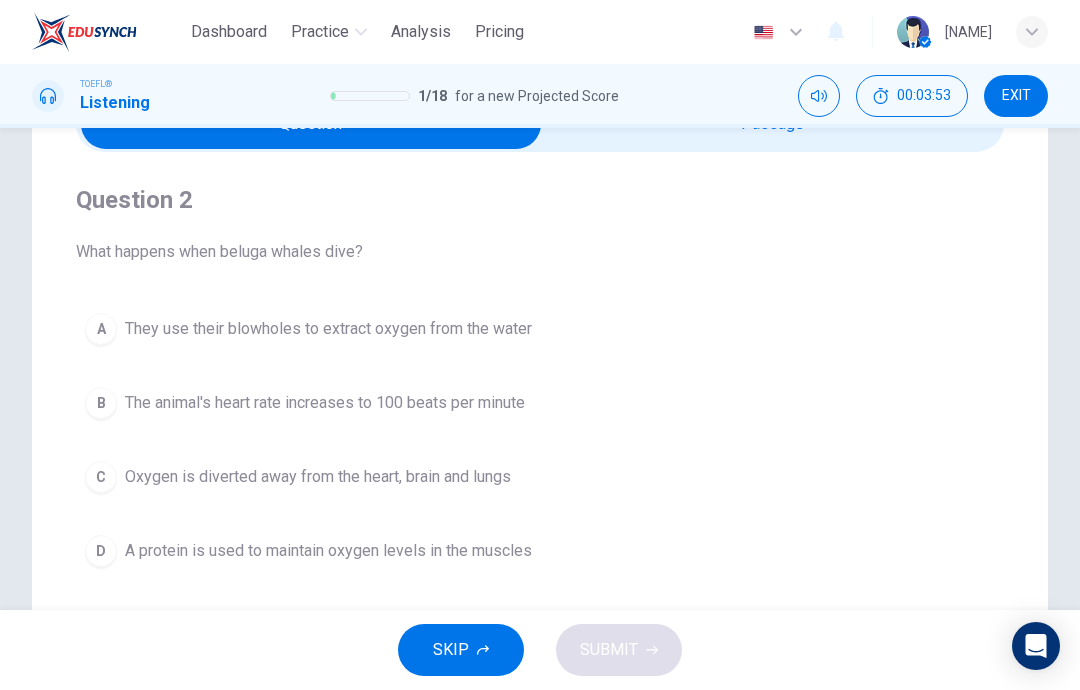 scroll, scrollTop: 117, scrollLeft: 0, axis: vertical 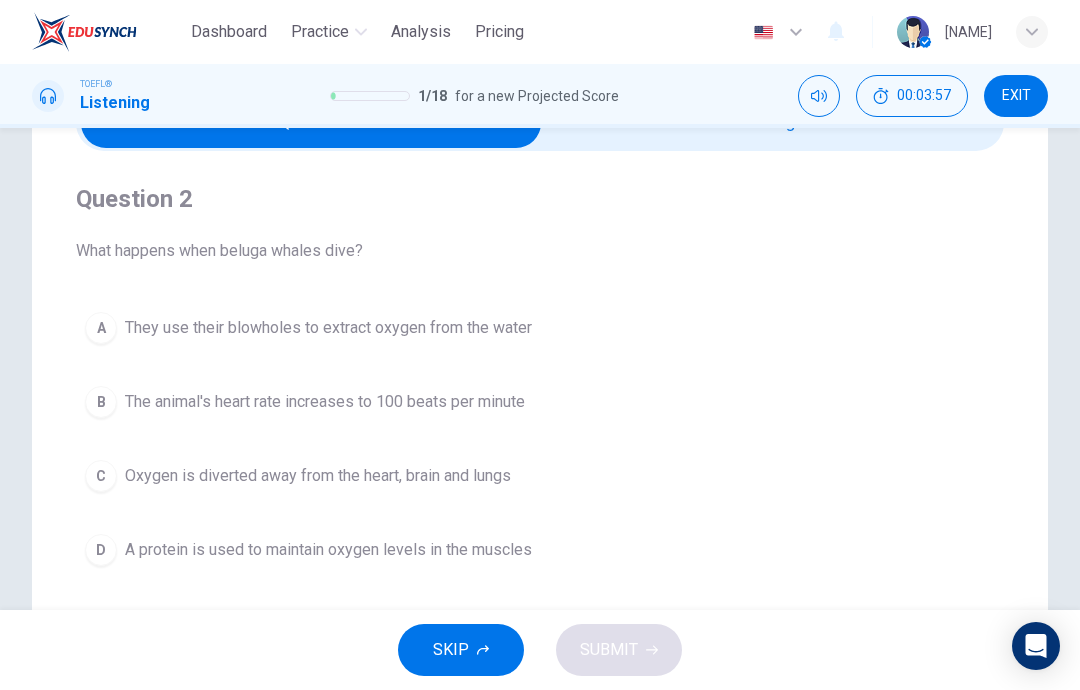 click on "C Oxygen is diverted away from the heart, brain and lungs" at bounding box center [540, 476] 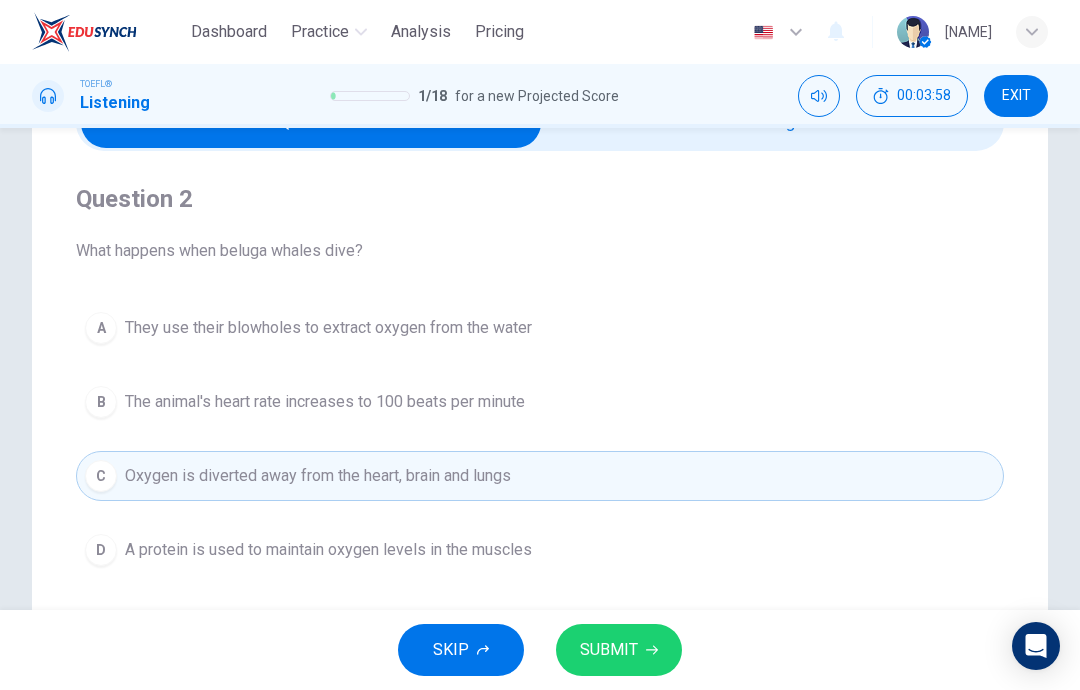 click on "SUBMIT" at bounding box center [619, 650] 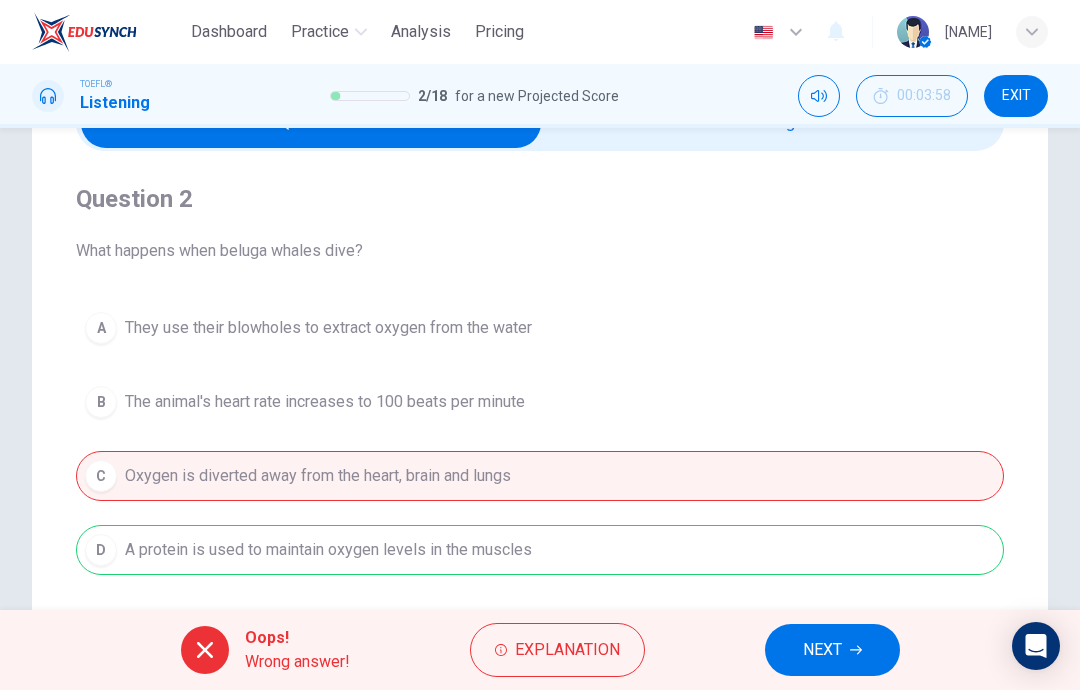 click on "NEXT" at bounding box center (822, 650) 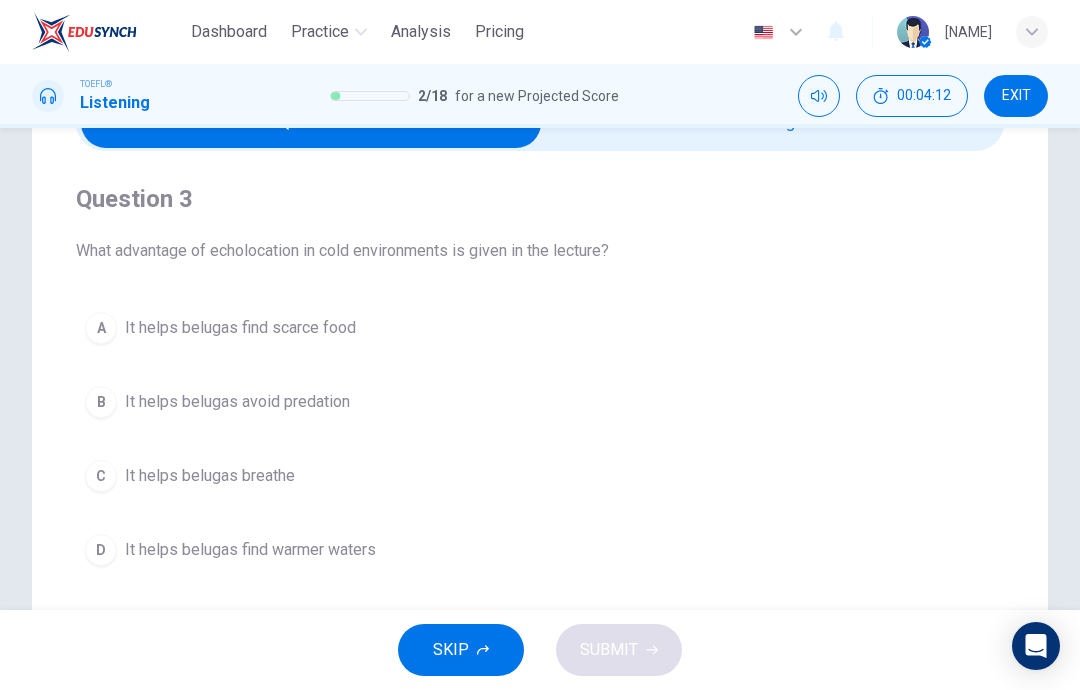 click on "D It helps belugas find warmer waters" at bounding box center [540, 550] 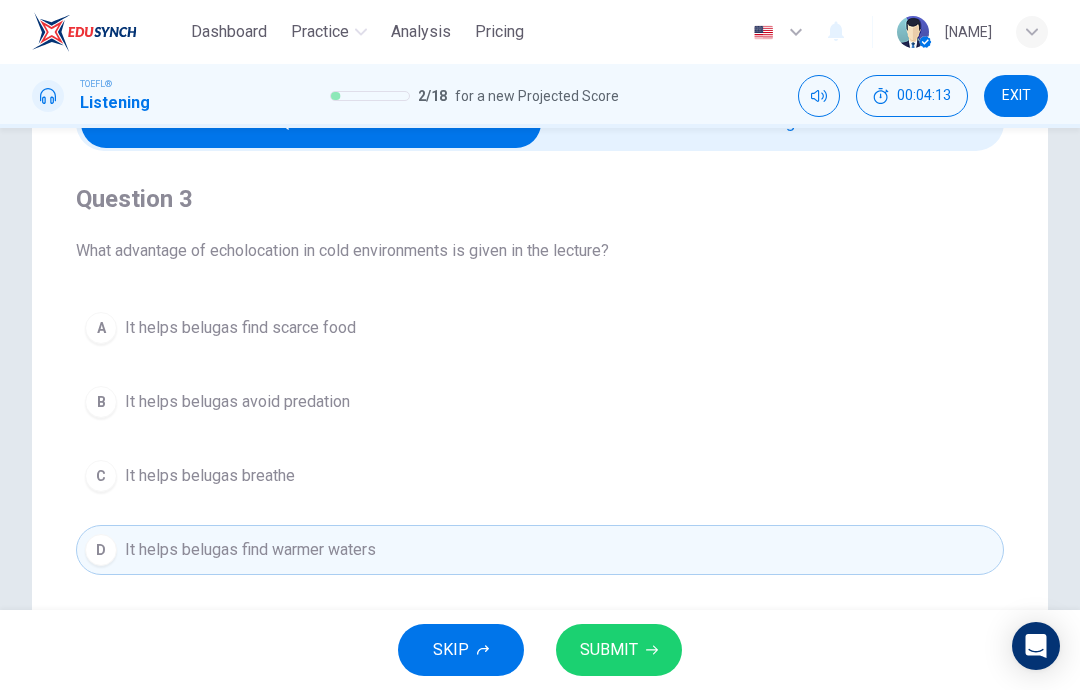 click on "SUBMIT" at bounding box center [609, 650] 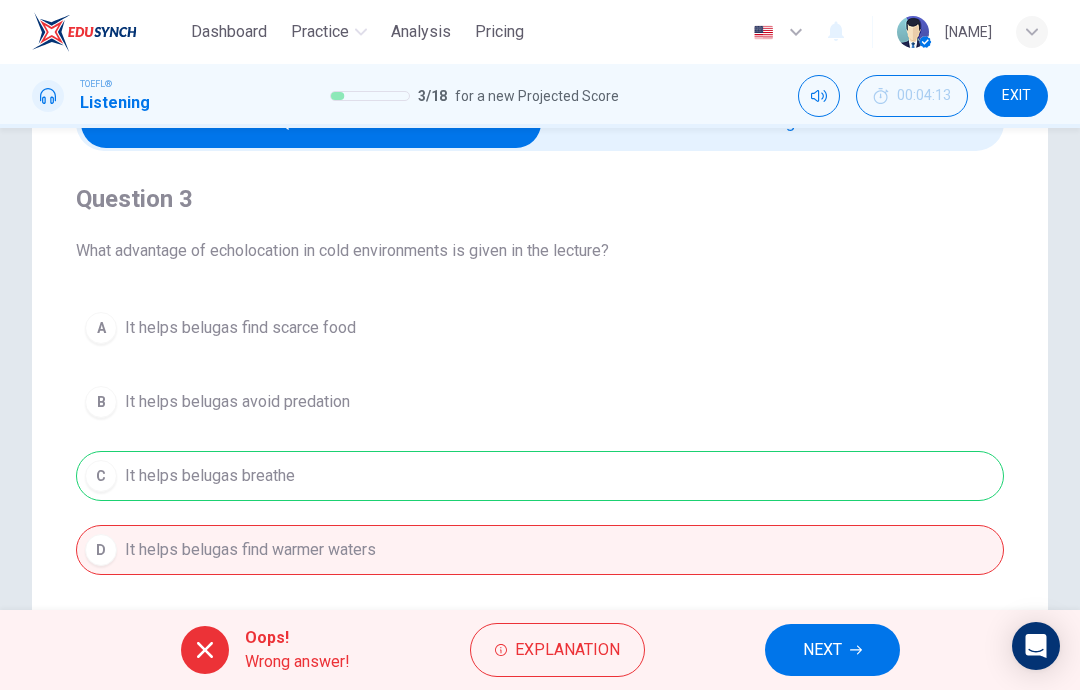 click on "NEXT" at bounding box center (822, 650) 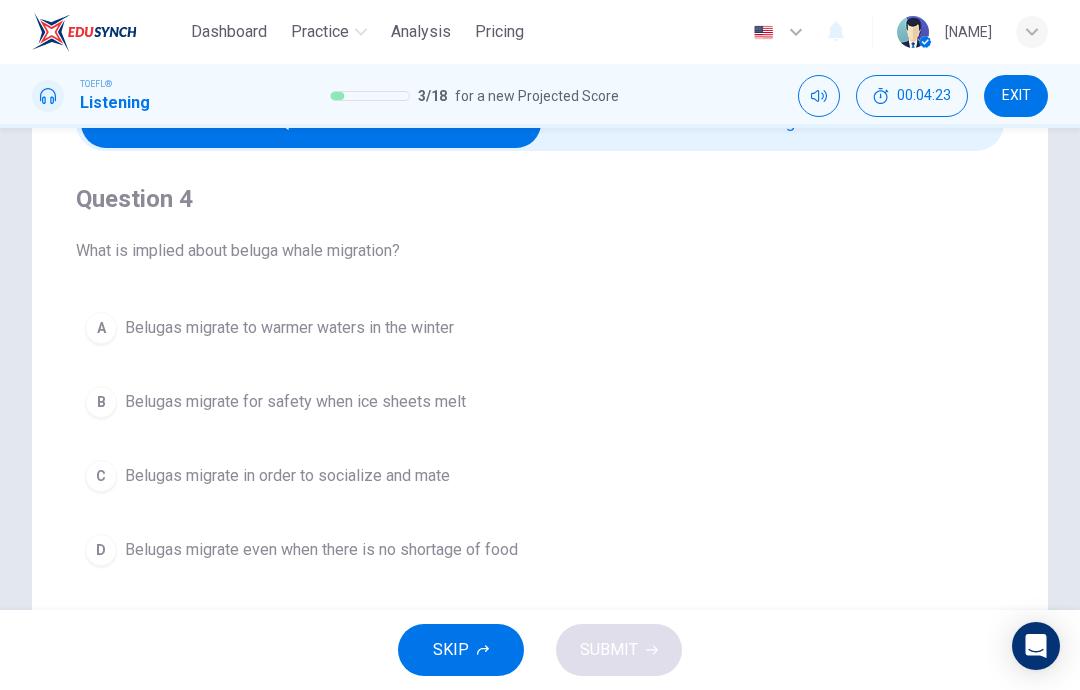 click on "Belugas migrate to warmer waters in the winter" at bounding box center [289, 328] 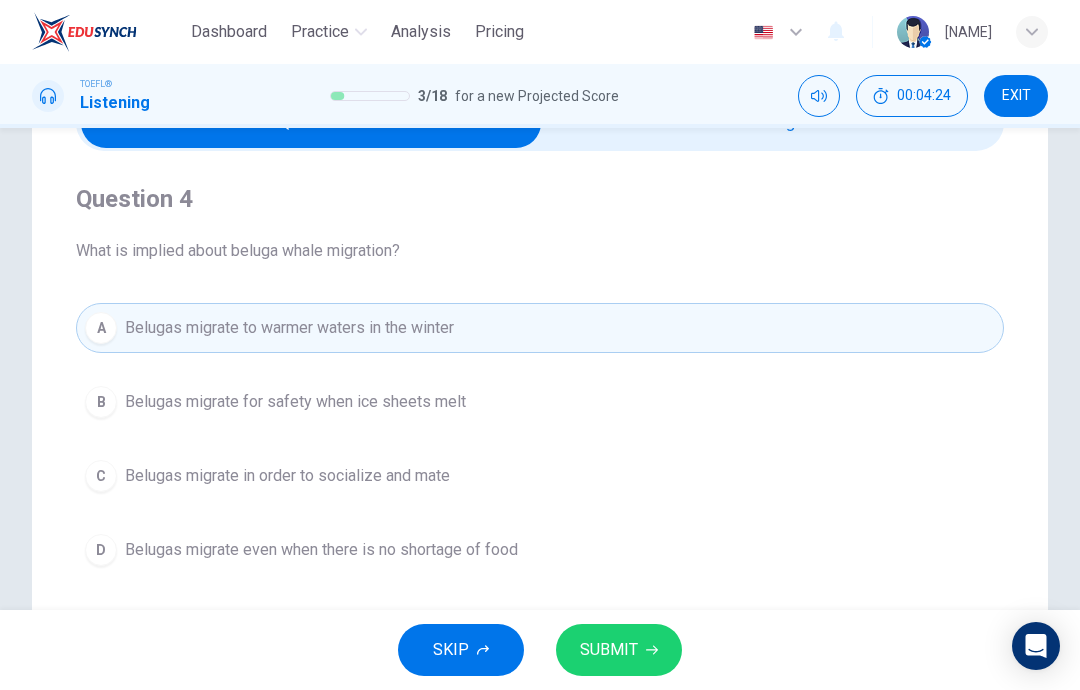 click on "SUBMIT" at bounding box center (609, 650) 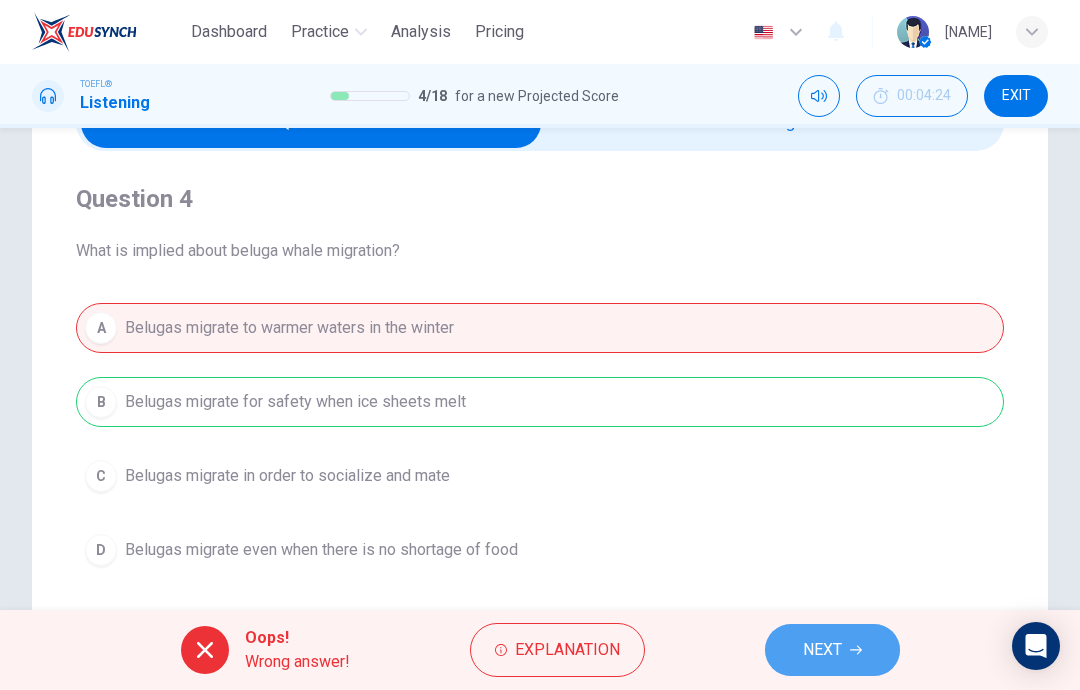 click on "NEXT" at bounding box center [822, 650] 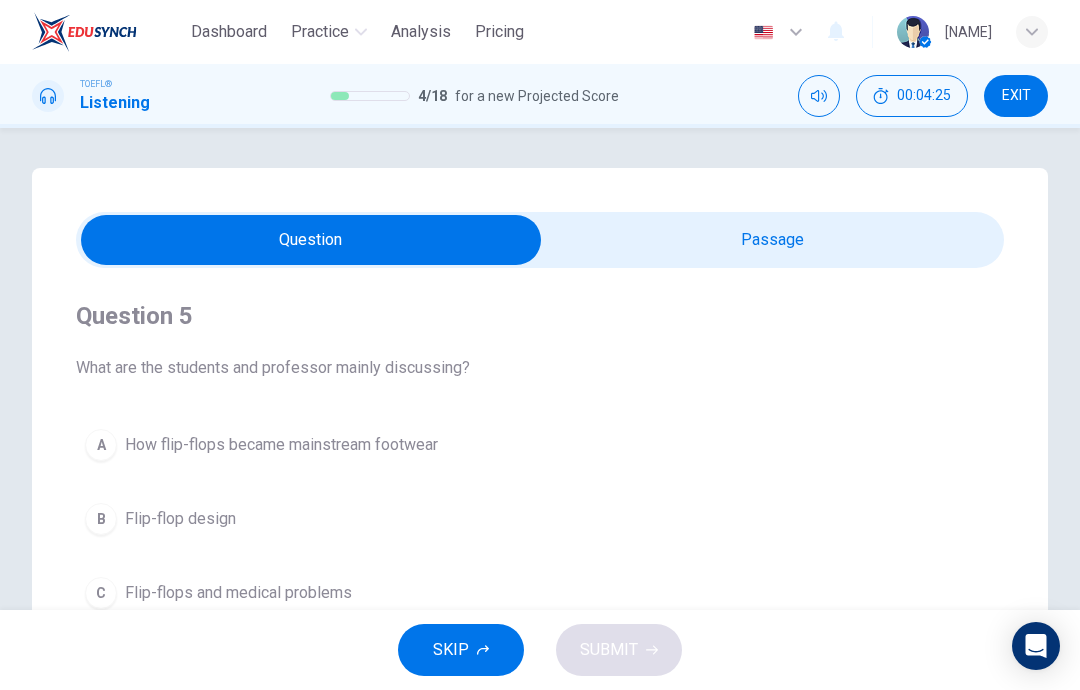 click at bounding box center [311, 240] 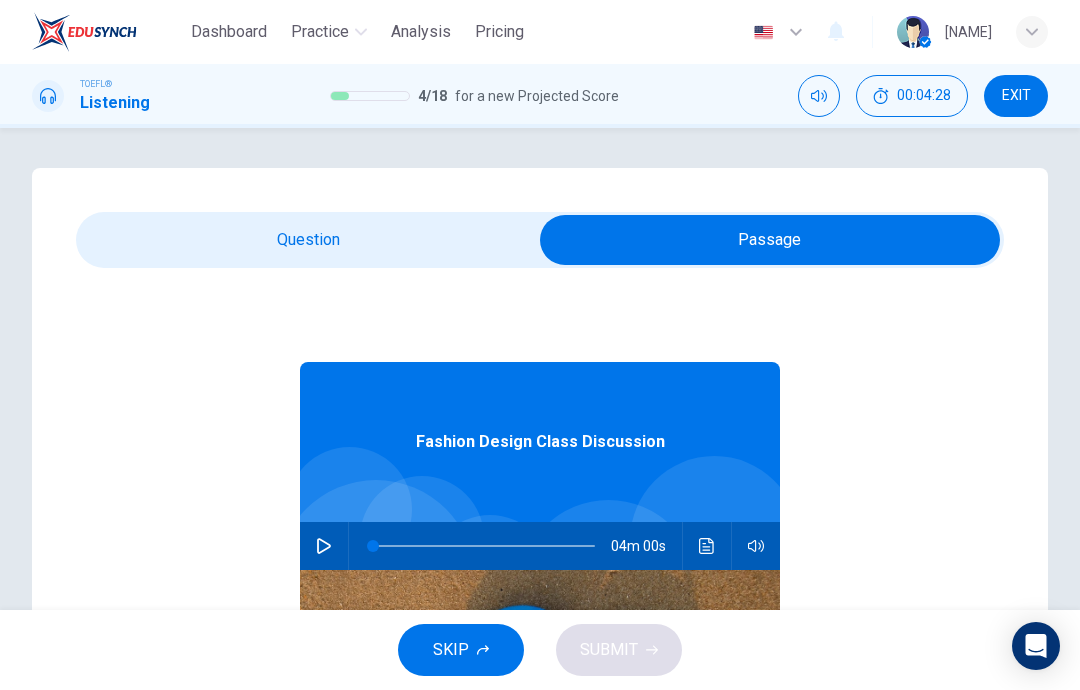 click at bounding box center [324, 546] 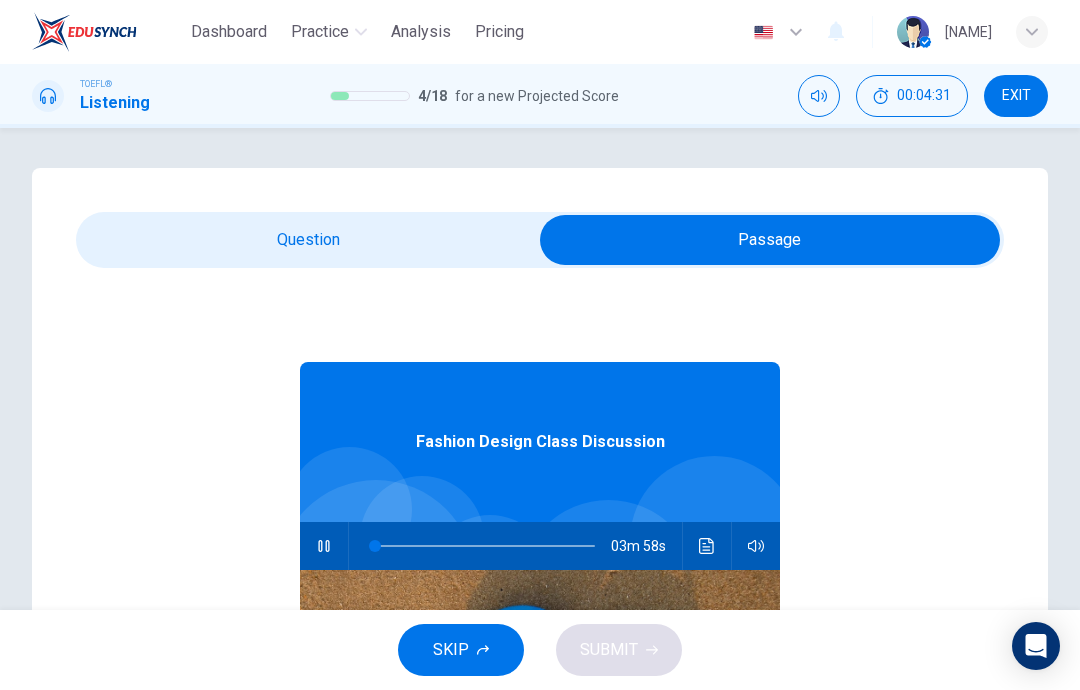 click at bounding box center [770, 240] 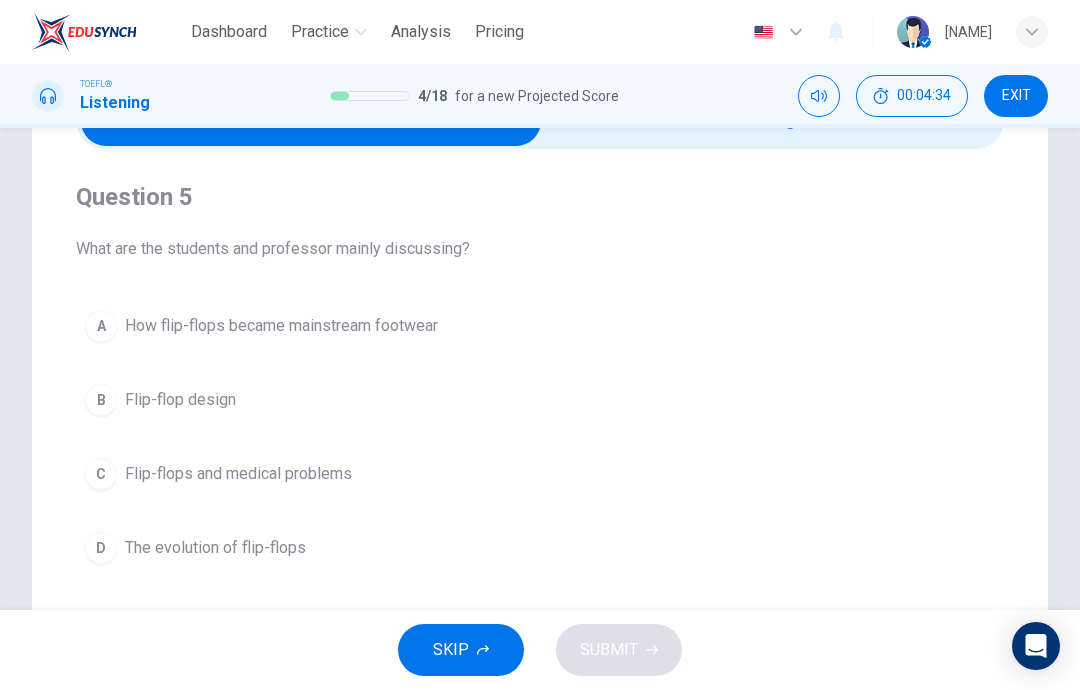 scroll, scrollTop: 117, scrollLeft: 0, axis: vertical 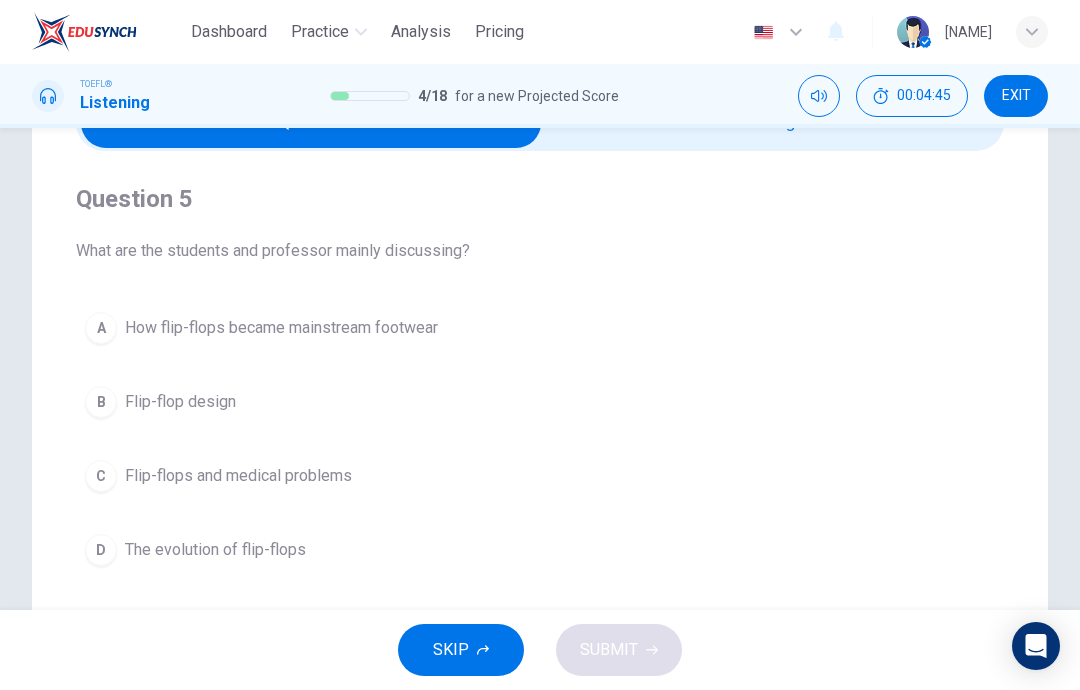 click on "D The evolution of flip-flops" at bounding box center [540, 550] 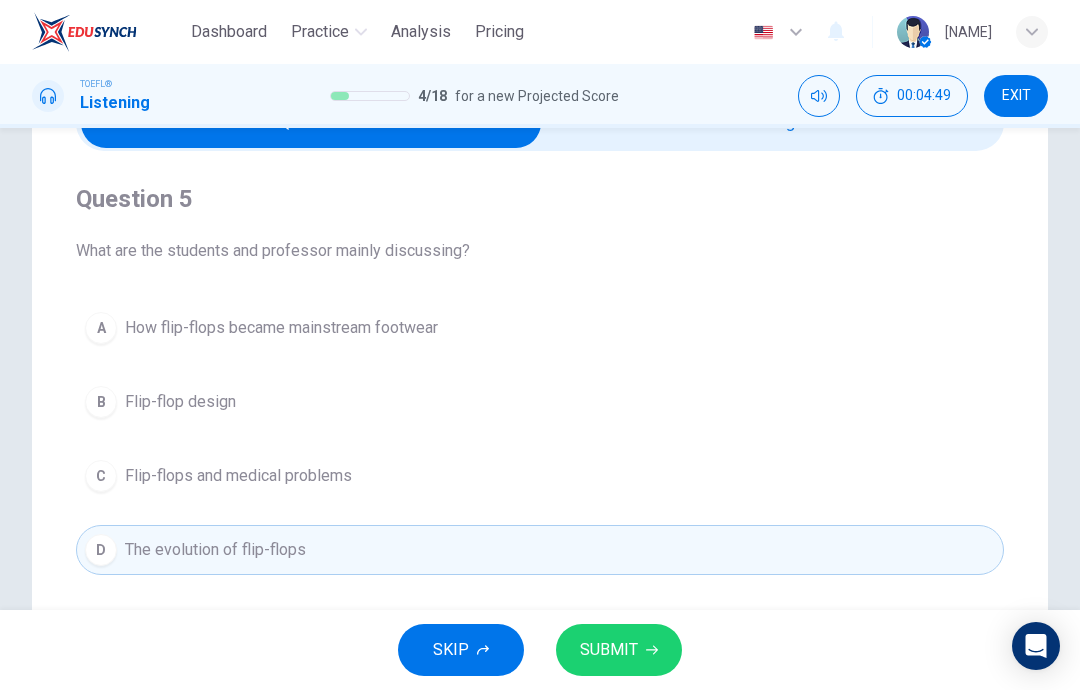 click on "SUBMIT" at bounding box center [609, 650] 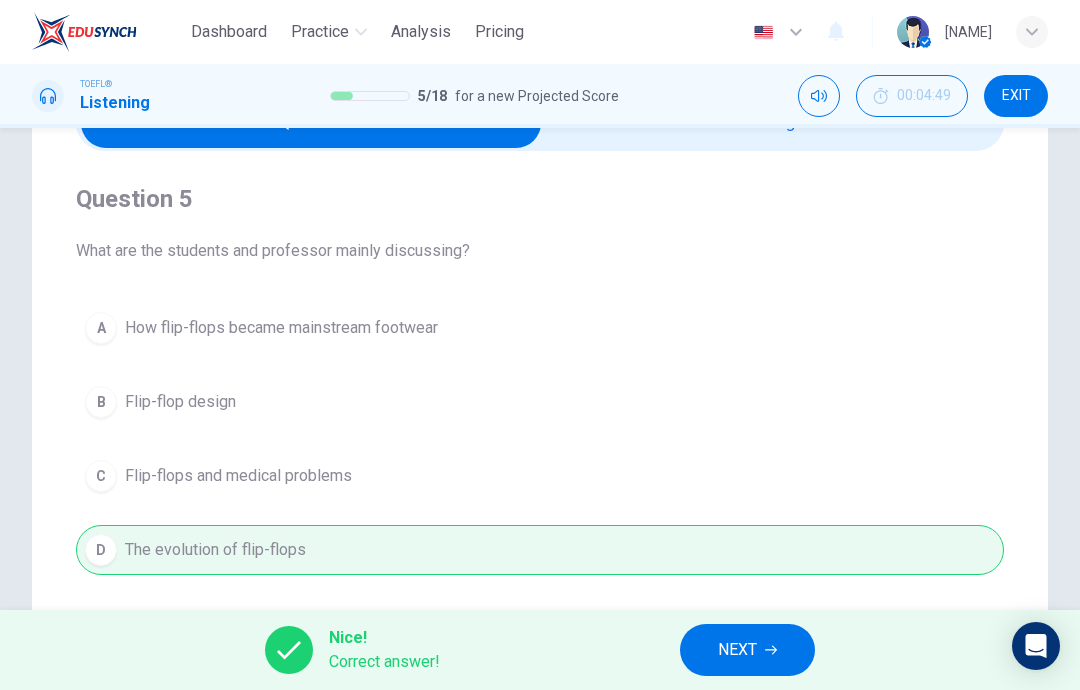 click on "NEXT" at bounding box center [737, 650] 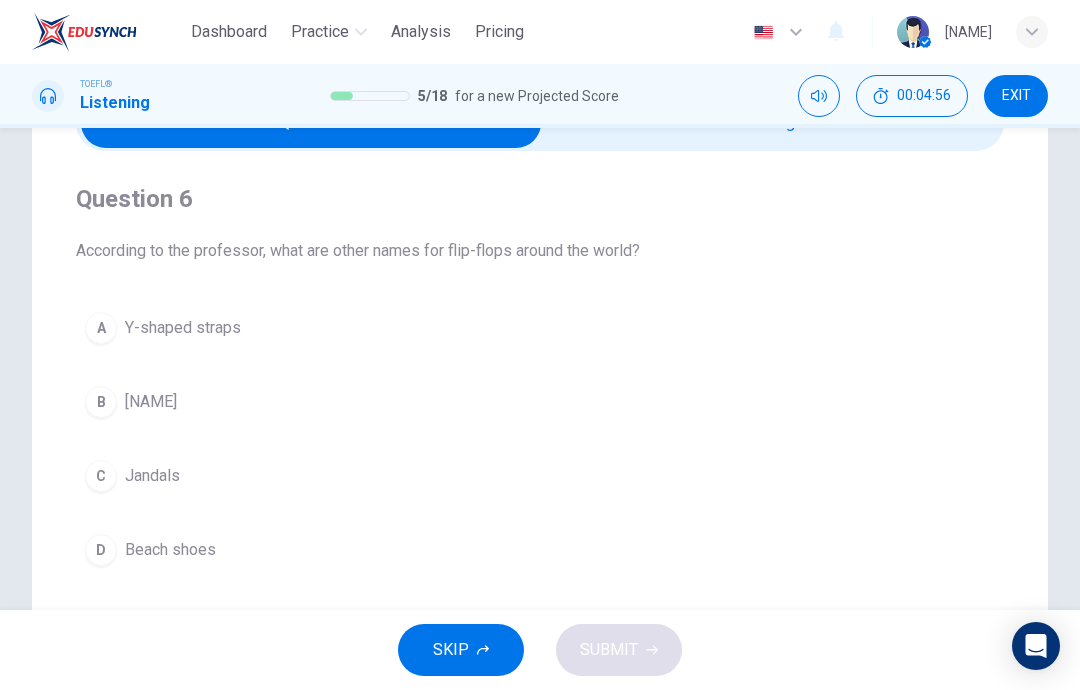 click on "A Y-shaped straps" at bounding box center [540, 328] 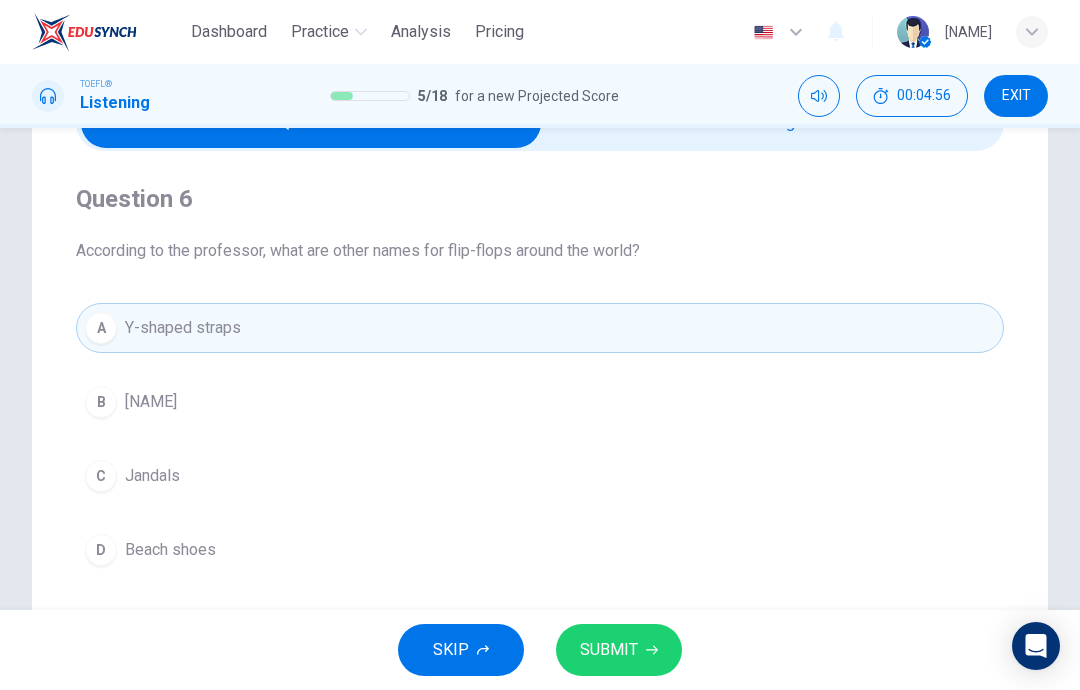 click on "B Zori" at bounding box center (540, 402) 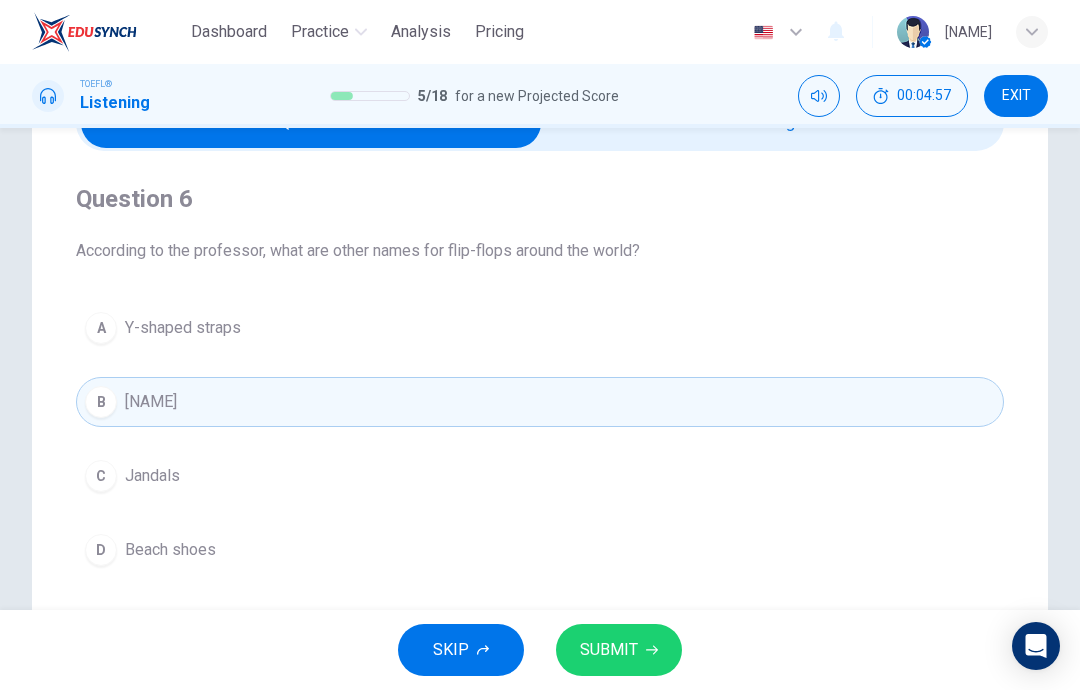 click on "SUBMIT" at bounding box center [609, 650] 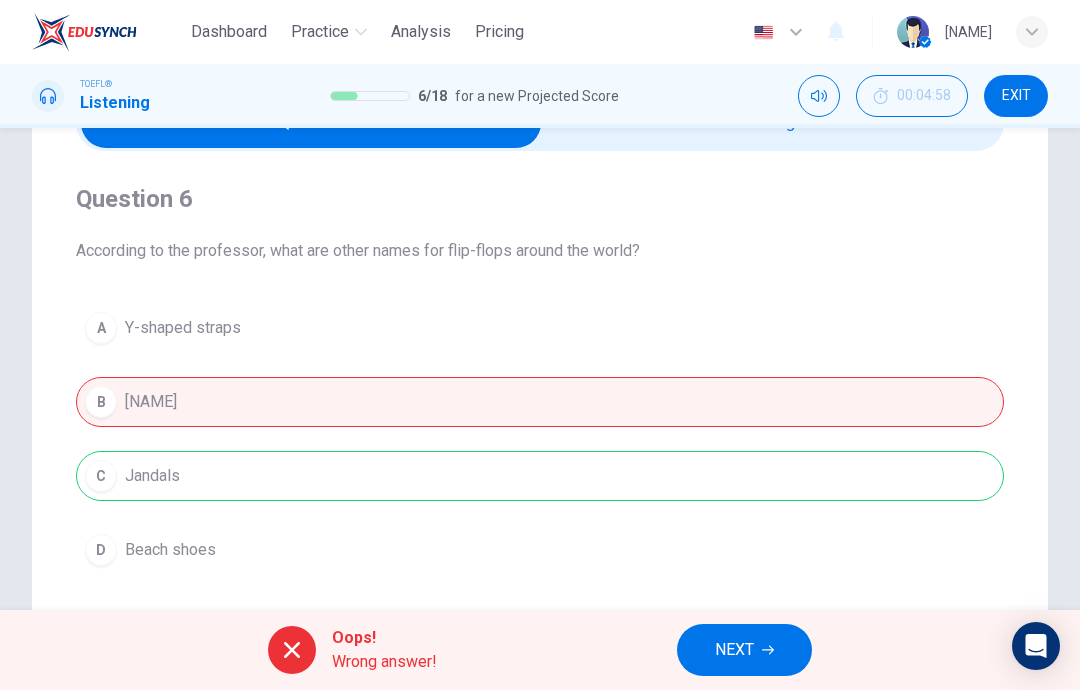 click on "NEXT" at bounding box center (744, 650) 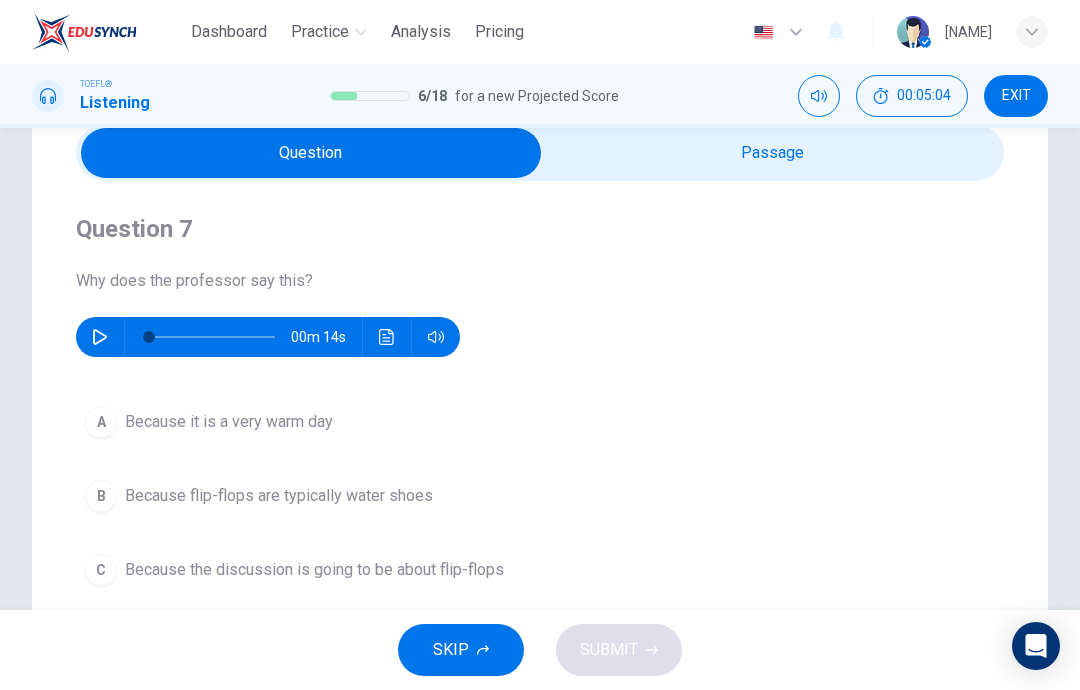 scroll, scrollTop: 58, scrollLeft: 0, axis: vertical 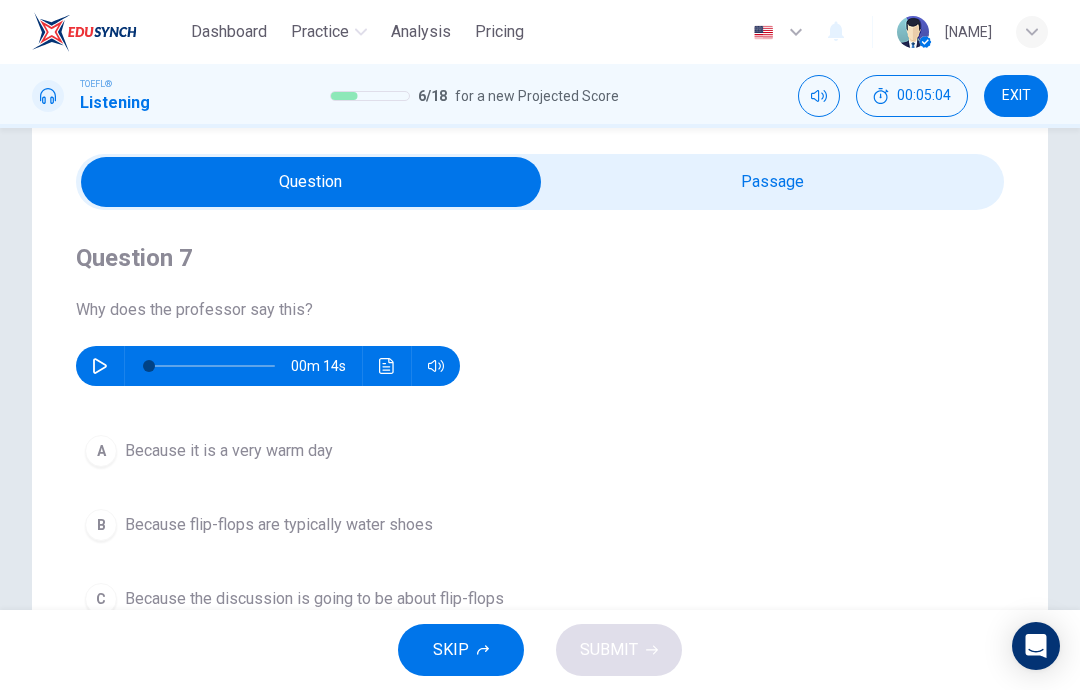 click at bounding box center (311, 182) 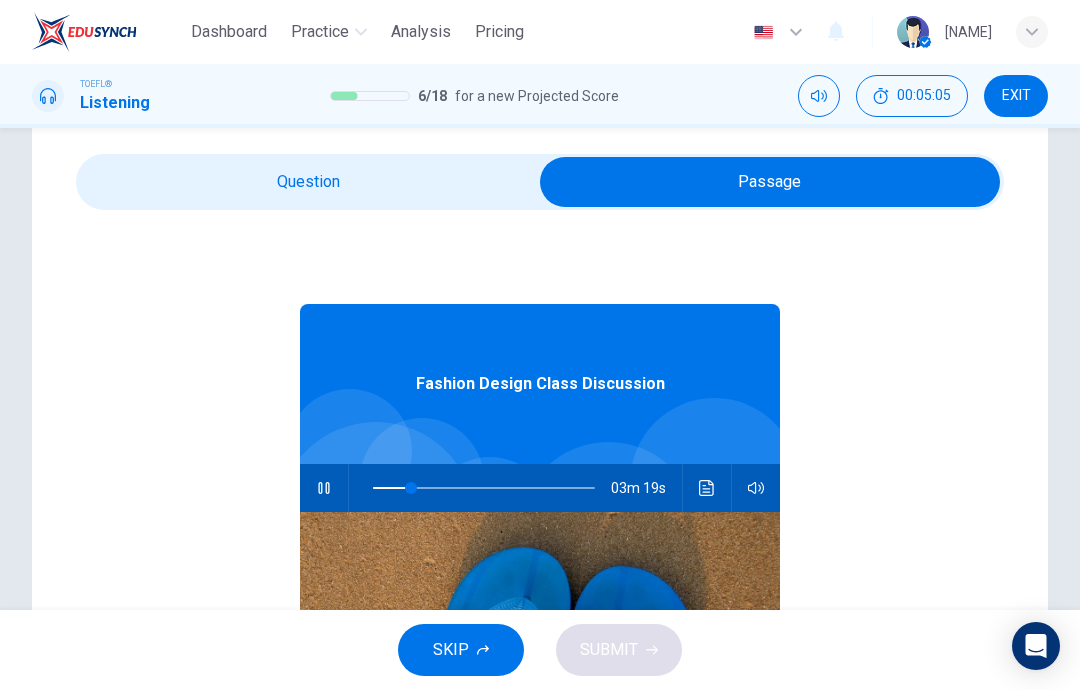 click at bounding box center (323, 488) 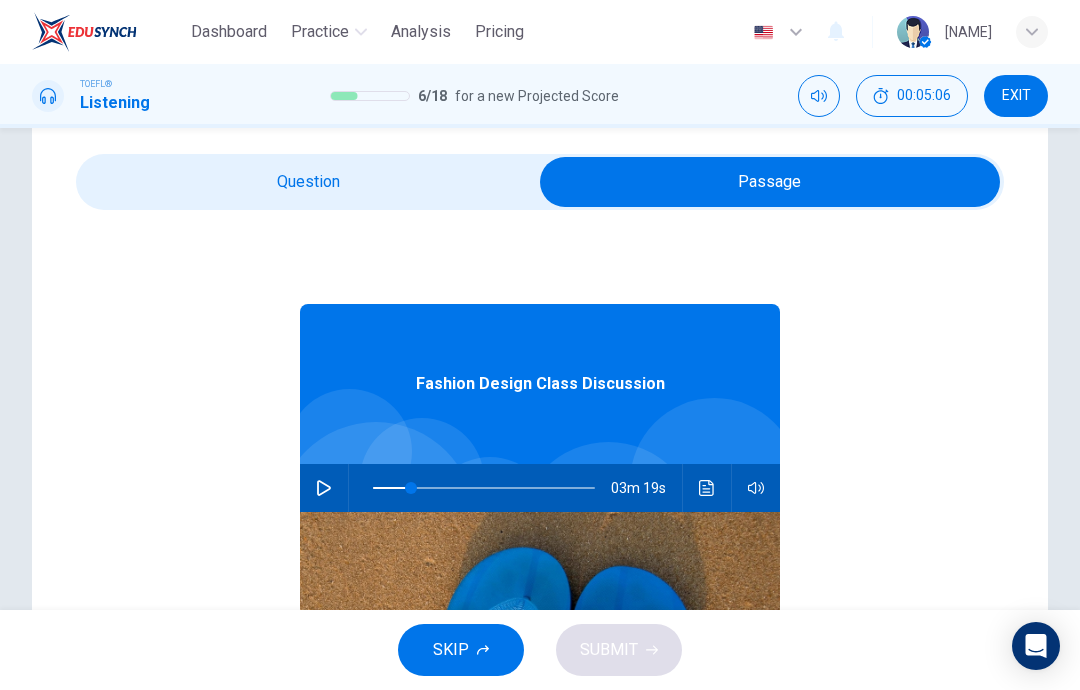 click at bounding box center [770, 182] 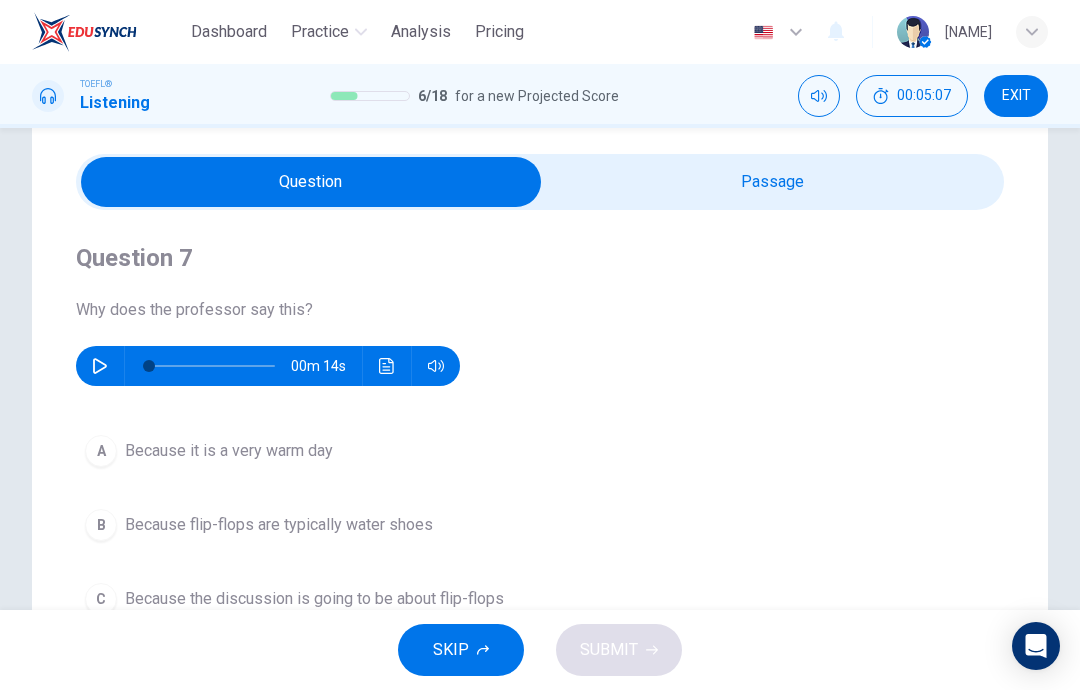 click at bounding box center (100, 366) 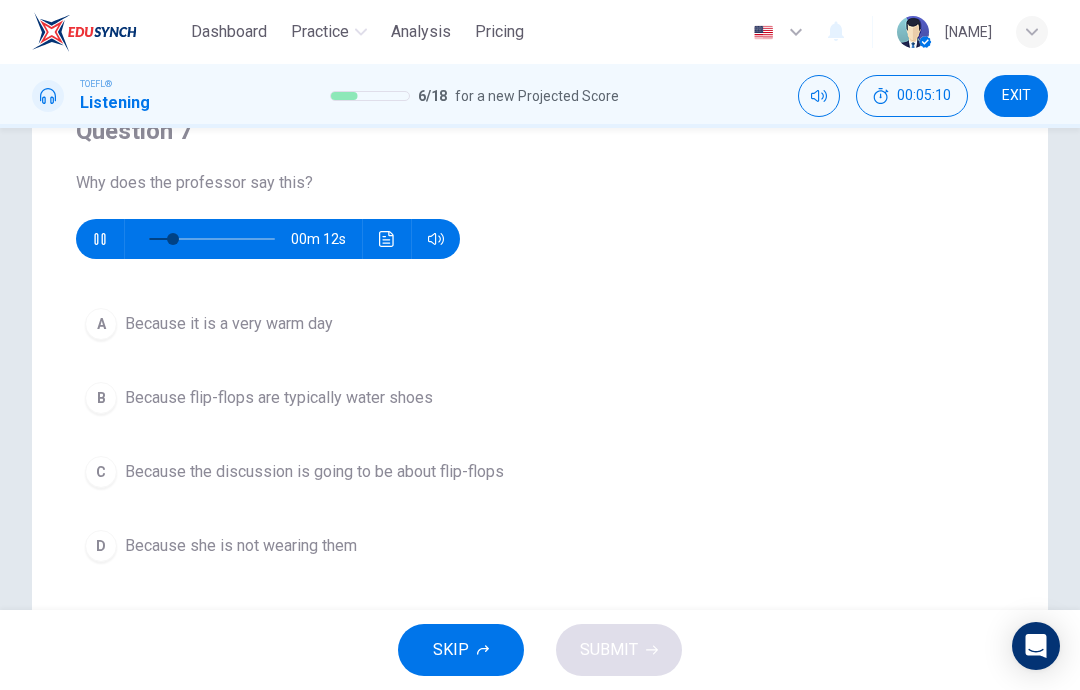 scroll, scrollTop: 186, scrollLeft: 0, axis: vertical 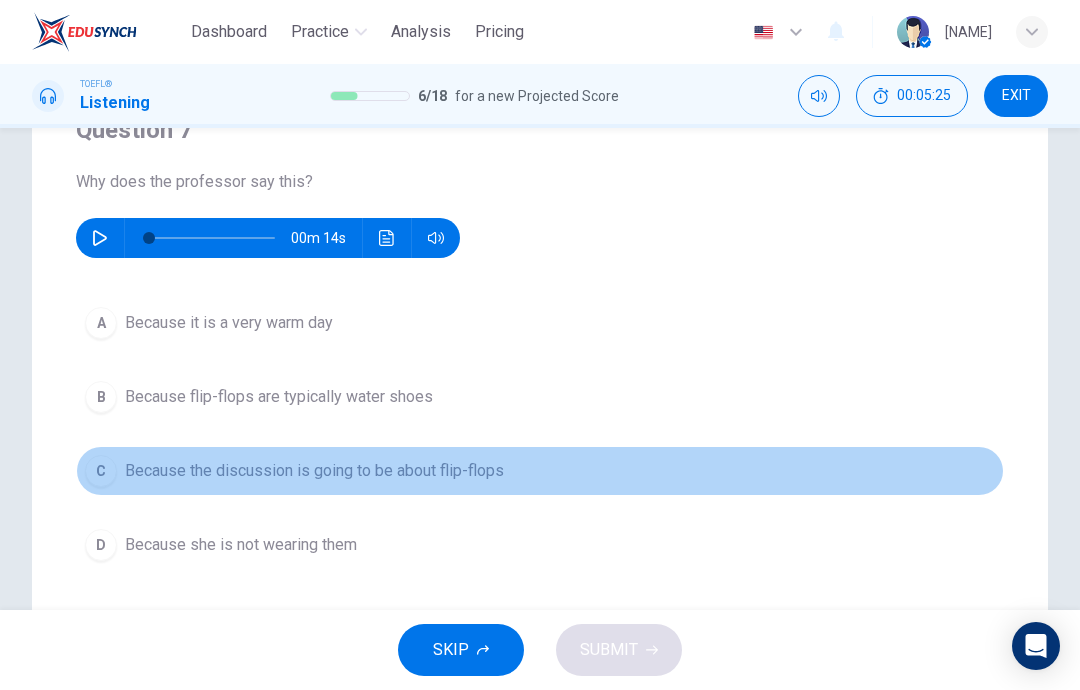 click on "C Because the discussion is going to be about flip-flops" at bounding box center [540, 471] 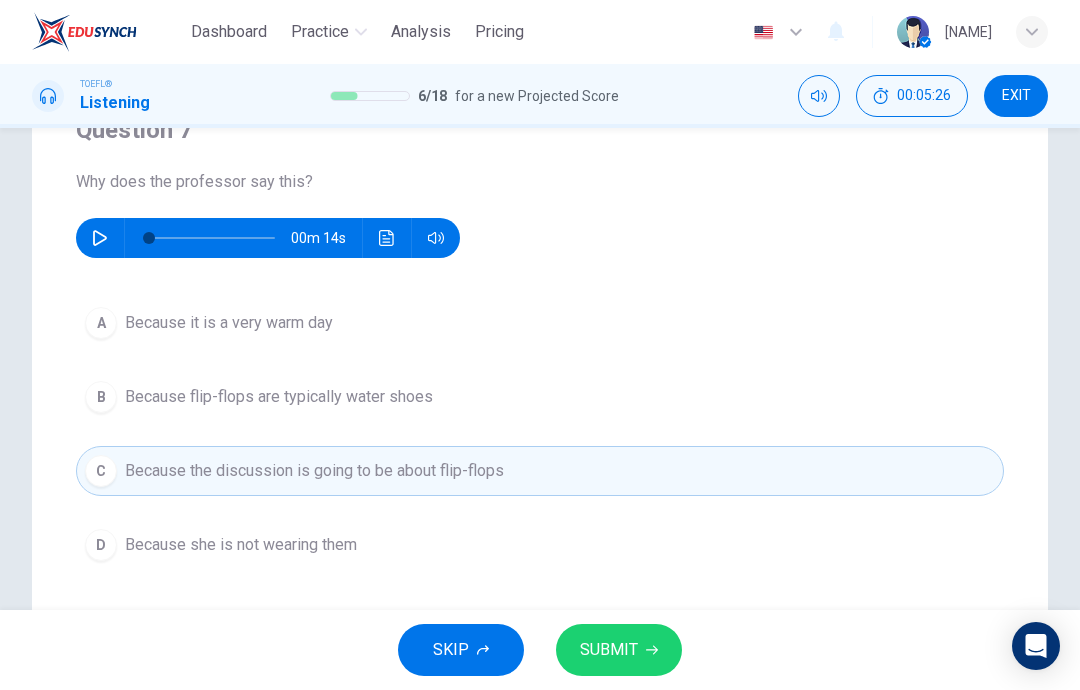 click on "SUBMIT" at bounding box center (609, 650) 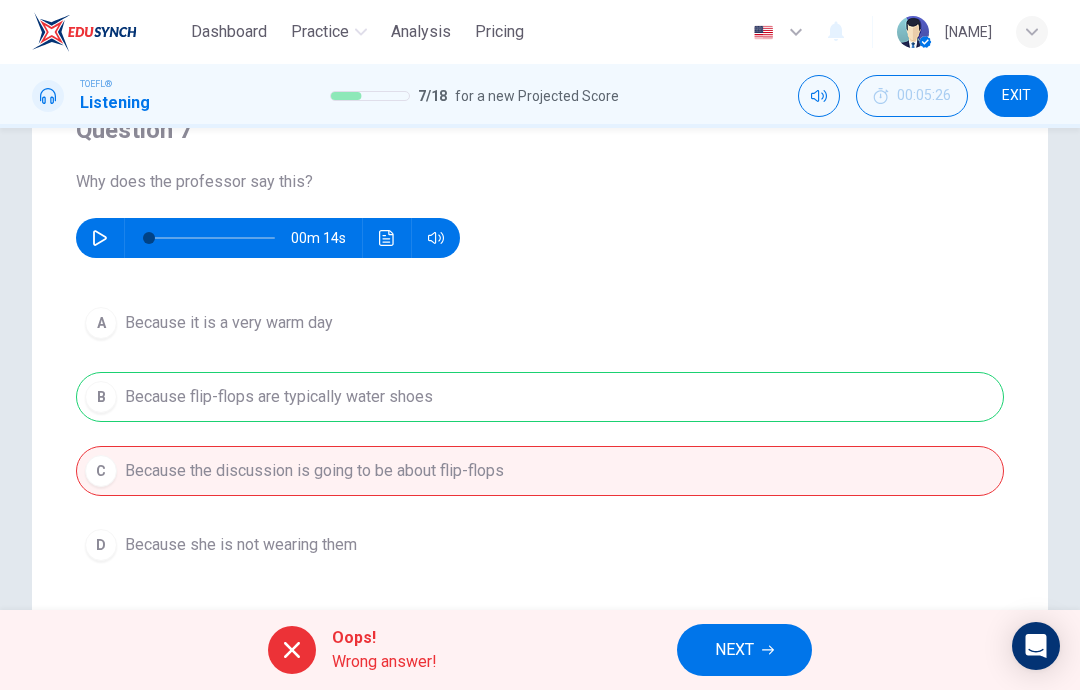 click on "NEXT" at bounding box center (744, 650) 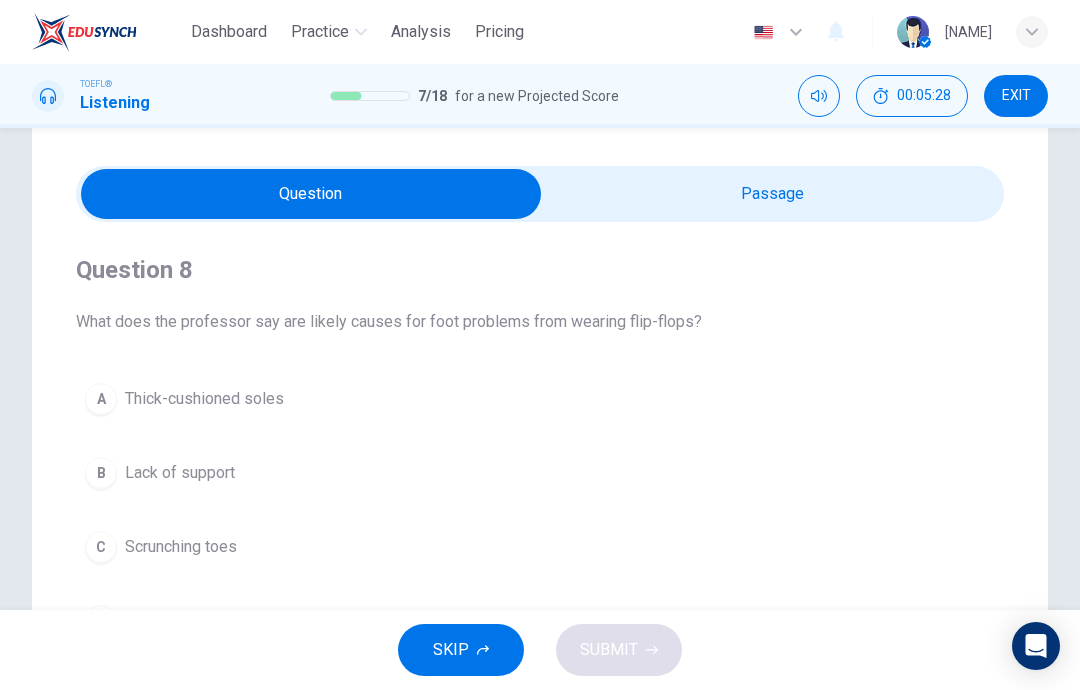 scroll, scrollTop: 37, scrollLeft: 0, axis: vertical 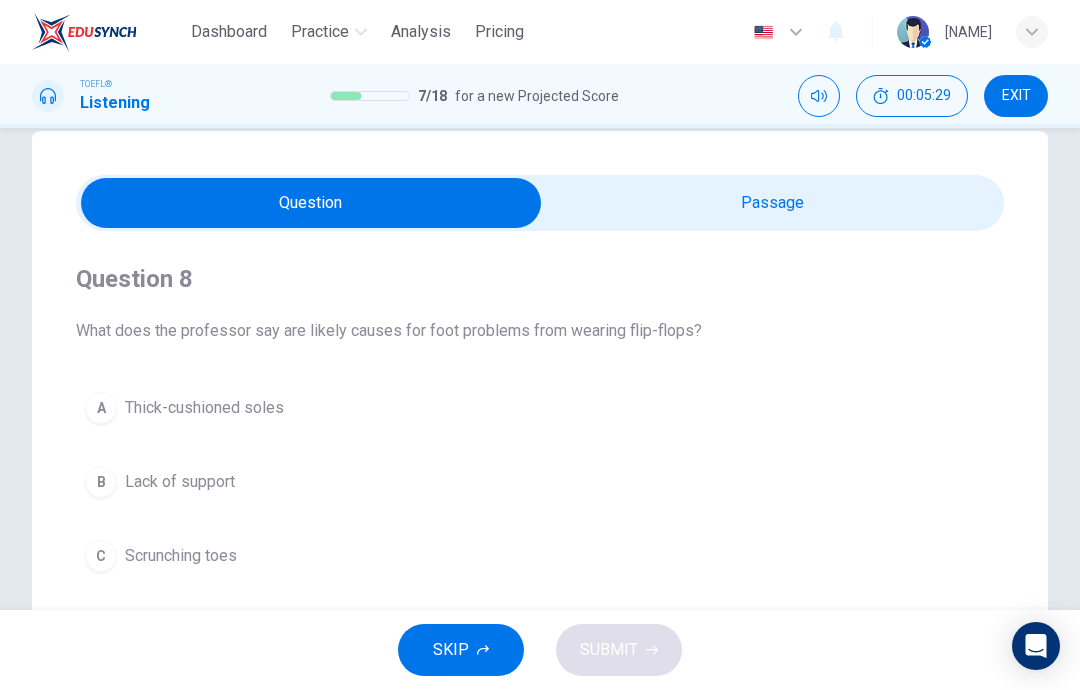click at bounding box center (311, 203) 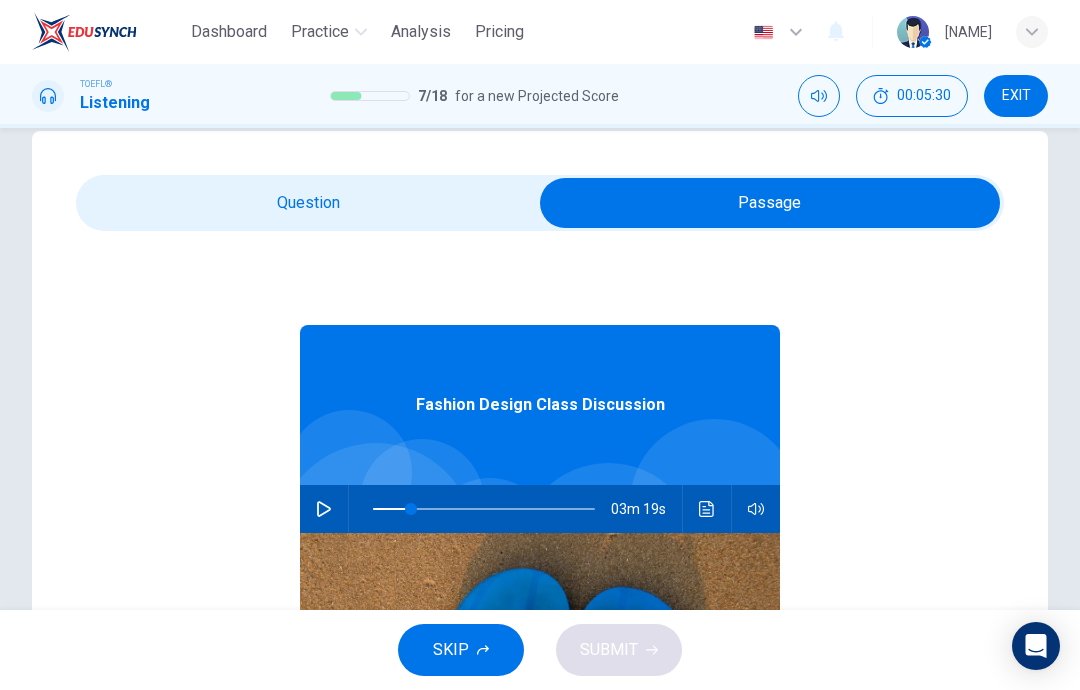 click at bounding box center (324, 509) 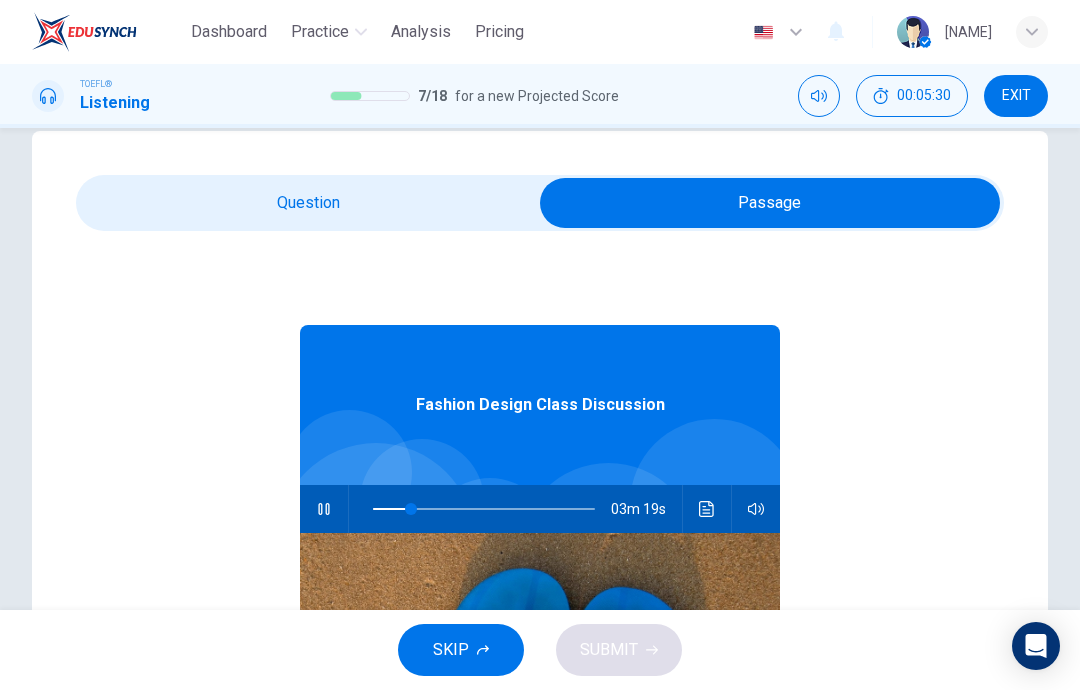 click at bounding box center (770, 203) 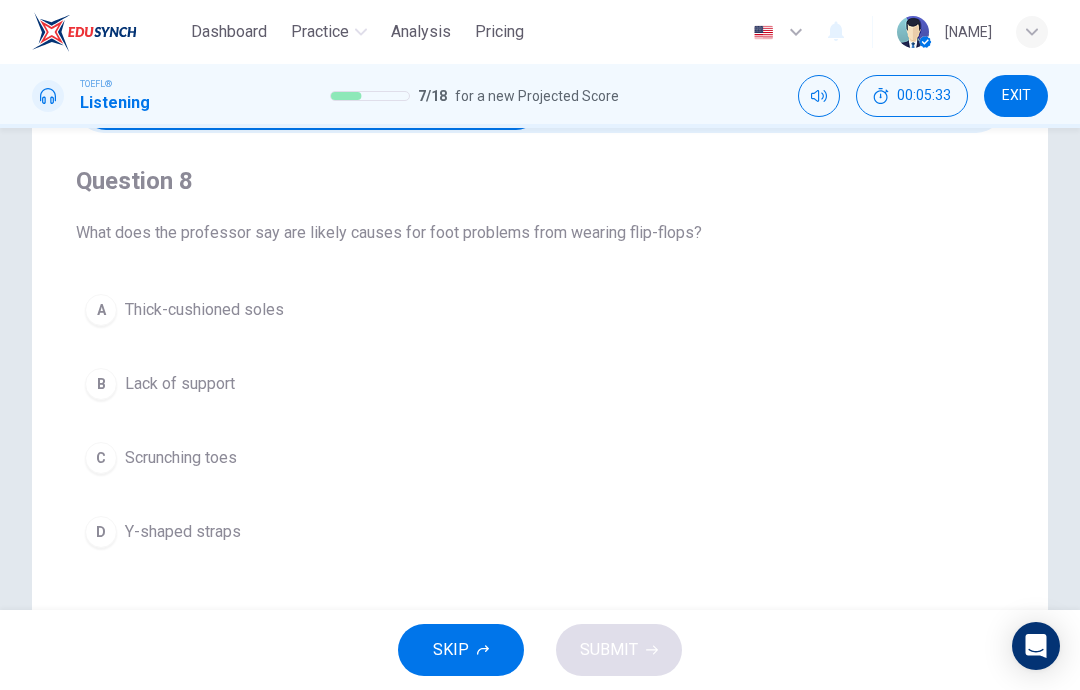 scroll, scrollTop: 123, scrollLeft: 0, axis: vertical 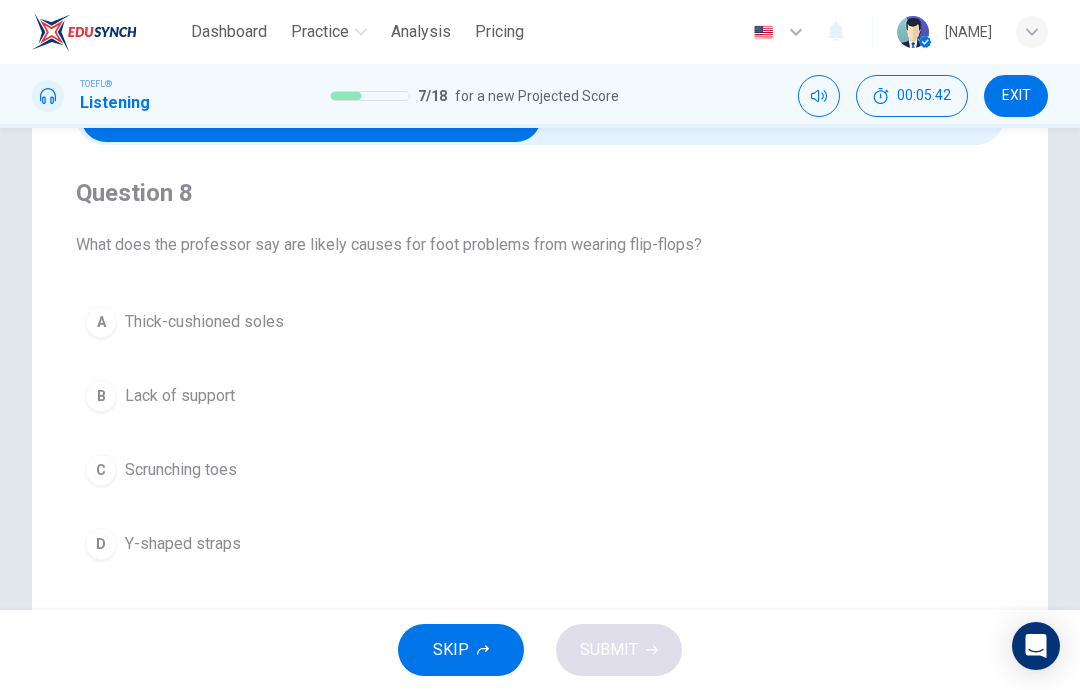 click on "B Lack of support" at bounding box center [540, 396] 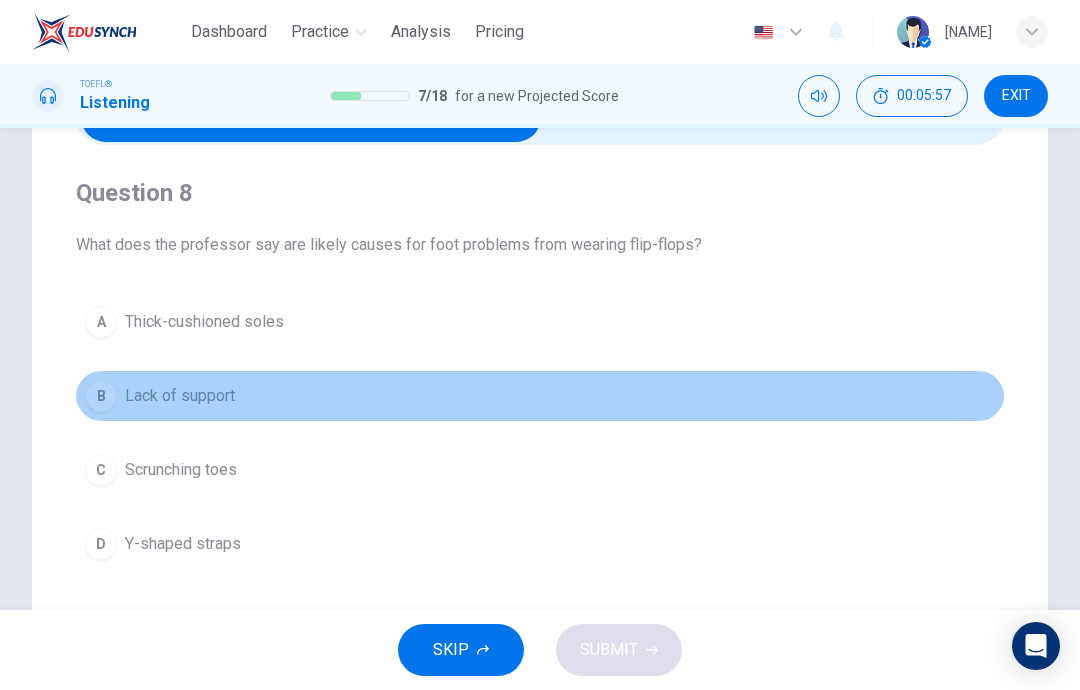 click on "B" at bounding box center [101, 396] 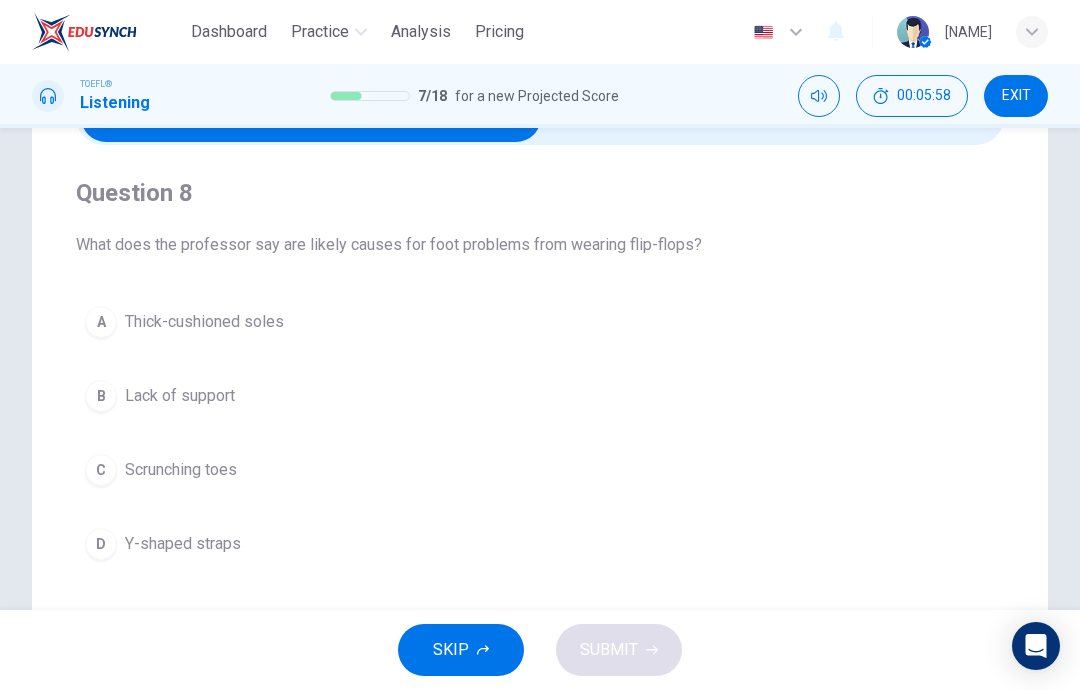click on "B Lack of support" at bounding box center (540, 396) 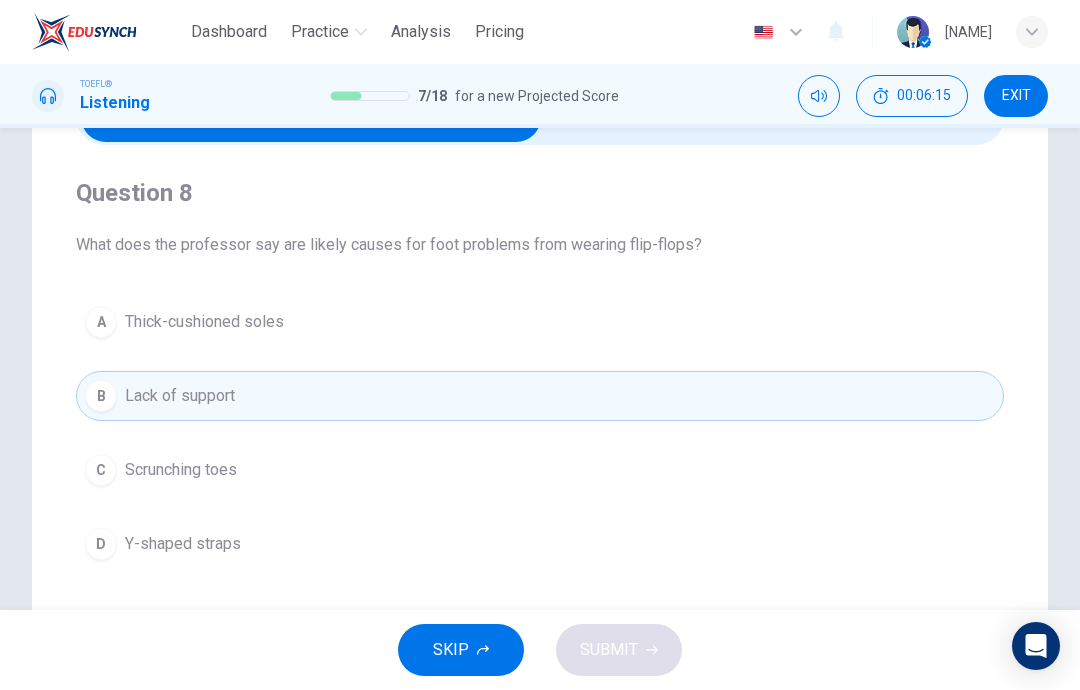 click on "A Thick-cushioned soles" at bounding box center [540, 322] 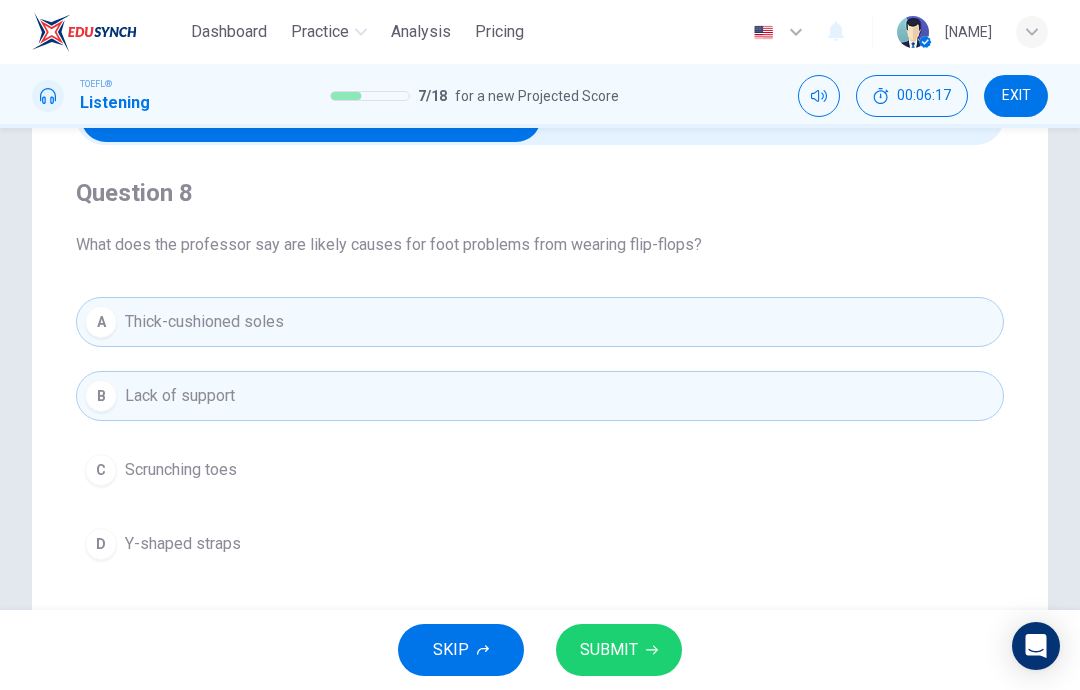 click on "SUBMIT" at bounding box center [609, 650] 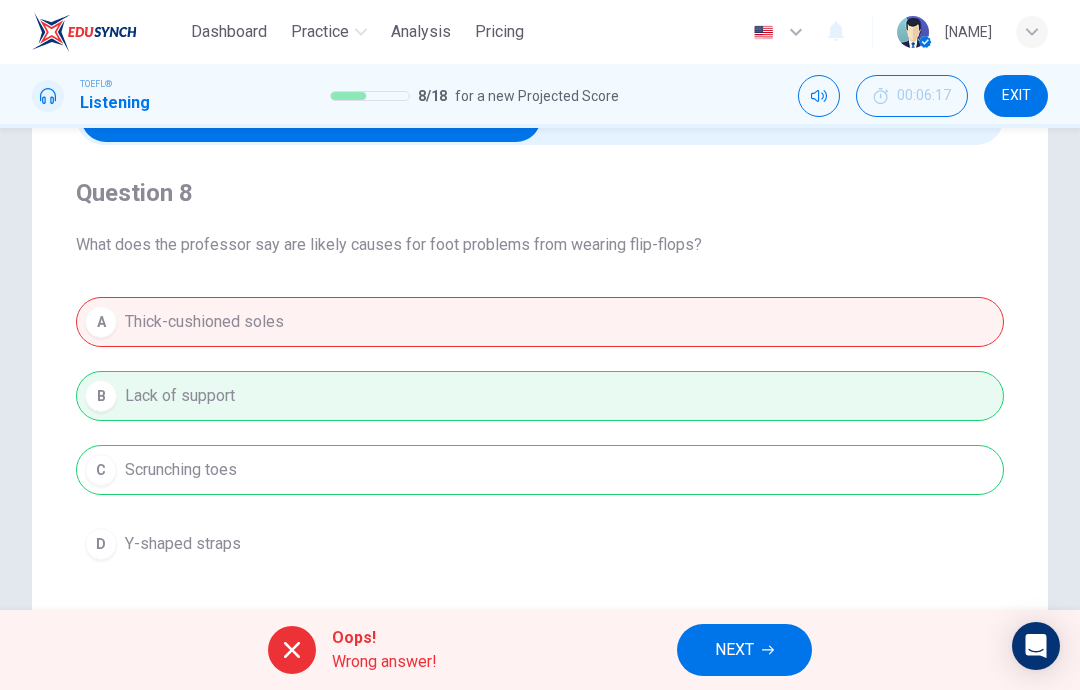 click on "NEXT" at bounding box center [744, 650] 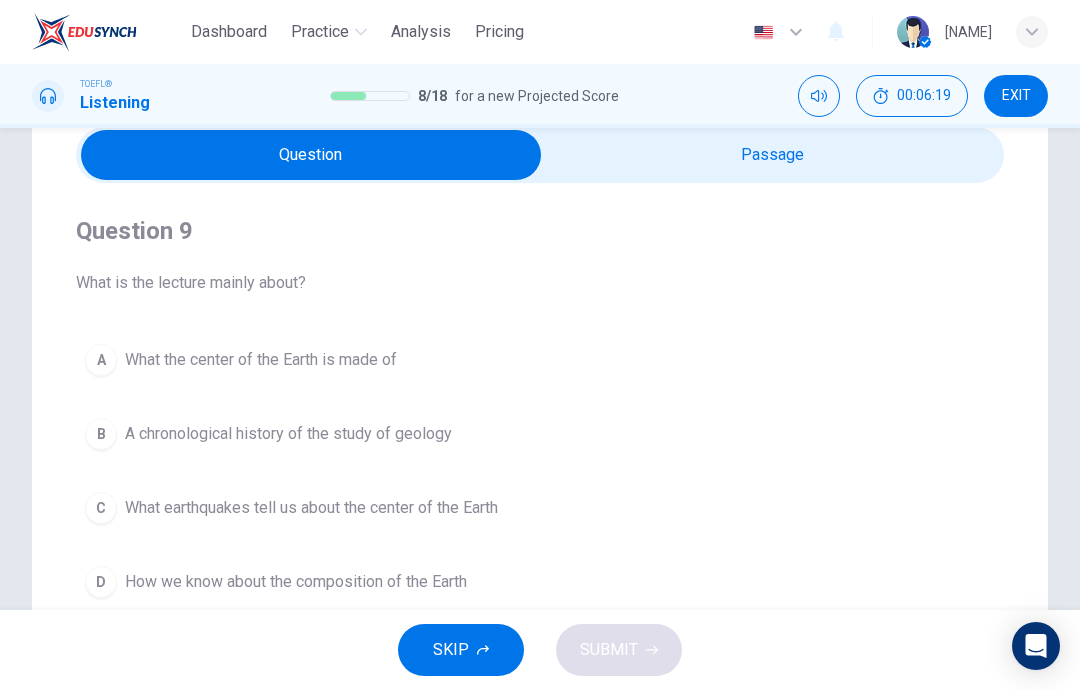 scroll, scrollTop: 87, scrollLeft: 0, axis: vertical 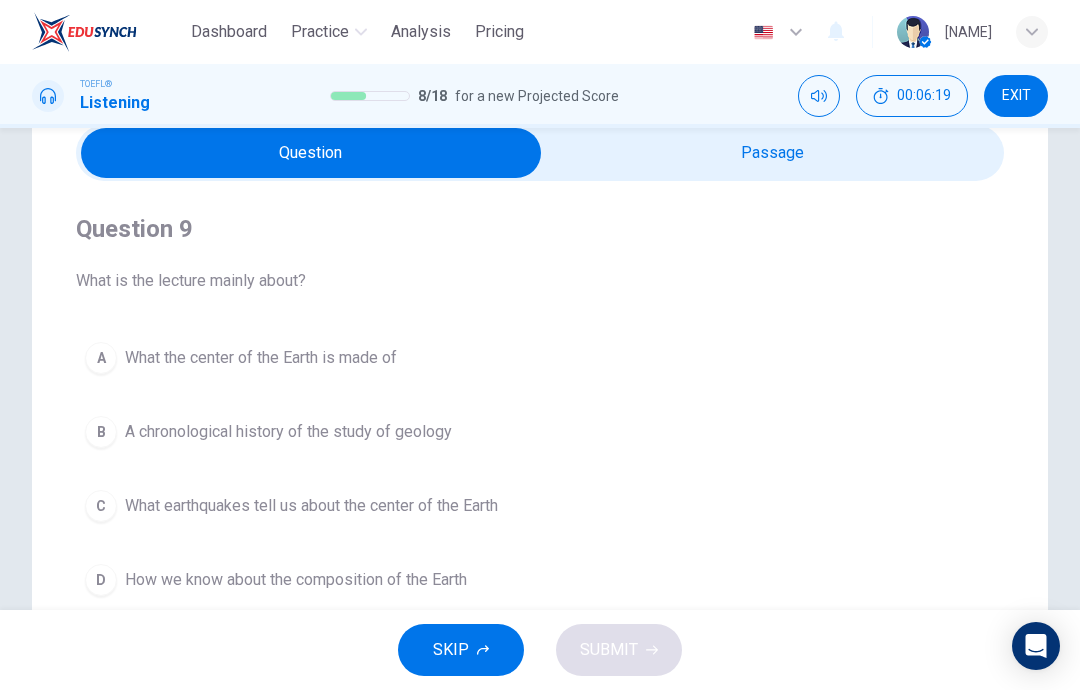 click at bounding box center [311, 153] 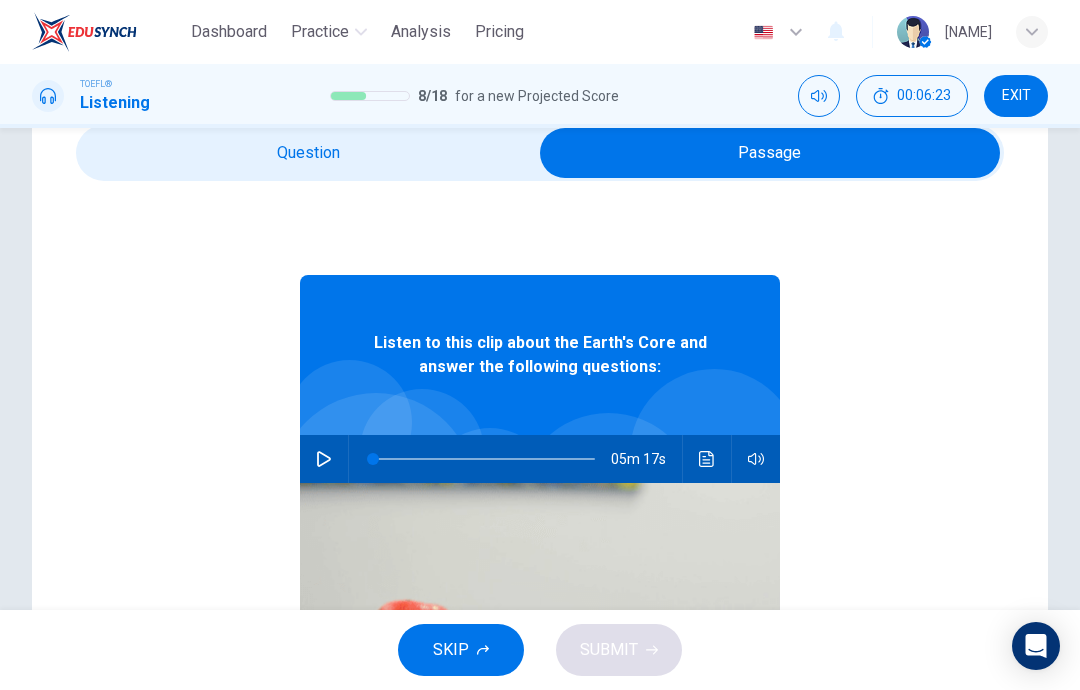 click at bounding box center (324, 459) 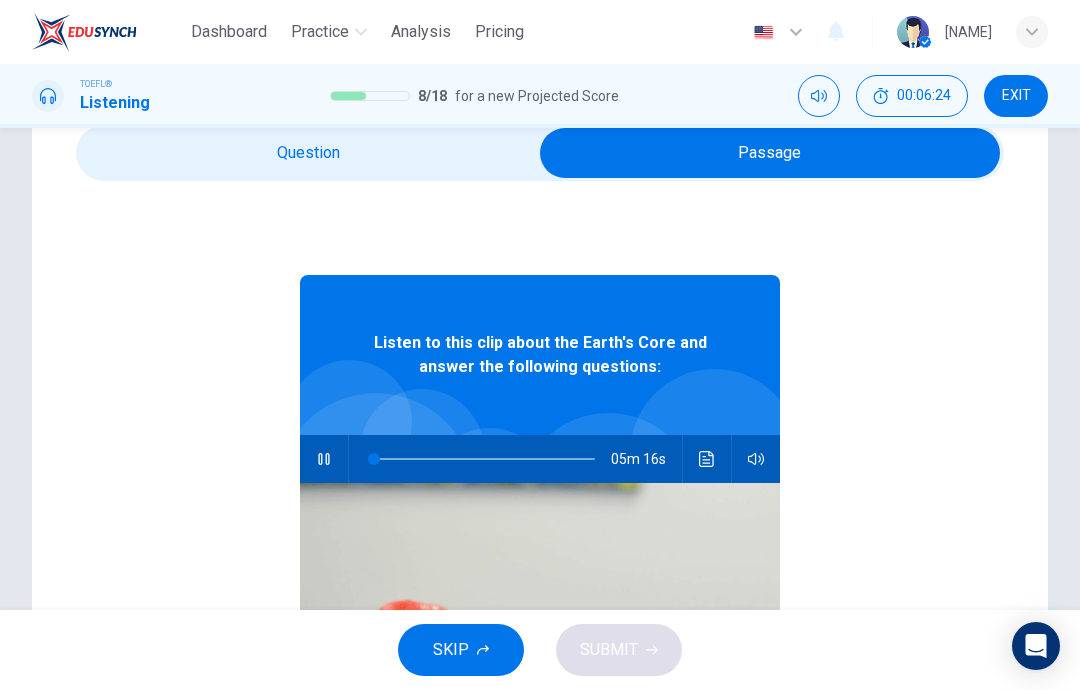 click at bounding box center (770, 153) 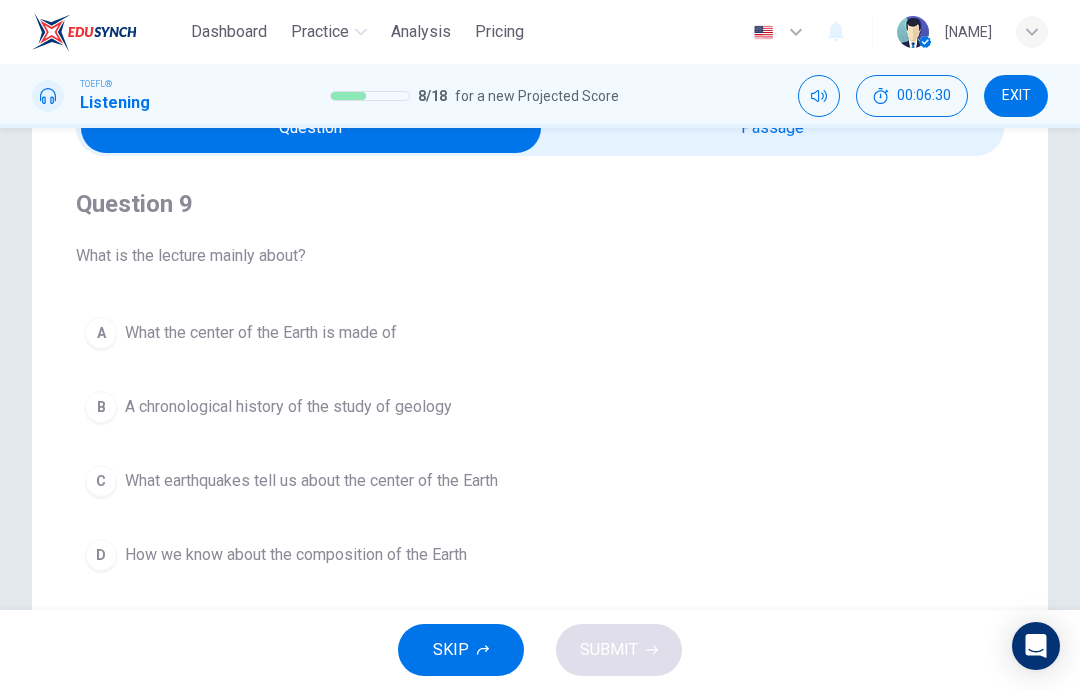 scroll, scrollTop: 109, scrollLeft: 0, axis: vertical 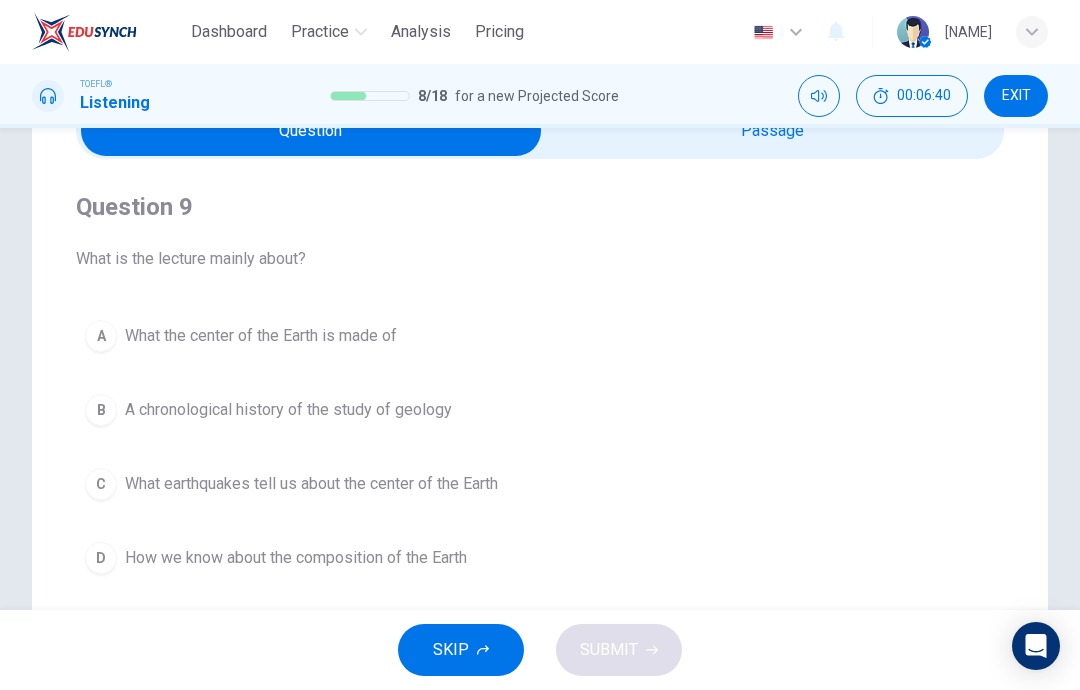 click on "A What the center of the Earth is made of" at bounding box center (540, 336) 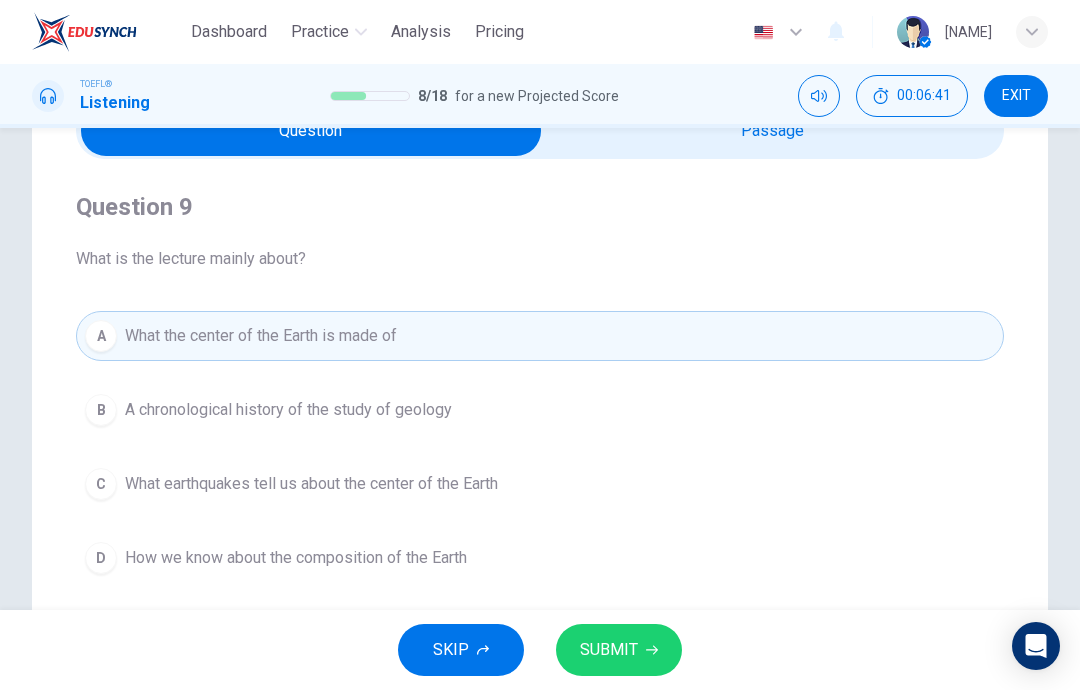 click on "SUBMIT" at bounding box center (609, 650) 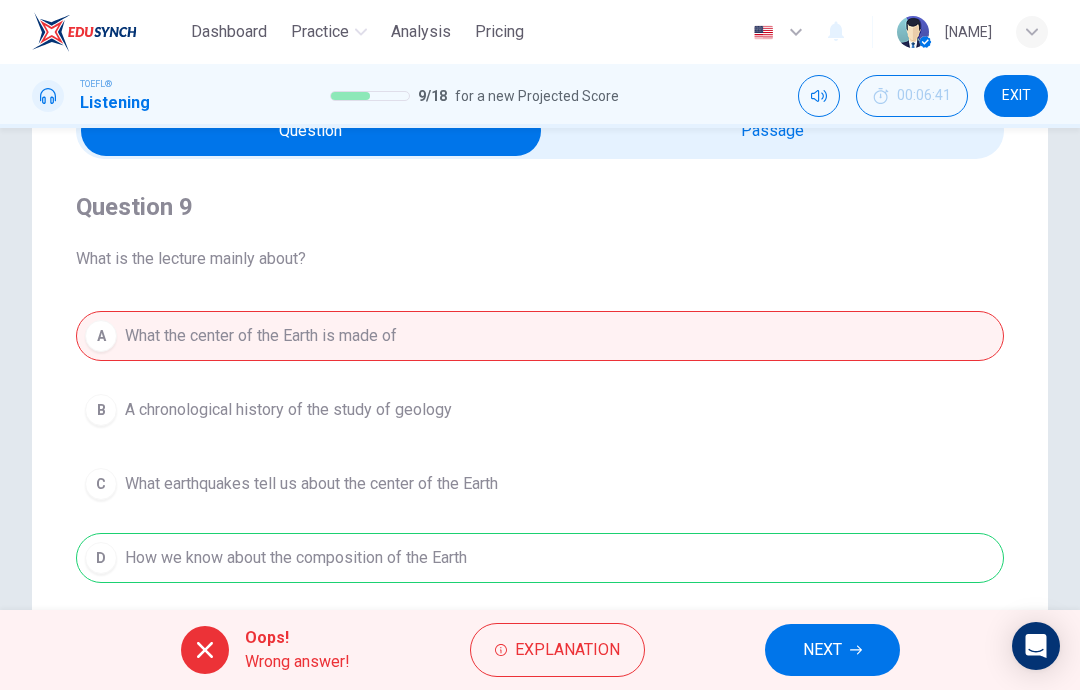 click on "NEXT" at bounding box center (822, 650) 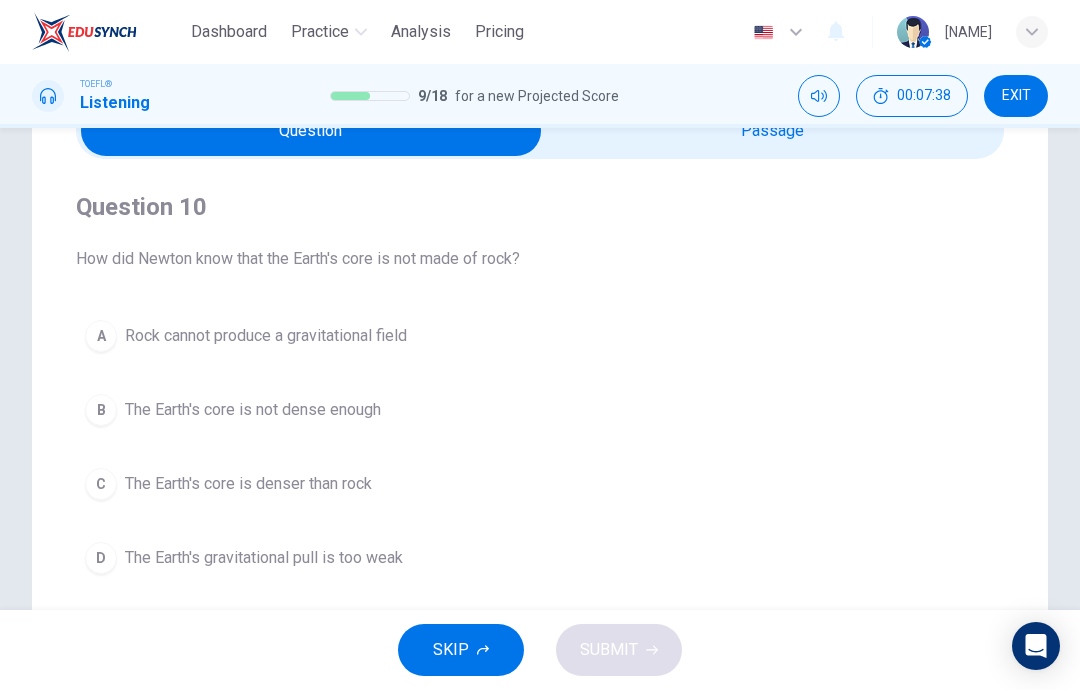 click on "The Earth's core is denser than rock" at bounding box center (266, 336) 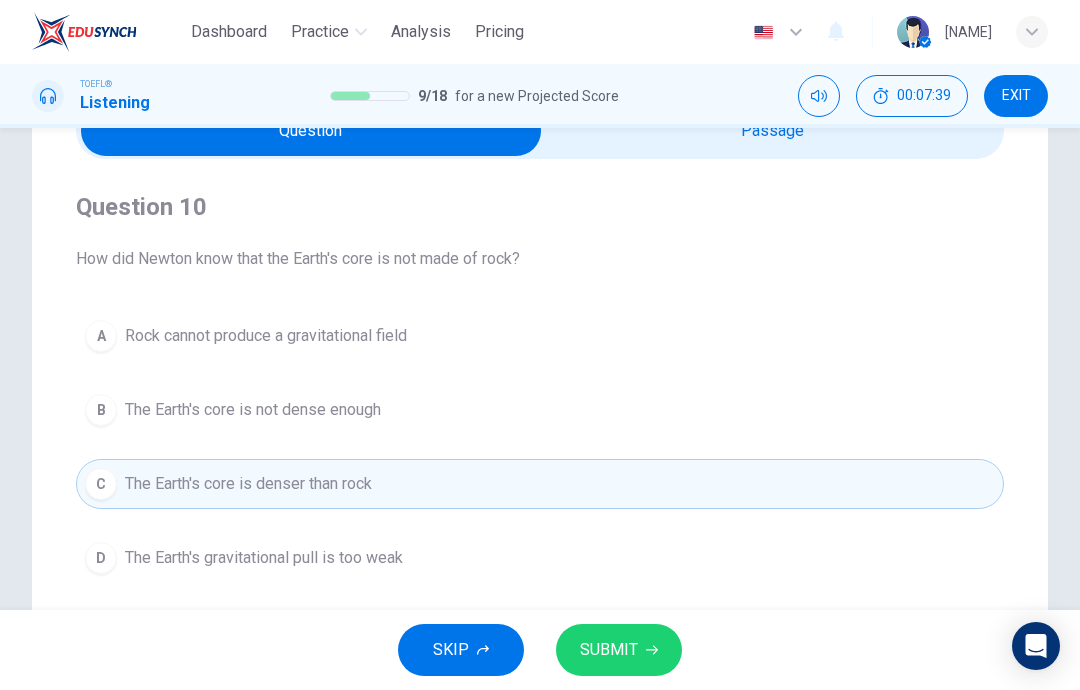 click on "SUBMIT" at bounding box center [609, 650] 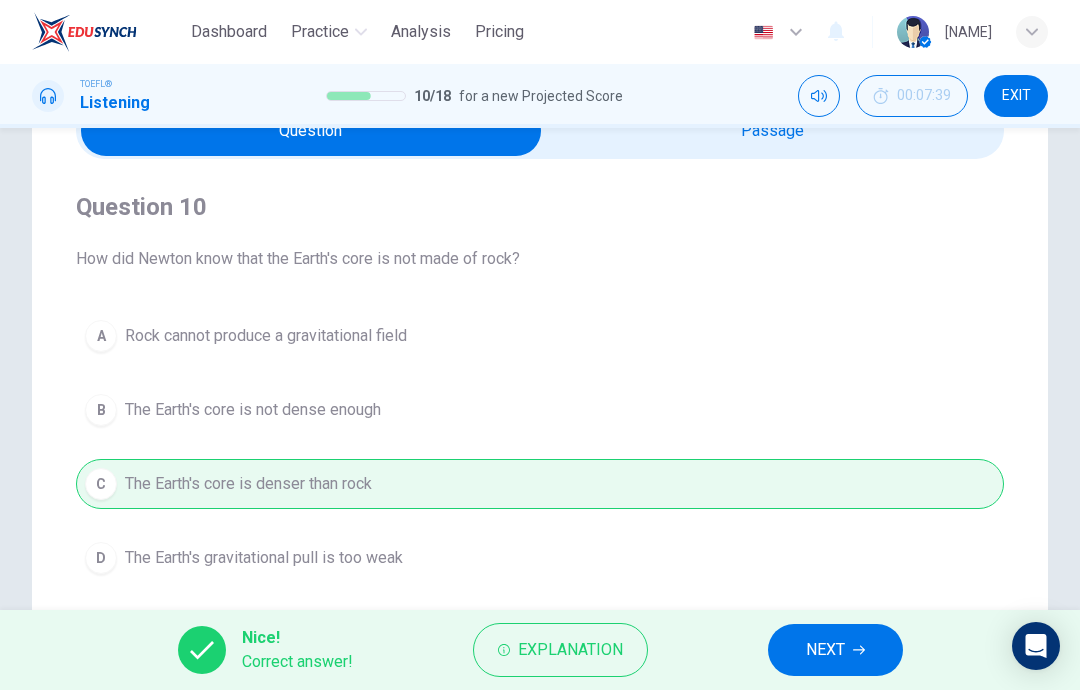 click on "NEXT" at bounding box center [835, 650] 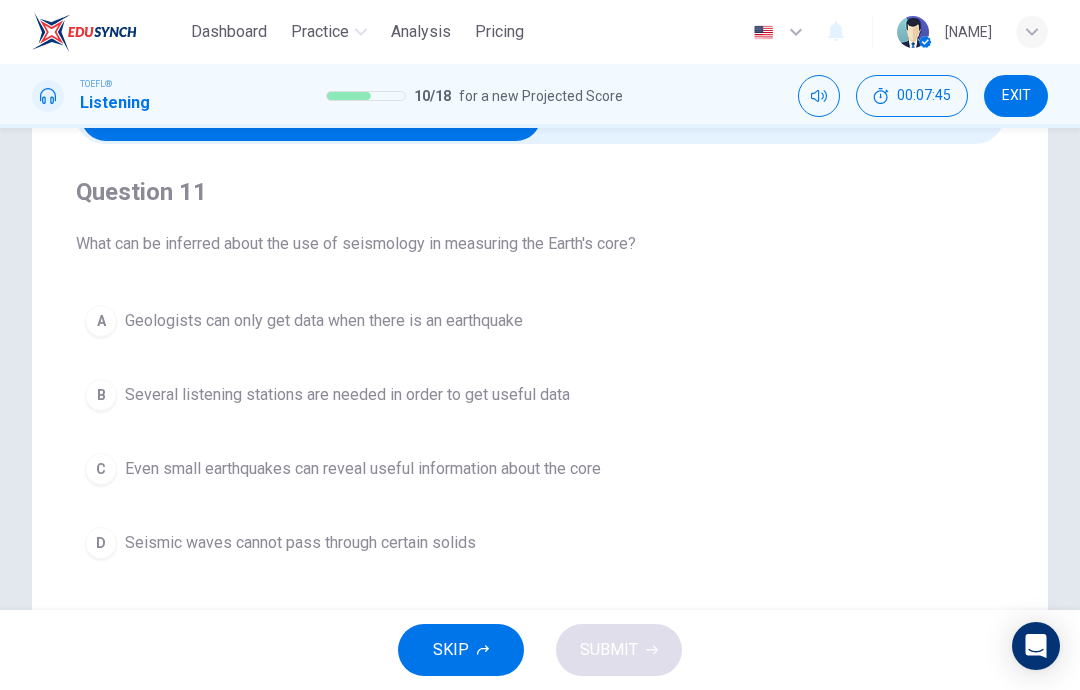 scroll, scrollTop: 122, scrollLeft: 0, axis: vertical 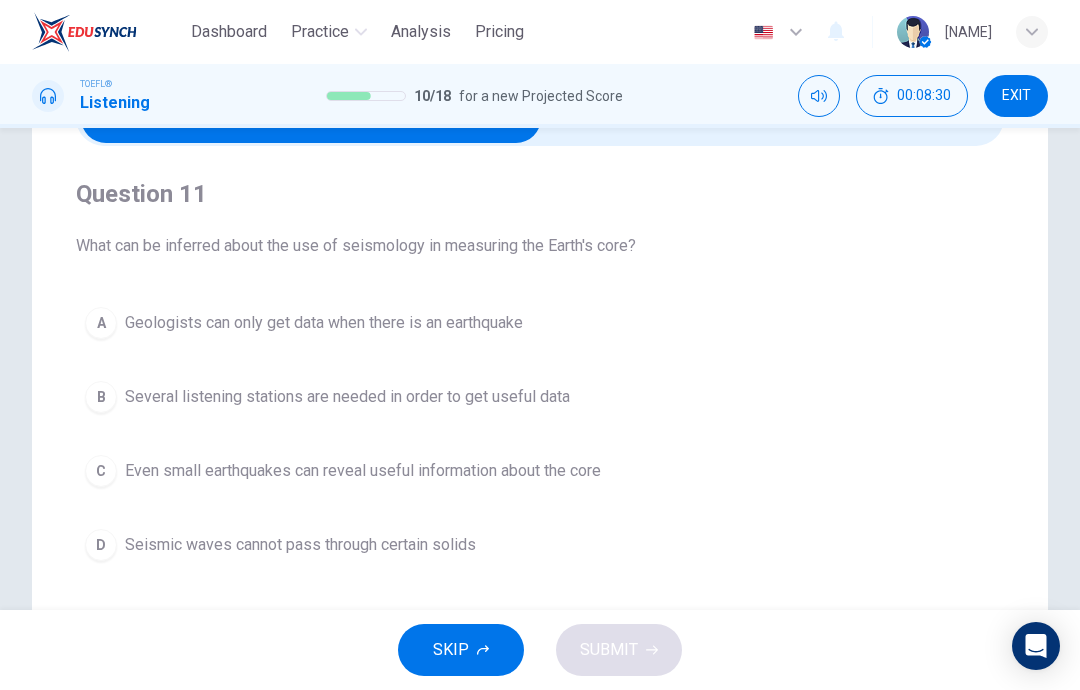 click on "B Several listening stations are needed in order to get useful data" at bounding box center [540, 397] 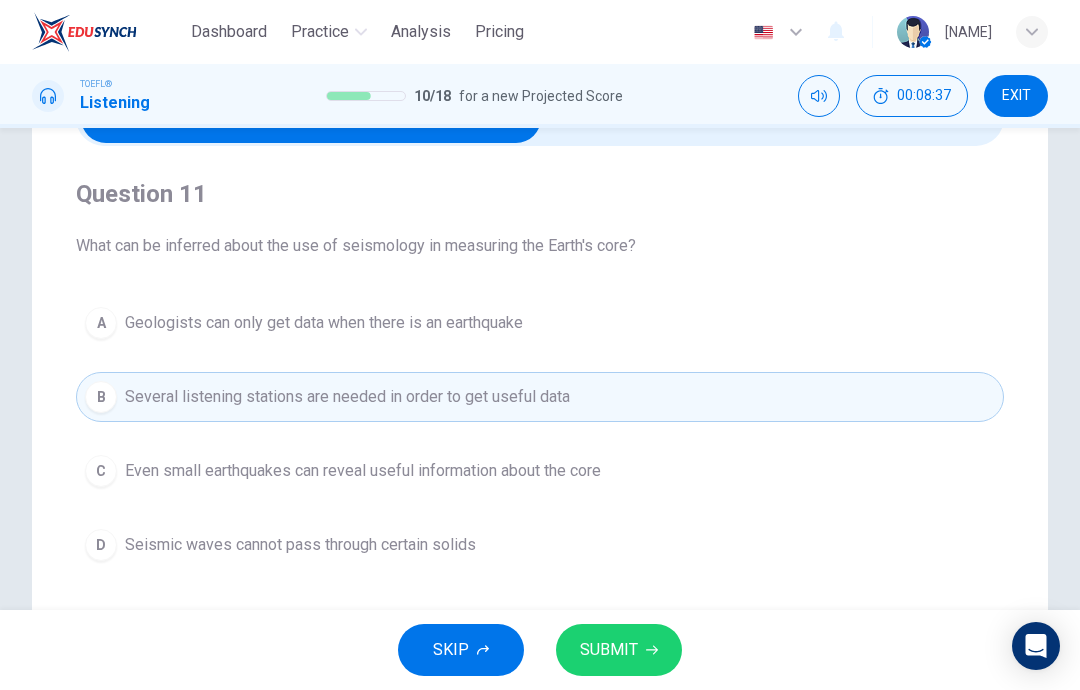 click on "SUBMIT" at bounding box center (609, 650) 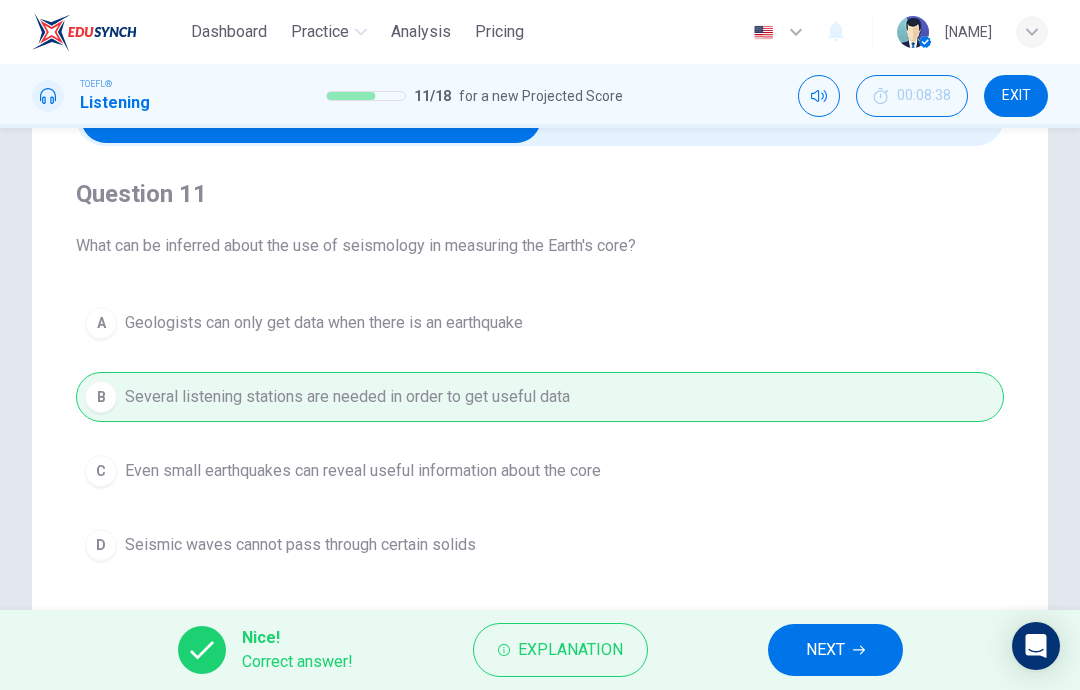 click on "NEXT" at bounding box center [835, 650] 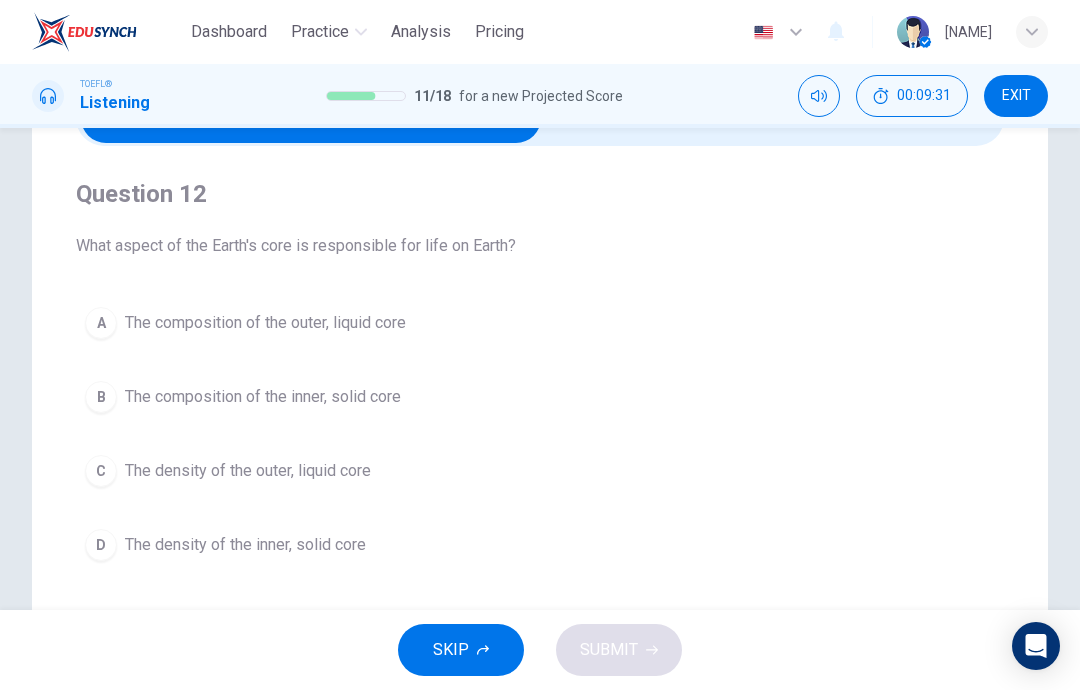 click on "B The composition of the inner, solid core" at bounding box center (540, 397) 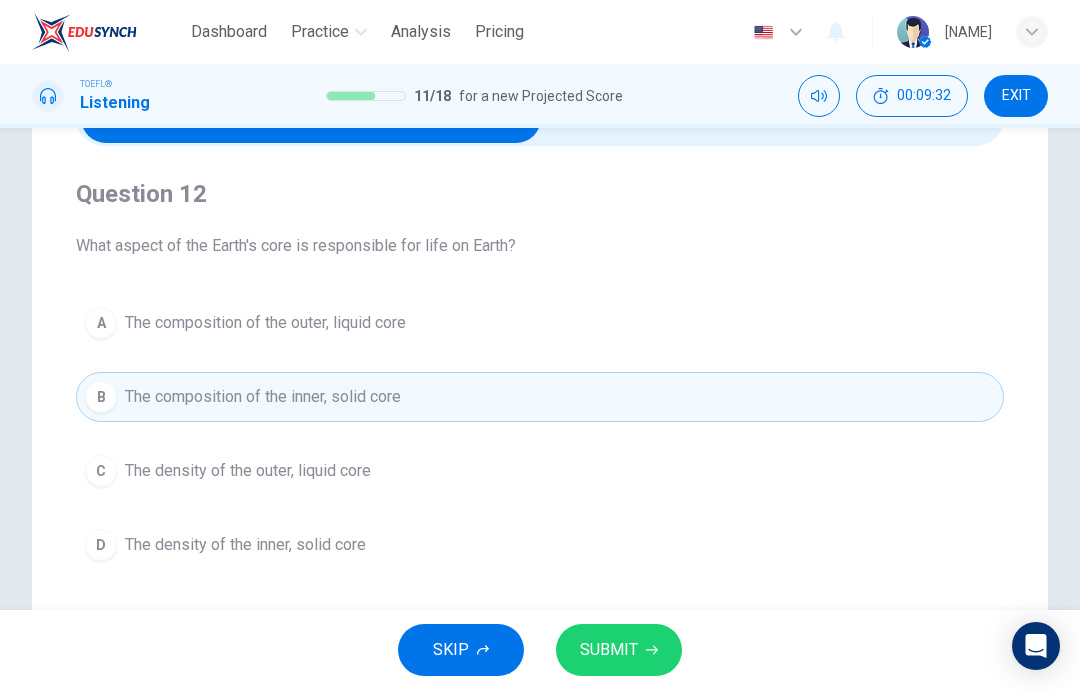 click on "SUBMIT" at bounding box center [619, 650] 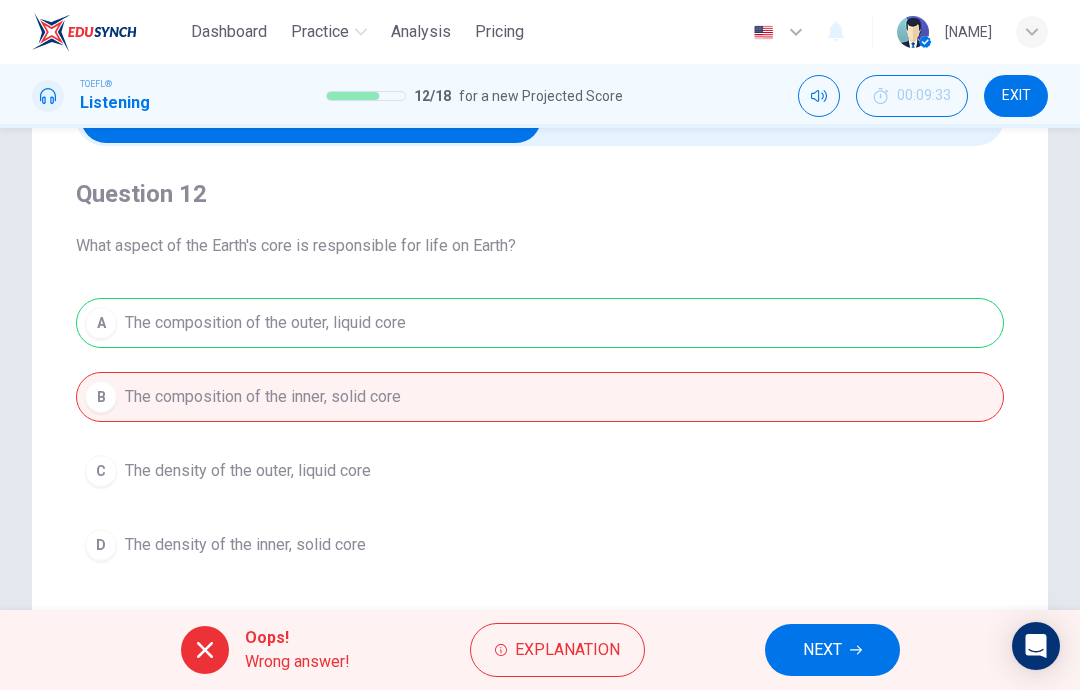 click on "NEXT" at bounding box center [832, 650] 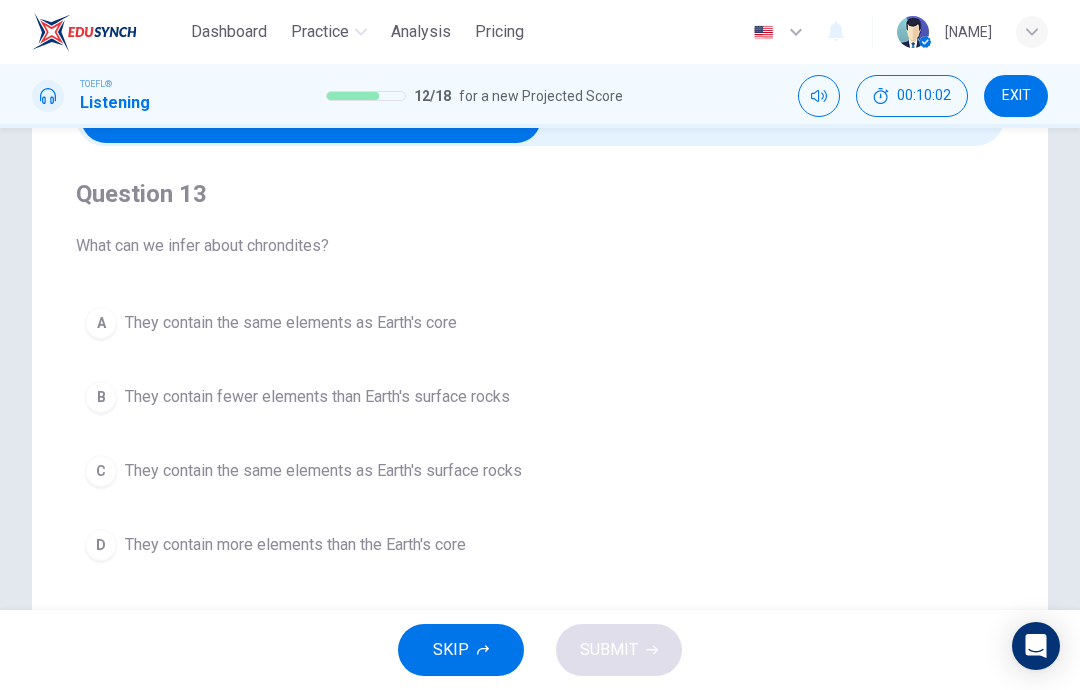 click on "B They contain fewer elements than Earth's surface rocks" at bounding box center (540, 397) 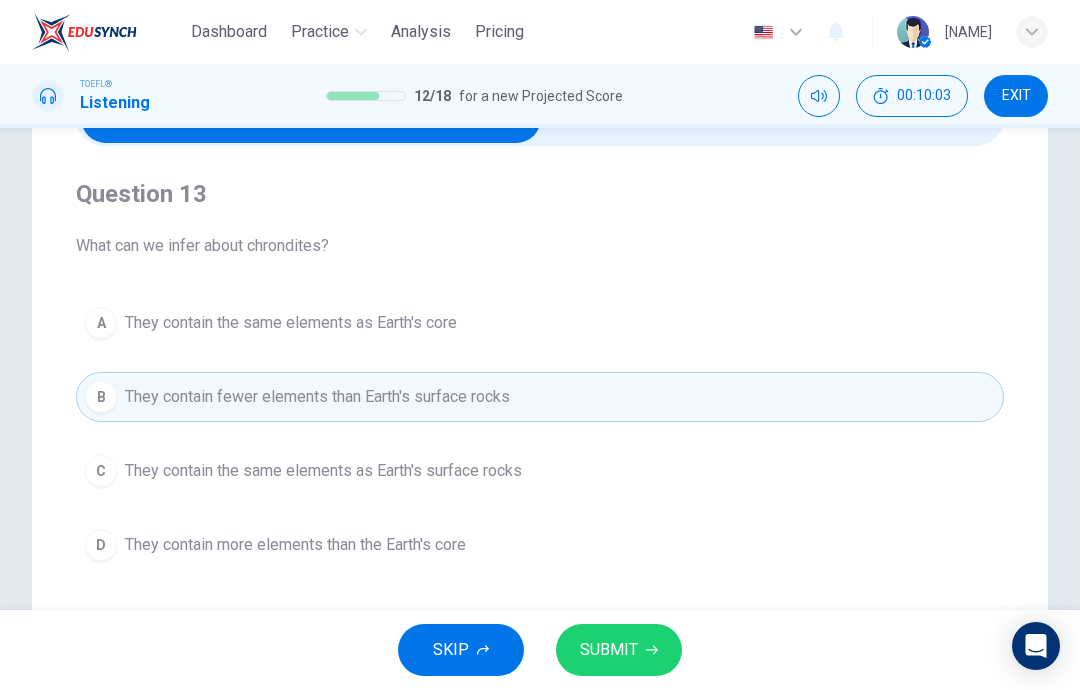 click on "SUBMIT" at bounding box center (609, 650) 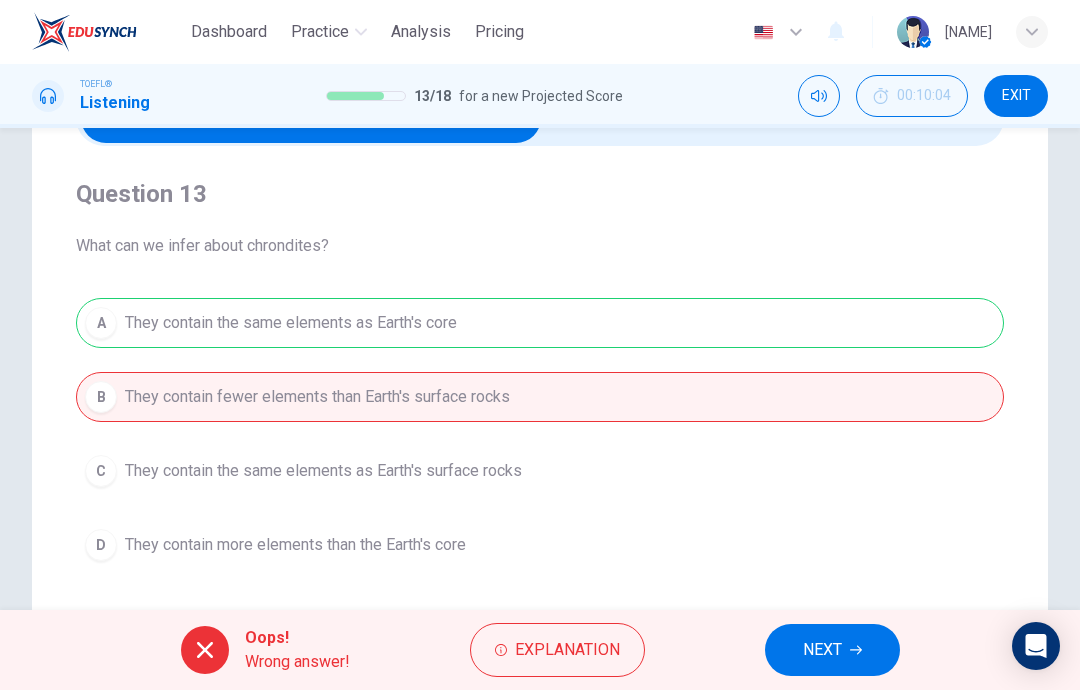 click on "NEXT" at bounding box center (832, 650) 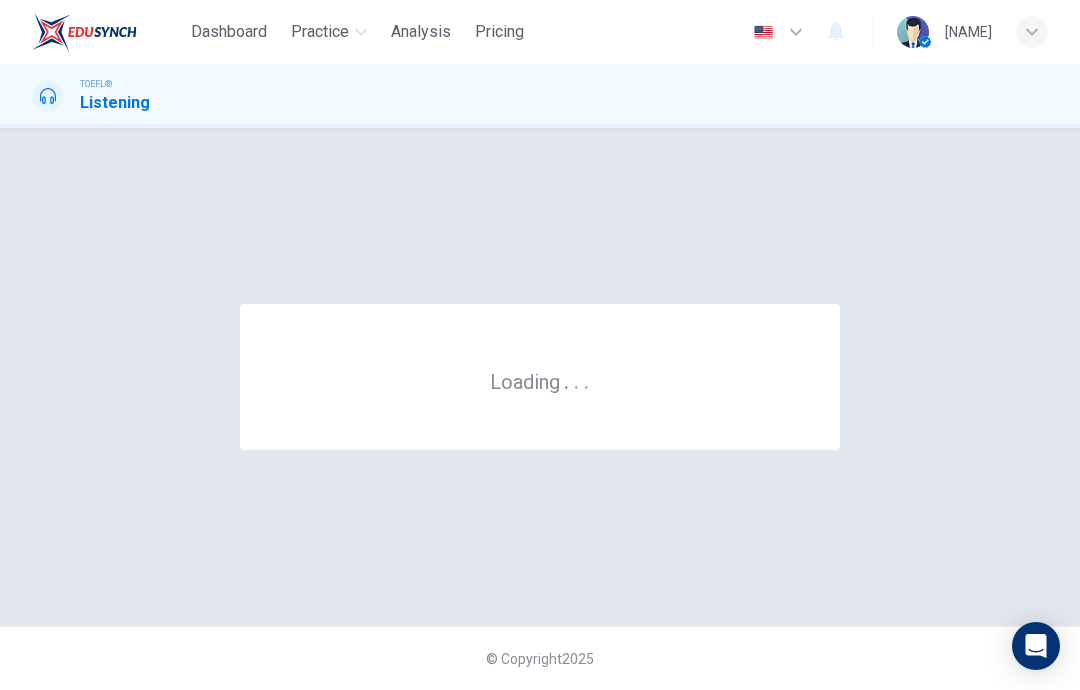 scroll, scrollTop: 0, scrollLeft: 0, axis: both 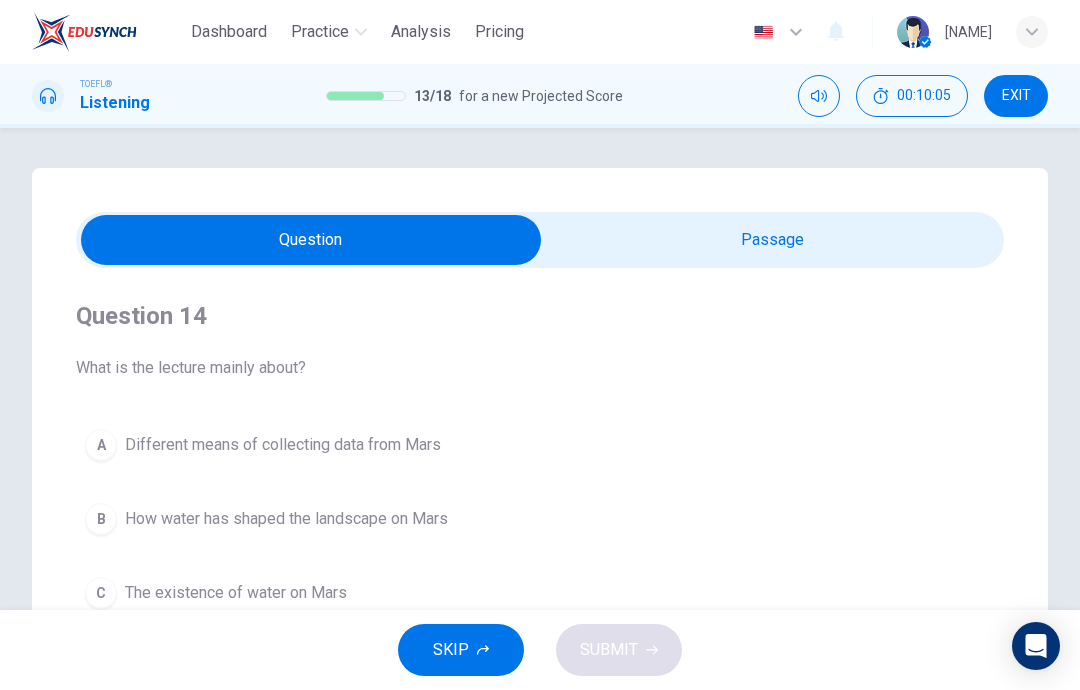 click at bounding box center [311, 240] 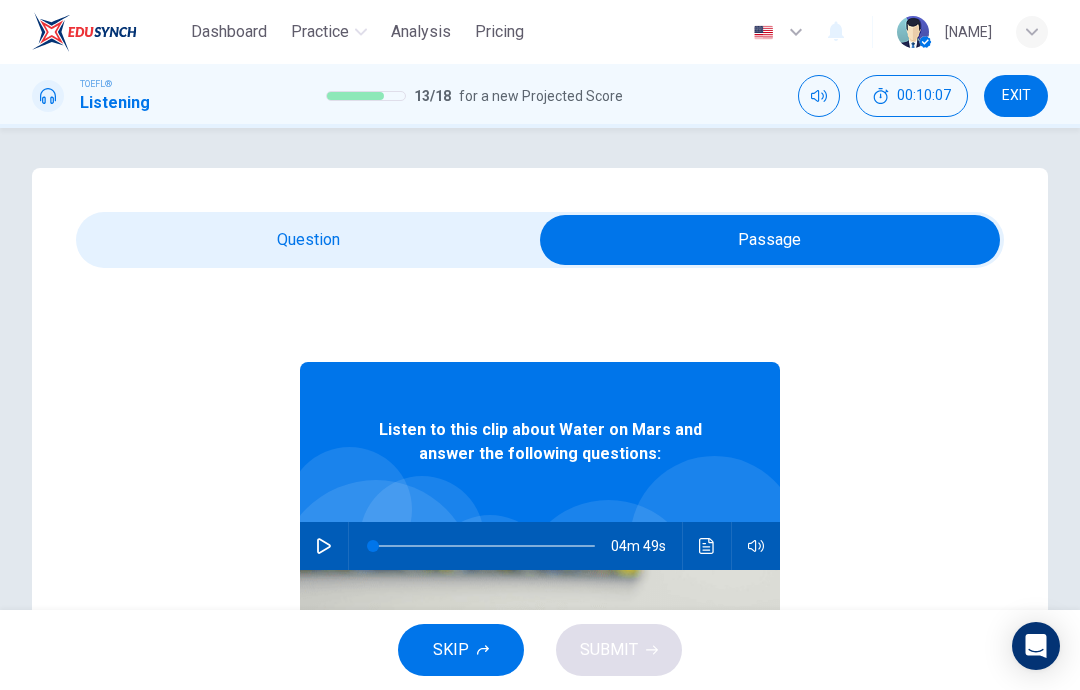 click at bounding box center (324, 546) 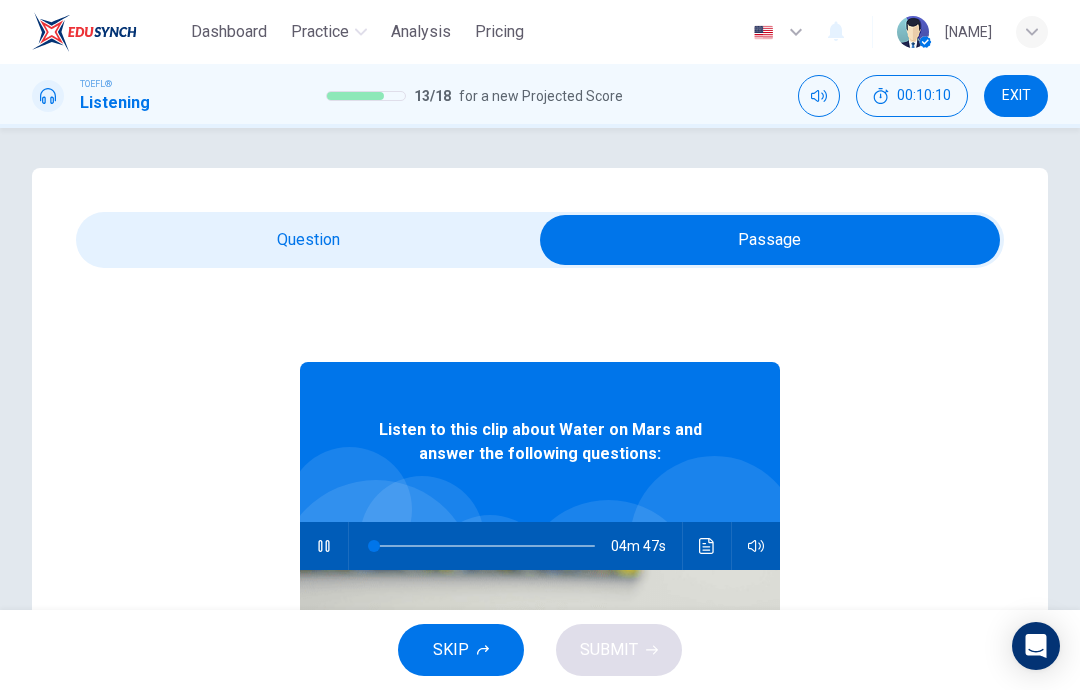 click at bounding box center (770, 240) 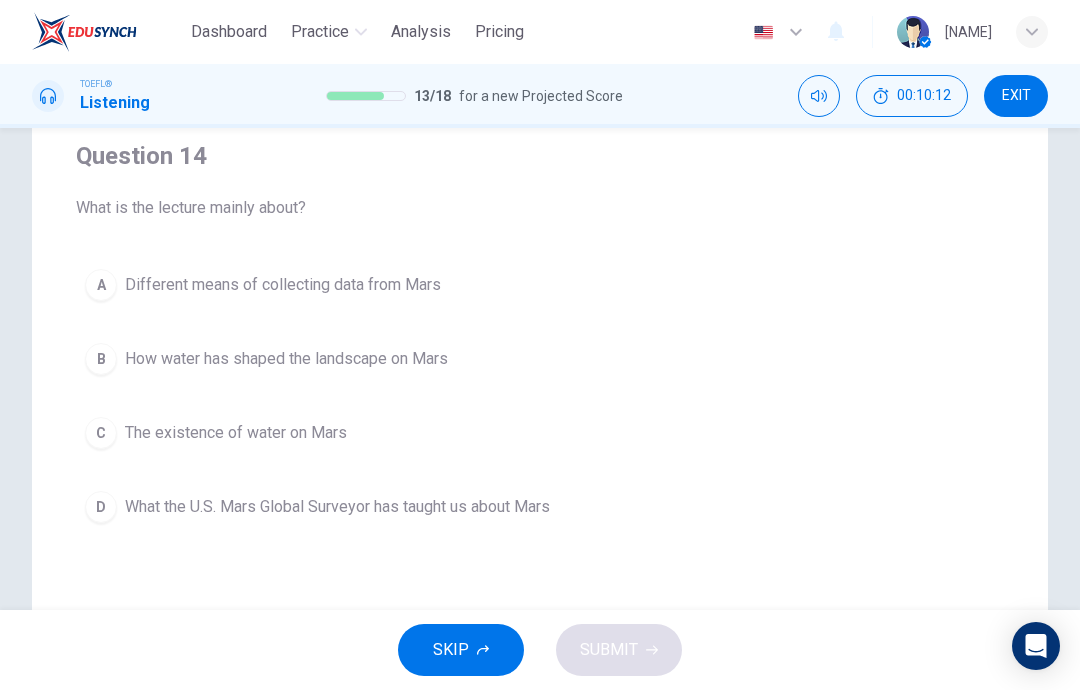 scroll, scrollTop: 159, scrollLeft: 0, axis: vertical 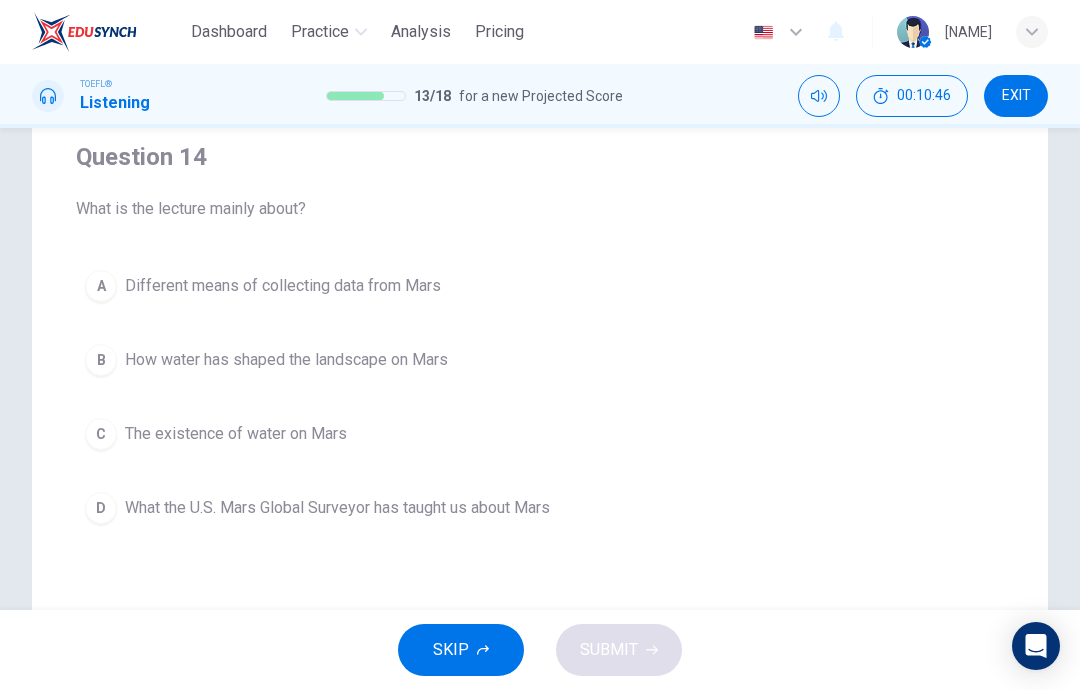 click on "A Different means of collecting data from Mars" at bounding box center [540, 286] 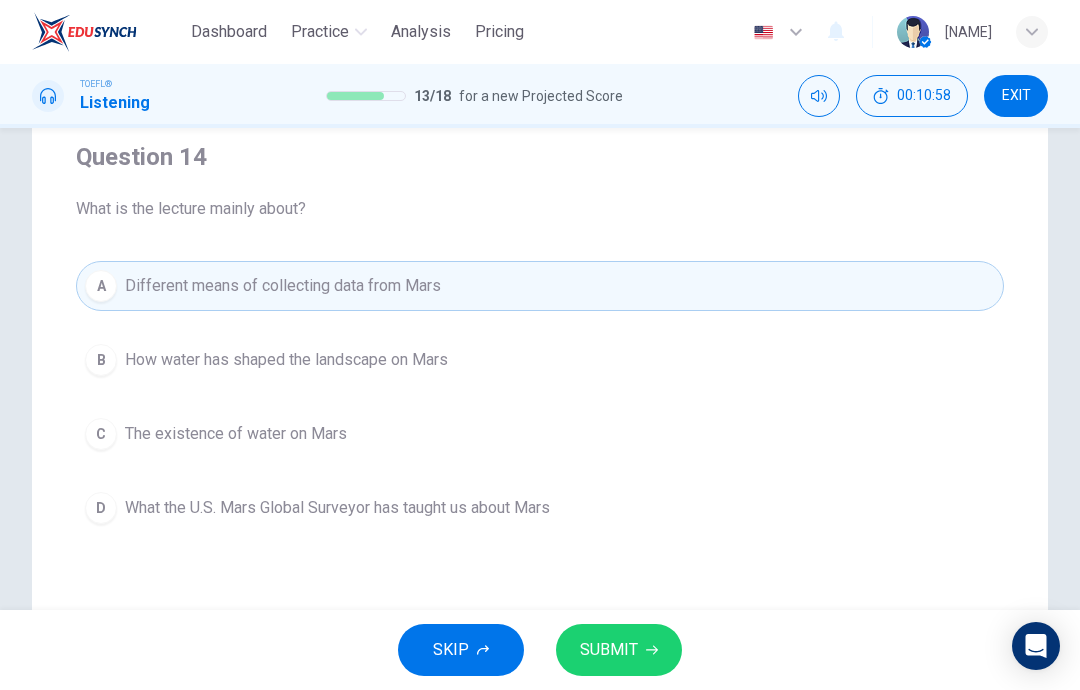 click on "B How water has shaped the landscape on Mars" at bounding box center [540, 360] 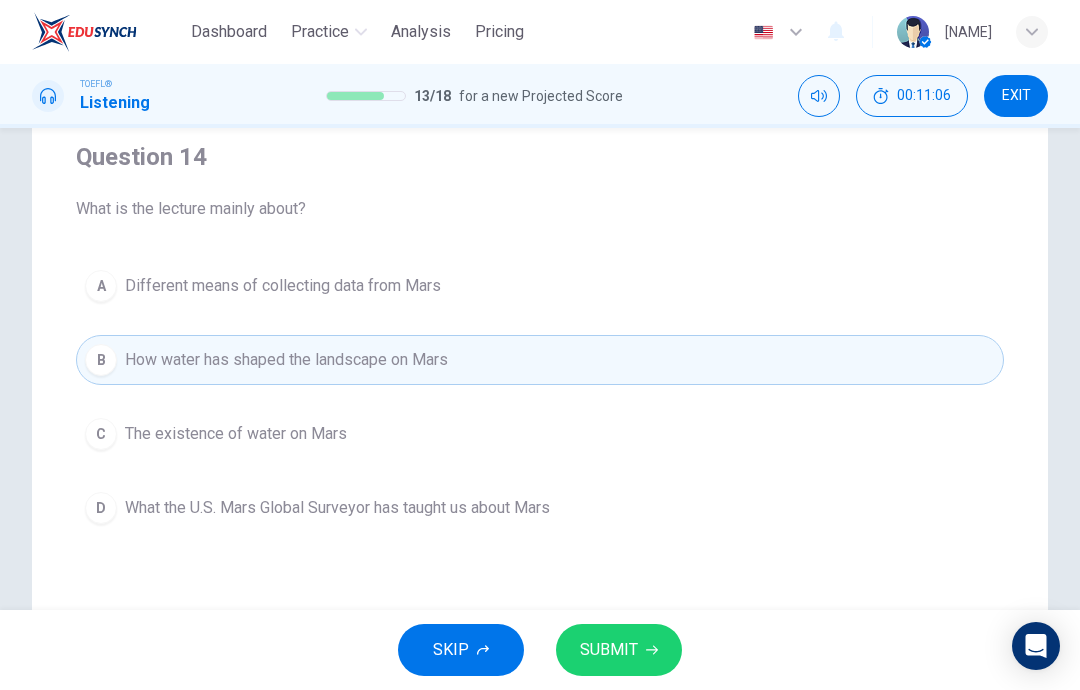 click on "SUBMIT" at bounding box center [609, 650] 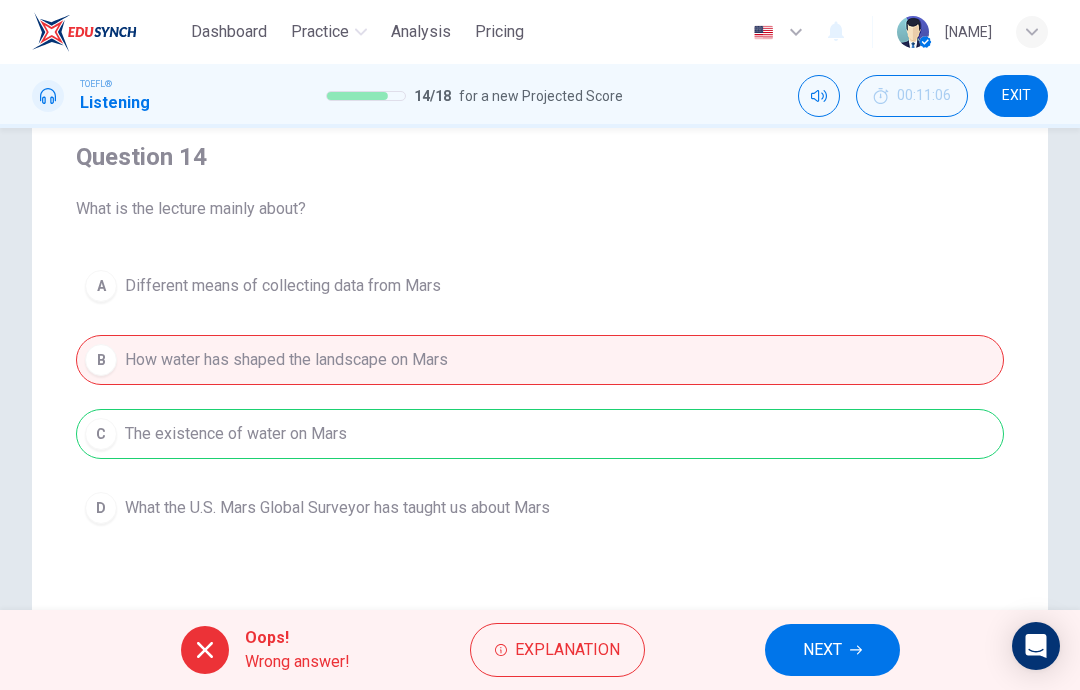 click on "Question Passage Question 14 What is the lecture mainly about? A Different means of collecting data from Mars B How water has shaped the landscape on Mars C The existence of water on Mars D What the U.S. Mars Global Surveyor has taught us about Mars Listen to this clip about Water on Mars and answer the following questions: 03m 47s" at bounding box center (540, 411) 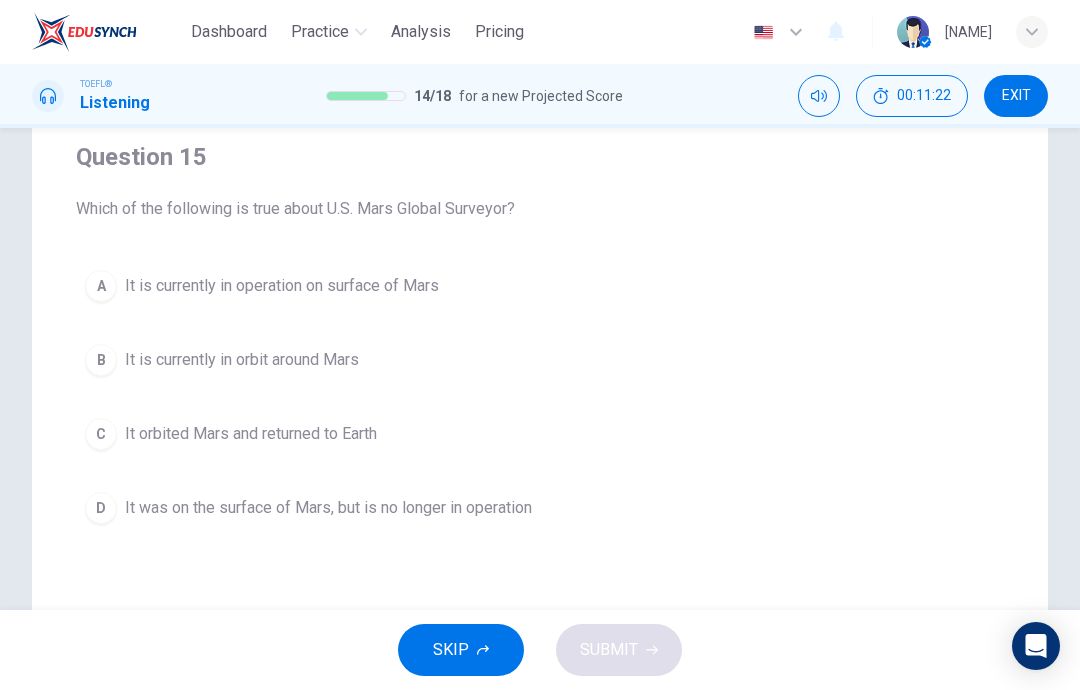 click on "A It is currently in operation on surface of Mars" at bounding box center [540, 286] 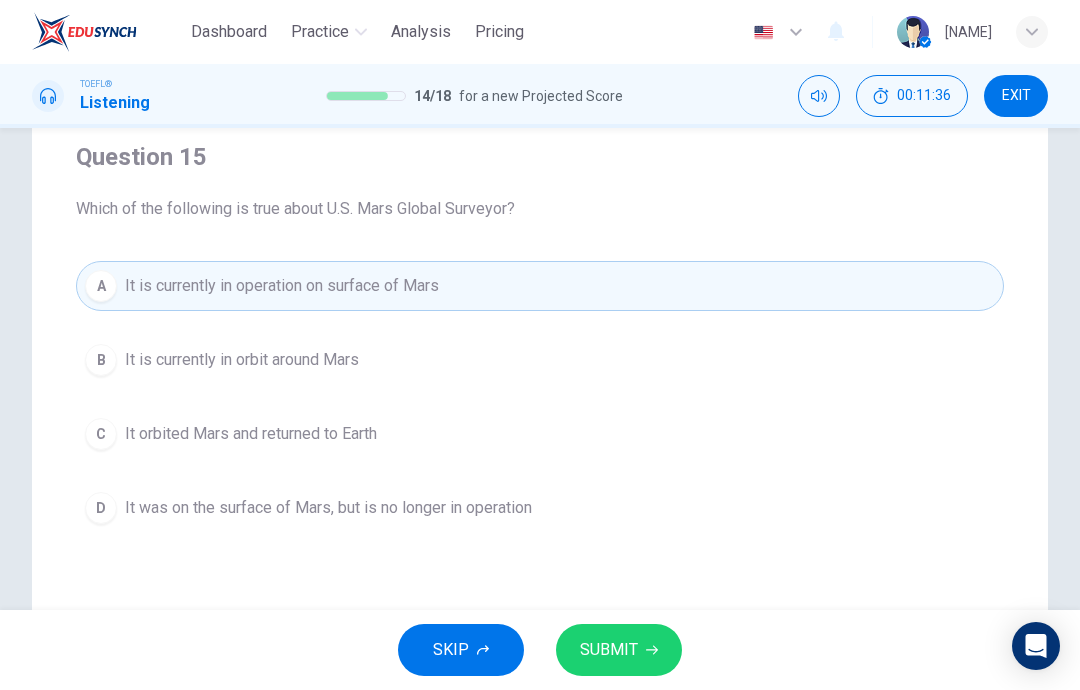 click on "B It is currently in orbit around Mars" at bounding box center (540, 360) 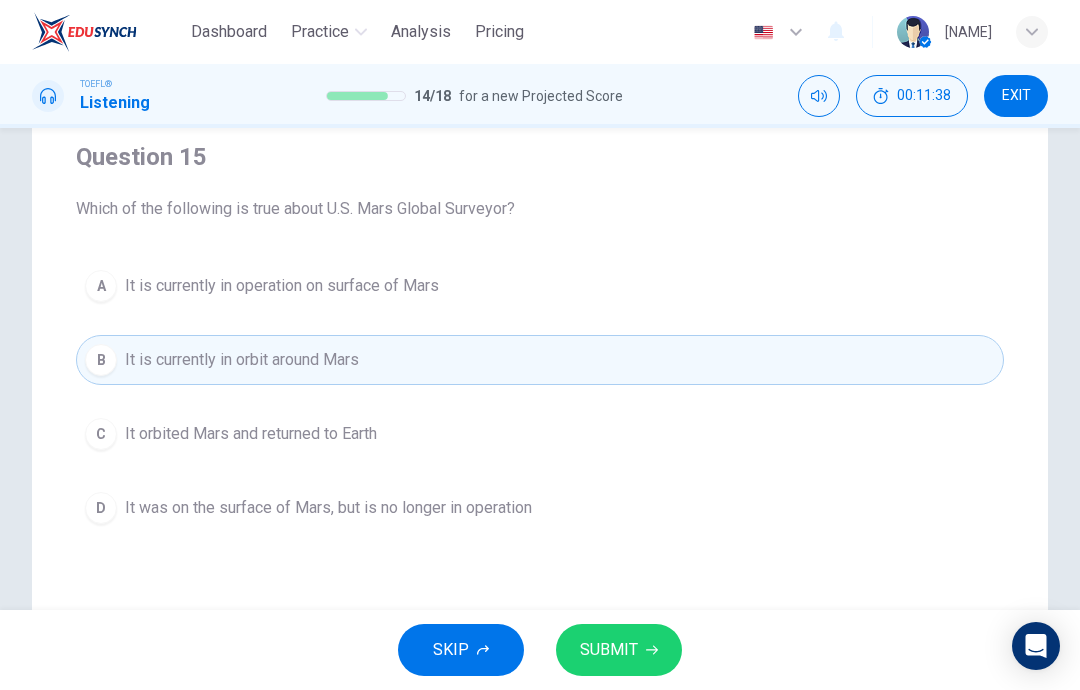 click on "SUBMIT" at bounding box center [609, 650] 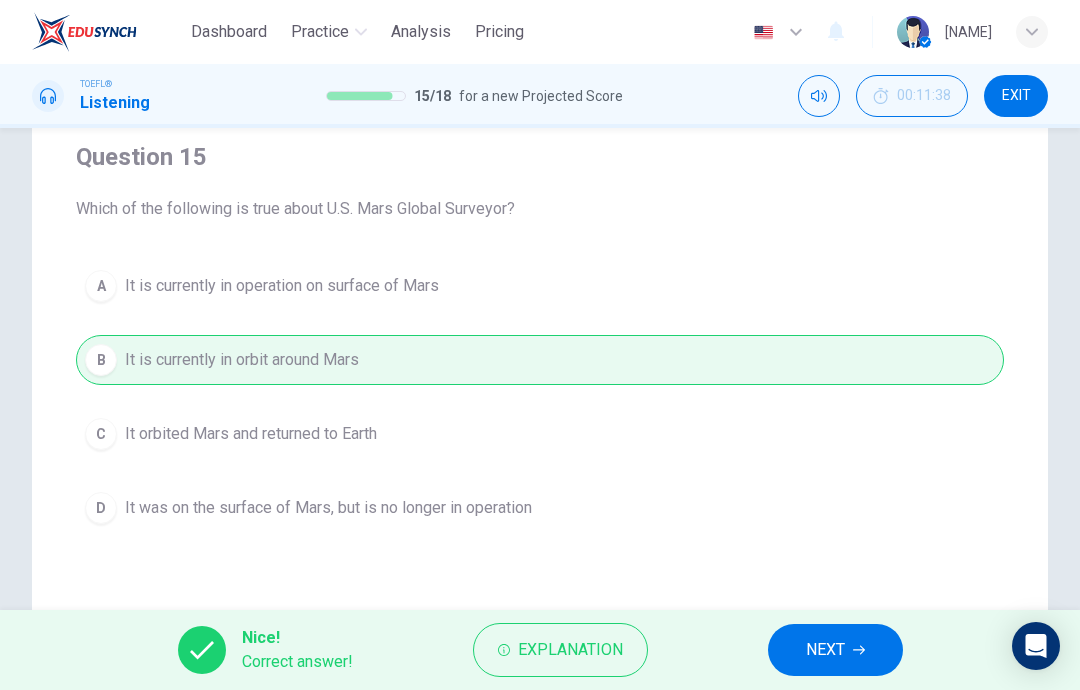 click on "NEXT" at bounding box center (825, 650) 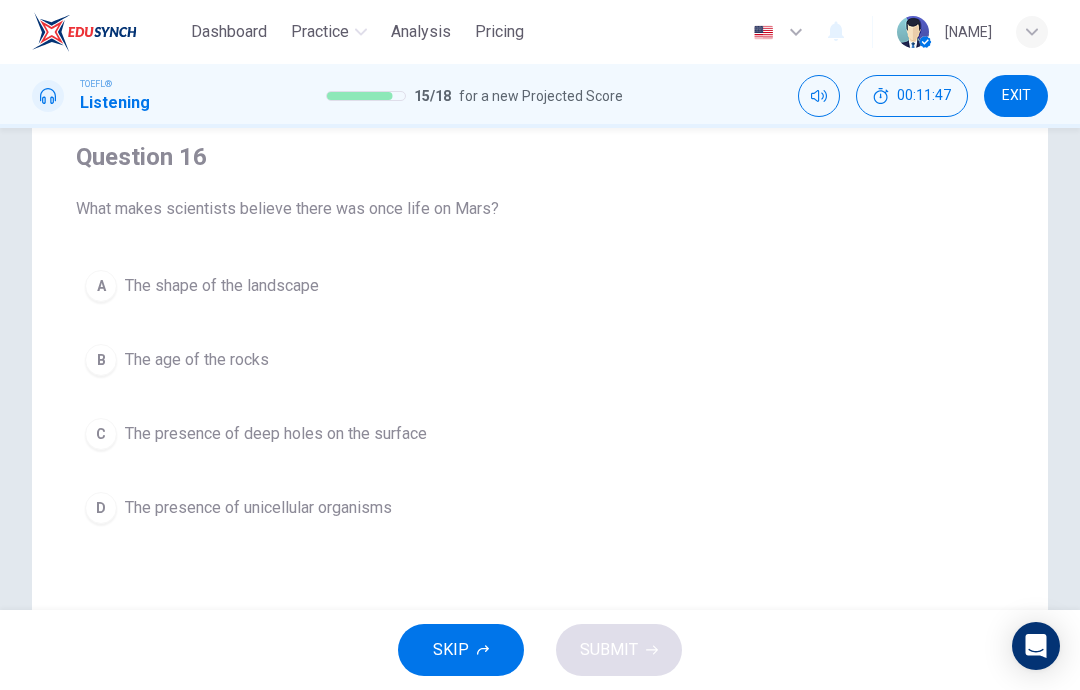 click on "D The presence of unicellular organisms" at bounding box center [540, 508] 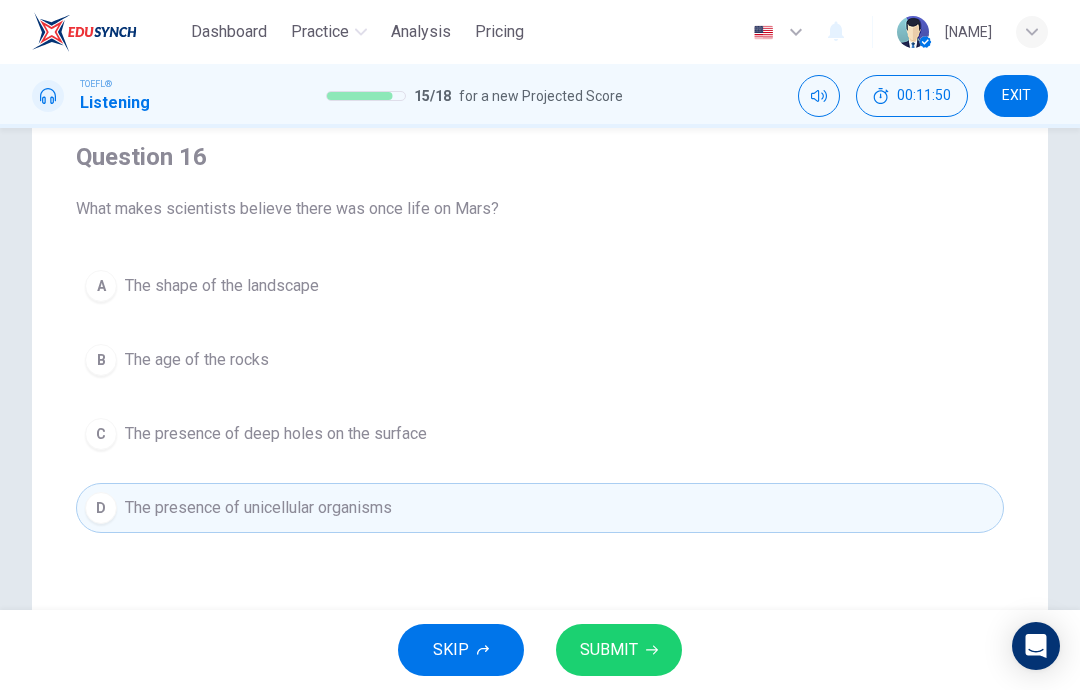 click on "SUBMIT" at bounding box center (609, 650) 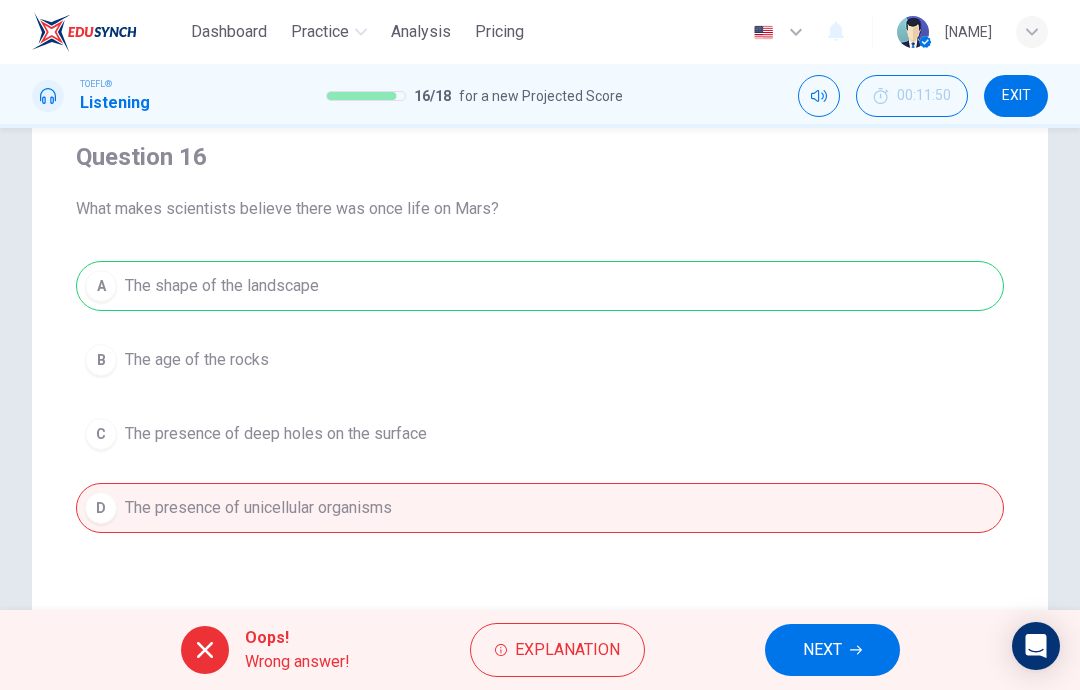click on "NEXT" at bounding box center [822, 650] 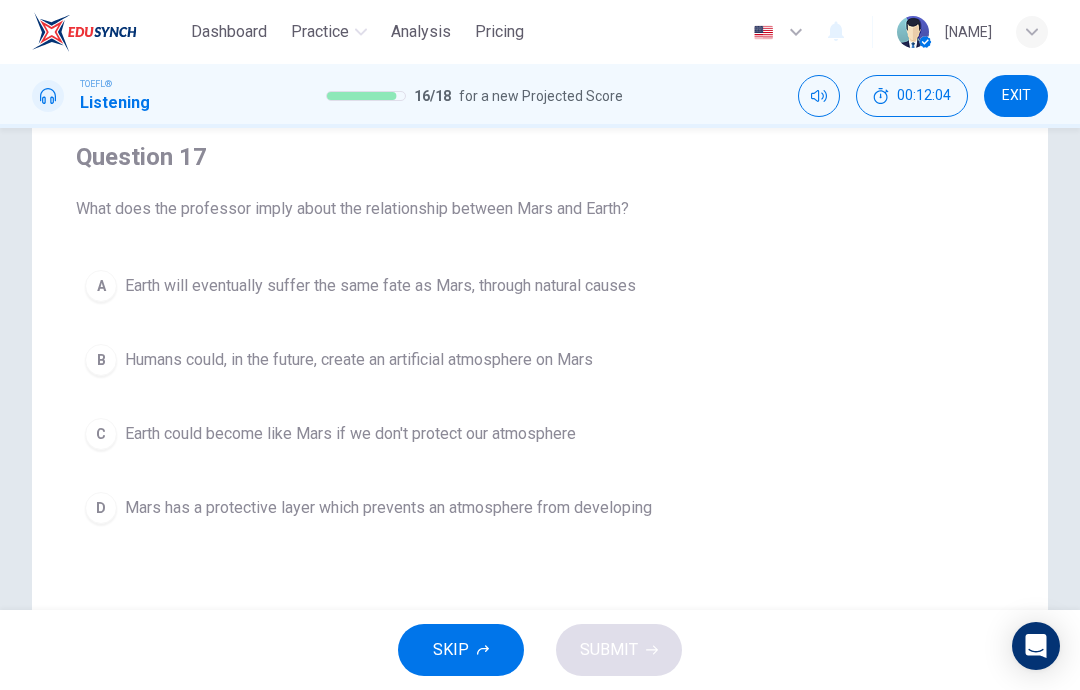 click on "Mars has a protective layer which prevents an atmosphere from developing" at bounding box center (380, 286) 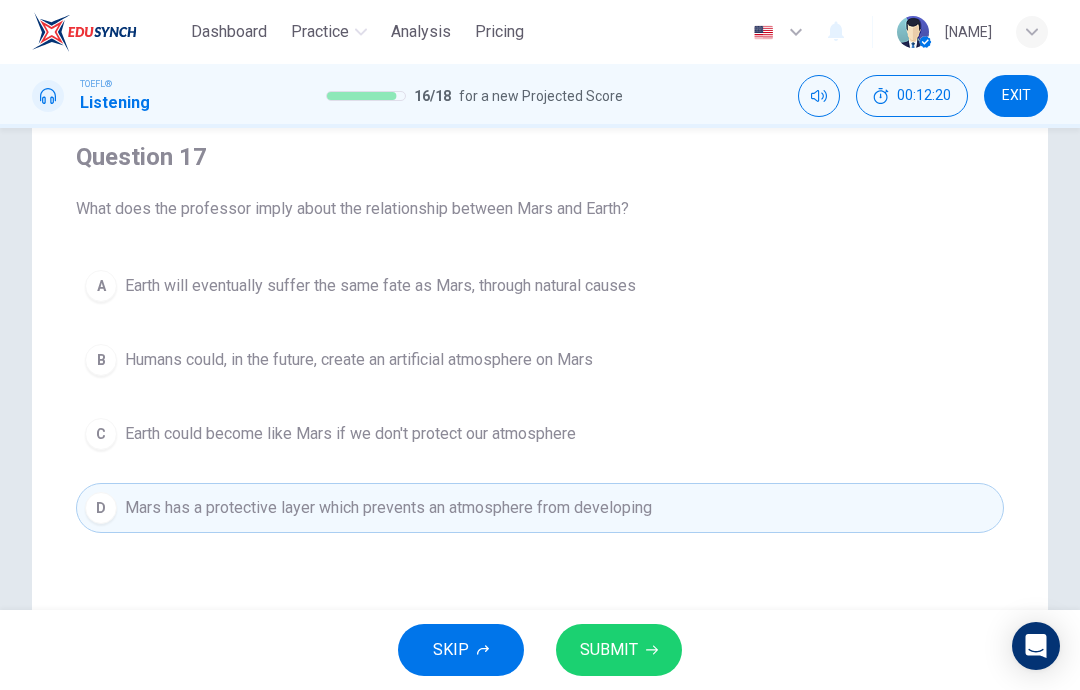 click on "SUBMIT" at bounding box center [609, 650] 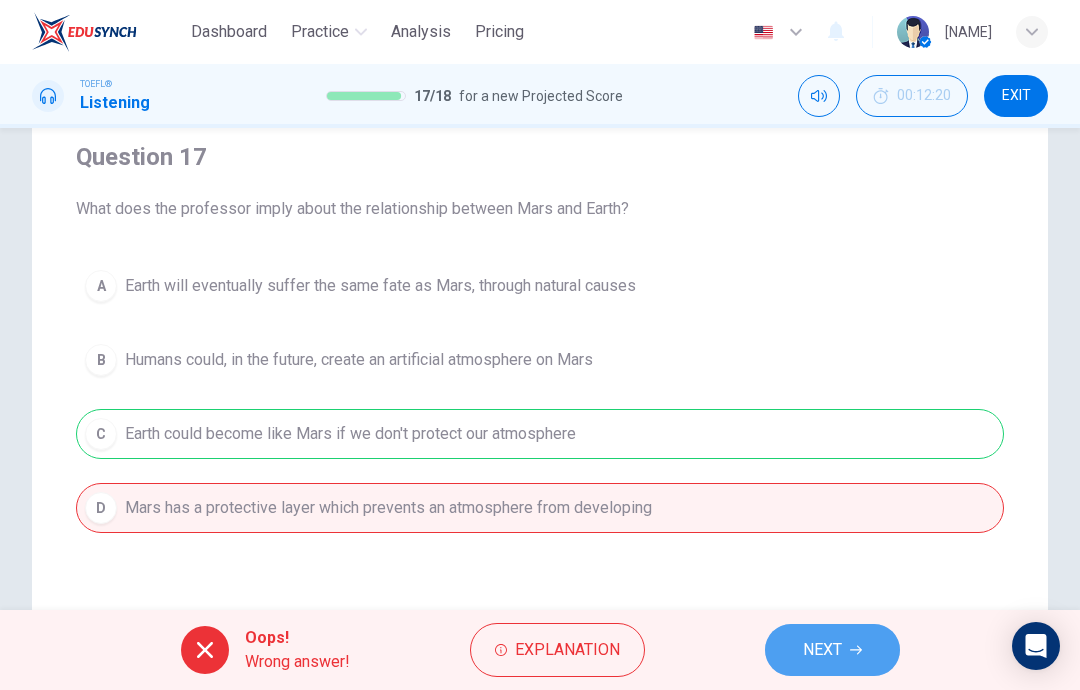 click on "NEXT" at bounding box center (832, 650) 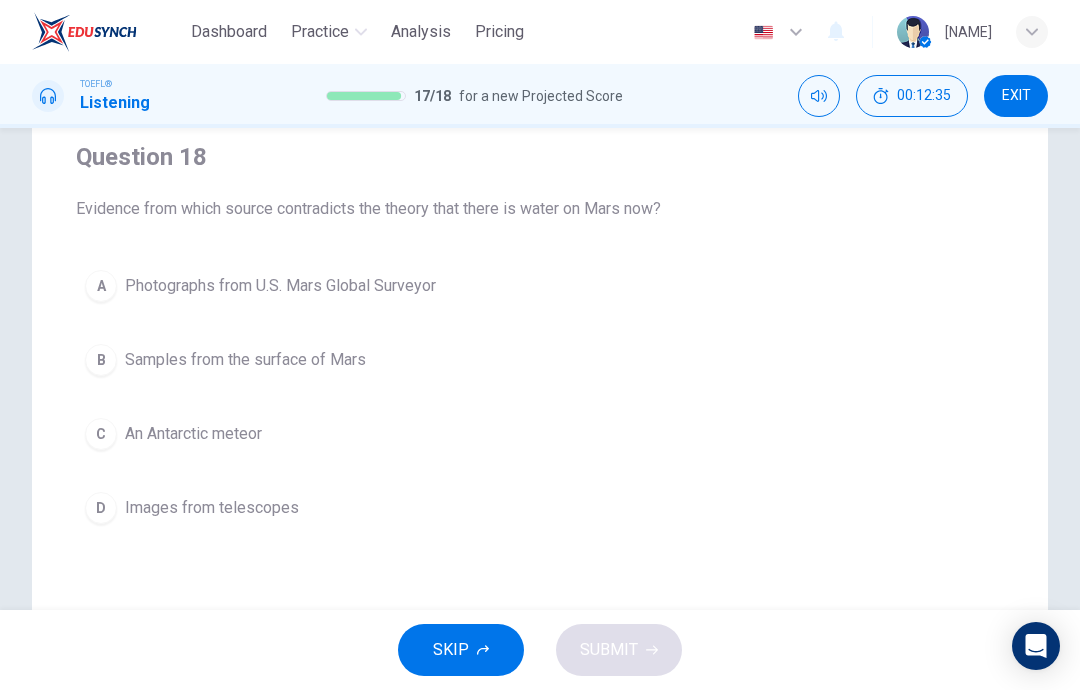 click on "A Photographs from U.S. Mars Global Surveyor" at bounding box center [540, 286] 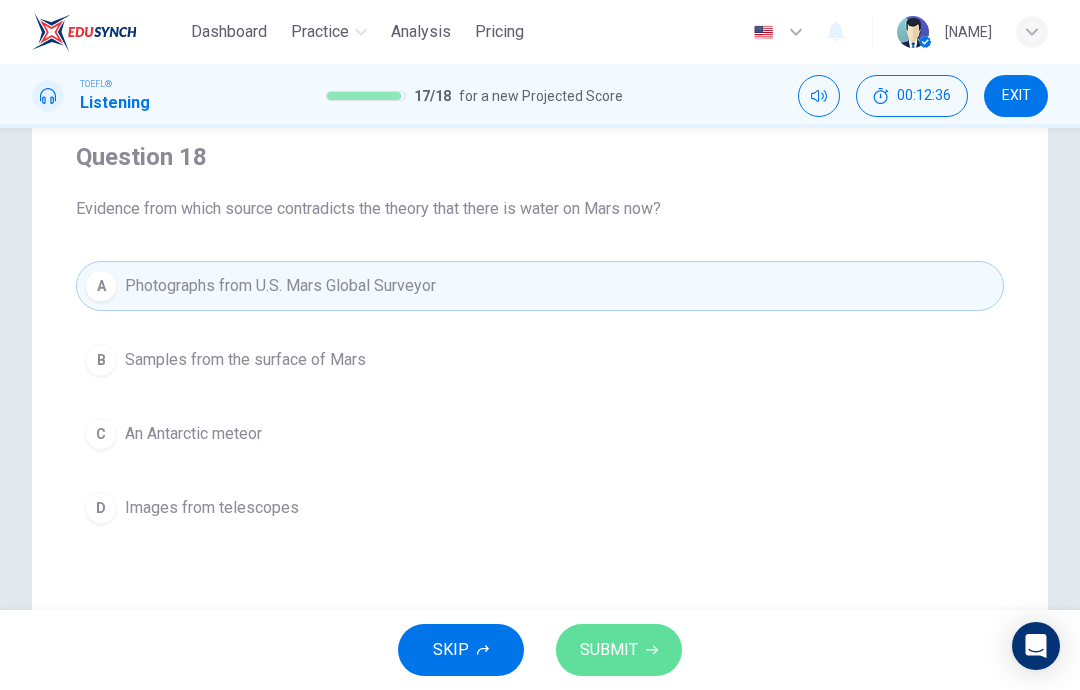 click on "SUBMIT" at bounding box center [619, 650] 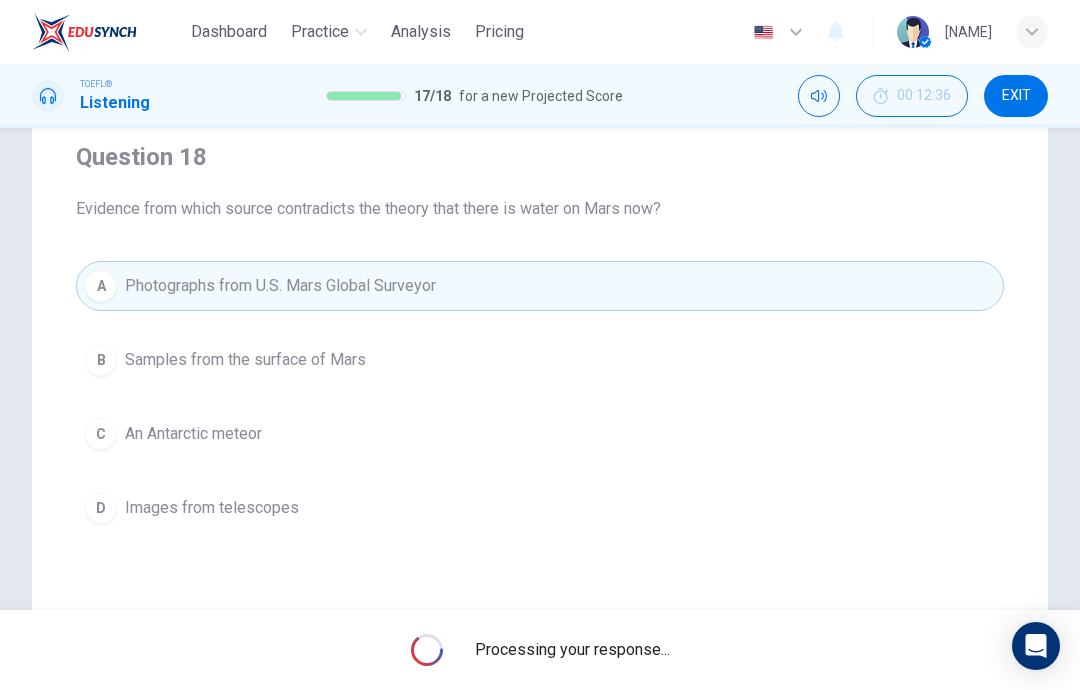 scroll, scrollTop: 0, scrollLeft: 0, axis: both 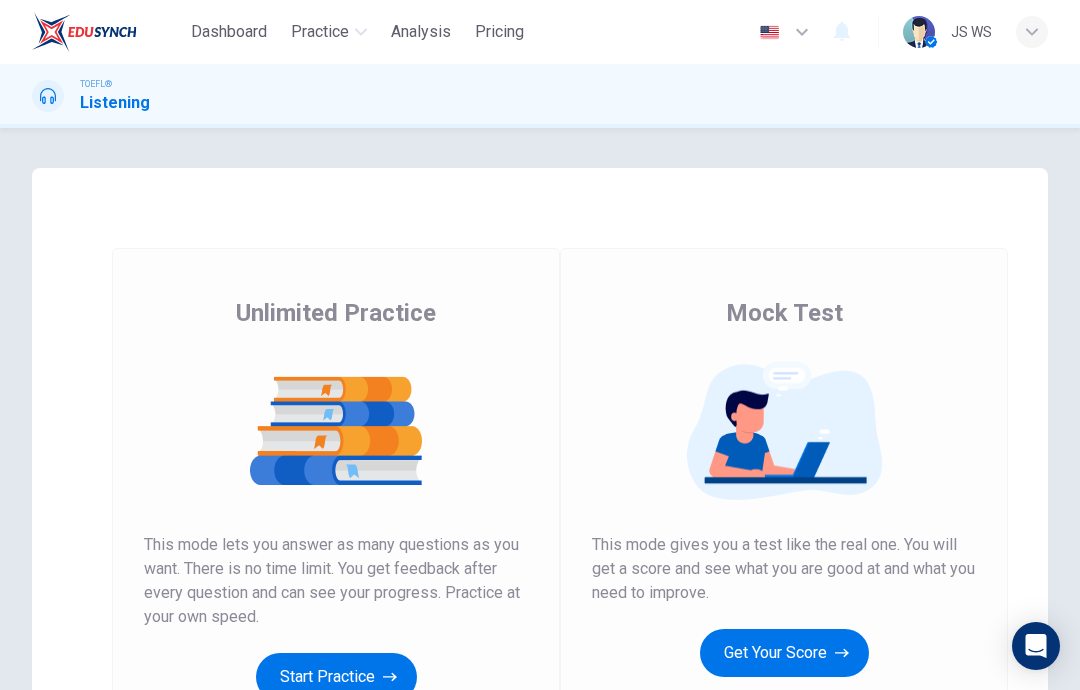 click on "Get Your Score" at bounding box center [336, 677] 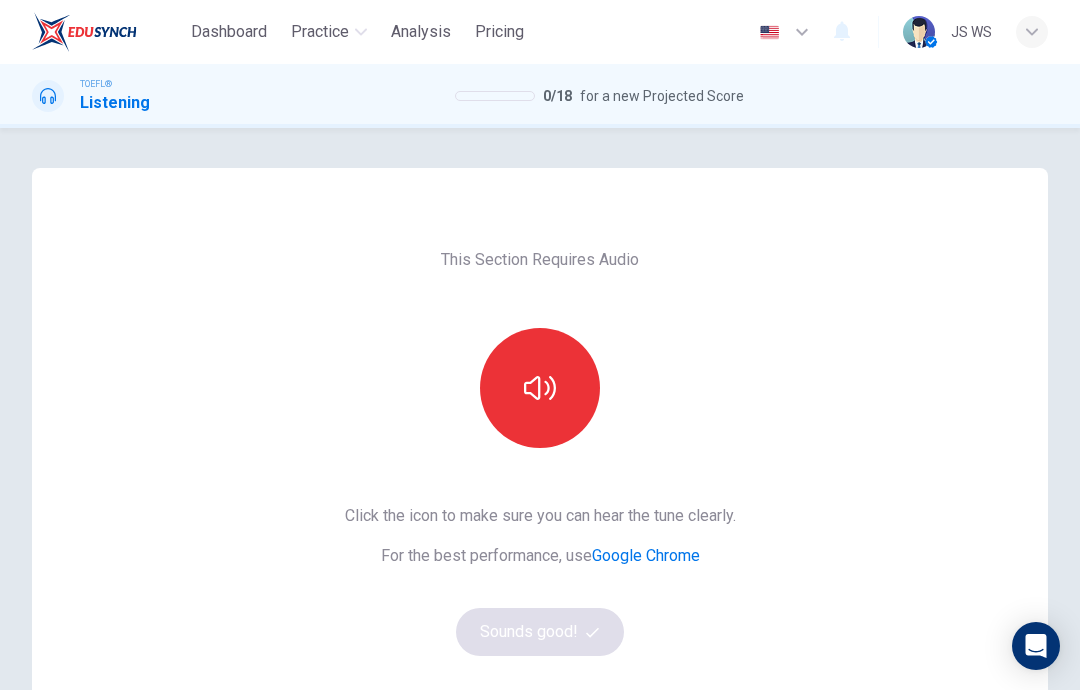 click at bounding box center (540, 388) 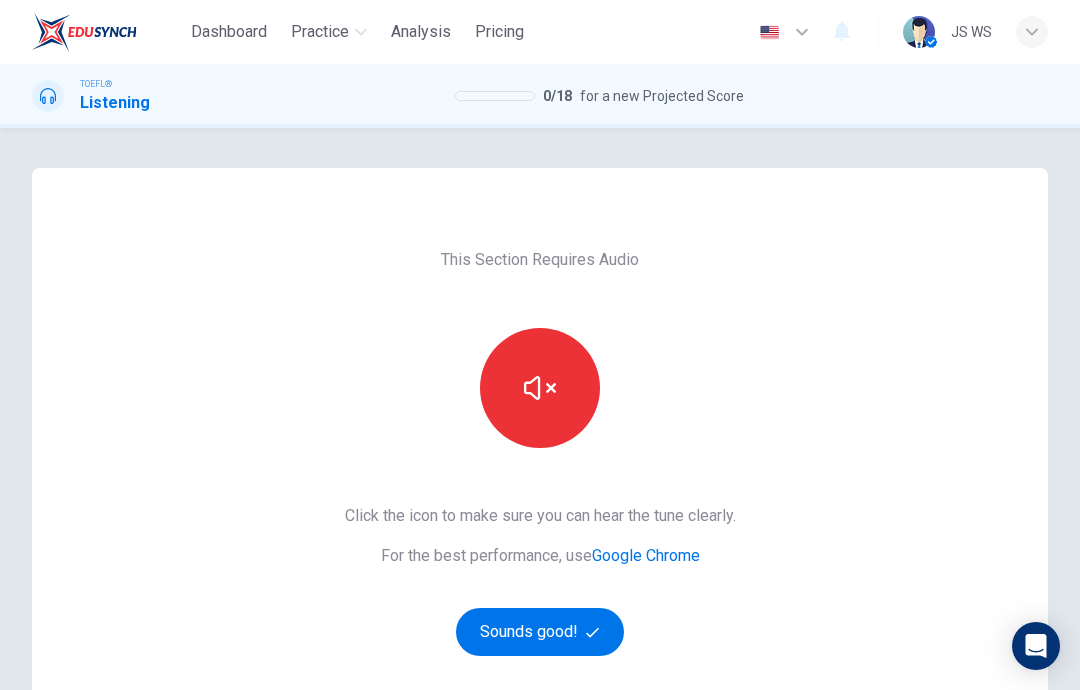 click on "Sounds good!" at bounding box center (540, 632) 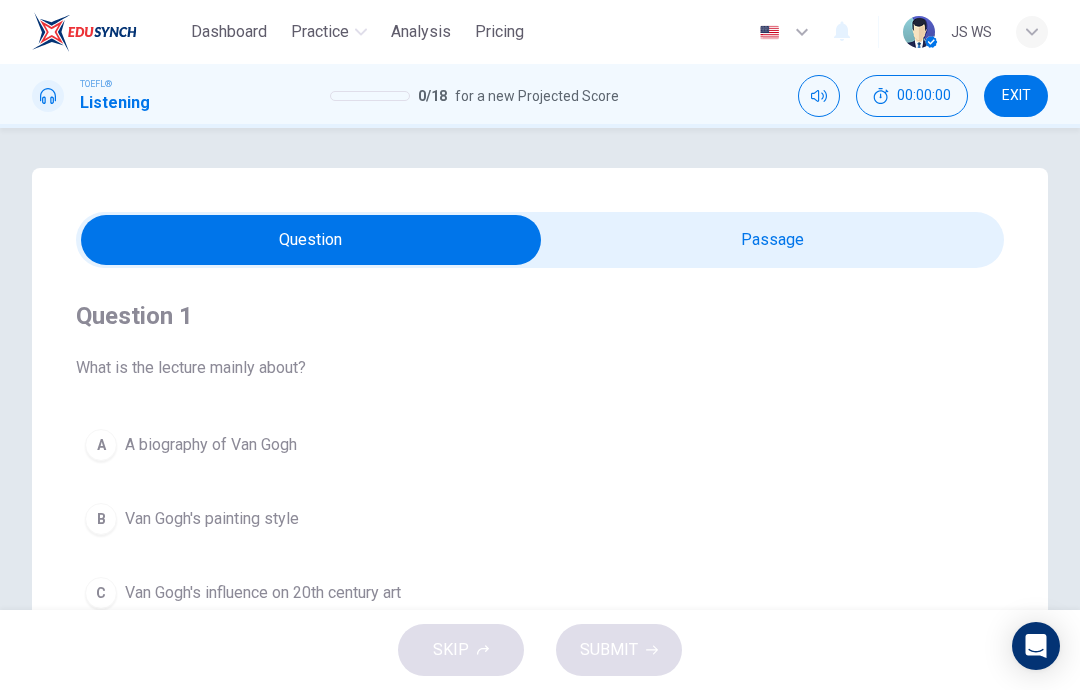 click at bounding box center (311, 240) 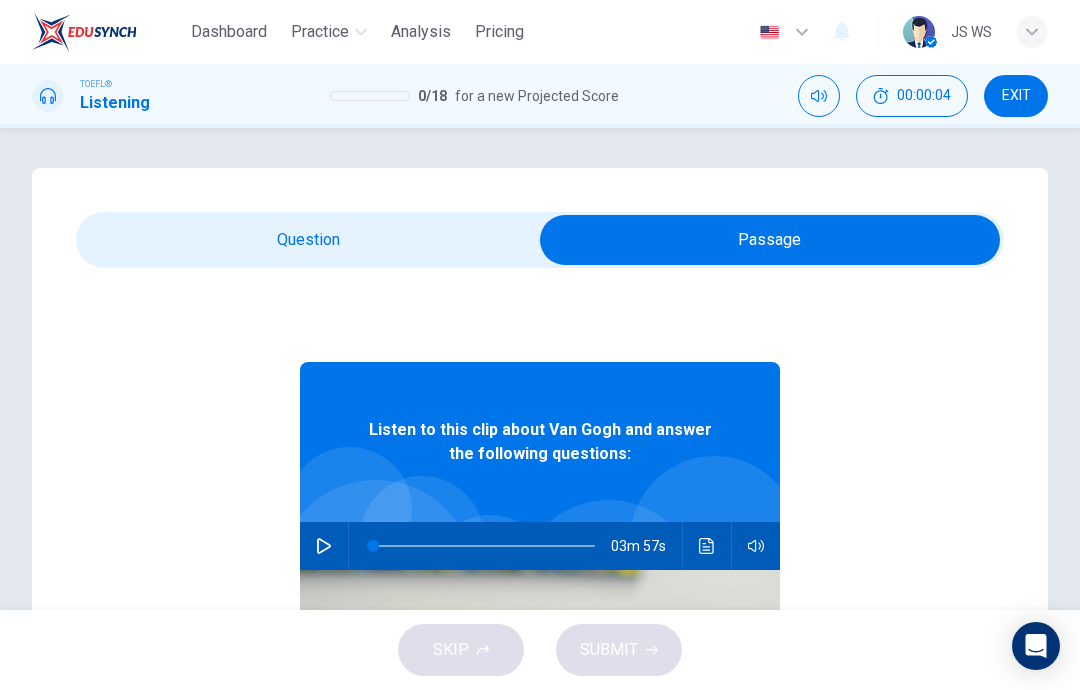 click at bounding box center [324, 546] 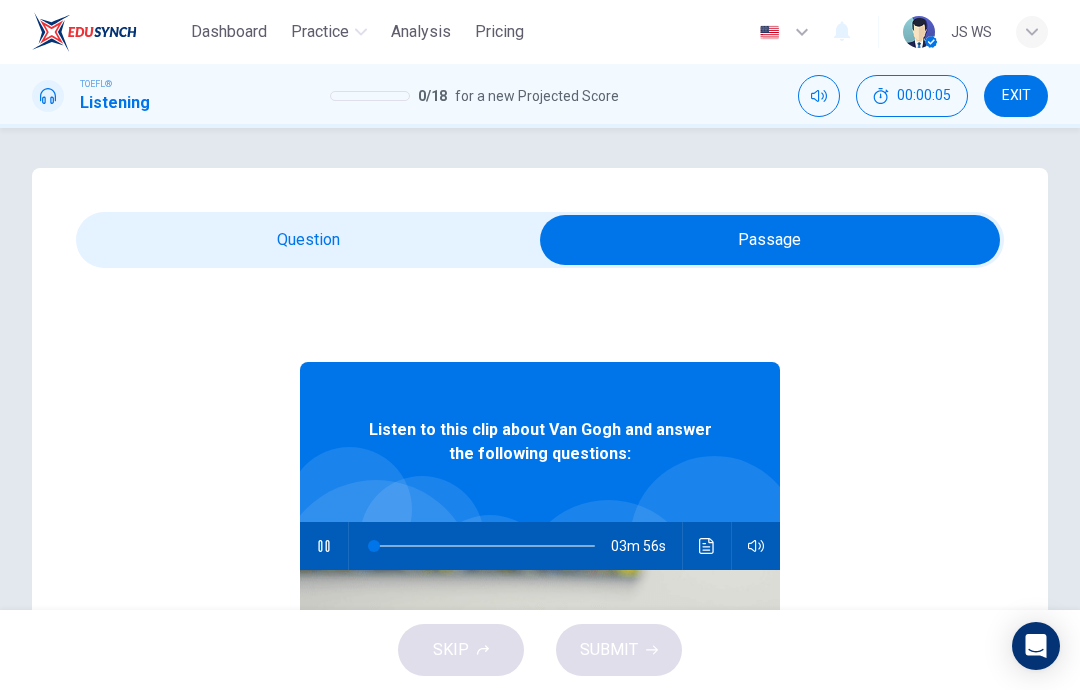 click at bounding box center (770, 240) 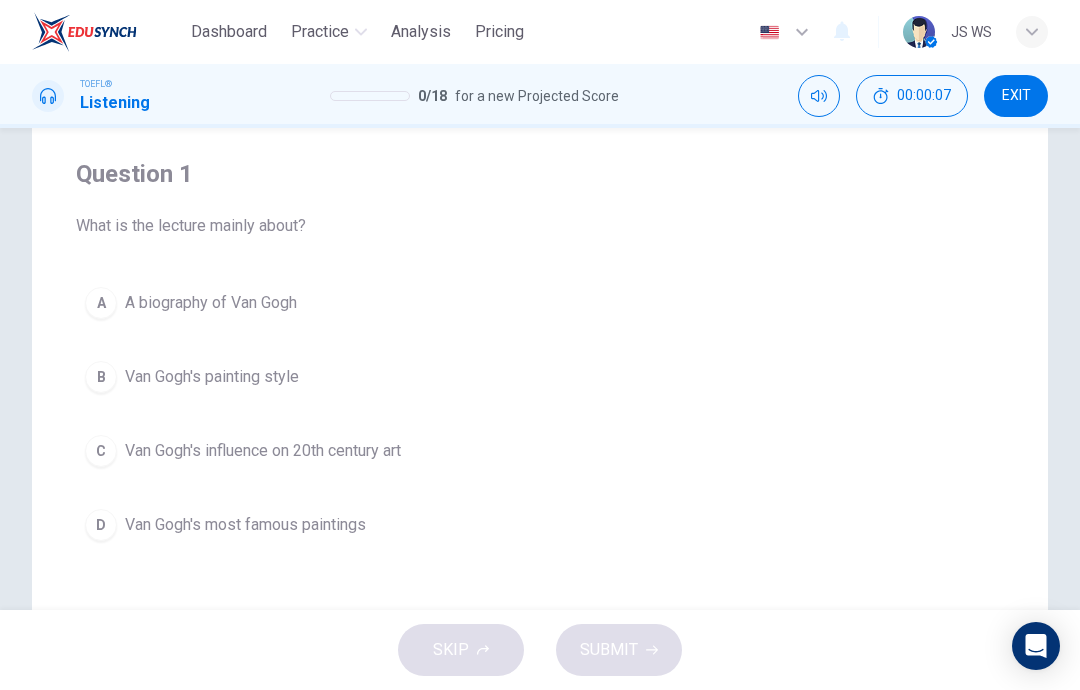 scroll, scrollTop: 144, scrollLeft: 0, axis: vertical 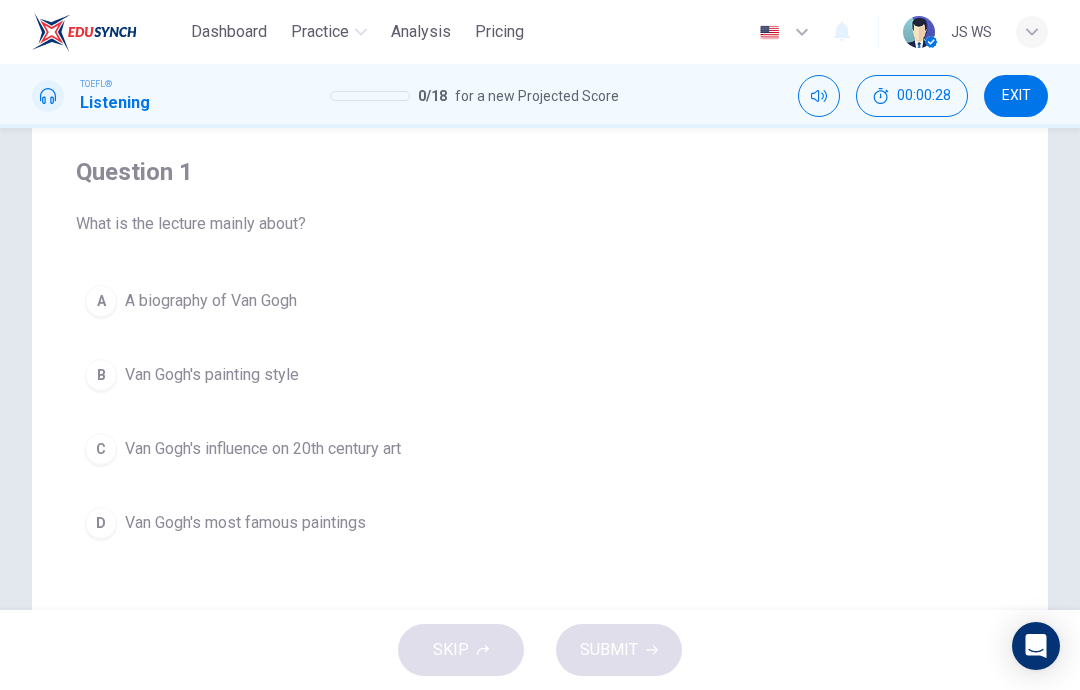 click on "Van Gogh's influence on 20th century art" at bounding box center [211, 301] 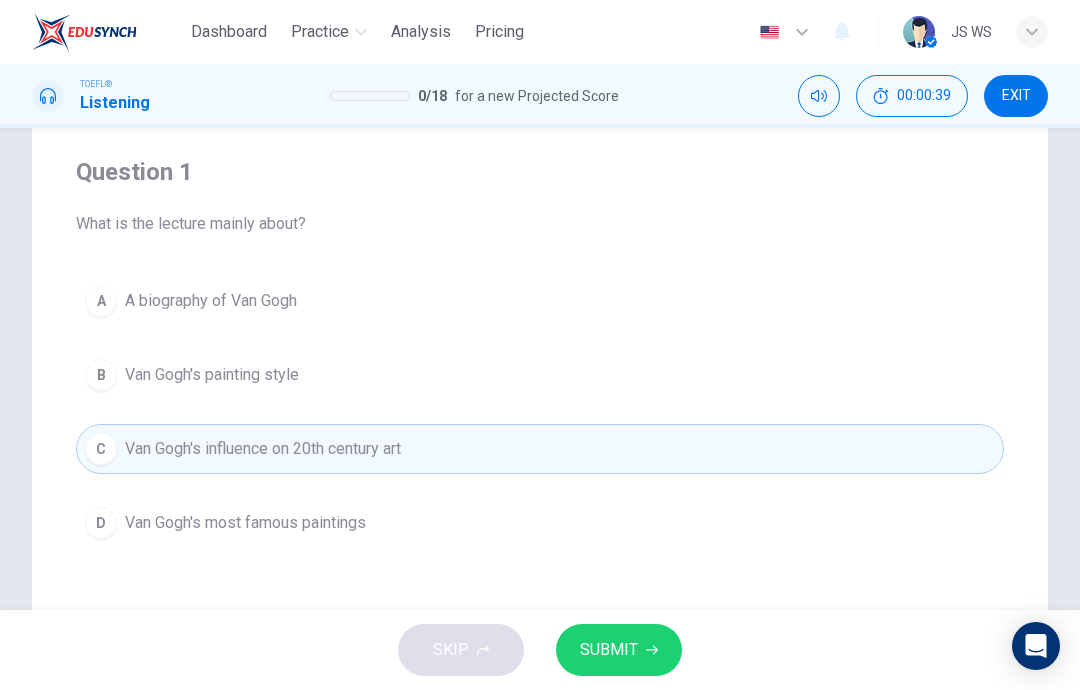 click on "B Van Gogh's painting style" at bounding box center [540, 375] 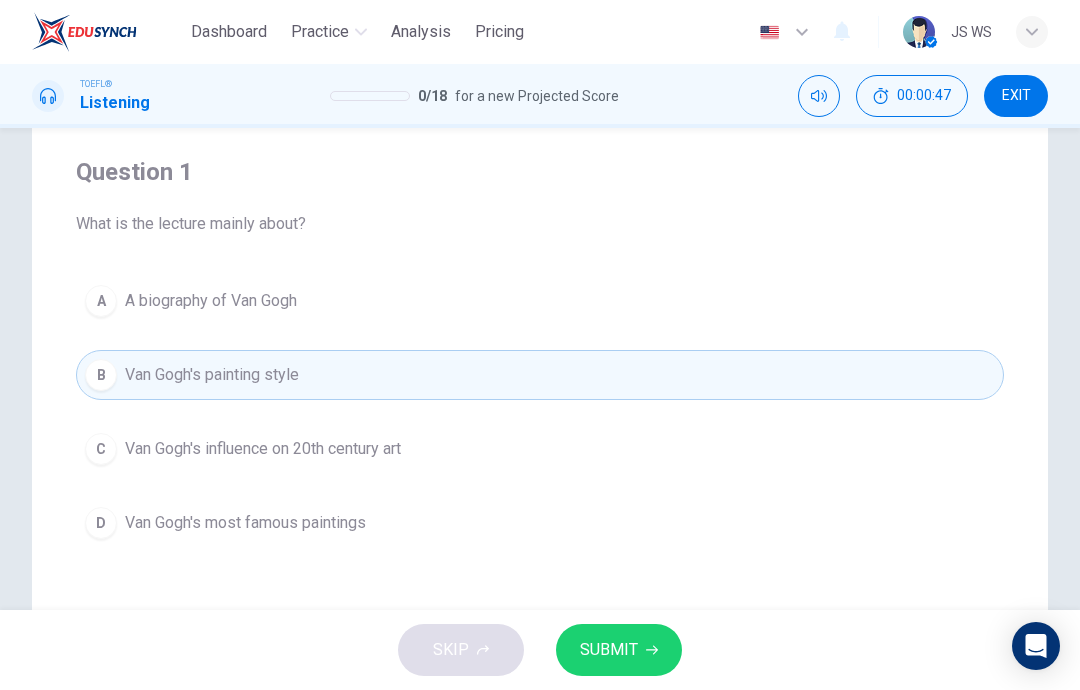 click on "SUBMIT" at bounding box center (609, 650) 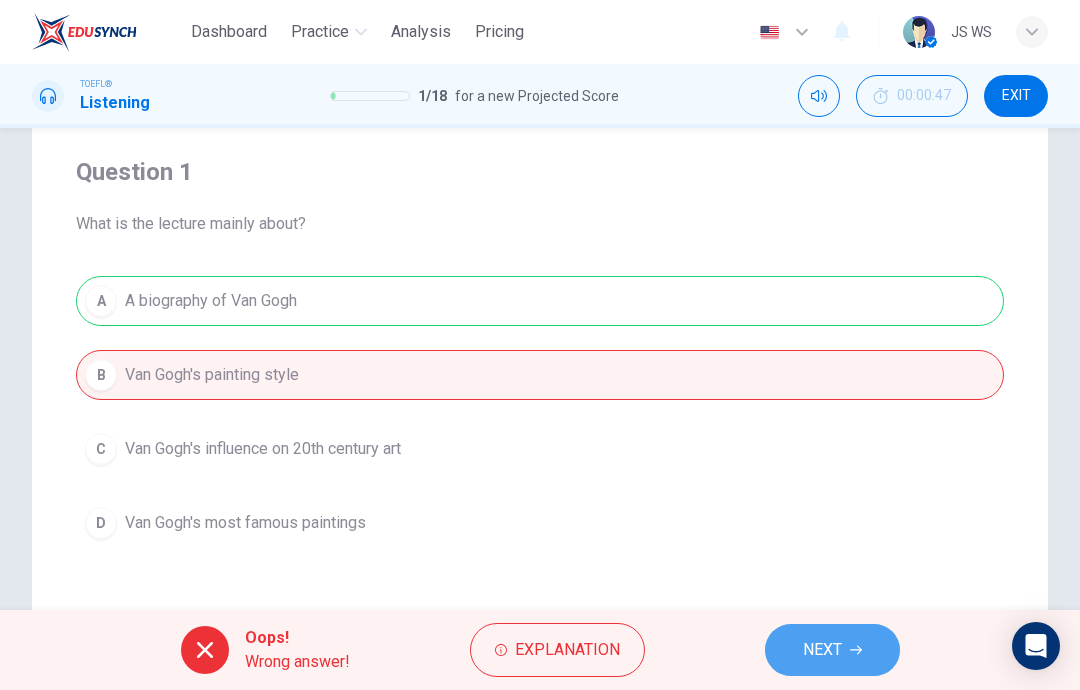 click on "NEXT" at bounding box center (822, 650) 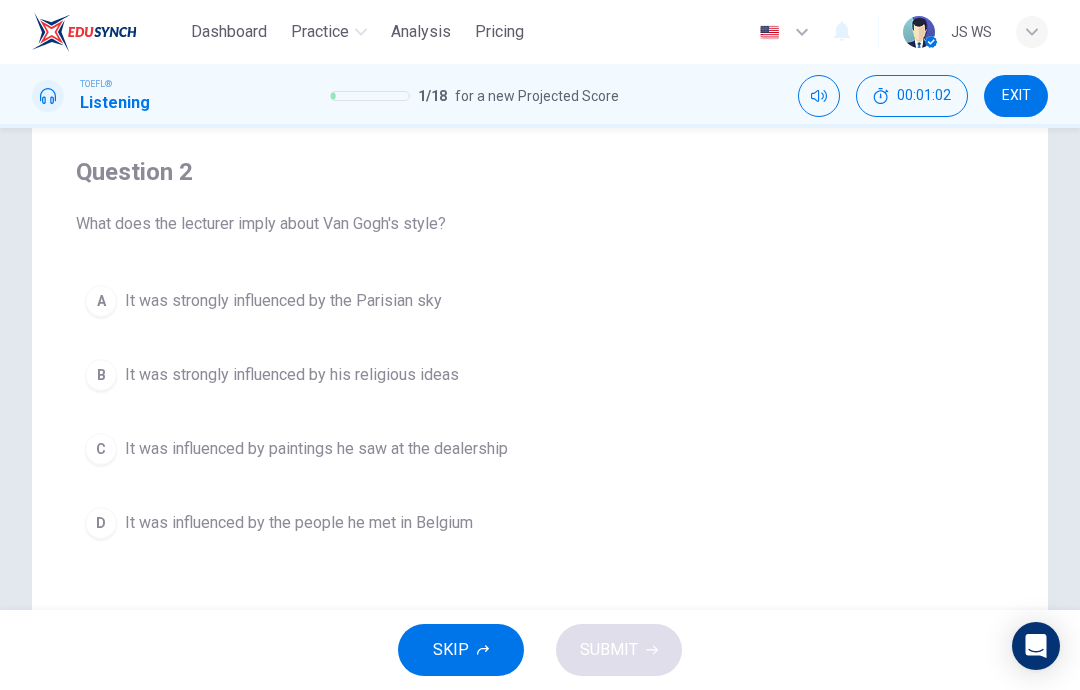 click on "B It was strongly influenced by his religious ideas" at bounding box center [540, 375] 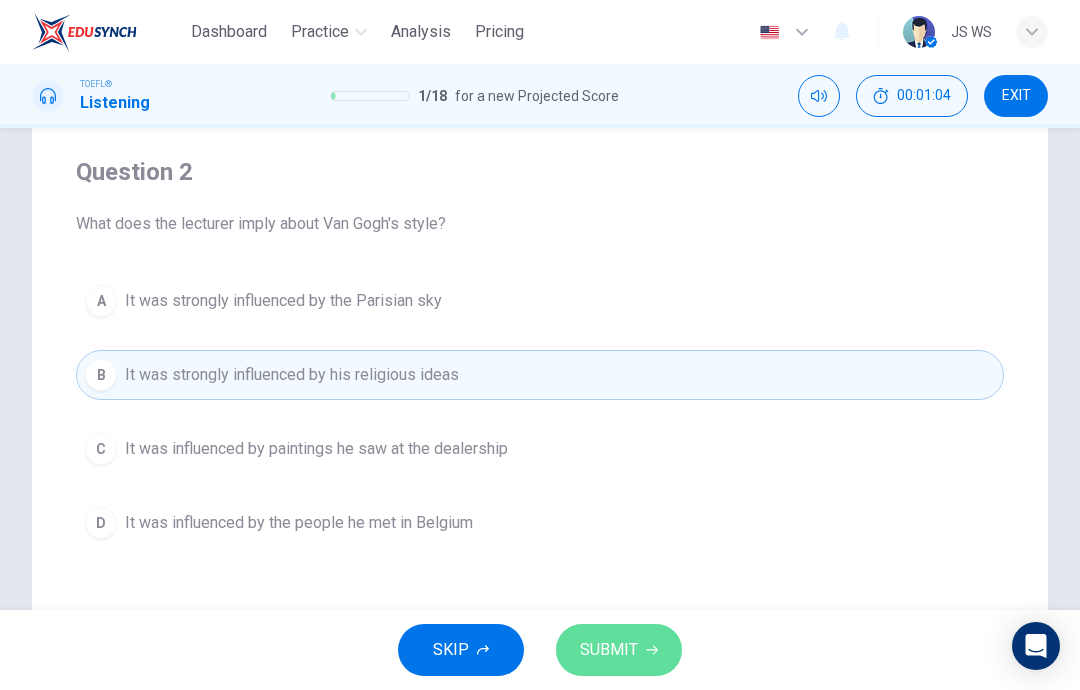 click at bounding box center [652, 650] 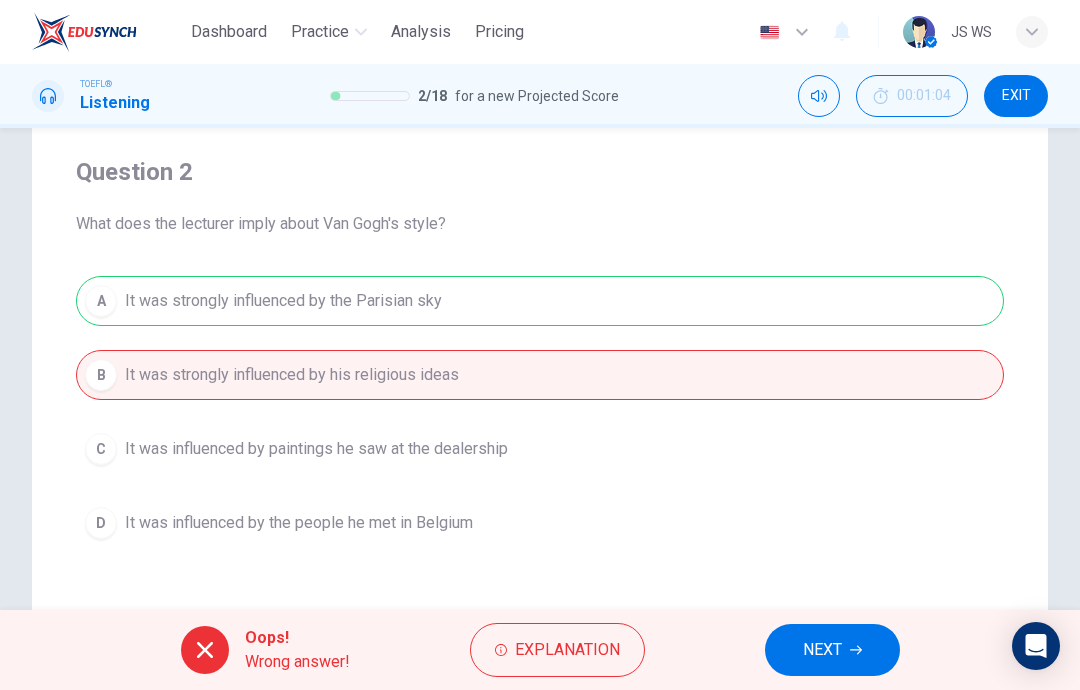 click on "NEXT" at bounding box center [822, 650] 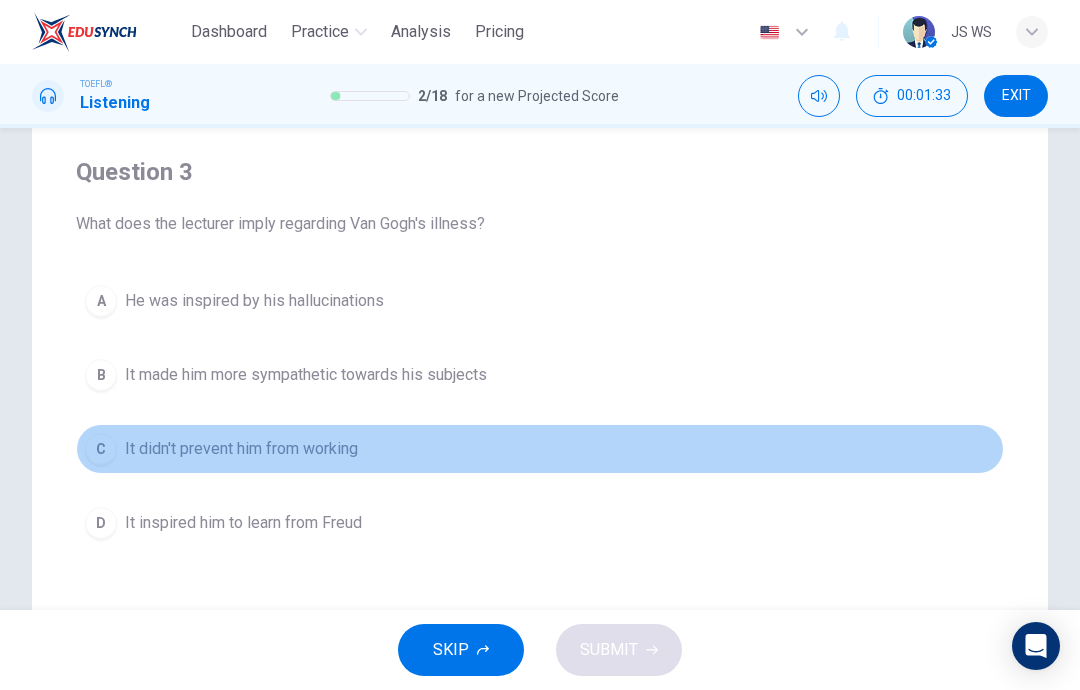click on "C It didn't prevent him from working" at bounding box center (540, 449) 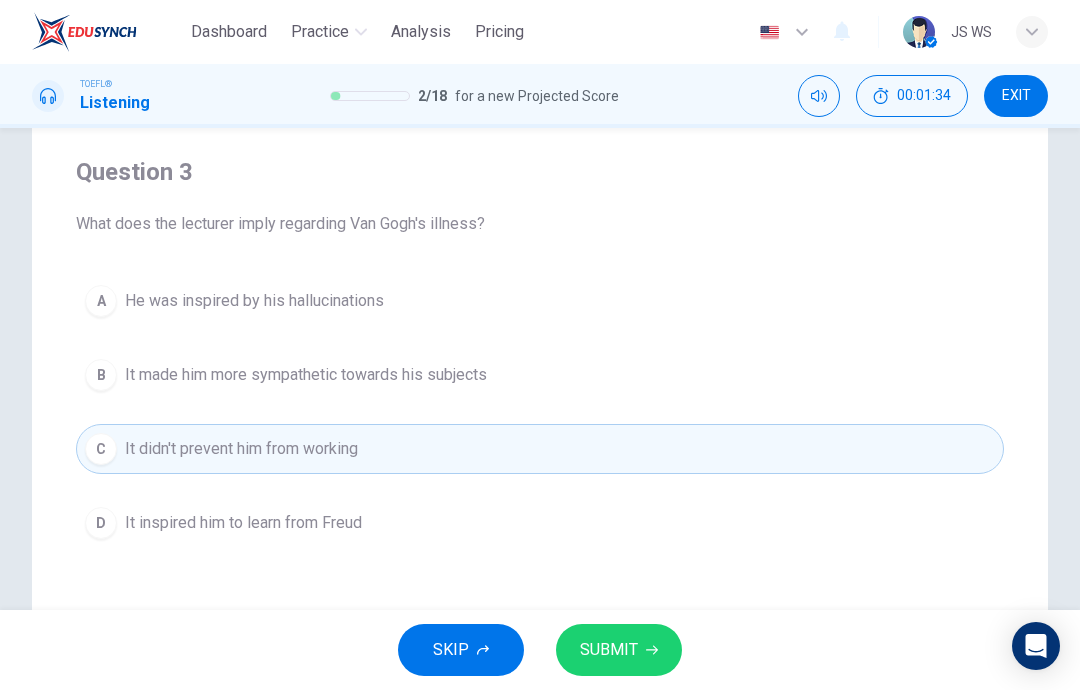 click on "SUBMIT" at bounding box center (619, 650) 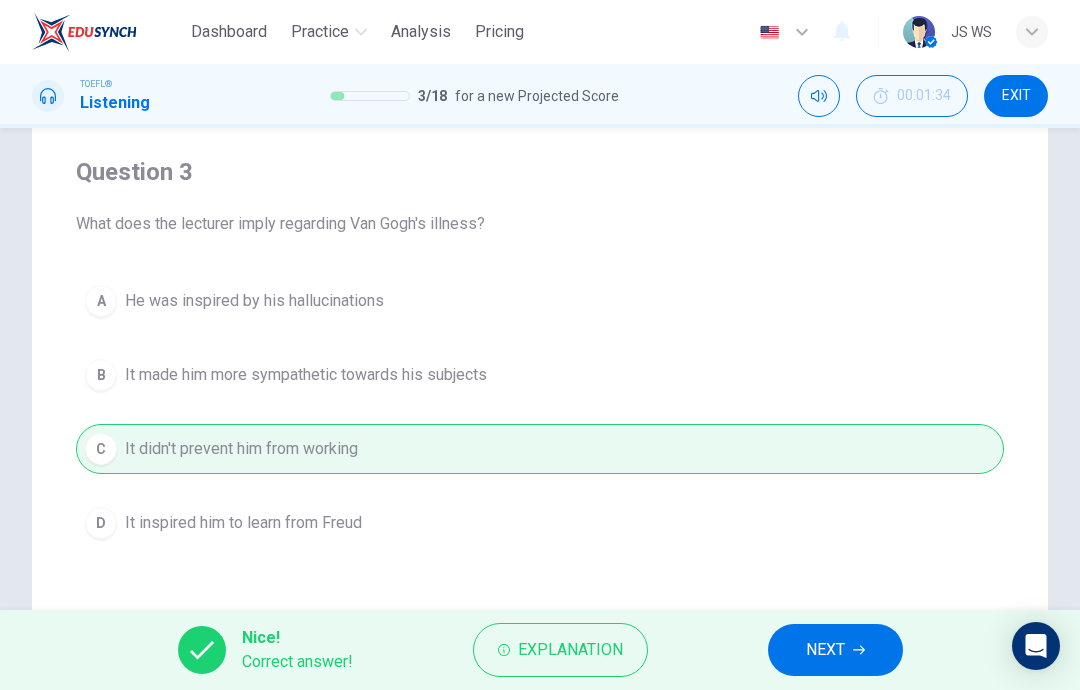 click on "NEXT" at bounding box center (825, 650) 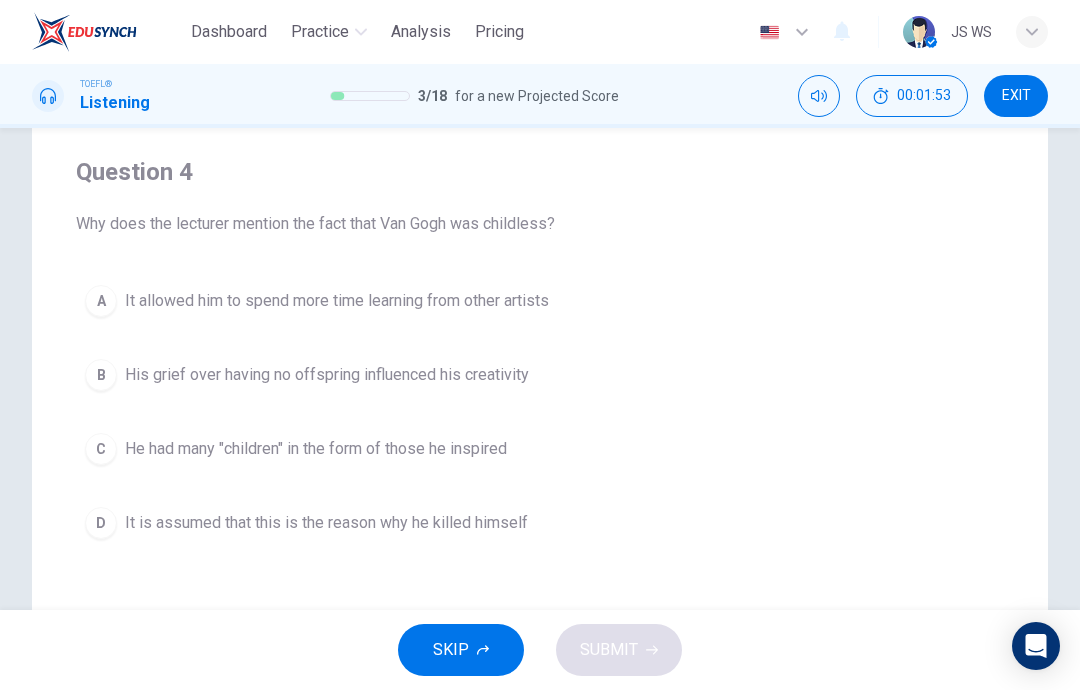 click on "C He had many "children" in the form of those he inspired" at bounding box center (540, 449) 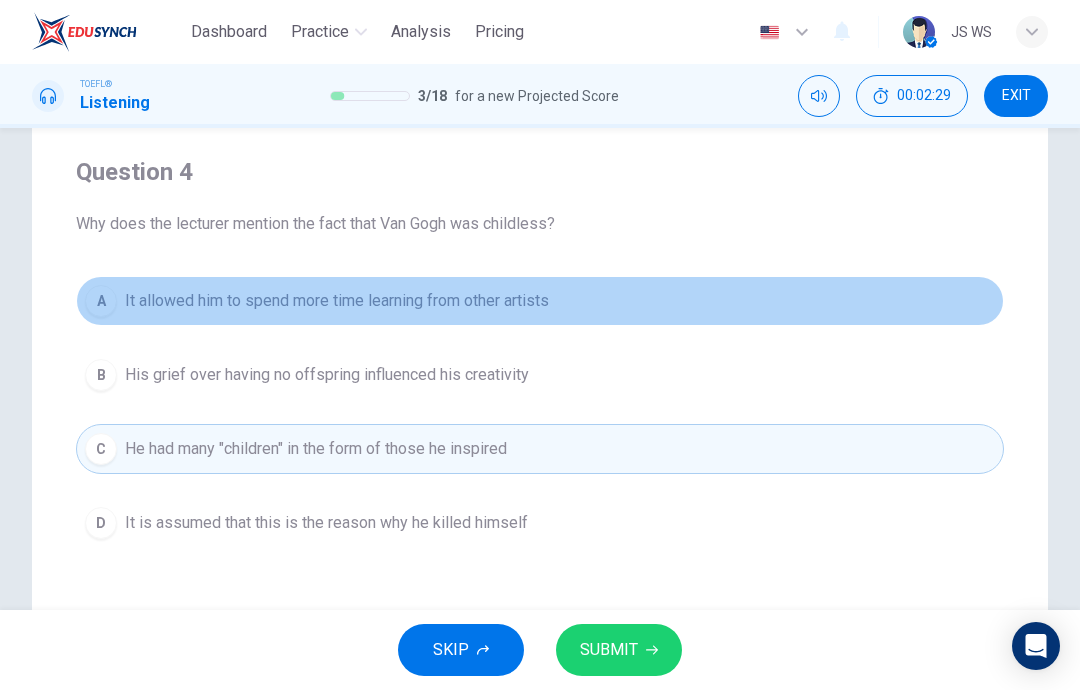 click on "It allowed him to spend more time learning from other artists" at bounding box center (337, 301) 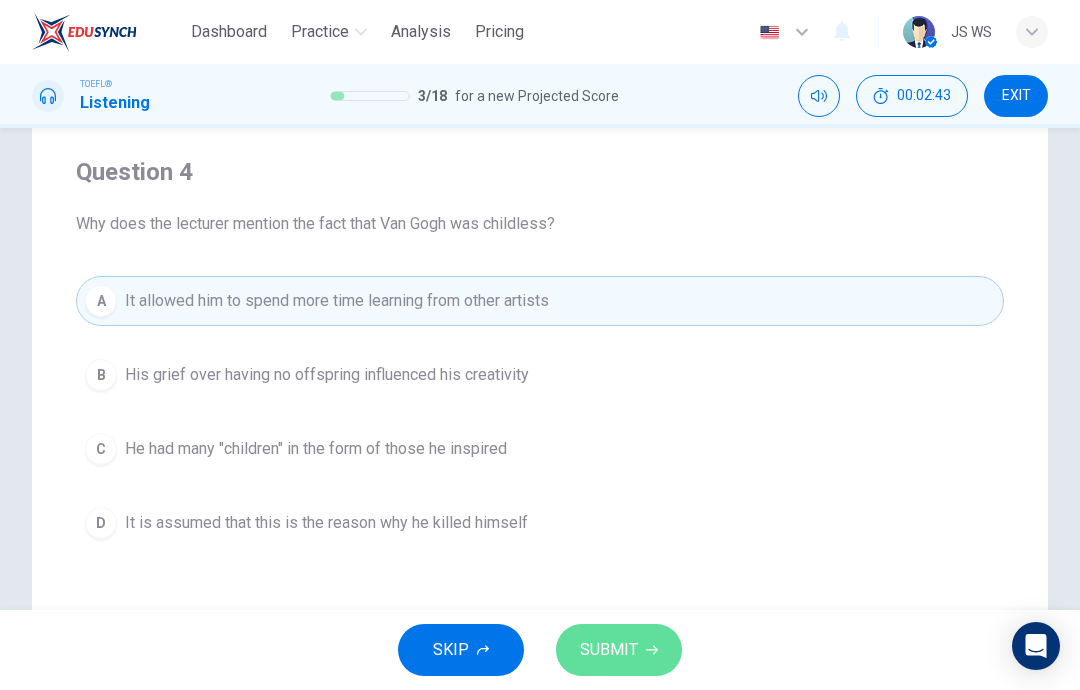 click on "SUBMIT" at bounding box center [609, 650] 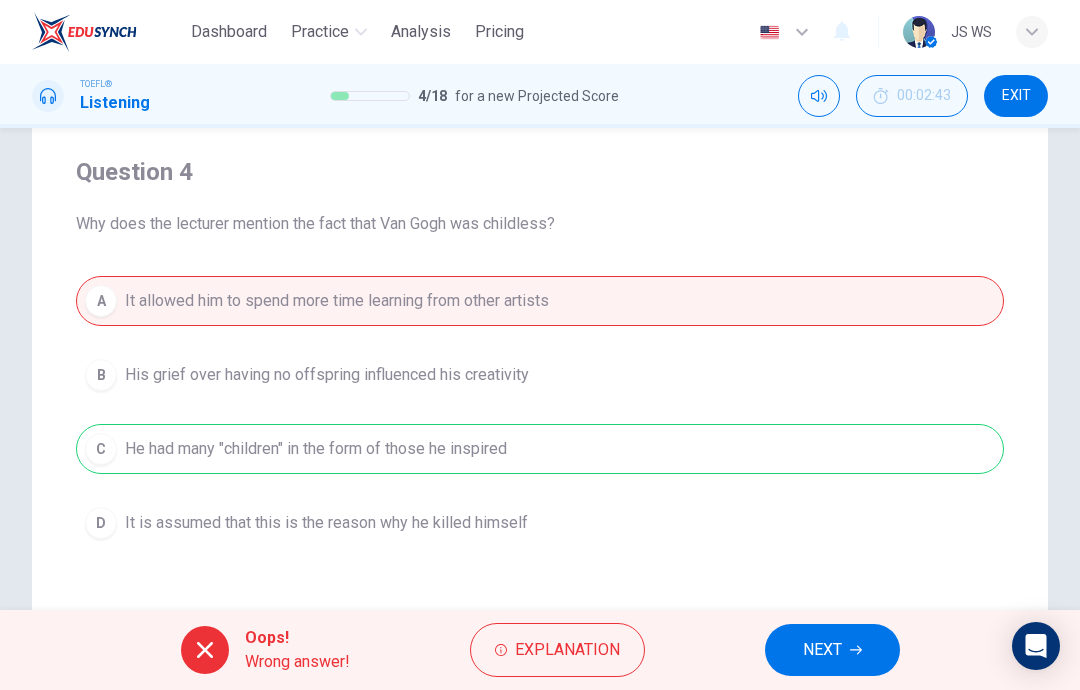 click on "NEXT" at bounding box center (822, 650) 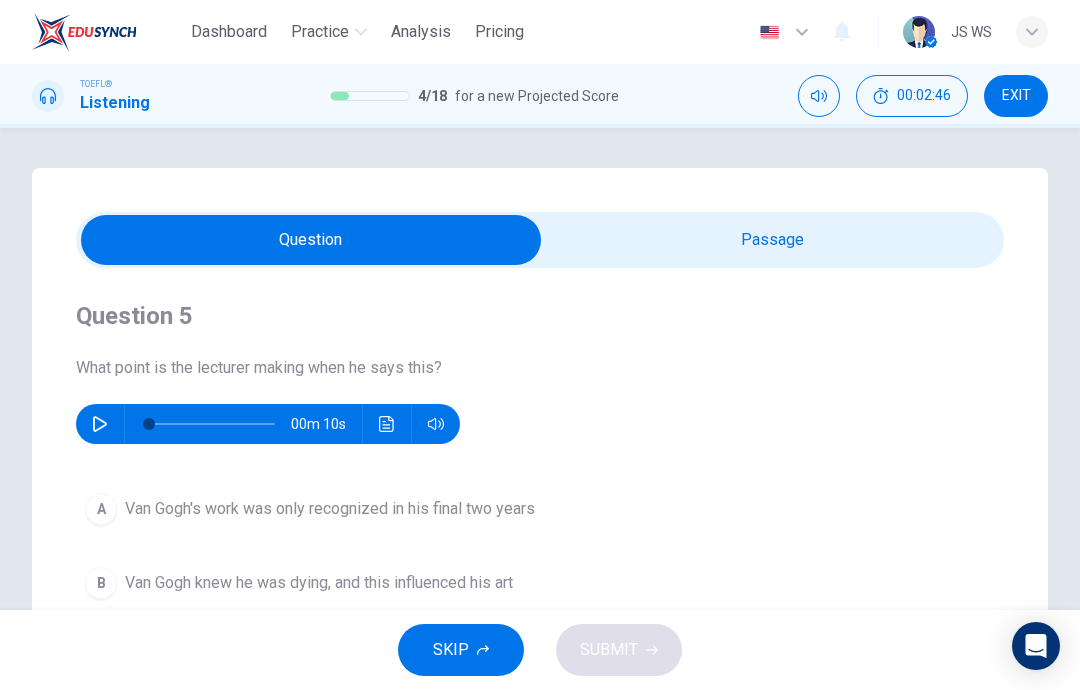 scroll, scrollTop: 0, scrollLeft: 0, axis: both 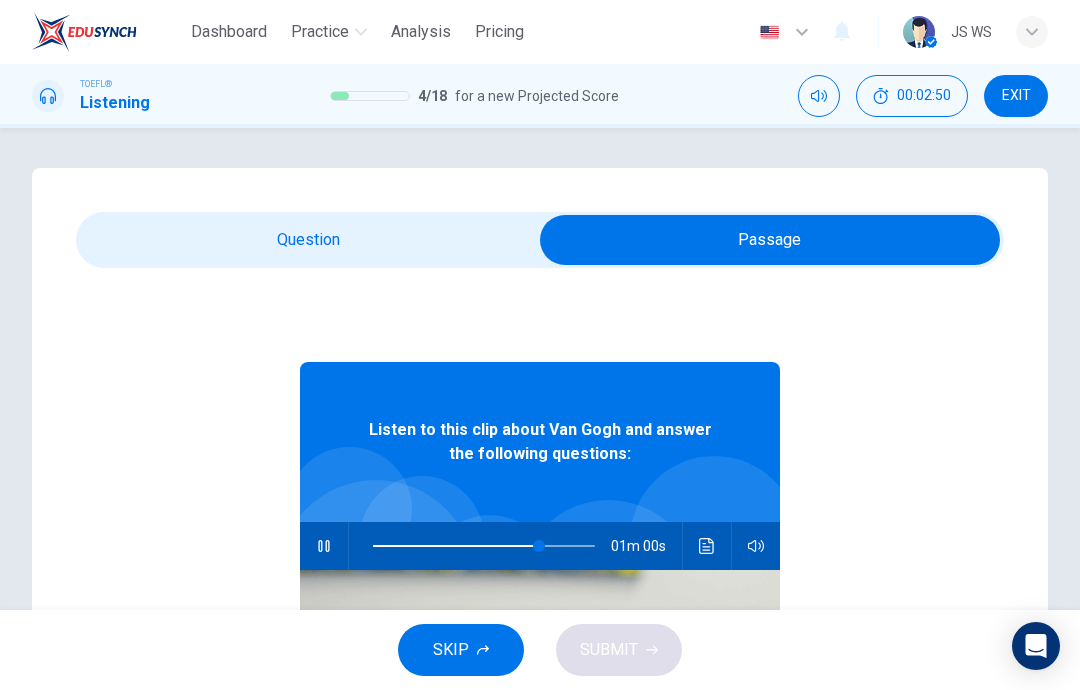 click at bounding box center [770, 240] 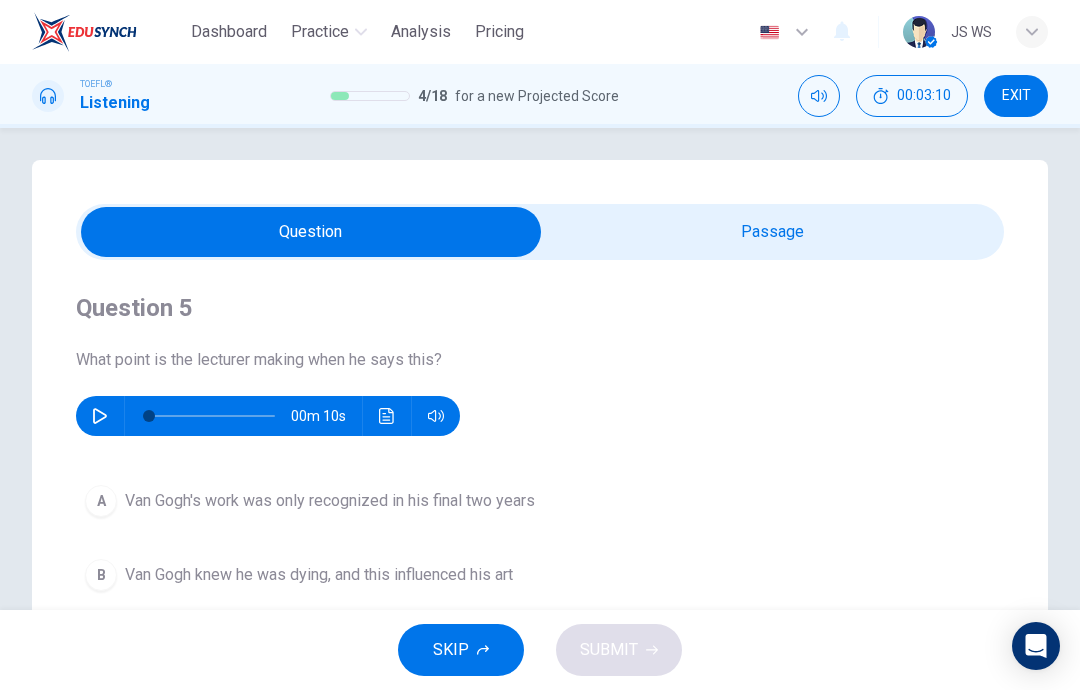scroll, scrollTop: 7, scrollLeft: 0, axis: vertical 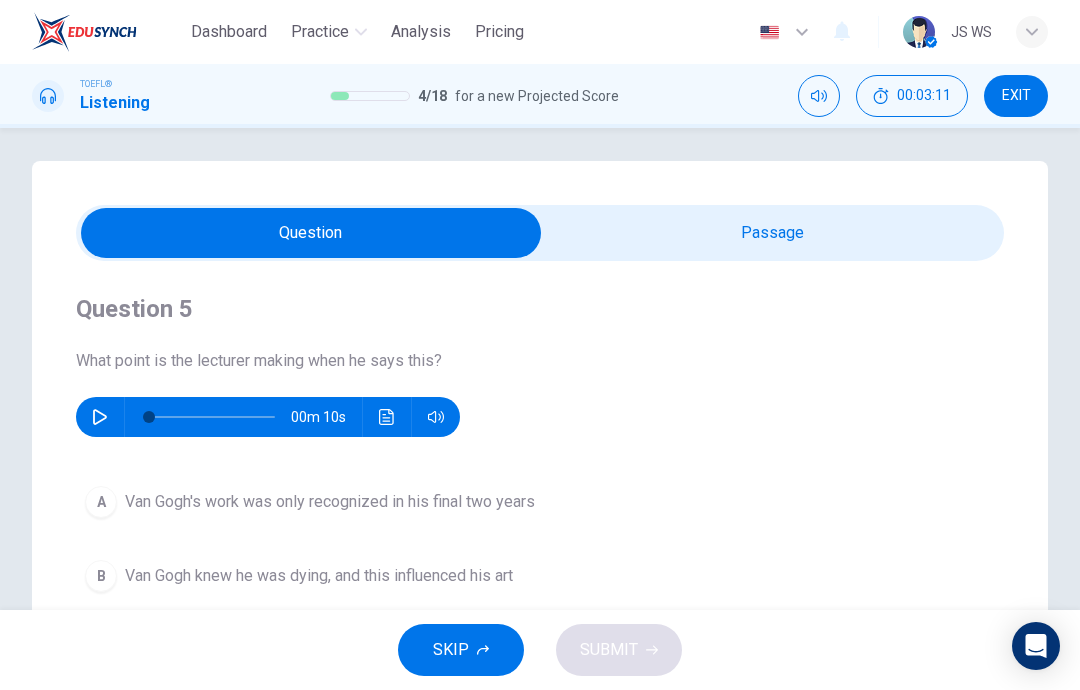 click at bounding box center (311, 233) 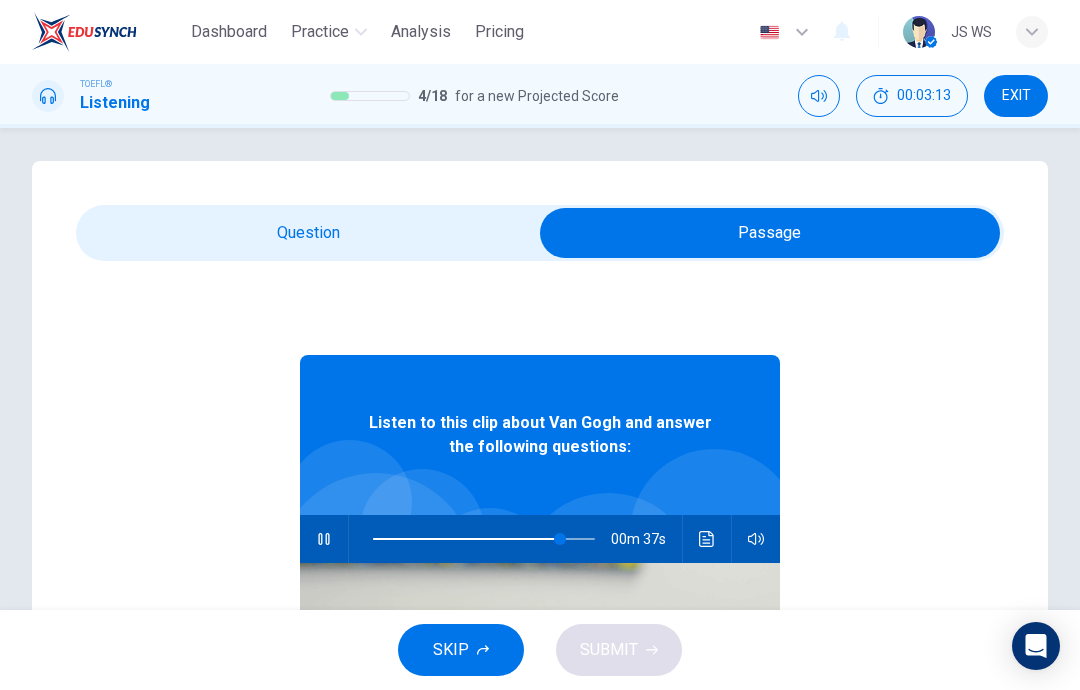 click at bounding box center [323, 539] 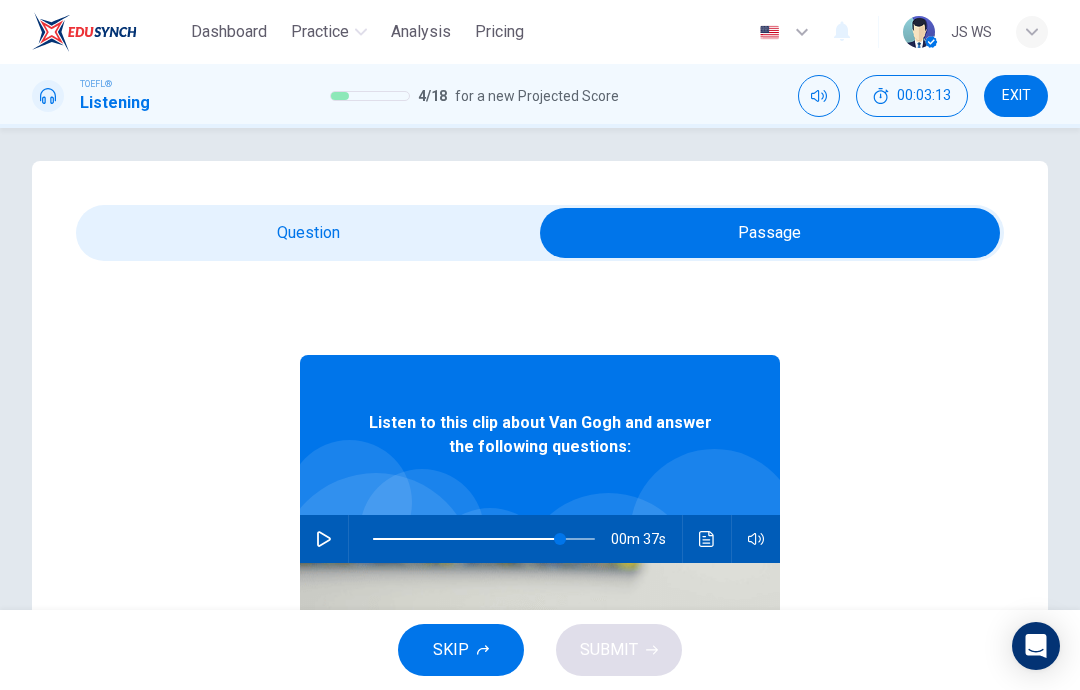 click at bounding box center (770, 233) 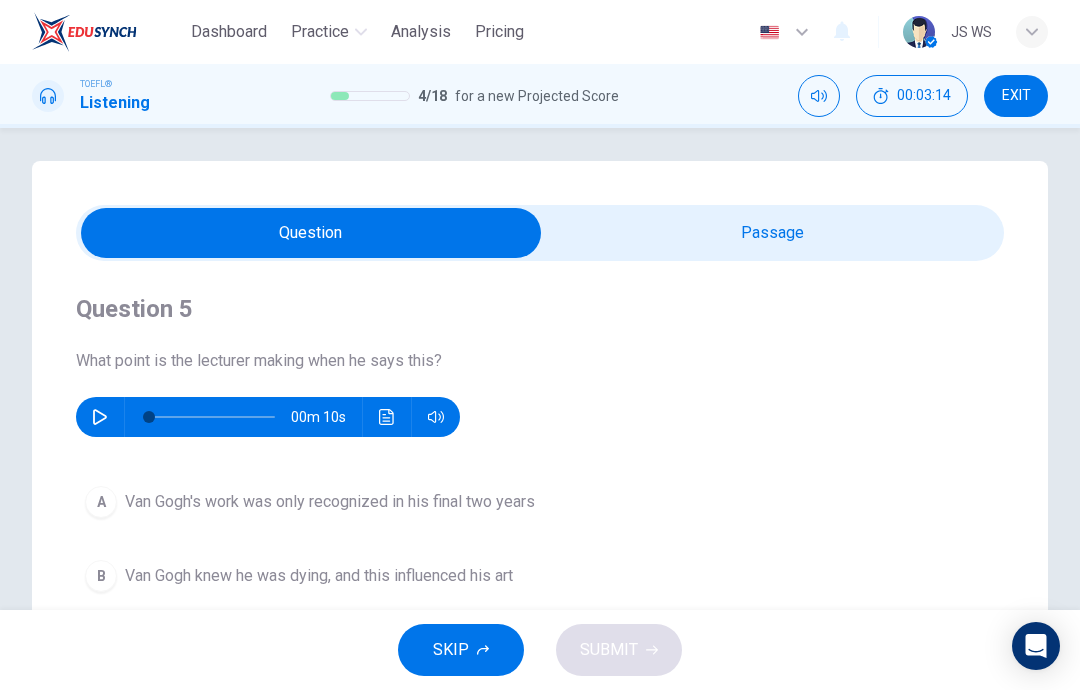 click at bounding box center (100, 417) 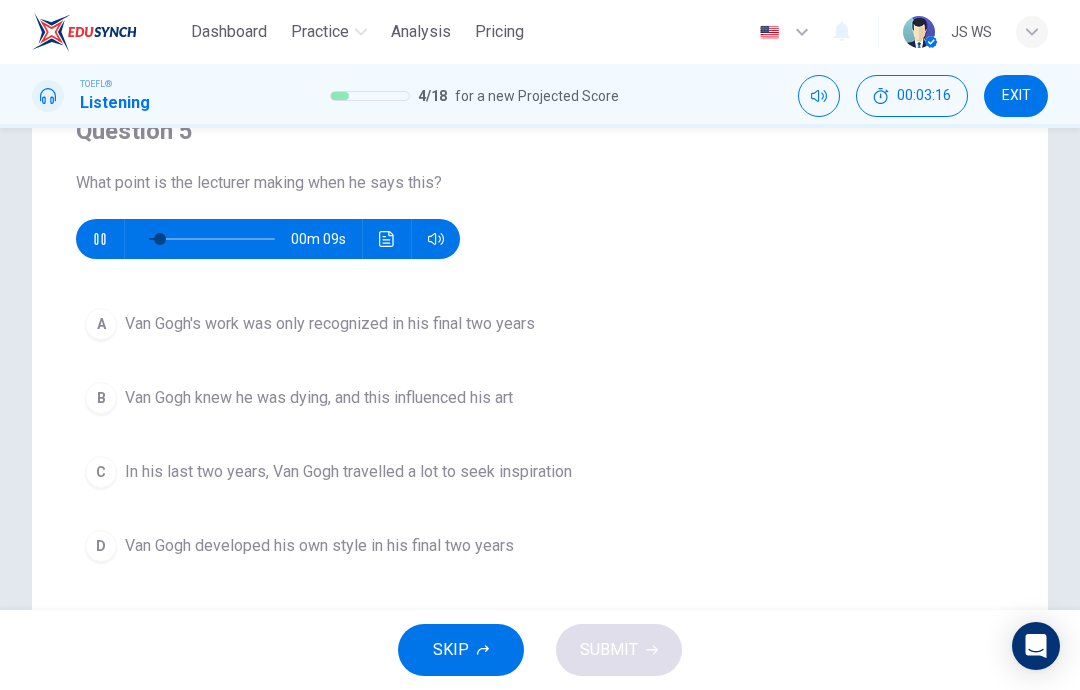 scroll, scrollTop: 186, scrollLeft: 0, axis: vertical 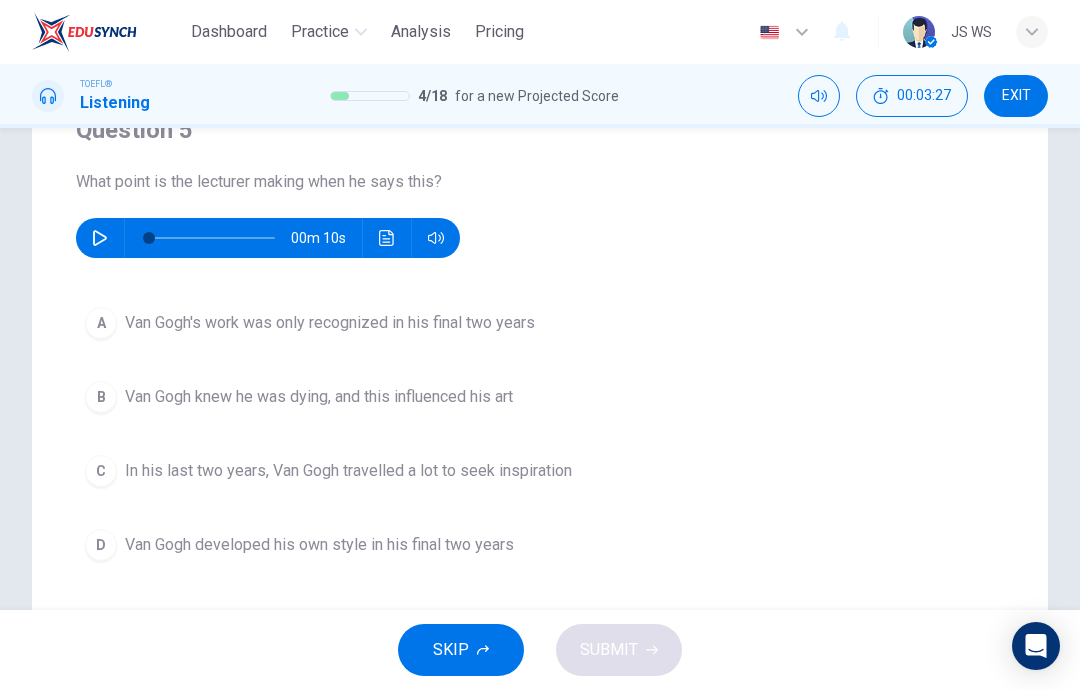 click at bounding box center (387, 238) 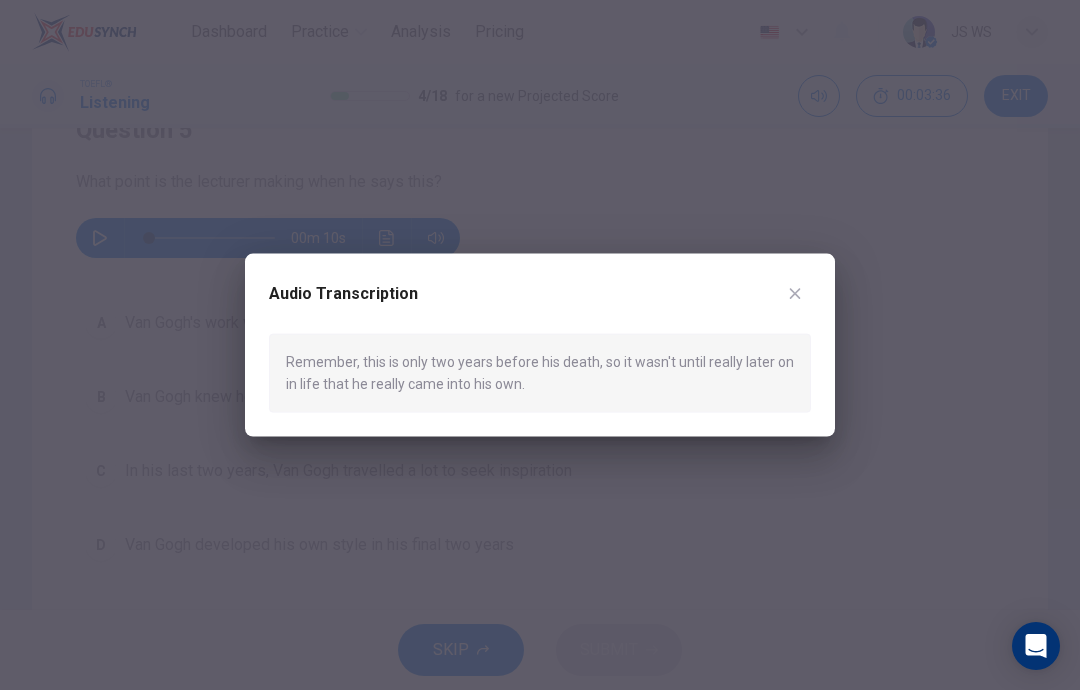 click at bounding box center (540, 345) 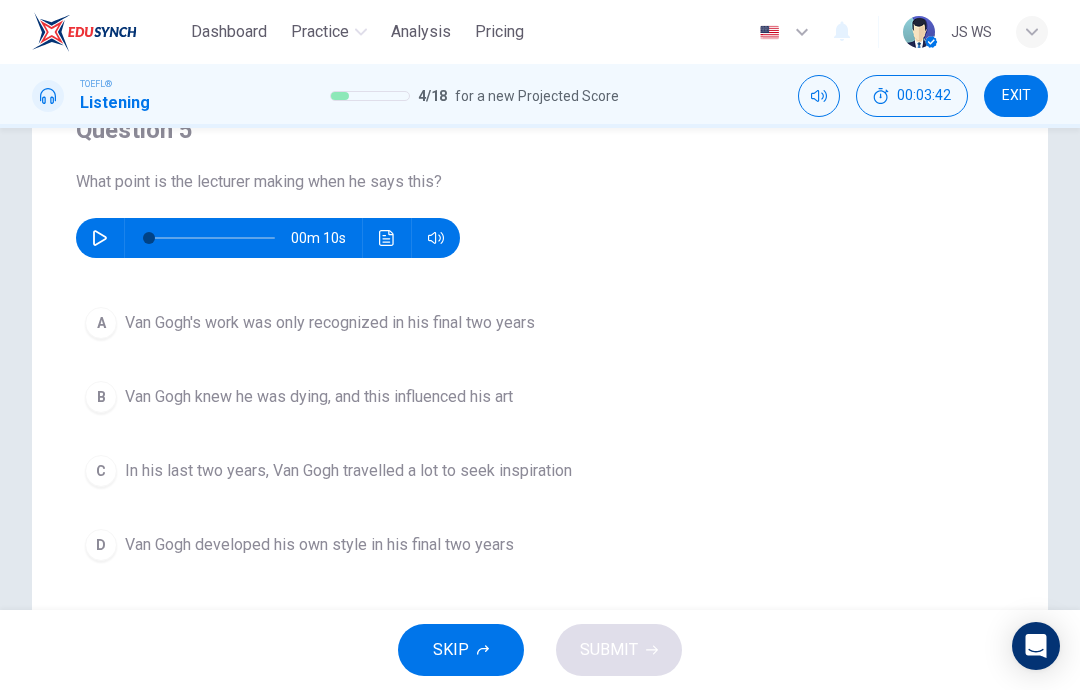 click on "Van Gogh developed his own style in his final two years" at bounding box center (330, 323) 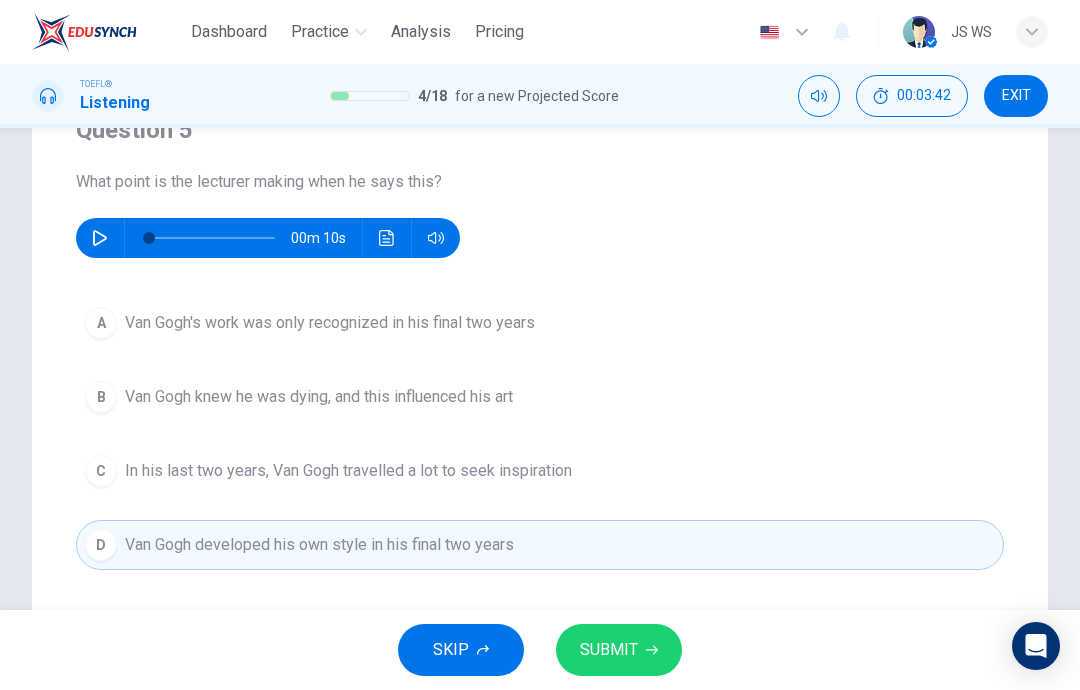 click on "SUBMIT" at bounding box center (609, 650) 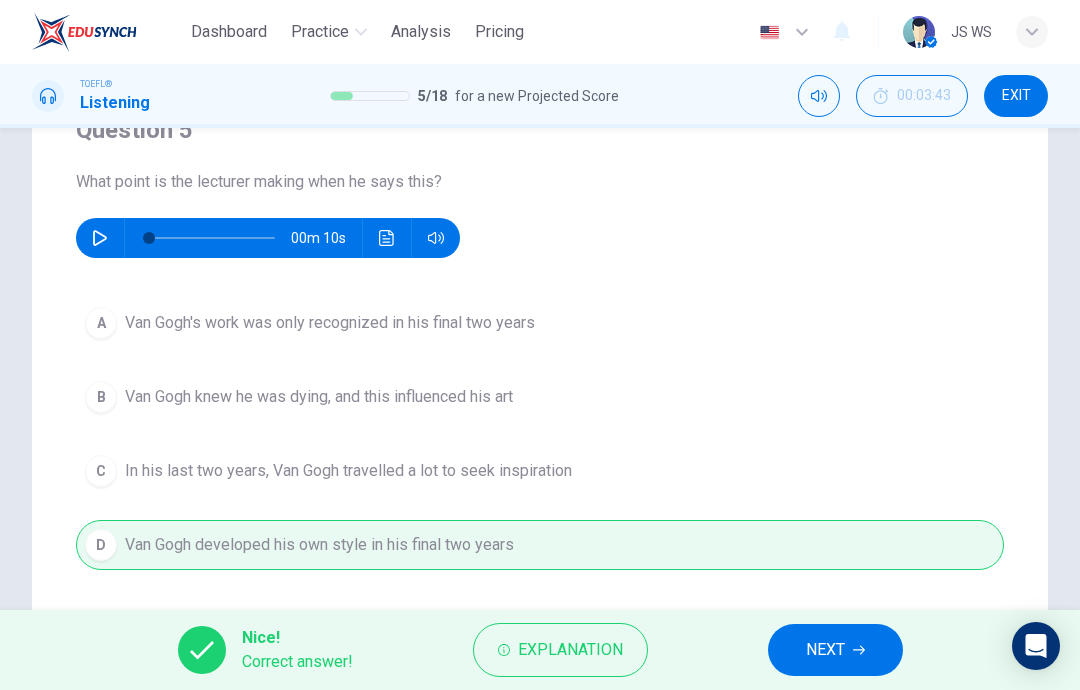 click on "NEXT" at bounding box center (825, 650) 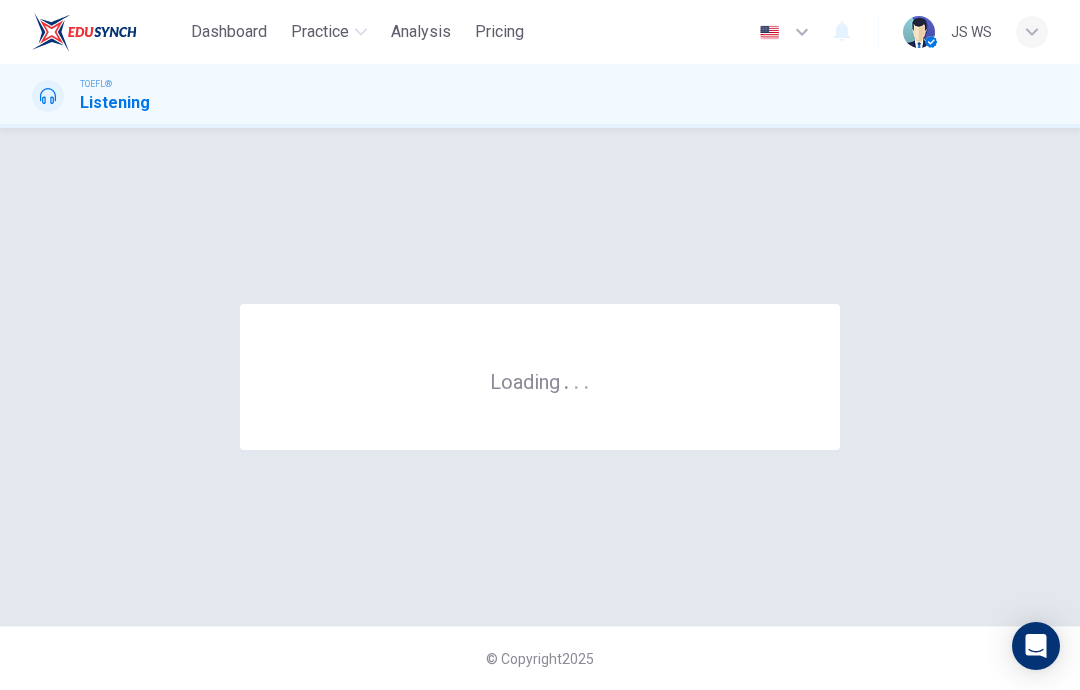 scroll, scrollTop: 0, scrollLeft: 0, axis: both 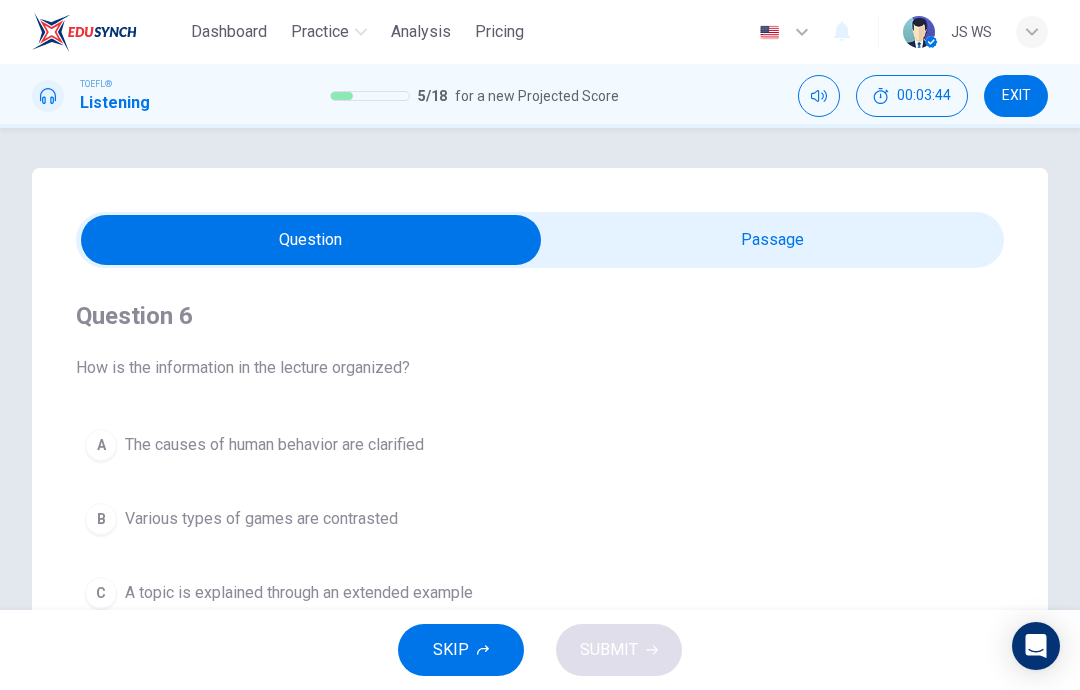 click at bounding box center (311, 240) 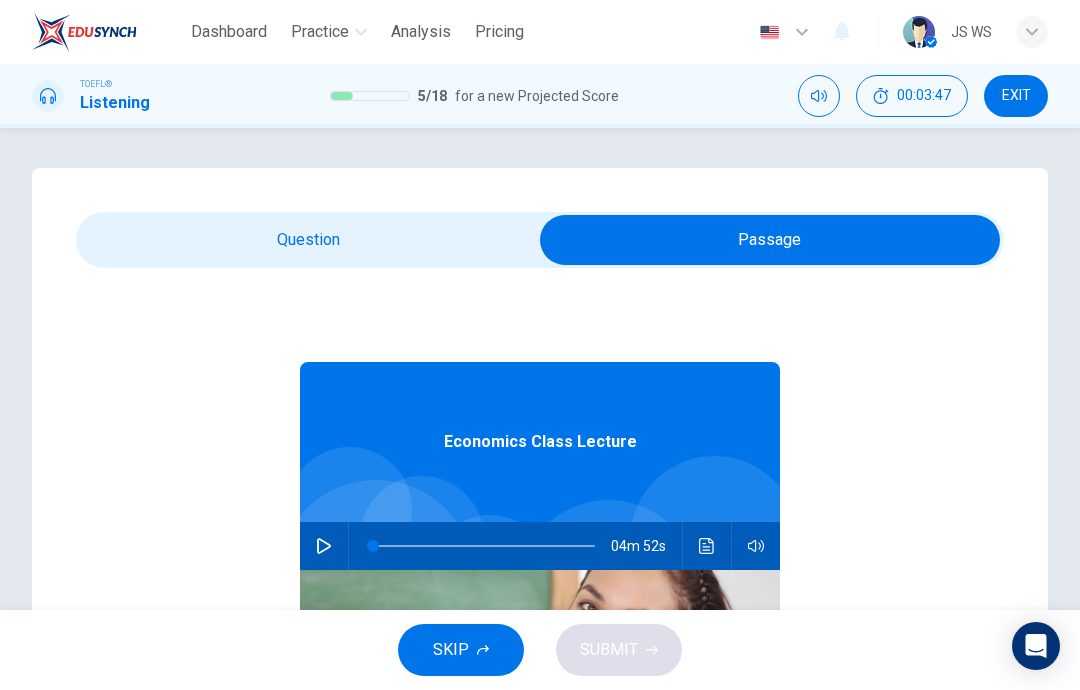 click at bounding box center [324, 546] 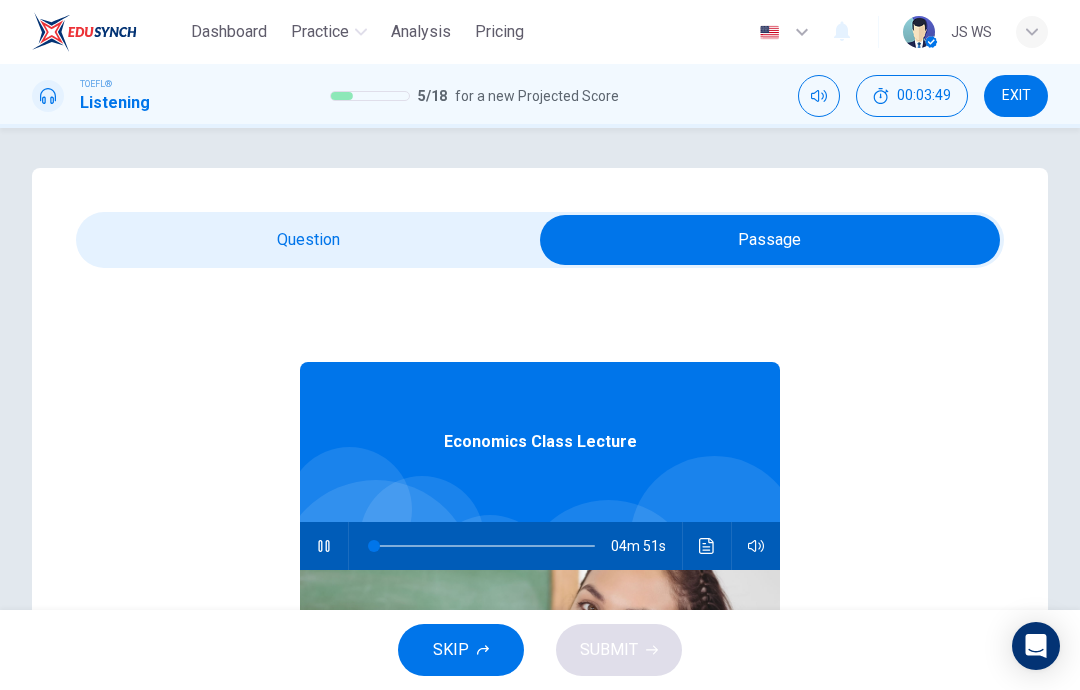click at bounding box center [770, 240] 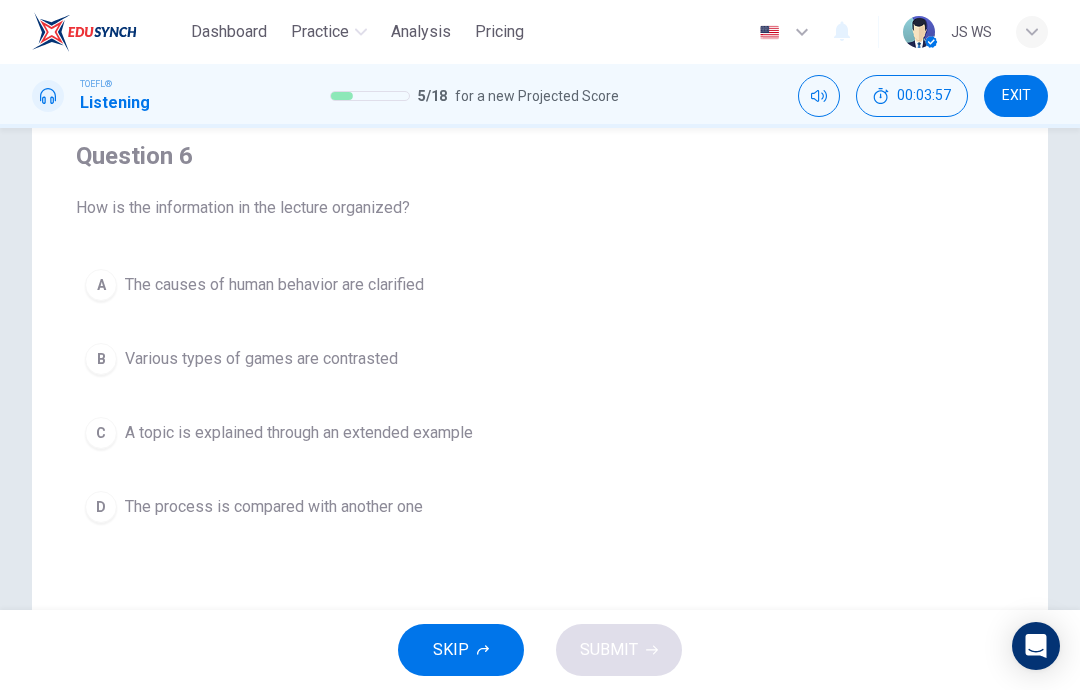 scroll, scrollTop: 161, scrollLeft: 0, axis: vertical 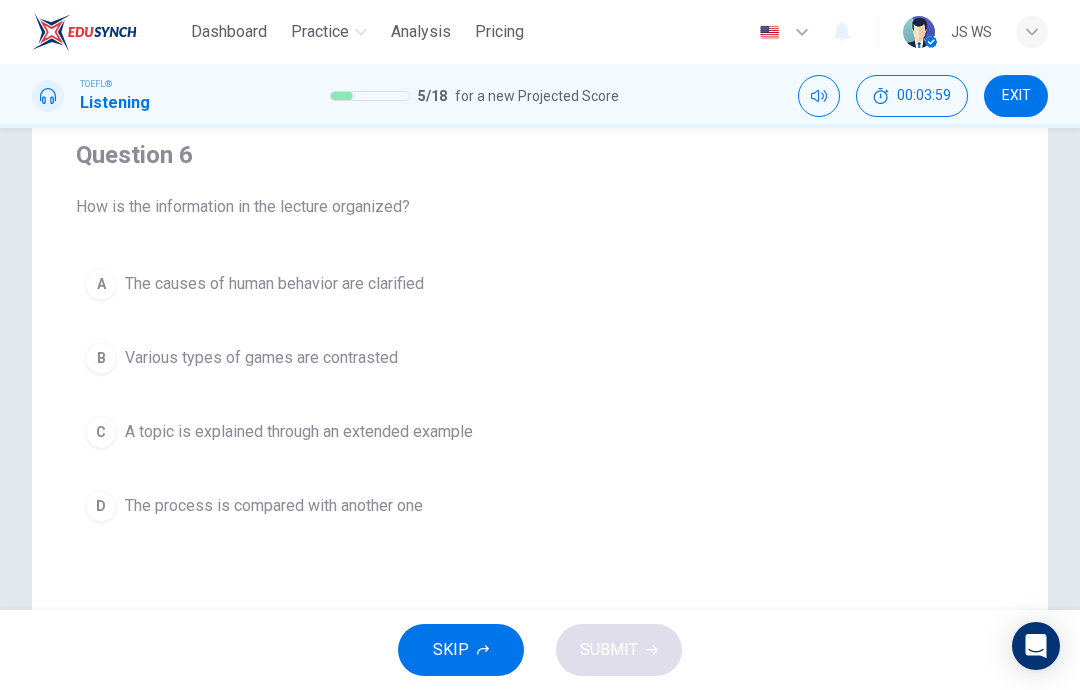 click on "B Various types of games are contrasted" at bounding box center (540, 358) 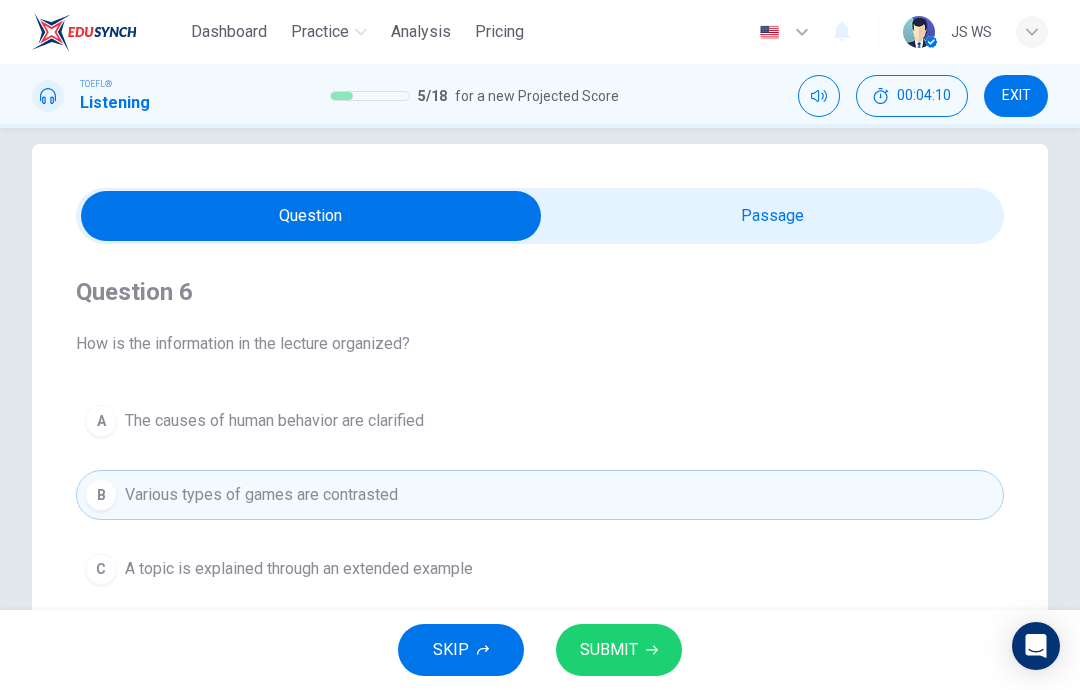 scroll, scrollTop: 22, scrollLeft: 0, axis: vertical 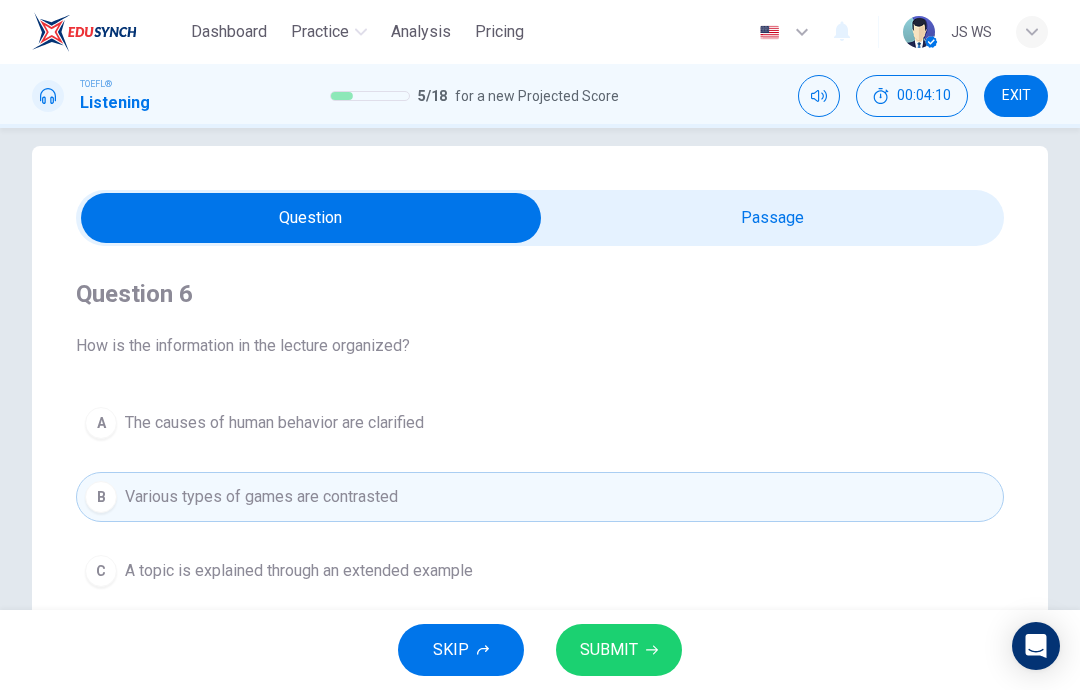 click at bounding box center (311, 218) 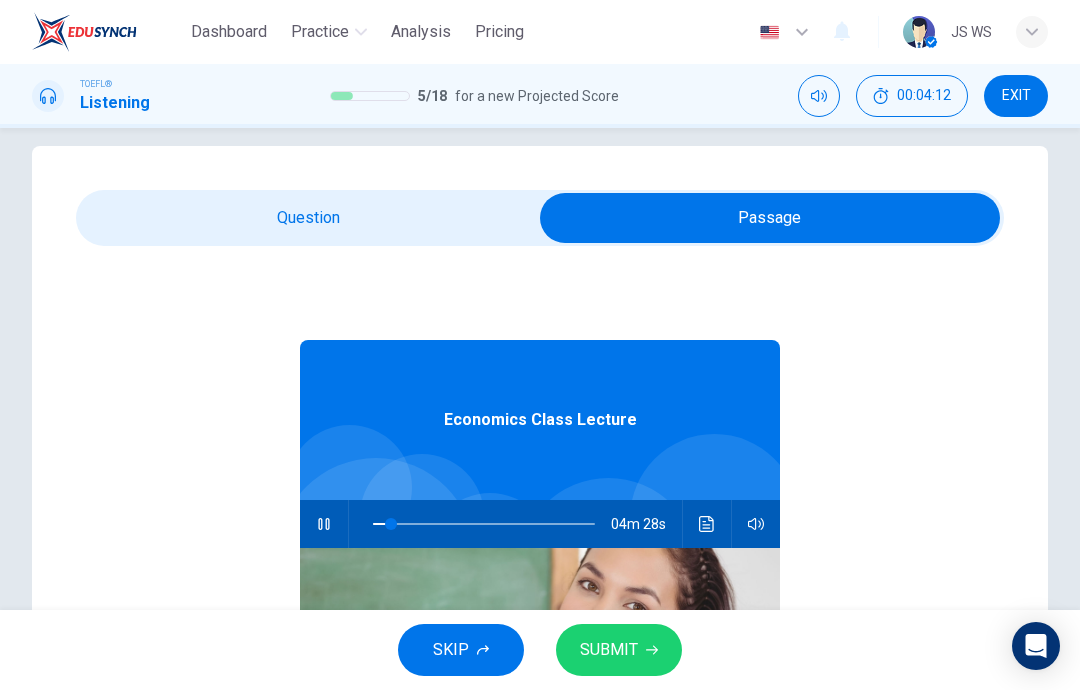 click at bounding box center (770, 218) 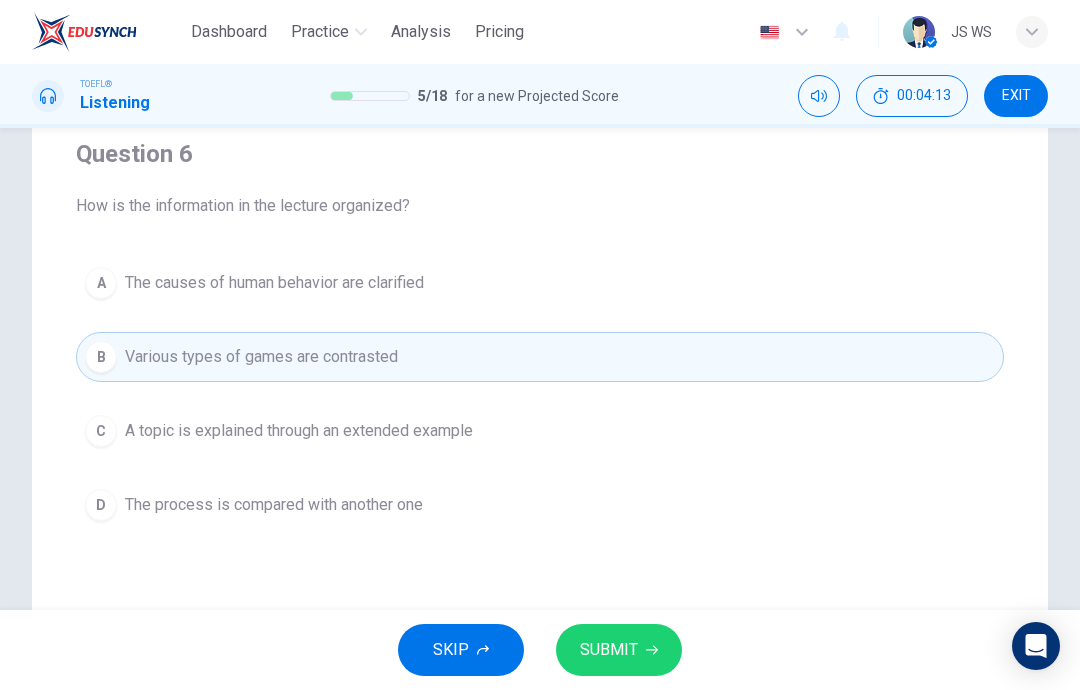 scroll, scrollTop: 168, scrollLeft: 0, axis: vertical 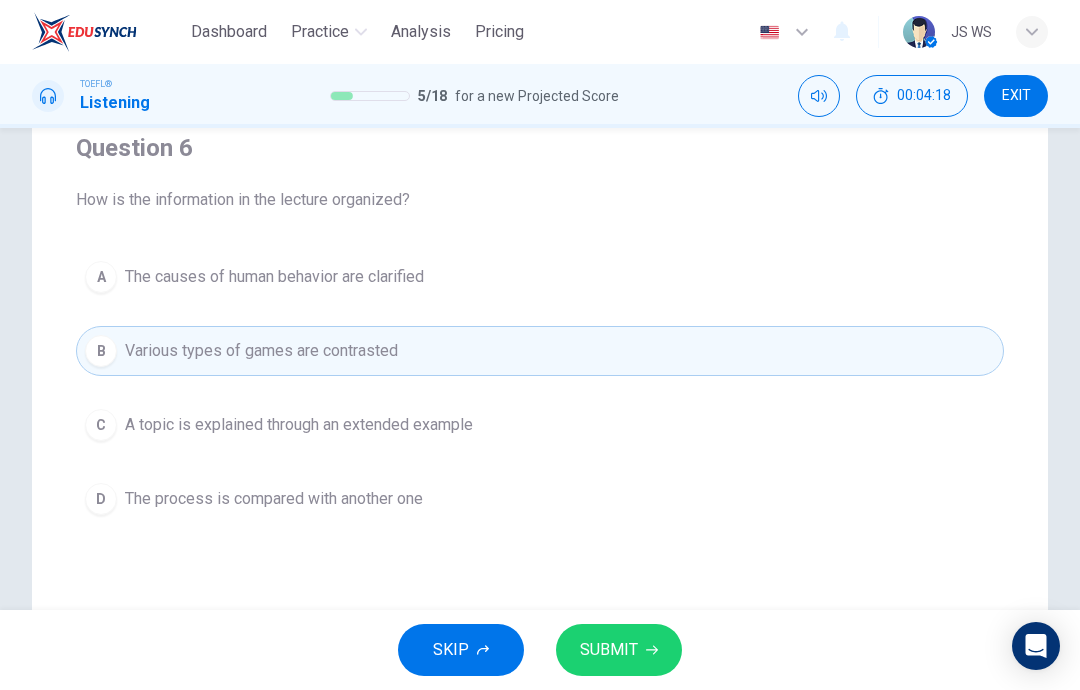 click on "SUBMIT" at bounding box center [619, 650] 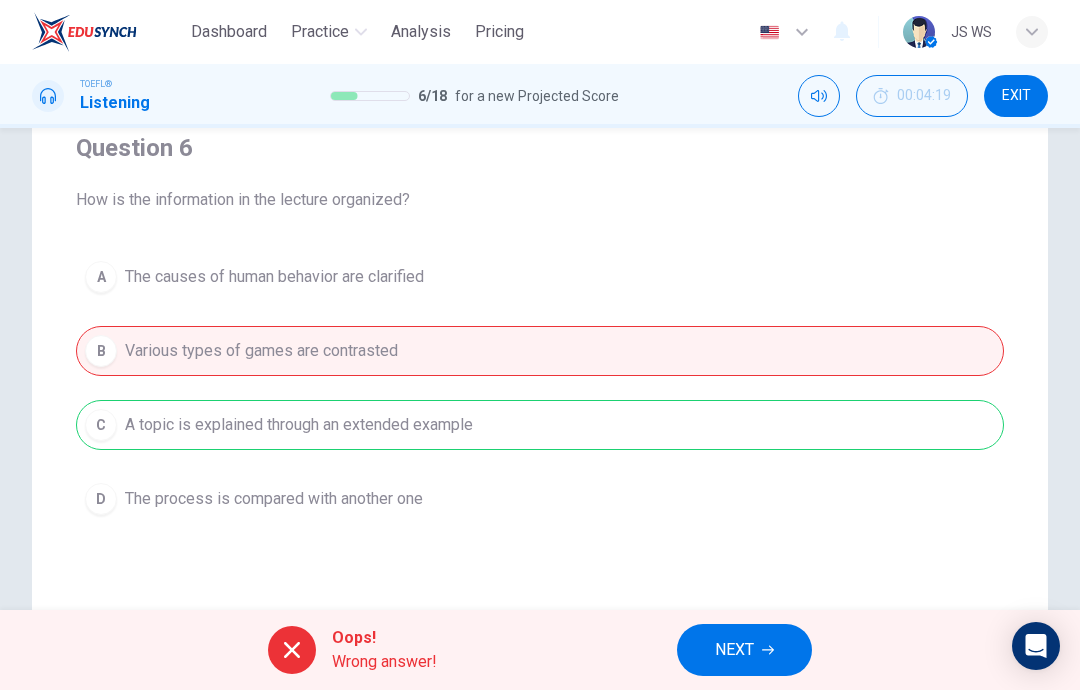 click on "NEXT" at bounding box center (734, 650) 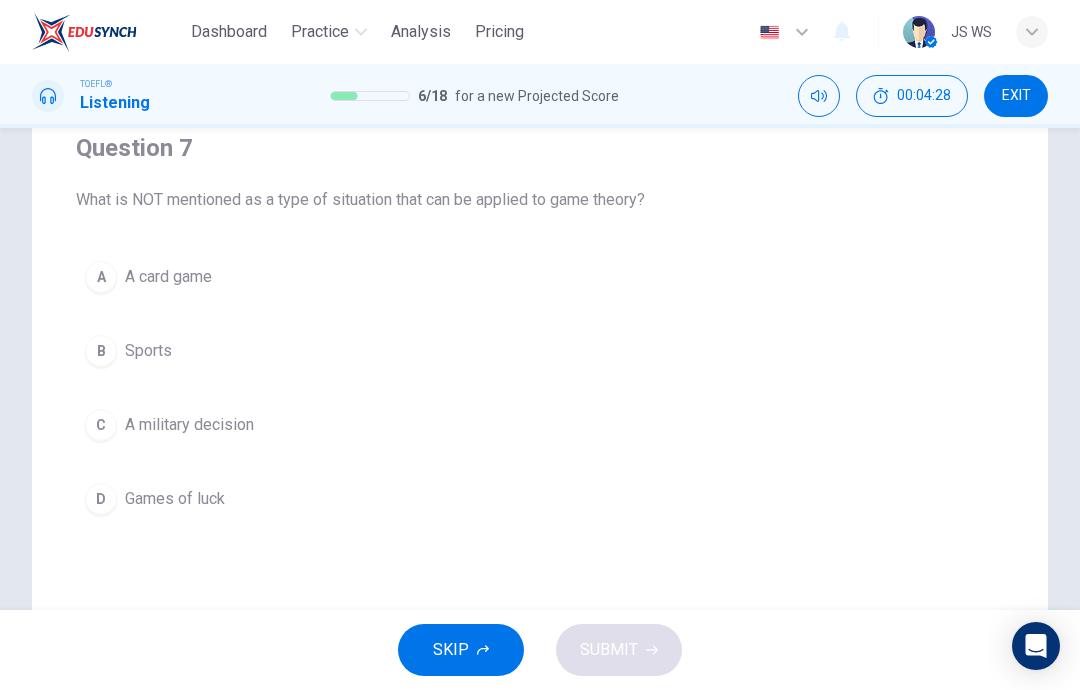 click on "B Sports" at bounding box center [540, 351] 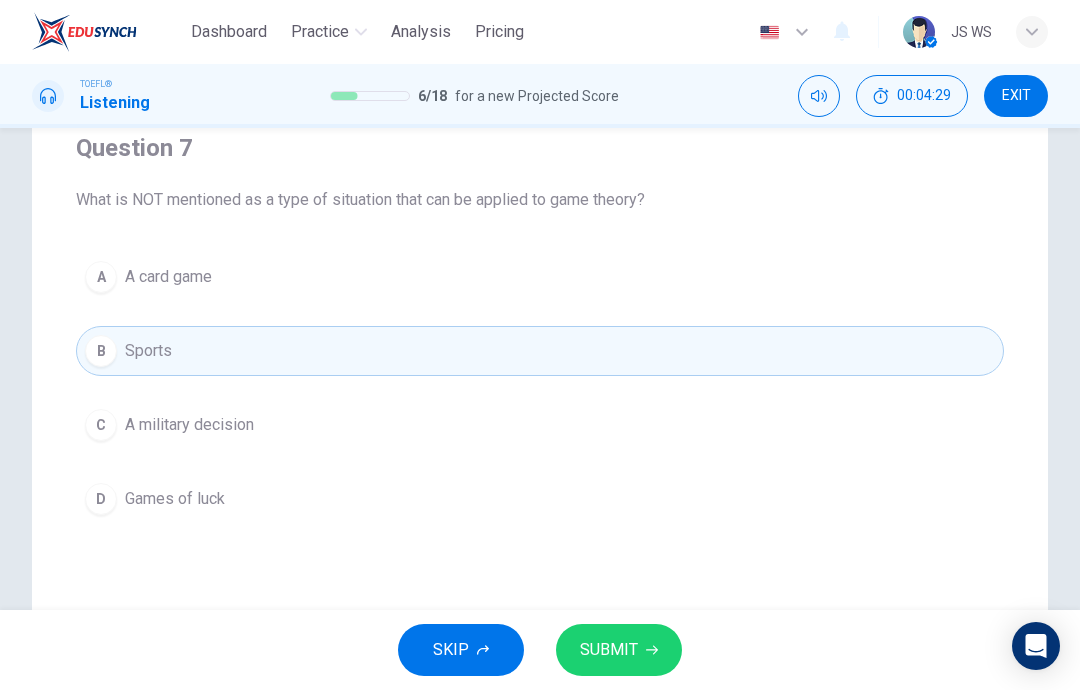 click on "SUBMIT" at bounding box center (609, 650) 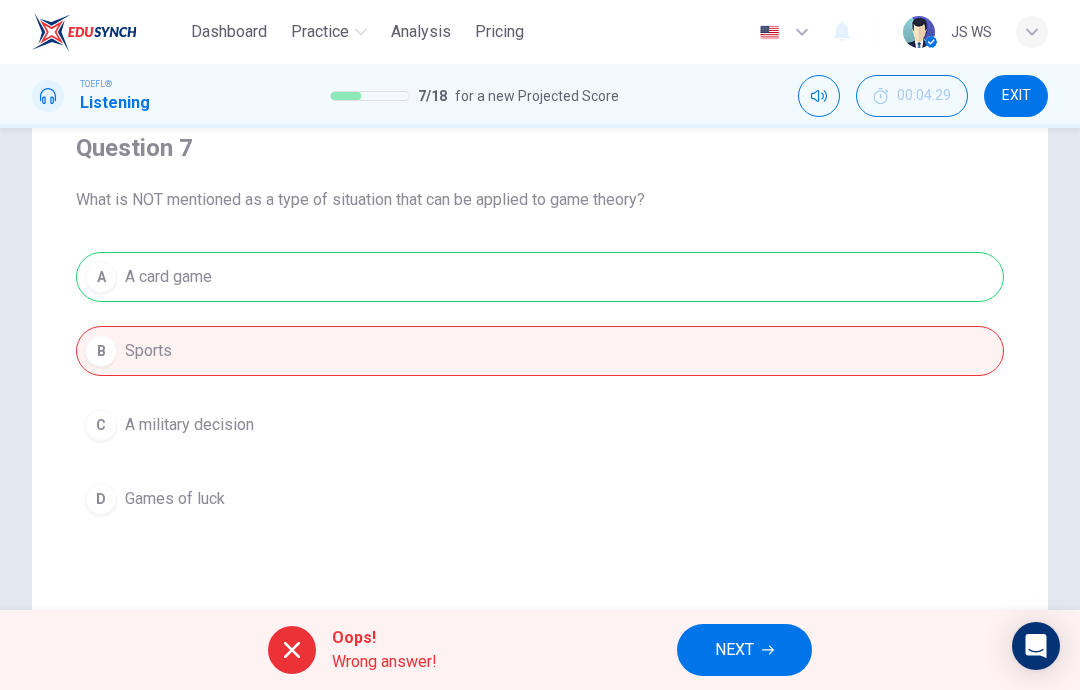 click on "NEXT" at bounding box center (734, 650) 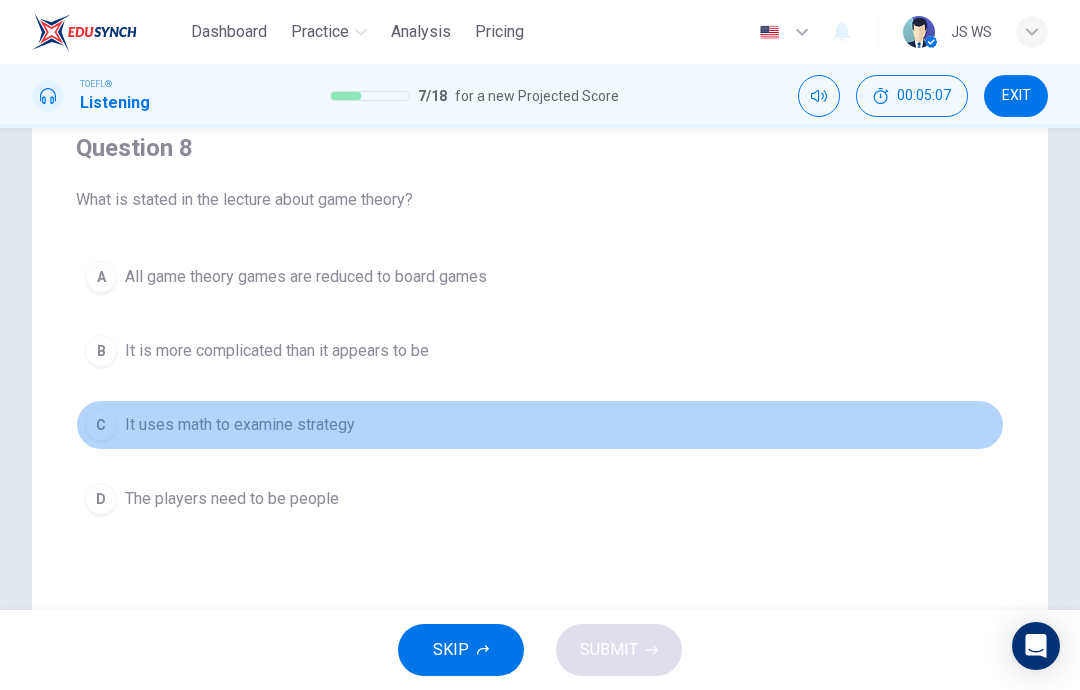 click on "B It is more complicated than it appears to be" at bounding box center [540, 351] 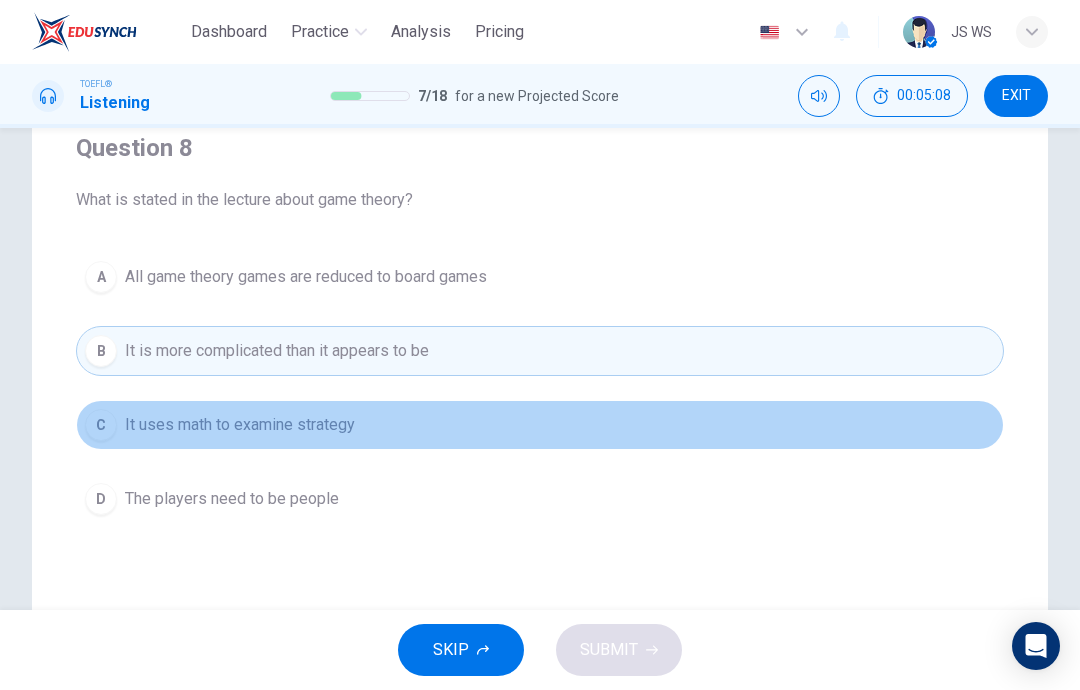 click on "B It is more complicated than it appears to be" at bounding box center (540, 351) 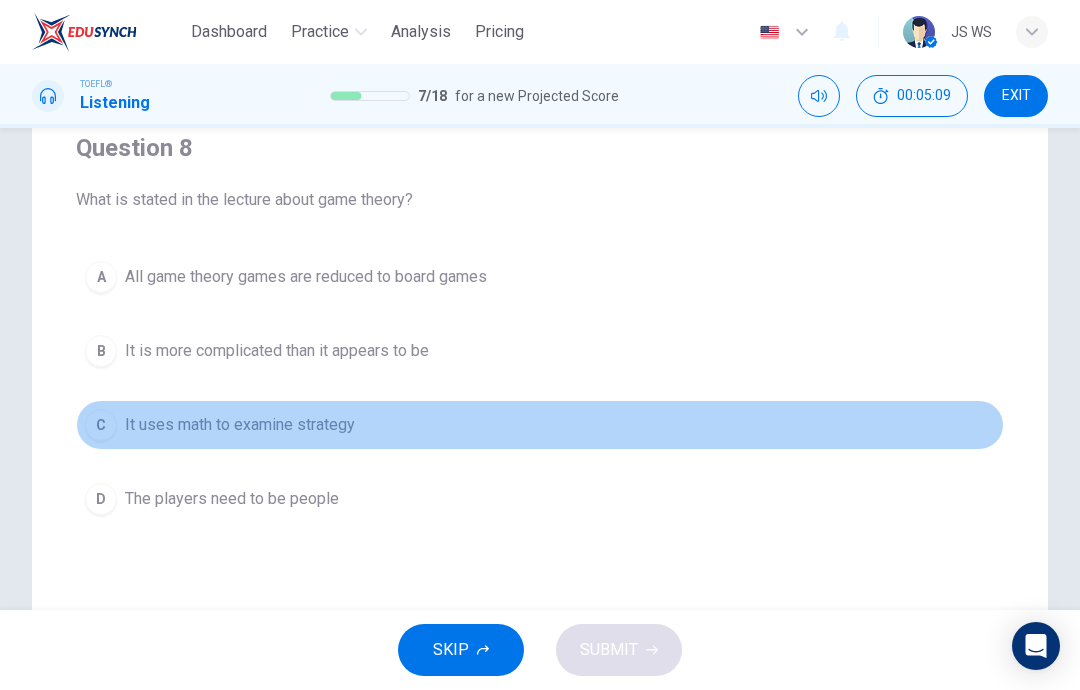 click on "All game theory games are reduced to board games" at bounding box center (306, 277) 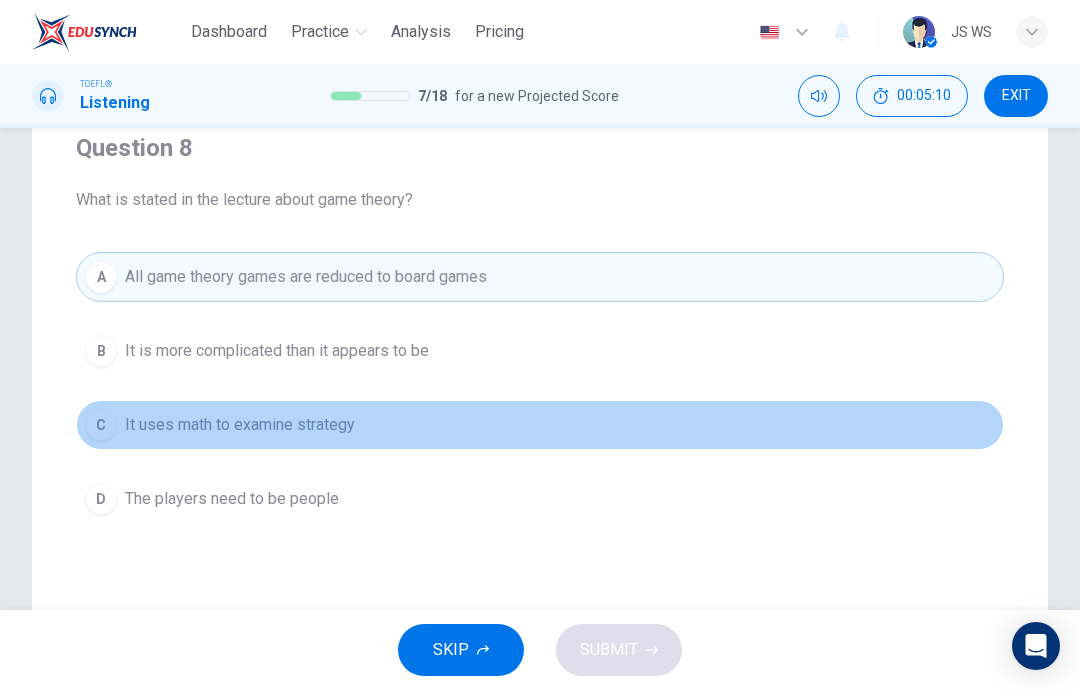 click on "It is more complicated than it appears to be" at bounding box center [277, 351] 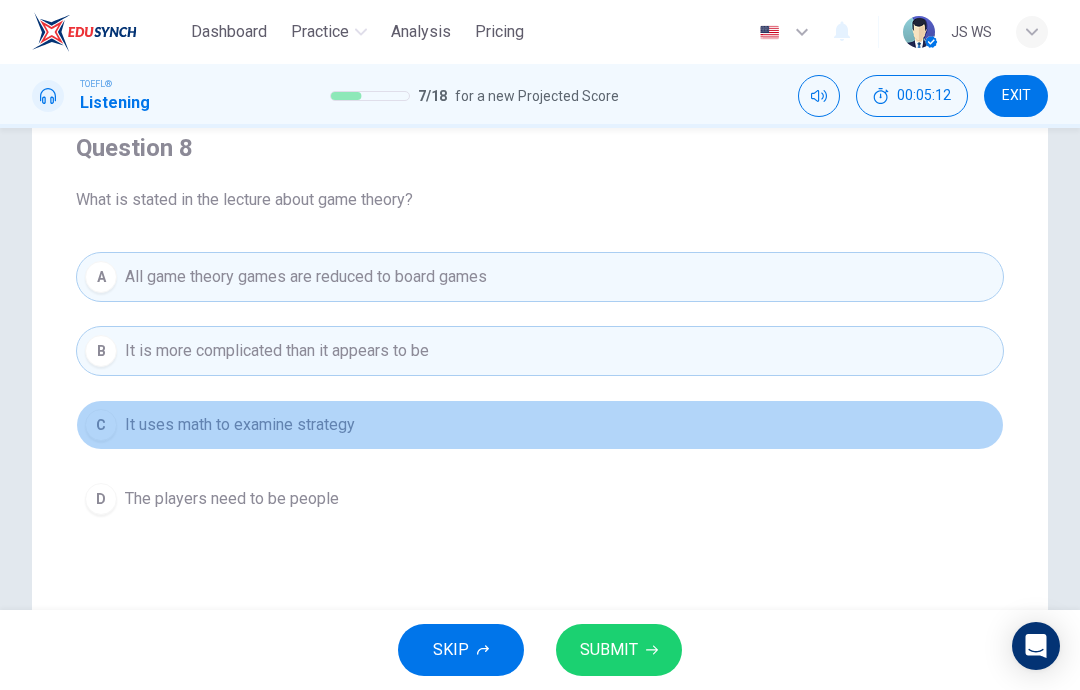 click on "SUBMIT" at bounding box center [609, 650] 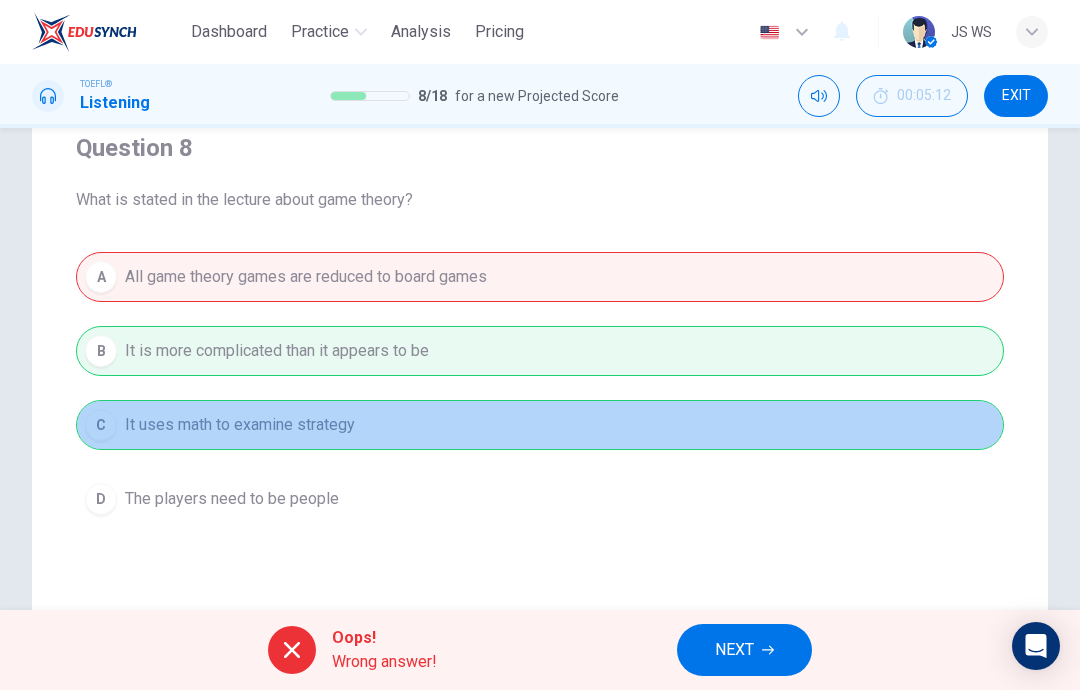 click on "NEXT" at bounding box center [744, 650] 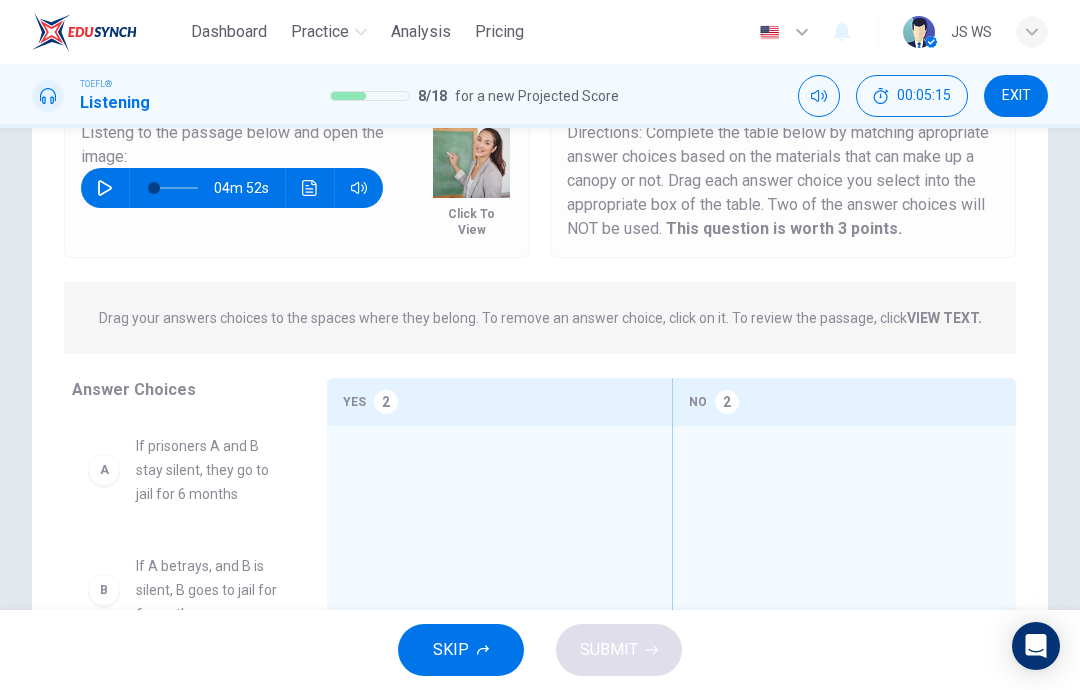 click at bounding box center [105, 188] 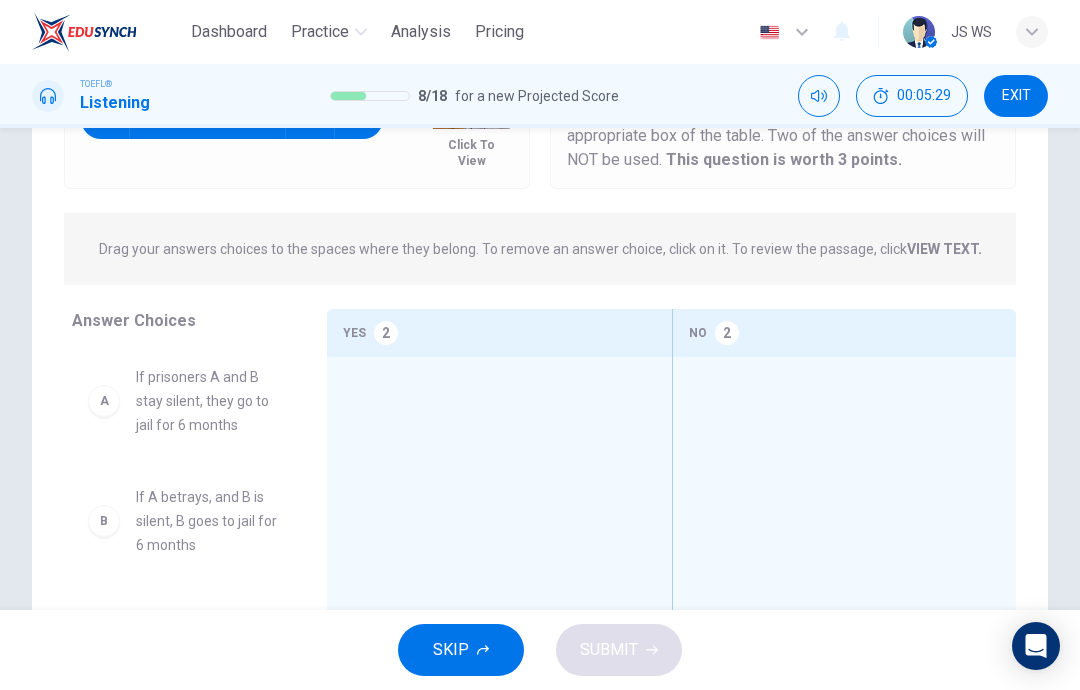 scroll, scrollTop: 238, scrollLeft: 0, axis: vertical 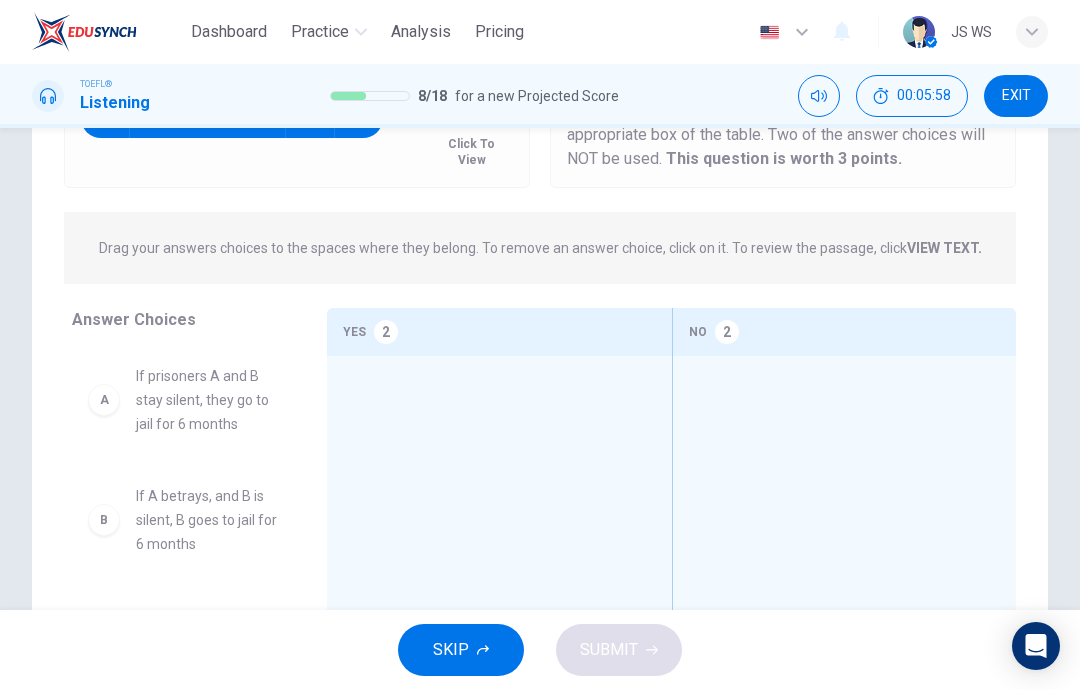 click on "Drag your answers choices to the spaces where they belong. To remove an answer choice, click on it. To review the passage, click   VIEW TEXT. Click on the answer choices below to select your answers. To remove an answer choice, go to the Answers tab and click on it. To review the passage, click the PASSAGE tab." at bounding box center [540, 248] 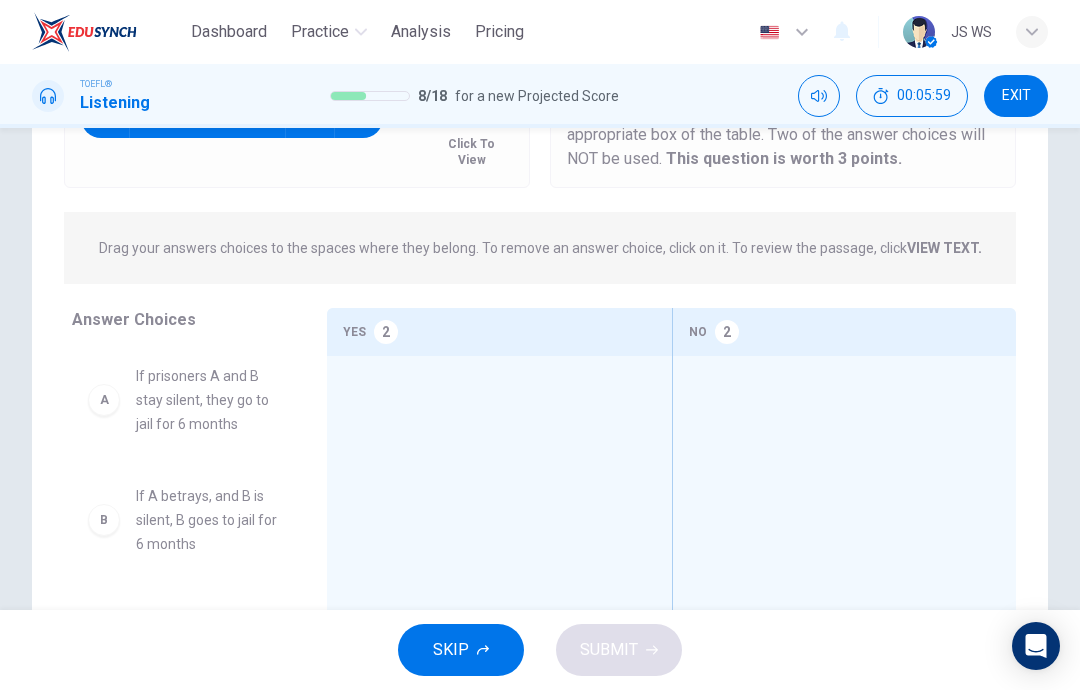 click on "VIEW TEXT." at bounding box center (944, 248) 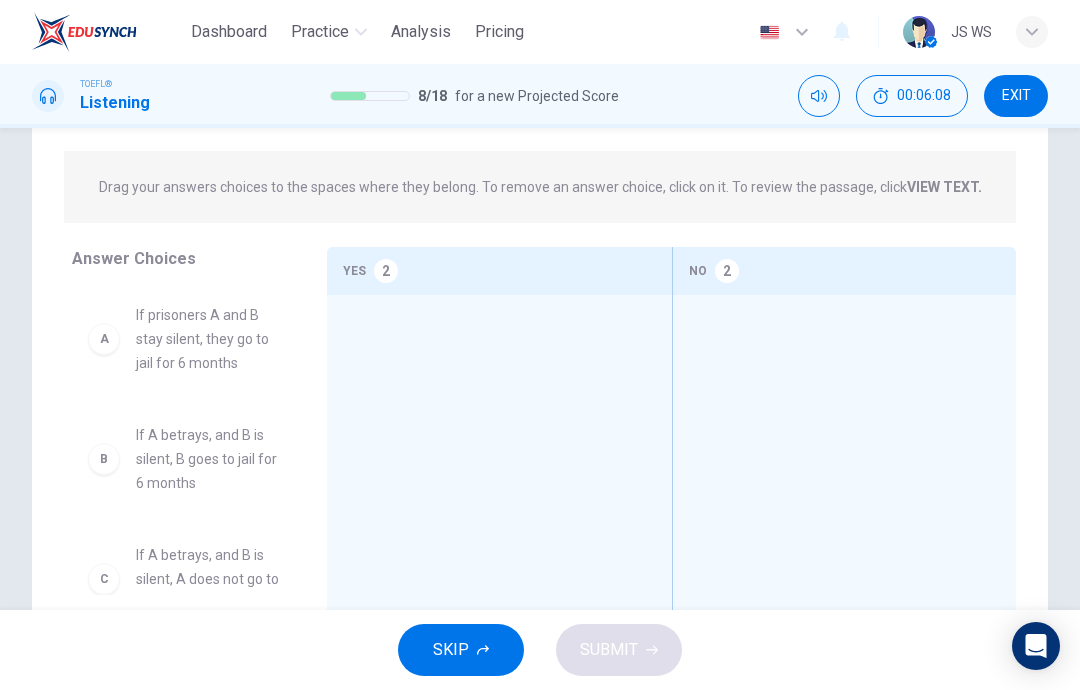 scroll, scrollTop: 300, scrollLeft: 0, axis: vertical 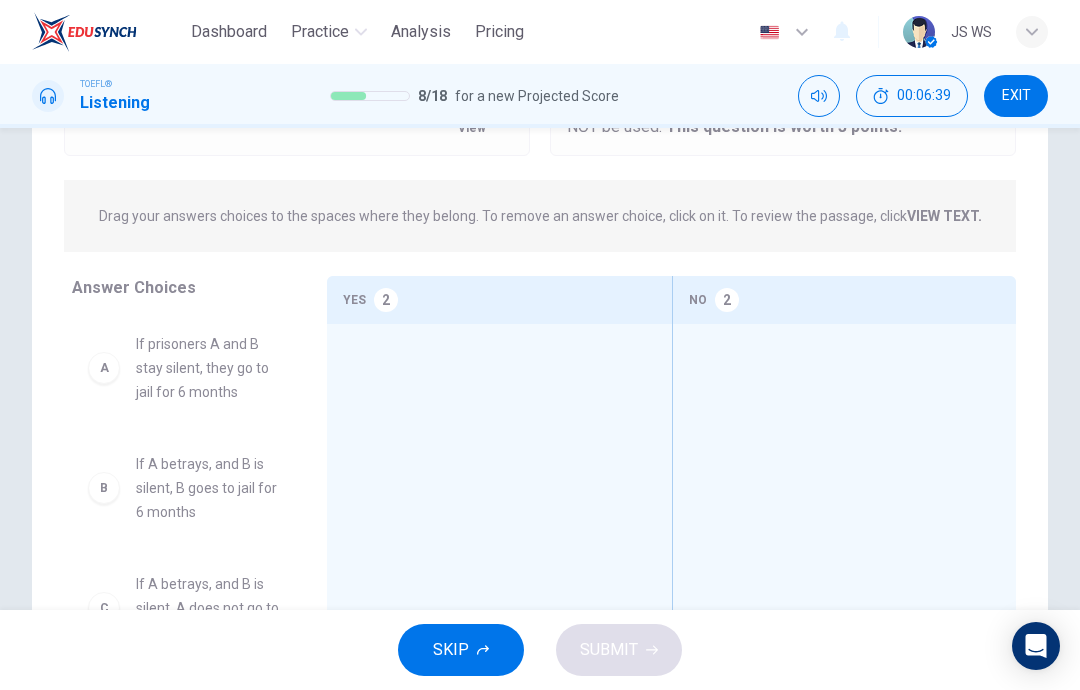 click on "If prisoners A and B stay silent, they go to jail for 6 months" at bounding box center (207, 368) 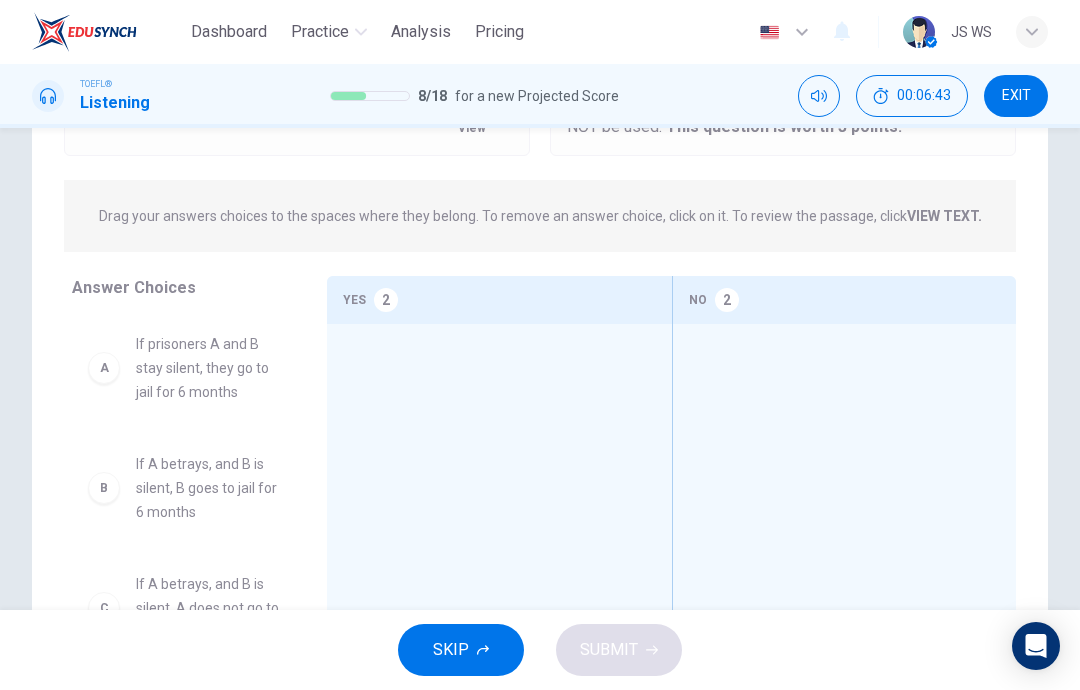 scroll, scrollTop: 0, scrollLeft: 0, axis: both 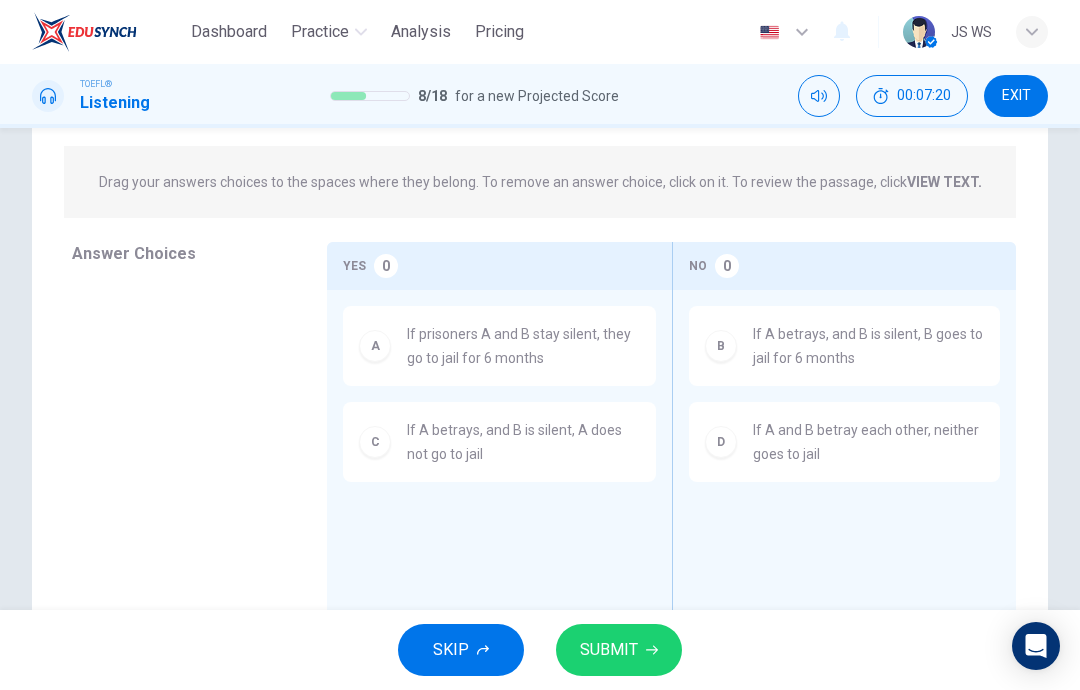 click on "SUBMIT" at bounding box center [609, 650] 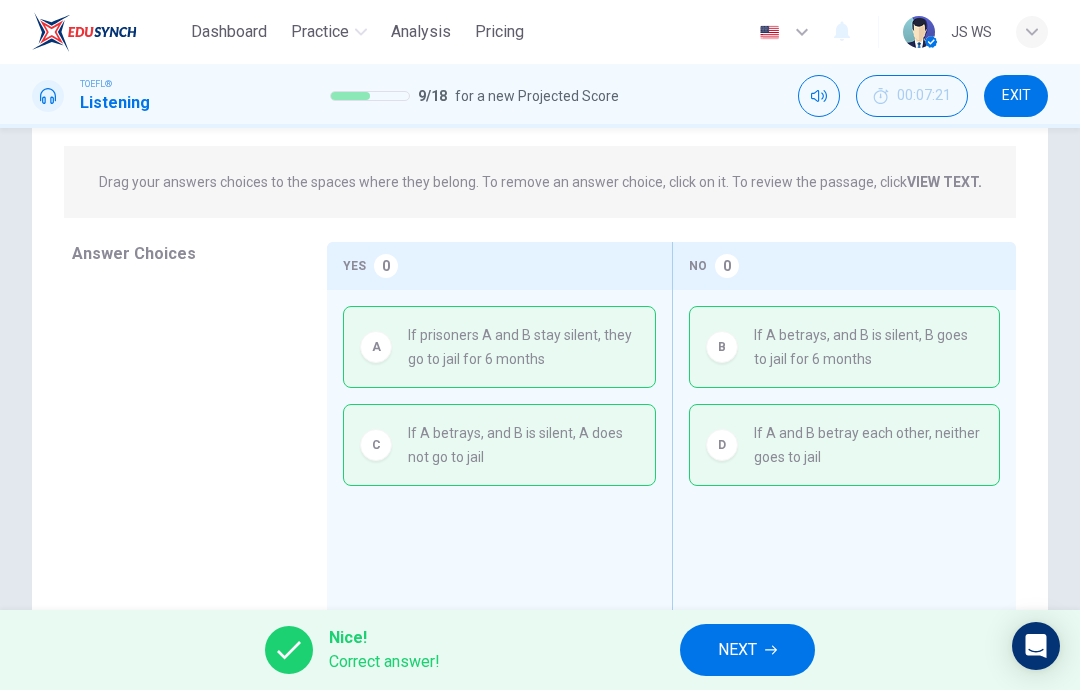 click at bounding box center (771, 650) 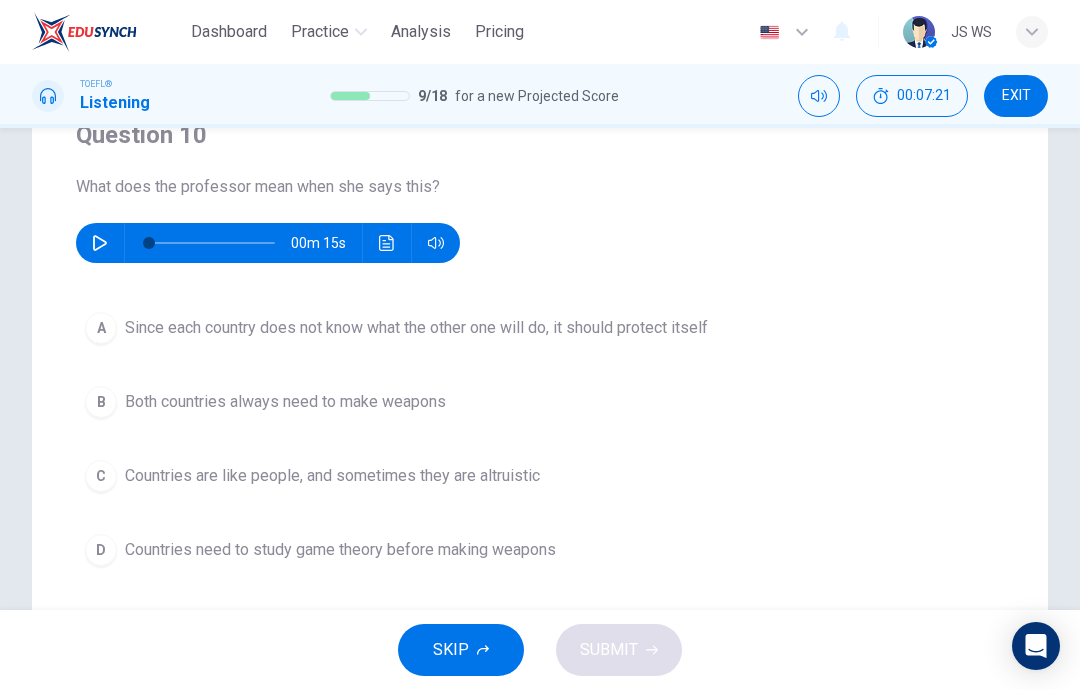 scroll, scrollTop: 202, scrollLeft: 0, axis: vertical 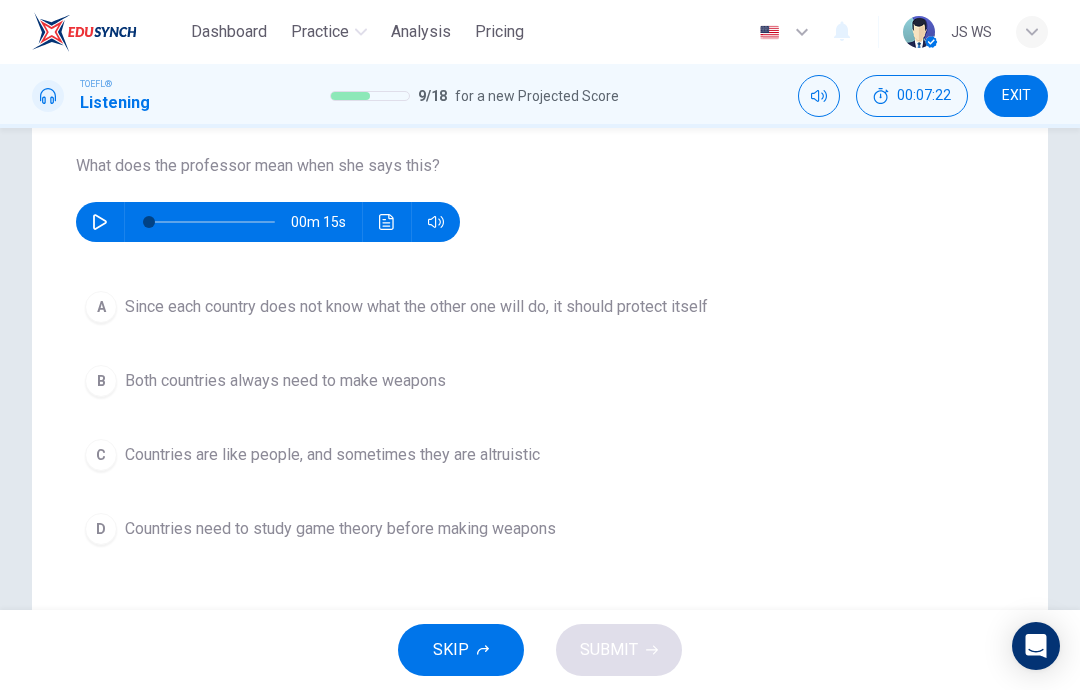 click at bounding box center (100, 222) 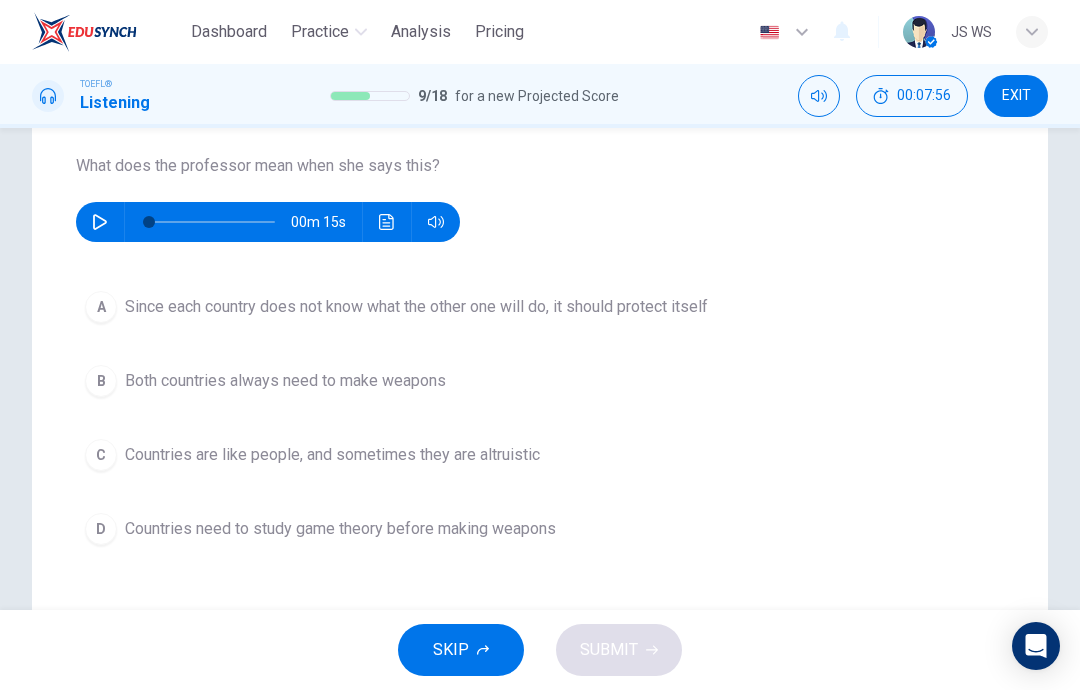 click at bounding box center [387, 222] 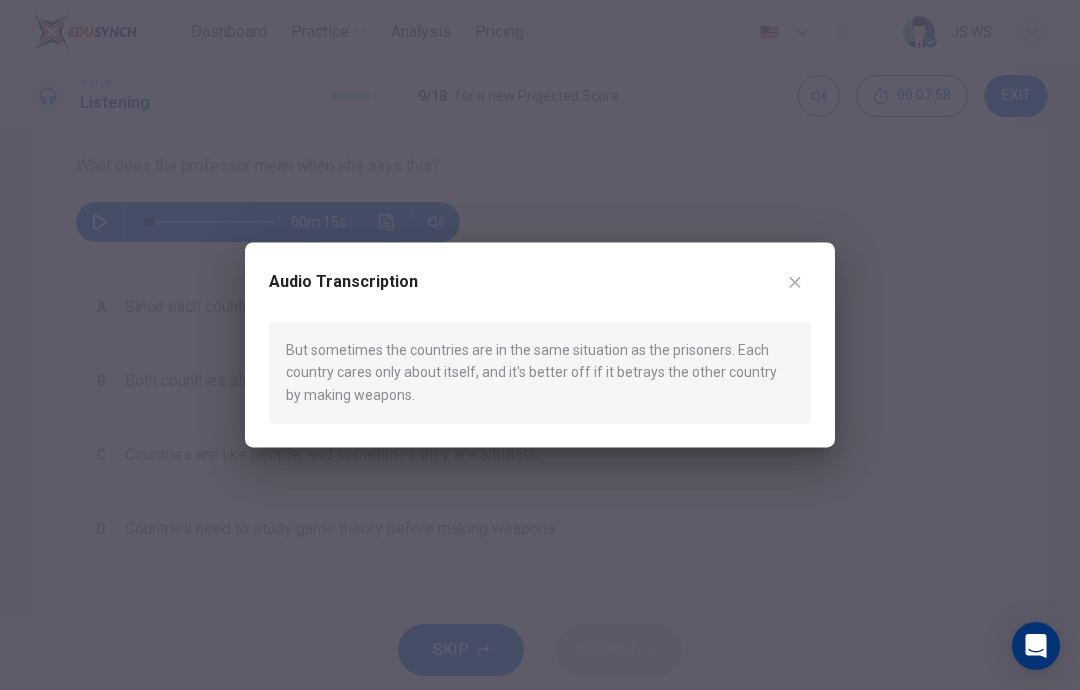 click at bounding box center [795, 282] 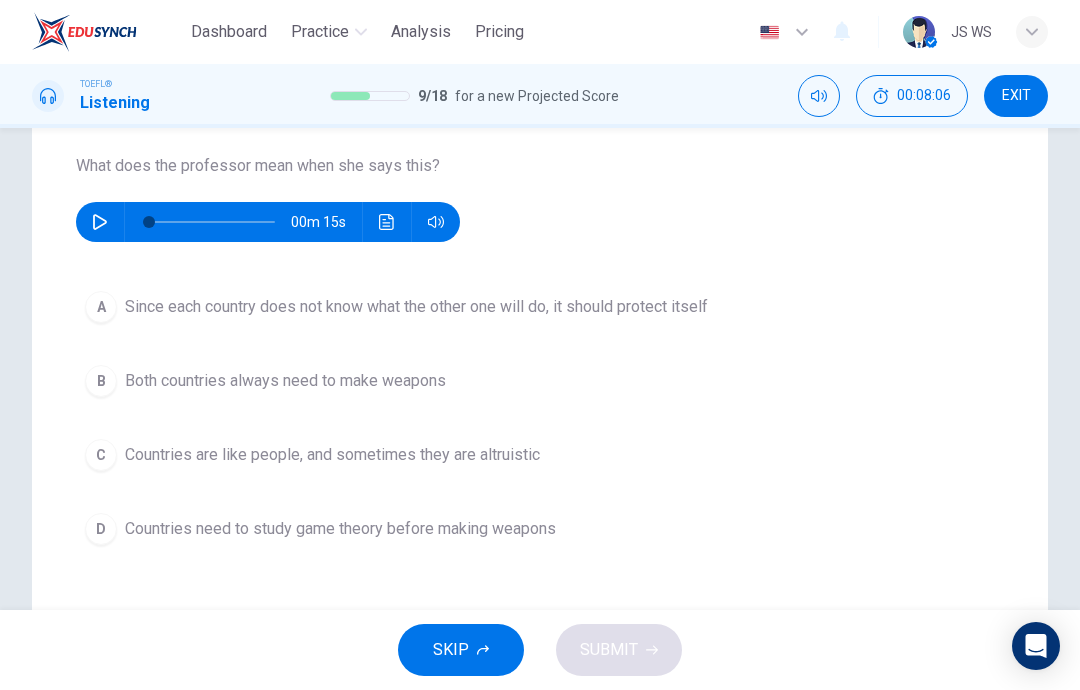 click on "Both countries always need to make weapons" at bounding box center (416, 307) 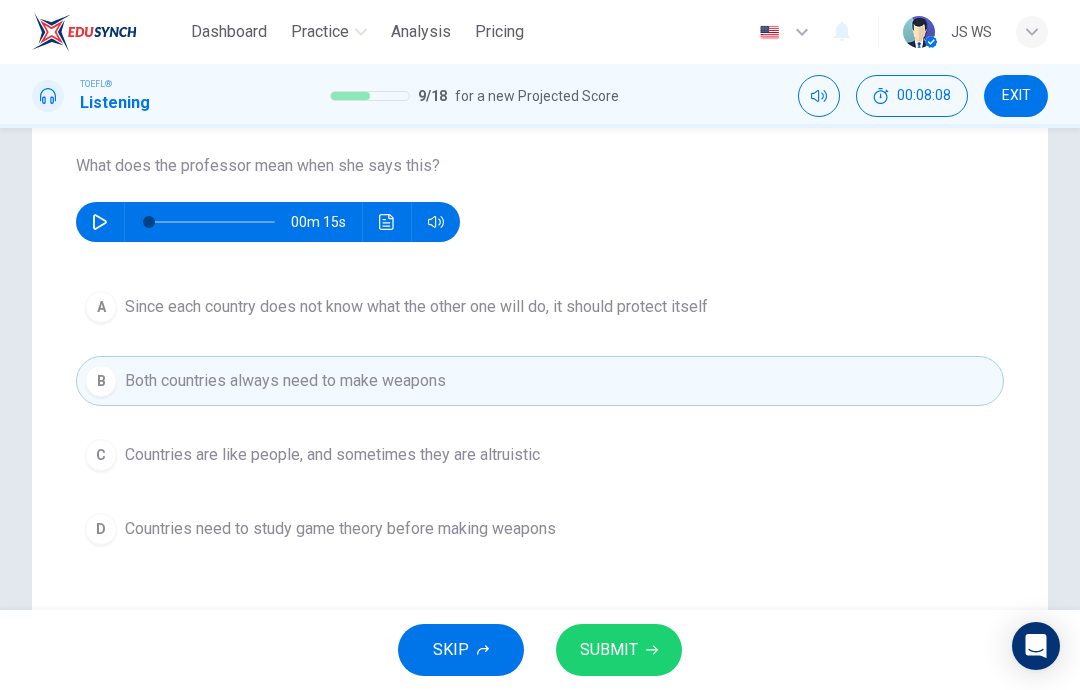 click on "SUBMIT" at bounding box center [609, 650] 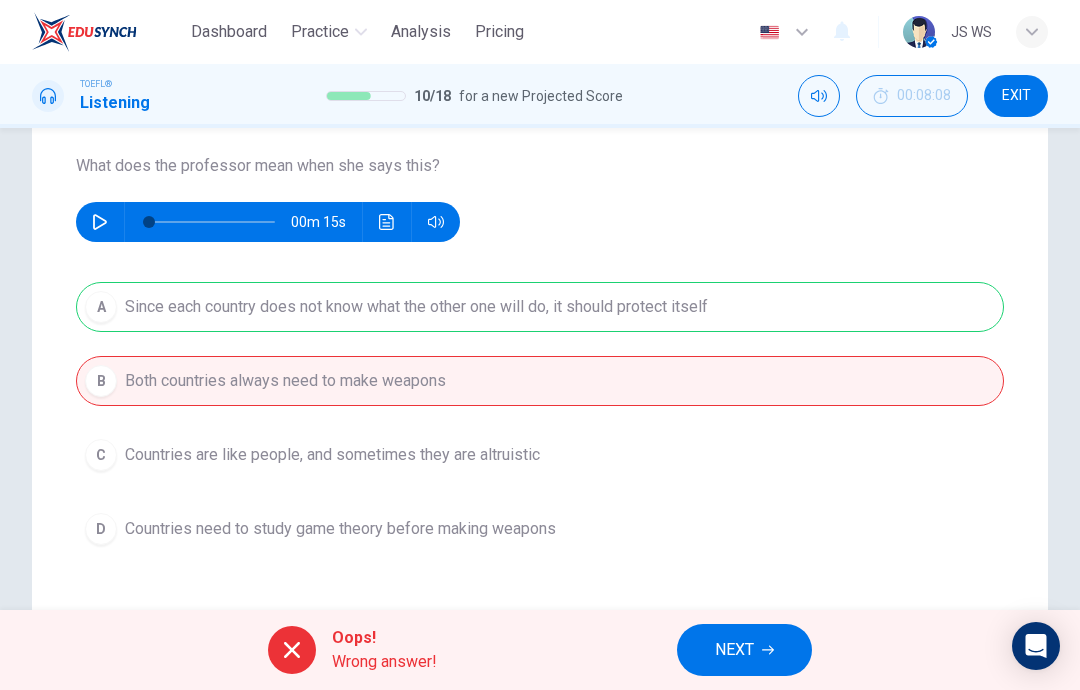 click on "NEXT" at bounding box center [744, 650] 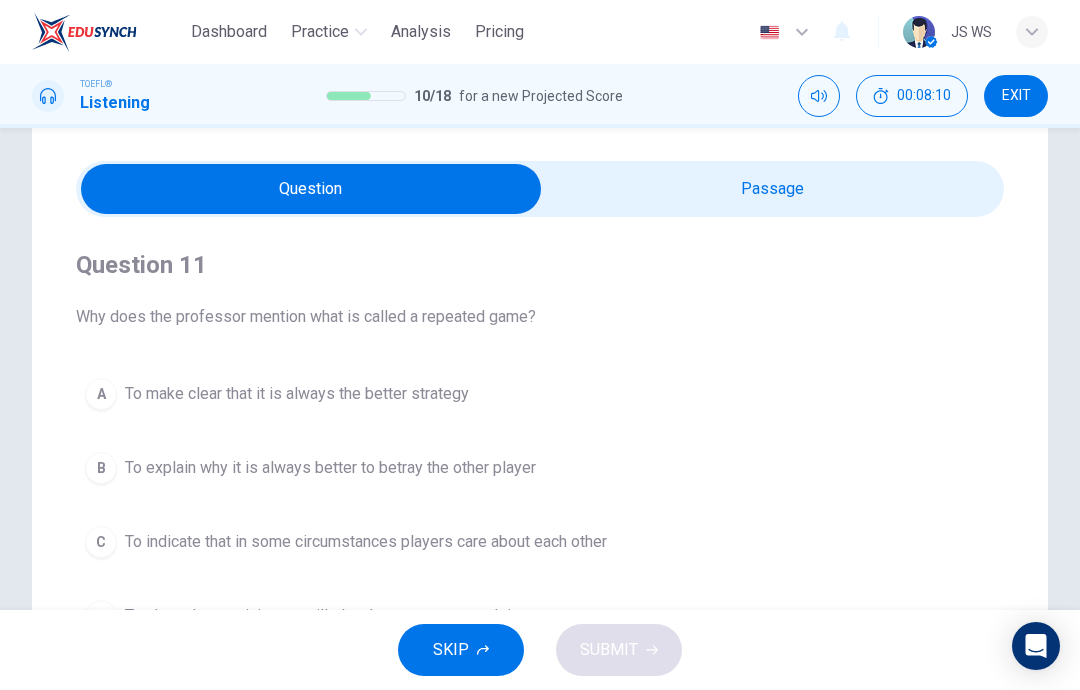 scroll, scrollTop: 47, scrollLeft: 0, axis: vertical 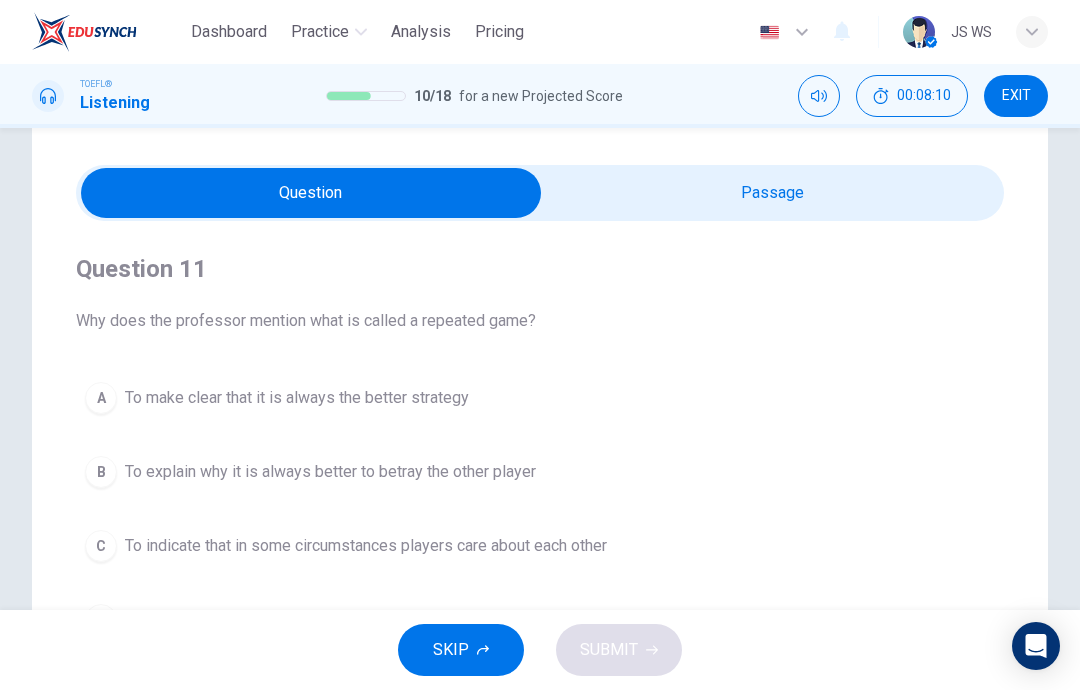 click at bounding box center [311, 193] 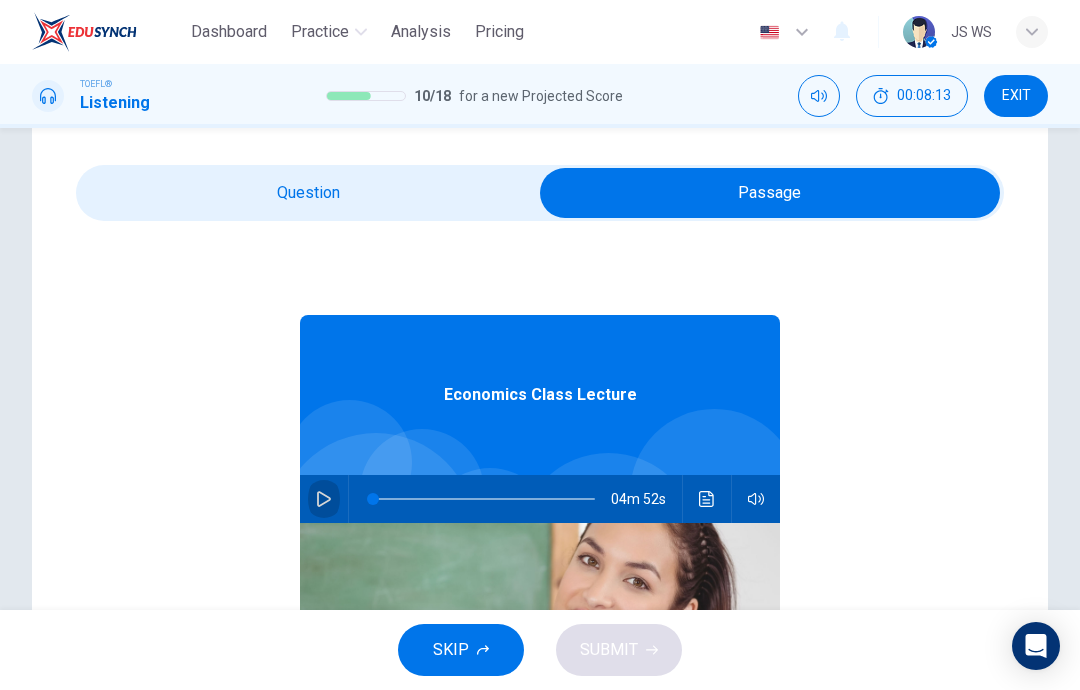 click at bounding box center (324, 499) 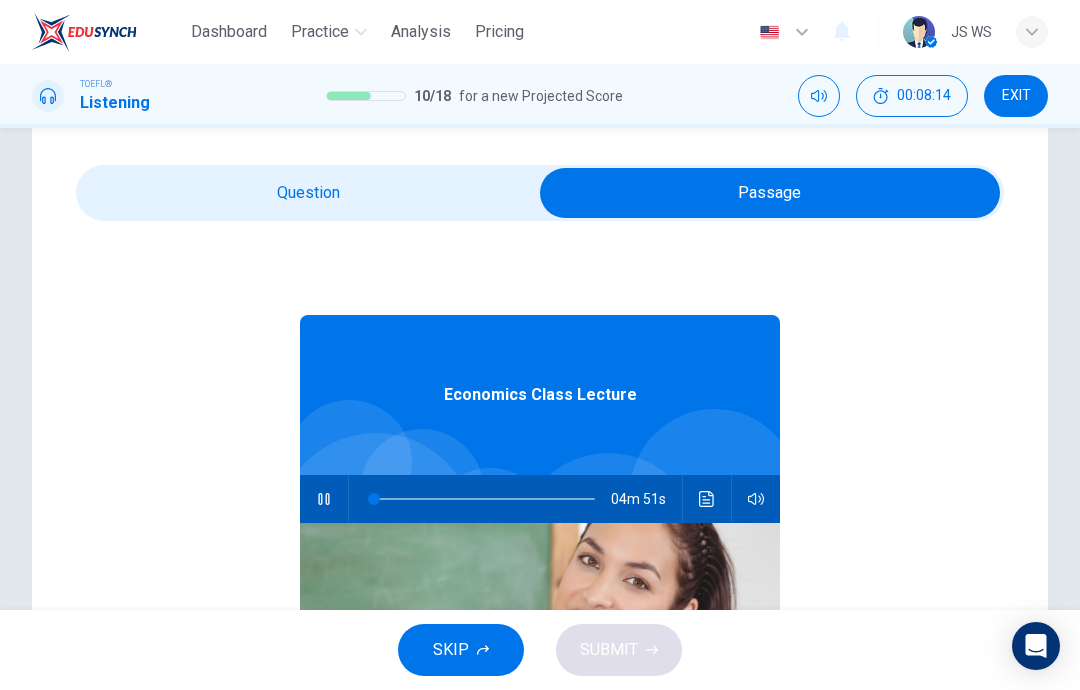 click at bounding box center [770, 193] 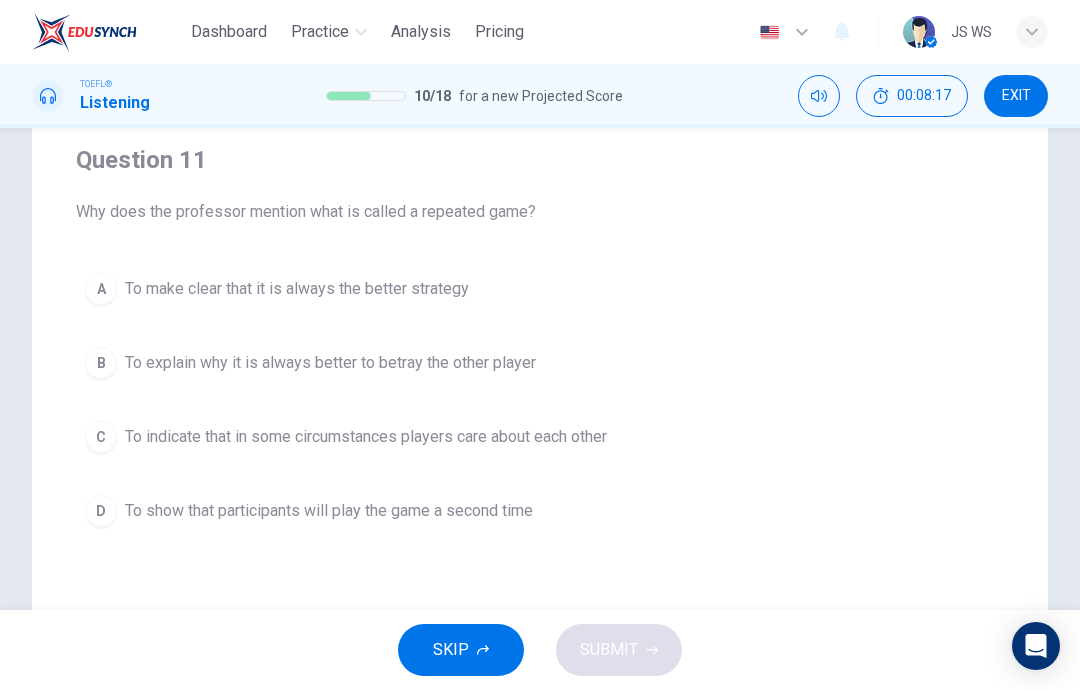 scroll, scrollTop: 155, scrollLeft: 0, axis: vertical 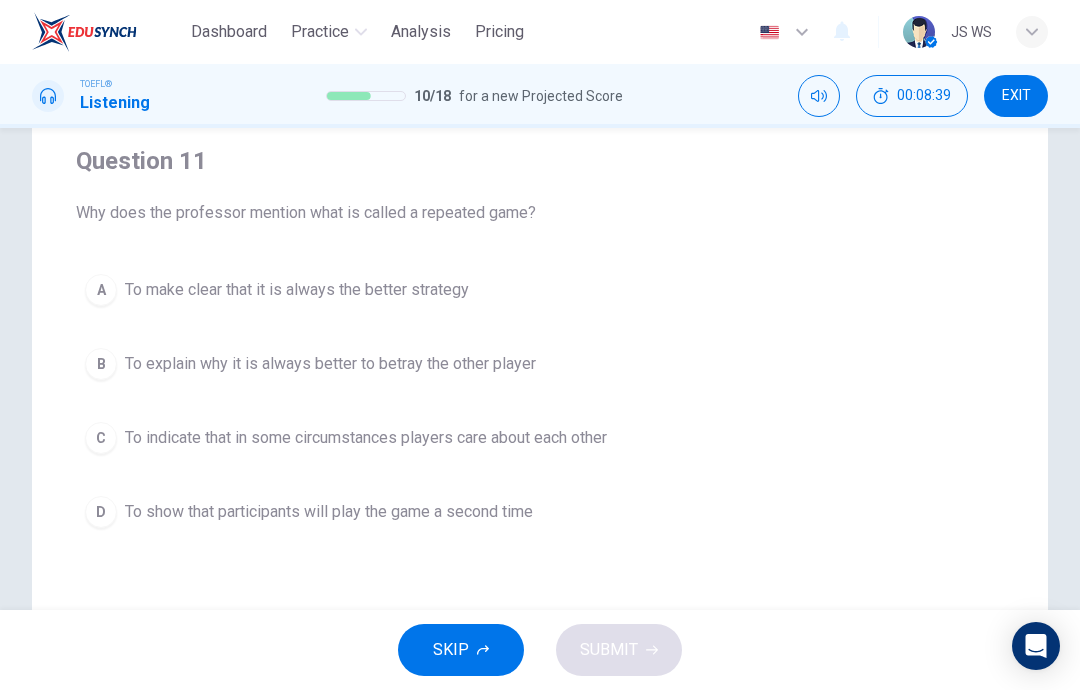 click on "A To make clear that it is always the better strategy" at bounding box center [540, 290] 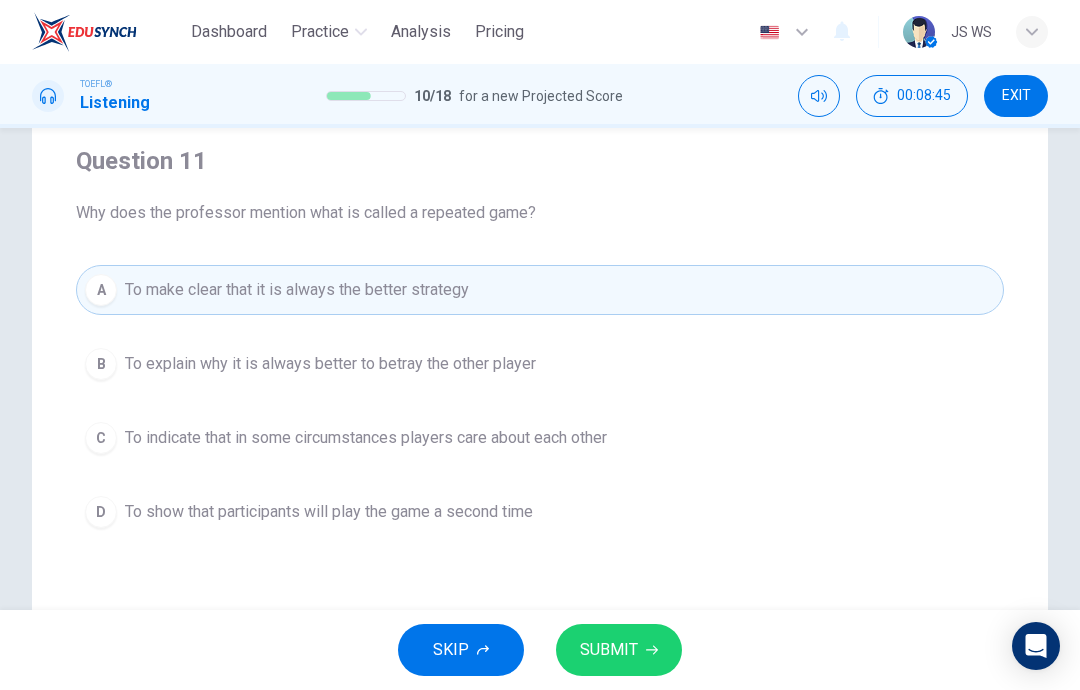click on "To indicate that in some circumstances players care about each other" at bounding box center [330, 364] 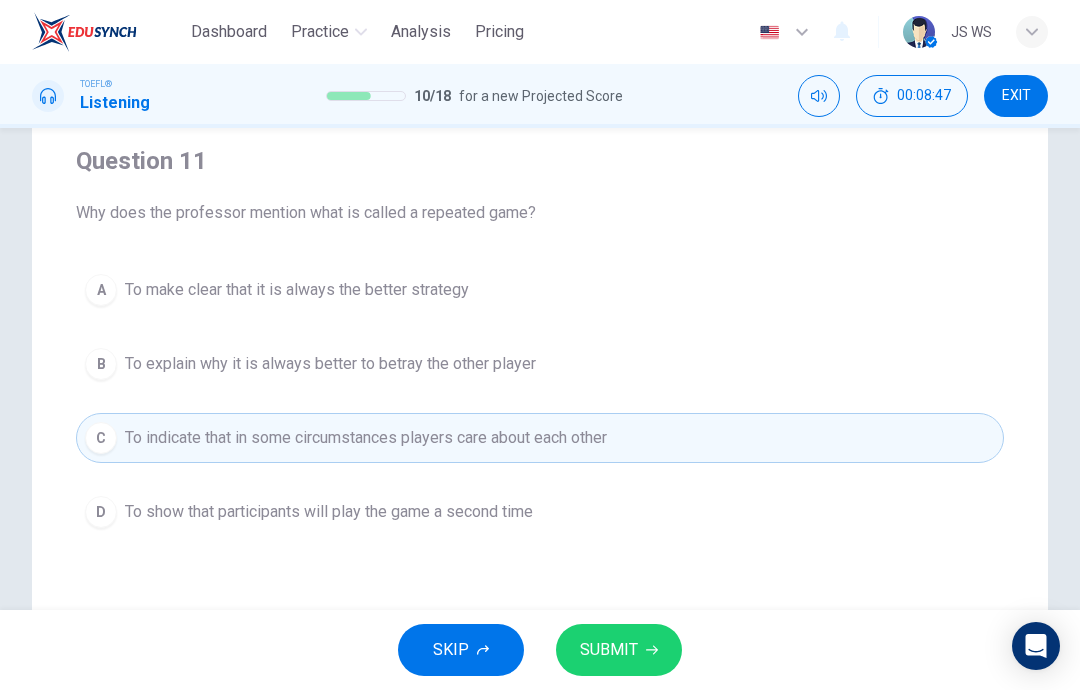 click on "B To explain why it is always better to betray the other player" at bounding box center [540, 364] 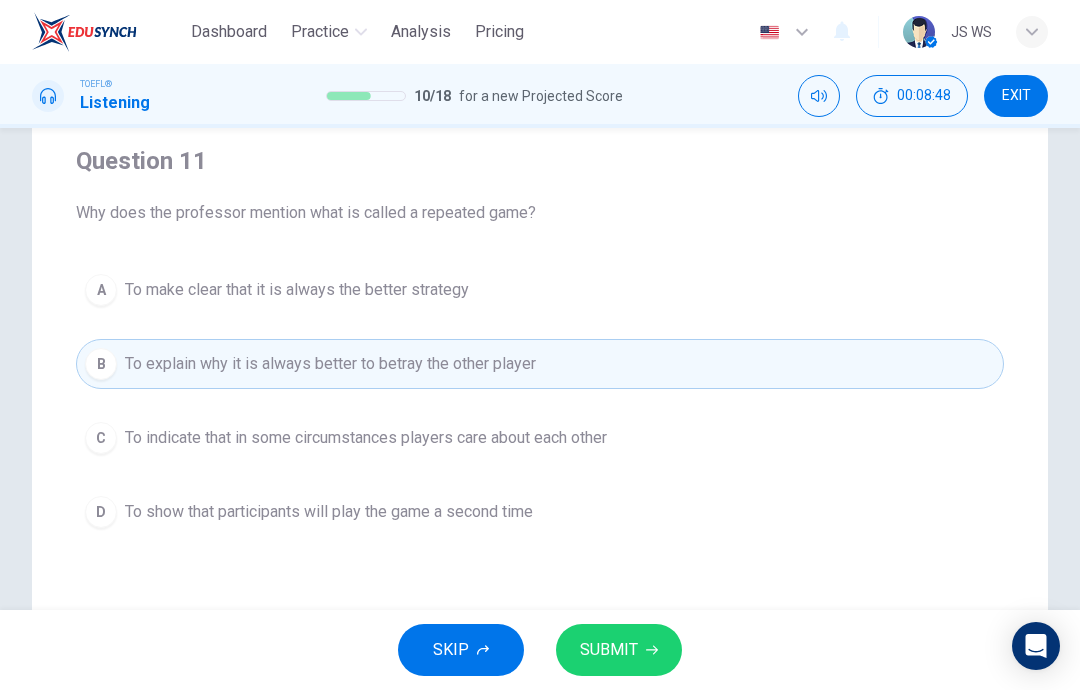 click on "A" at bounding box center [101, 290] 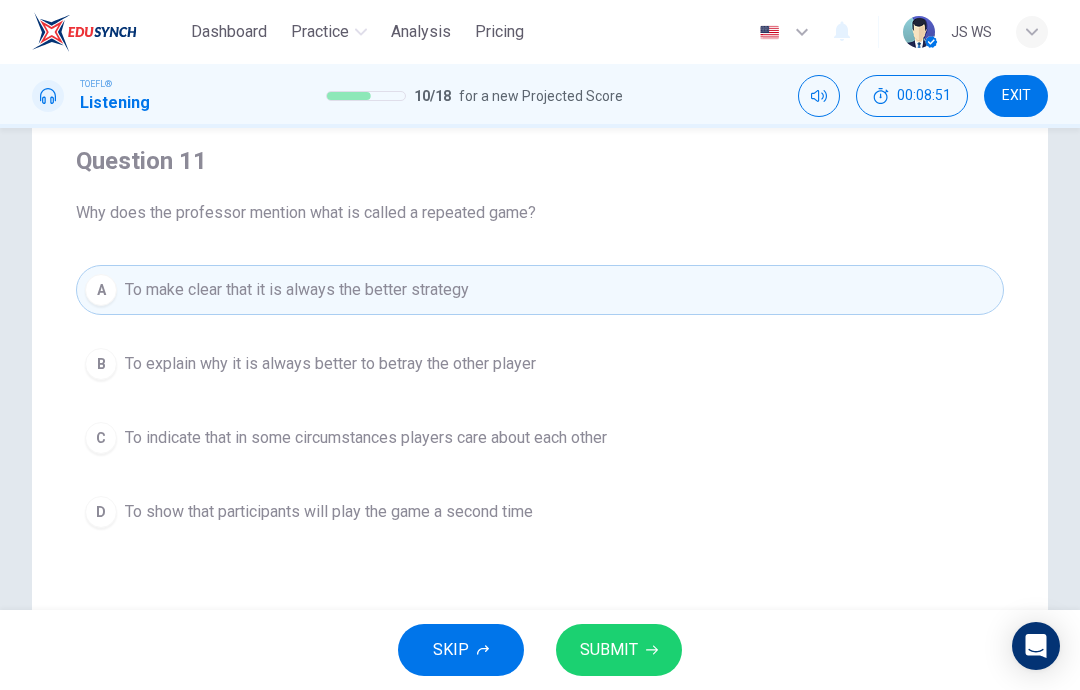 click on "SUBMIT" at bounding box center [619, 650] 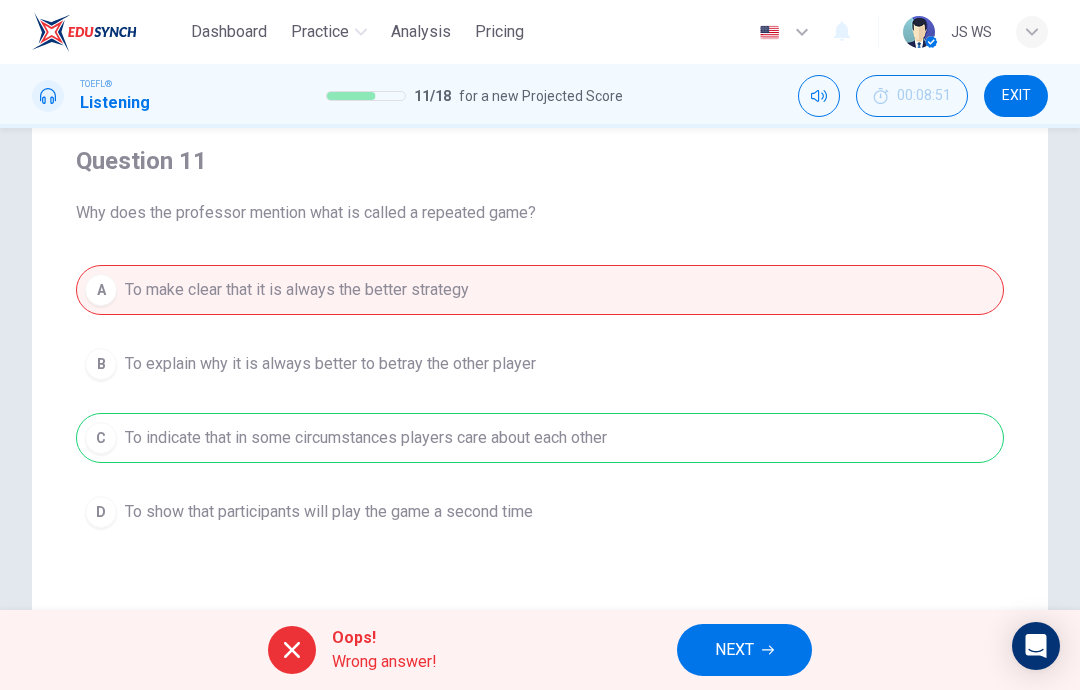 click on "NEXT" at bounding box center (744, 650) 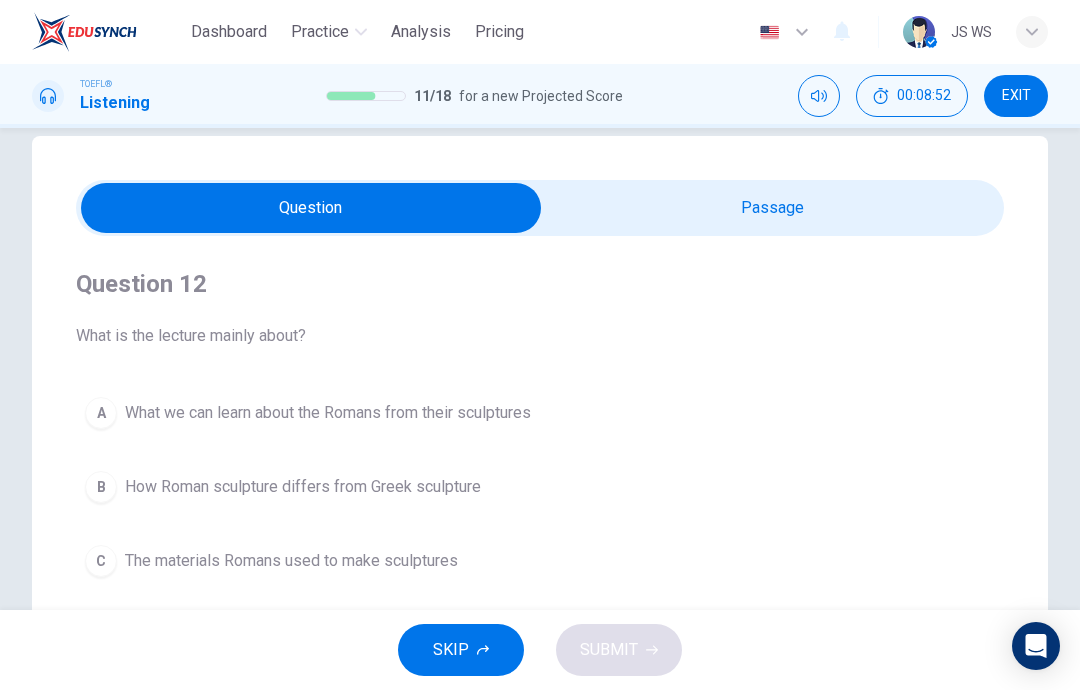 scroll, scrollTop: 52, scrollLeft: 0, axis: vertical 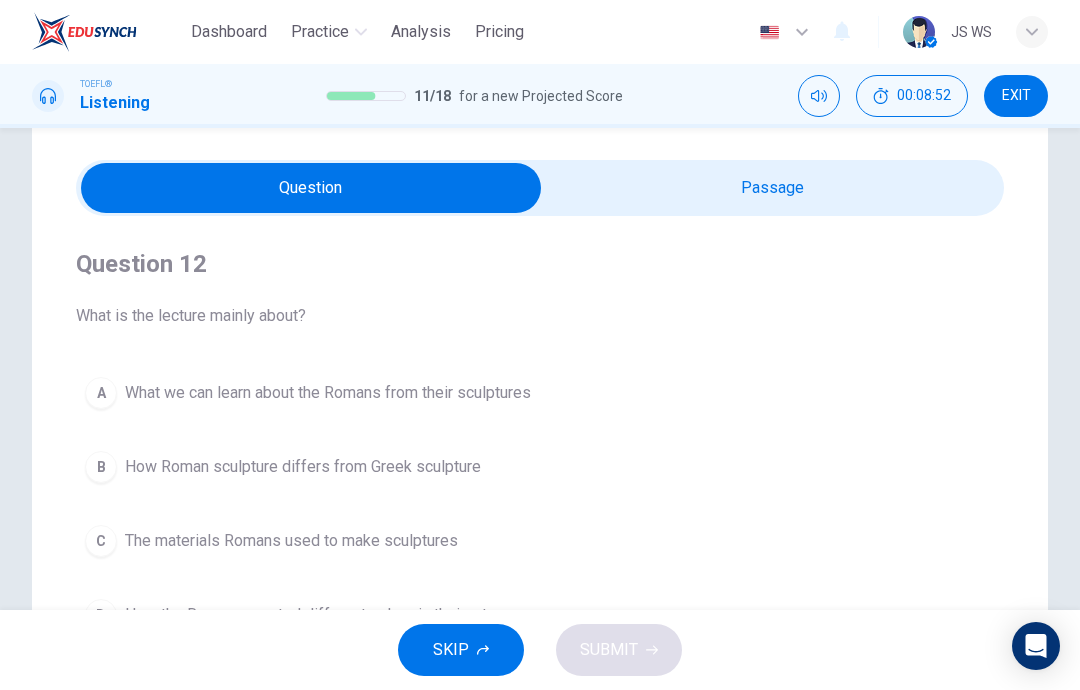 click at bounding box center [311, 188] 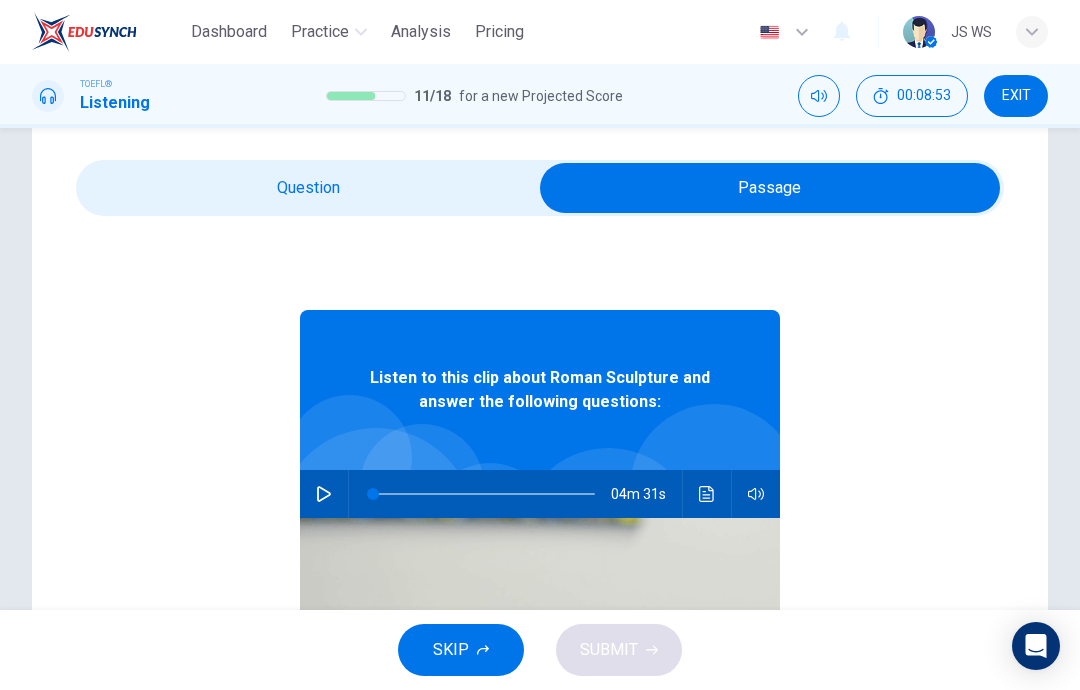 click at bounding box center (324, 494) 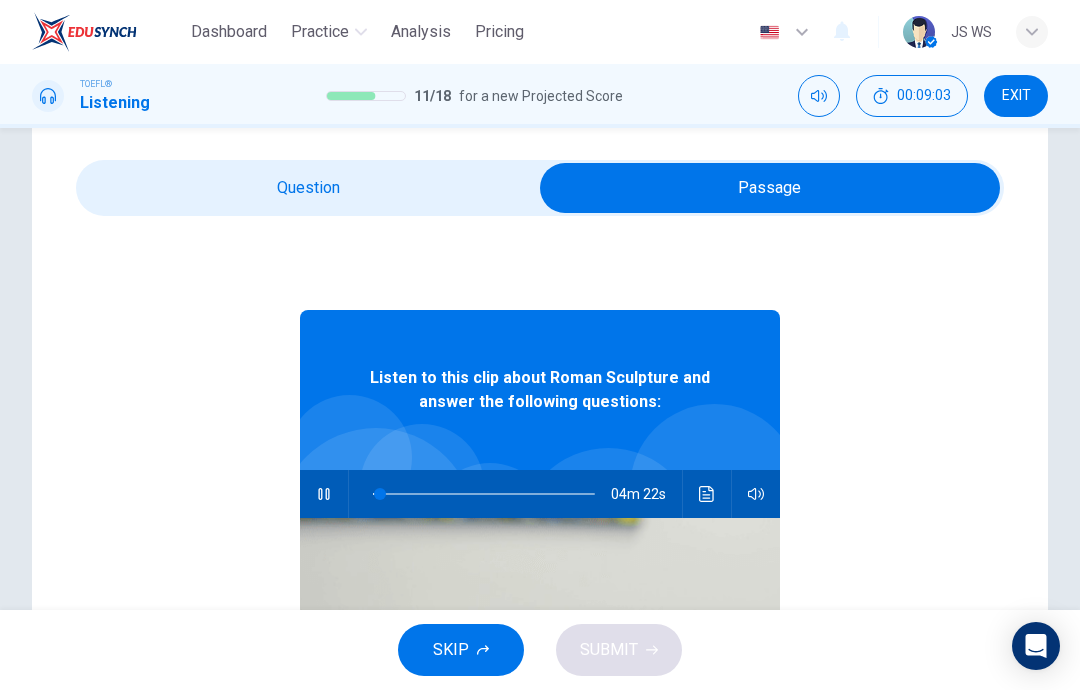 click at bounding box center [770, 188] 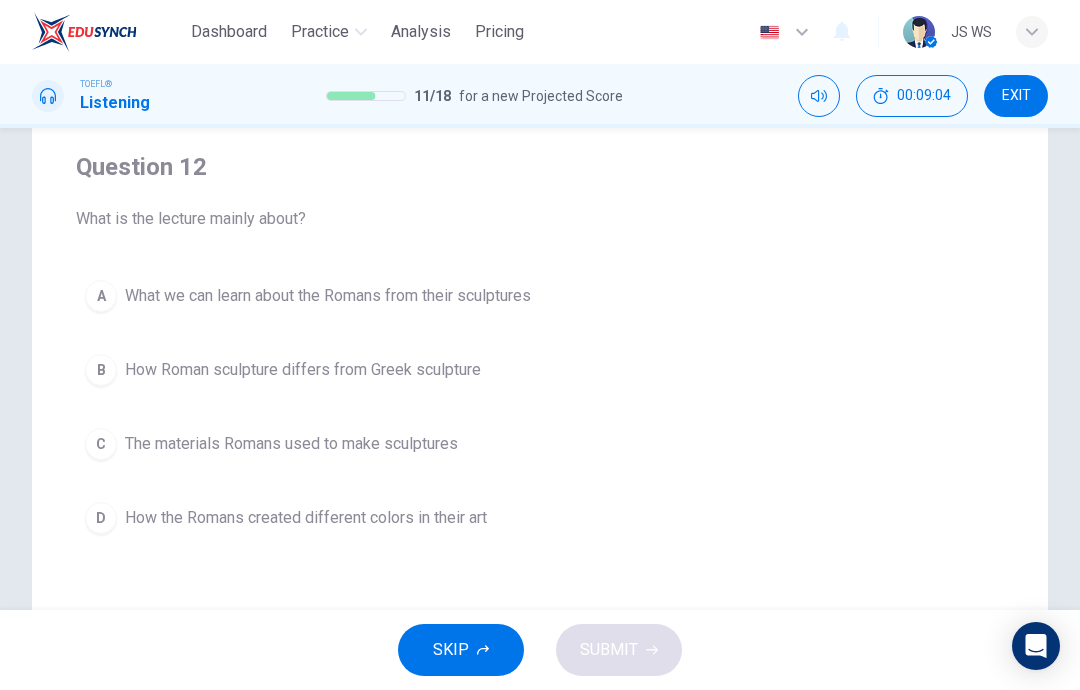scroll, scrollTop: 159, scrollLeft: 0, axis: vertical 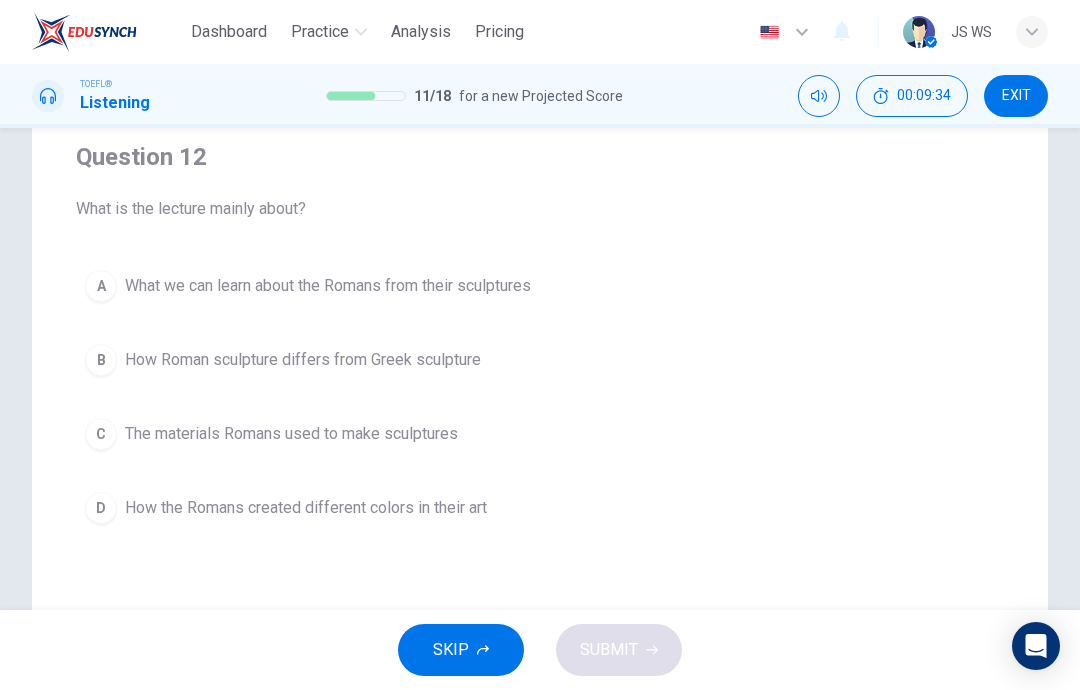 click on "B How Roman sculpture differs from Greek sculpture" at bounding box center [540, 360] 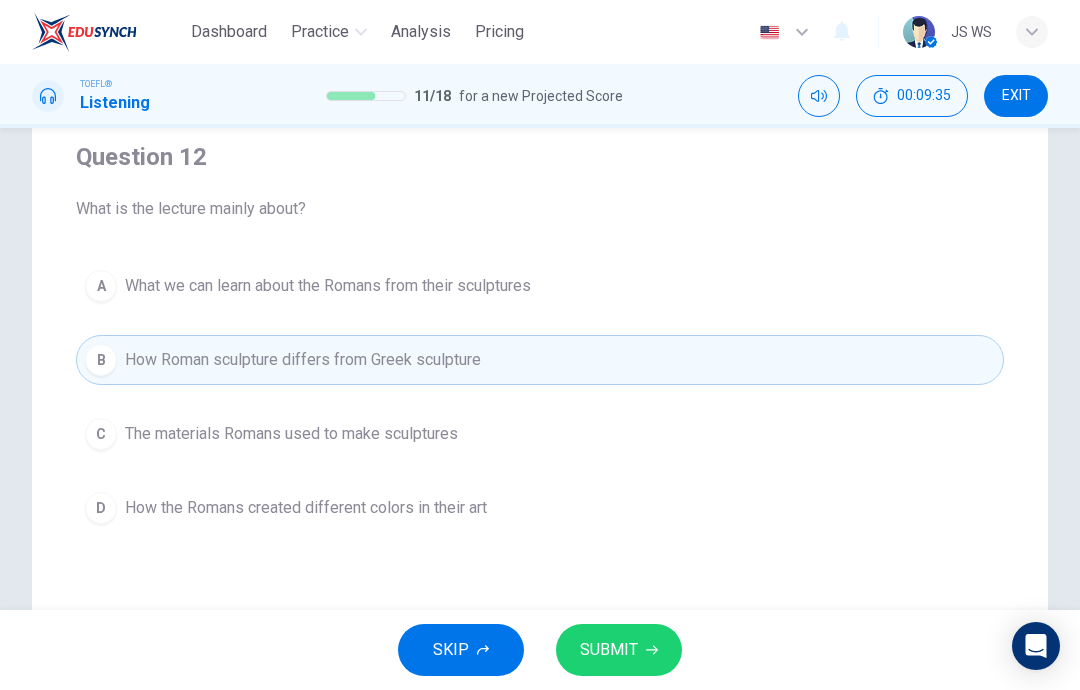click on "SUBMIT" at bounding box center [619, 650] 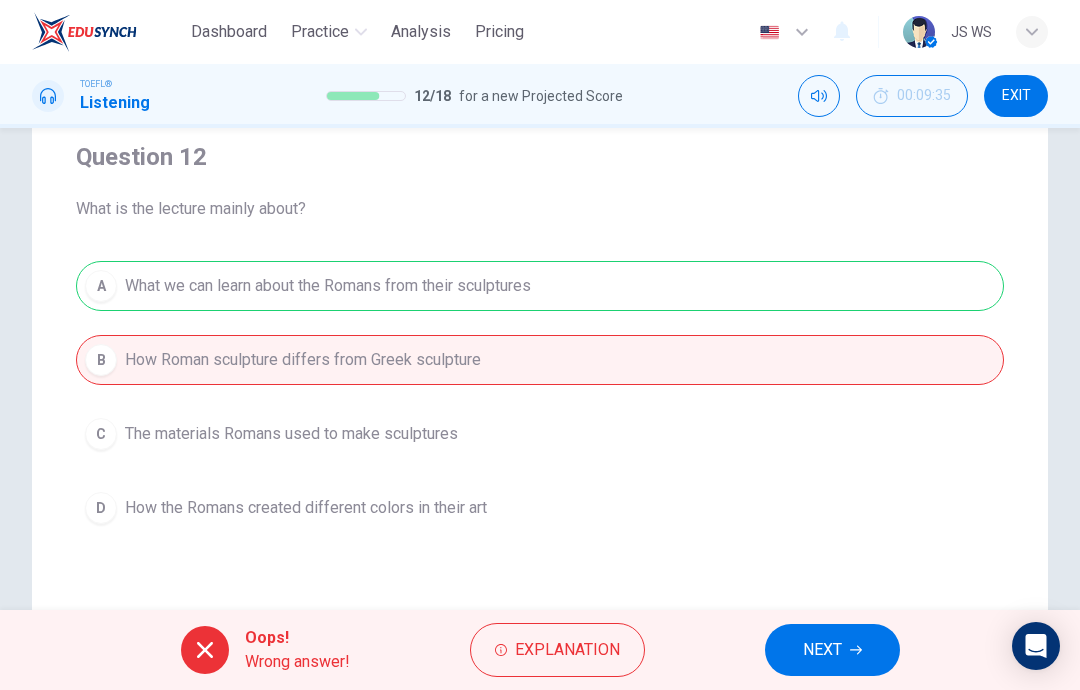 click on "NEXT" at bounding box center (832, 650) 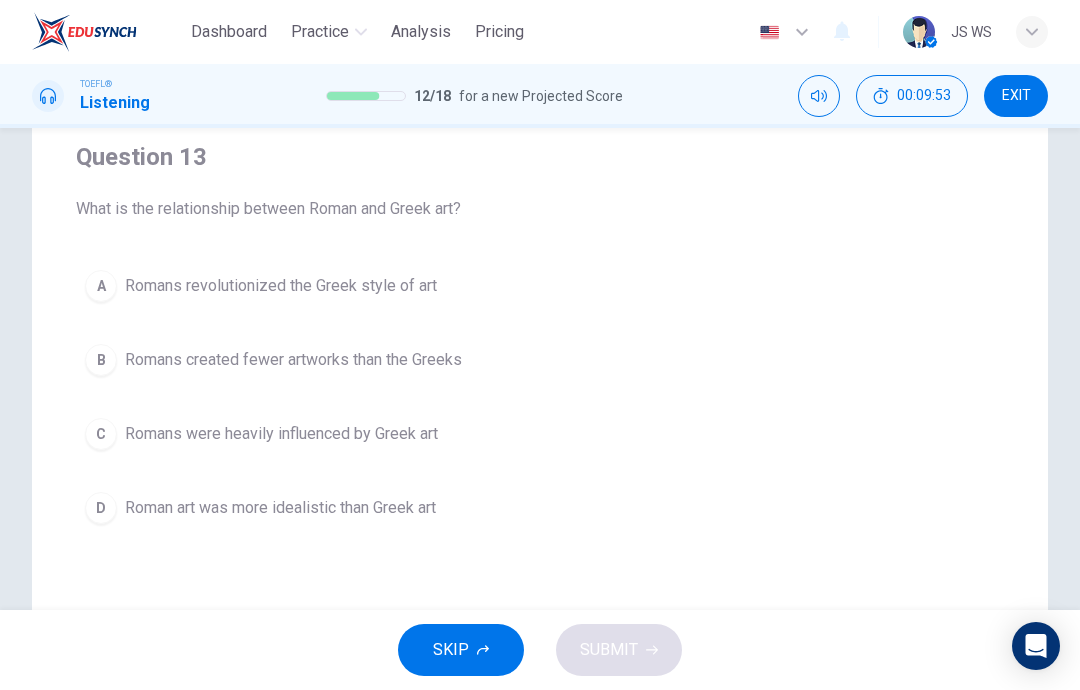 click on "Romans revolutionized the Greek style of art" at bounding box center (281, 286) 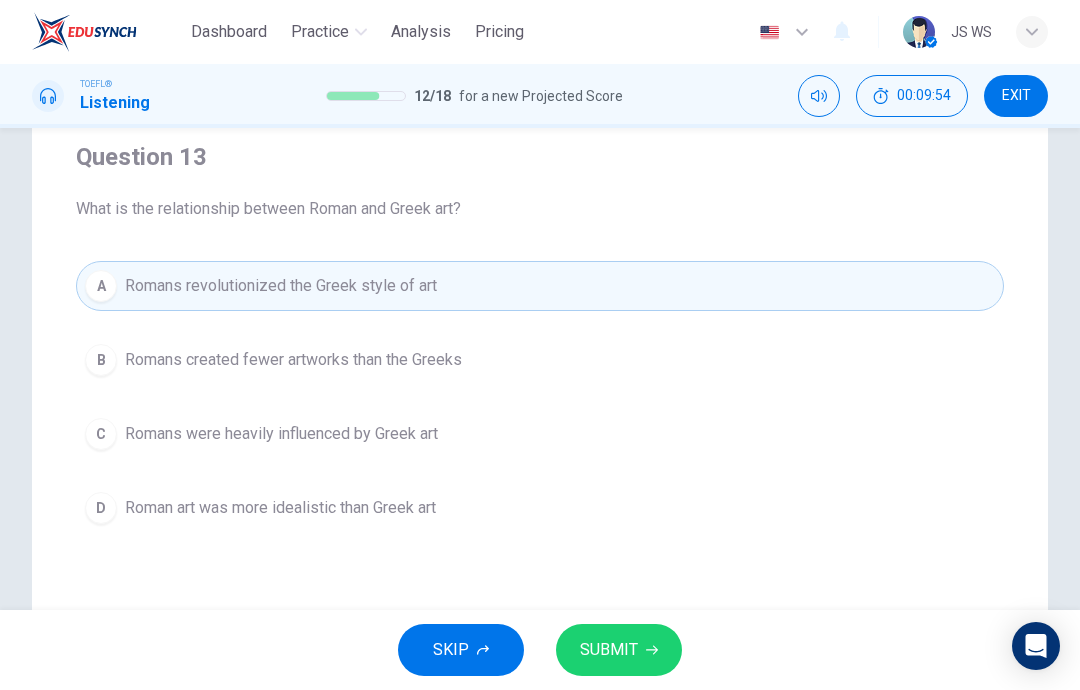 click on "SUBMIT" at bounding box center (619, 650) 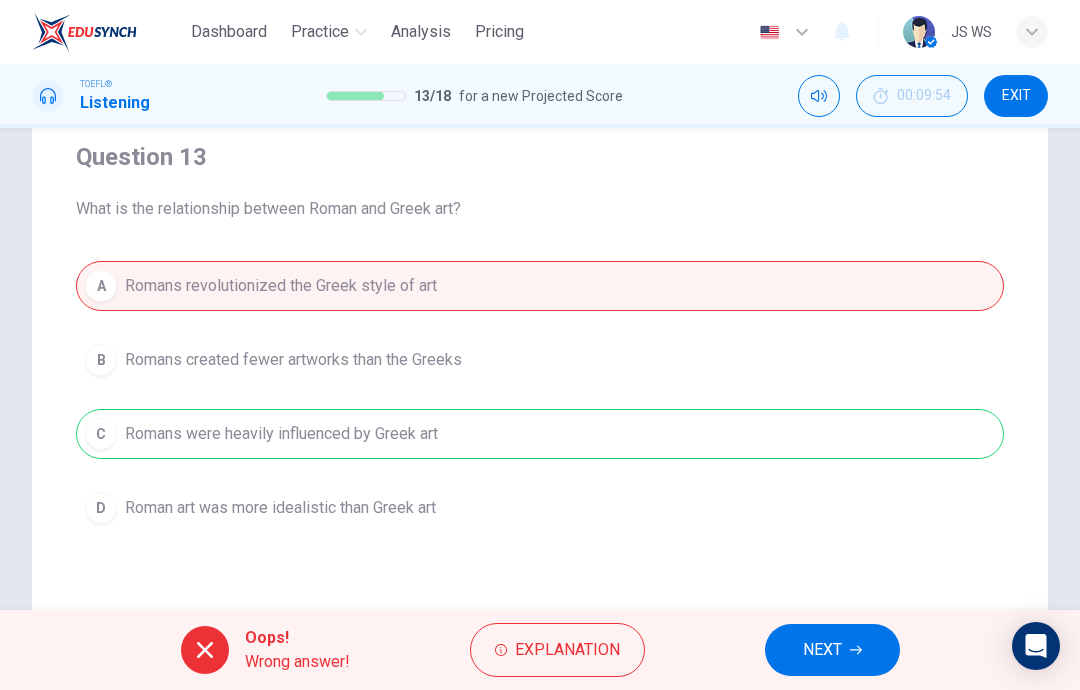 click on "NEXT" at bounding box center [832, 650] 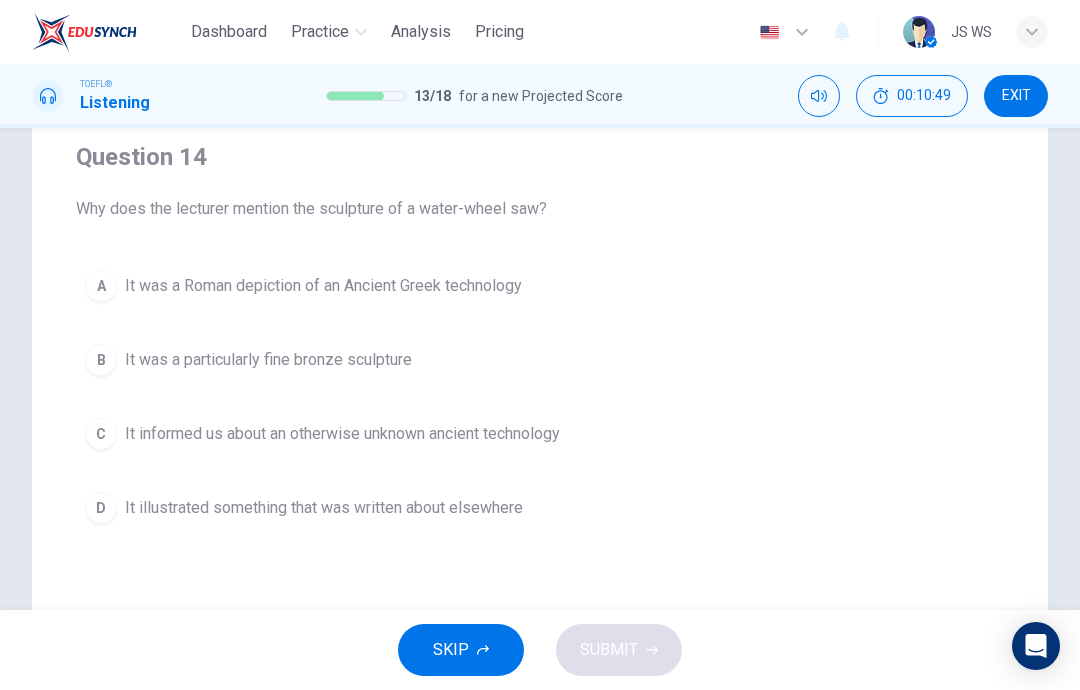click on "It was a Roman depiction of an Ancient Greek technology" at bounding box center [323, 286] 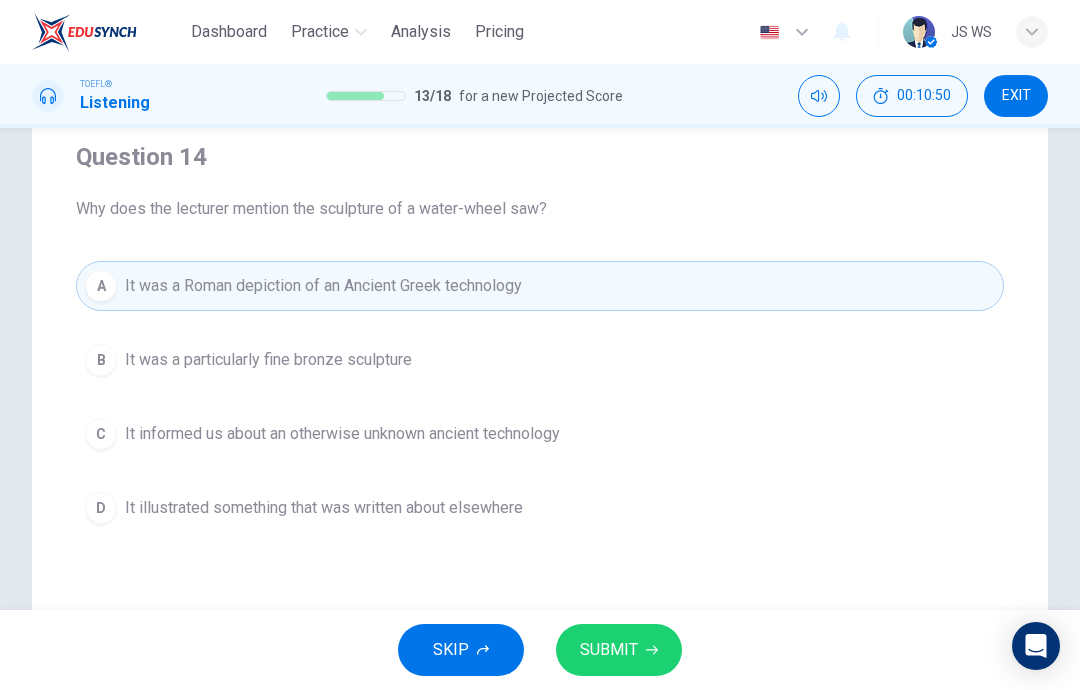 click on "SUBMIT" at bounding box center (619, 650) 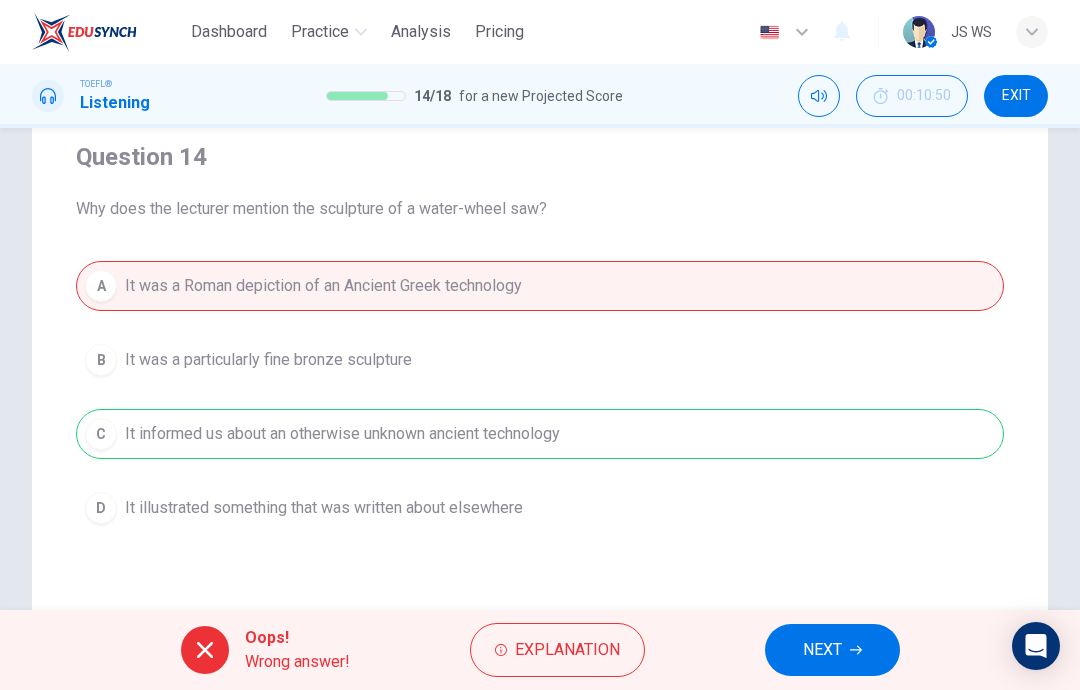 click on "NEXT" at bounding box center [832, 650] 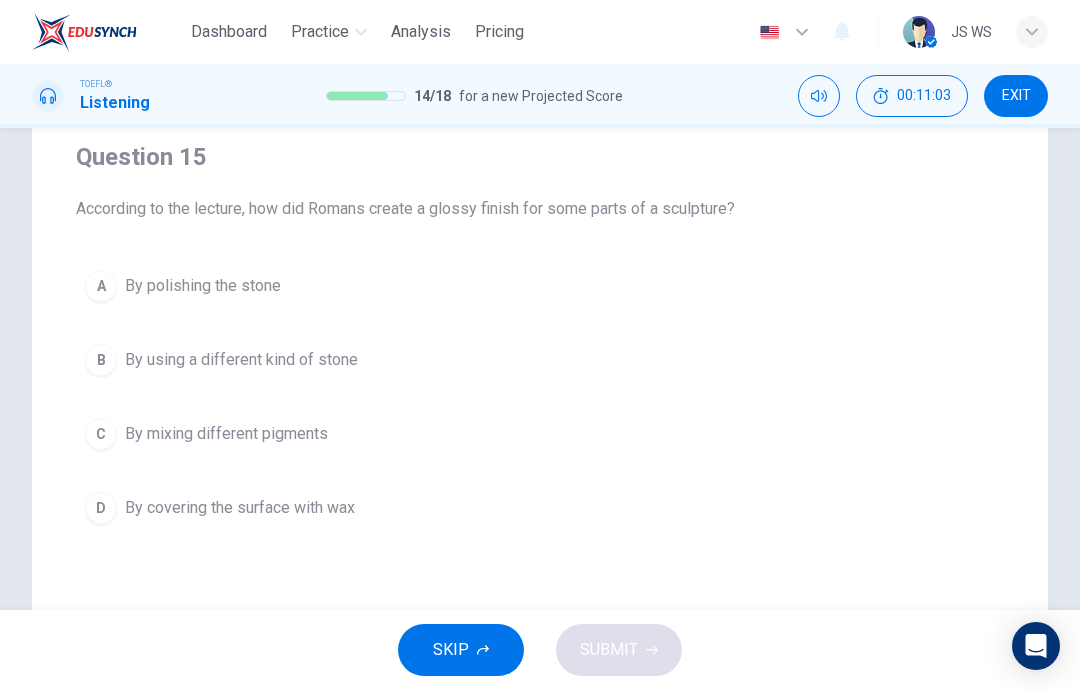click on "By mixing different pigments" at bounding box center (203, 286) 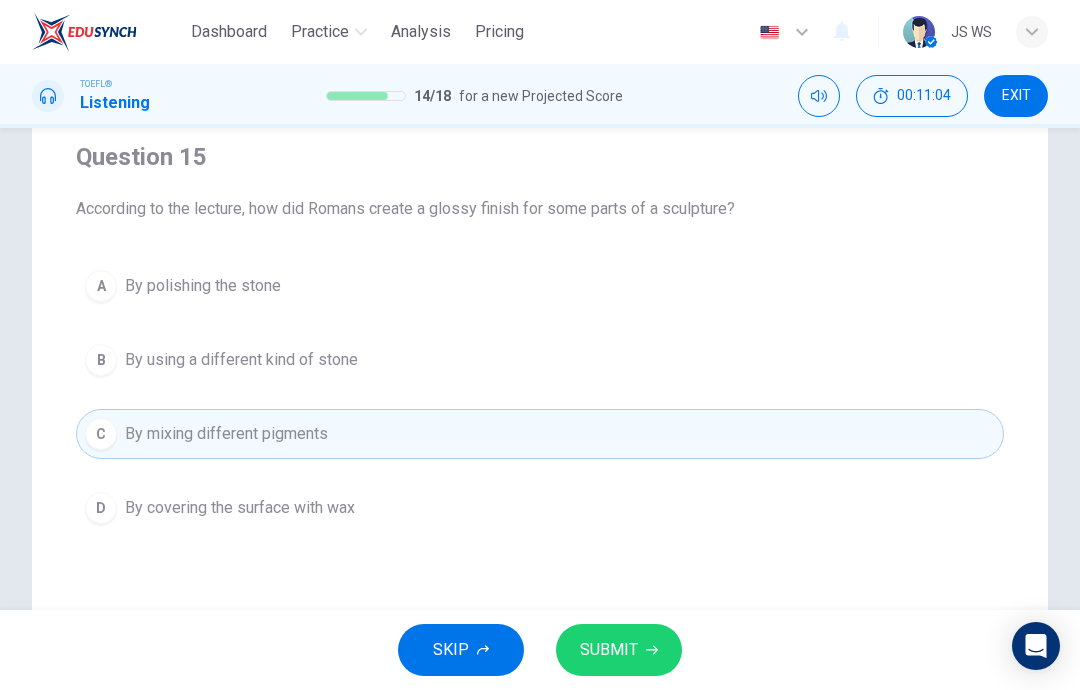 click on "SUBMIT" at bounding box center (609, 650) 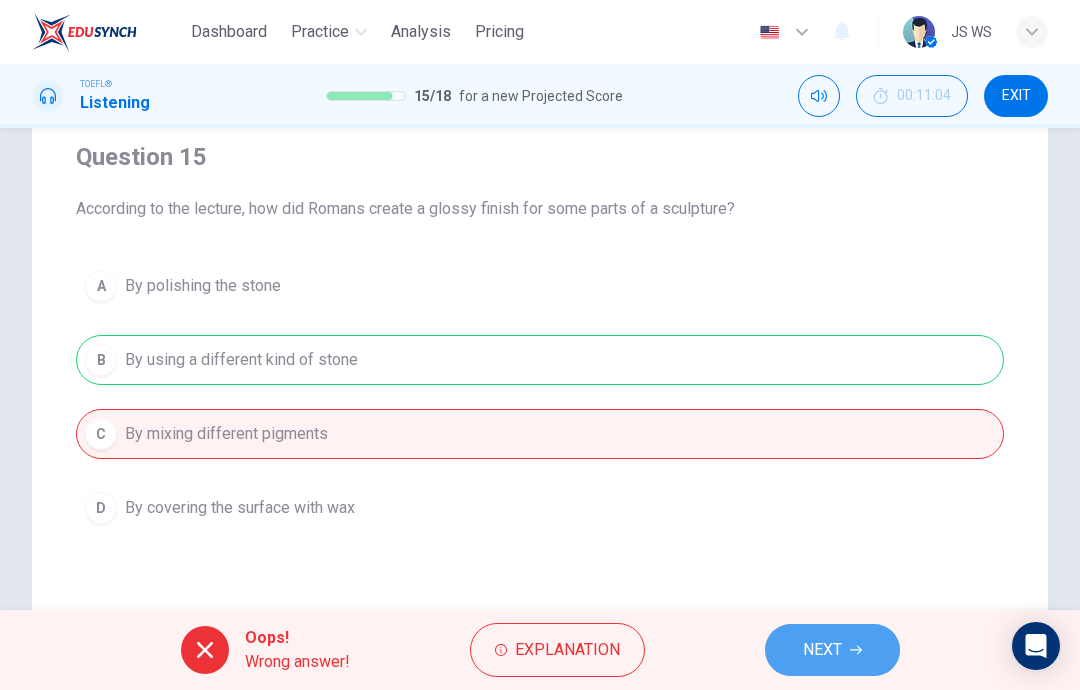 click on "NEXT" at bounding box center (822, 650) 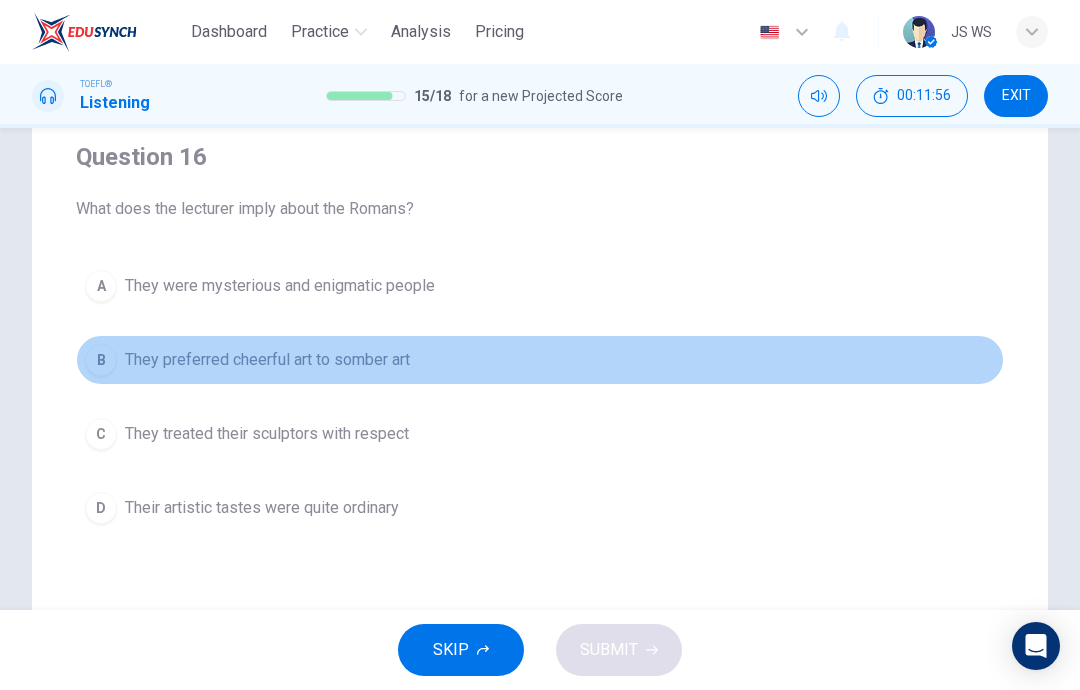click on "They preferred cheerful art to somber art" at bounding box center [280, 286] 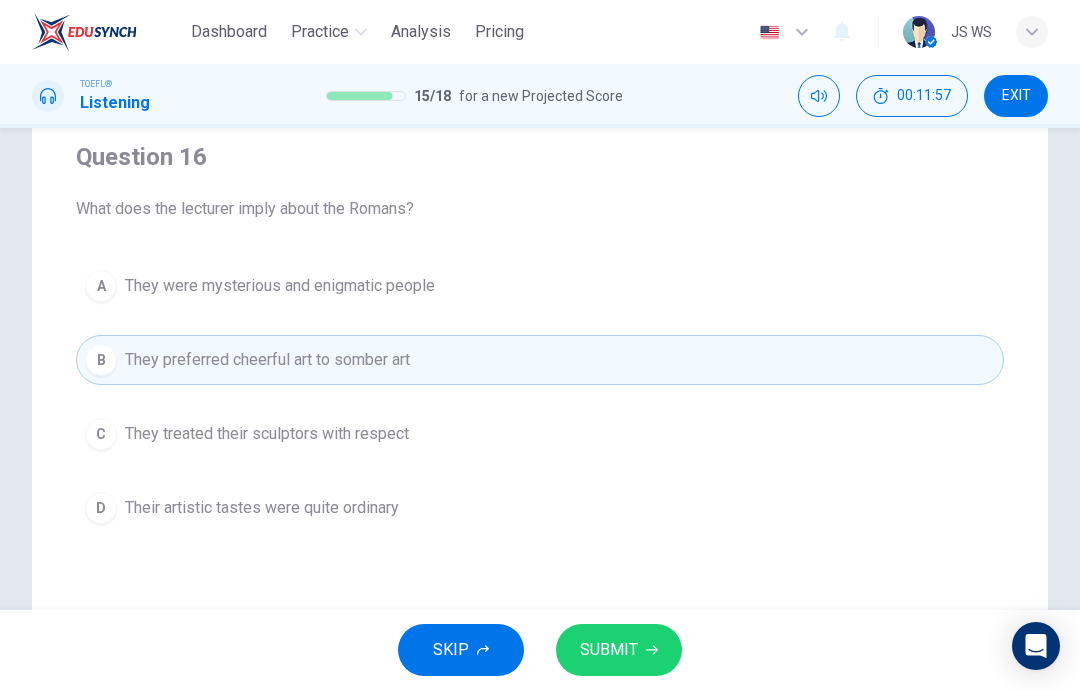 click on "Their artistic tastes were quite ordinary" at bounding box center [280, 286] 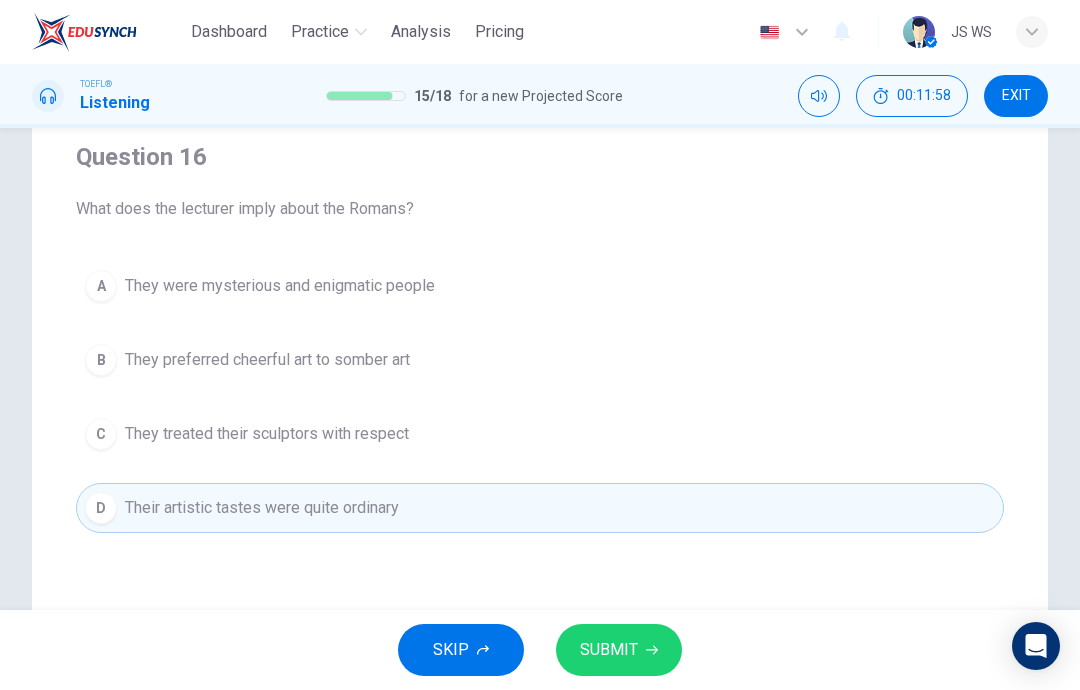 click on "SUBMIT" at bounding box center [609, 650] 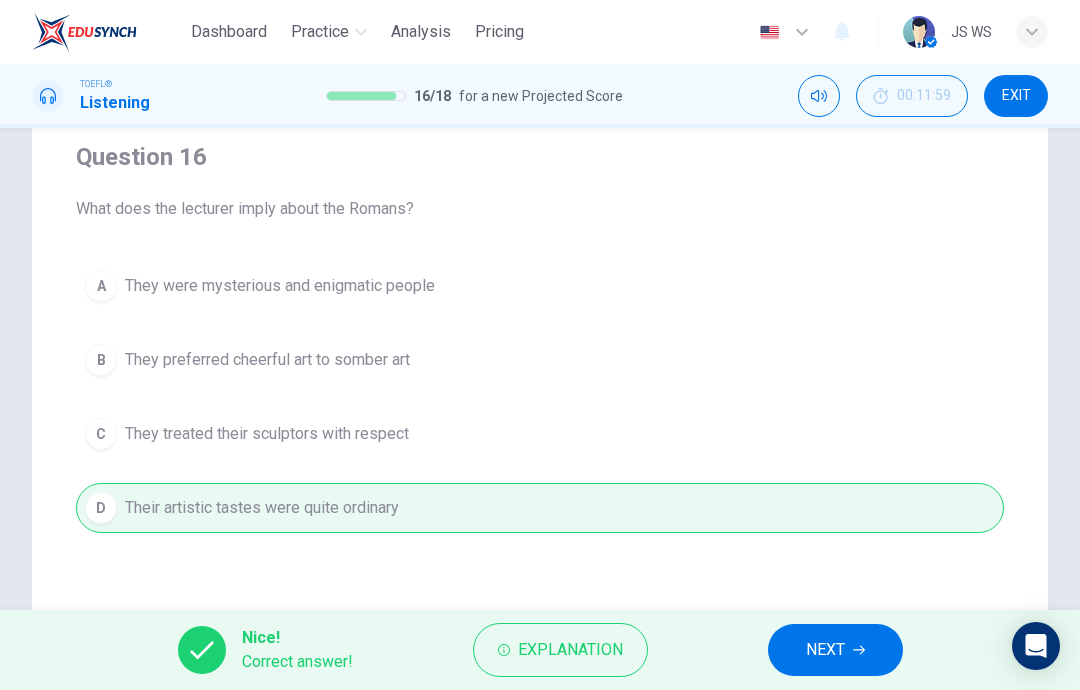 click on "NEXT" at bounding box center (835, 650) 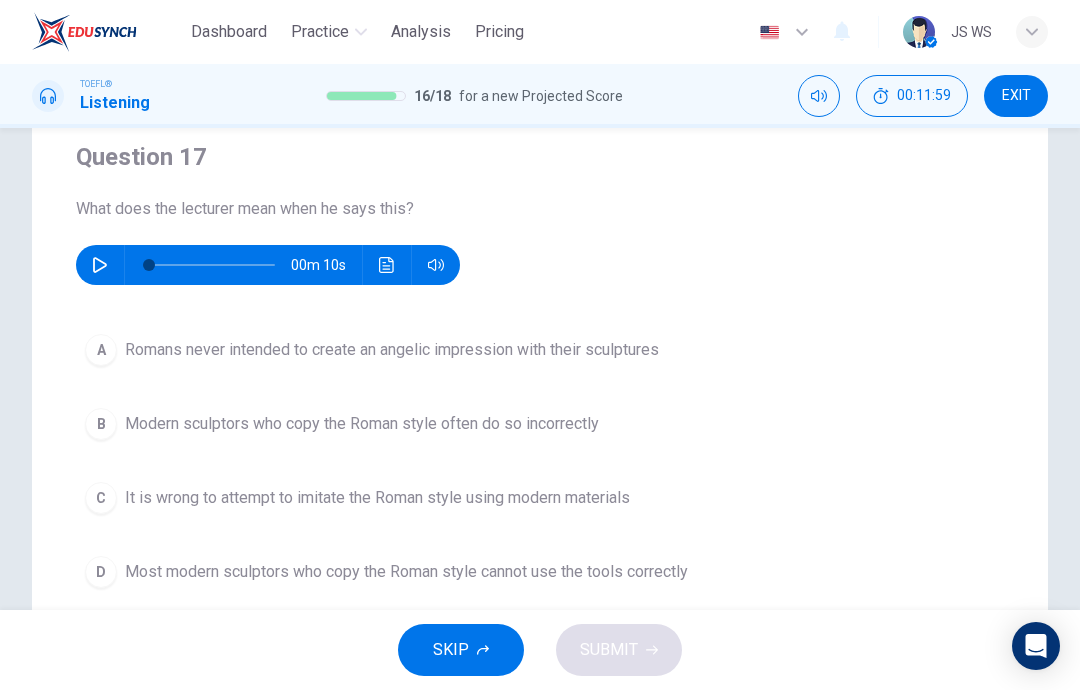 click at bounding box center (100, 265) 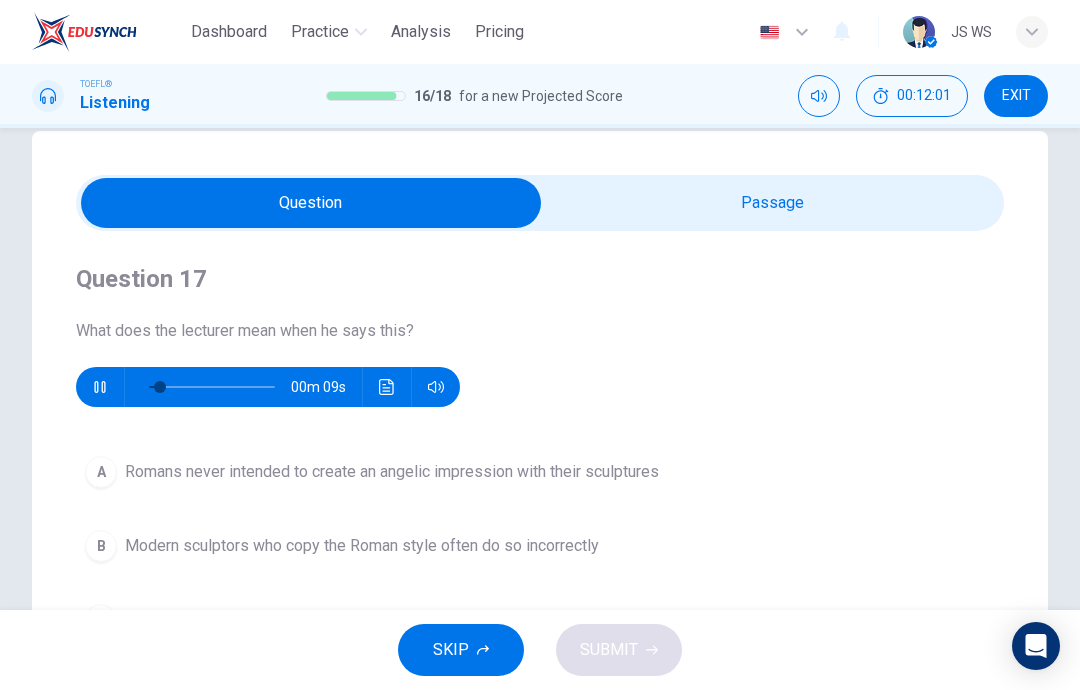 scroll, scrollTop: 32, scrollLeft: 0, axis: vertical 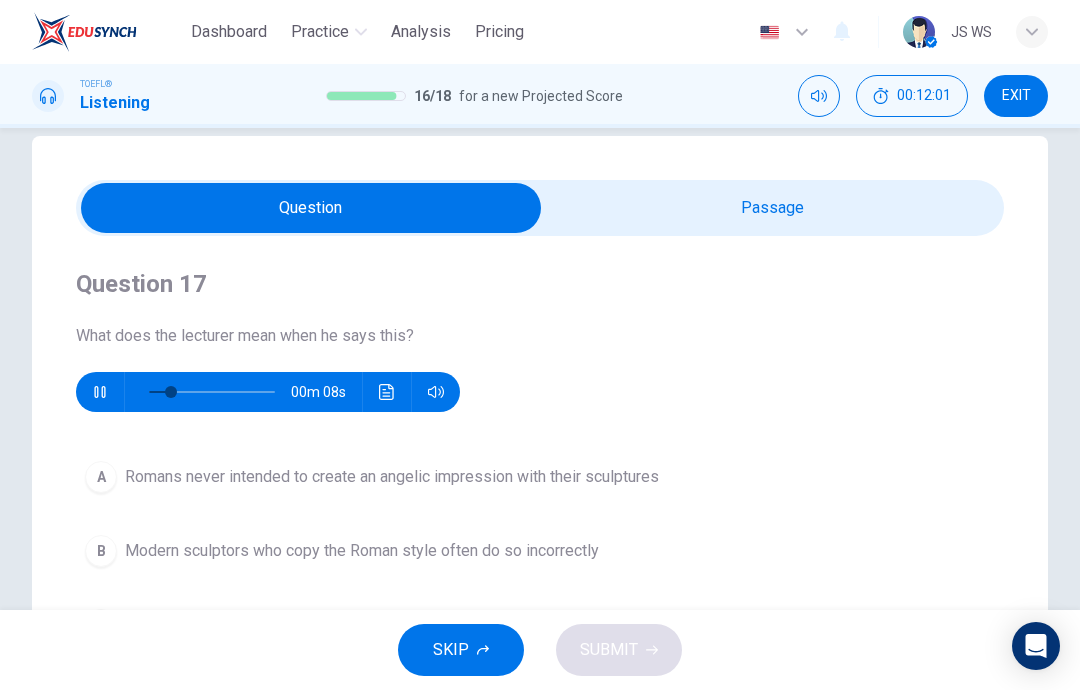 click at bounding box center (311, 208) 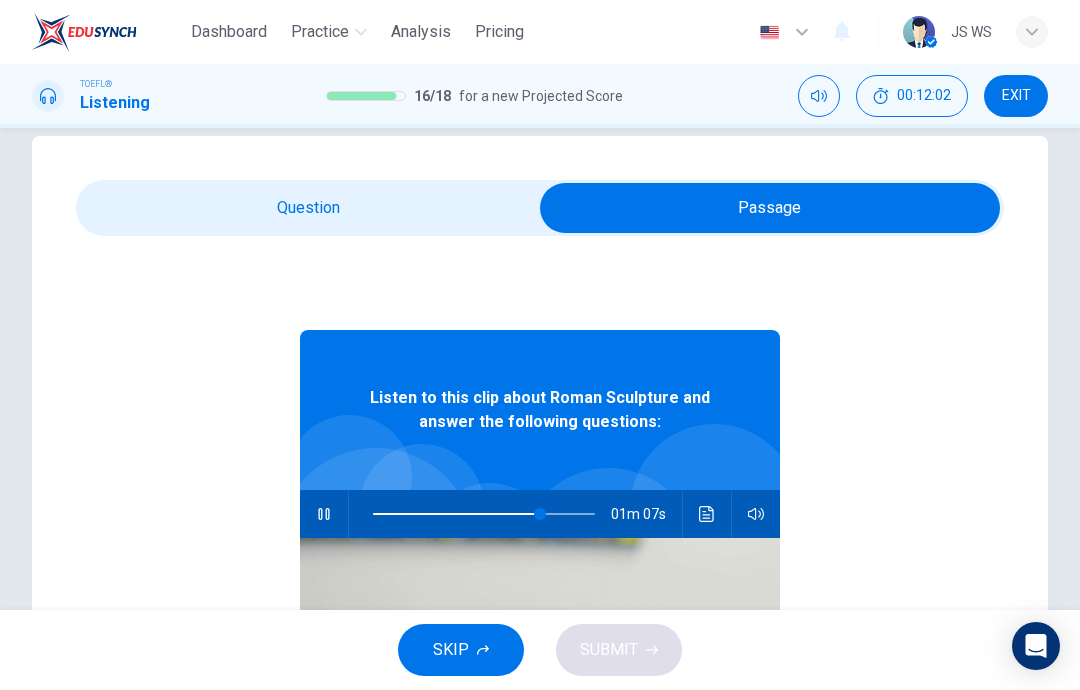 click at bounding box center (324, 514) 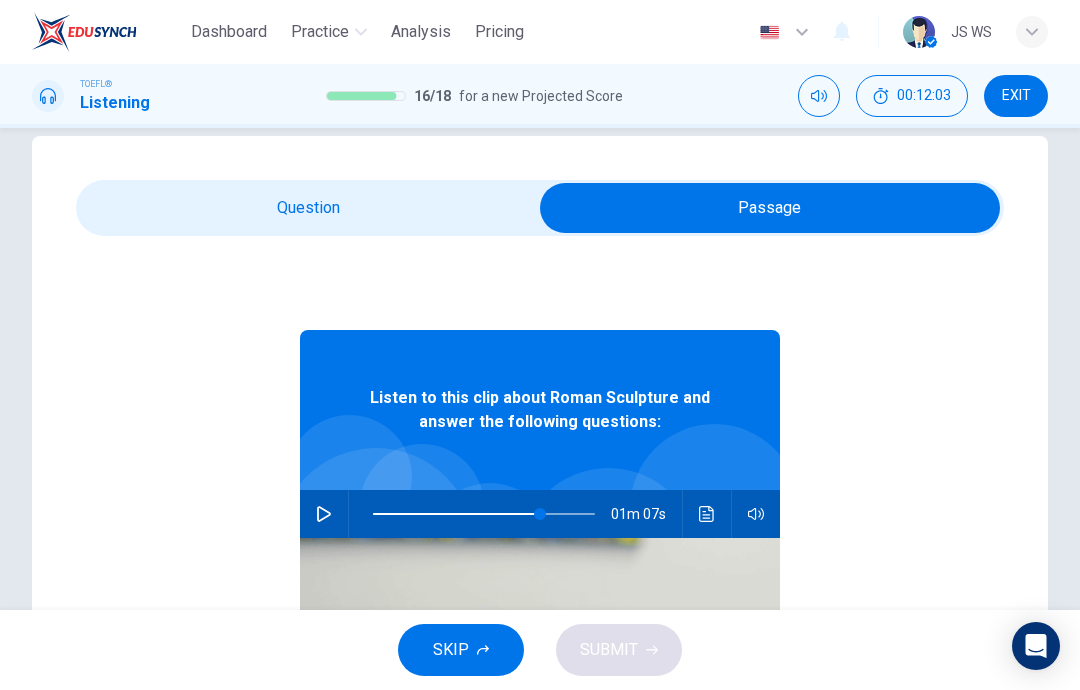 click at bounding box center [770, 208] 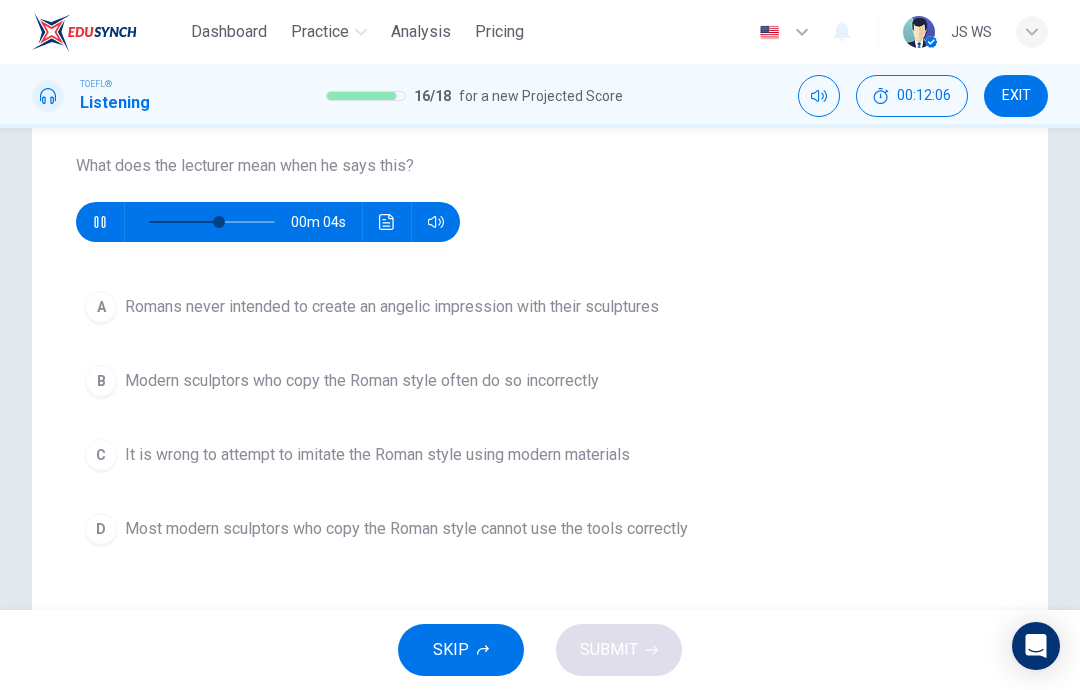 scroll, scrollTop: 200, scrollLeft: 0, axis: vertical 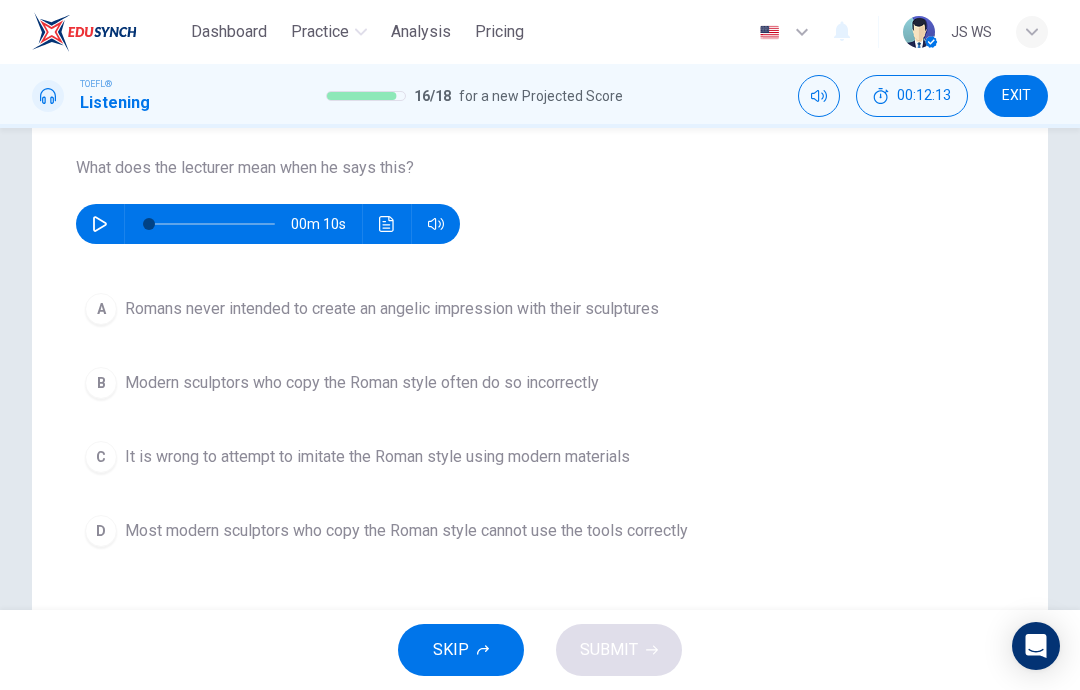 click on "C It is wrong to attempt to imitate the Roman style using modern materials" at bounding box center [540, 457] 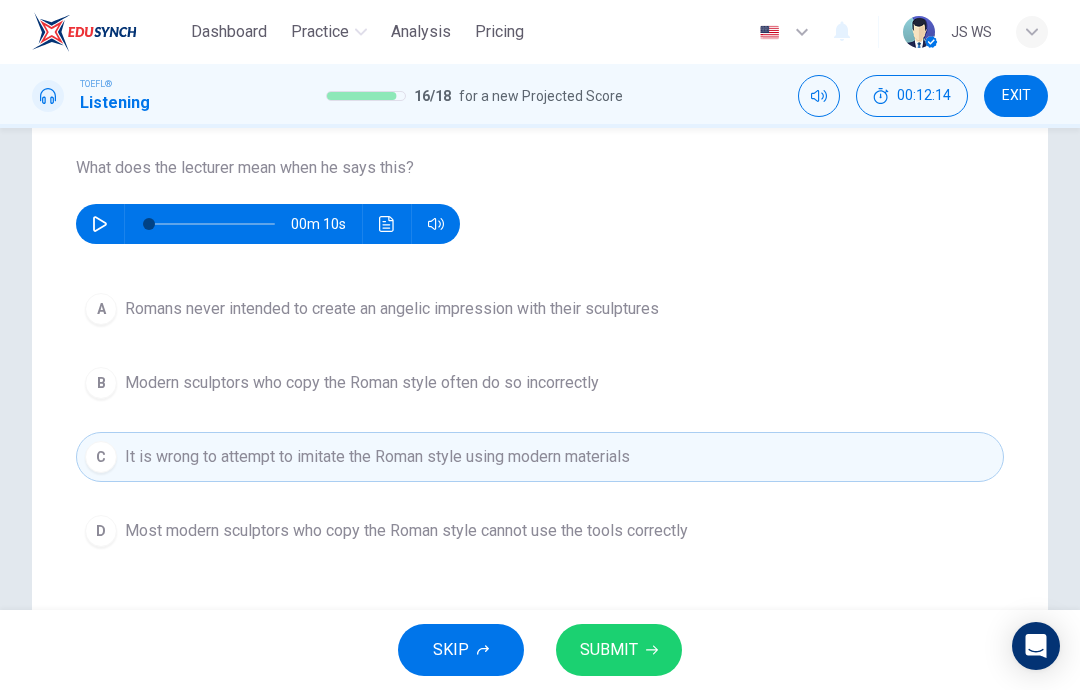 click on "SUBMIT" at bounding box center (609, 650) 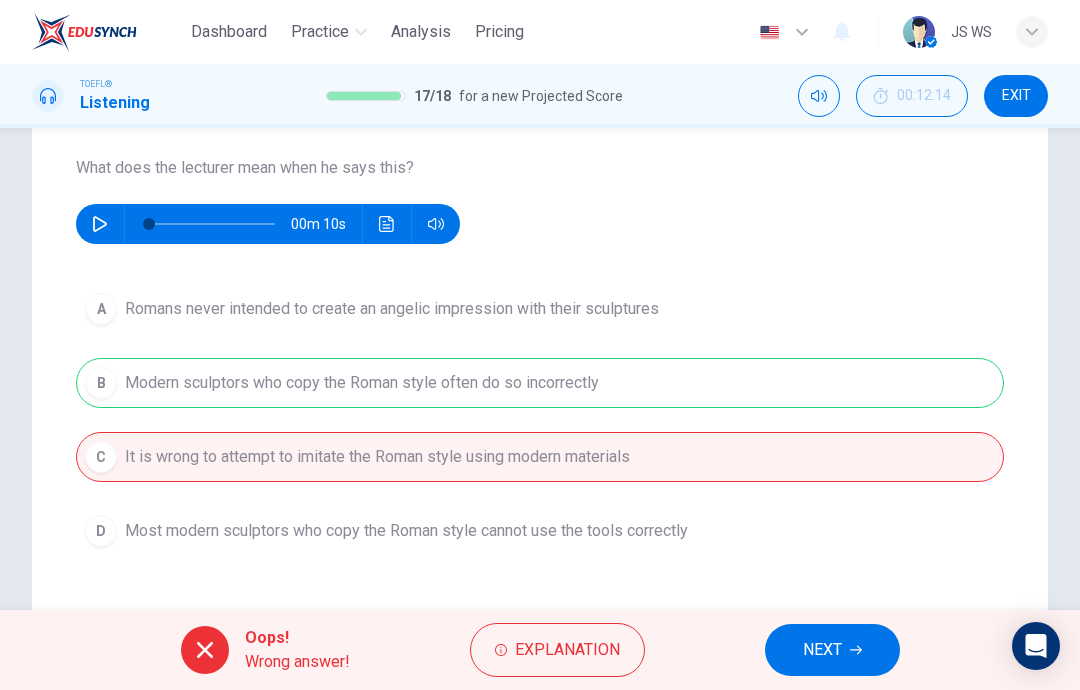 click on "NEXT" at bounding box center (822, 650) 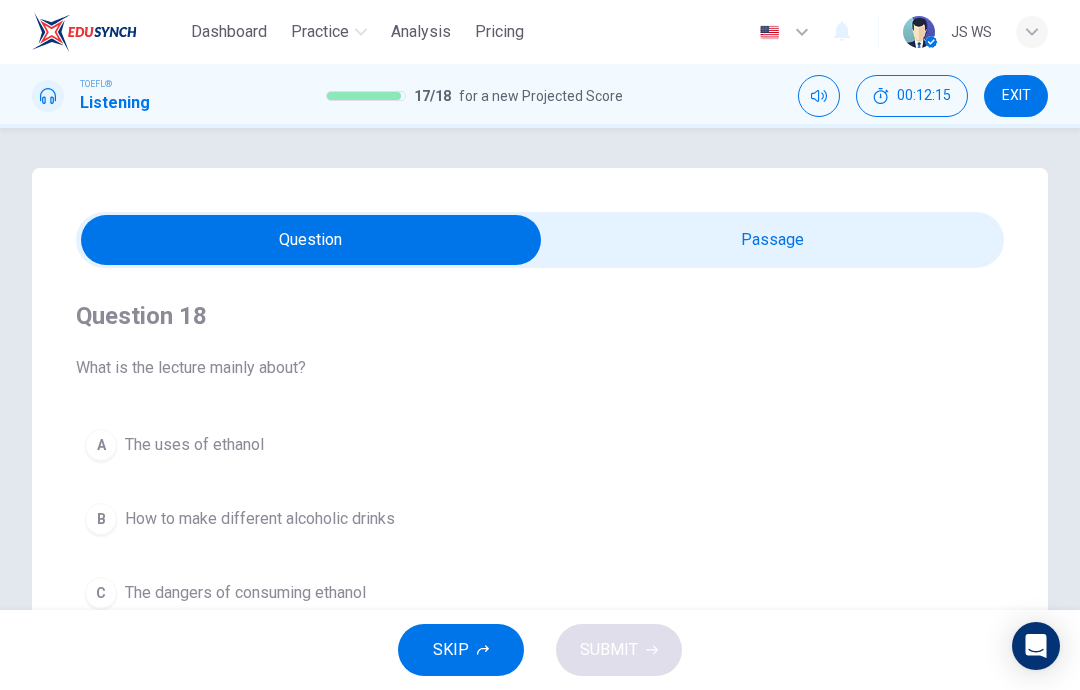 click at bounding box center [311, 240] 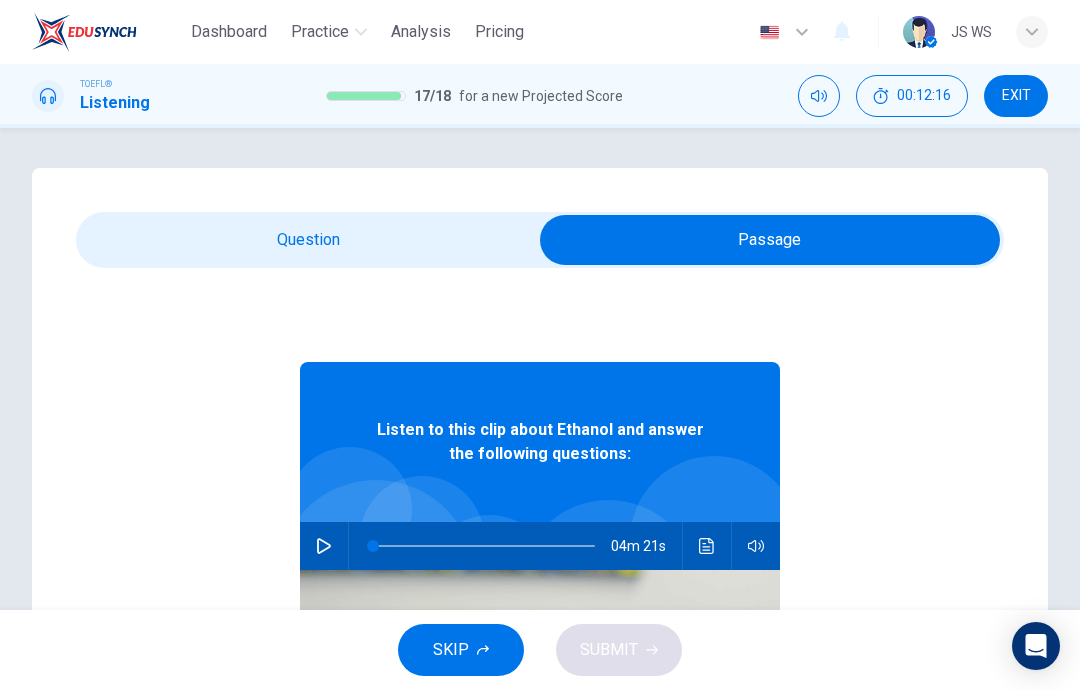 click at bounding box center (324, 546) 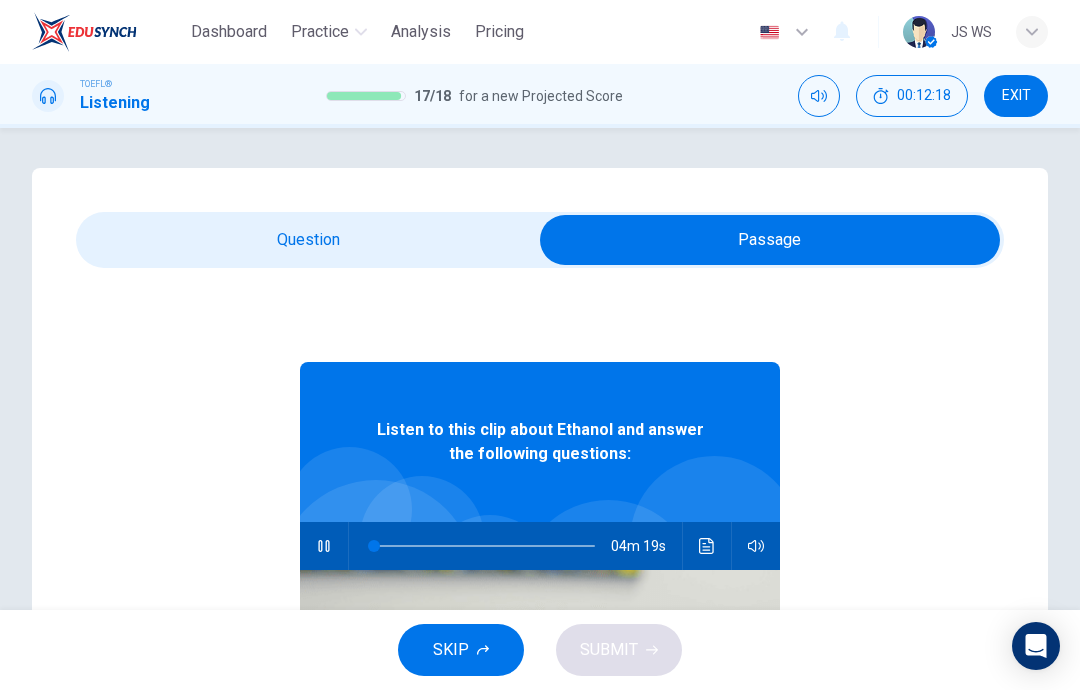 click at bounding box center [770, 240] 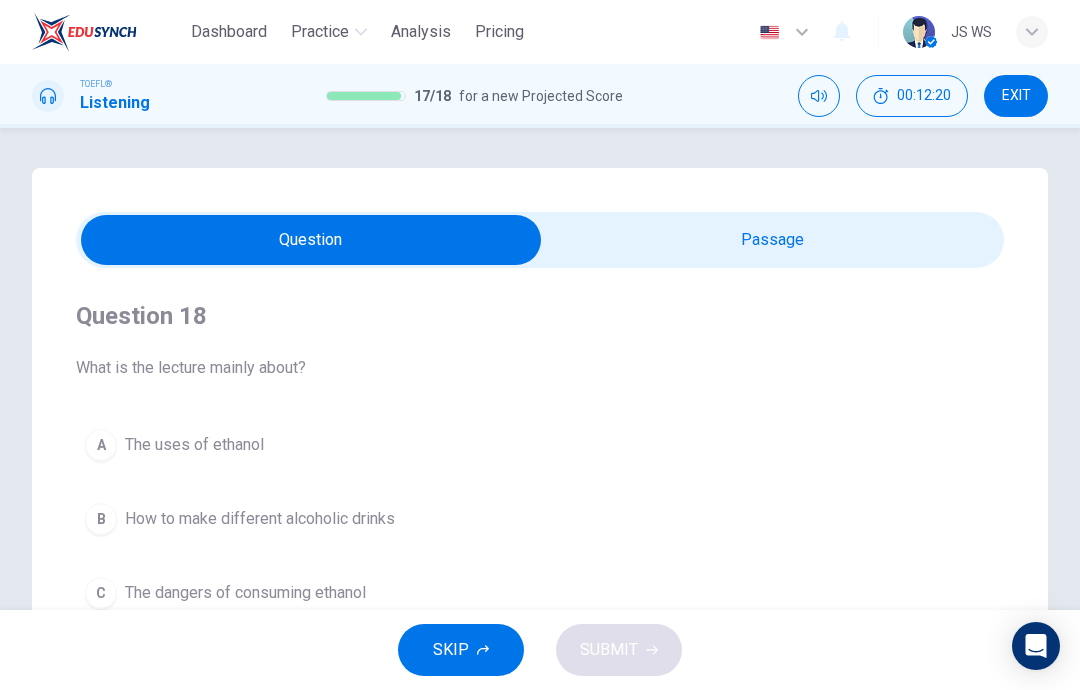 click at bounding box center (311, 240) 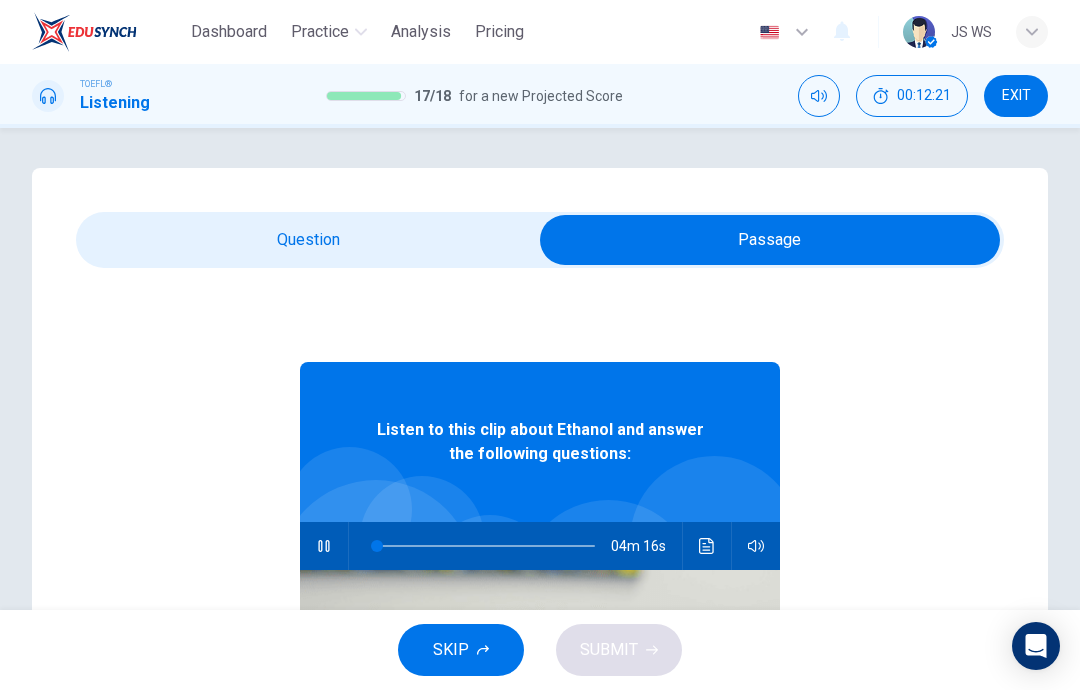 click at bounding box center (770, 240) 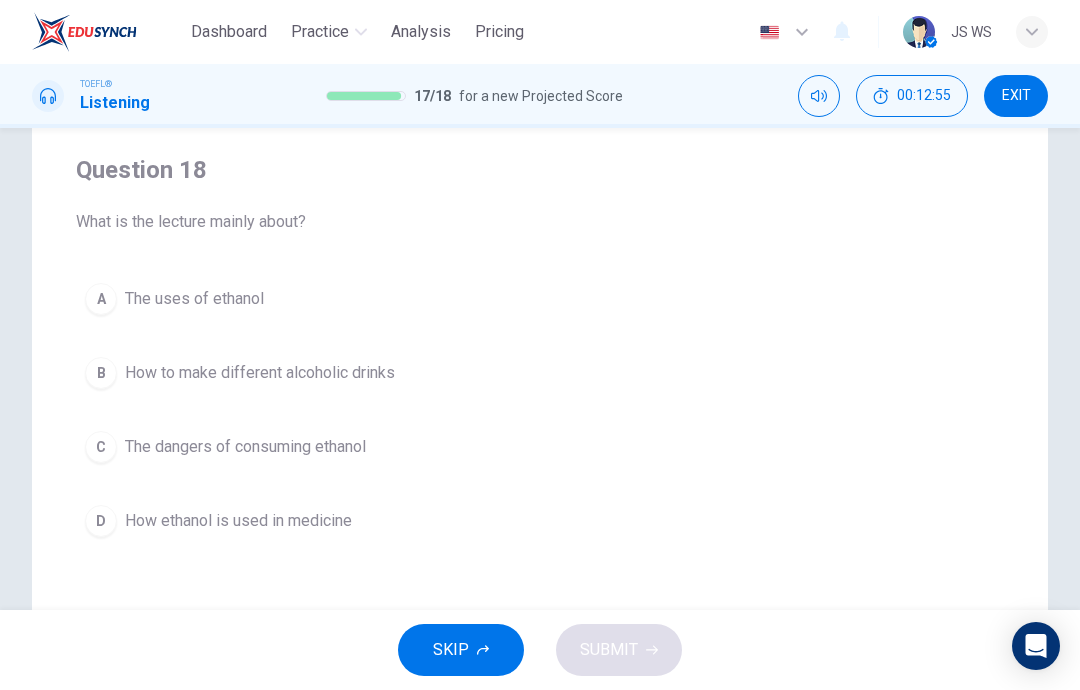 scroll, scrollTop: 93, scrollLeft: 0, axis: vertical 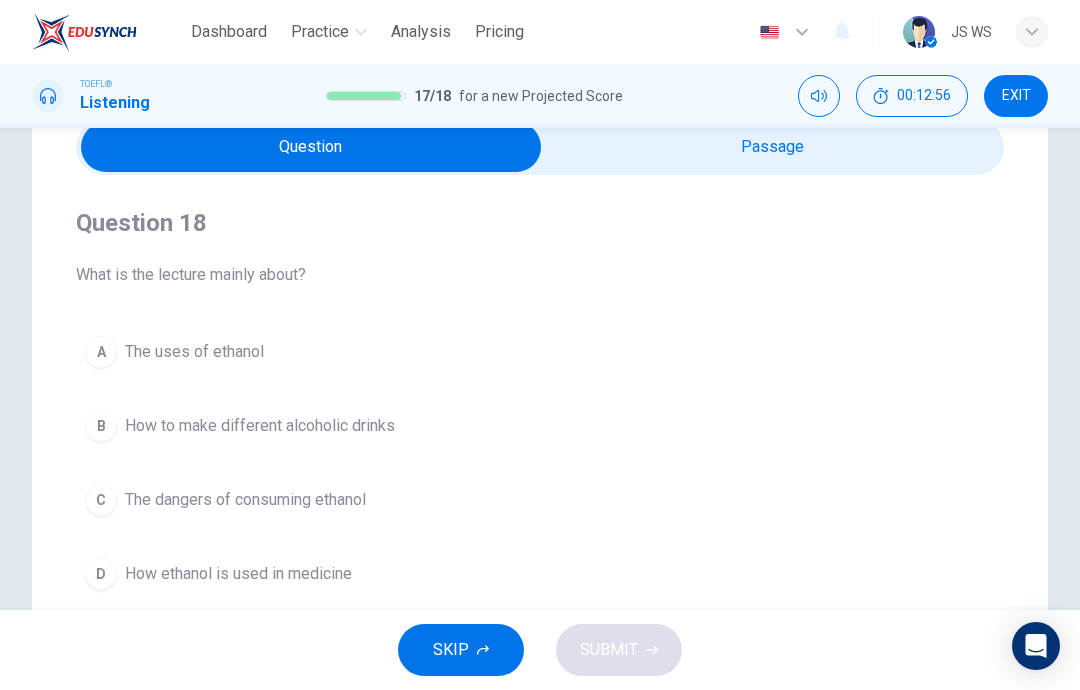click at bounding box center (311, 147) 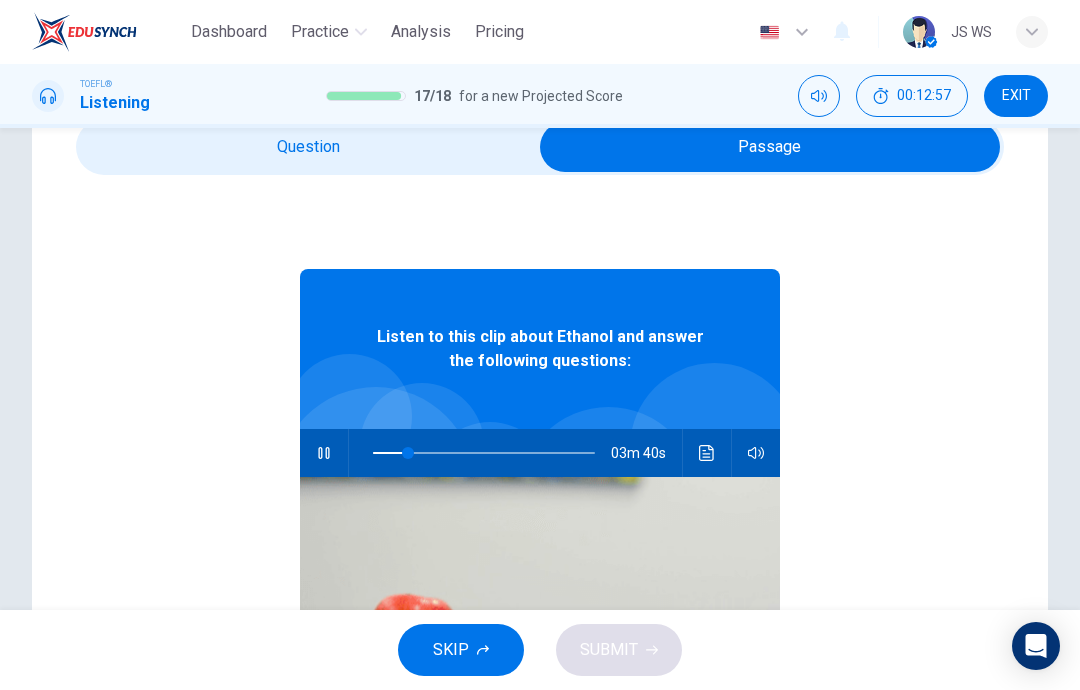 click at bounding box center (707, 453) 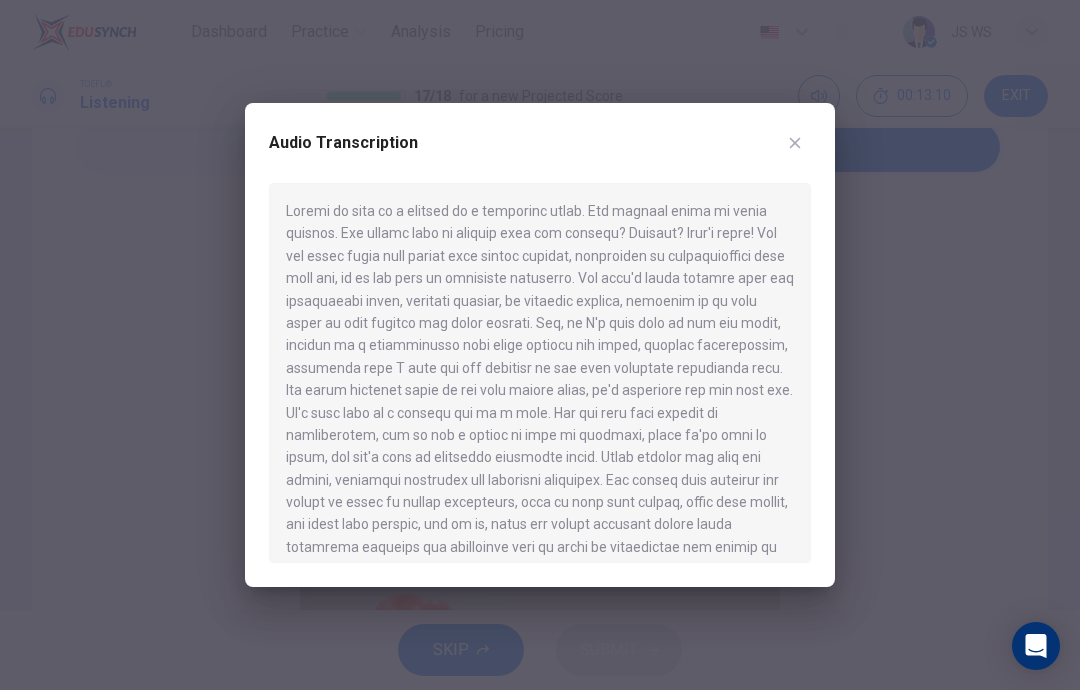 click at bounding box center [540, 345] 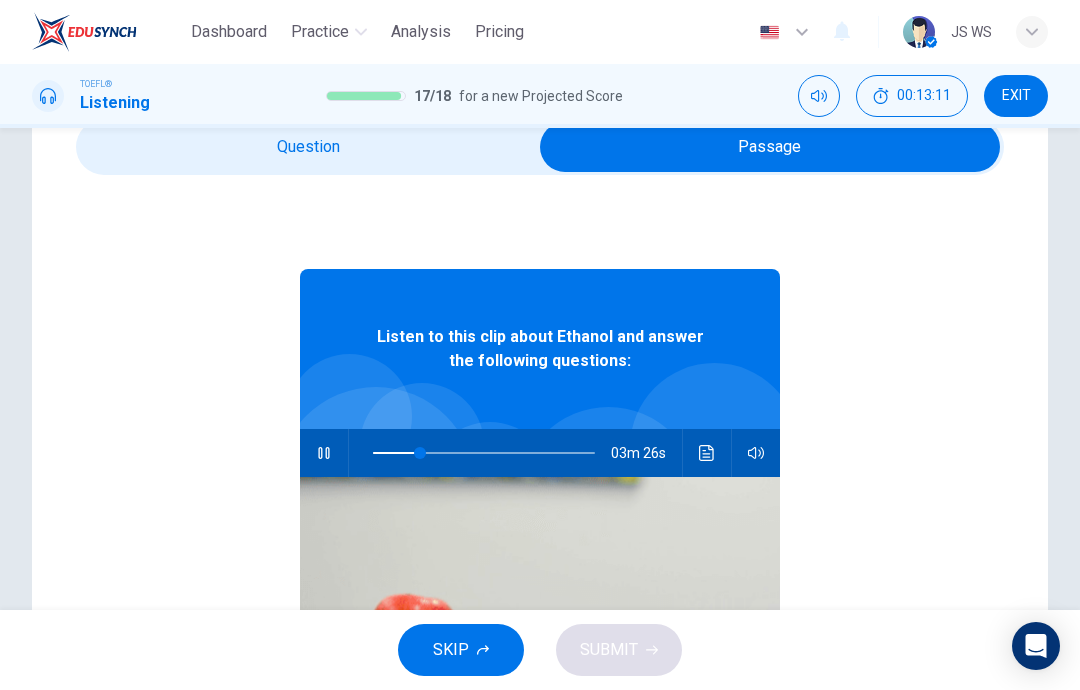 click at bounding box center [770, 147] 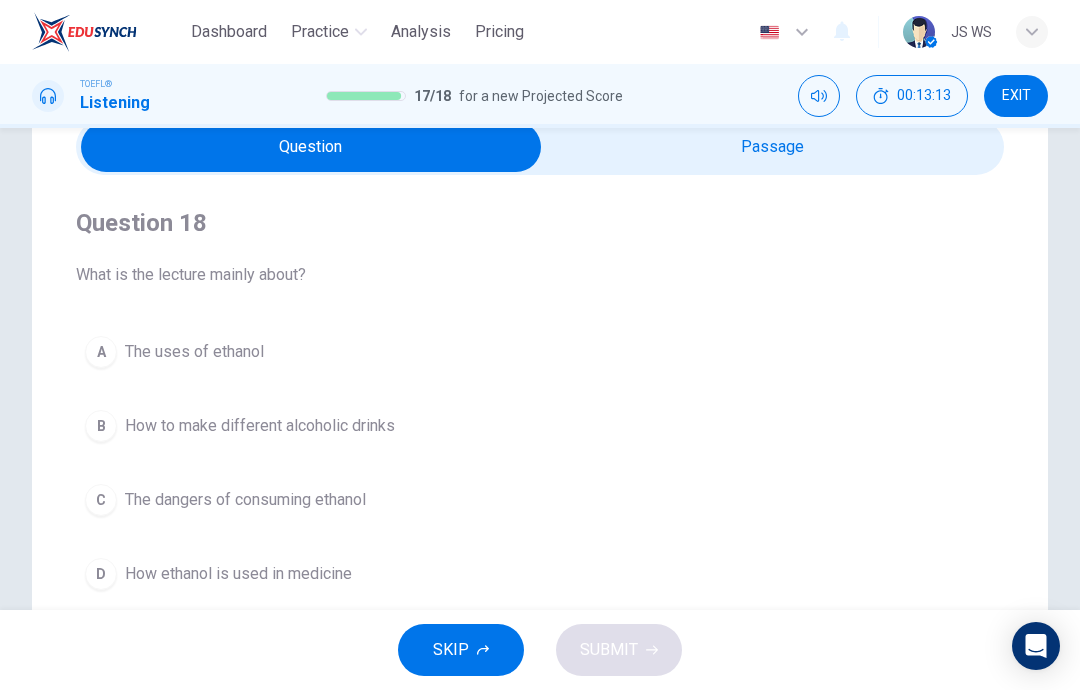 click on "How to make different alcoholic drinks" at bounding box center (194, 352) 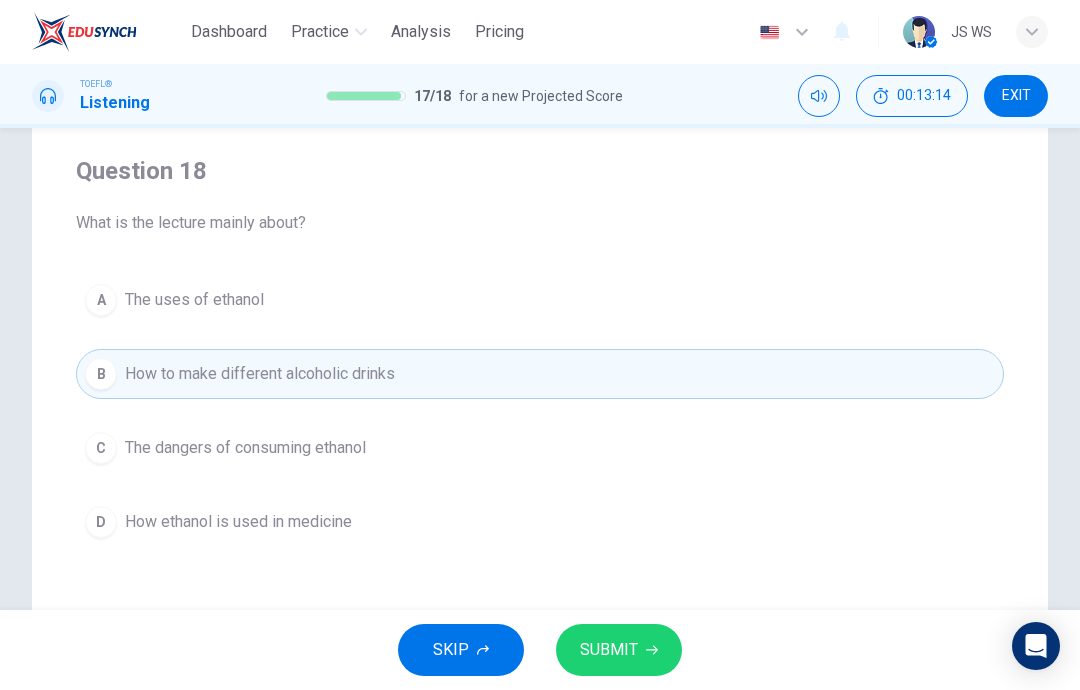 scroll, scrollTop: 171, scrollLeft: 0, axis: vertical 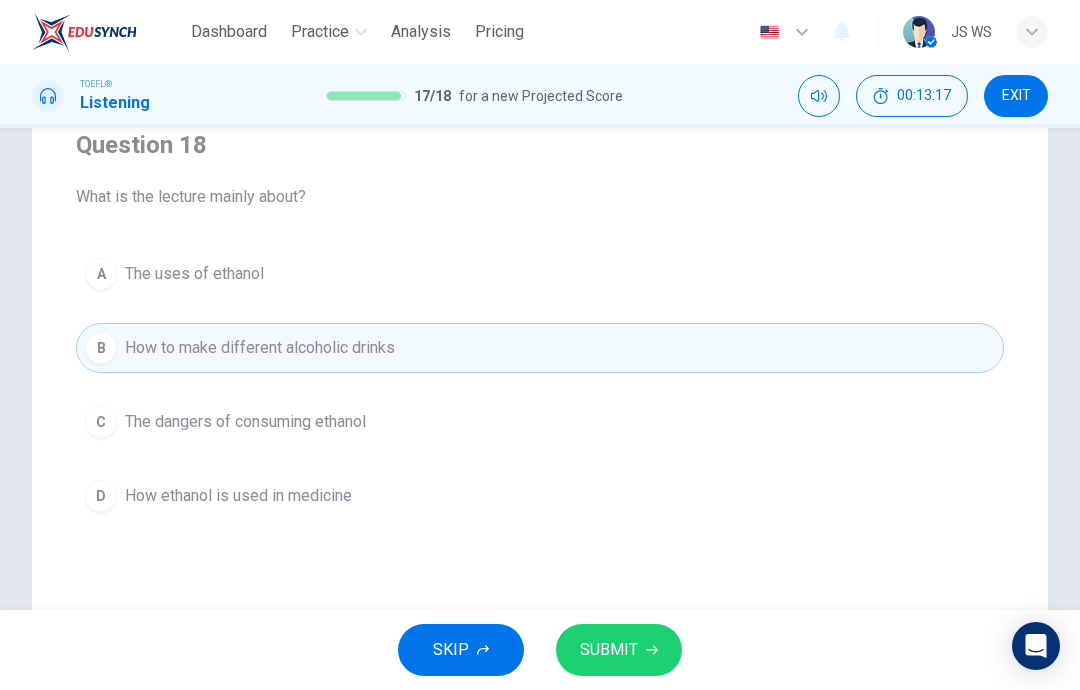 click on "C The dangers of consuming ethanol" at bounding box center (540, 422) 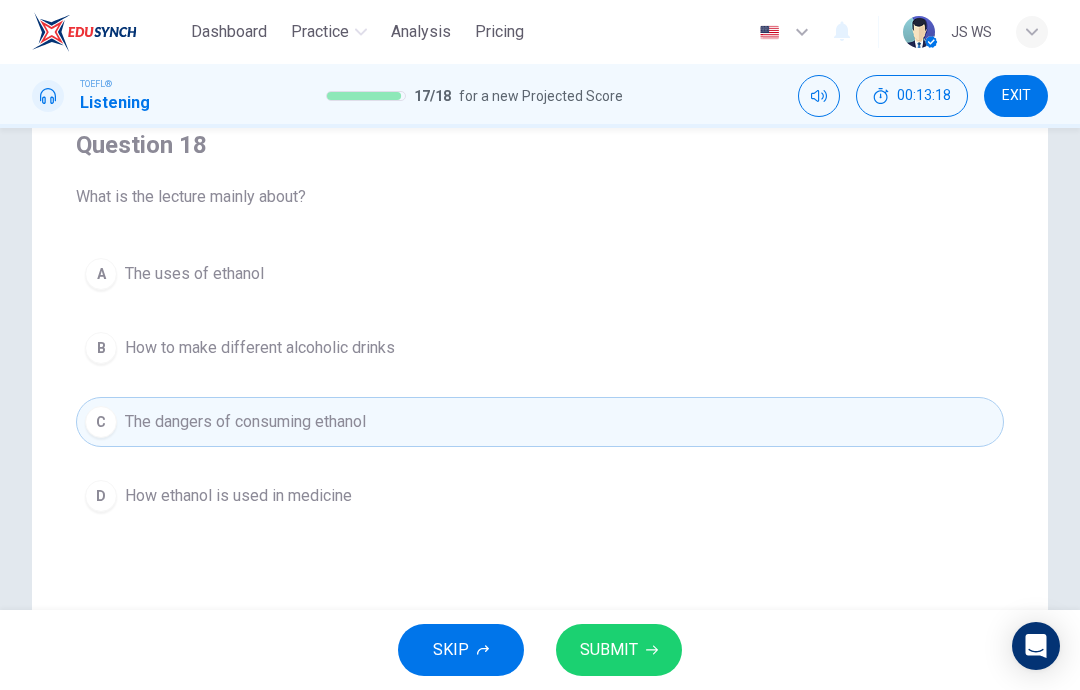 click on "SUBMIT" at bounding box center (619, 650) 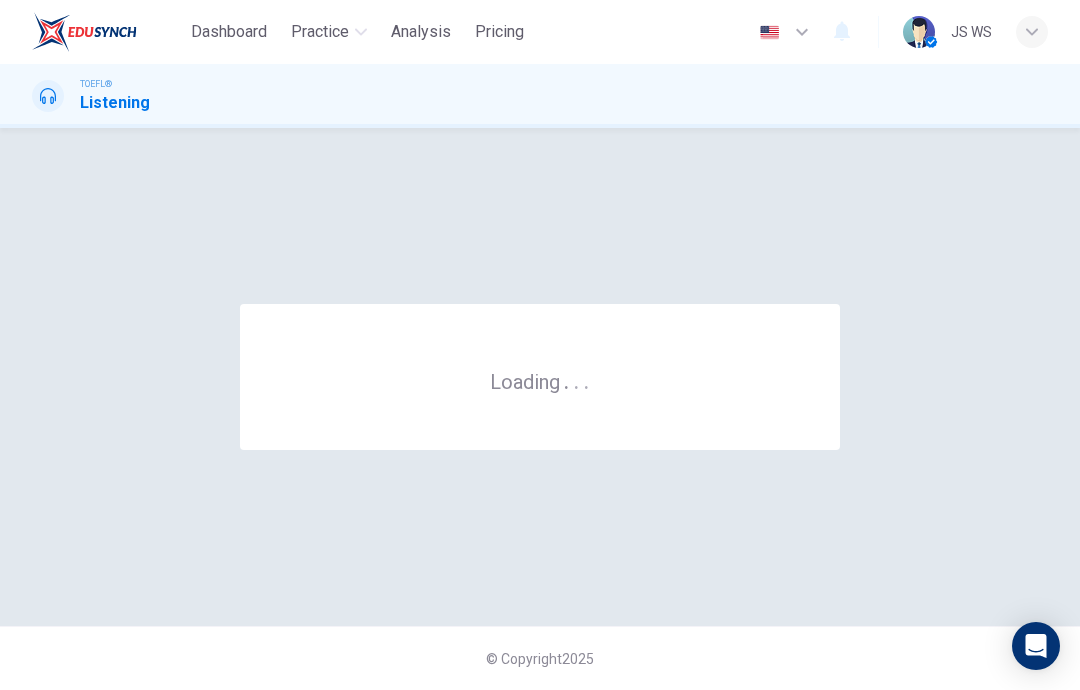 scroll, scrollTop: 0, scrollLeft: 0, axis: both 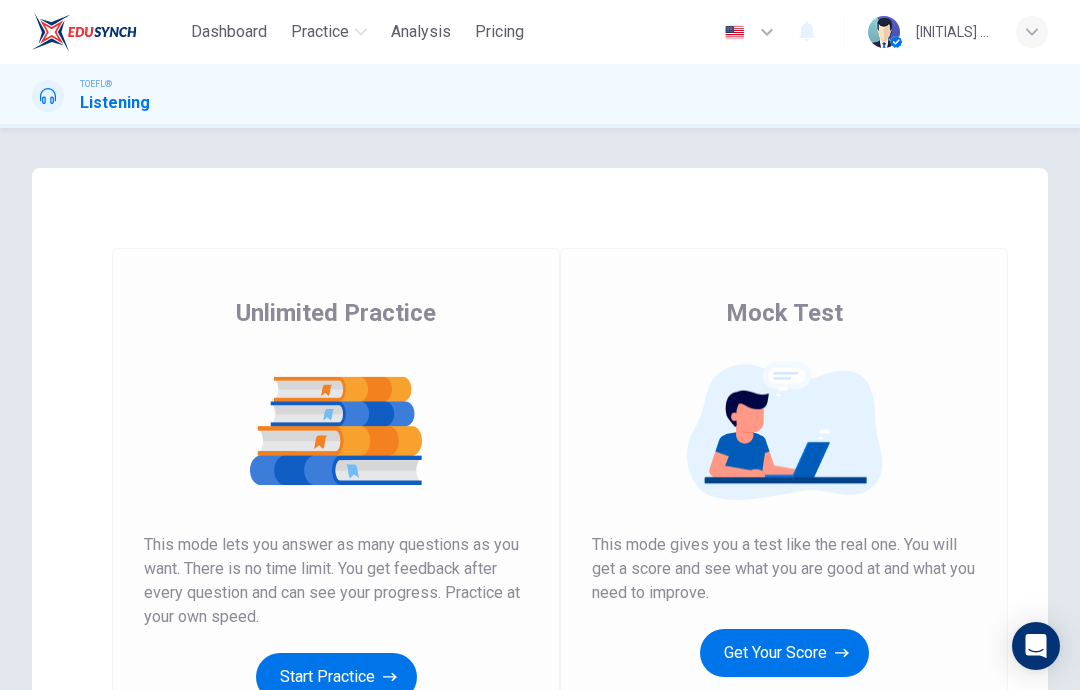 click on "Get Your Score" at bounding box center (336, 677) 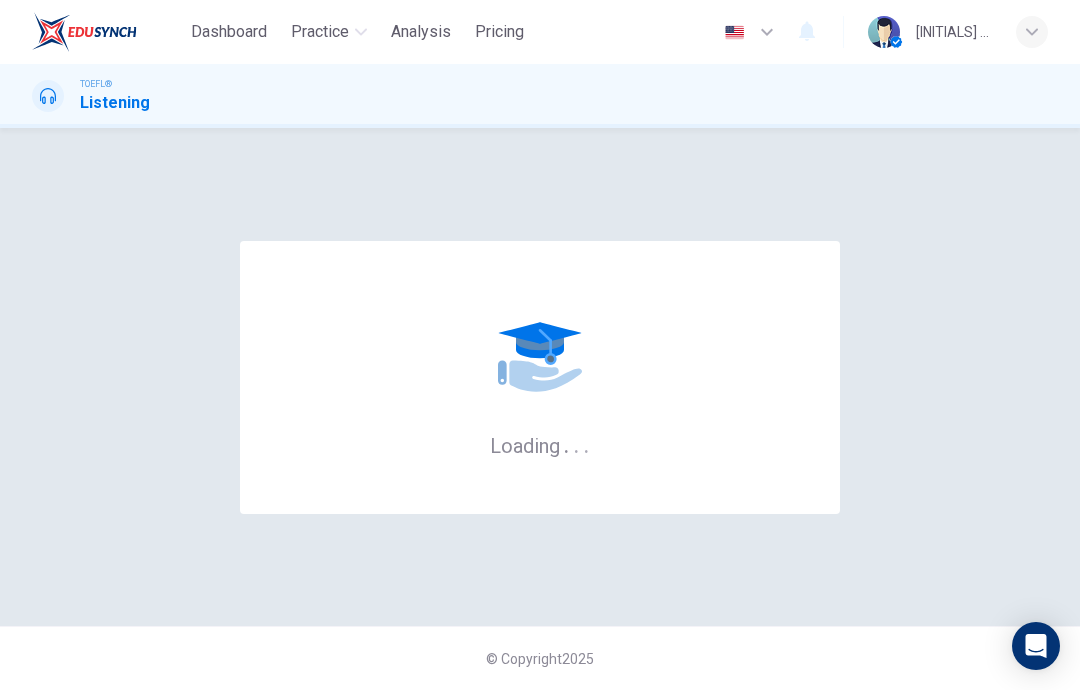 click on "© Copyright  2025" at bounding box center [540, 658] 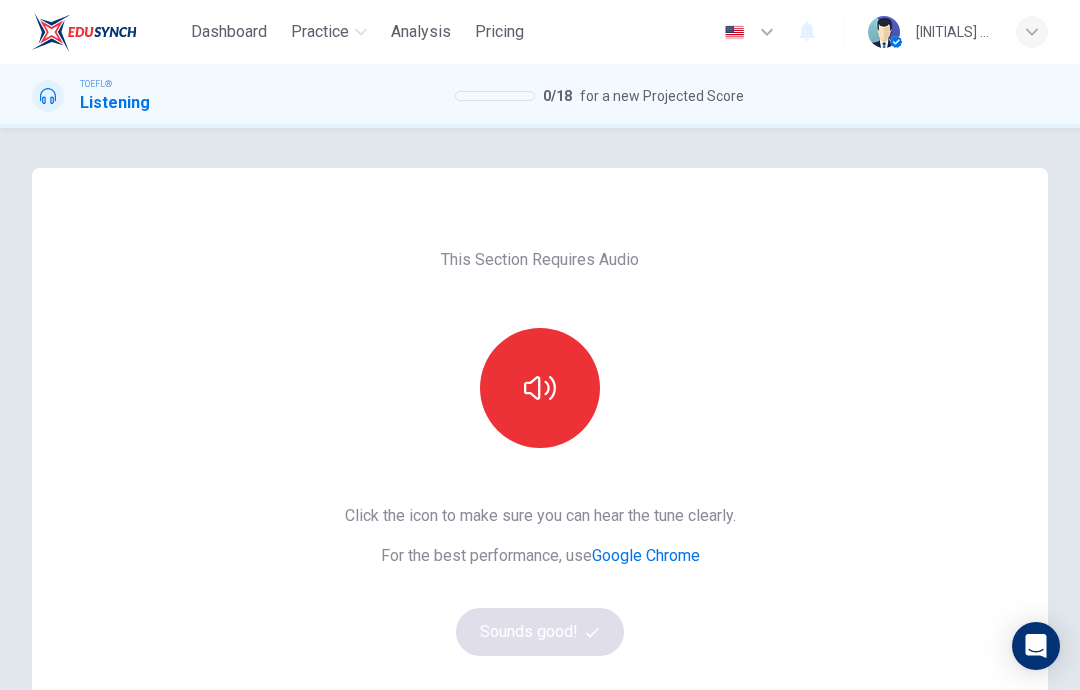 click at bounding box center (540, 388) 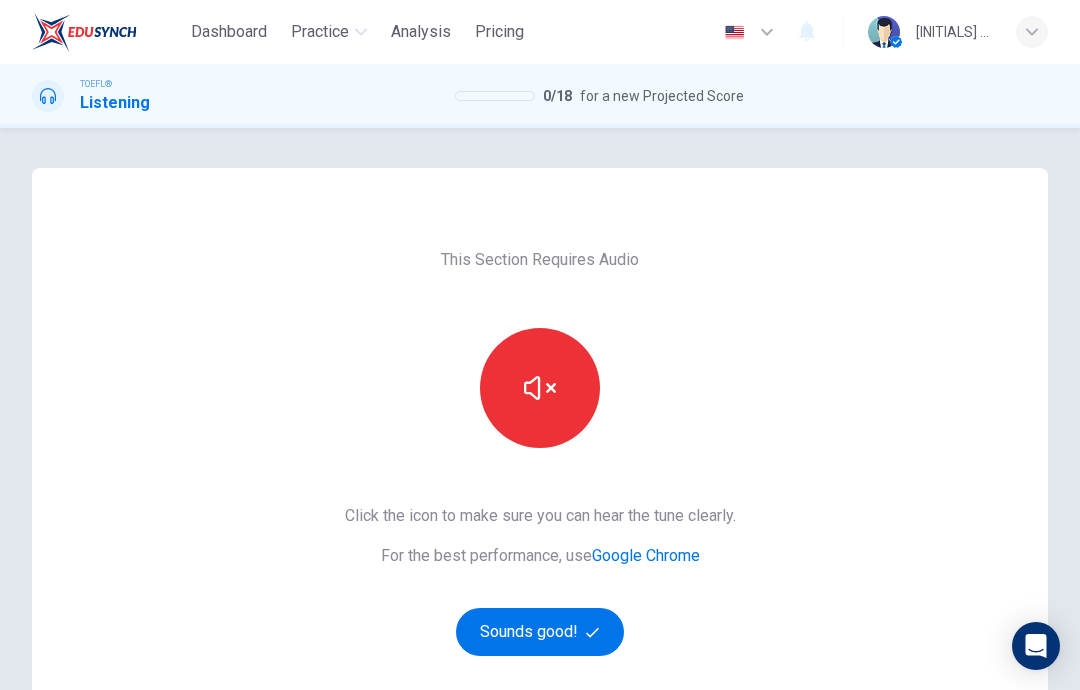 click on "Sounds good!" at bounding box center [540, 632] 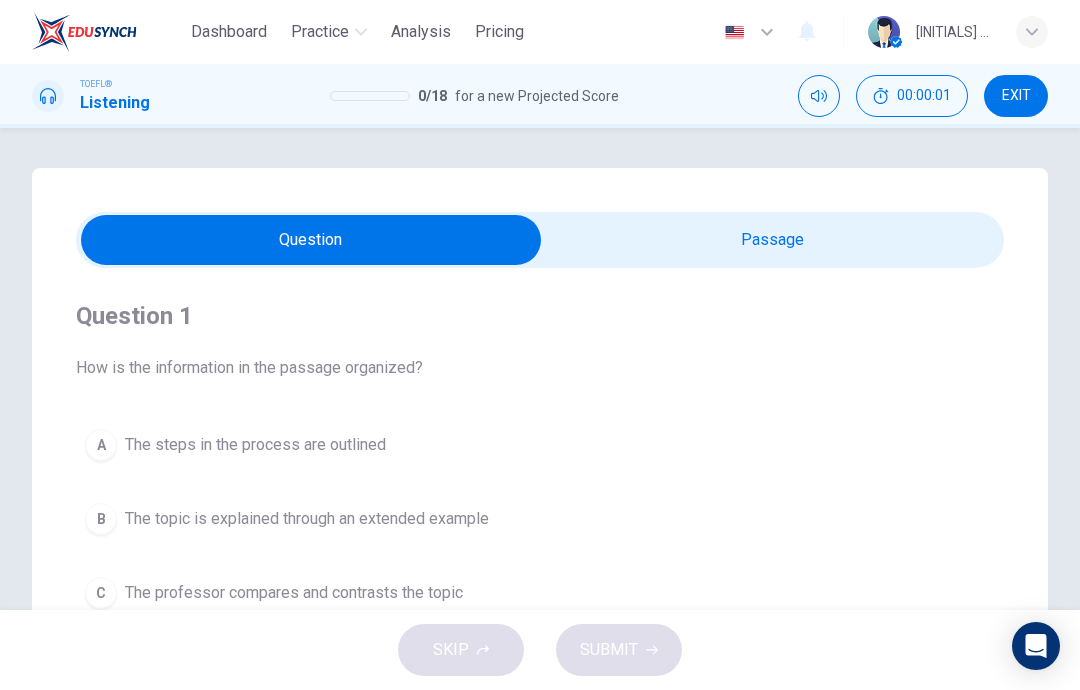 click at bounding box center [311, 240] 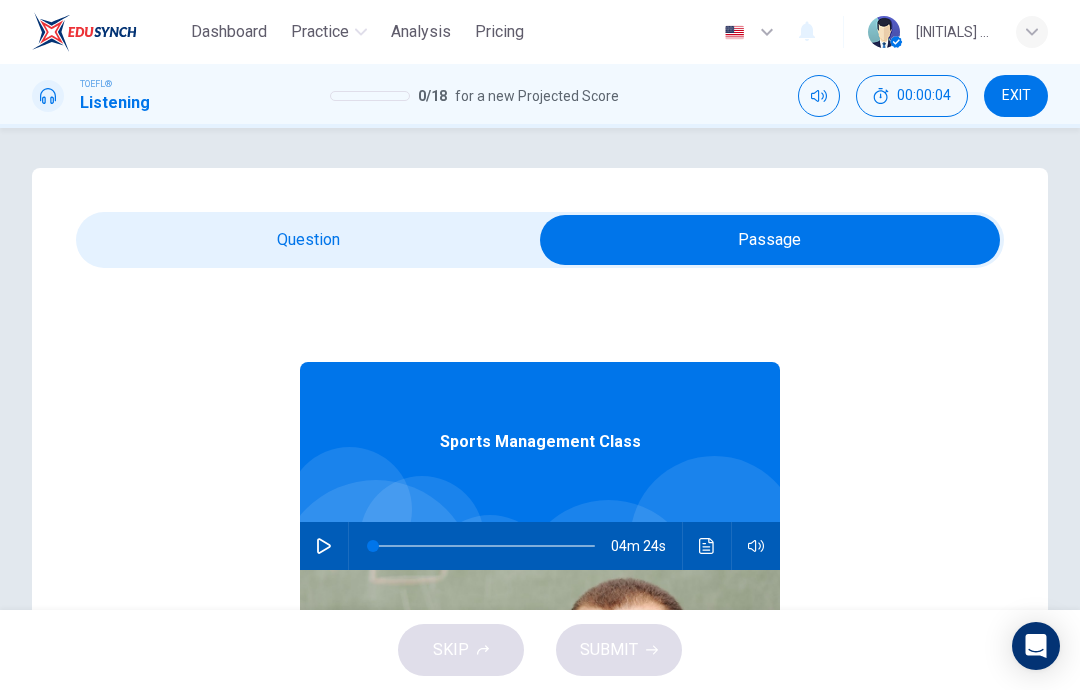click at bounding box center (324, 546) 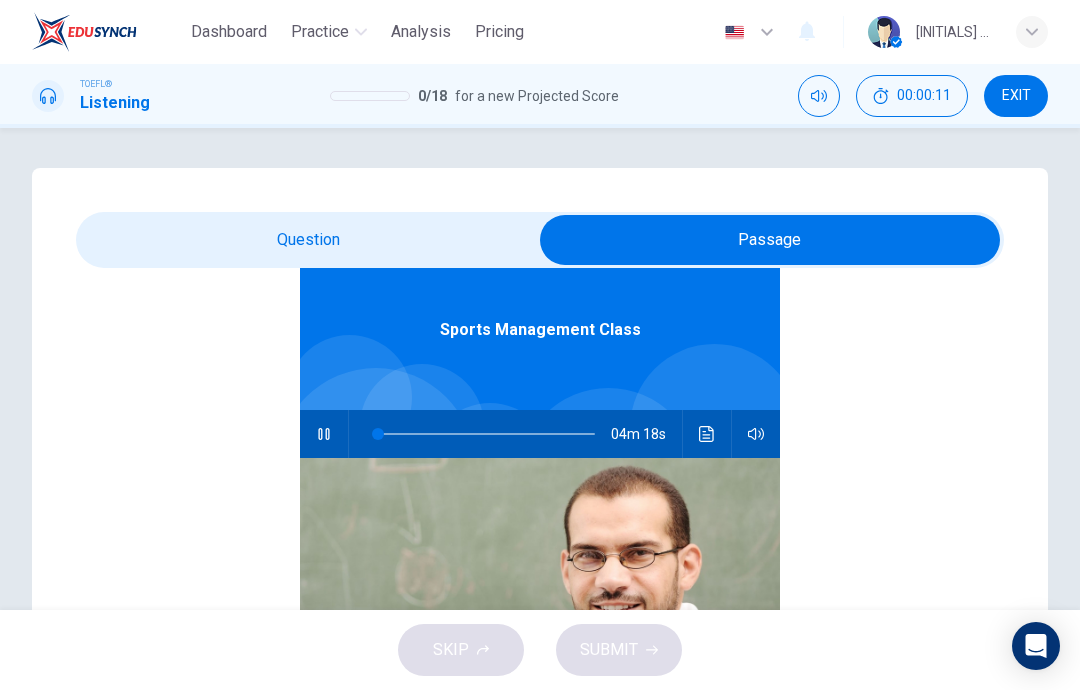 scroll, scrollTop: 90, scrollLeft: 0, axis: vertical 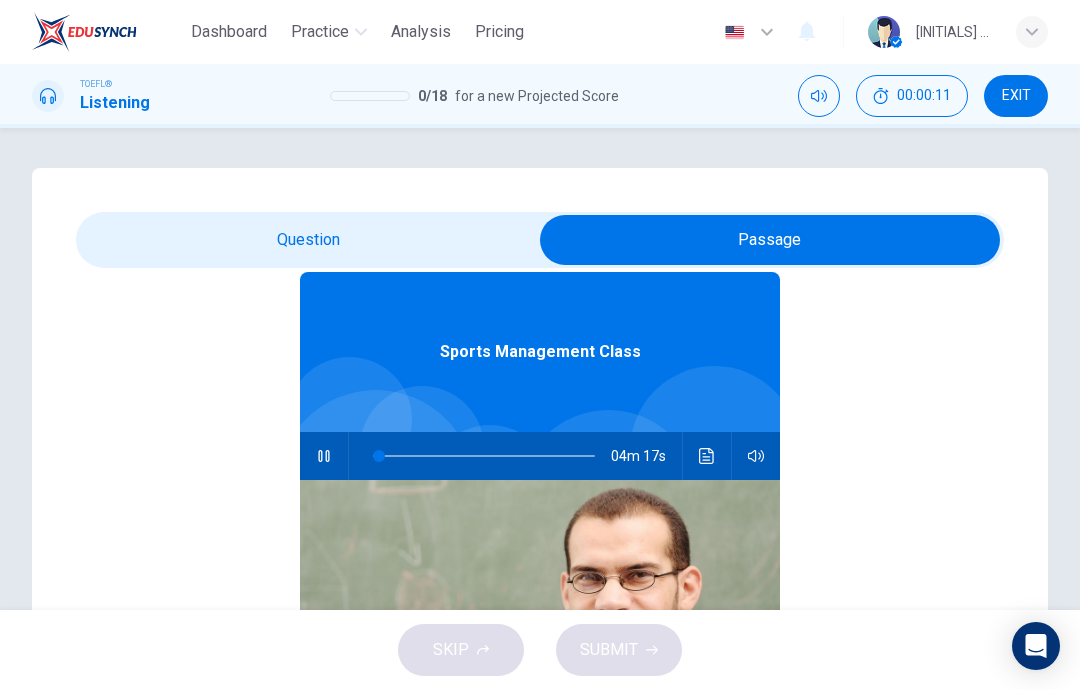 click at bounding box center (770, 240) 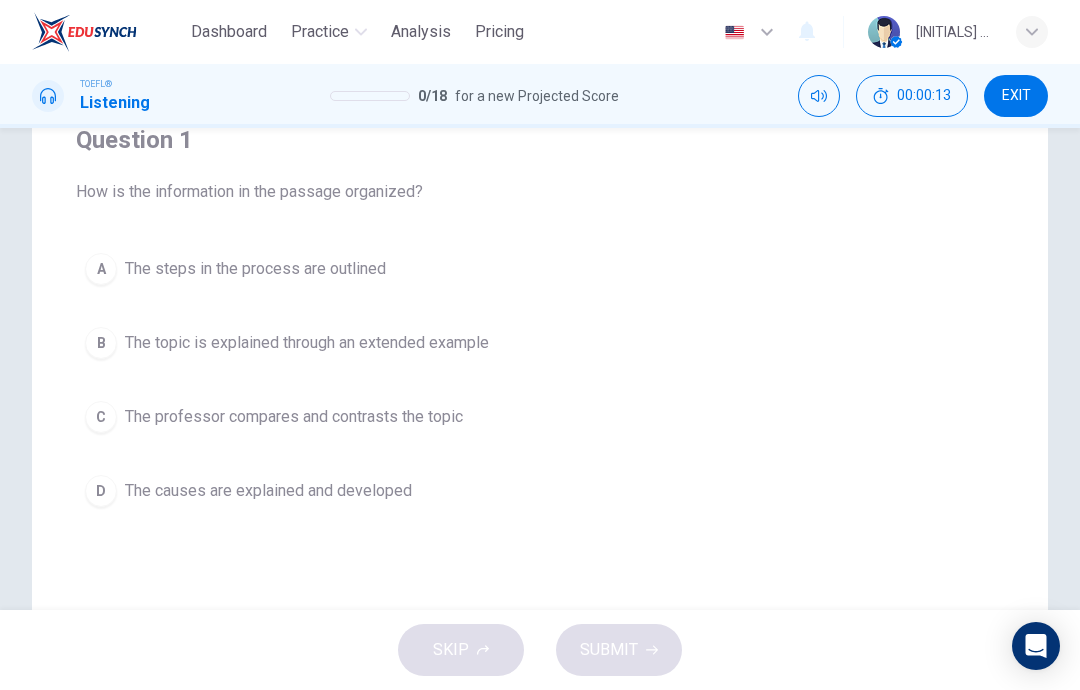 scroll, scrollTop: 153, scrollLeft: 0, axis: vertical 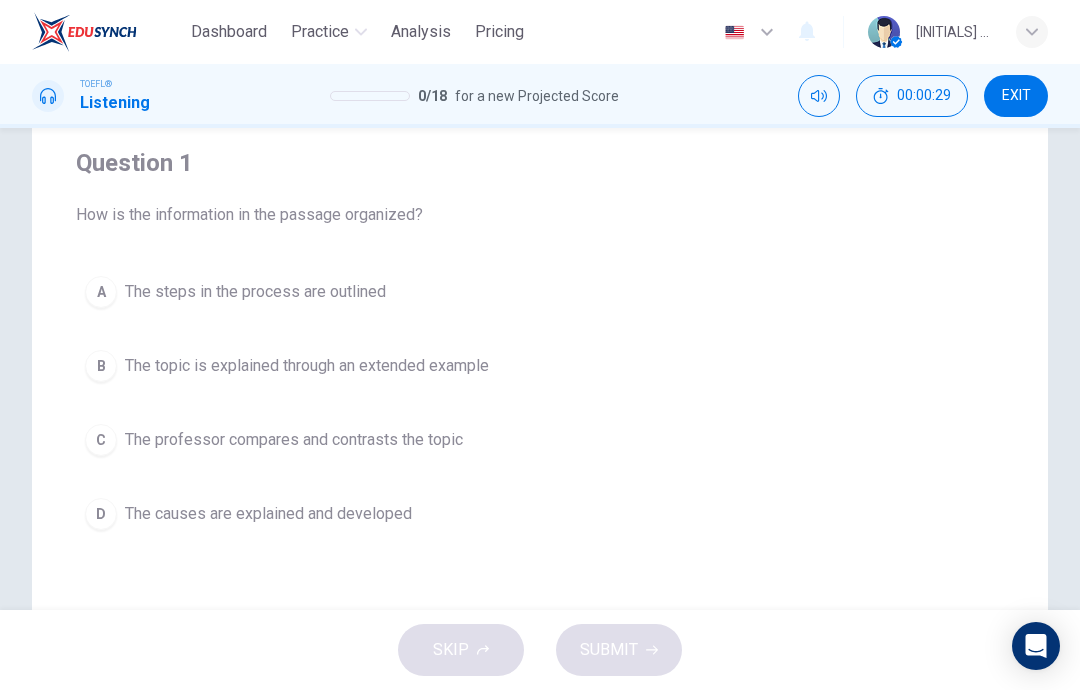click on "D The causes are explained and developed" at bounding box center [540, 514] 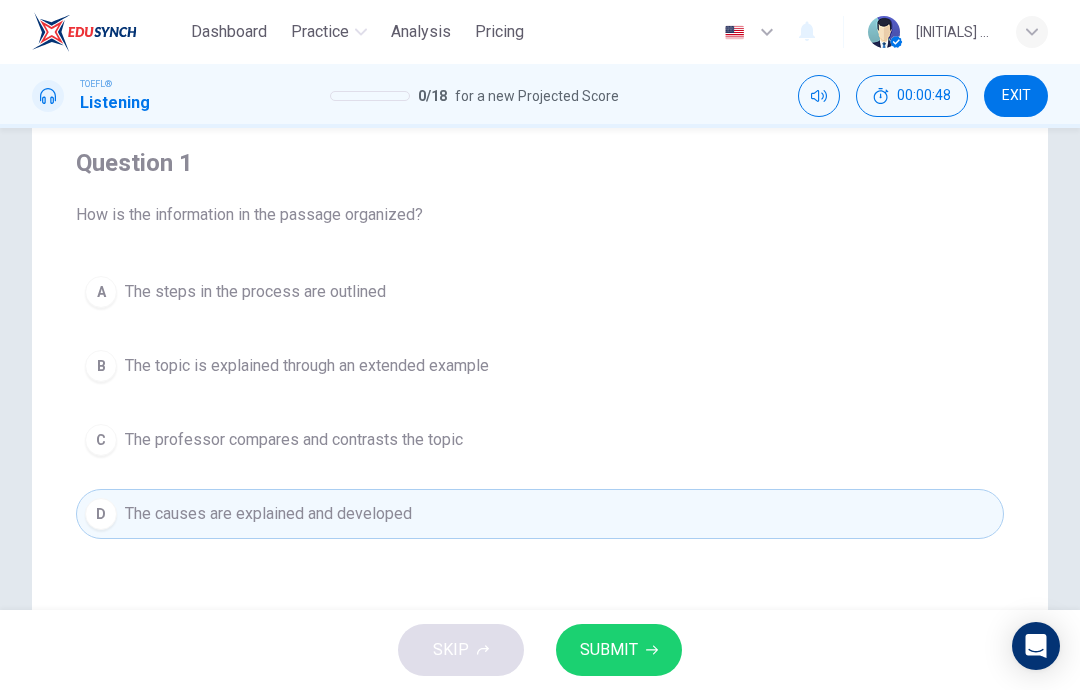 click on "SUBMIT" at bounding box center [609, 650] 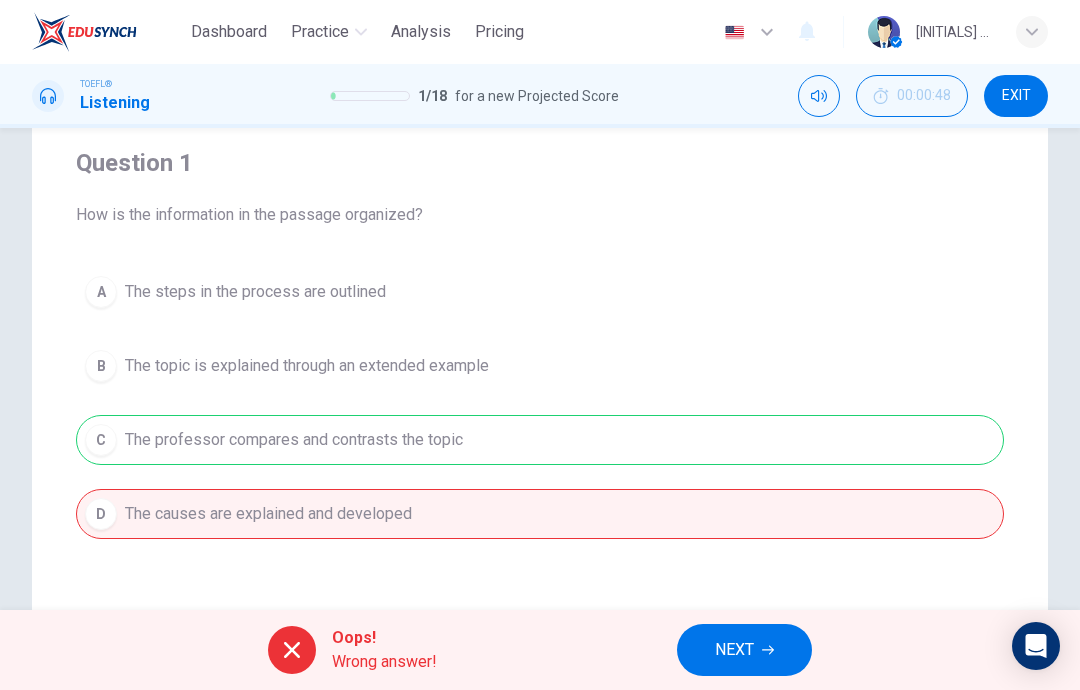 click on "NEXT" at bounding box center (734, 650) 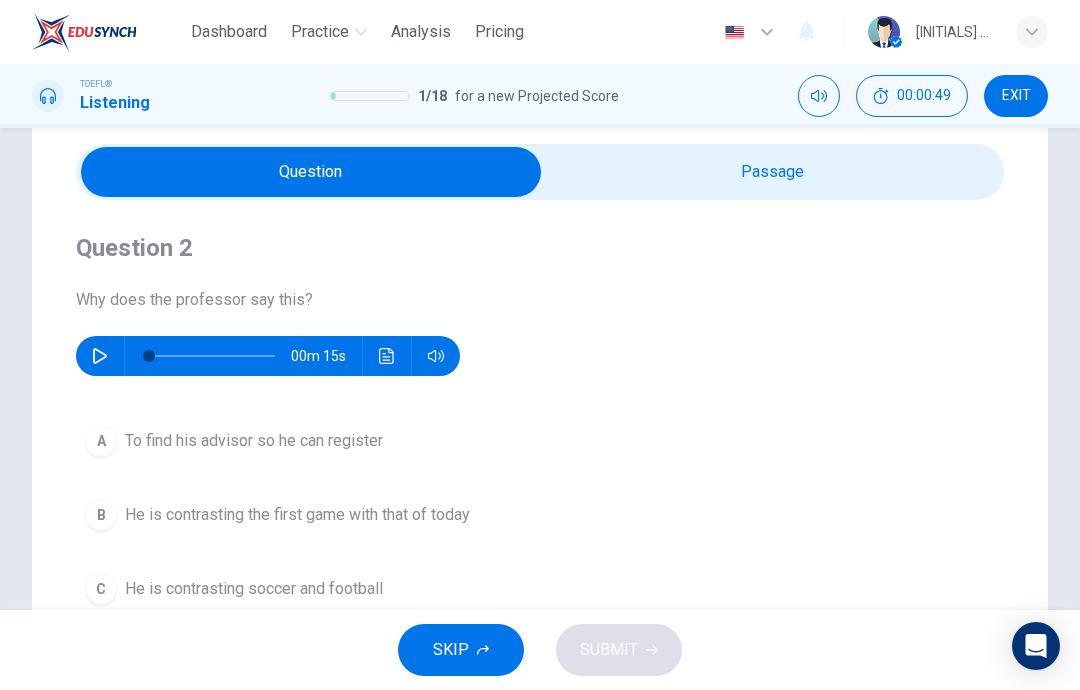 scroll, scrollTop: 58, scrollLeft: 0, axis: vertical 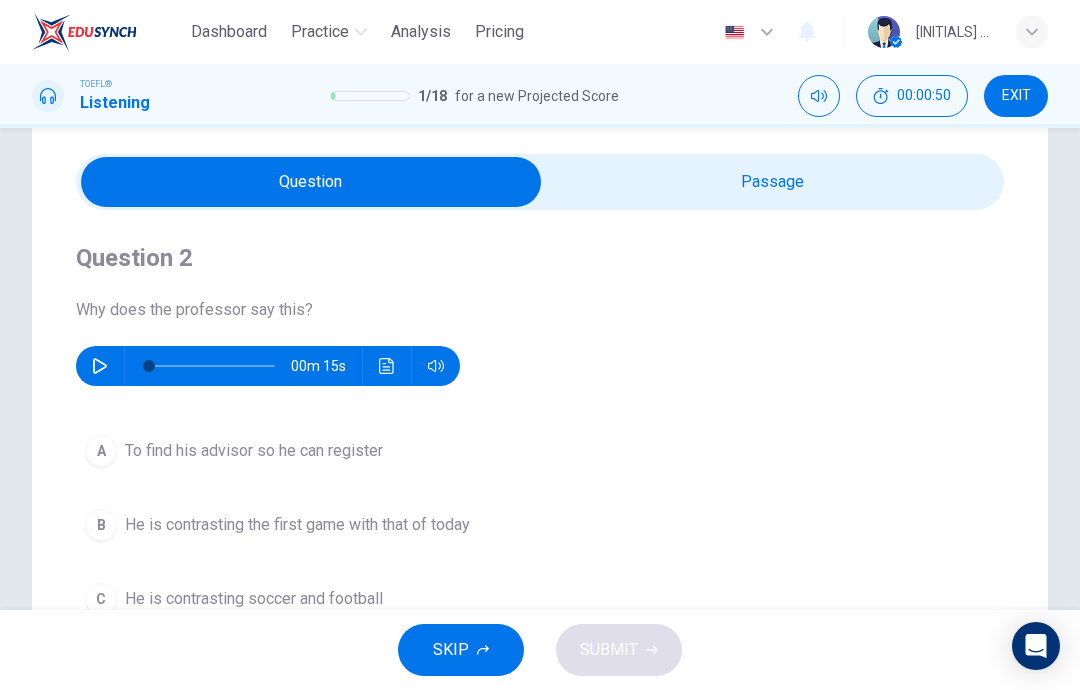 click at bounding box center [311, 182] 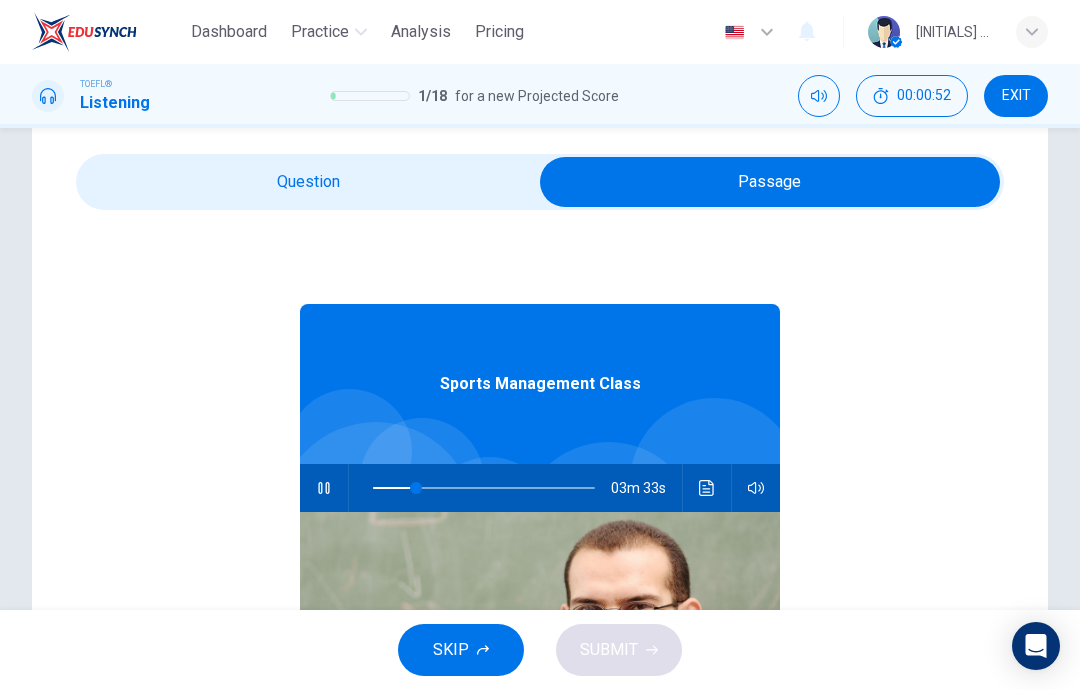 click at bounding box center (324, 488) 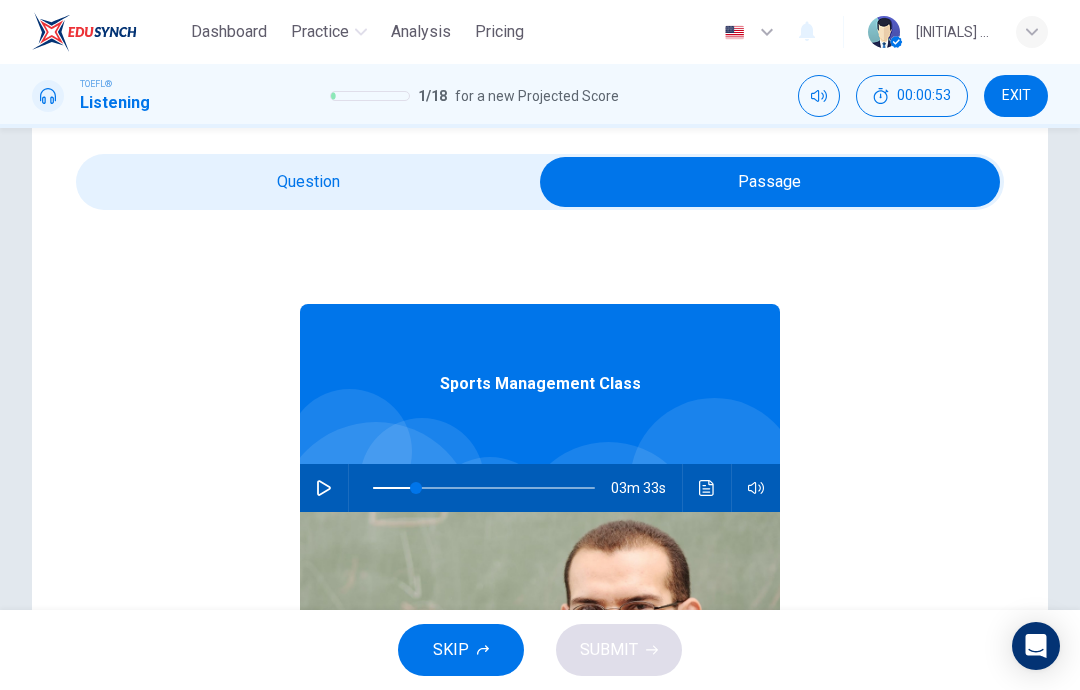 click at bounding box center [770, 182] 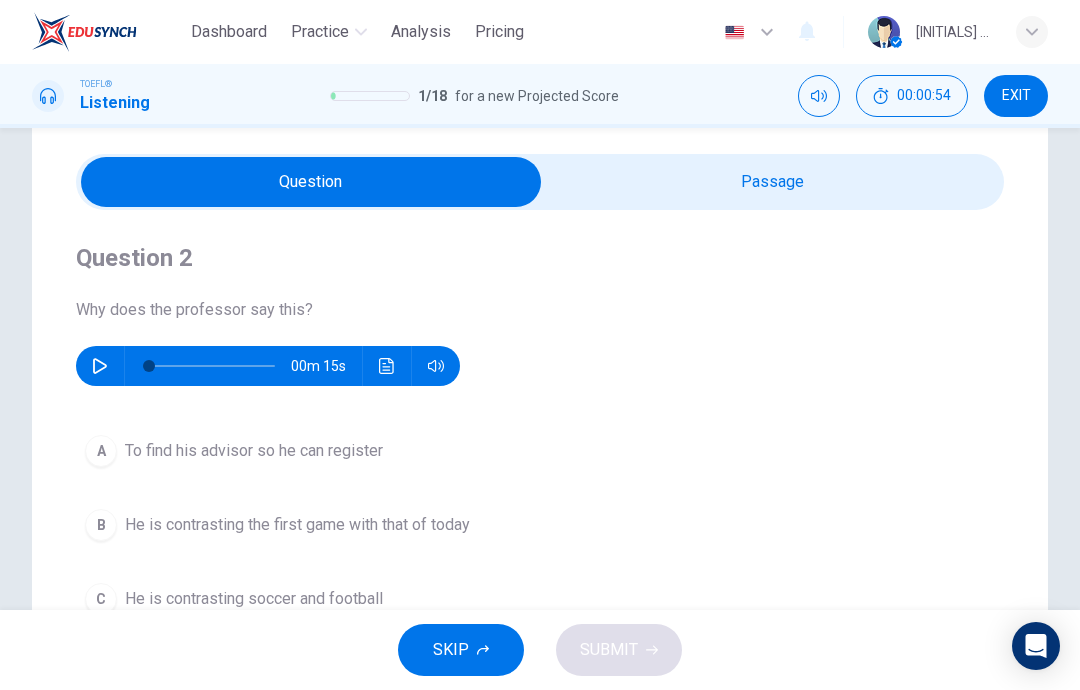 click at bounding box center (100, 366) 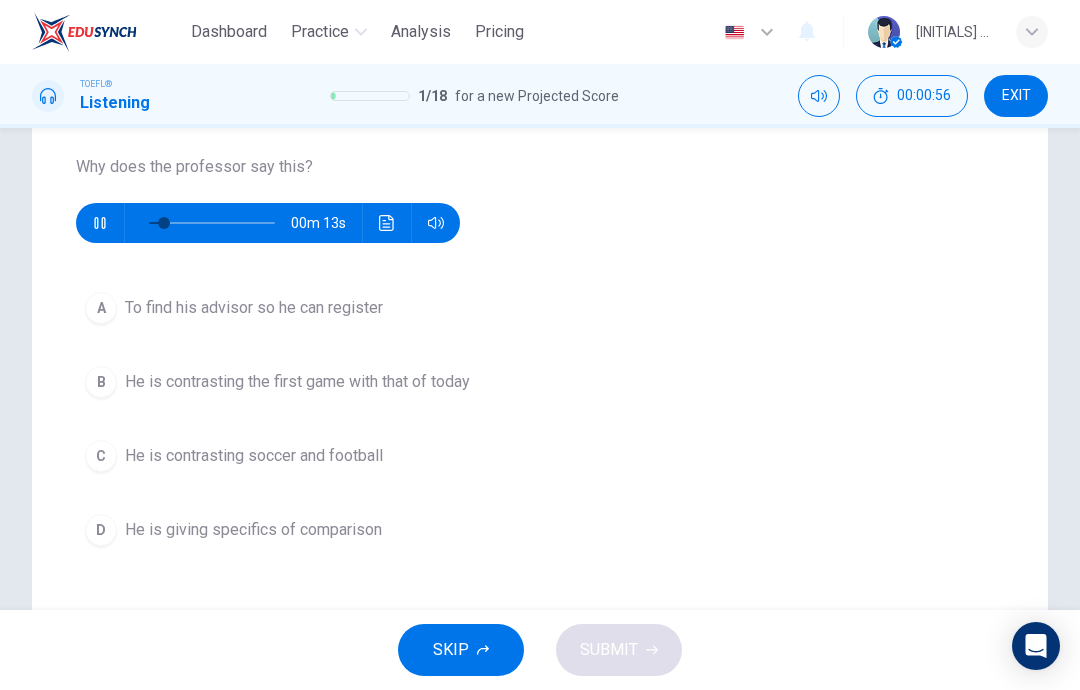 scroll, scrollTop: 204, scrollLeft: 0, axis: vertical 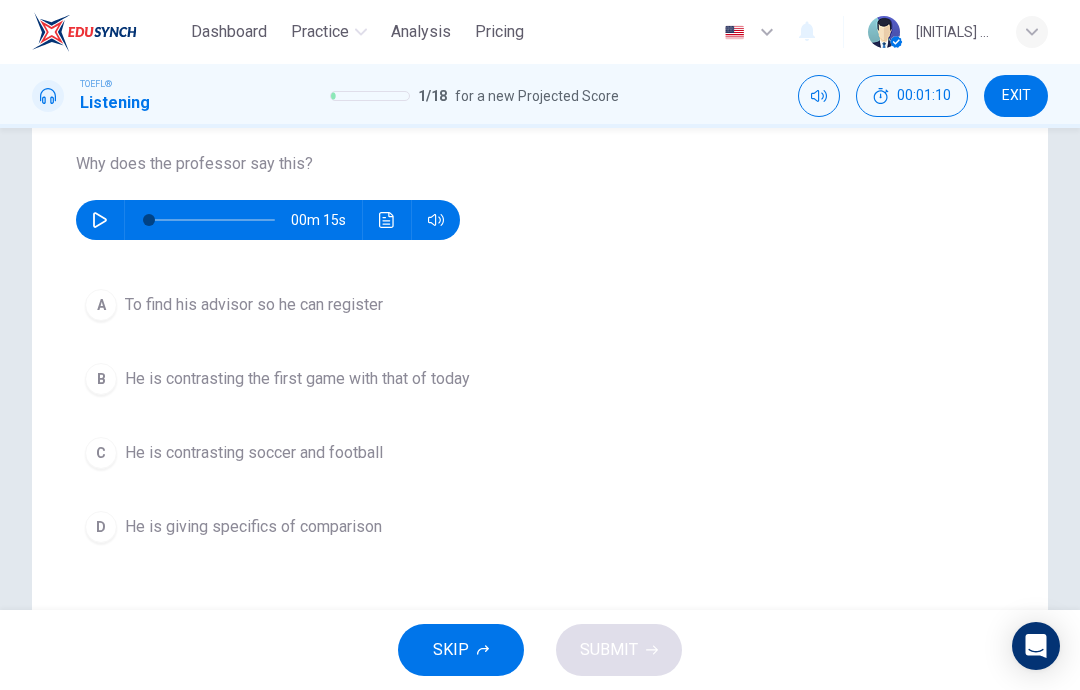 click at bounding box center (387, 220) 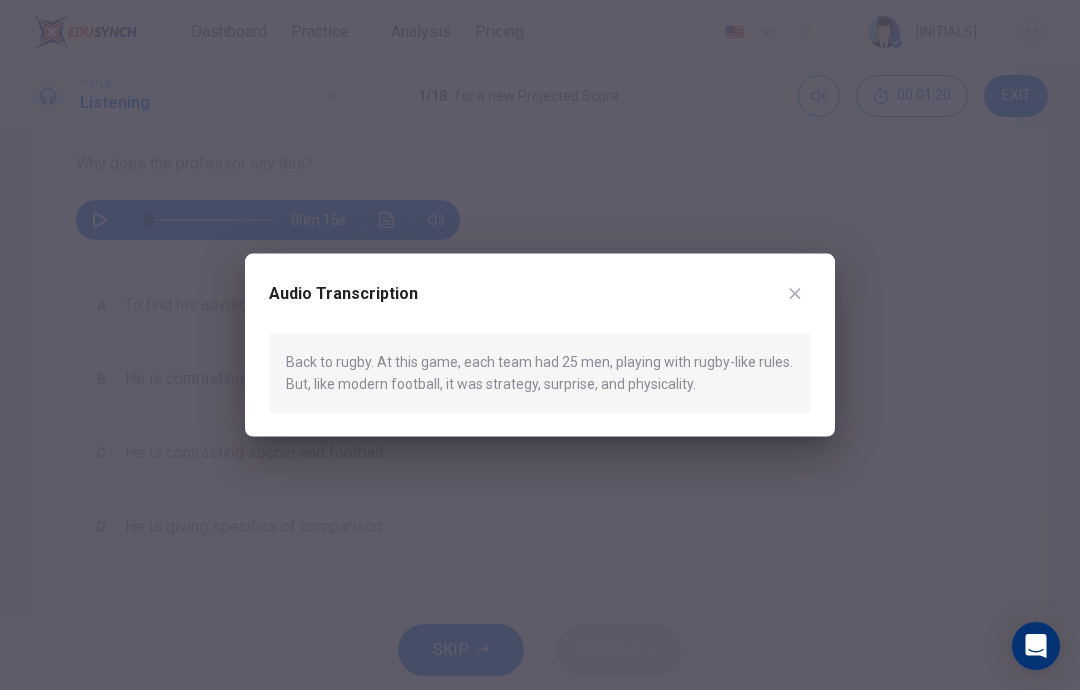 click on "Audio Transcription Back to rugby. At this game, each team had 25 men, playing with rugby-like rules. But, like modern football, it was strategy, surprise, and physicality." at bounding box center (540, 345) 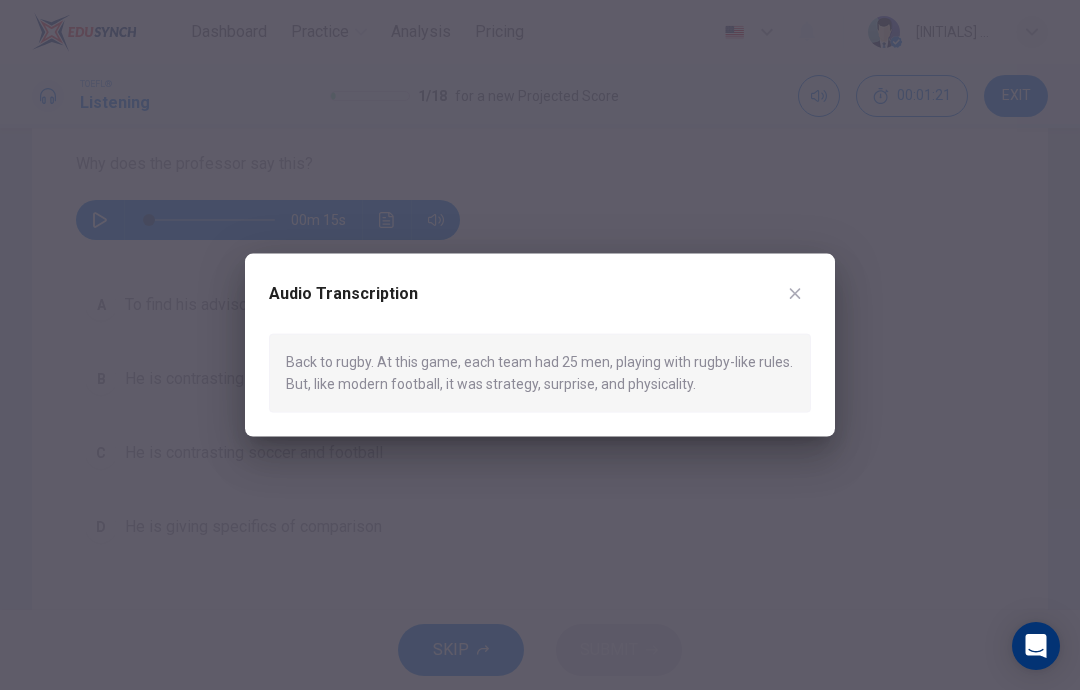 click on "Audio Transcription Back to rugby. At this game, each team had 25 men, playing with rugby-like rules. But, like modern football, it was strategy, surprise, and physicality." at bounding box center (540, 345) 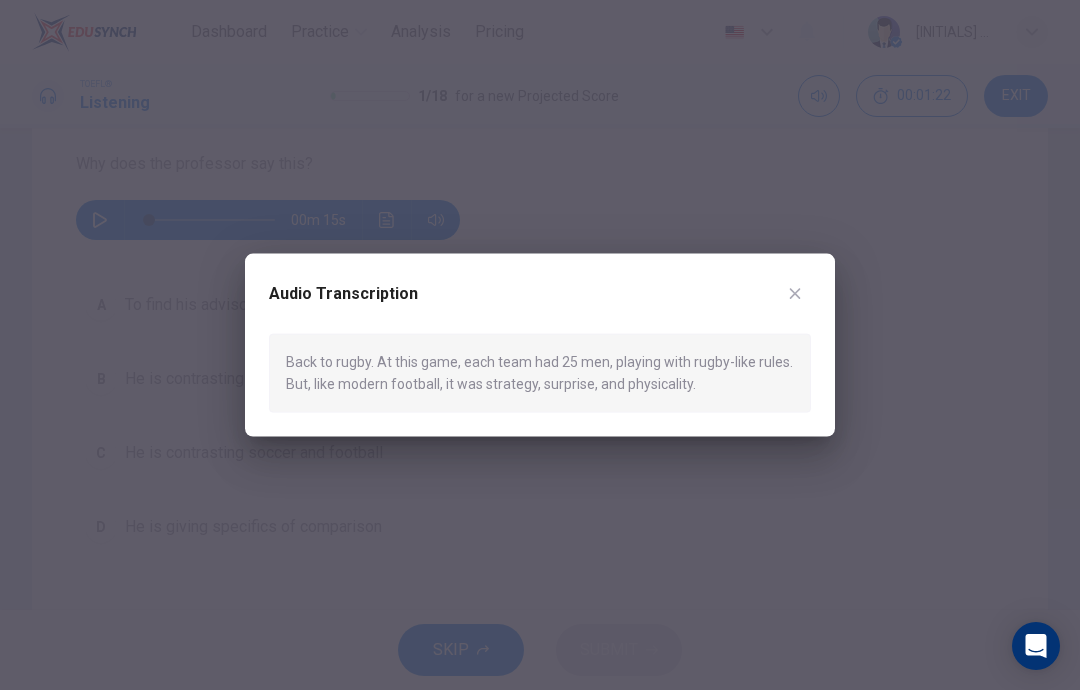 click on "Audio Transcription Back to rugby. At this game, each team had 25 men, playing with rugby-like rules. But, like modern football, it was strategy, surprise, and physicality." at bounding box center [540, 345] 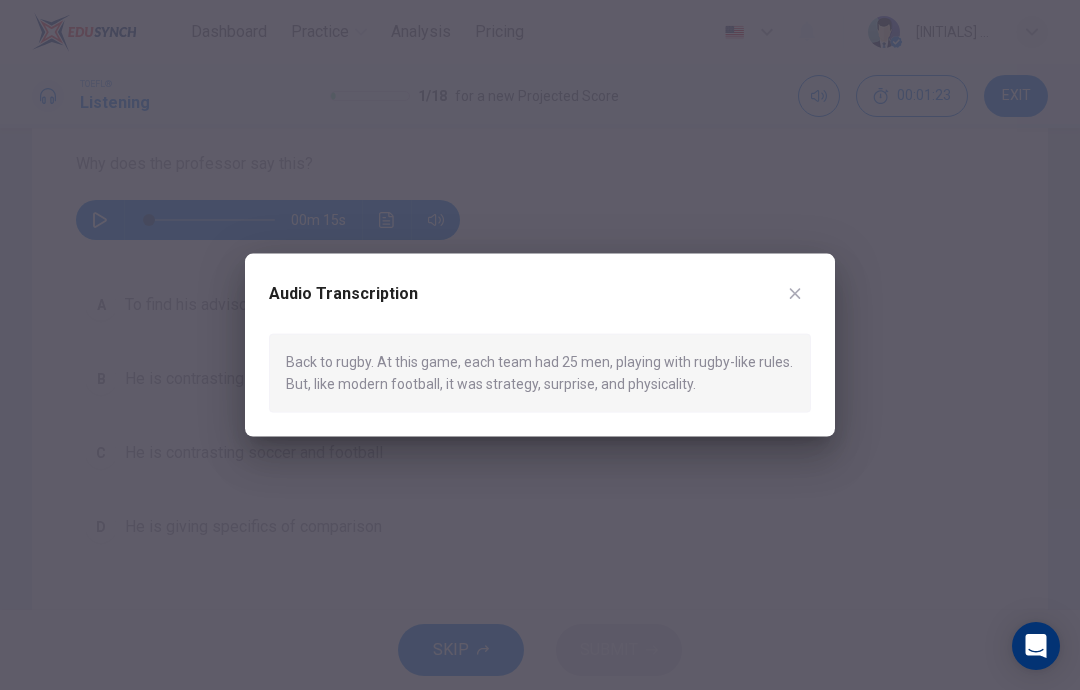 click at bounding box center (795, 294) 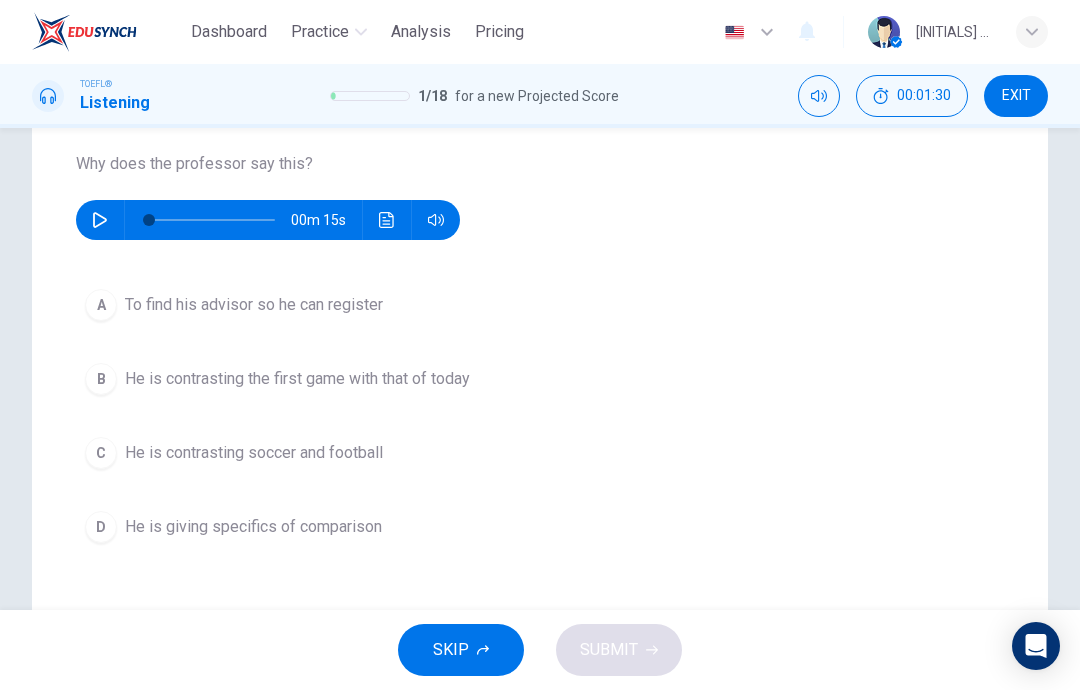 click on "He is contrasting the first game with that of today" at bounding box center [254, 305] 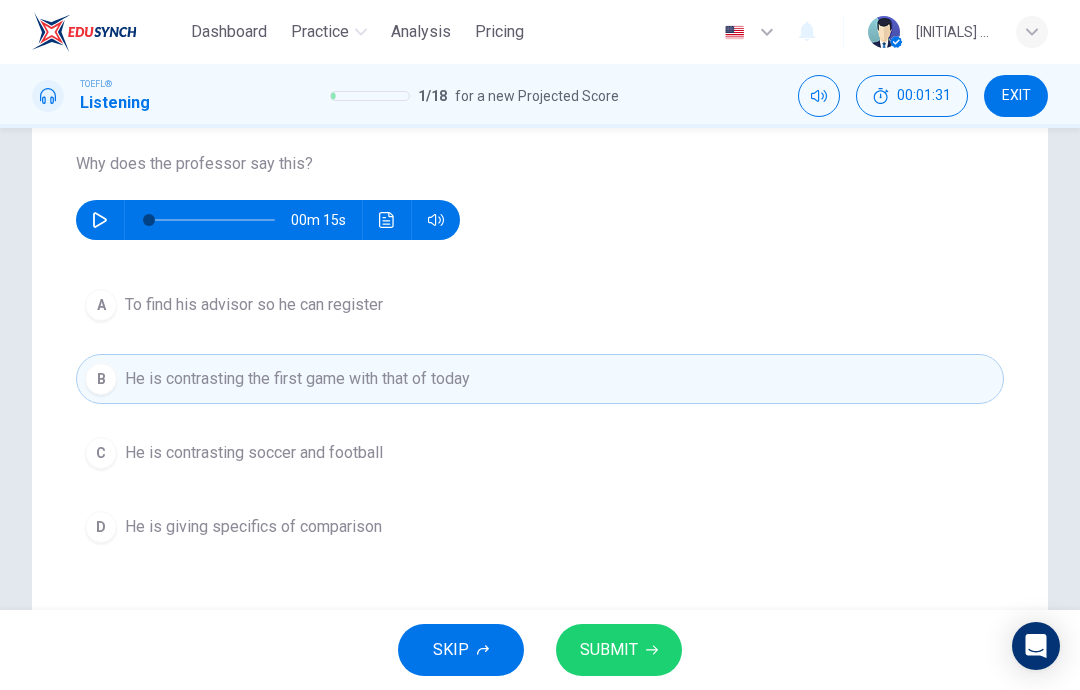 click on "SKIP SUBMIT" at bounding box center (540, 650) 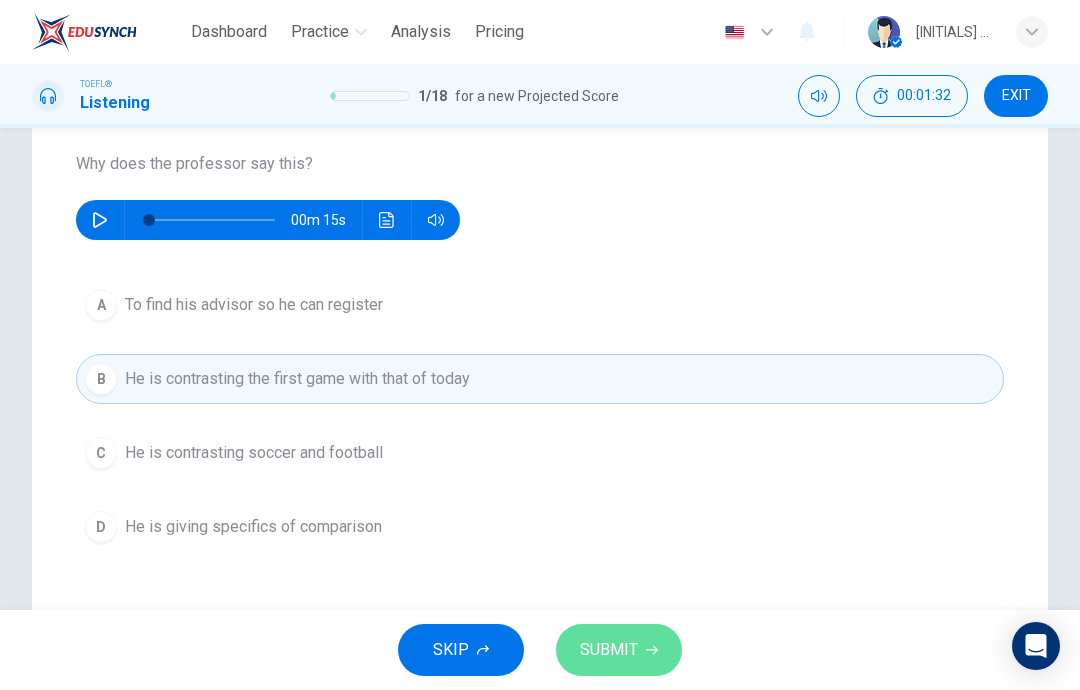 click at bounding box center [652, 650] 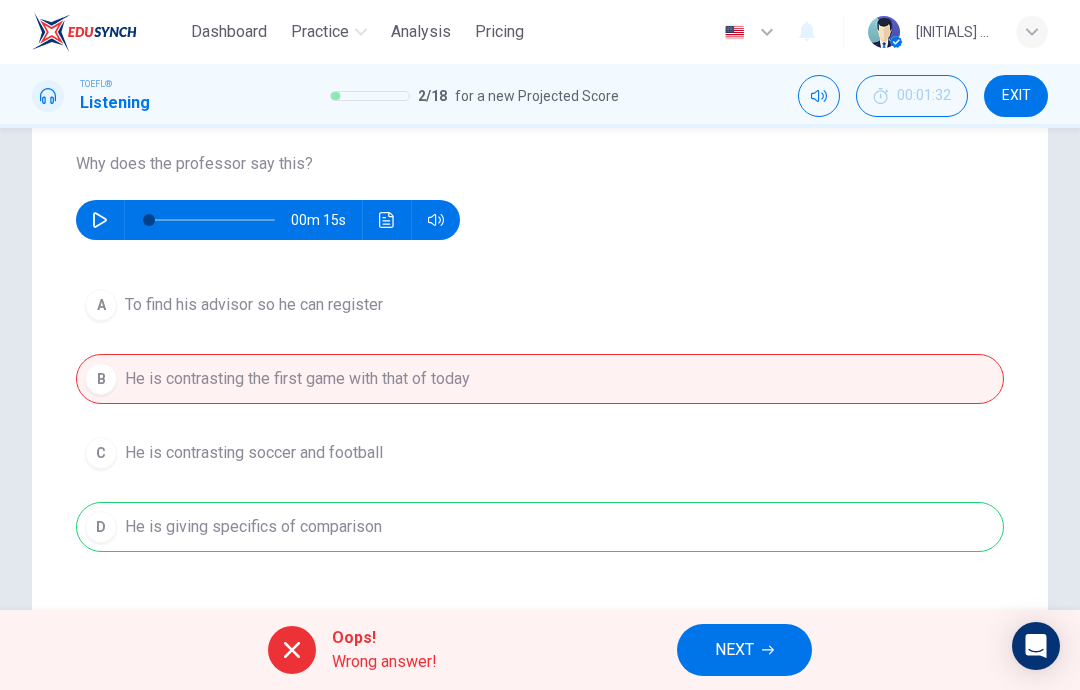 click on "NEXT" at bounding box center [744, 650] 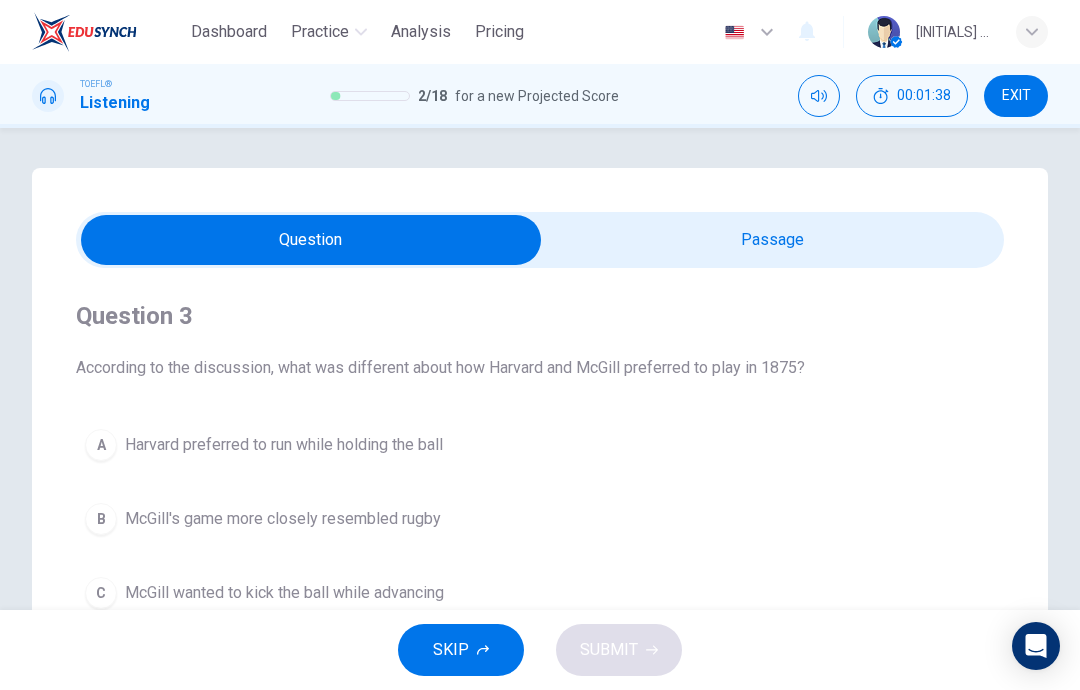 scroll, scrollTop: 0, scrollLeft: 0, axis: both 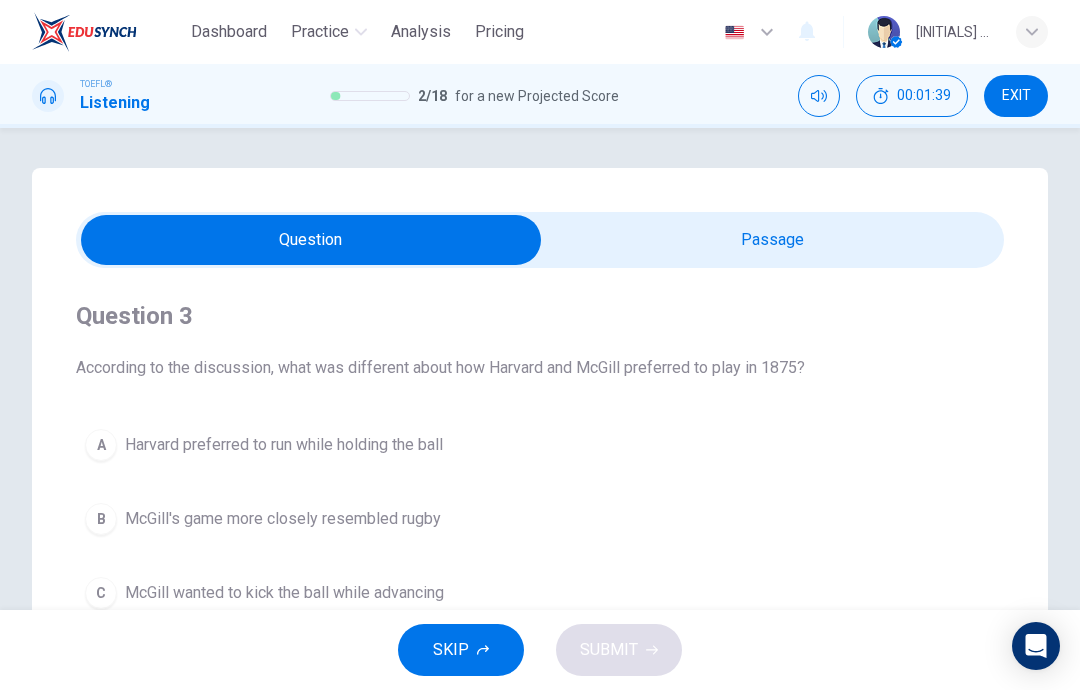 click at bounding box center (311, 240) 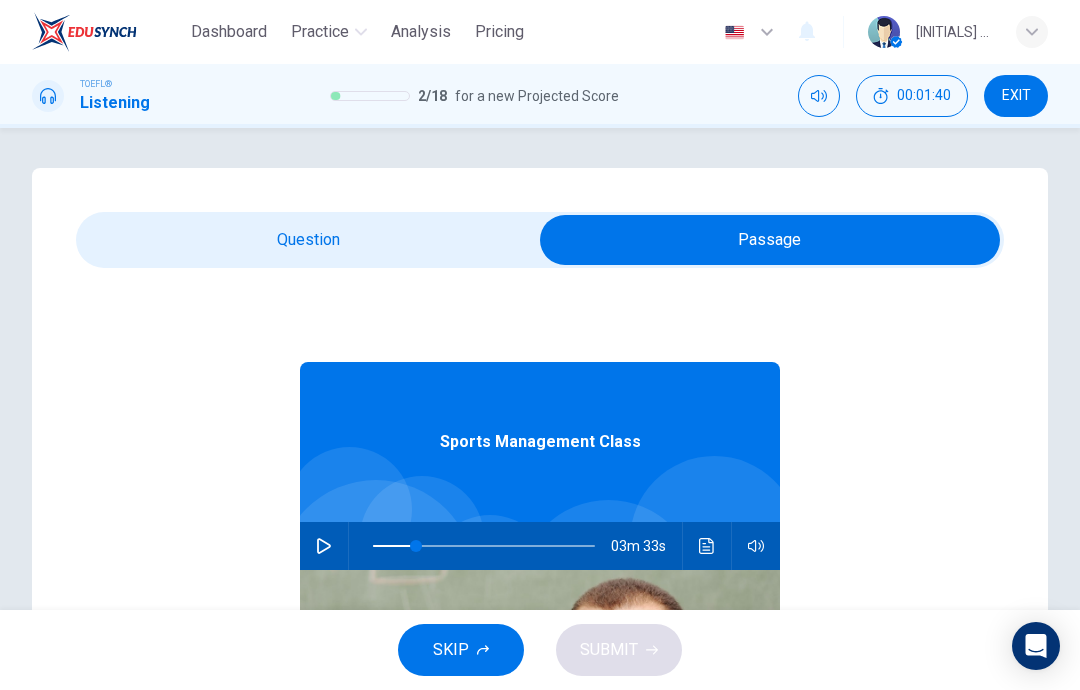 click at bounding box center (324, 546) 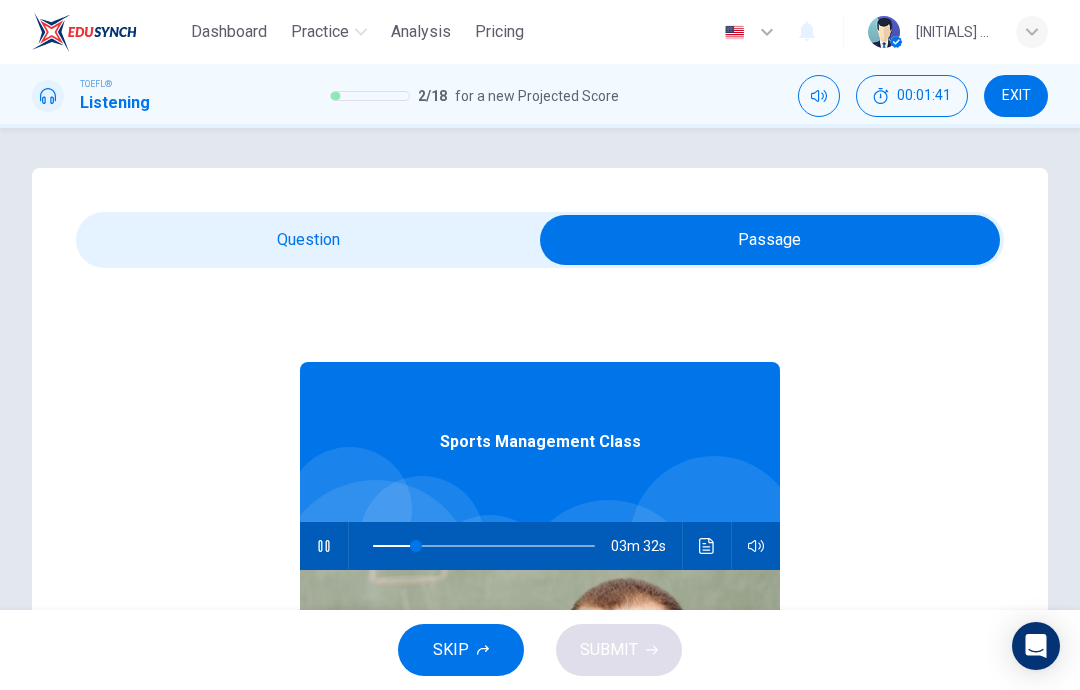 click at bounding box center (770, 240) 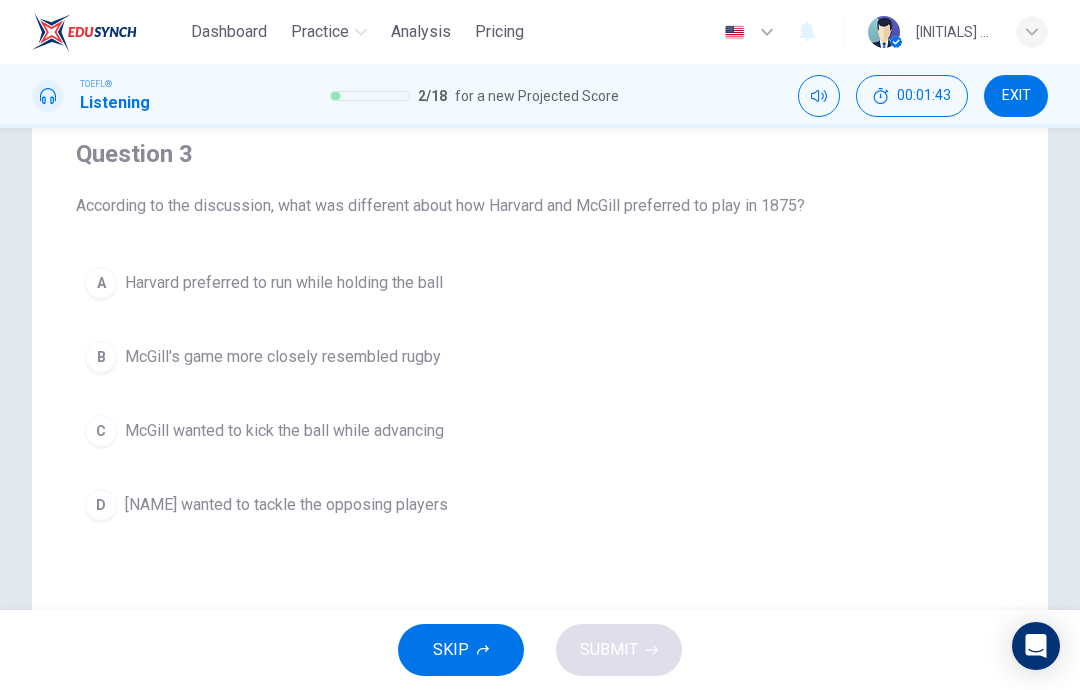 scroll, scrollTop: 152, scrollLeft: 0, axis: vertical 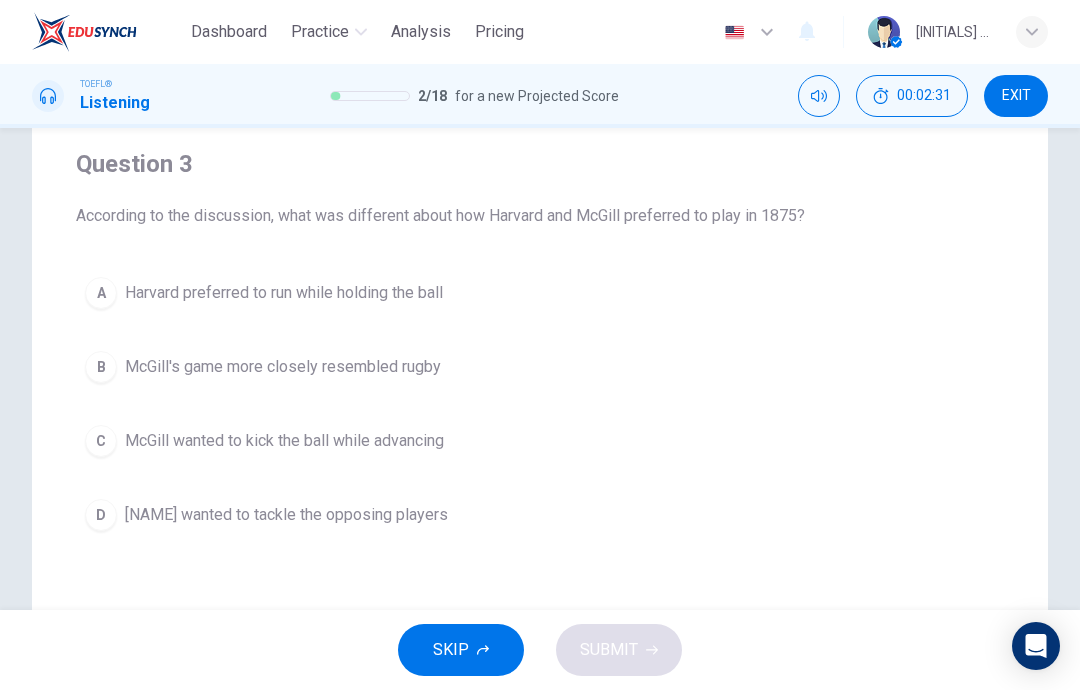 click on "D Harvard wanted to tackle the opposing players" at bounding box center [540, 515] 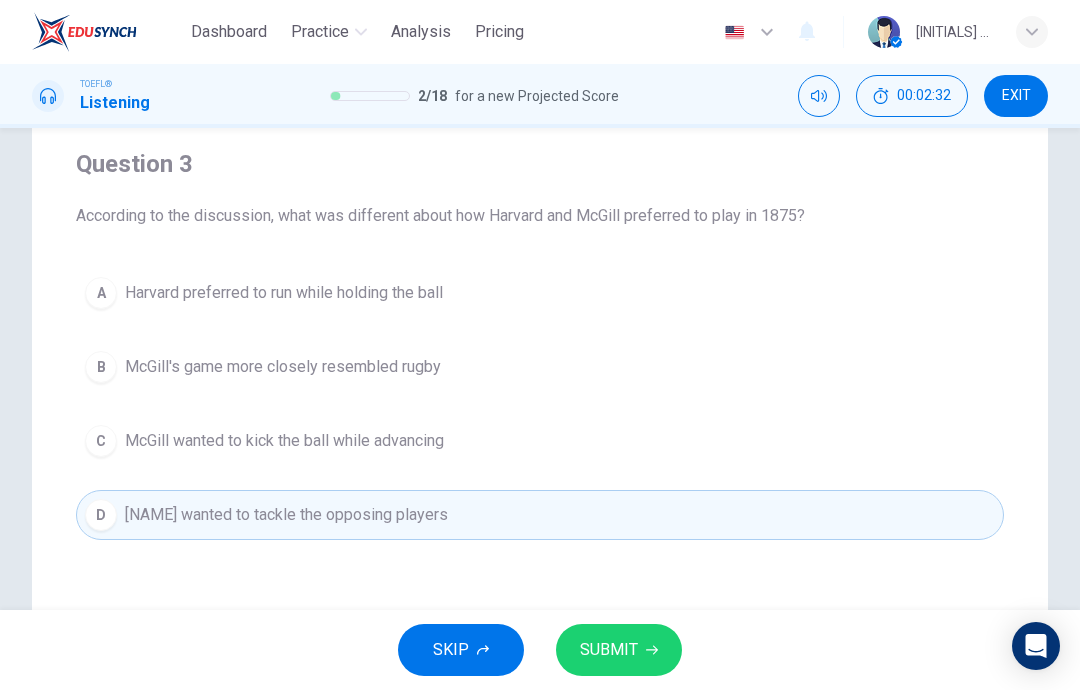 click on "SUBMIT" at bounding box center [609, 650] 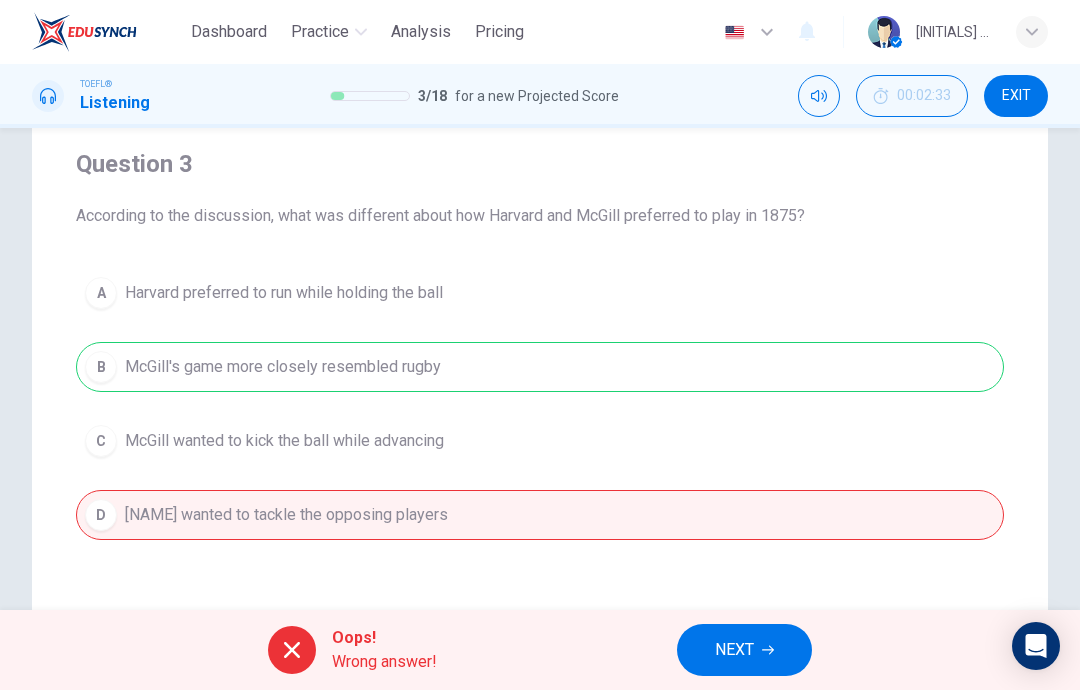 click on "NEXT" at bounding box center (734, 650) 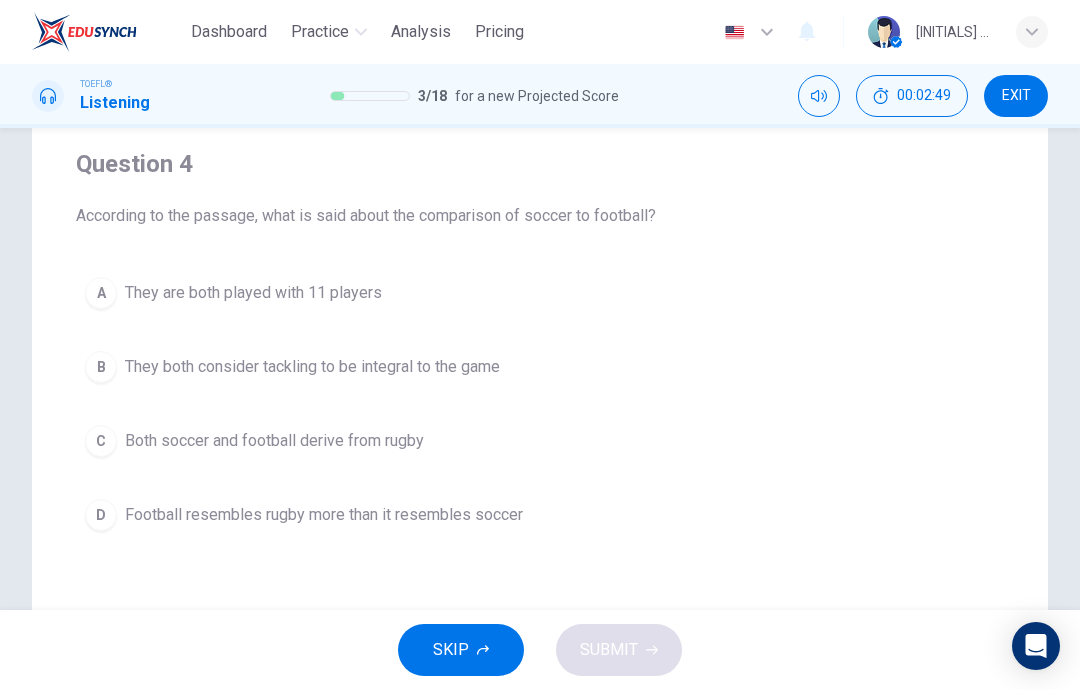 click on "Football resembles rugby more than it resembles soccer" at bounding box center (253, 293) 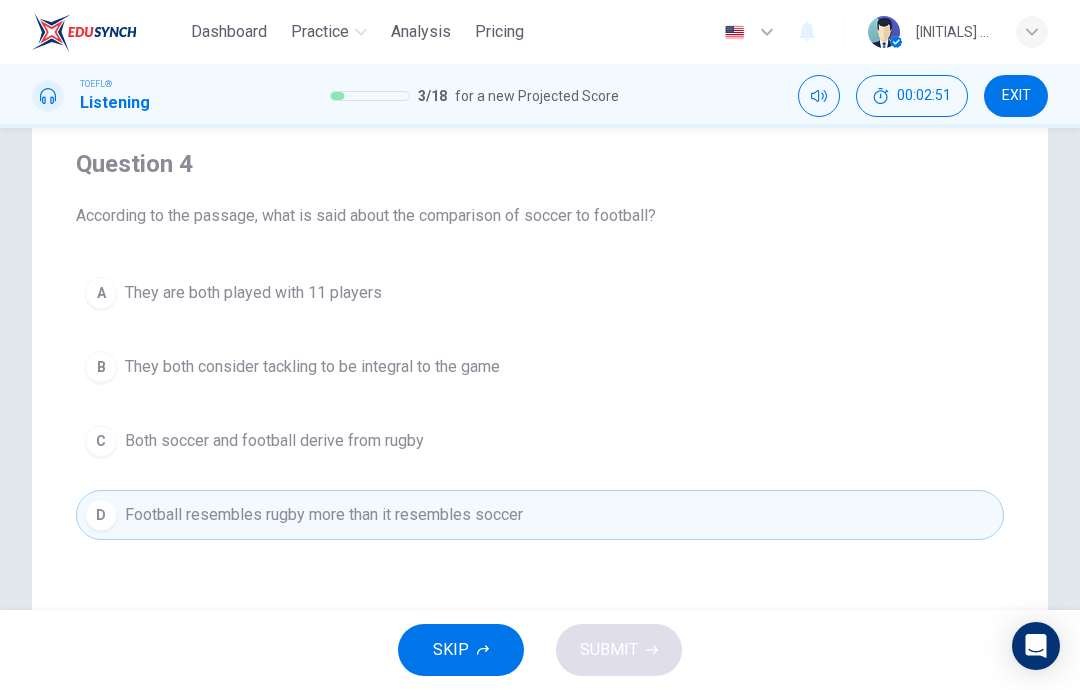 click on "They both consider tackling to be integral to the game" at bounding box center (253, 293) 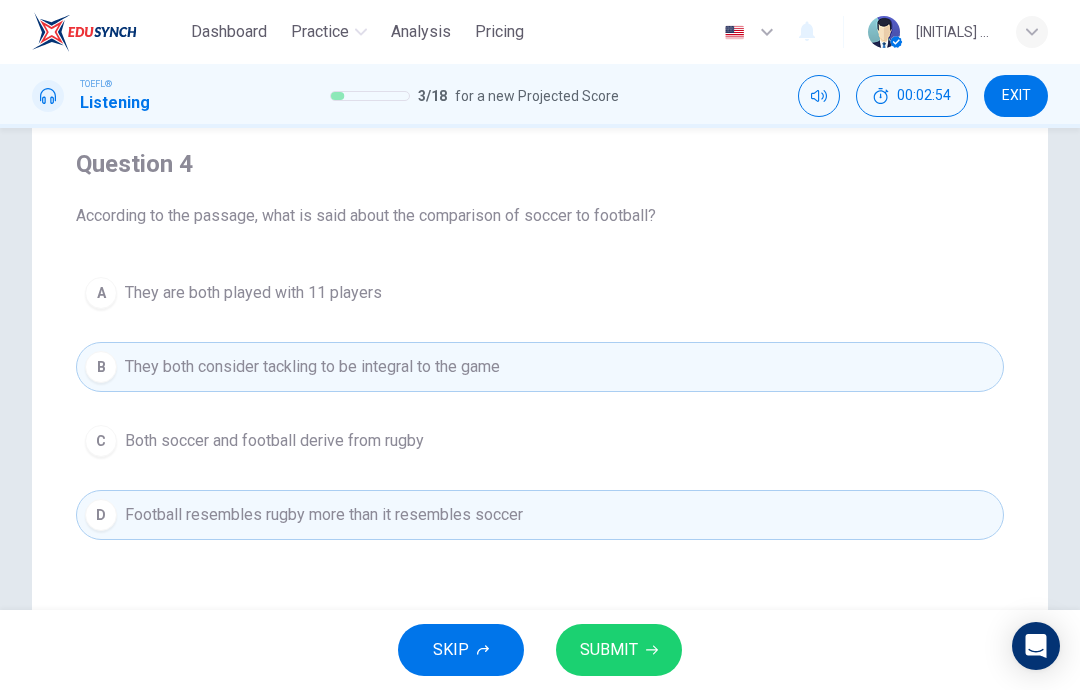 click on "C Both soccer and football derive from rugby" at bounding box center (540, 441) 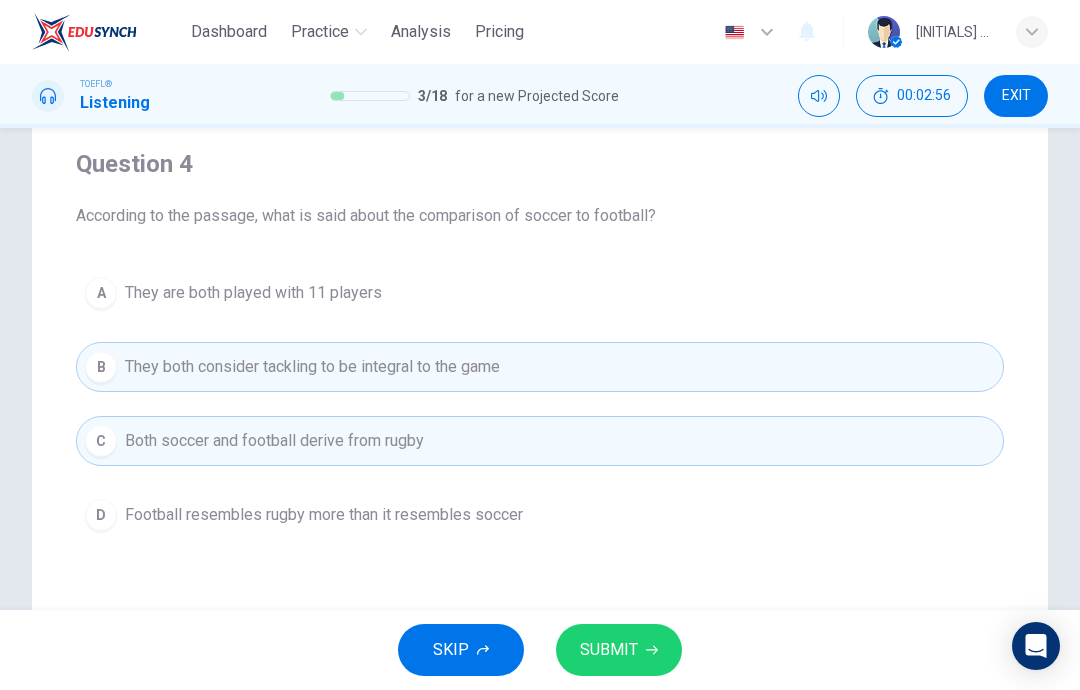click on "B They both consider tackling to be integral to the game" at bounding box center (540, 367) 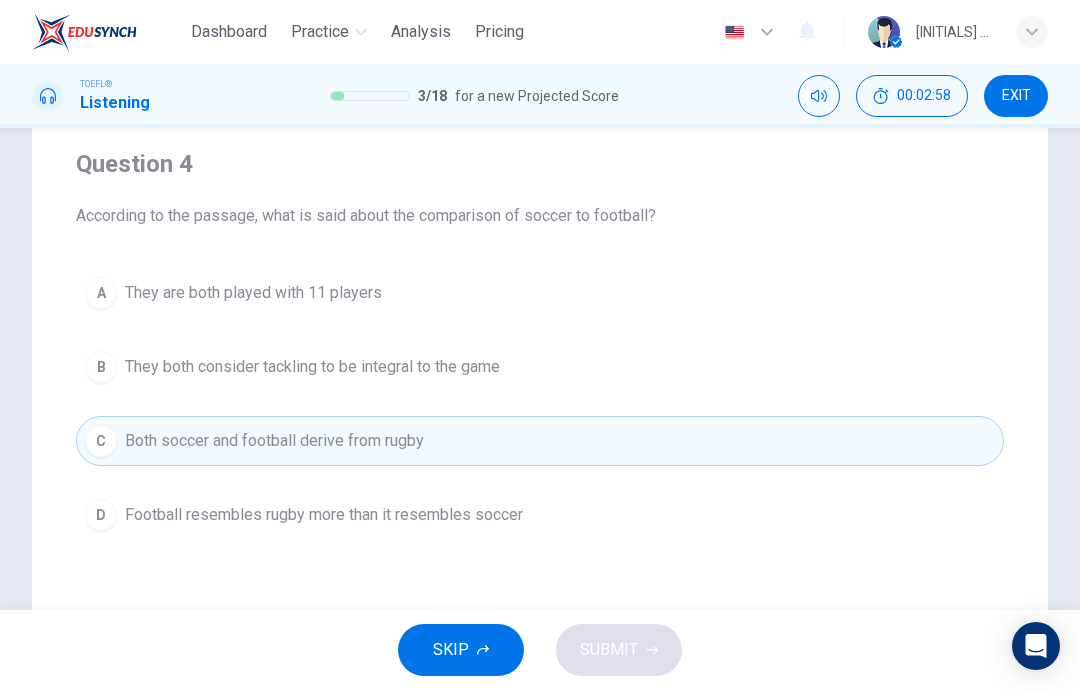 click on "Football resembles rugby more than it resembles soccer" at bounding box center [253, 293] 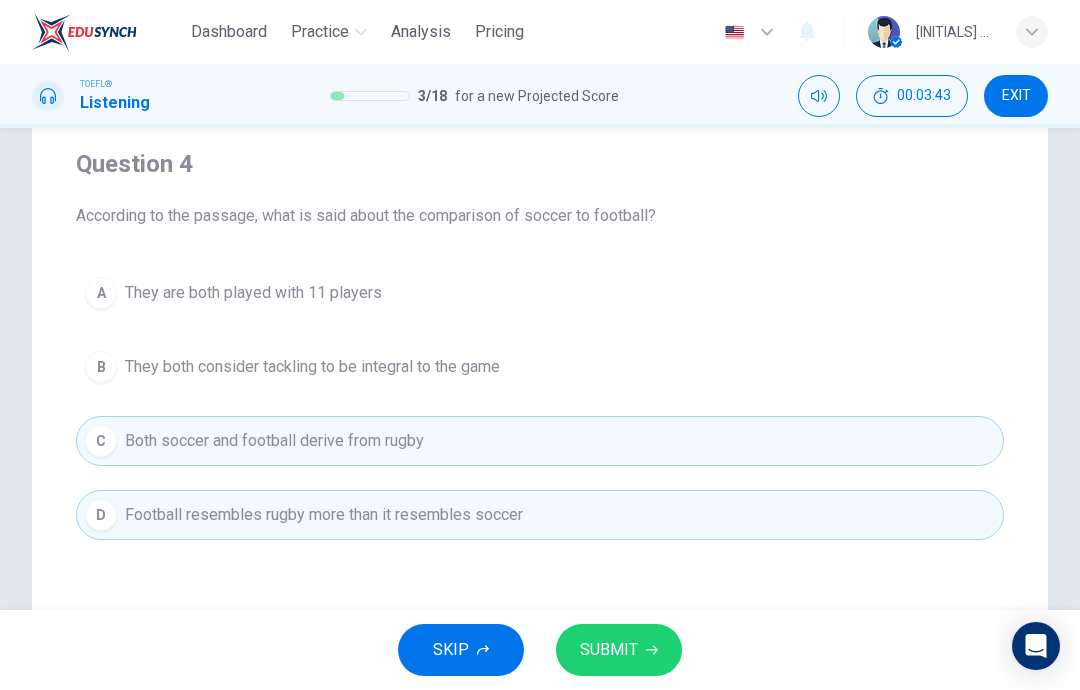 click on "SUBMIT" at bounding box center (609, 650) 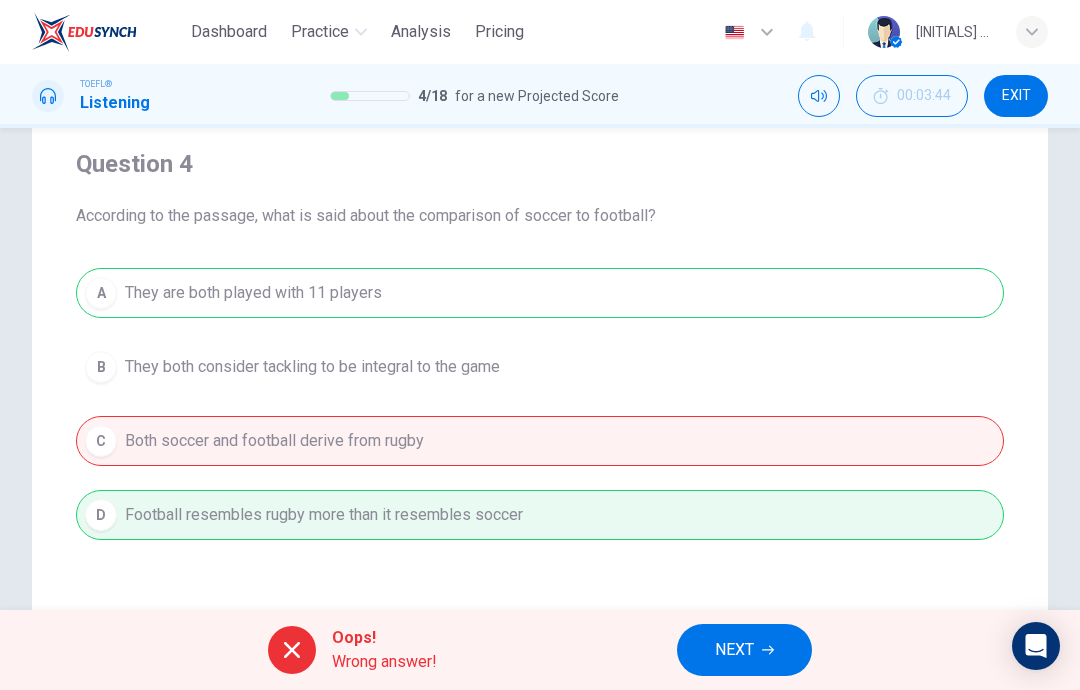 click on "NEXT" at bounding box center [744, 650] 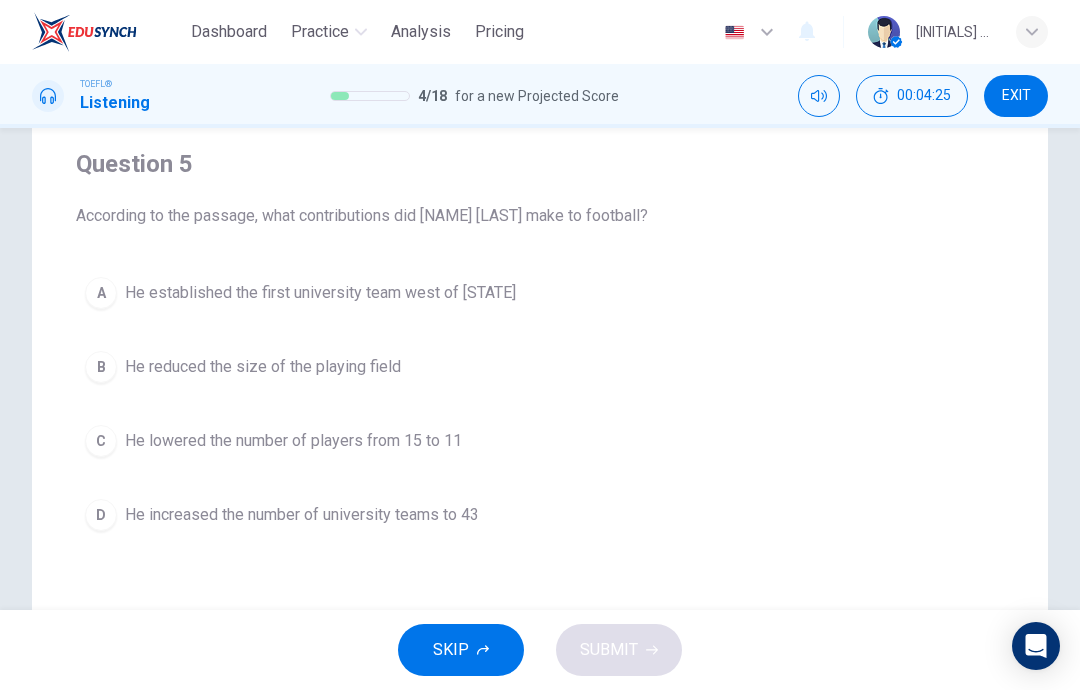 click on "A He established the first university team west of Pennsylvania" at bounding box center [540, 293] 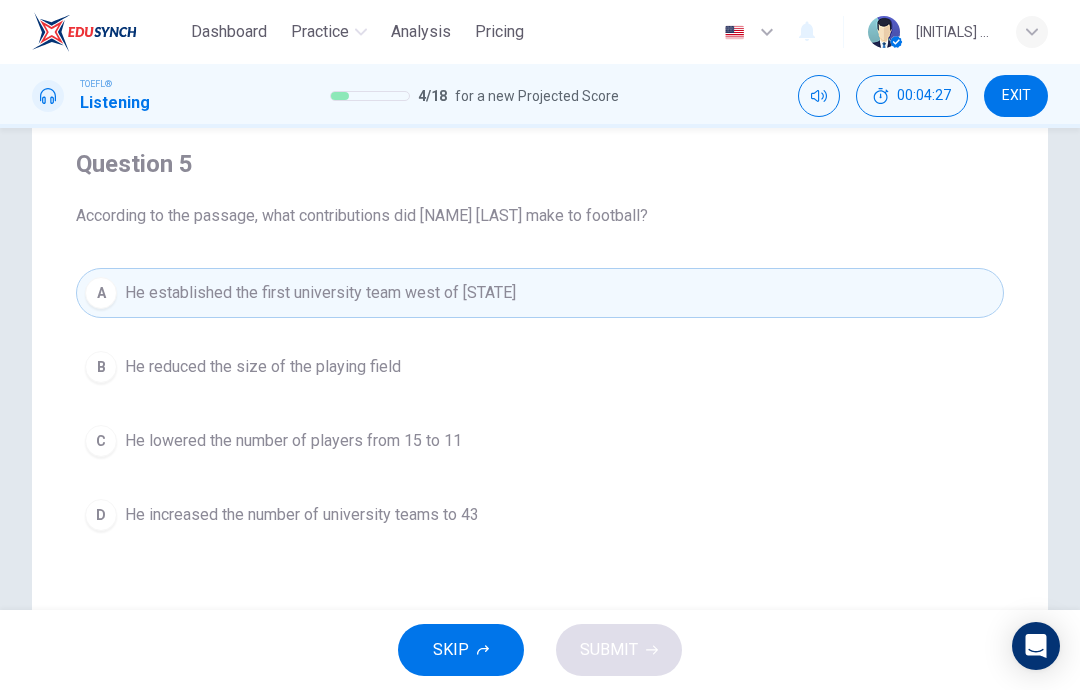 click on "C He lowered the number of players from 15 to 11" at bounding box center (540, 441) 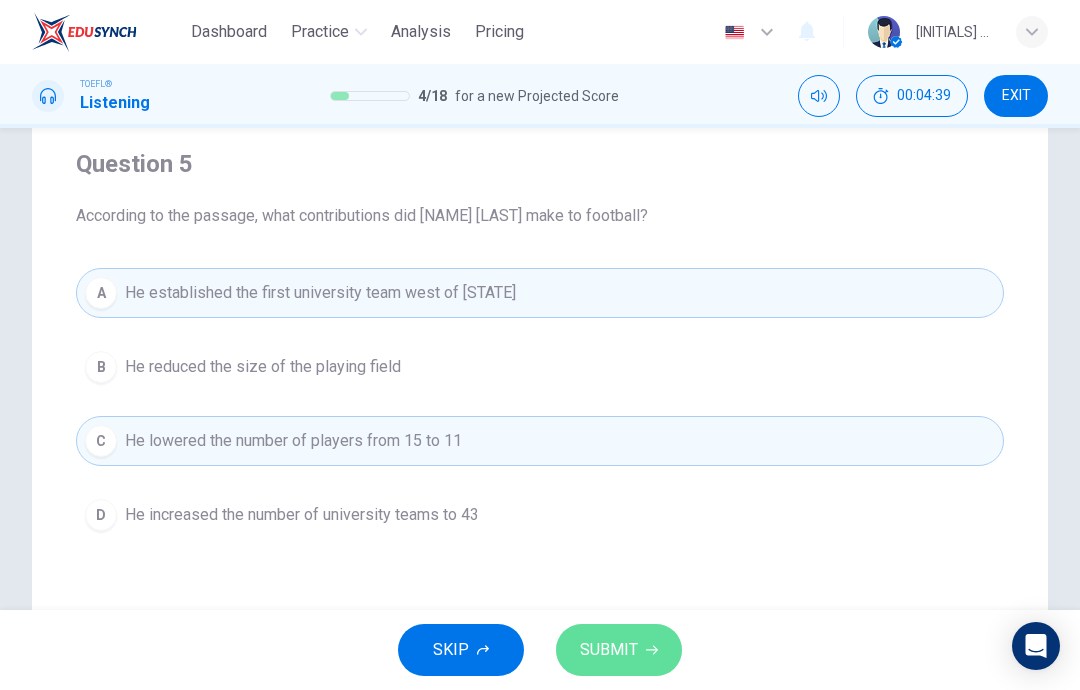 click on "SUBMIT" at bounding box center [609, 650] 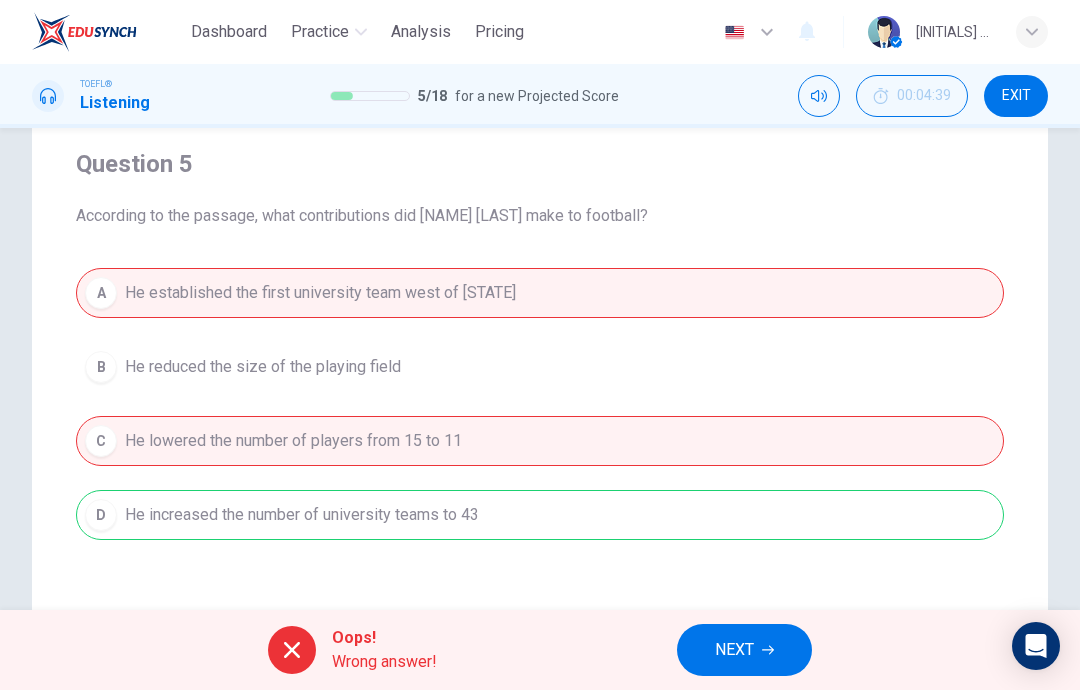 click on "NEXT" at bounding box center (734, 650) 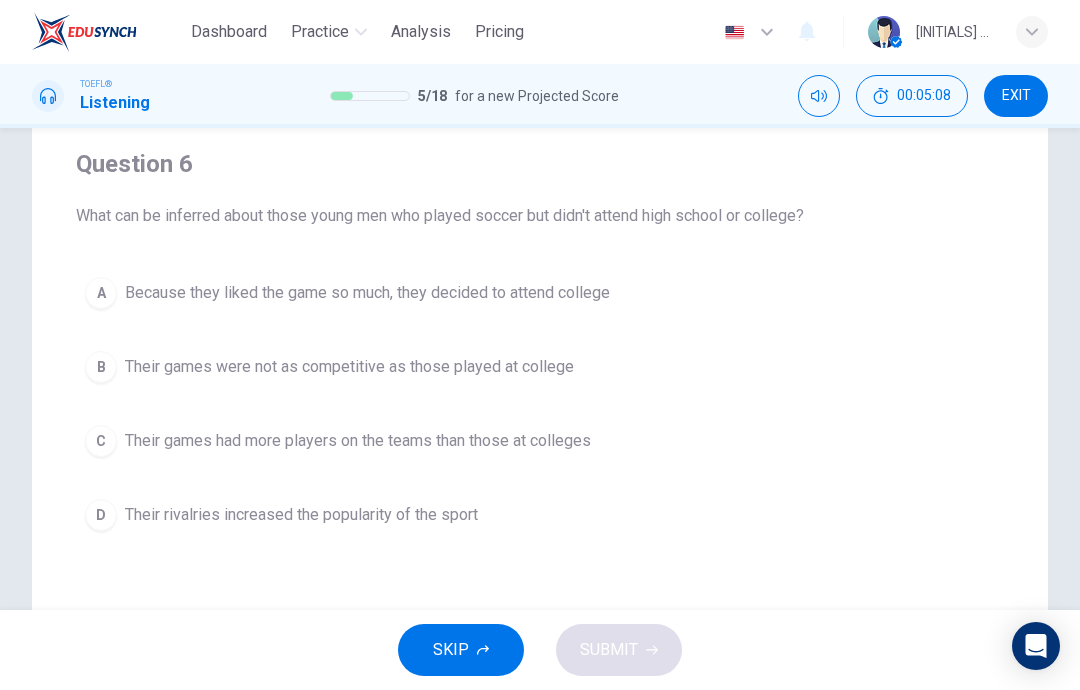 click on "Because they liked the game so much, they decided to attend college" at bounding box center (367, 293) 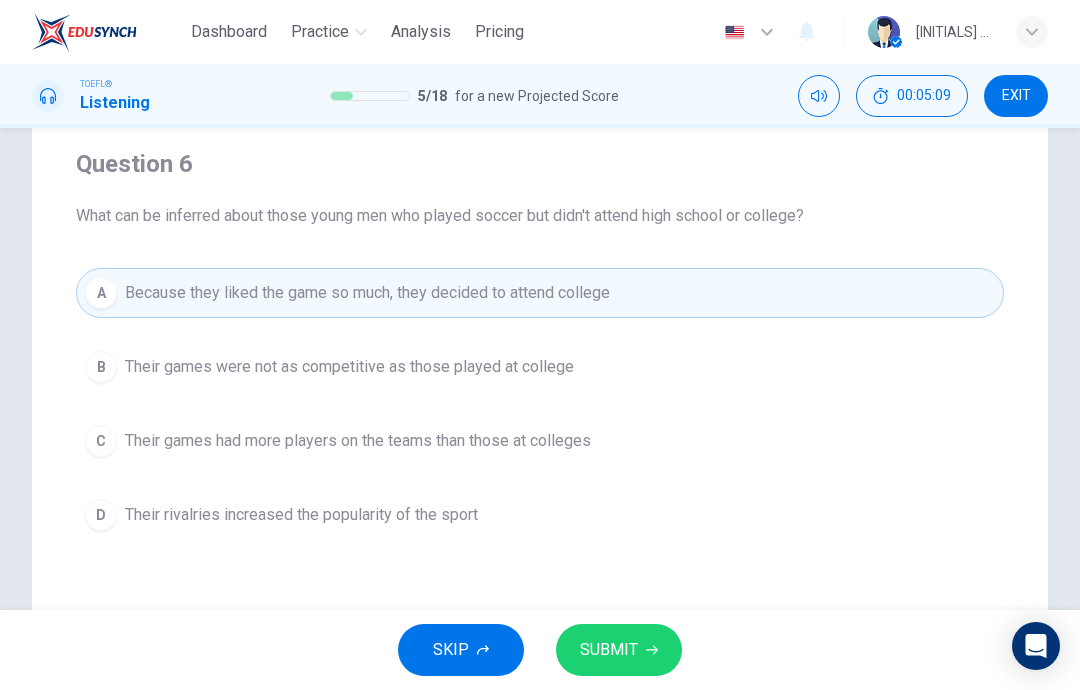 click on "SUBMIT" at bounding box center [619, 650] 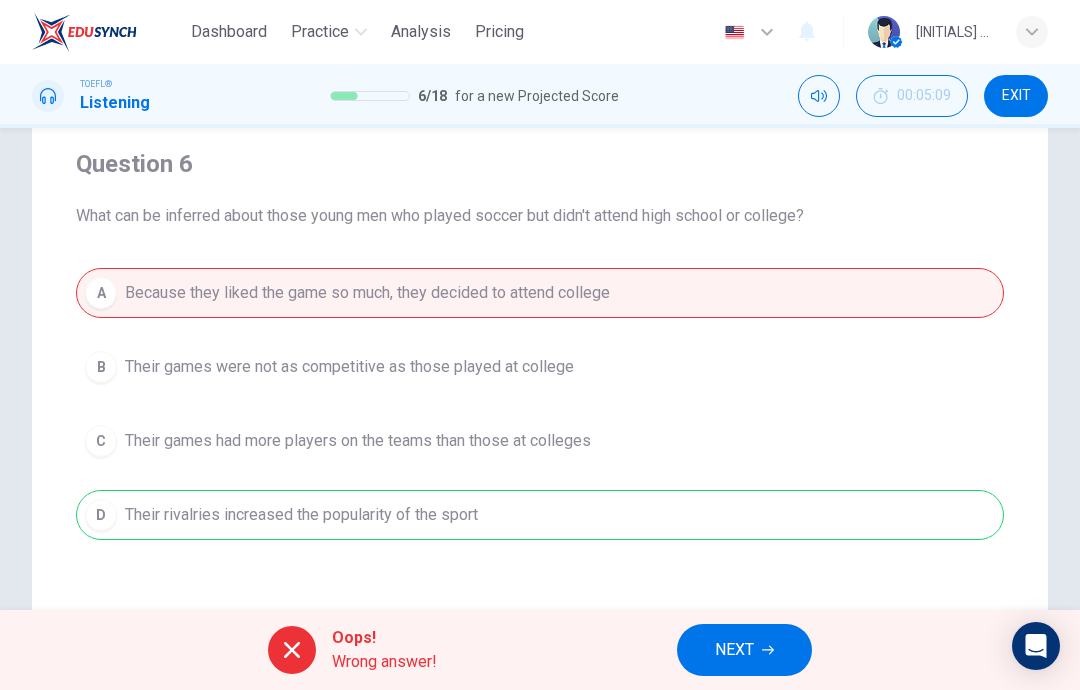 click on "NEXT" at bounding box center (734, 650) 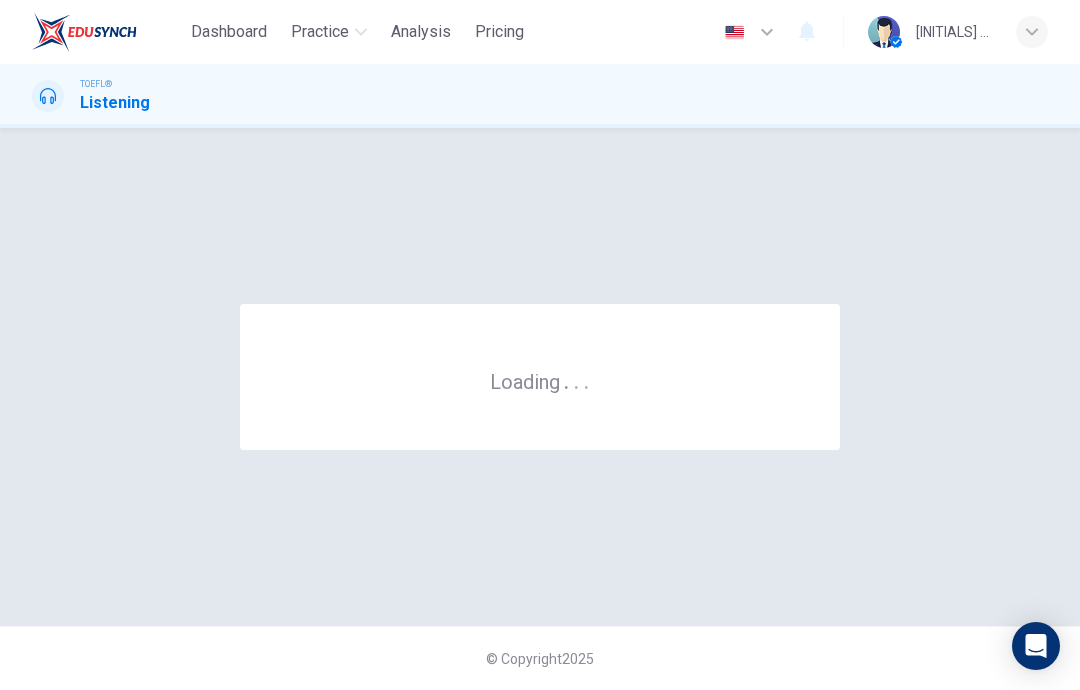 scroll, scrollTop: 0, scrollLeft: 0, axis: both 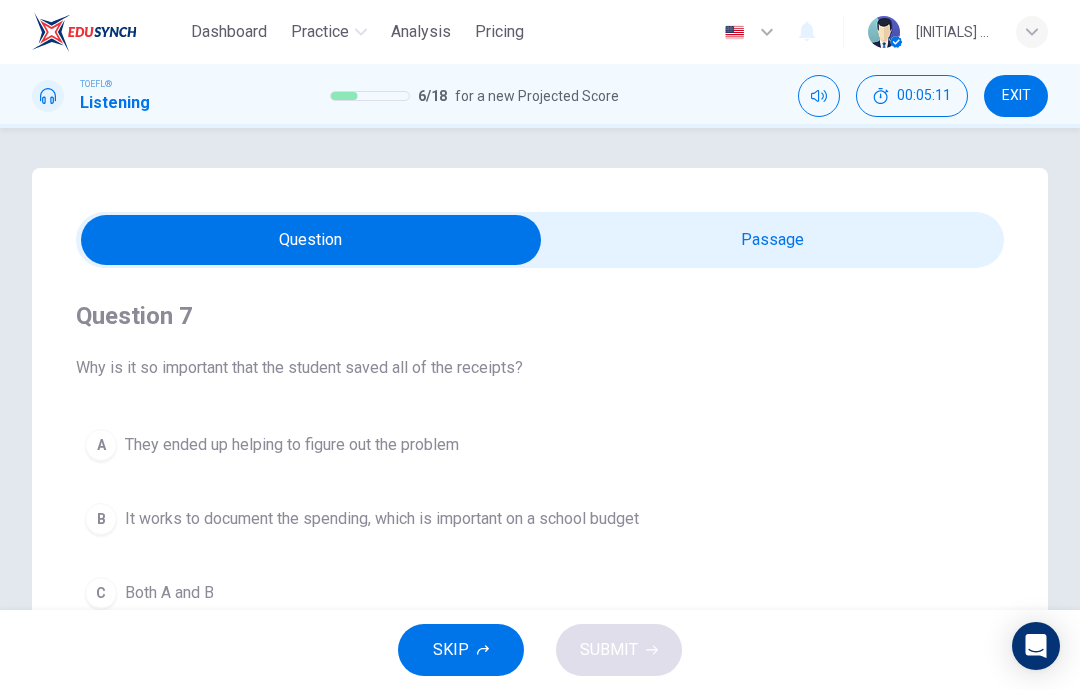 click at bounding box center (311, 240) 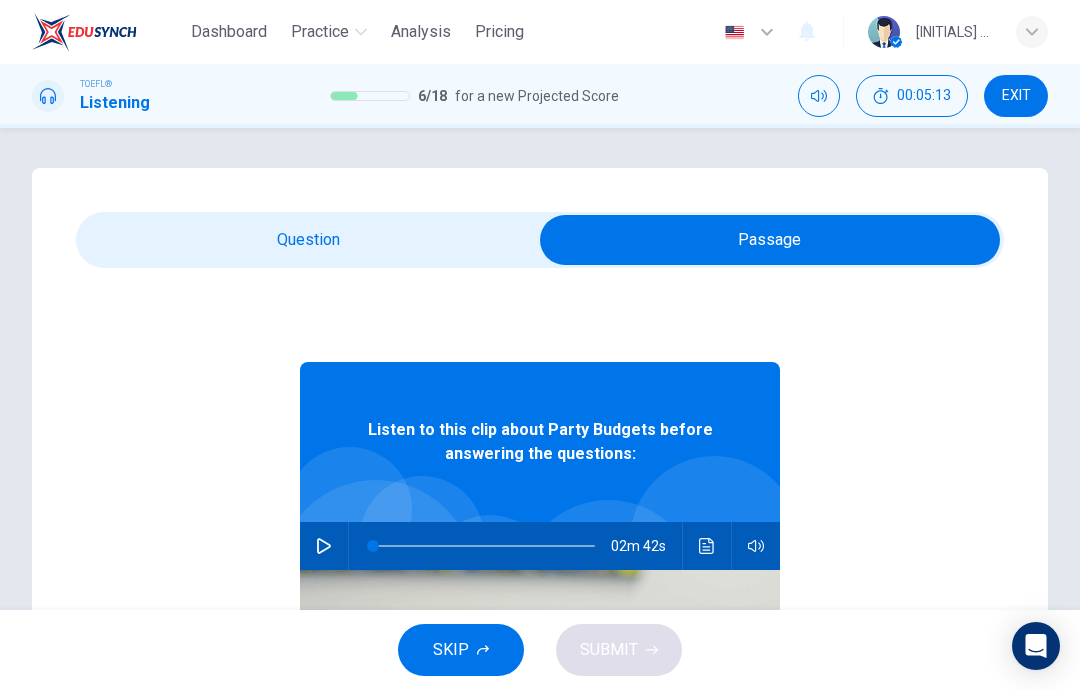 click at bounding box center [324, 546] 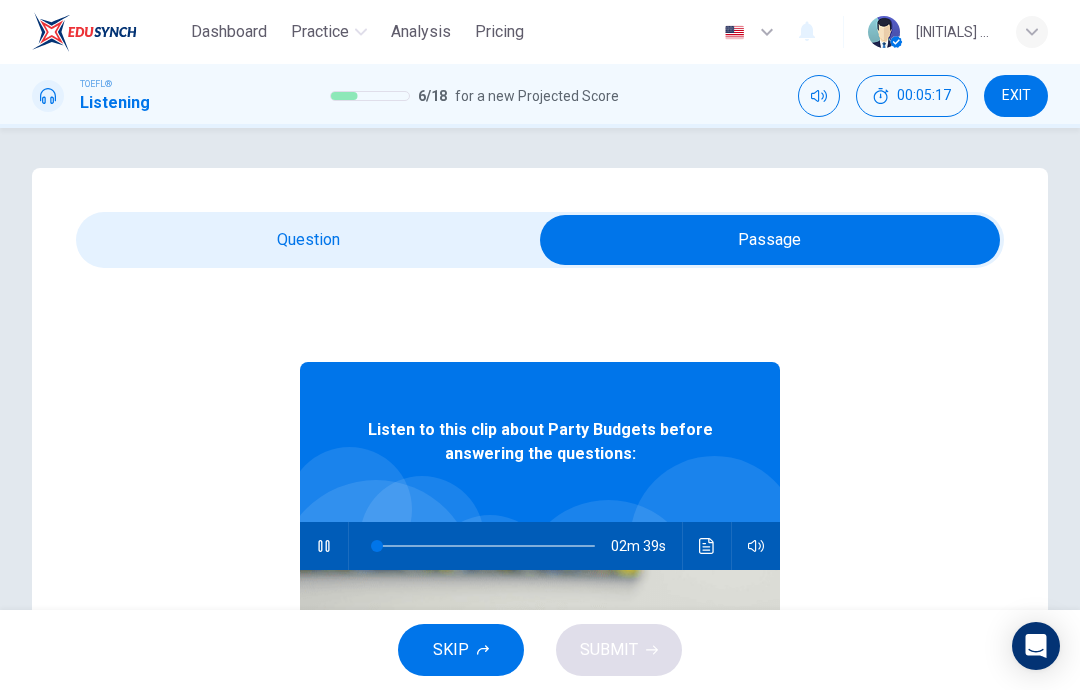 click at bounding box center (770, 240) 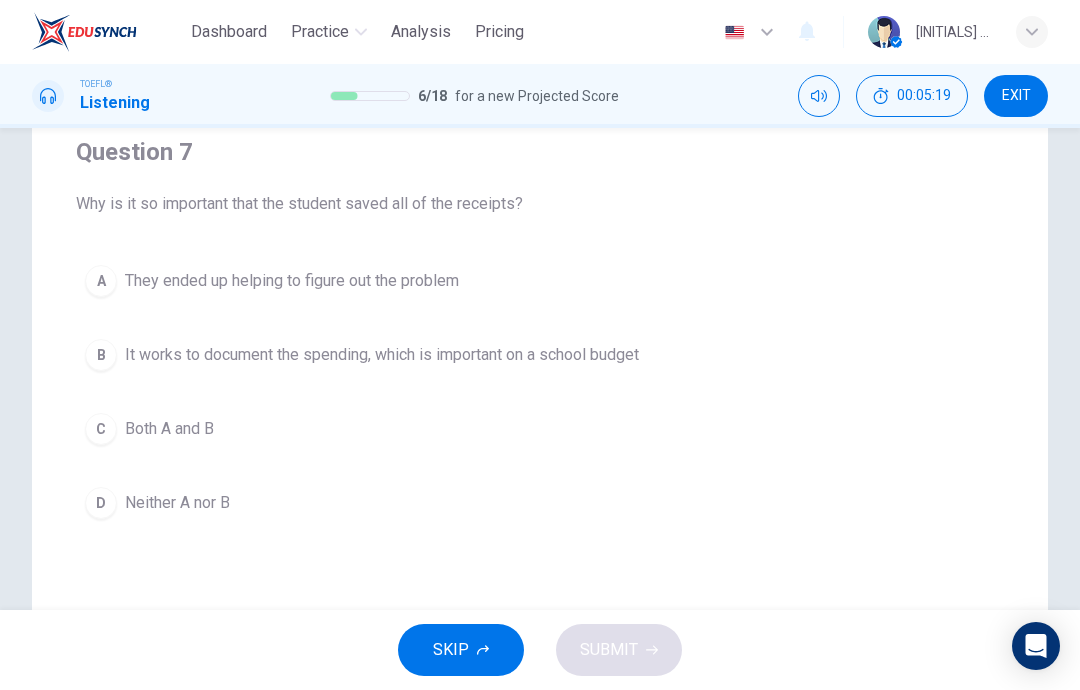 scroll, scrollTop: 175, scrollLeft: 0, axis: vertical 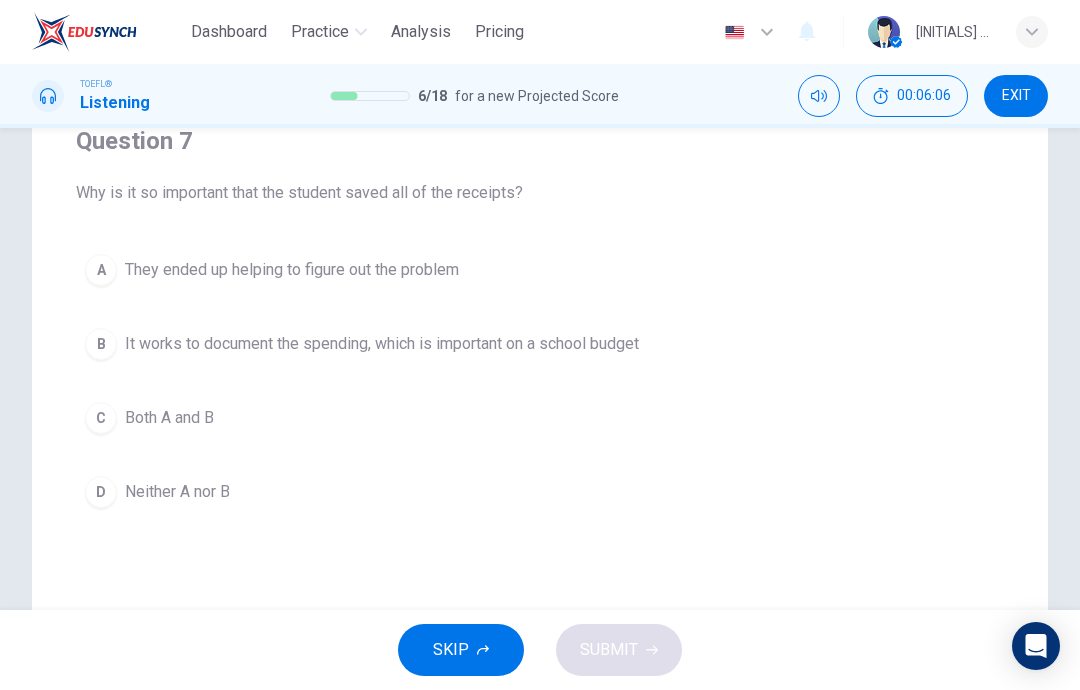 click on "C Both A and B" at bounding box center (540, 418) 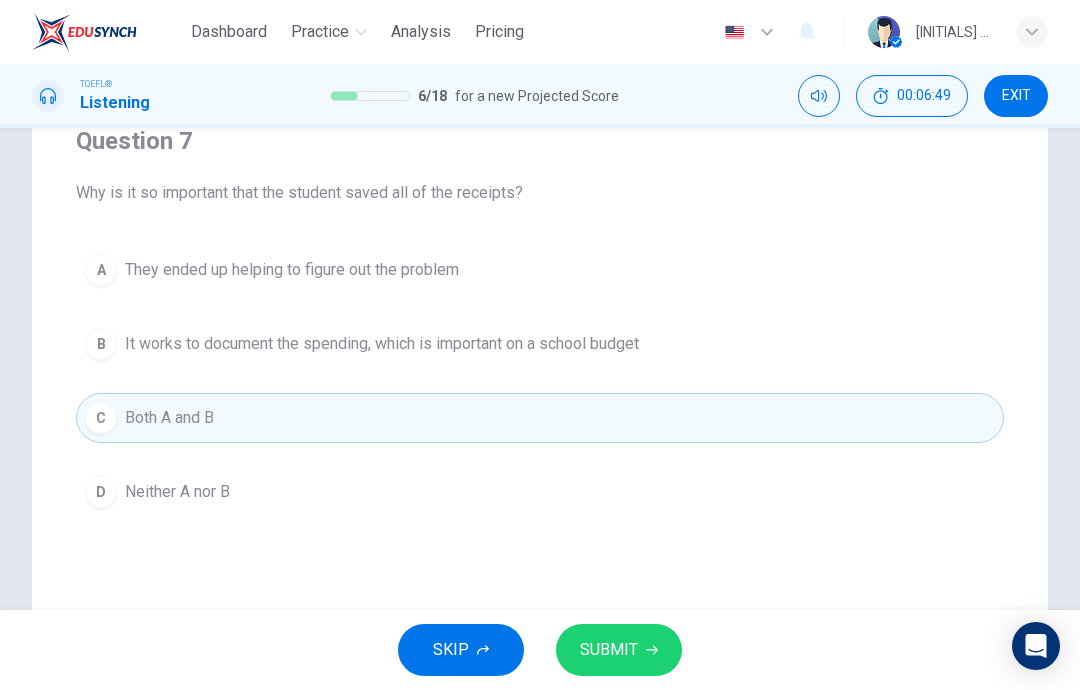 click on "SUBMIT" at bounding box center (619, 650) 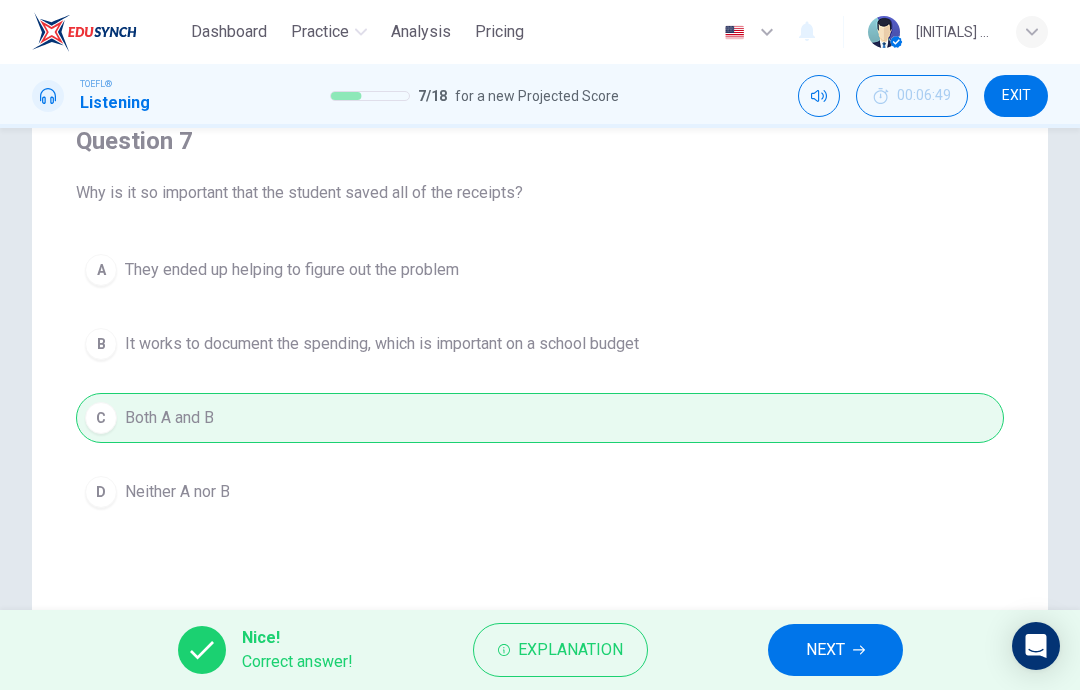 click on "NEXT" at bounding box center (825, 650) 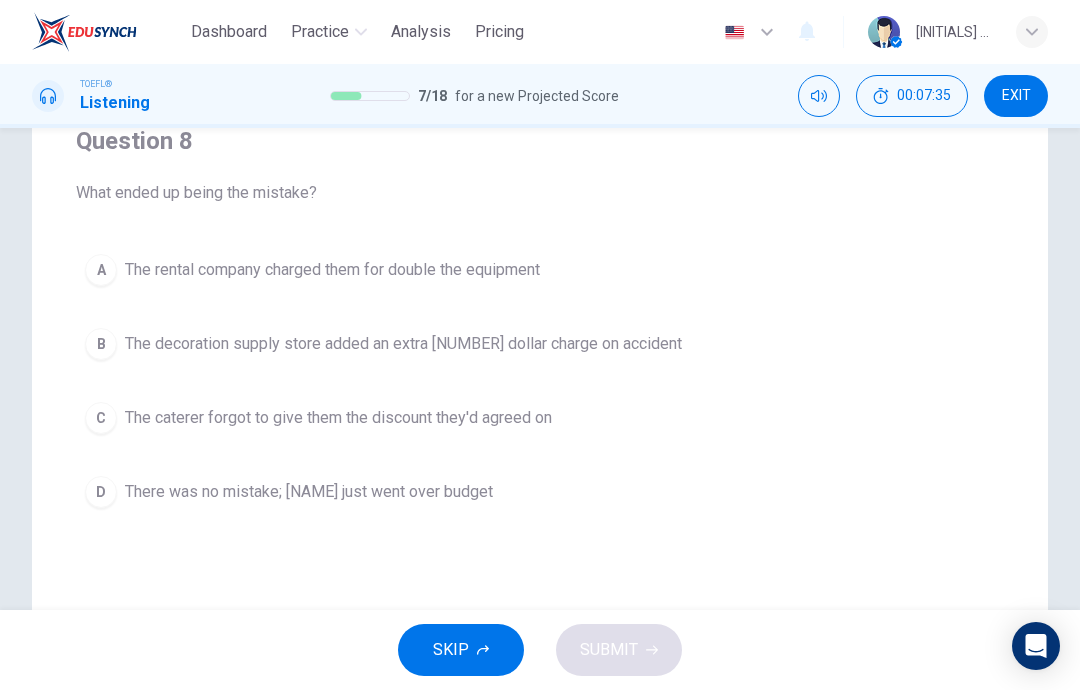 click on "There was no mistake; Luke just went over budget" at bounding box center [332, 270] 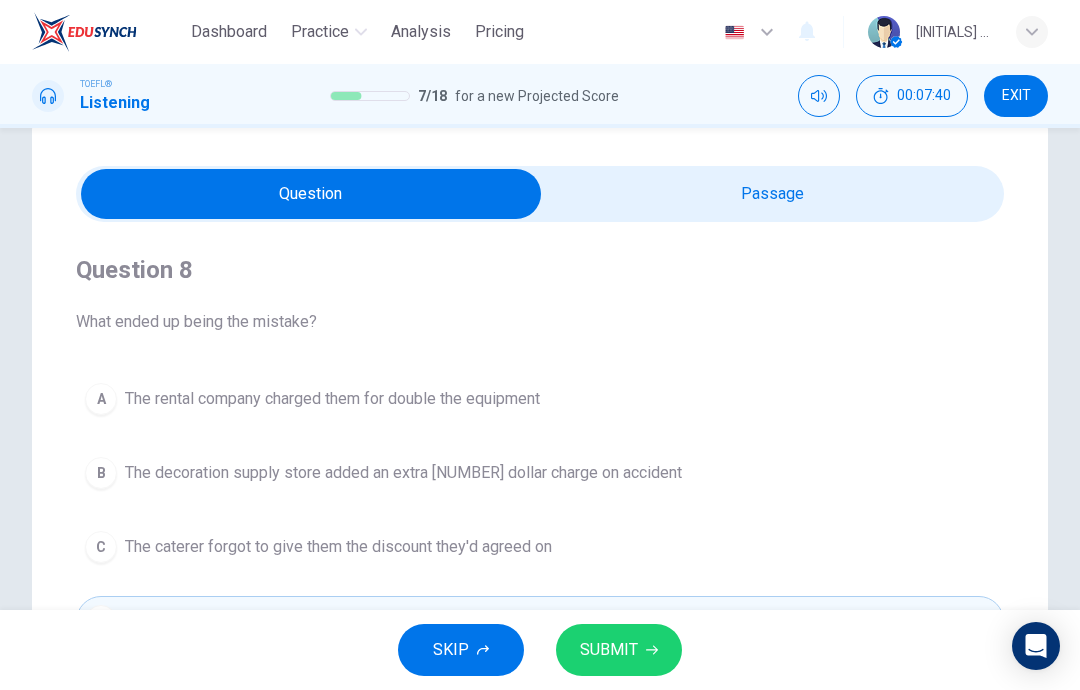 scroll, scrollTop: 47, scrollLeft: 0, axis: vertical 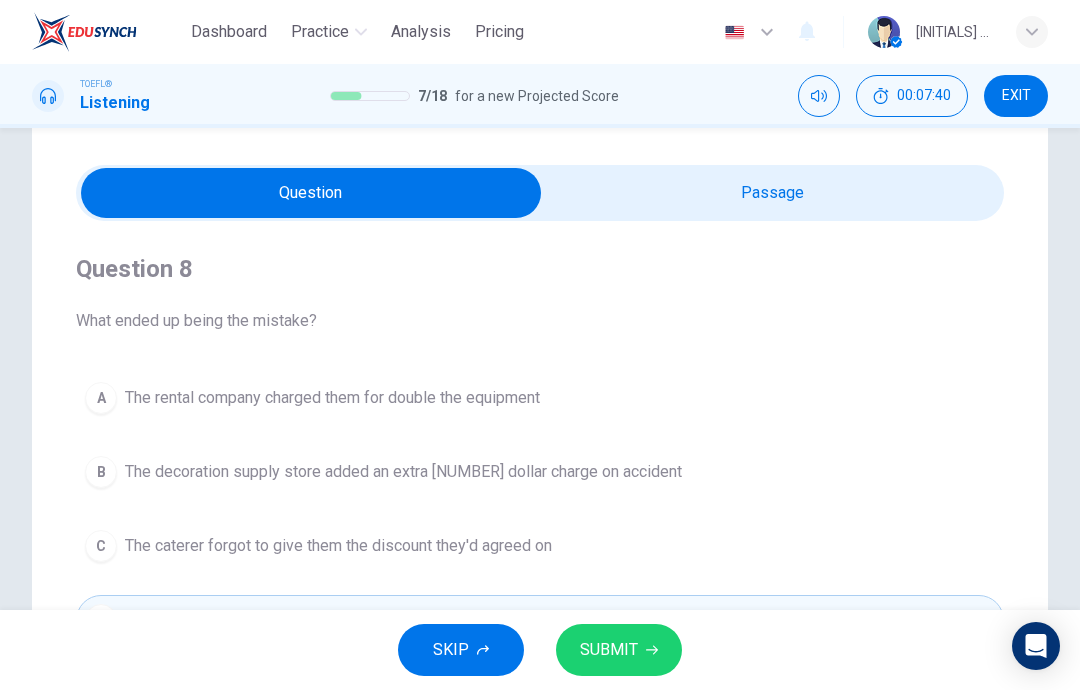 click at bounding box center [311, 193] 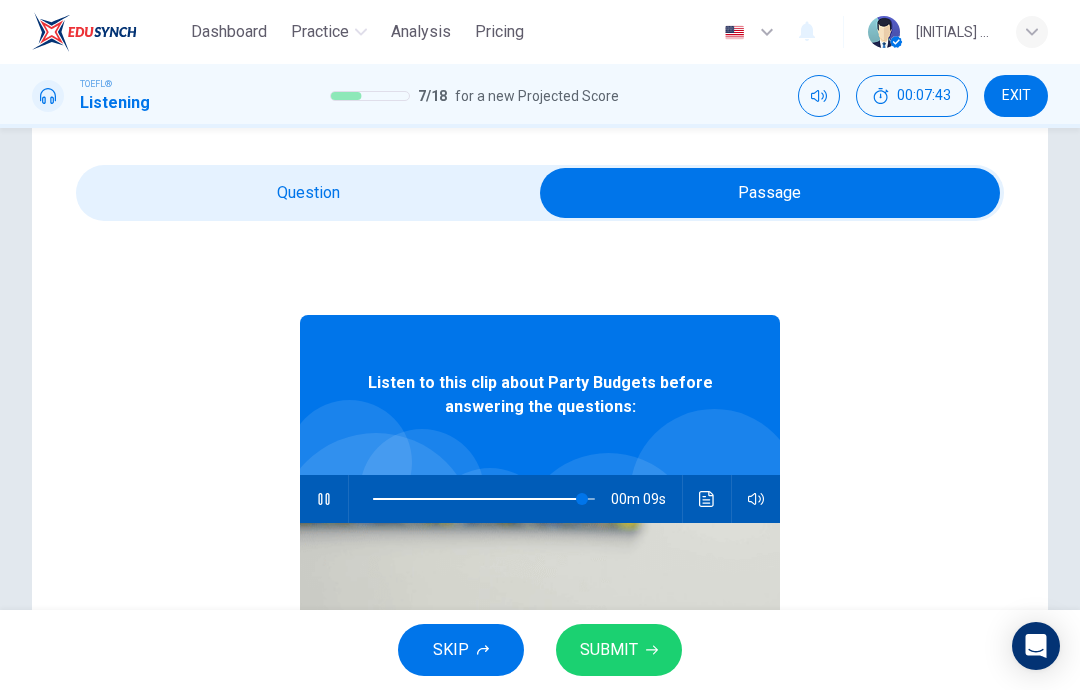 click at bounding box center [770, 193] 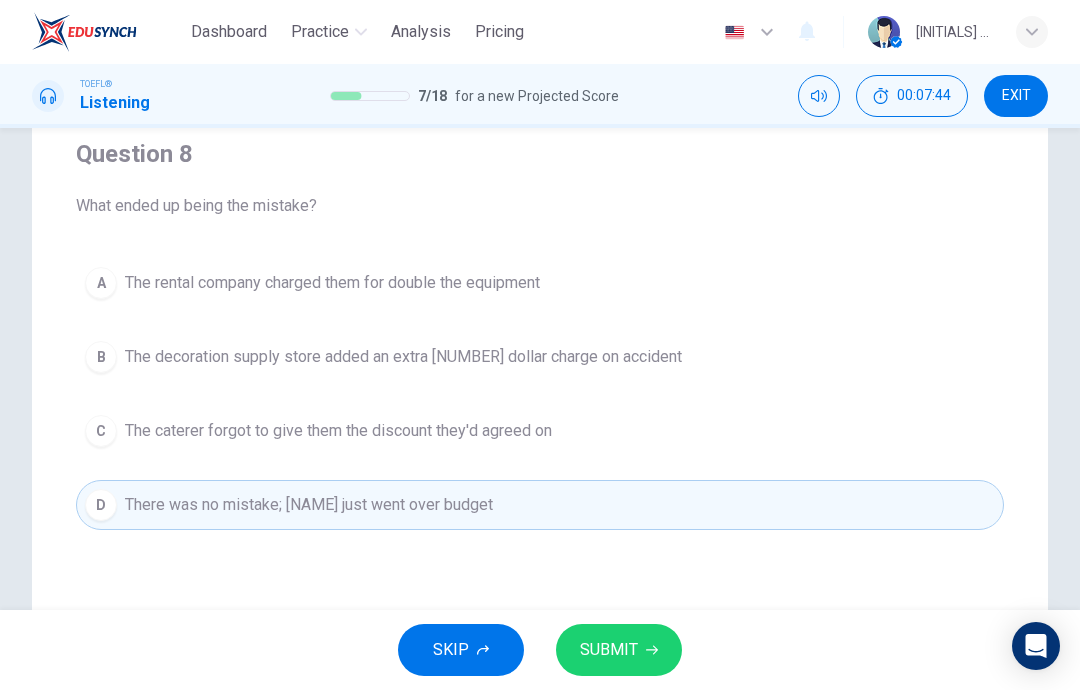 scroll, scrollTop: 169, scrollLeft: 0, axis: vertical 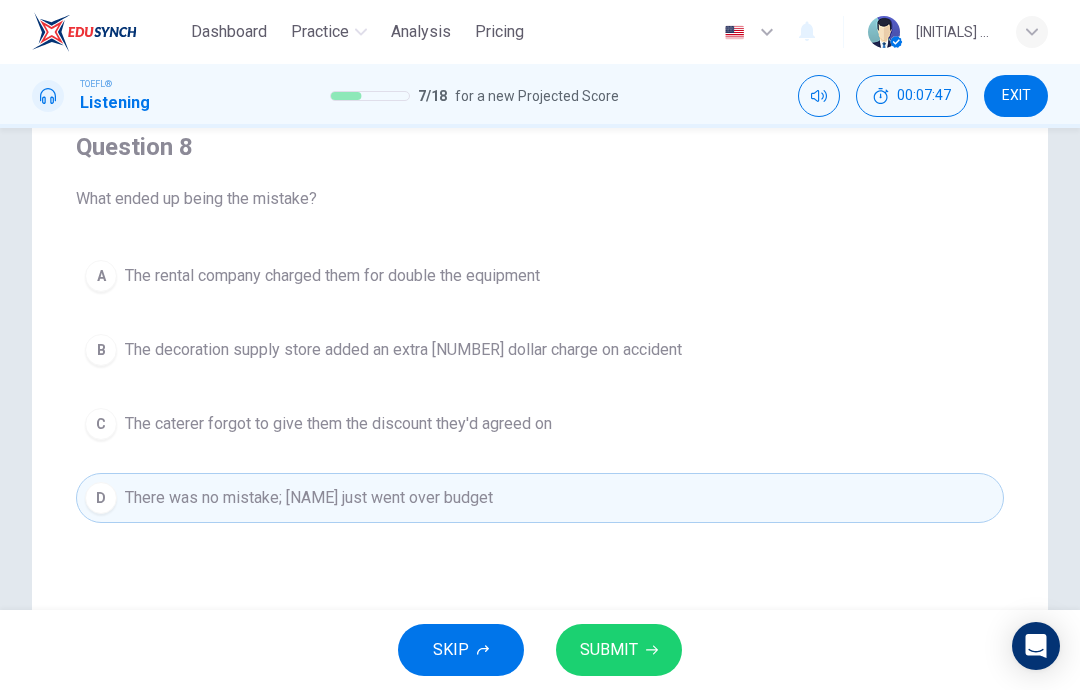 click on "SUBMIT" at bounding box center [609, 650] 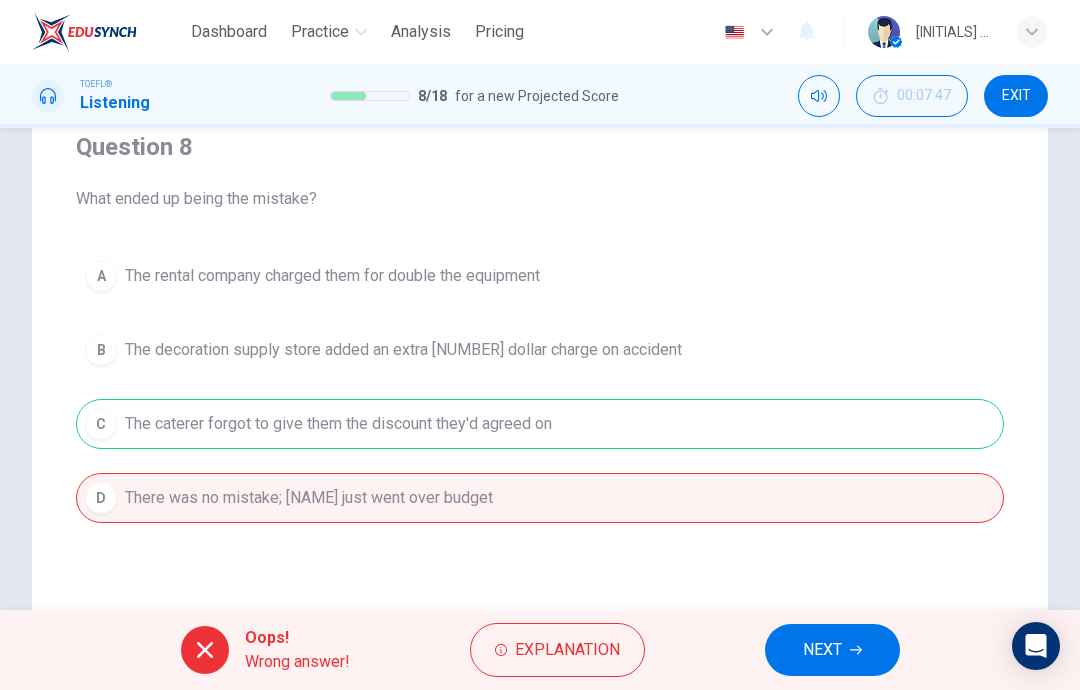 click on "NEXT" at bounding box center [832, 650] 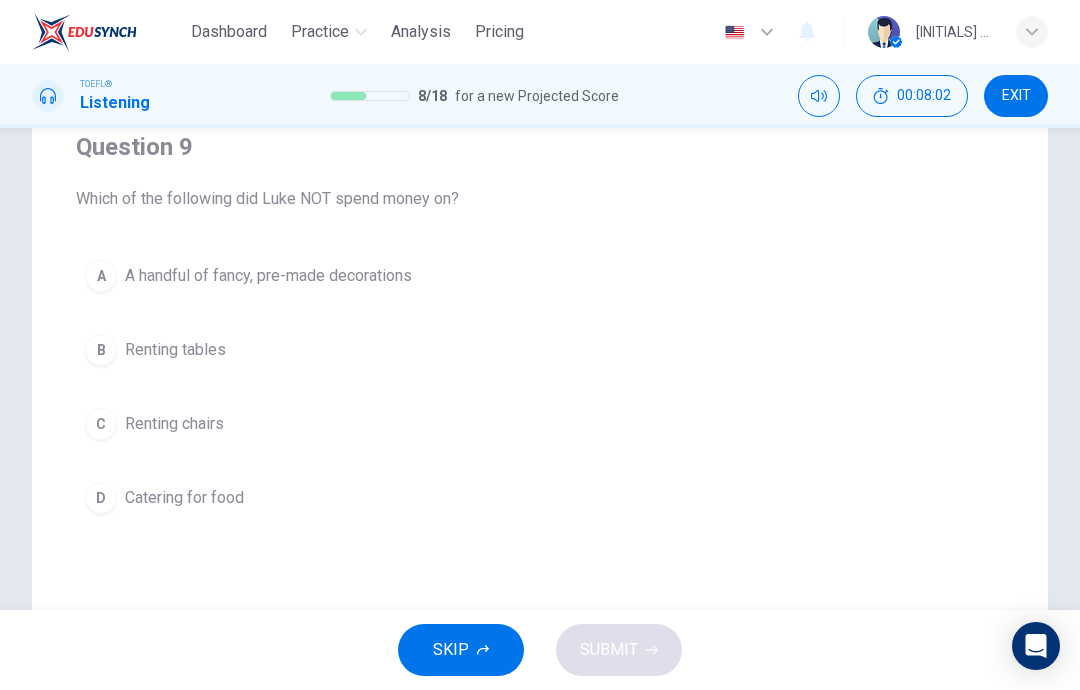 click on "A handful of fancy, pre-made decorations" at bounding box center (268, 276) 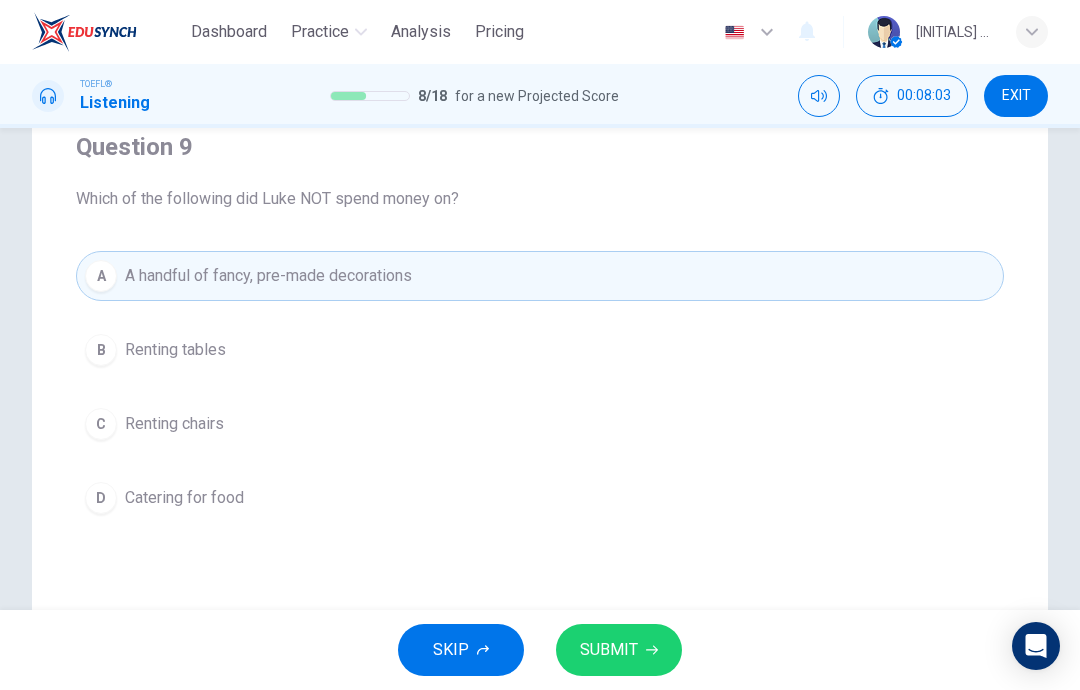 click on "SUBMIT" at bounding box center (609, 650) 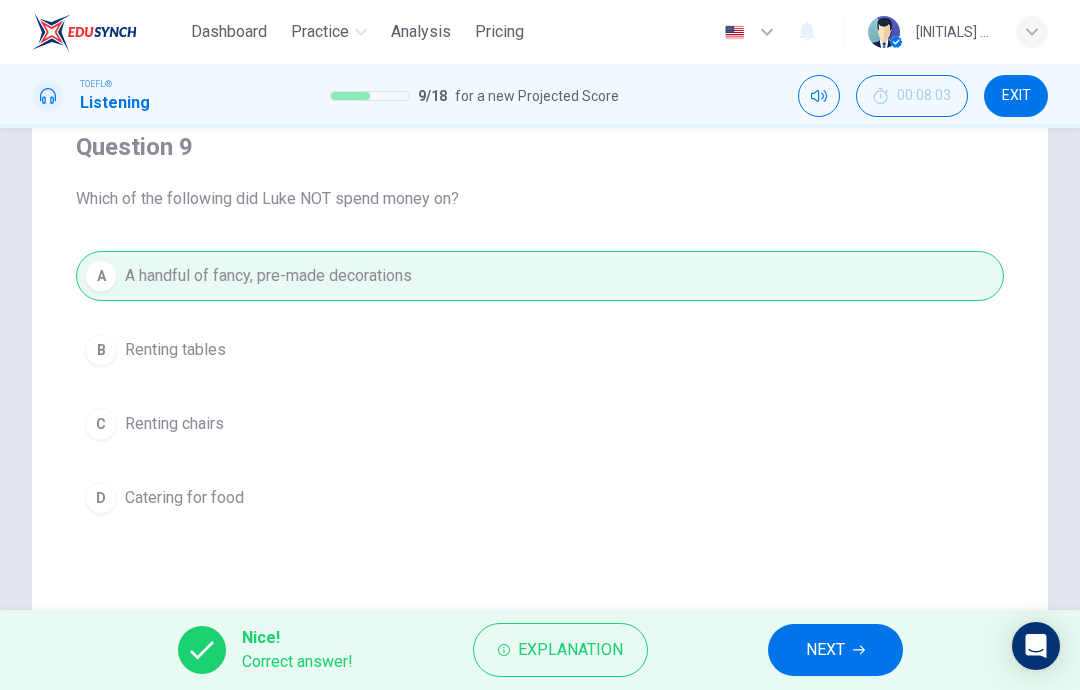 click on "NEXT" at bounding box center (835, 650) 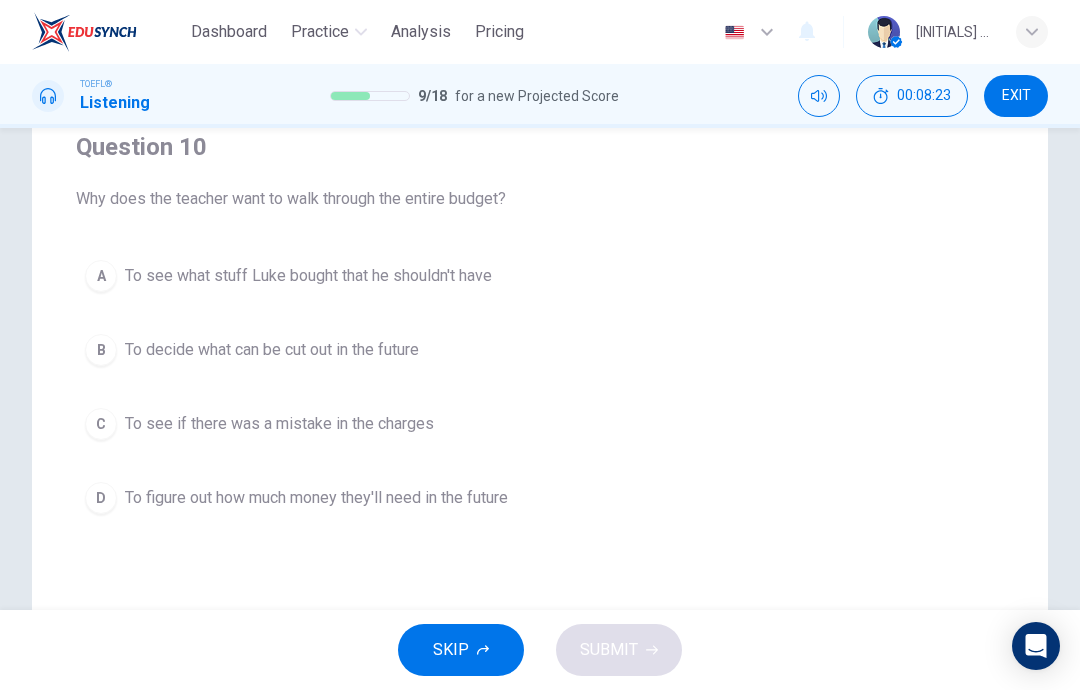 click on "D To figure out how much money they'll need in the future" at bounding box center [540, 498] 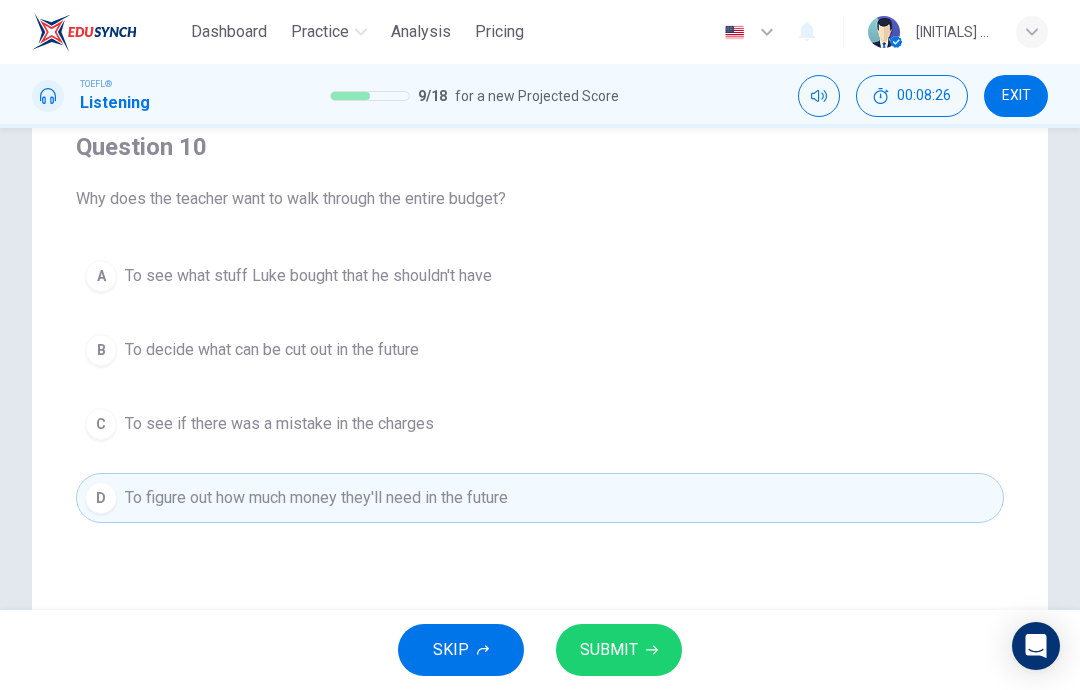 click on "SUBMIT" at bounding box center (619, 650) 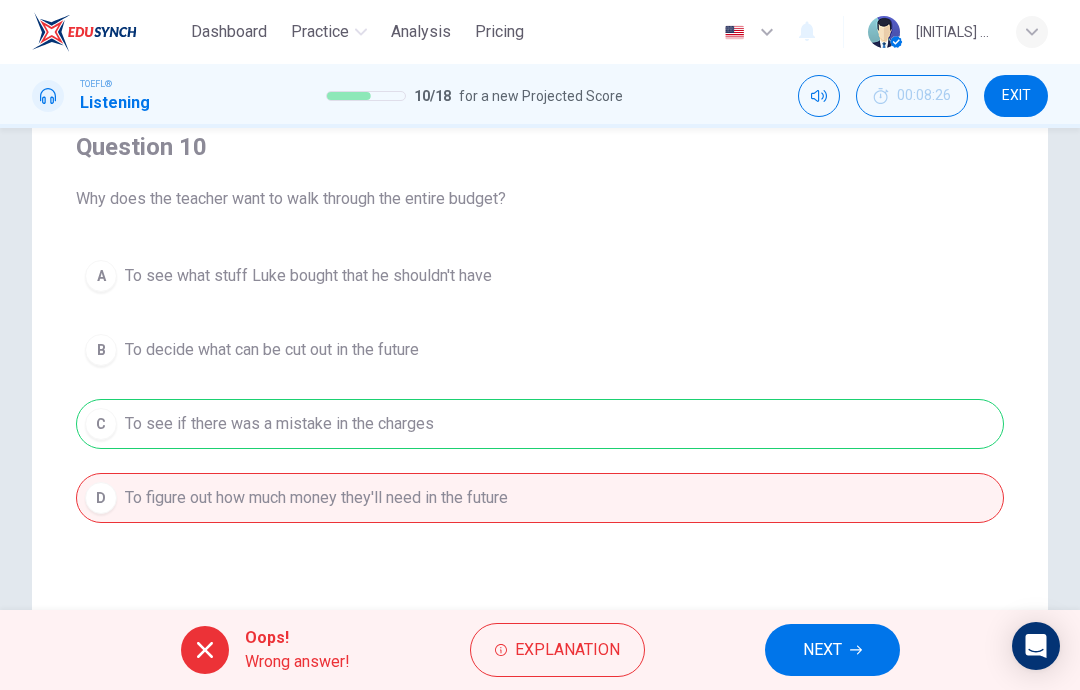 click on "NEXT" at bounding box center (822, 650) 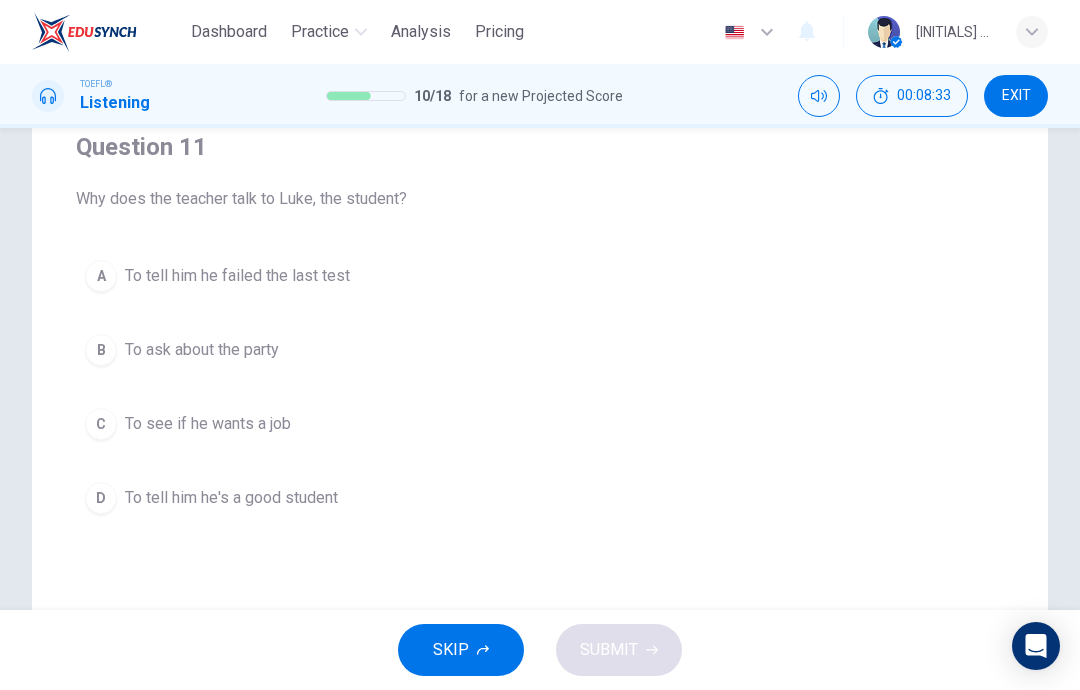 click on "B To ask about the party" at bounding box center (540, 350) 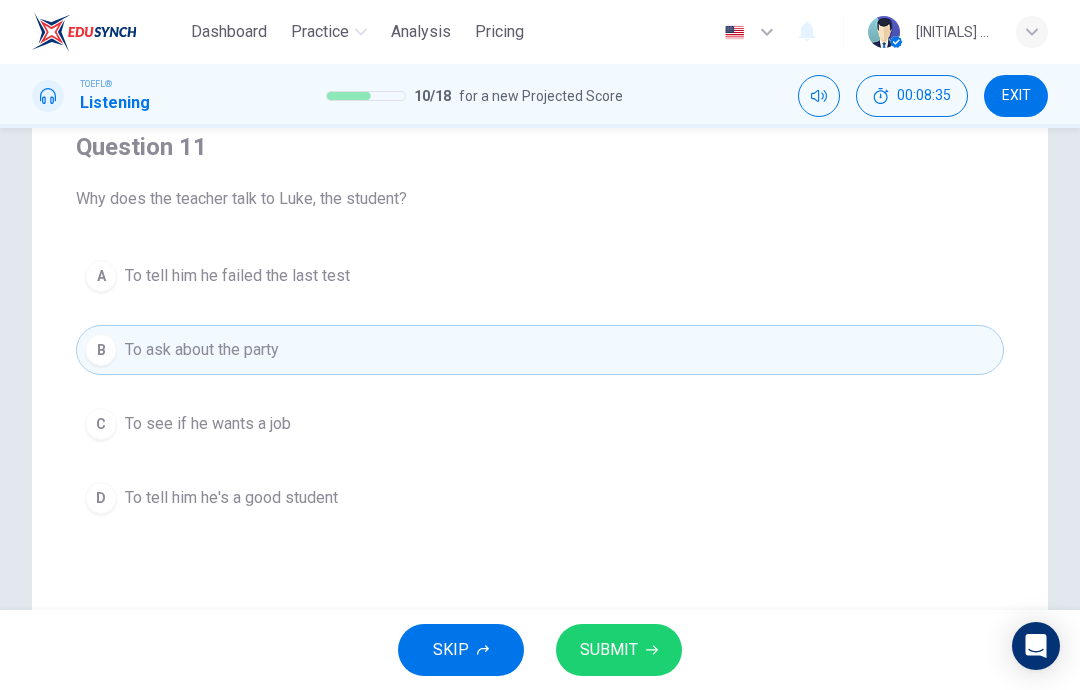 click on "SUBMIT" at bounding box center [609, 650] 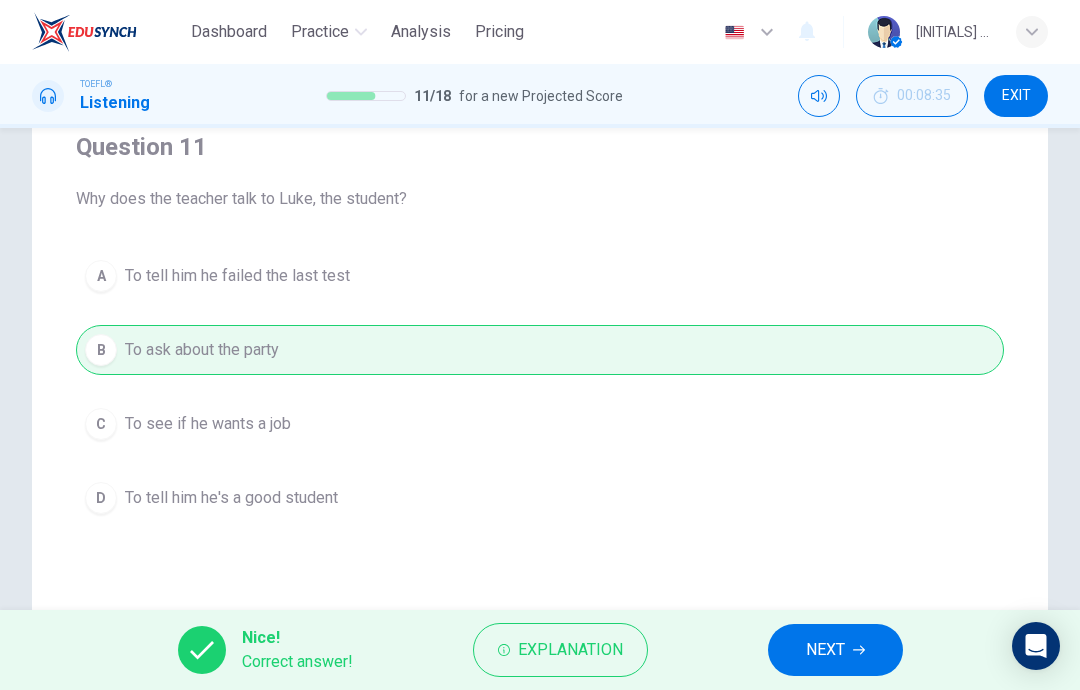 click on "NEXT" at bounding box center (835, 650) 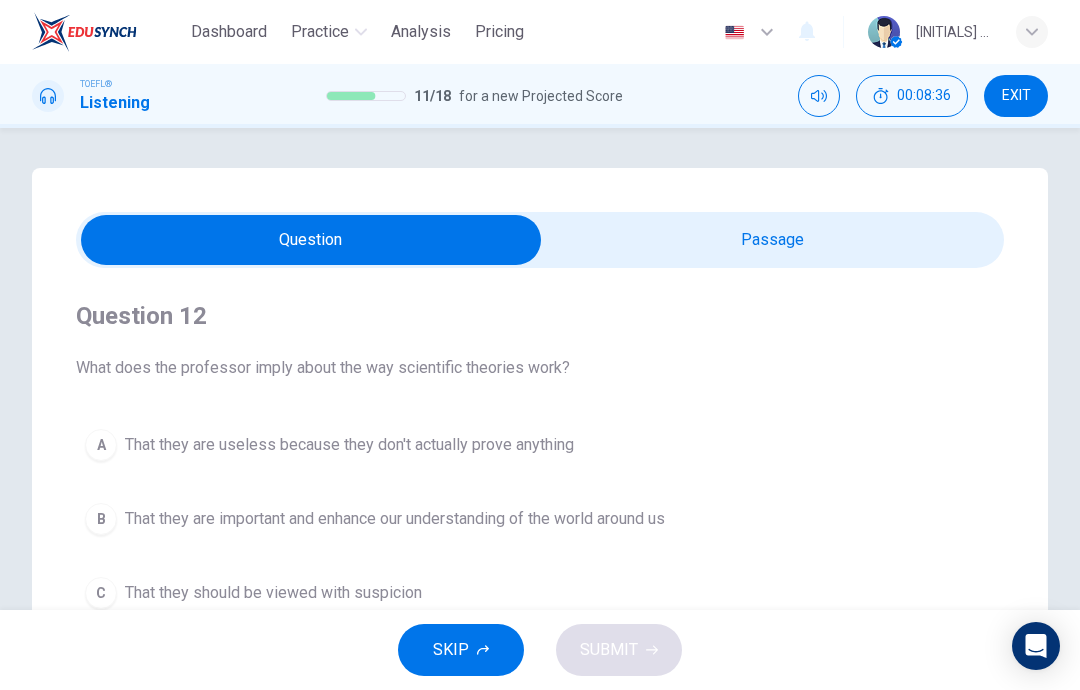 click at bounding box center (311, 240) 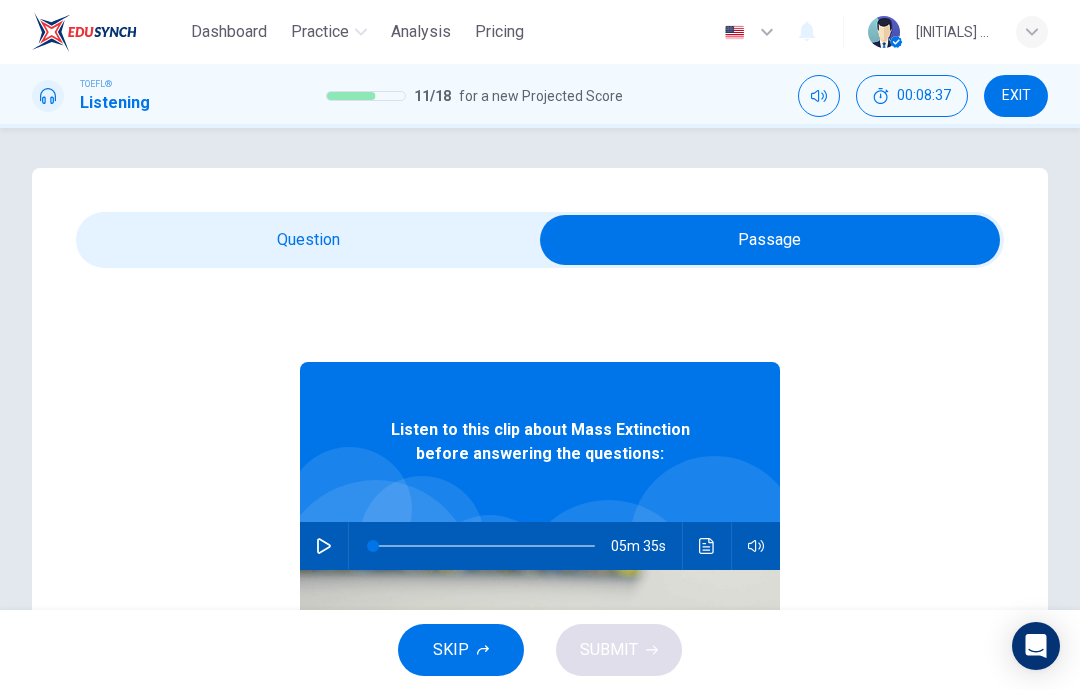click at bounding box center [324, 546] 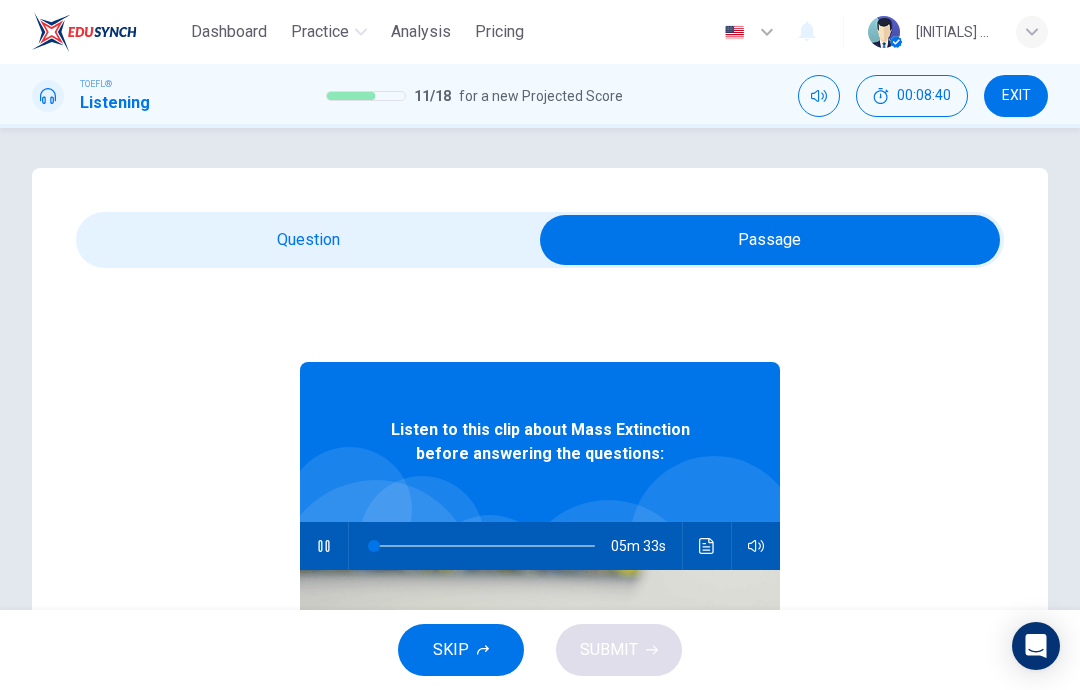 click at bounding box center [770, 240] 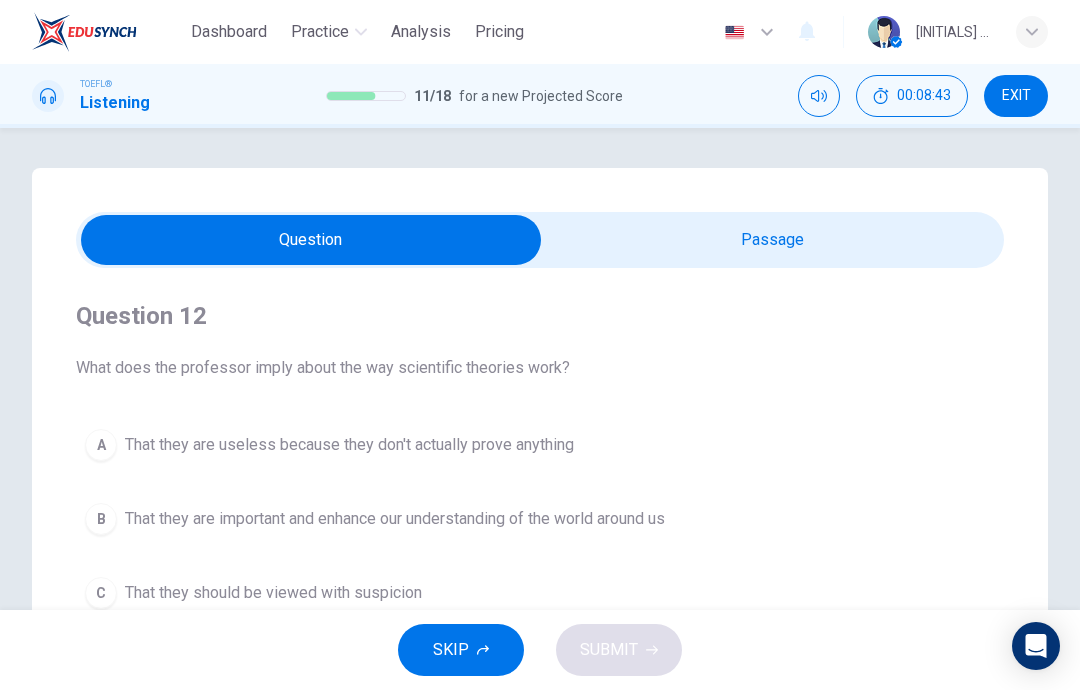 click at bounding box center (311, 240) 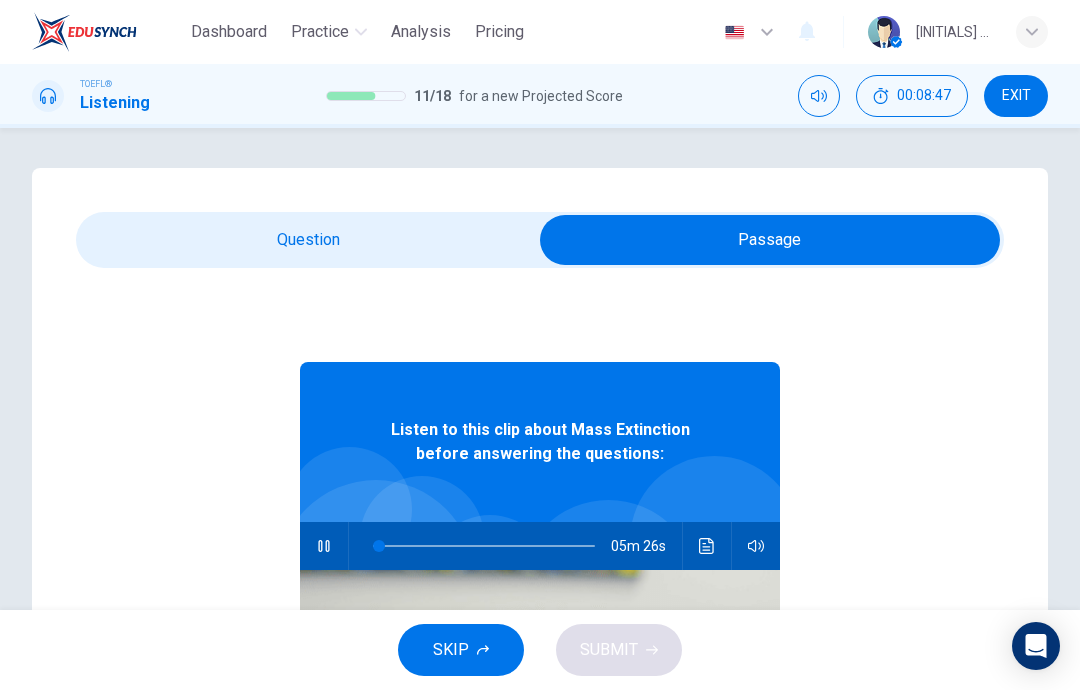 click at bounding box center (770, 240) 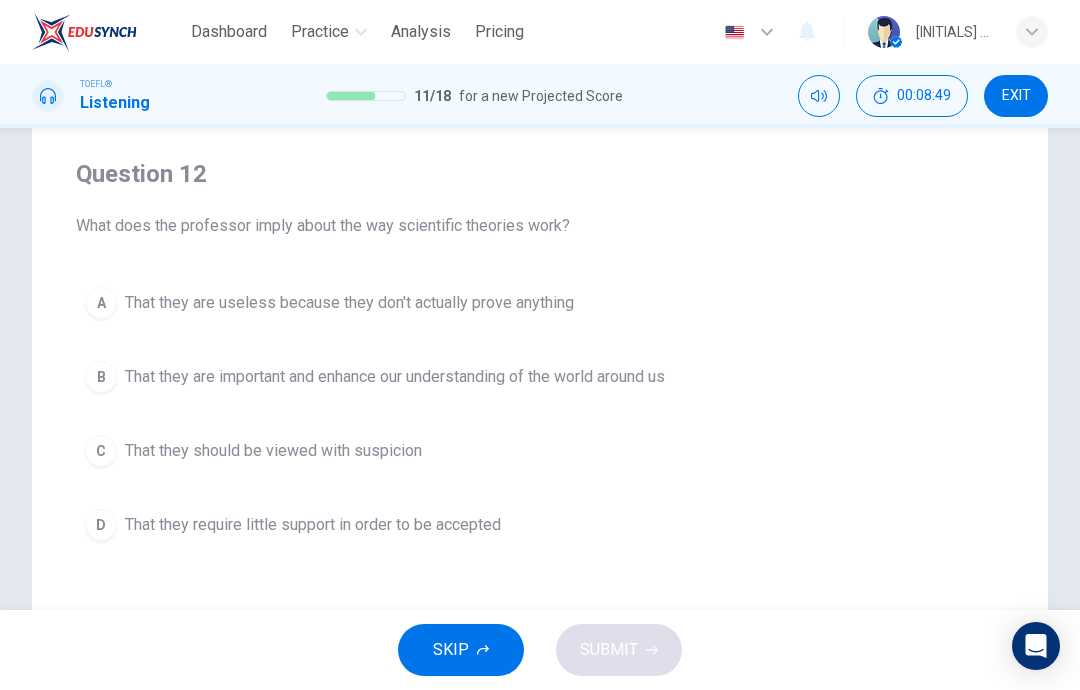scroll, scrollTop: 145, scrollLeft: 0, axis: vertical 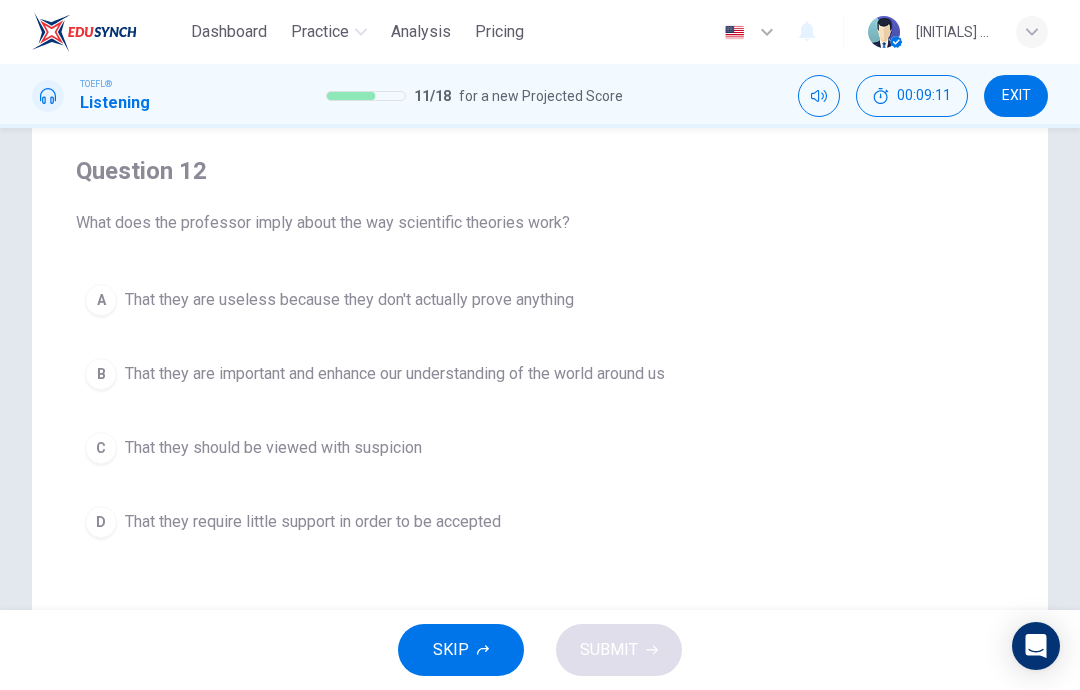 click on "That they are important and enhance our understanding of the world around us" at bounding box center (349, 300) 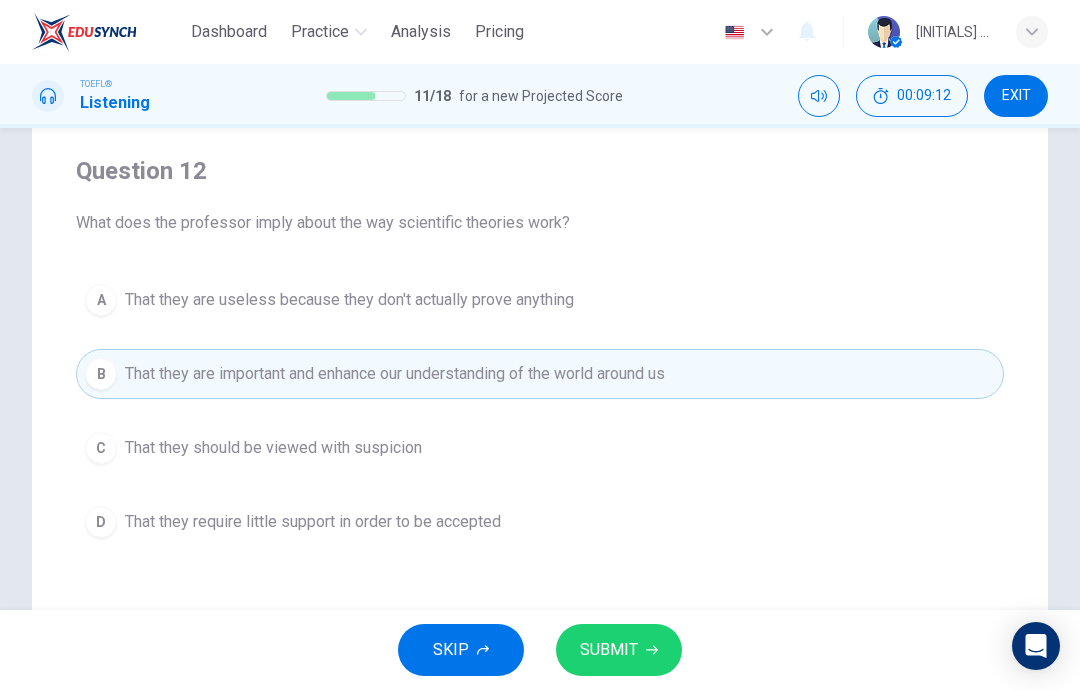 click on "SUBMIT" at bounding box center [619, 650] 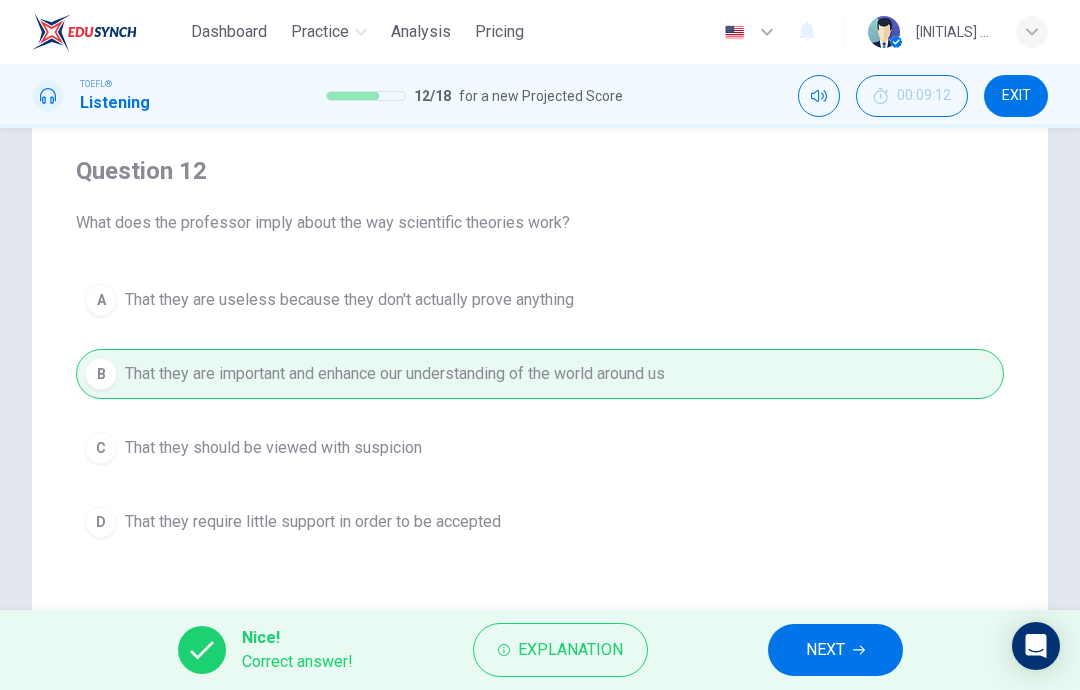 click at bounding box center [859, 650] 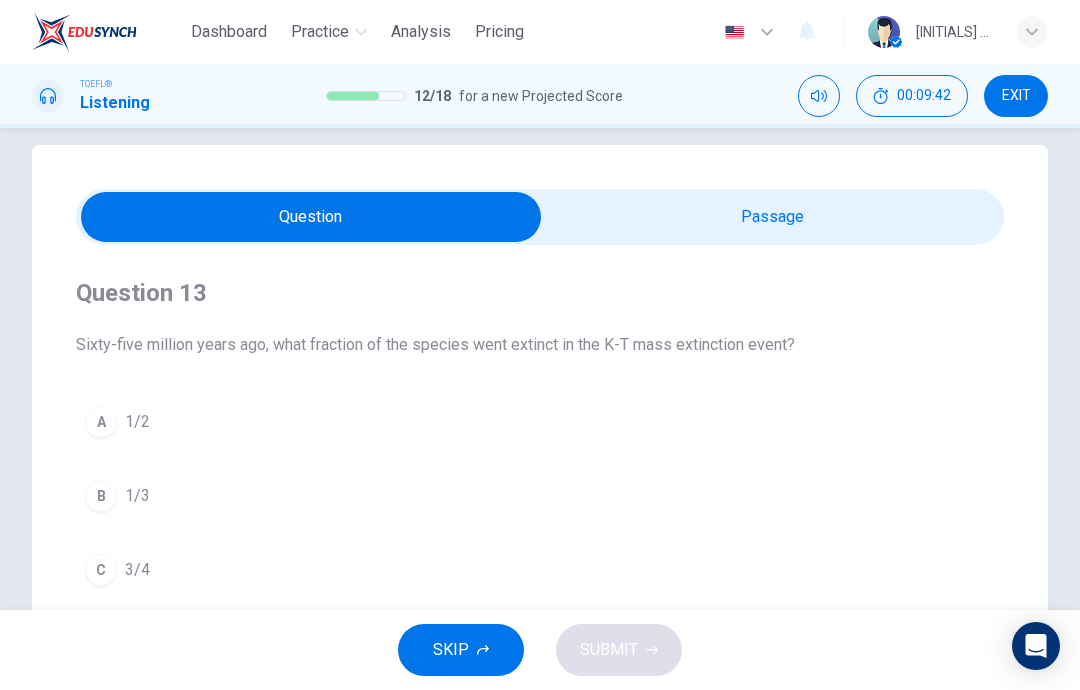 scroll, scrollTop: 24, scrollLeft: 0, axis: vertical 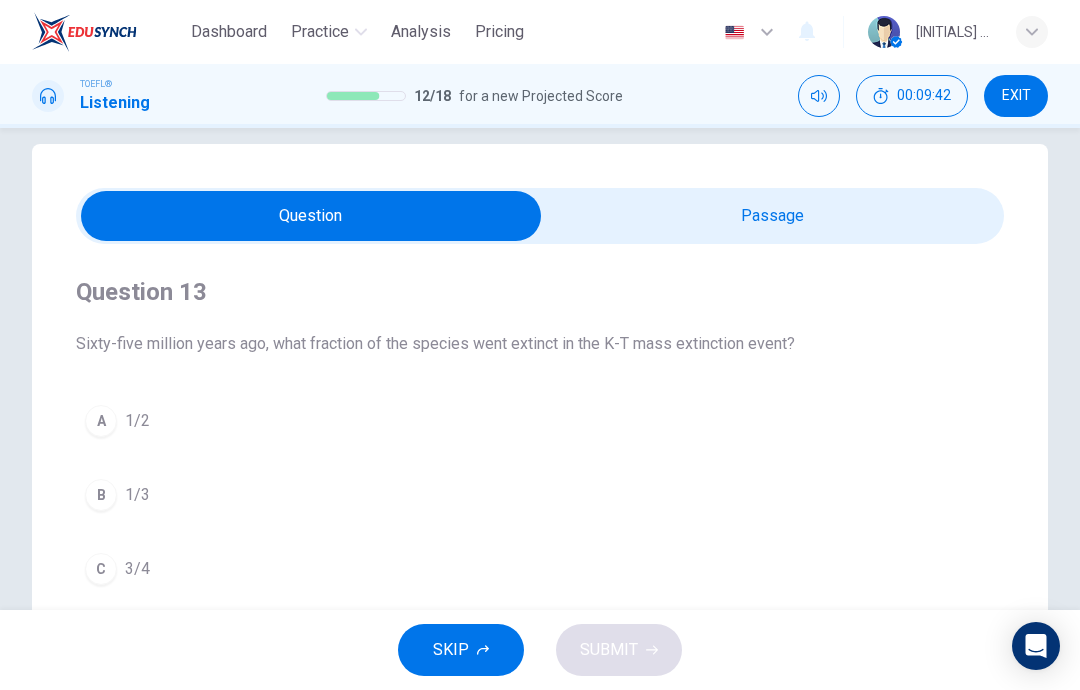 click at bounding box center (311, 216) 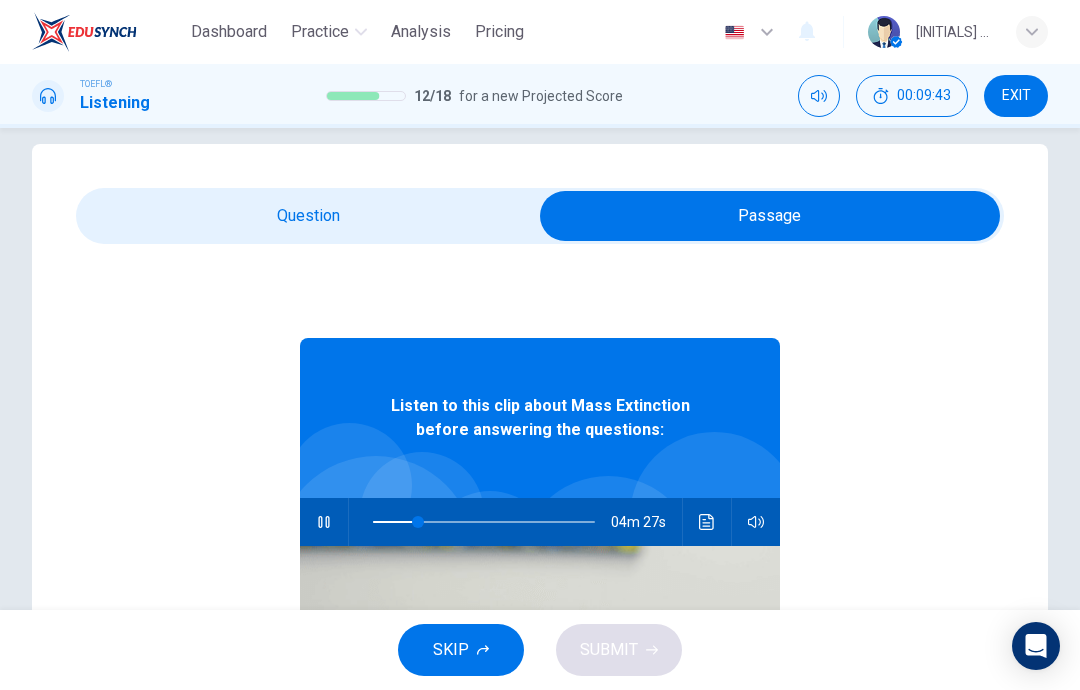 click at bounding box center [707, 522] 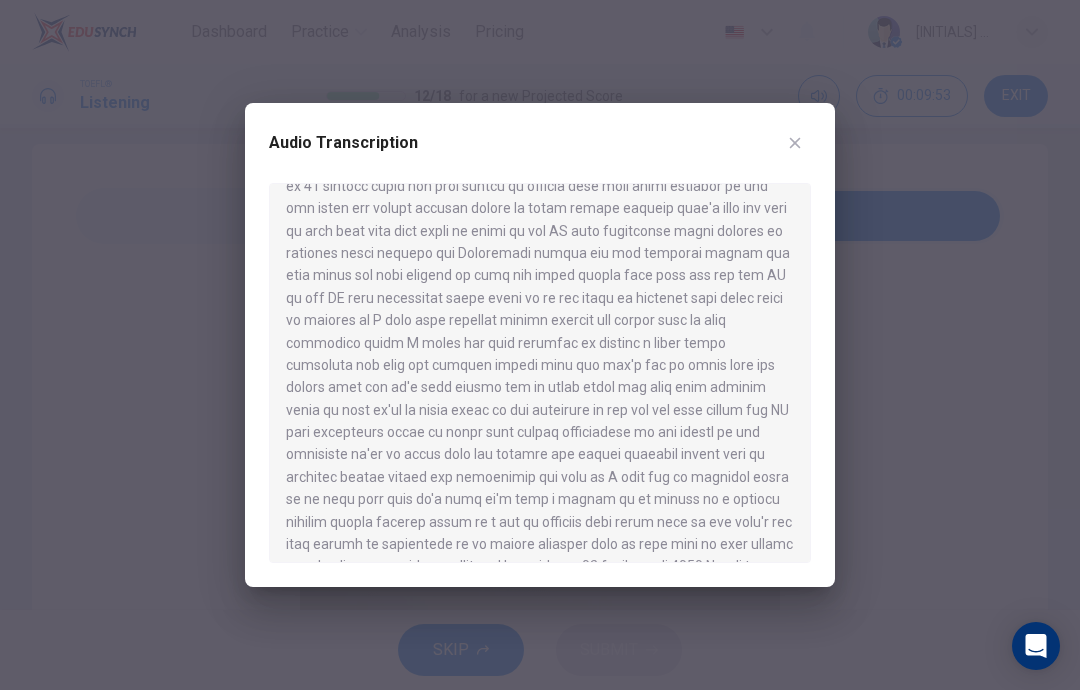 scroll, scrollTop: 83, scrollLeft: 0, axis: vertical 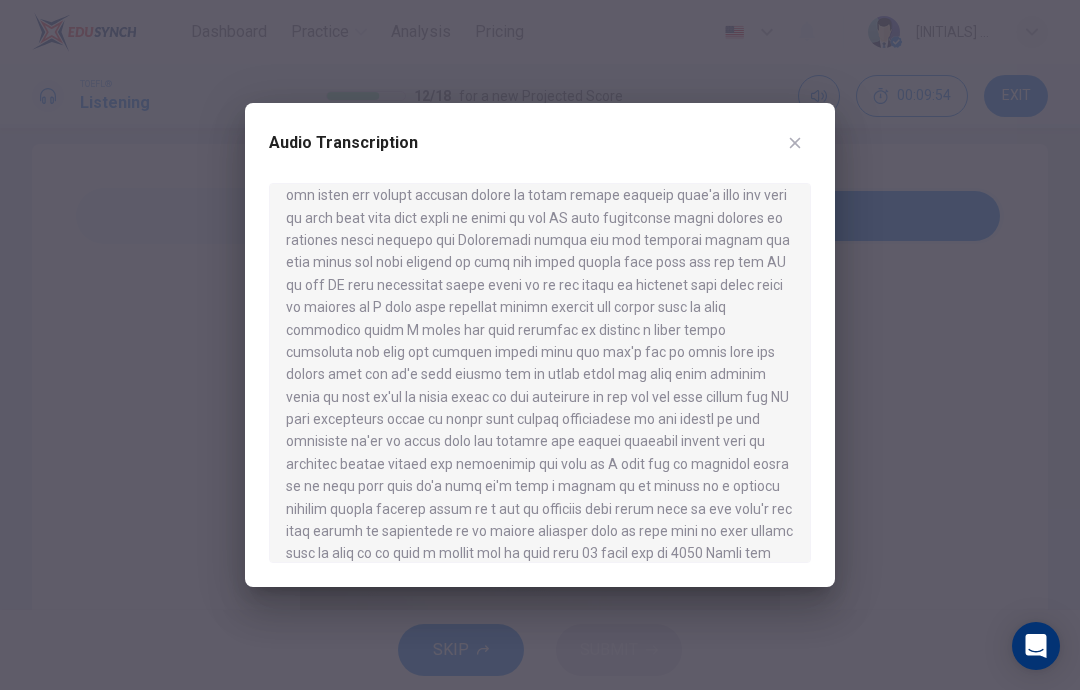 click at bounding box center (795, 143) 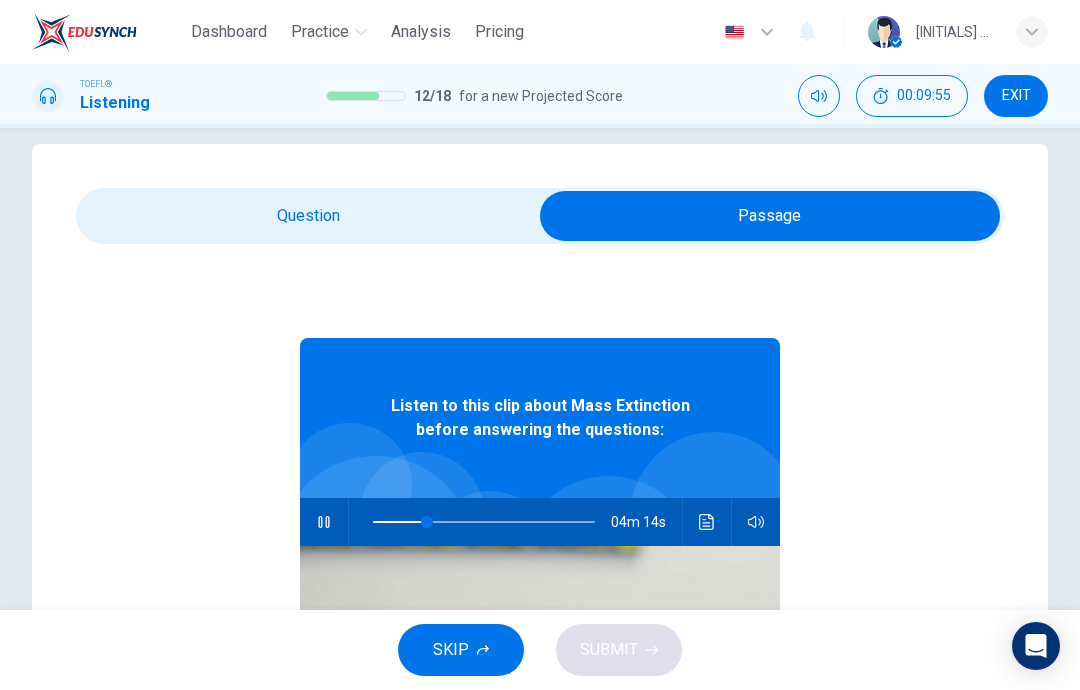 click at bounding box center (770, 216) 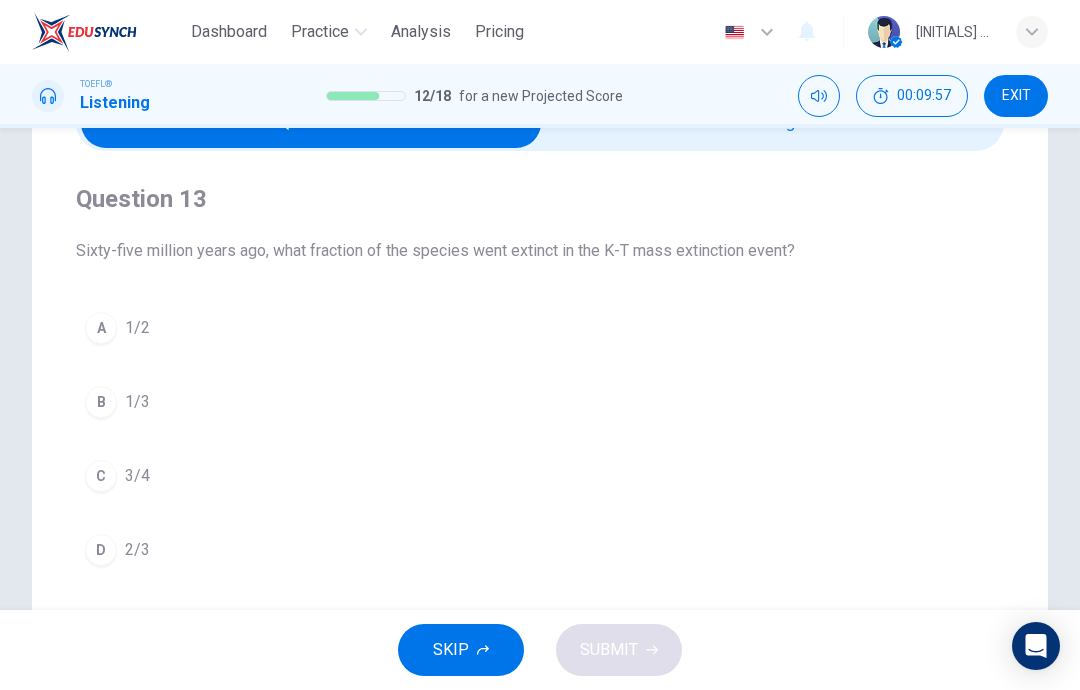 scroll, scrollTop: 116, scrollLeft: 0, axis: vertical 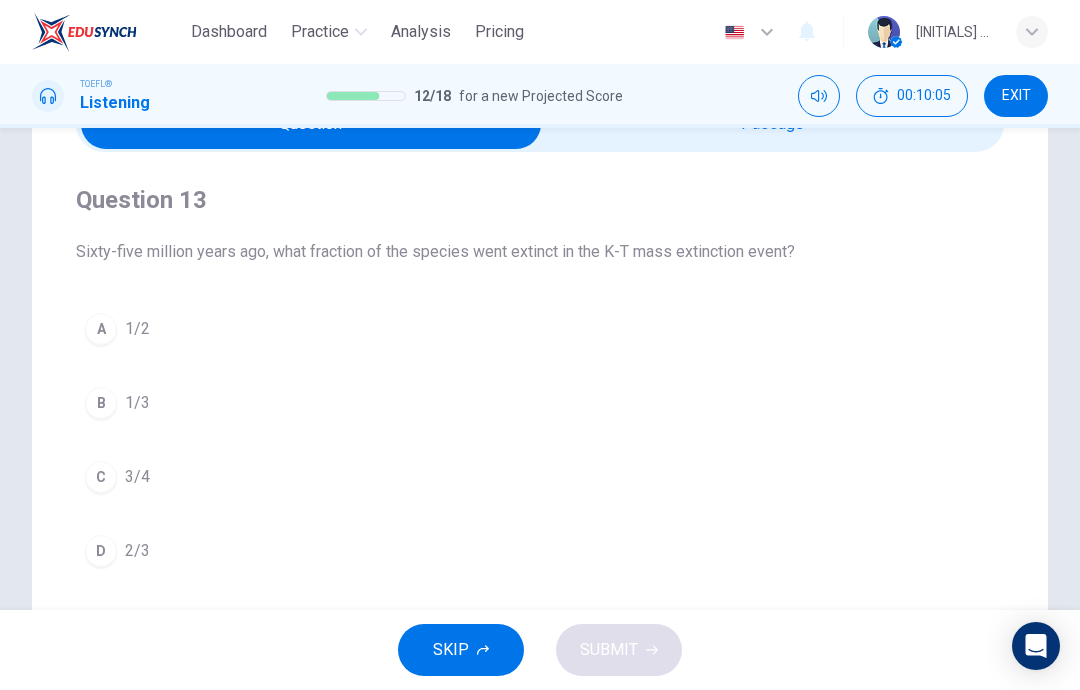 click on "B" at bounding box center [101, 329] 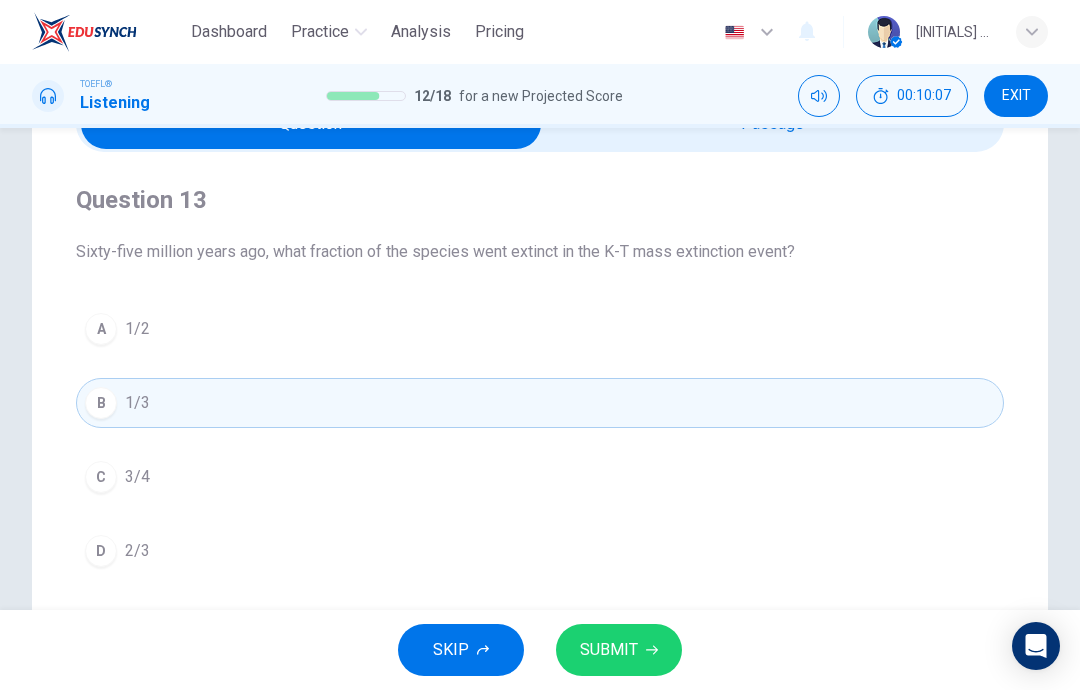 click on "SUBMIT" at bounding box center [609, 650] 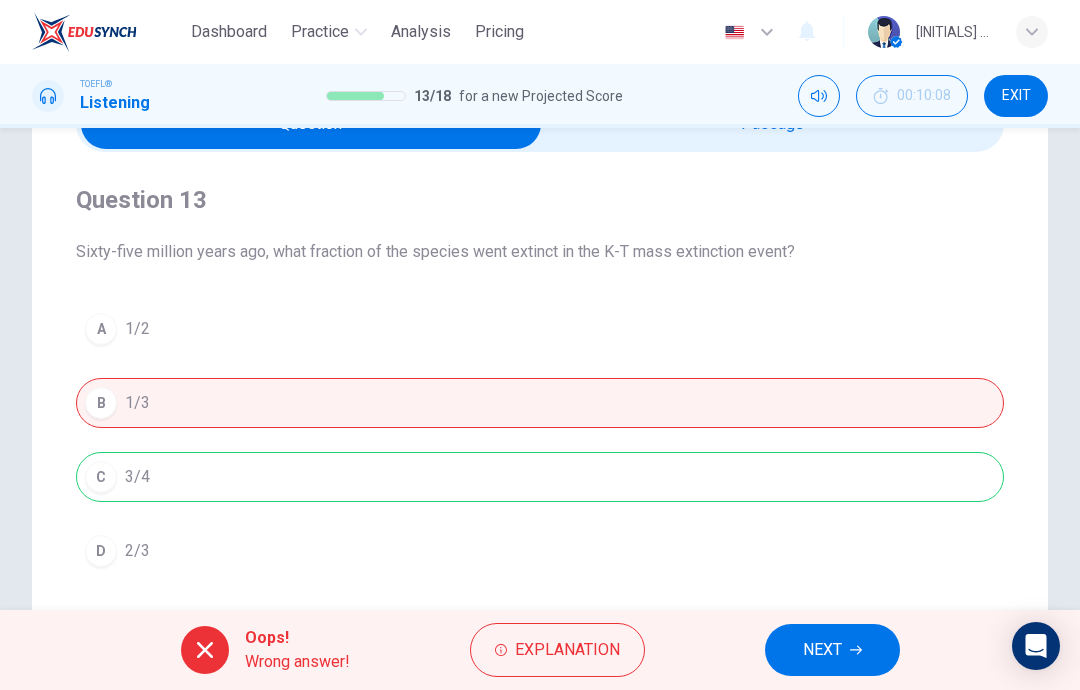 click on "NEXT" at bounding box center [822, 650] 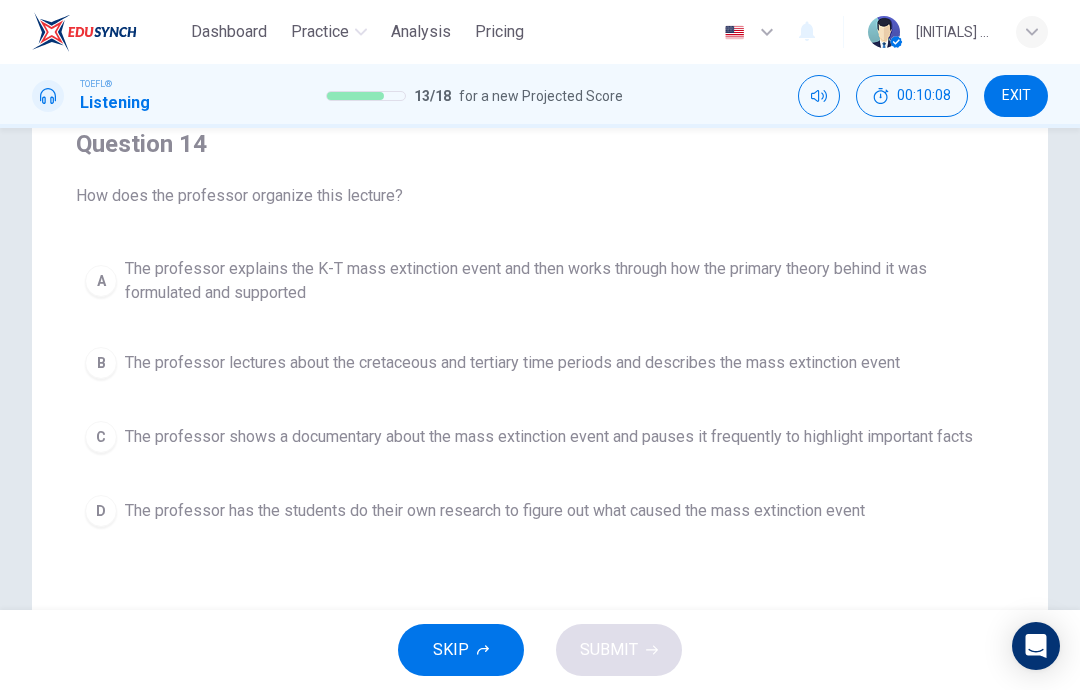 scroll, scrollTop: 184, scrollLeft: 0, axis: vertical 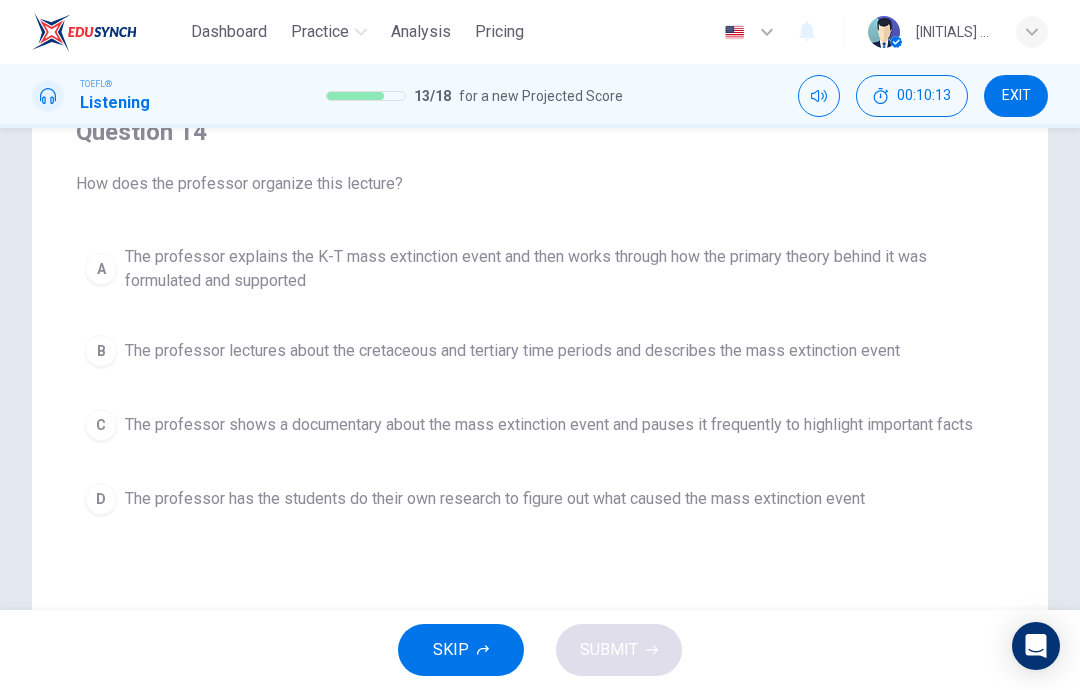 click on "The professor explains the K-T mass extinction event and then works through how the primary theory behind it was formulated and supported" at bounding box center (560, 269) 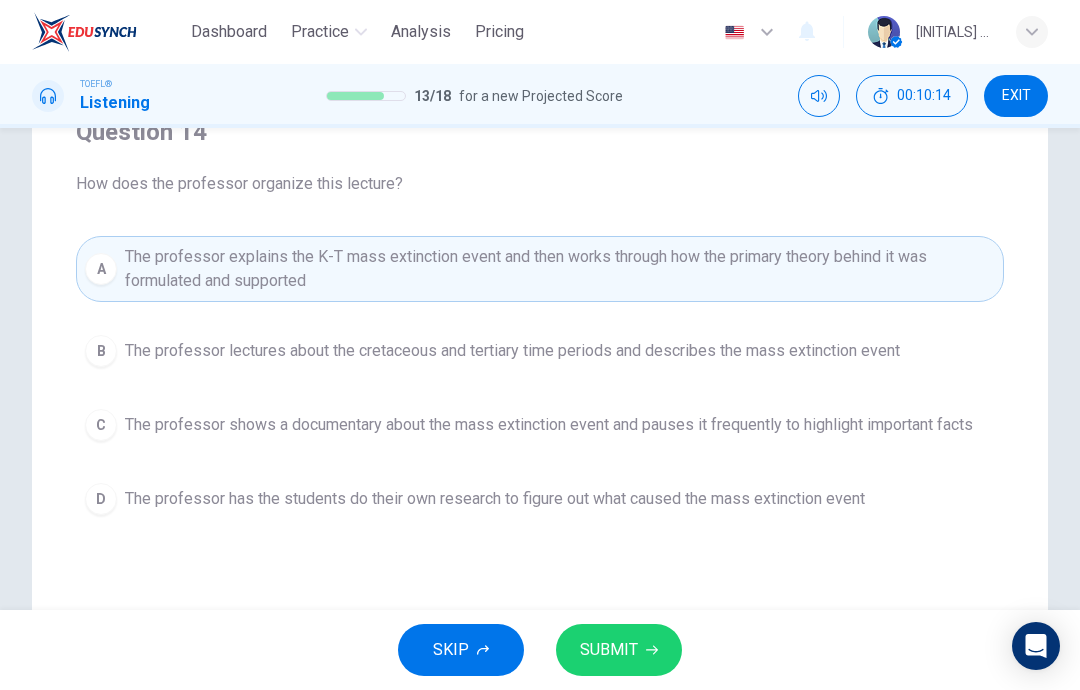 click on "SUBMIT" at bounding box center (619, 650) 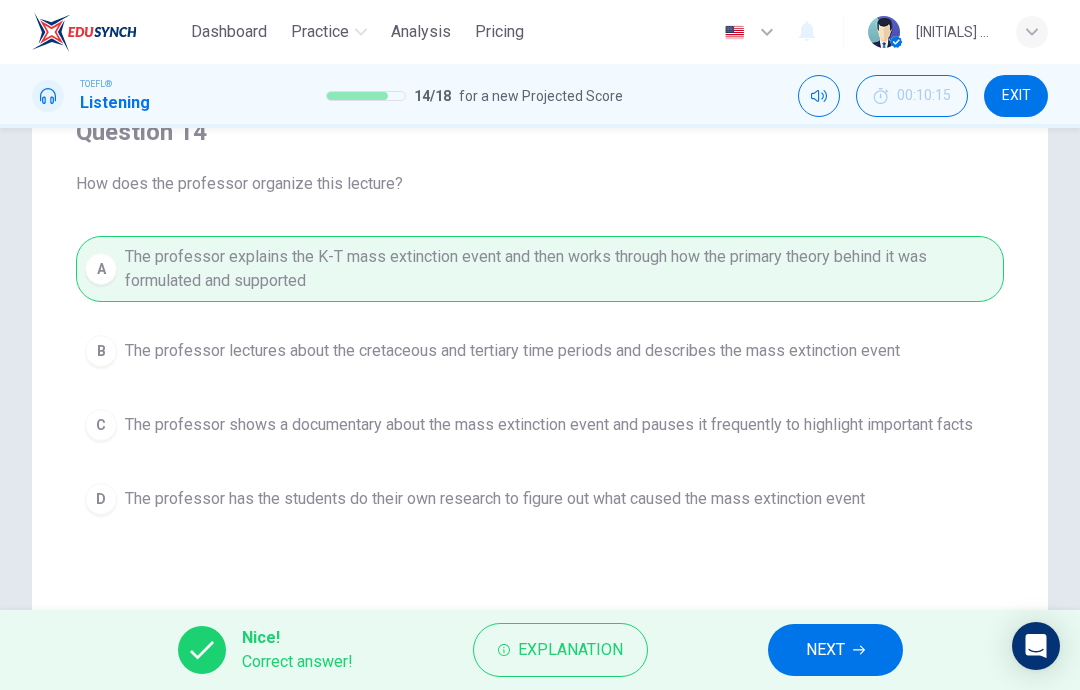 click at bounding box center [859, 650] 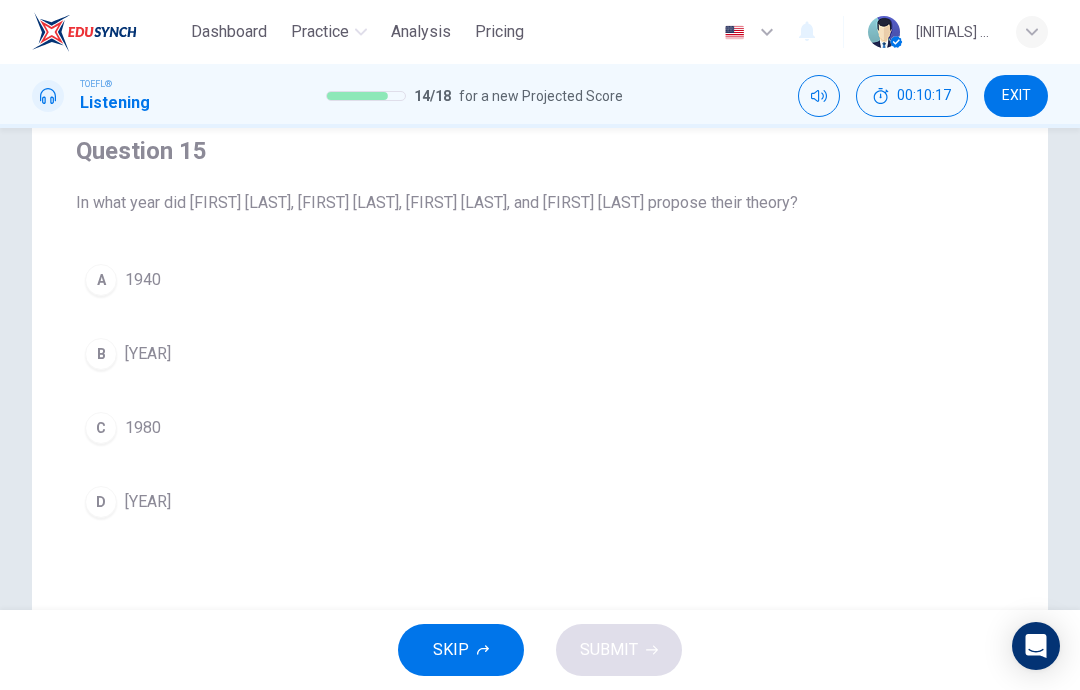 scroll, scrollTop: 166, scrollLeft: 0, axis: vertical 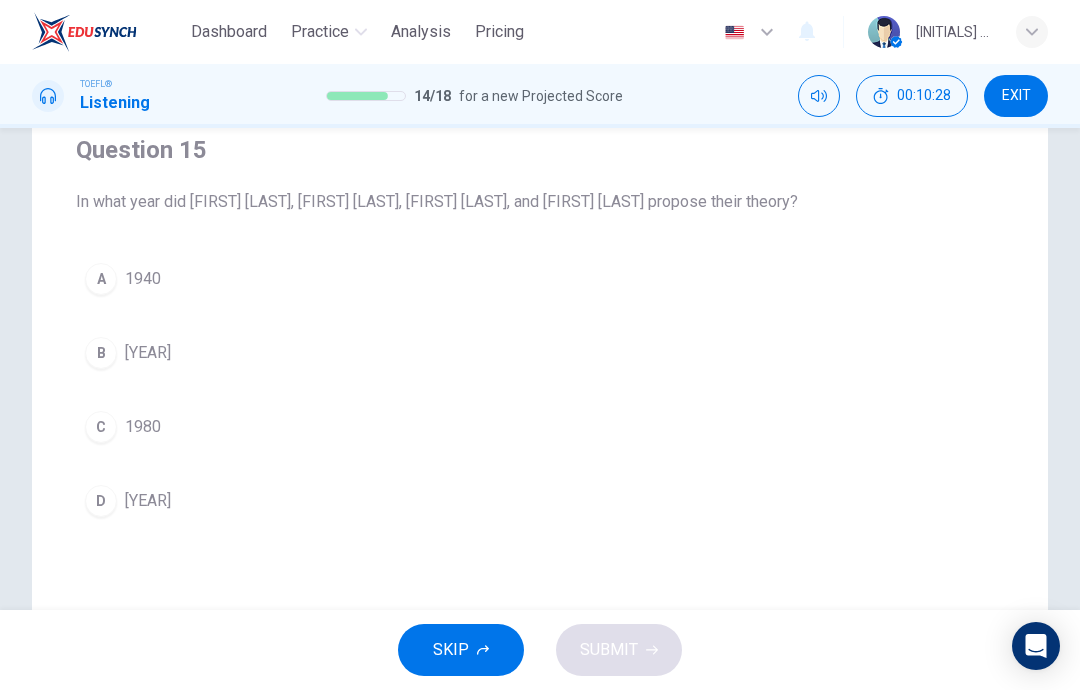 click on "C 1980" at bounding box center [540, 427] 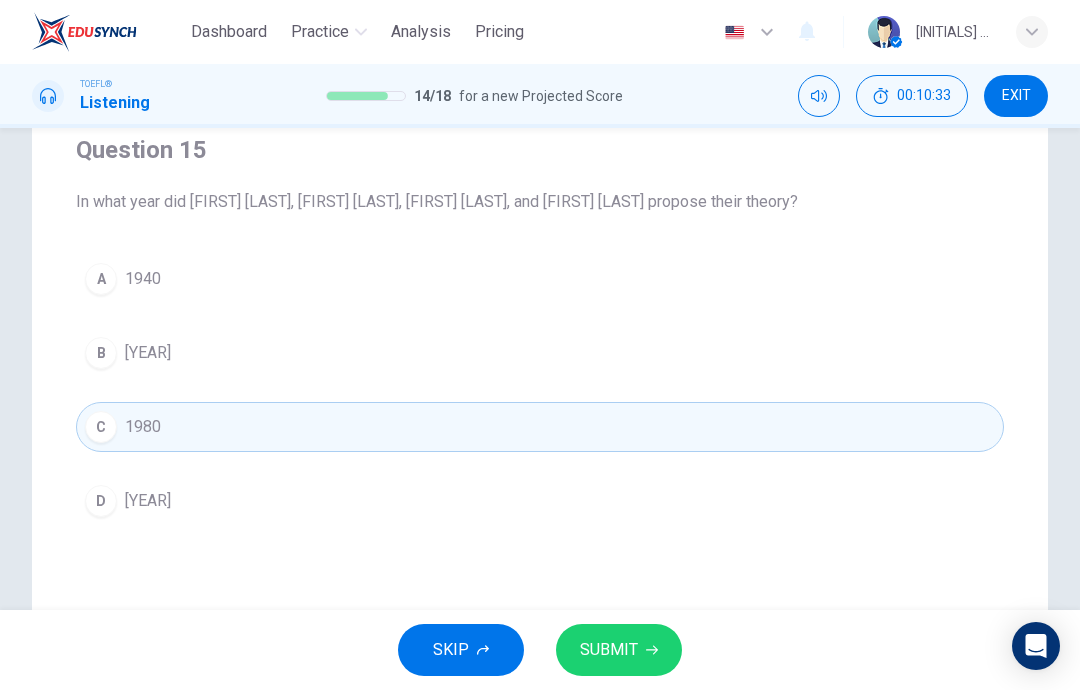 click on "SUBMIT" at bounding box center [619, 650] 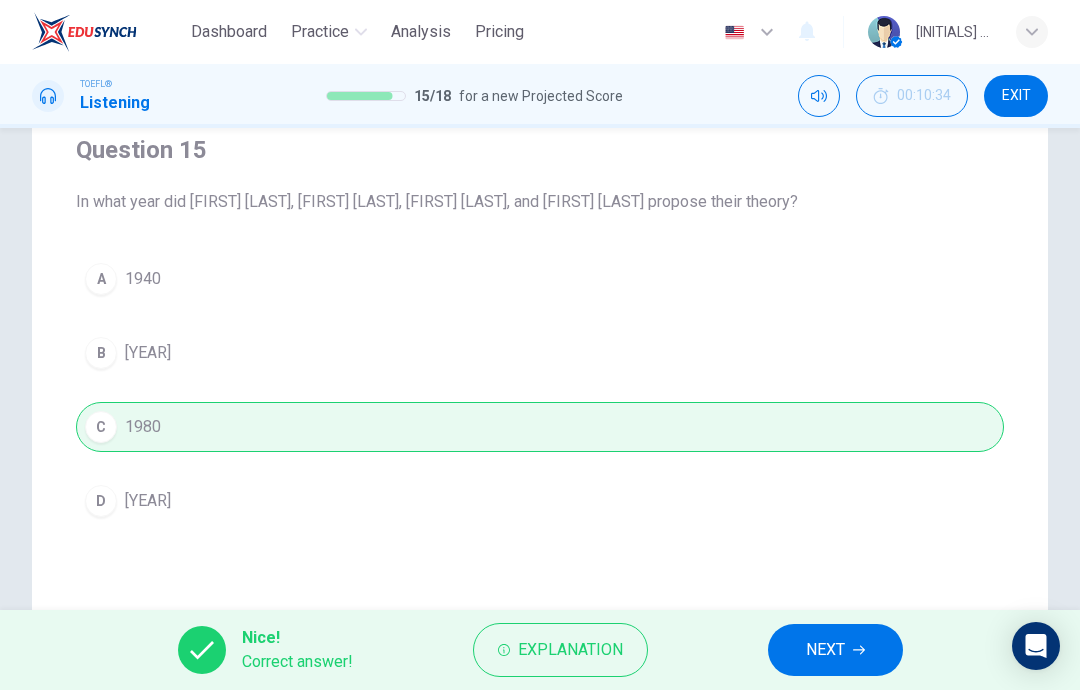click on "NEXT" at bounding box center (825, 650) 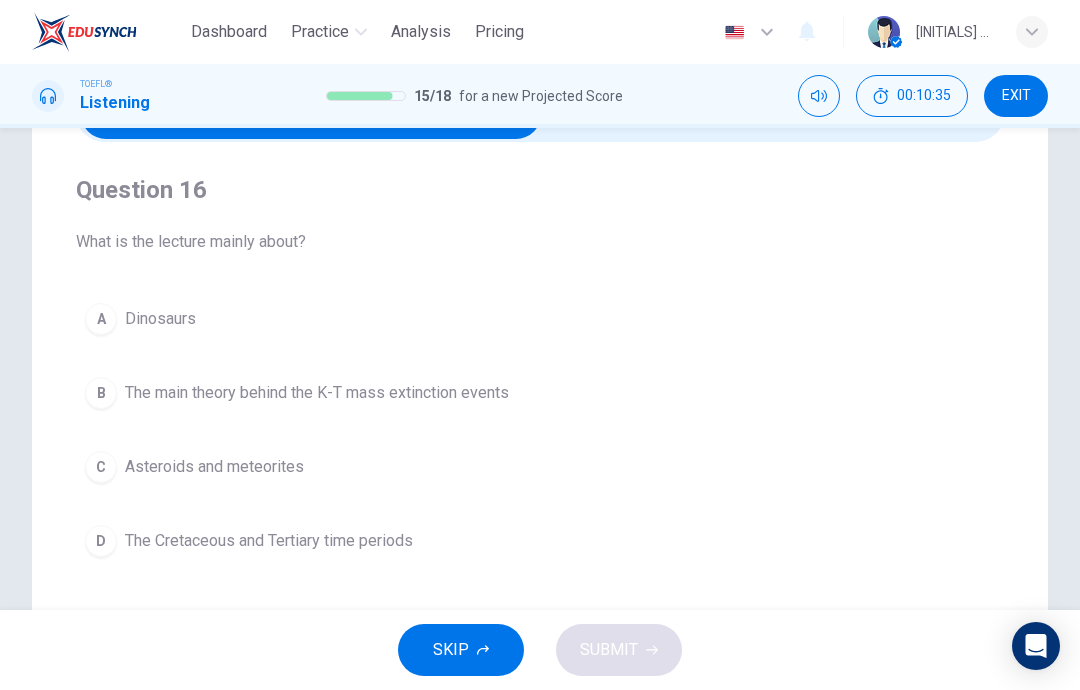 scroll, scrollTop: 127, scrollLeft: 0, axis: vertical 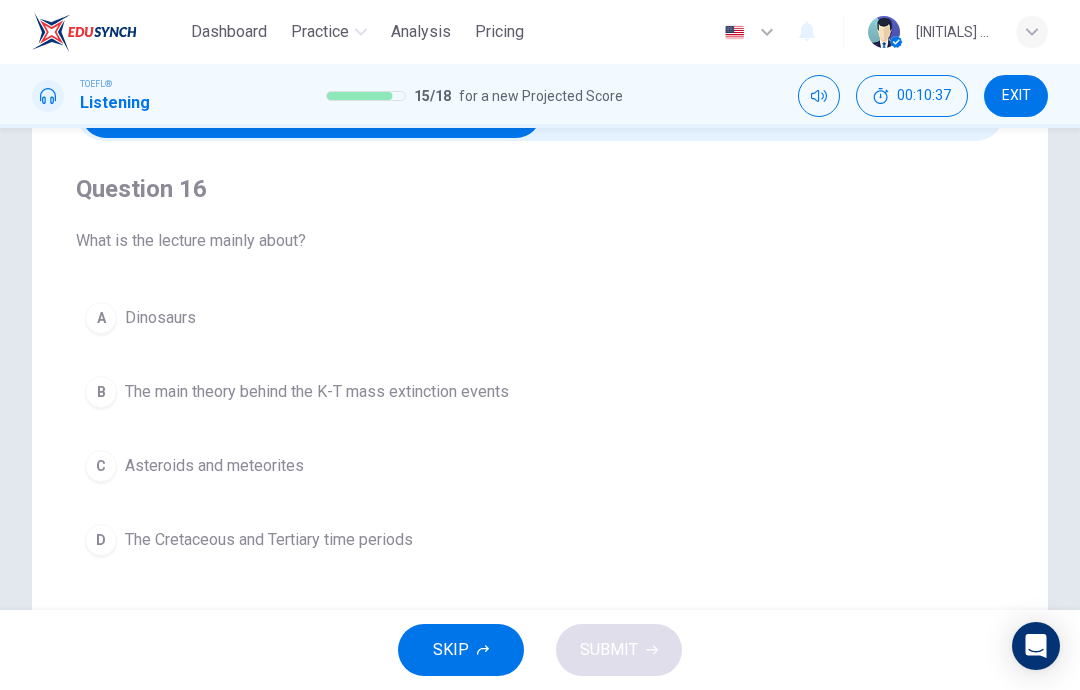 click on "B The main theory behind the K-T mass extinction events" at bounding box center (540, 392) 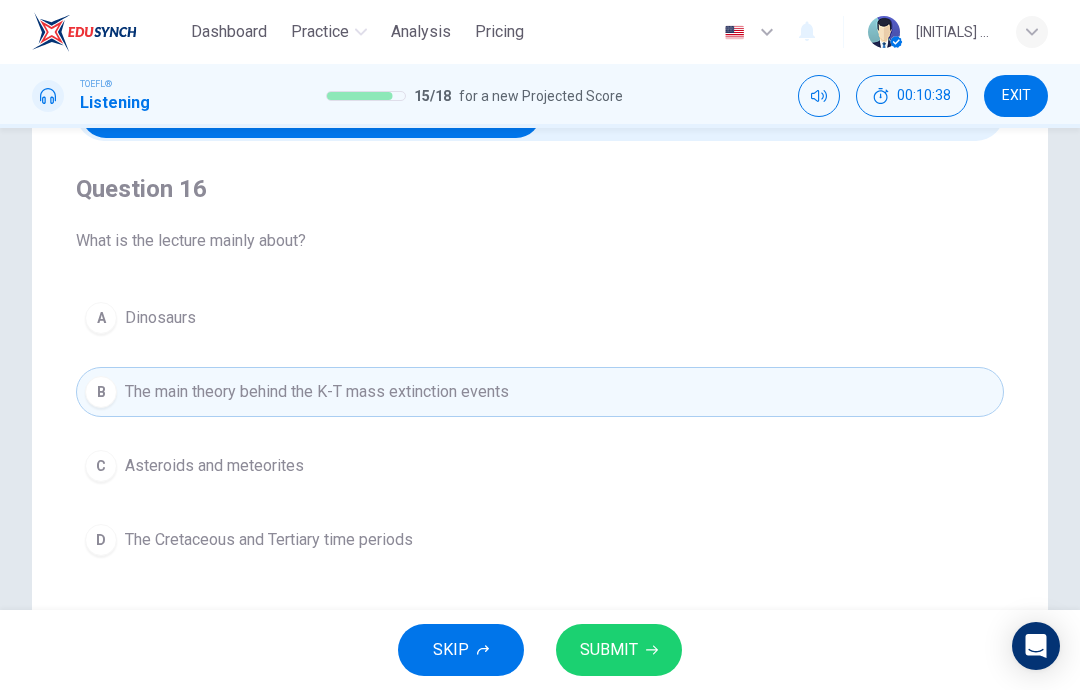 click on "SUBMIT" at bounding box center [609, 650] 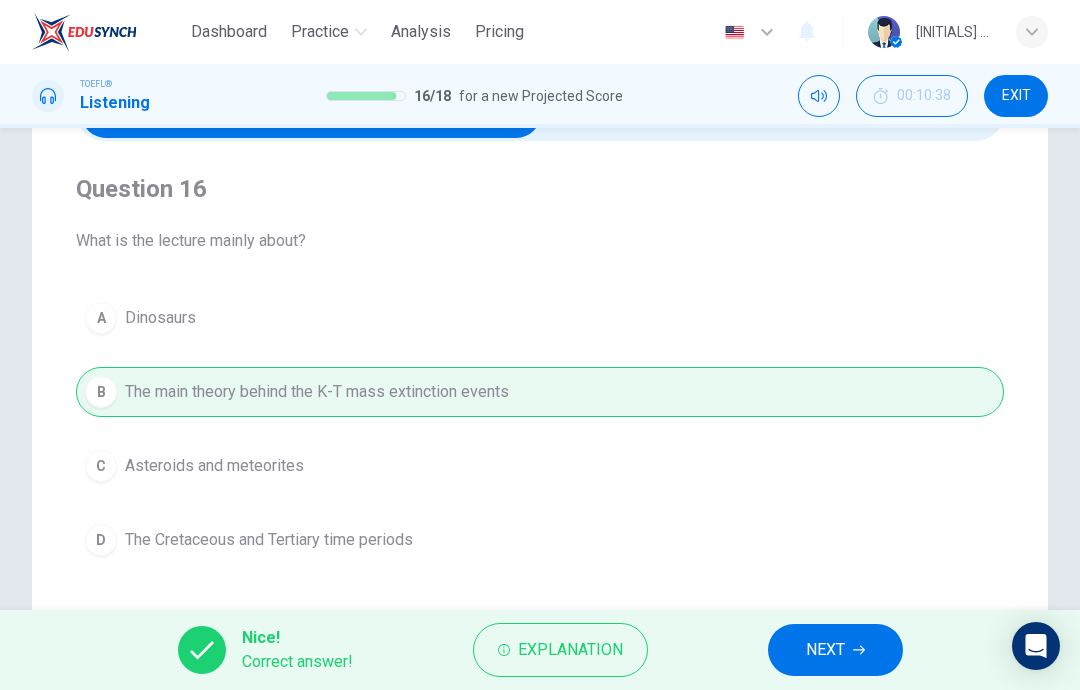 click at bounding box center [859, 650] 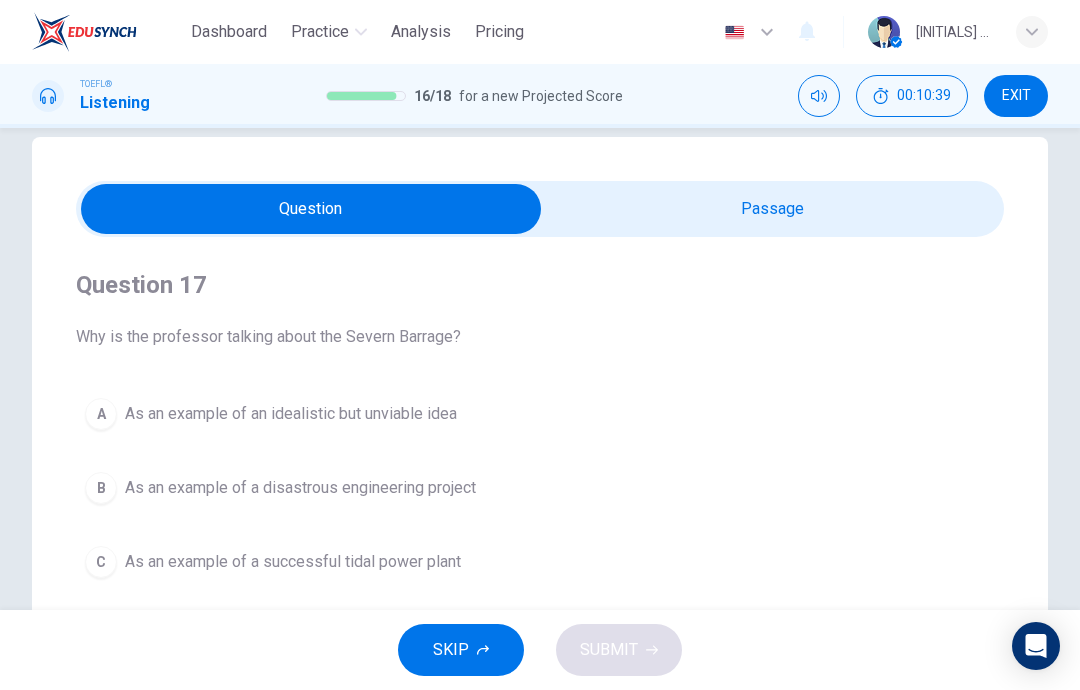 scroll, scrollTop: 47, scrollLeft: 0, axis: vertical 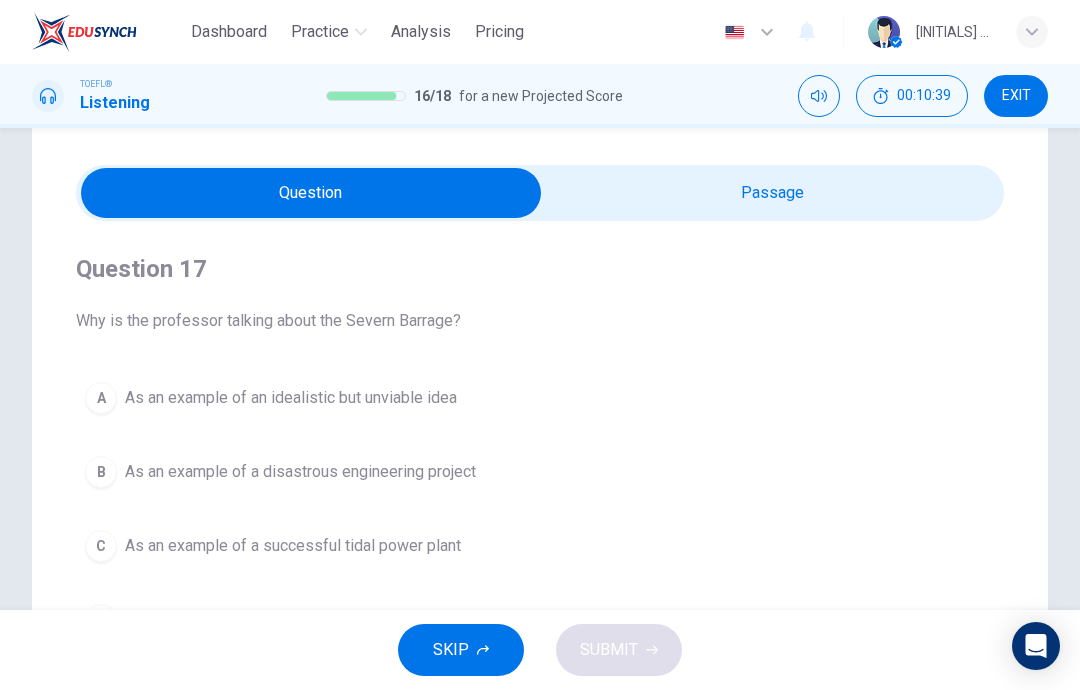 click at bounding box center (311, 193) 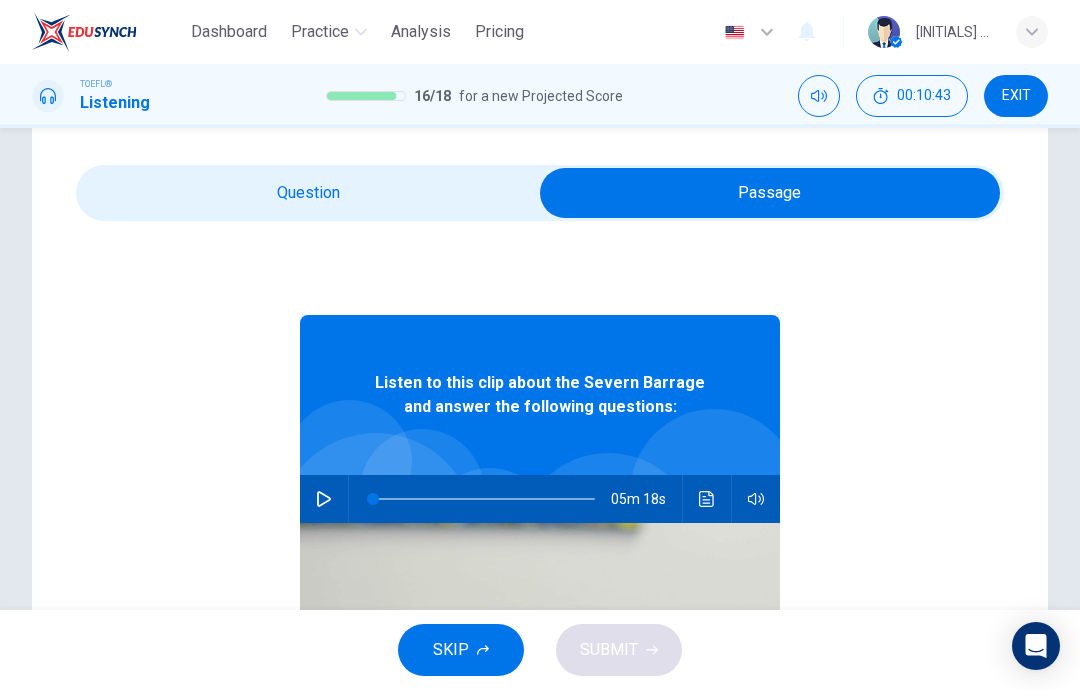 click at bounding box center (324, 499) 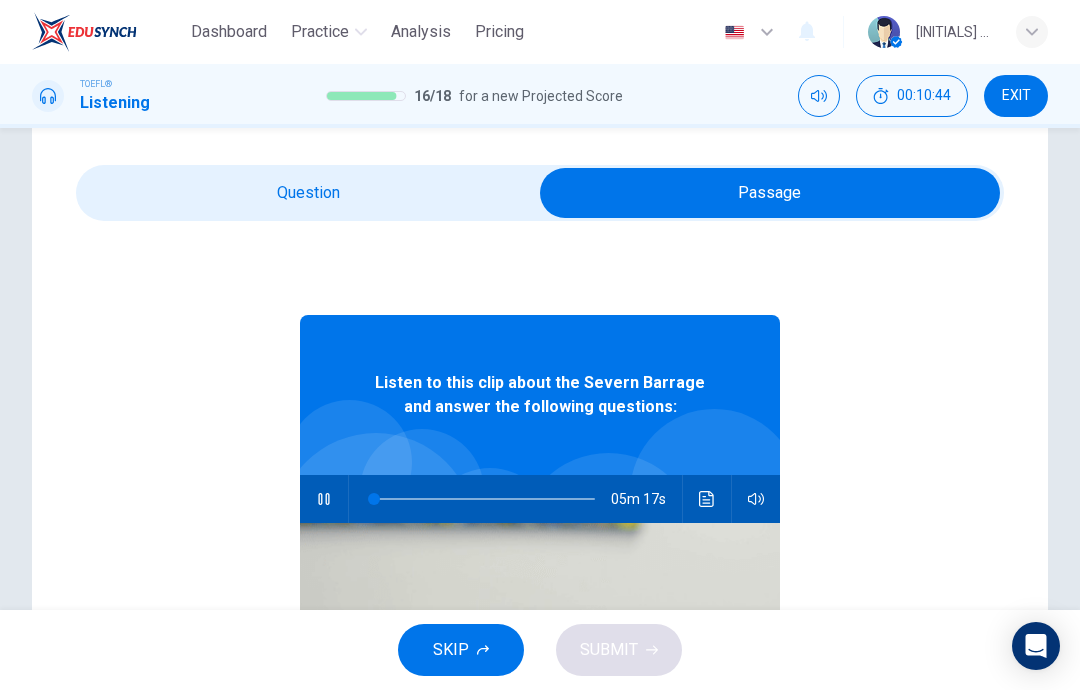 click at bounding box center [770, 193] 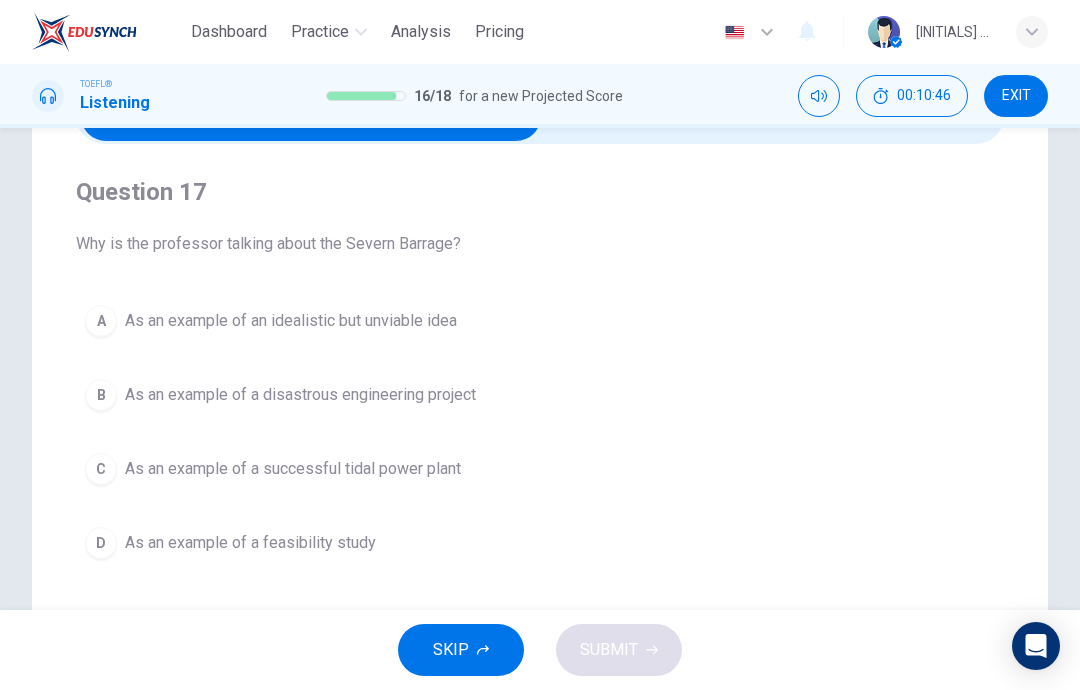 scroll, scrollTop: 125, scrollLeft: 0, axis: vertical 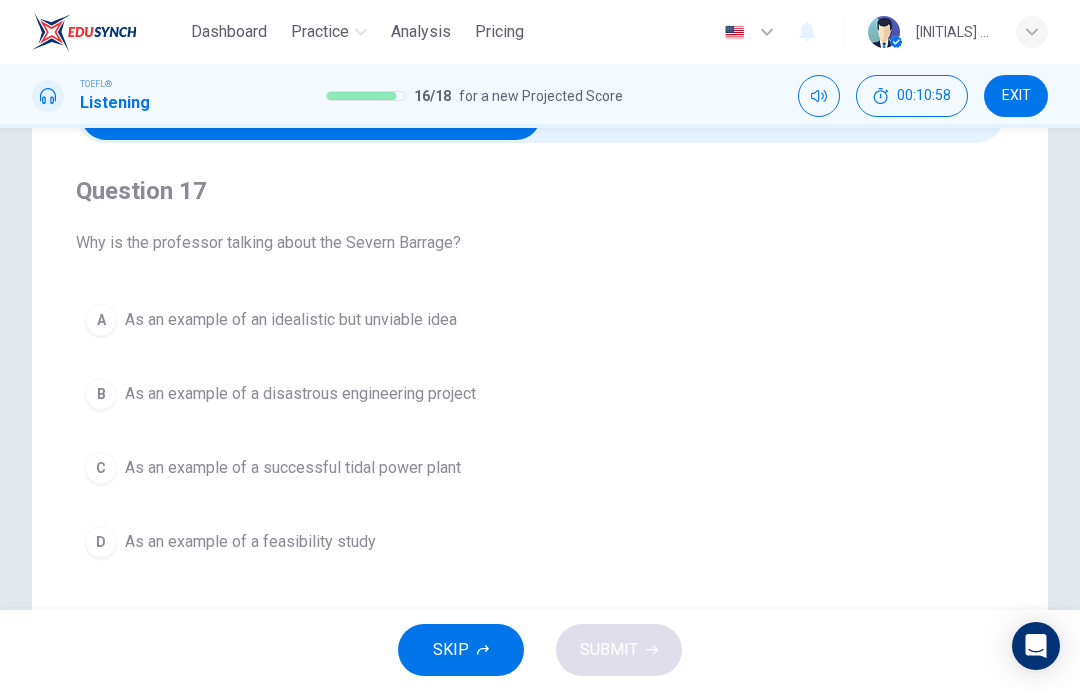 click on "As an example of an idealistic but unviable idea" at bounding box center [291, 320] 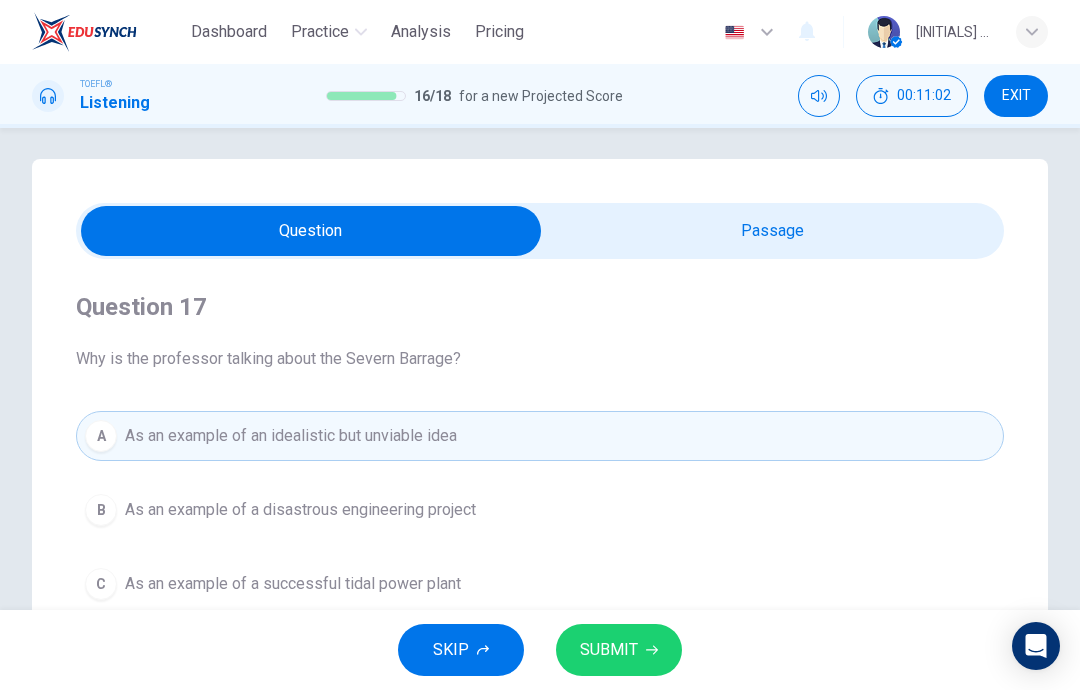 scroll, scrollTop: 3, scrollLeft: 0, axis: vertical 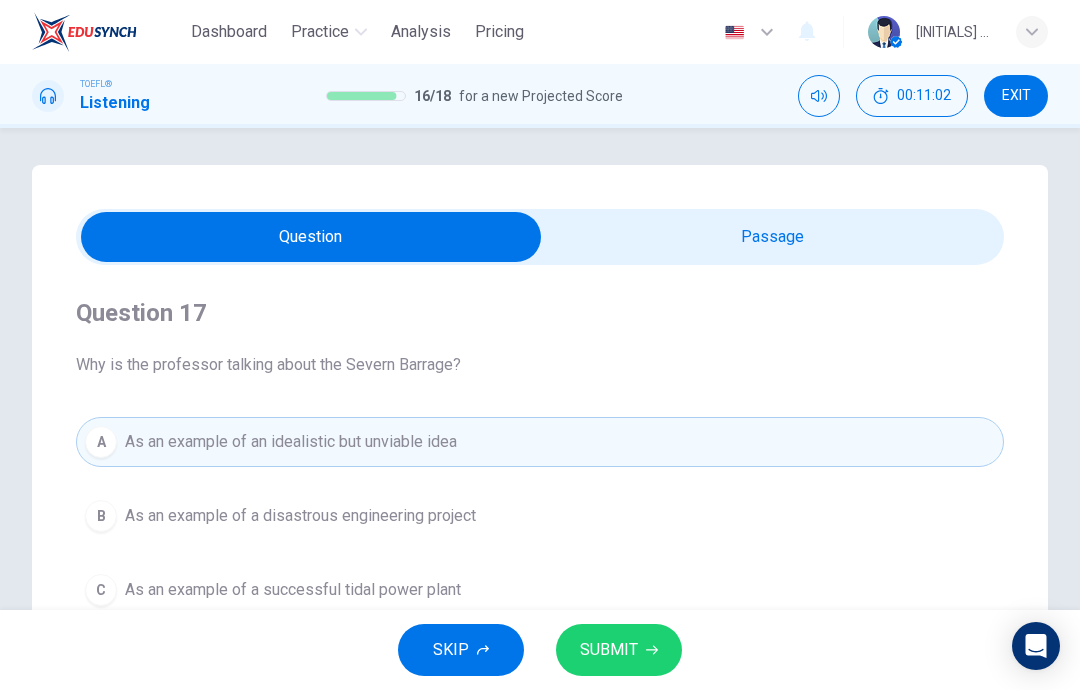 click at bounding box center [311, 237] 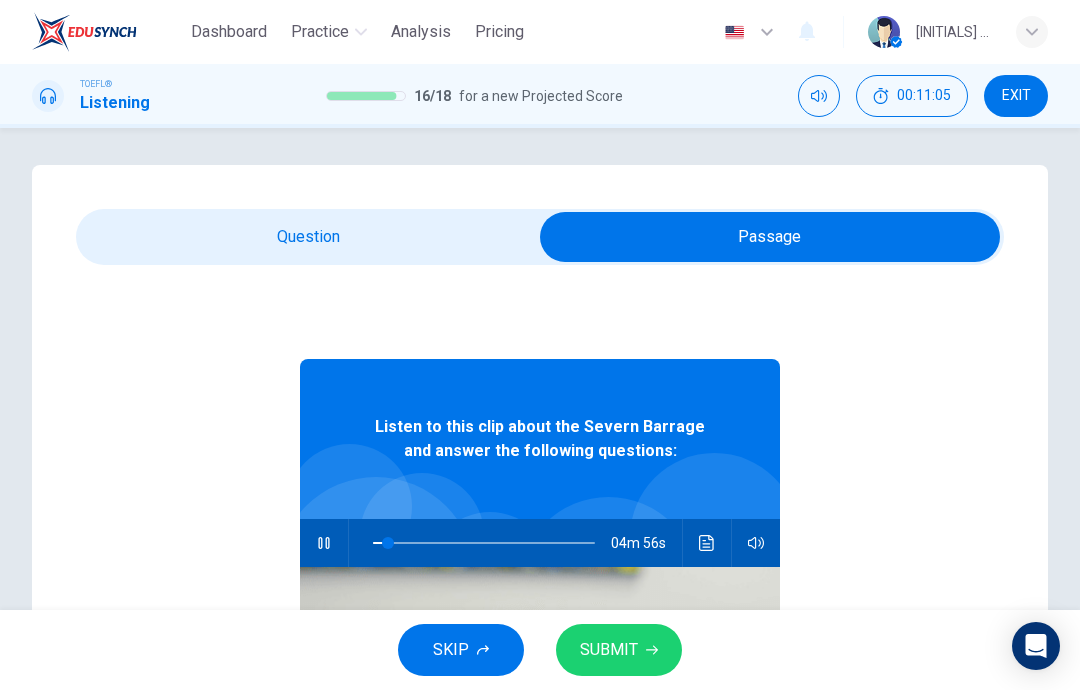 click at bounding box center [770, 237] 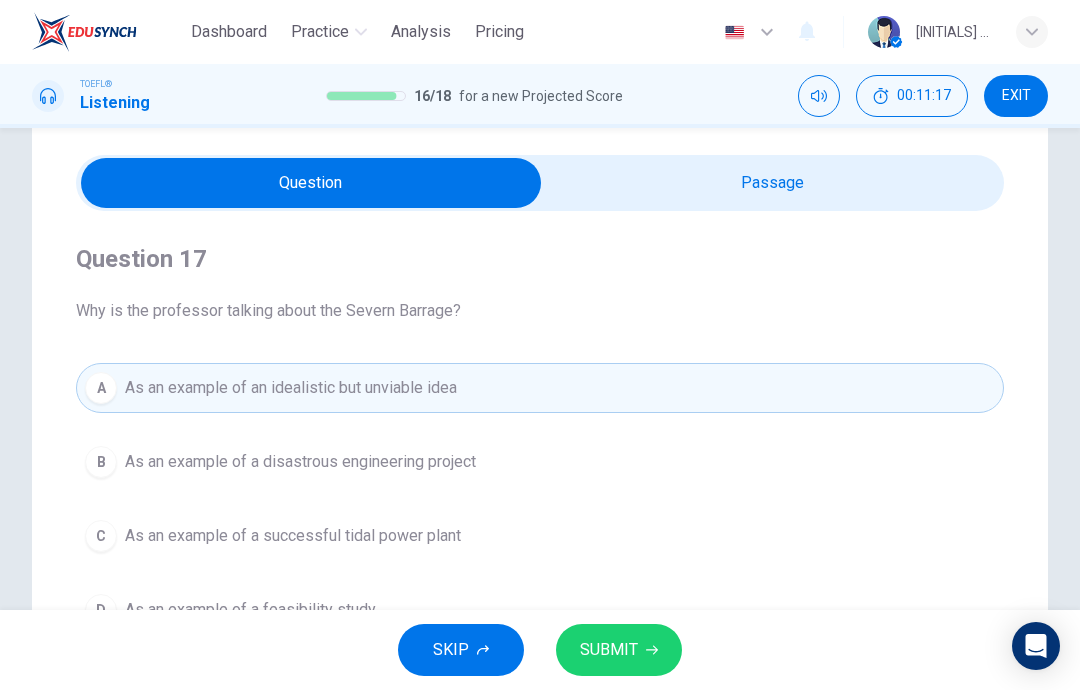 scroll, scrollTop: 56, scrollLeft: 0, axis: vertical 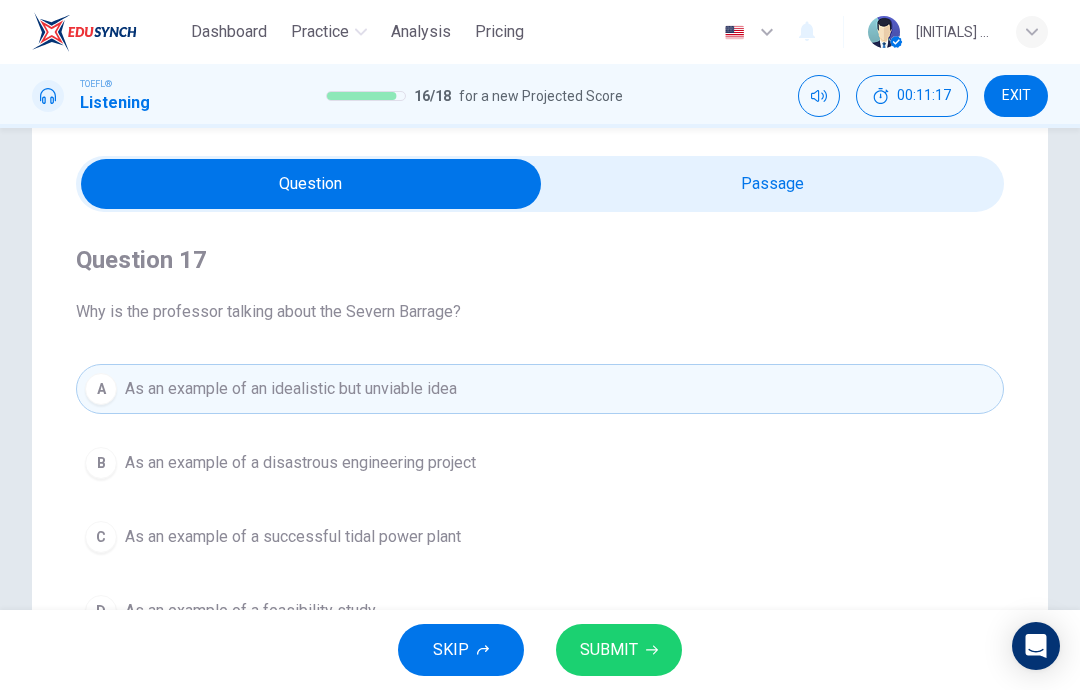 click at bounding box center [311, 184] 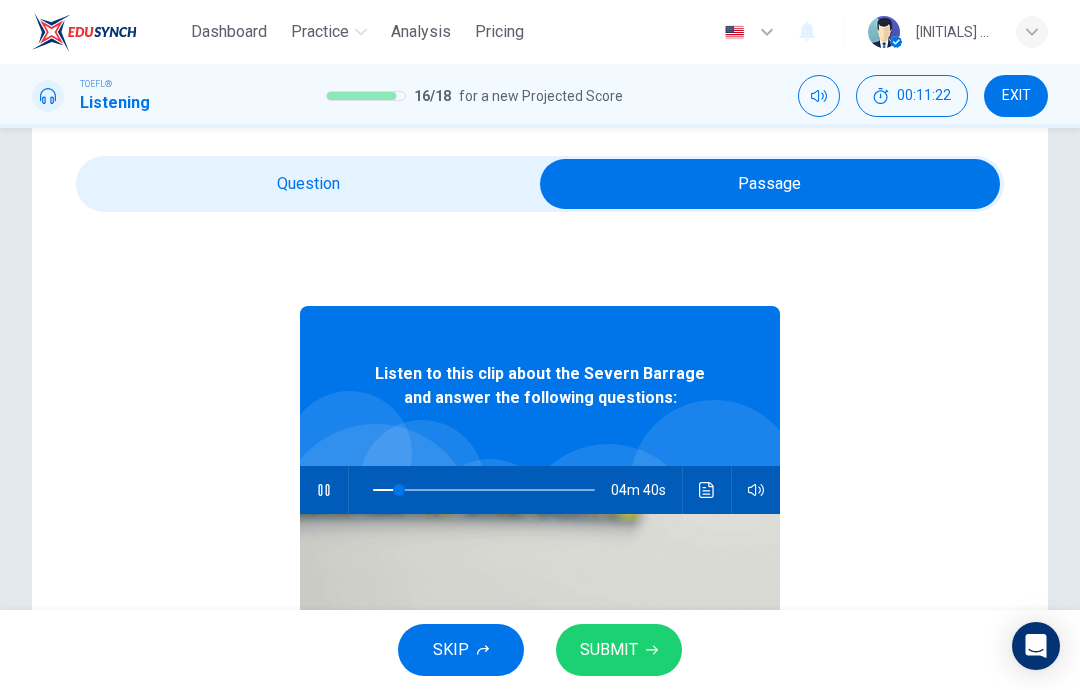 click at bounding box center (770, 184) 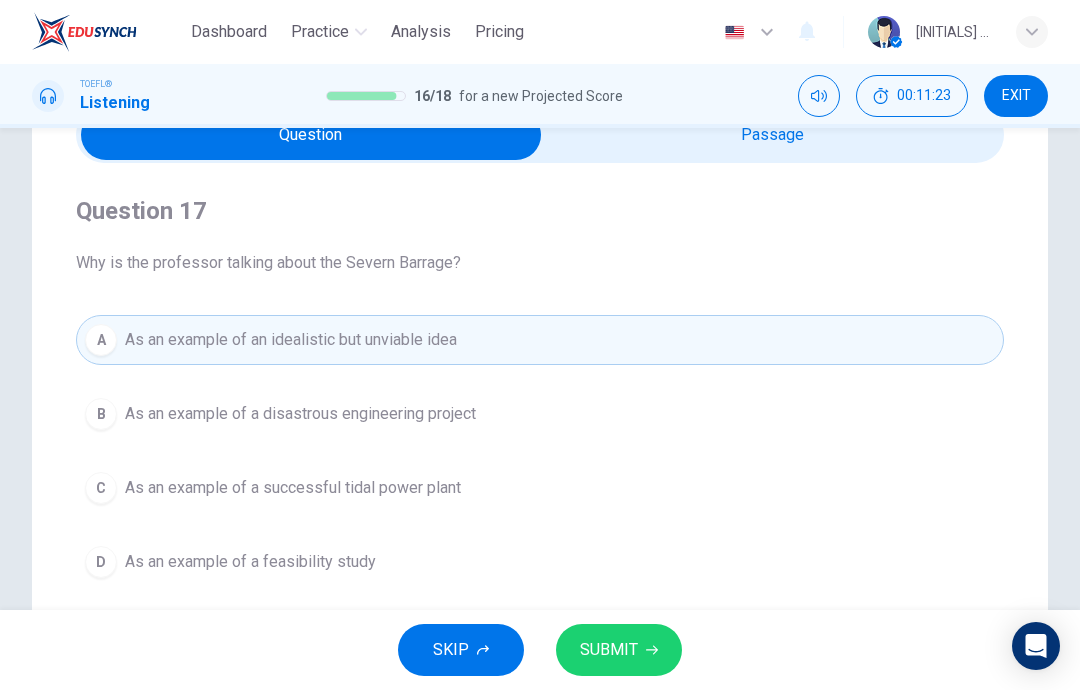scroll, scrollTop: 116, scrollLeft: 0, axis: vertical 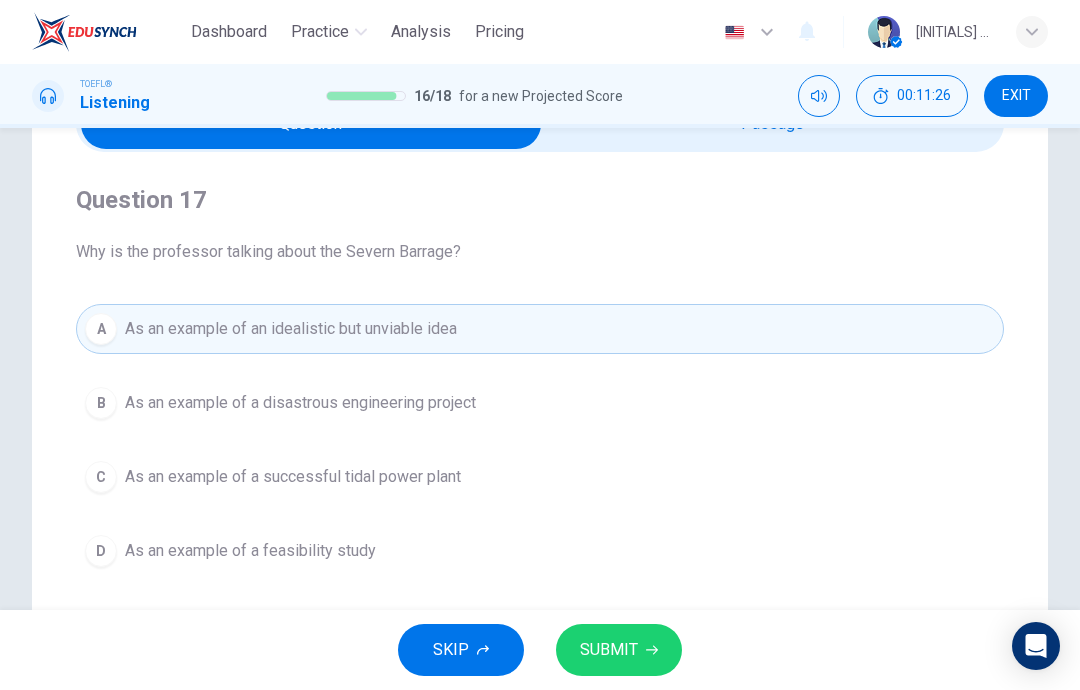 click on "B As an example of a disastrous engineering project" at bounding box center (540, 403) 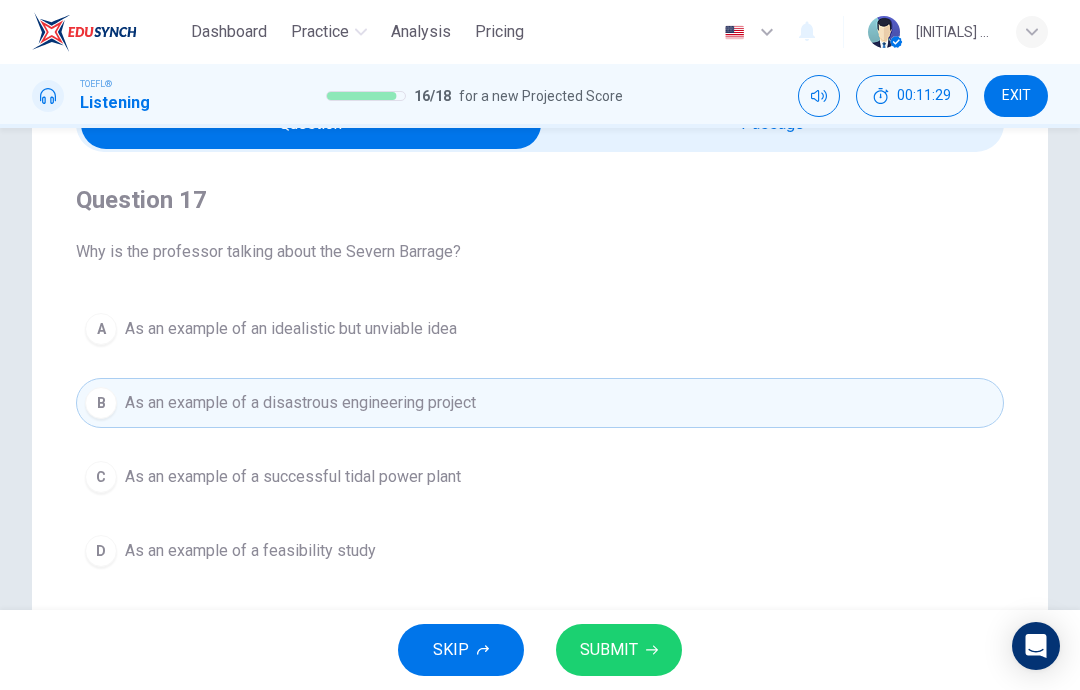 click on "As an example of an idealistic but unviable idea" at bounding box center [291, 329] 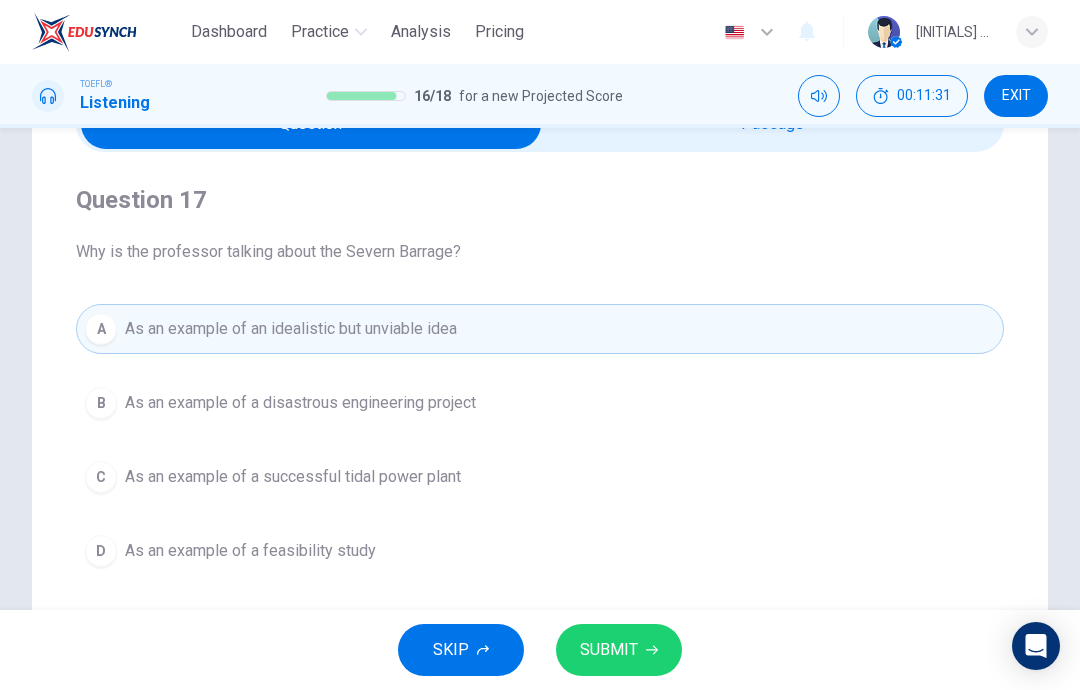 click on "SUBMIT" at bounding box center [619, 650] 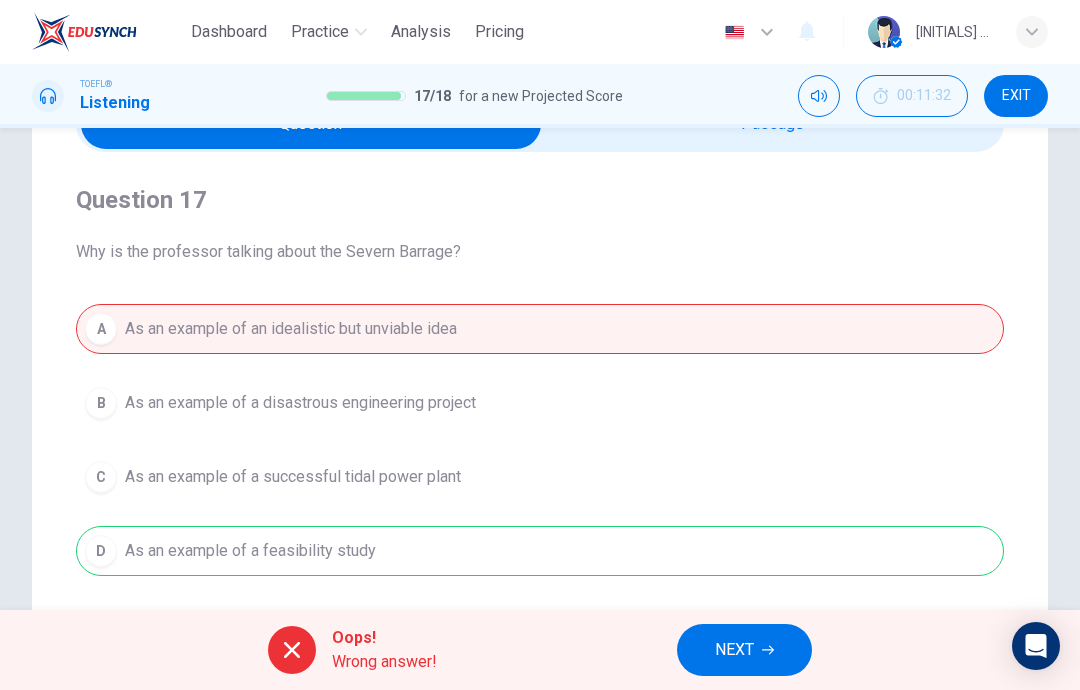 click on "NEXT" at bounding box center (734, 650) 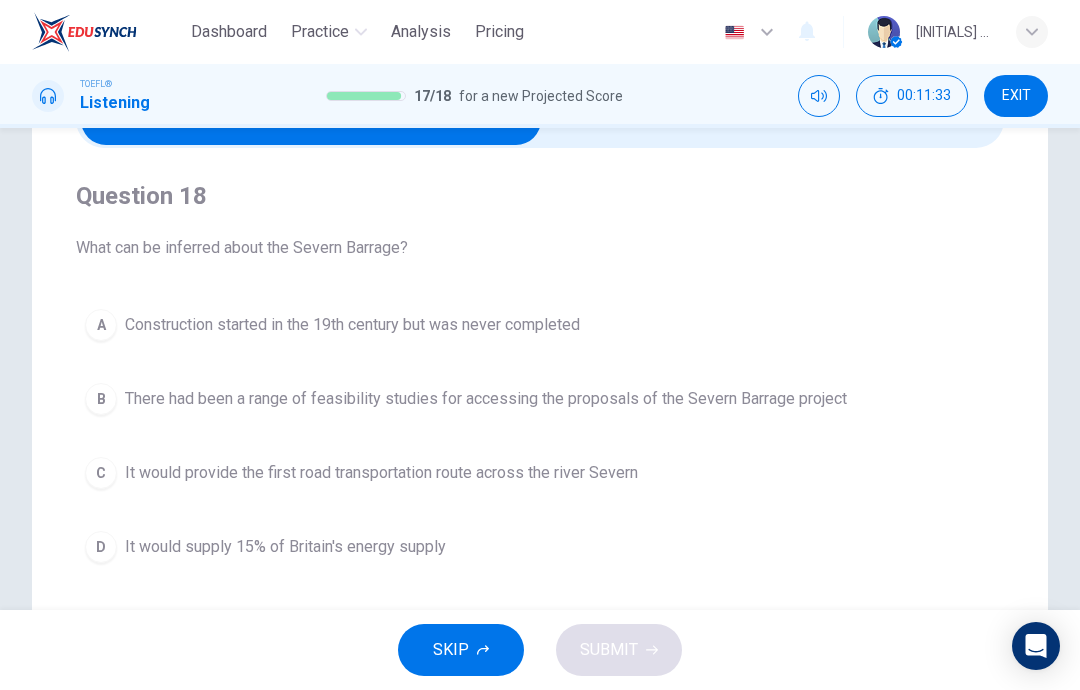 scroll, scrollTop: 134, scrollLeft: 0, axis: vertical 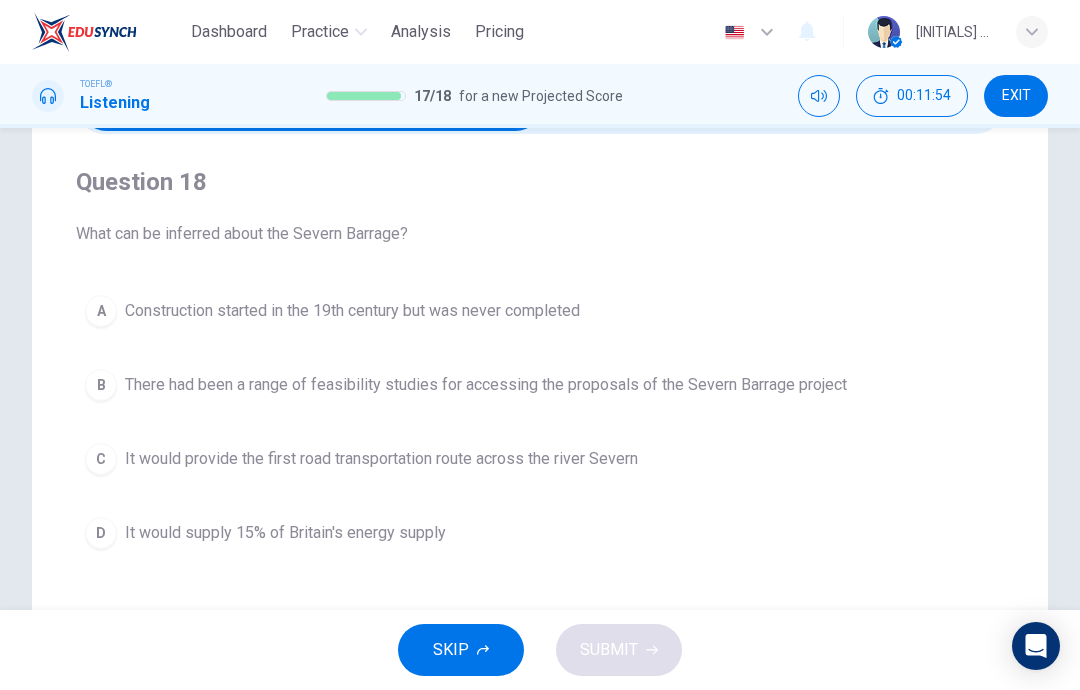 click on "Construction started in the 19th century but was never completed" at bounding box center [352, 311] 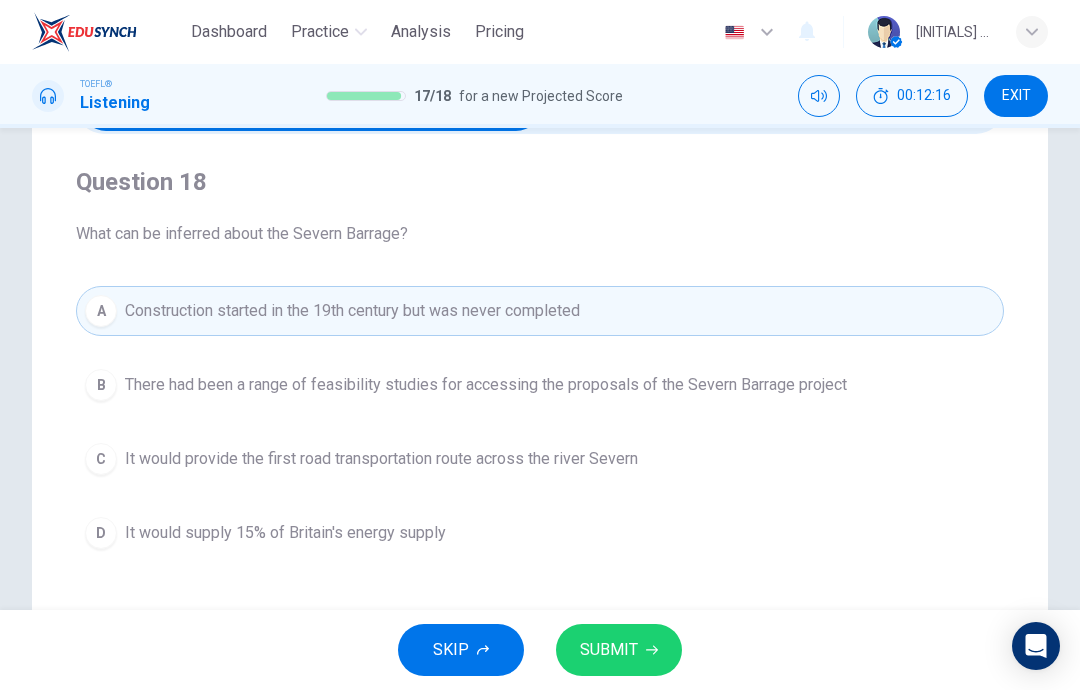 click on "D It would supply 15% of Britain's energy supply" at bounding box center [540, 533] 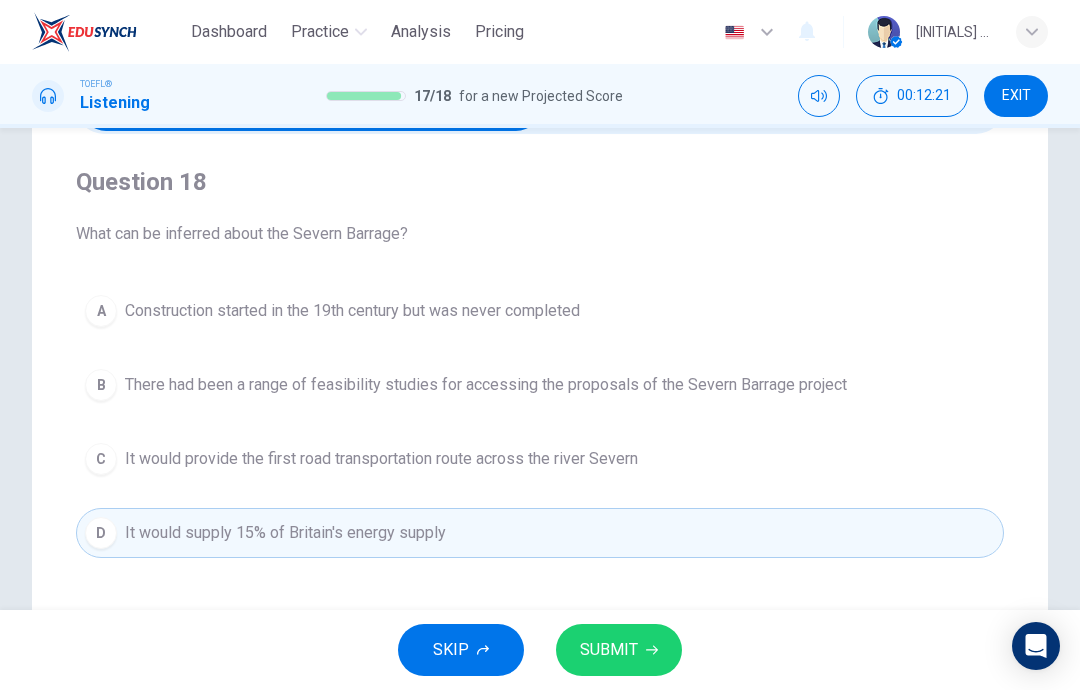 click on "SUBMIT" at bounding box center (609, 650) 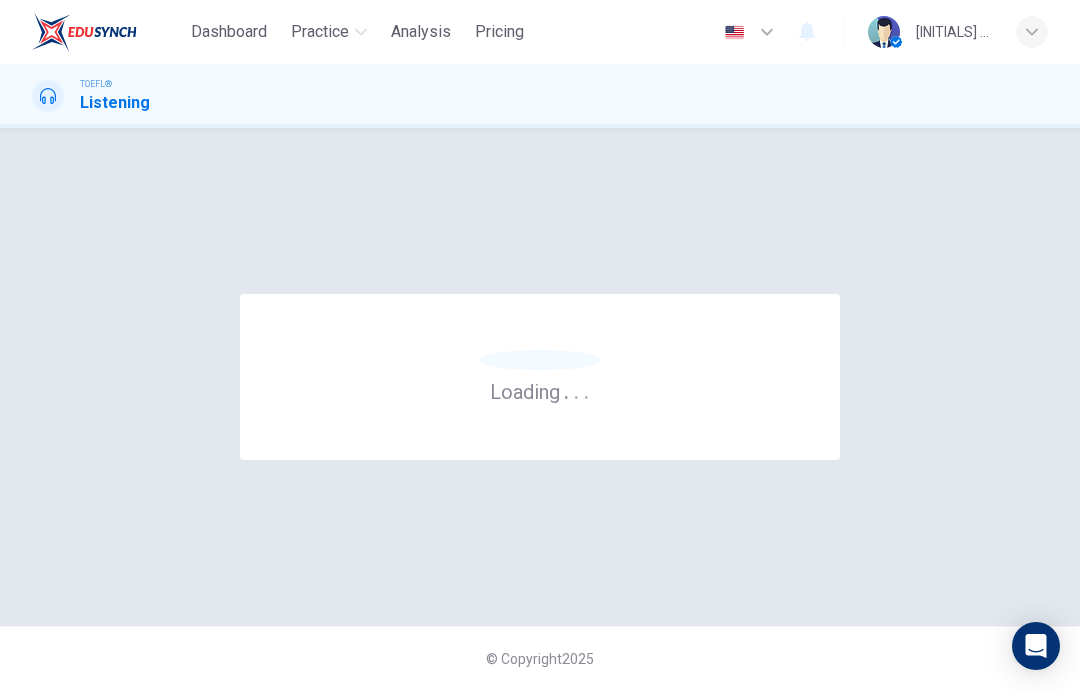 scroll, scrollTop: 0, scrollLeft: 0, axis: both 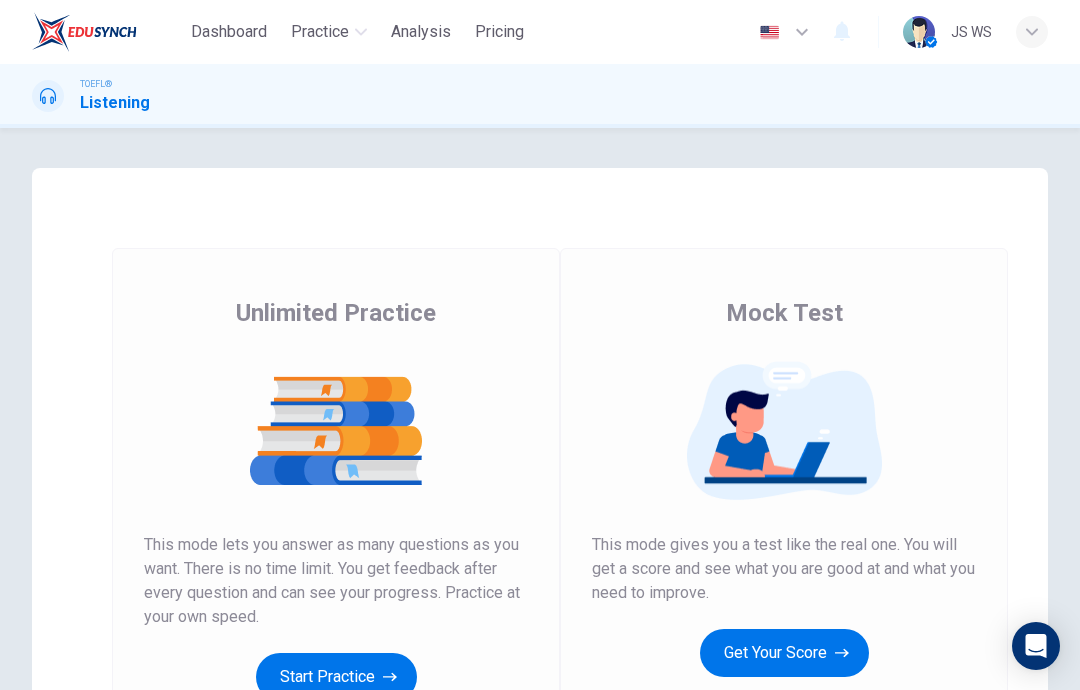 click on "Get Your Score" at bounding box center (336, 677) 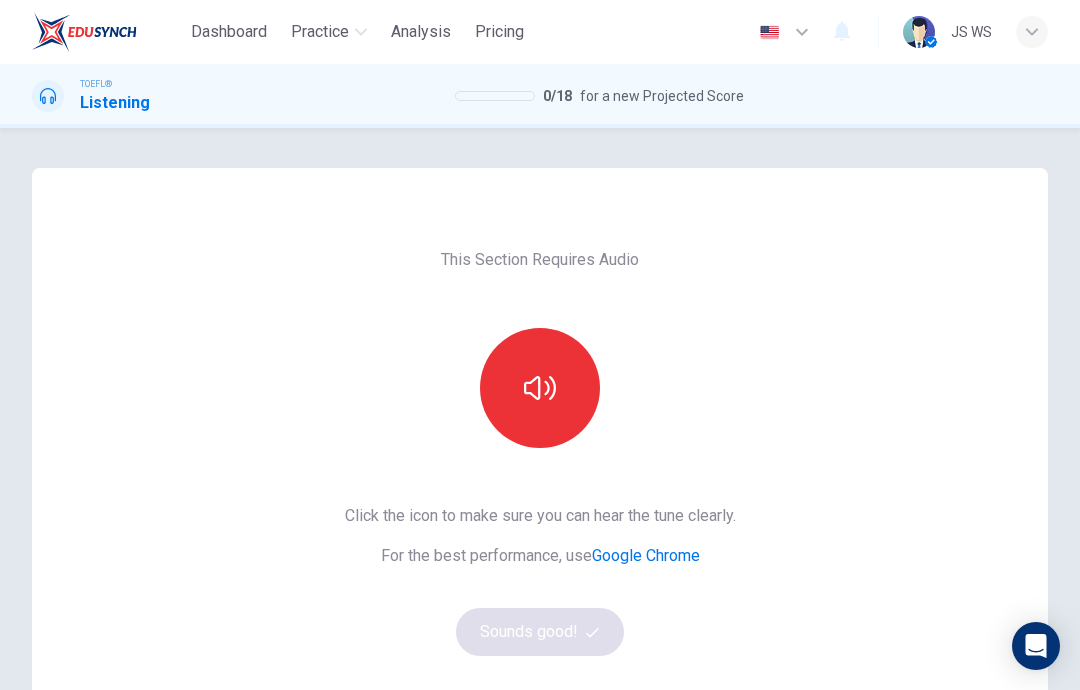 click at bounding box center [540, 388] 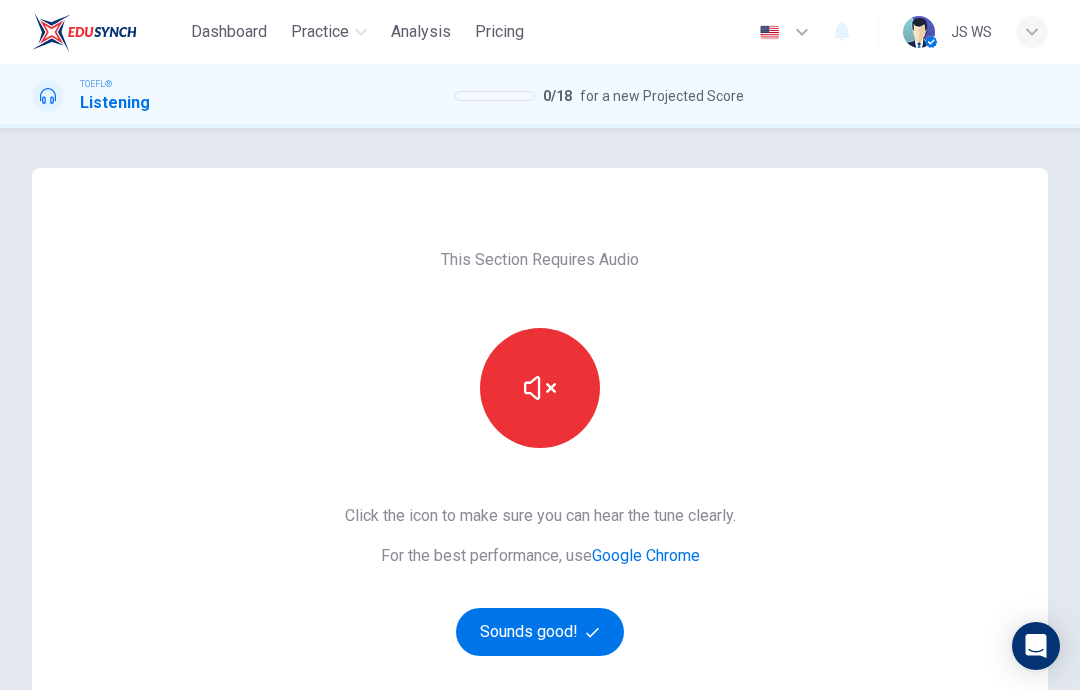 click on "Sounds good!" at bounding box center (540, 632) 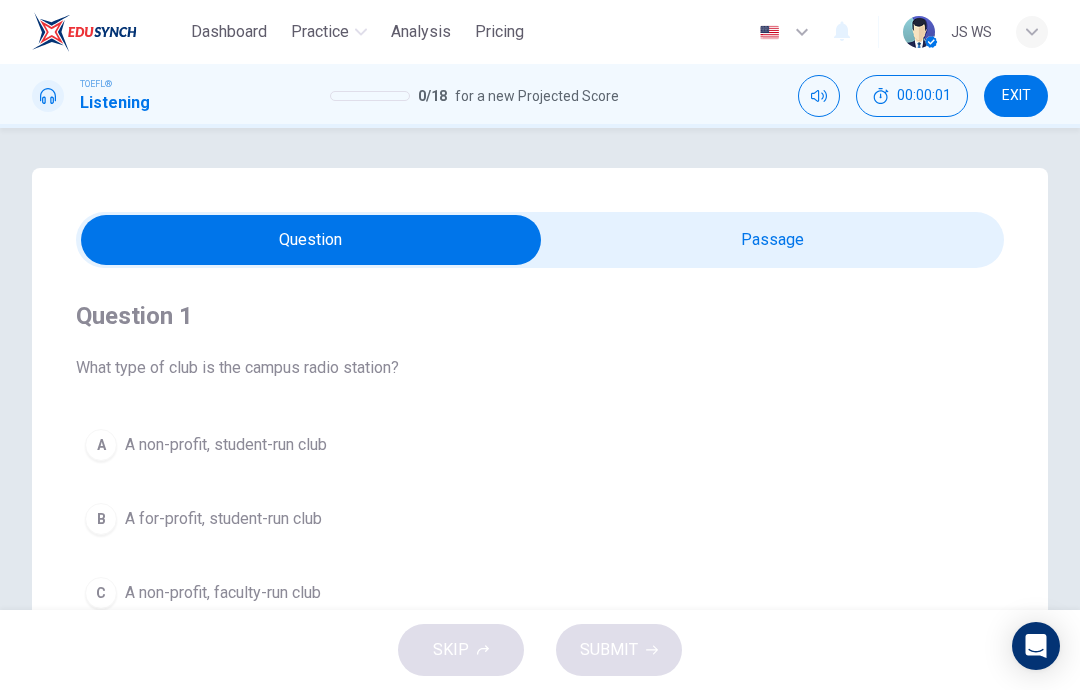 click at bounding box center [311, 240] 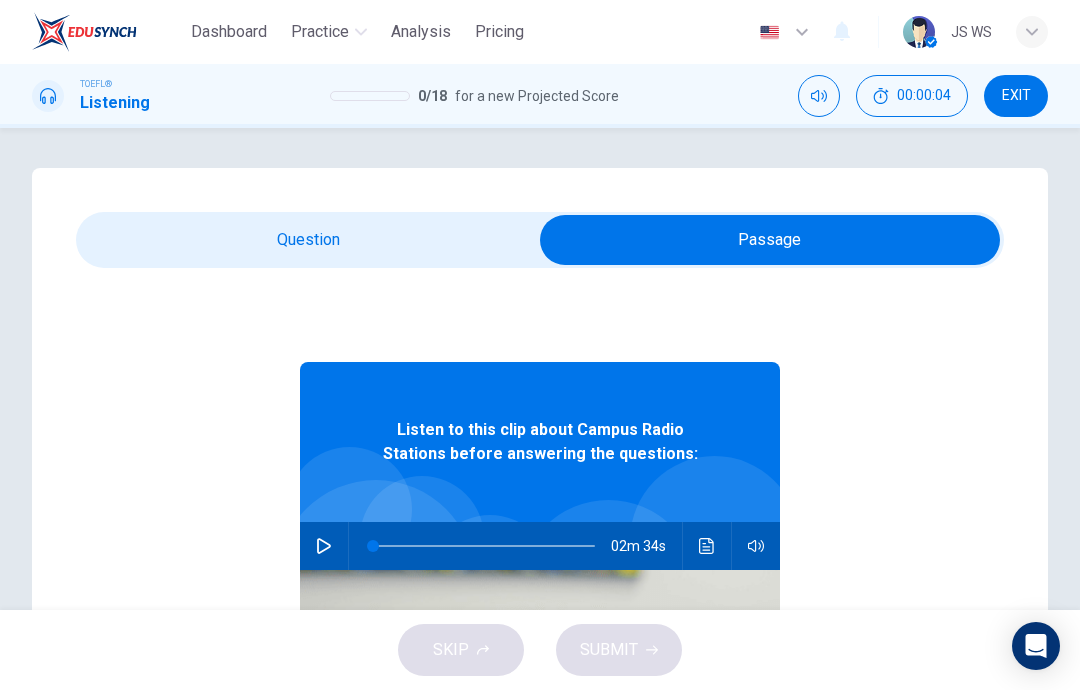 click at bounding box center (324, 546) 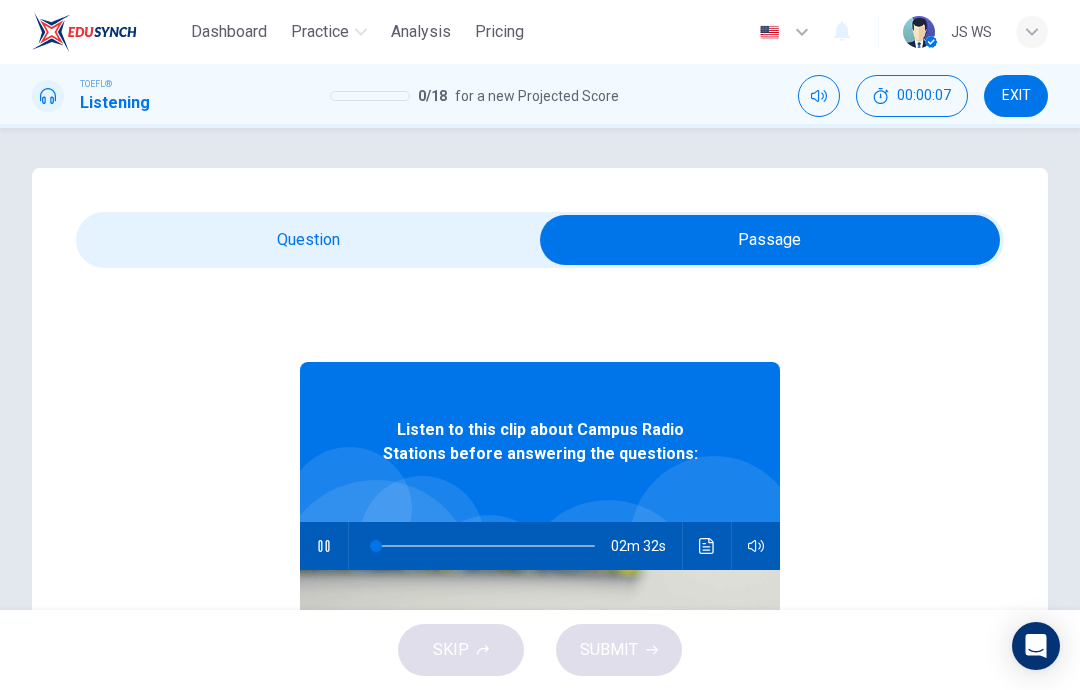 click at bounding box center [770, 240] 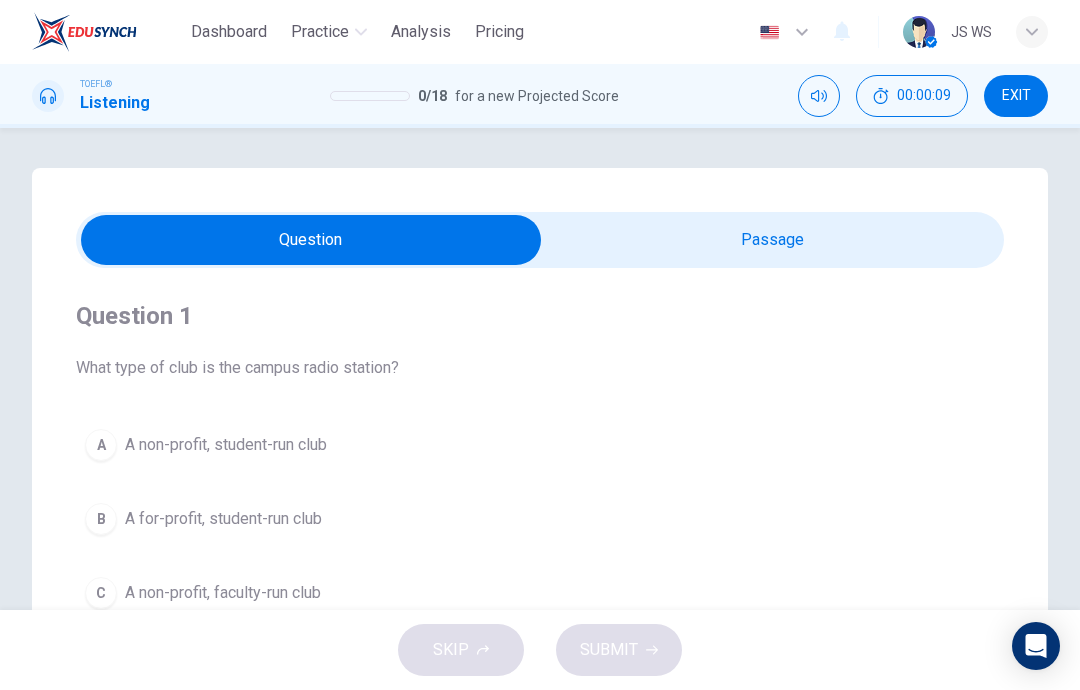 click at bounding box center (311, 240) 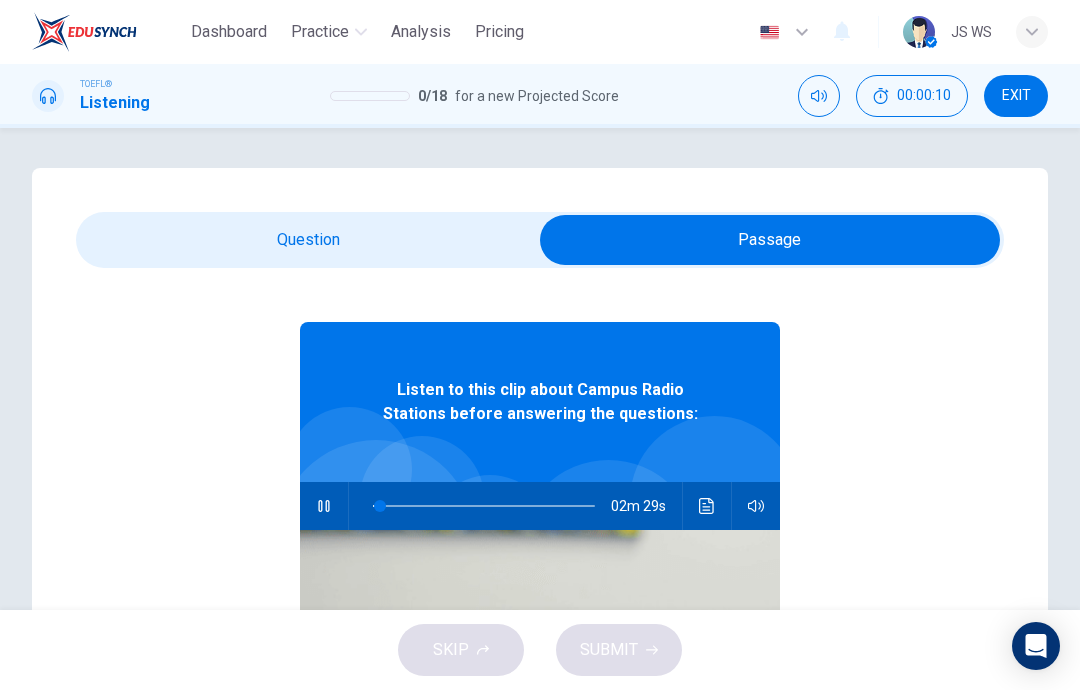 scroll, scrollTop: 42, scrollLeft: 0, axis: vertical 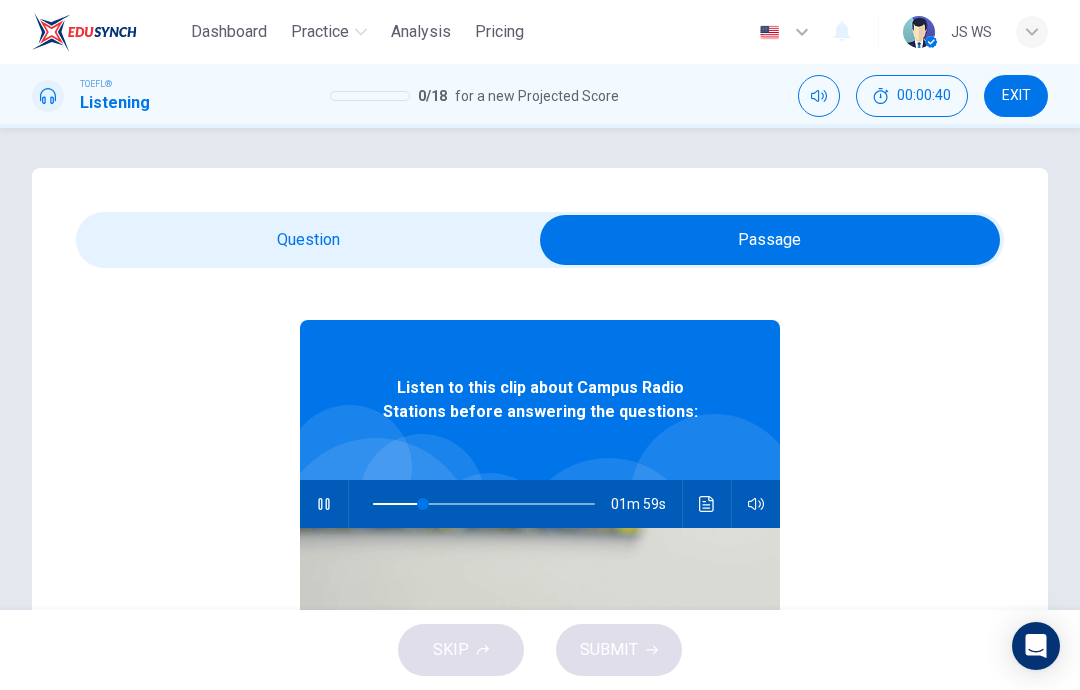 click at bounding box center [770, 240] 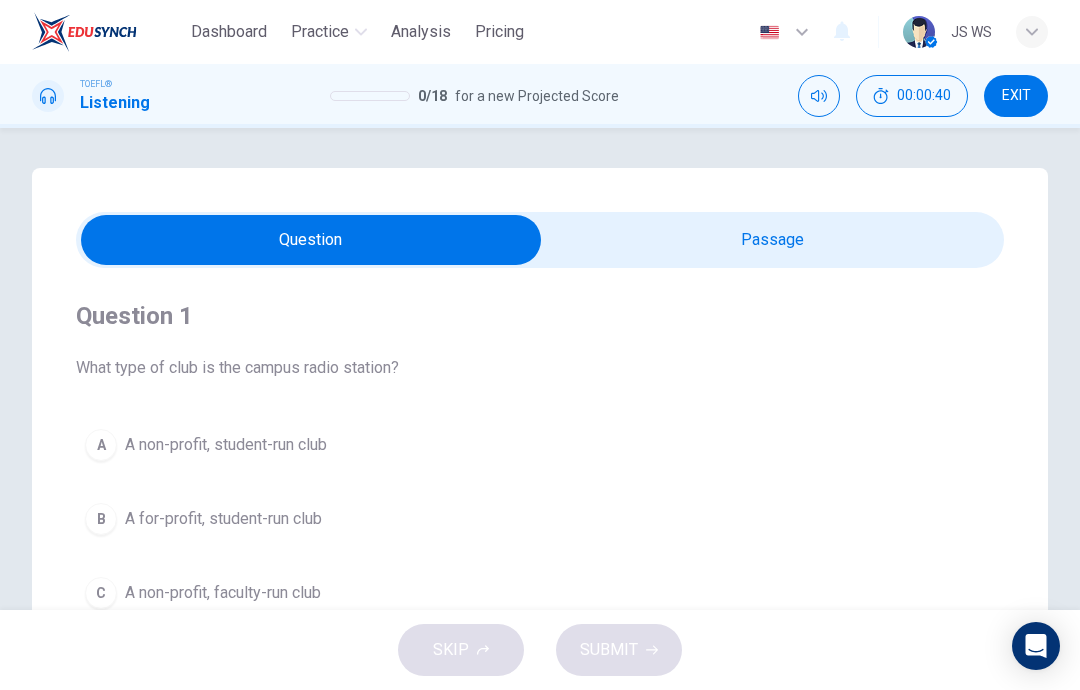 scroll, scrollTop: 0, scrollLeft: 0, axis: both 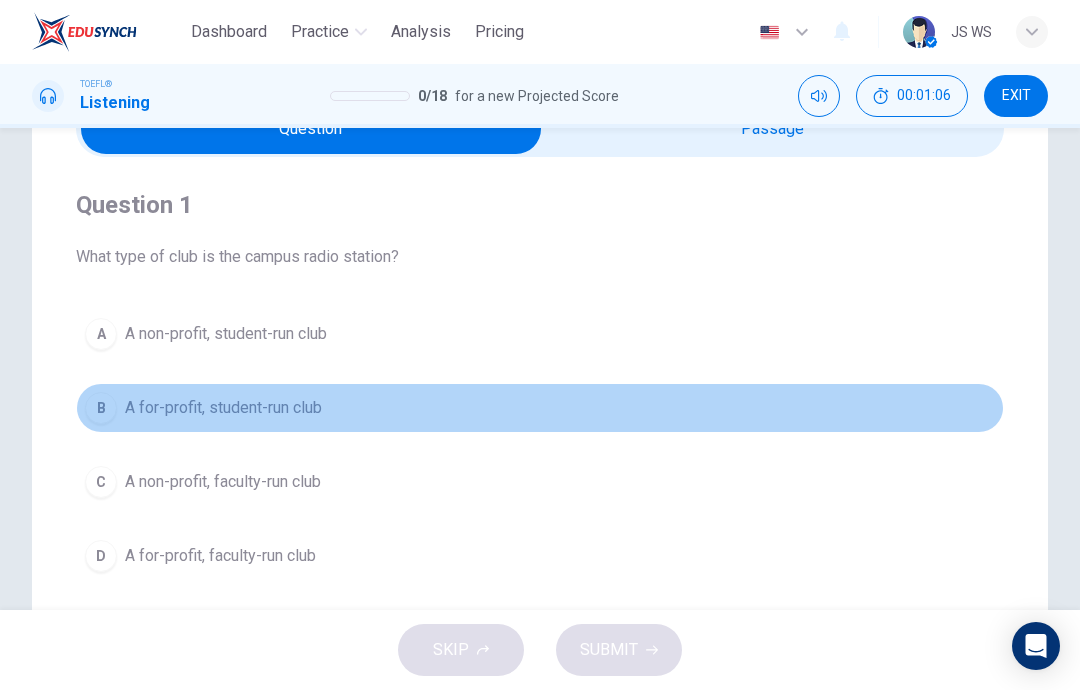 click on "C A non-profit, faculty-run club" at bounding box center [540, 482] 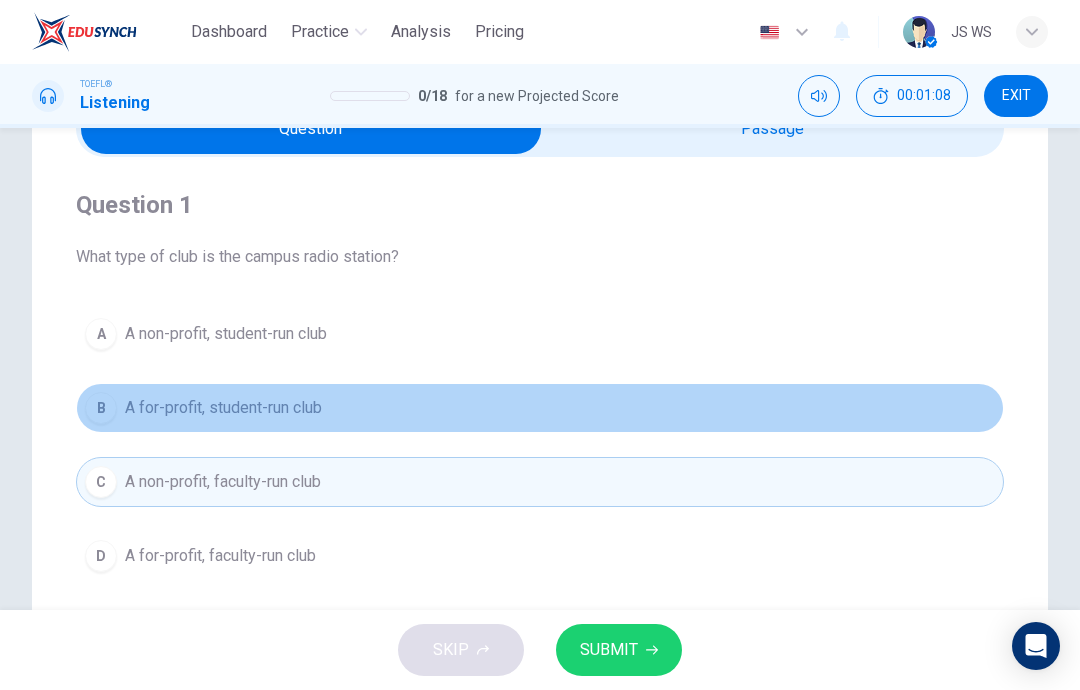 click on "B A for-profit, student-run club" at bounding box center (540, 408) 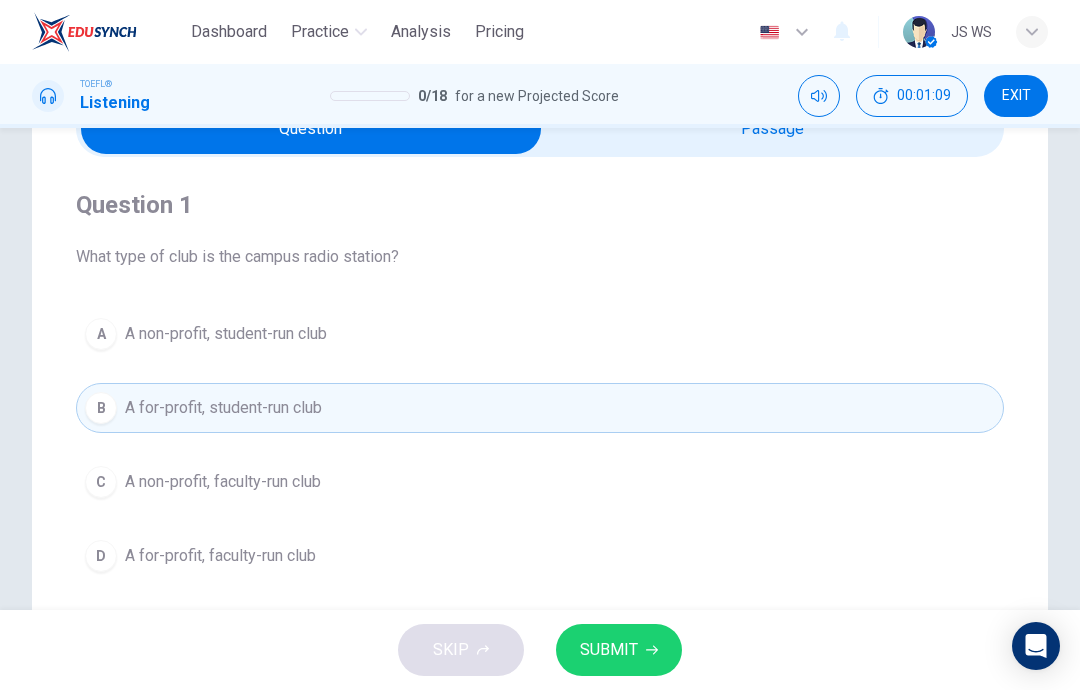 click on "A A non-profit, student-run club" at bounding box center (540, 334) 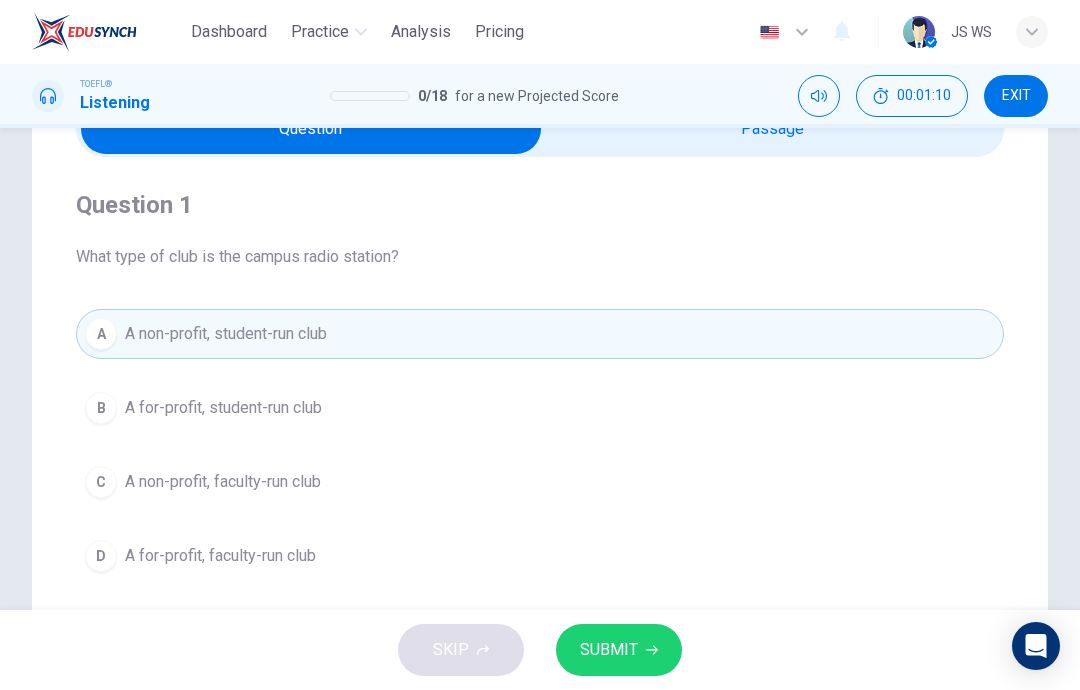 click on "C A non-profit, faculty-run club" at bounding box center [540, 482] 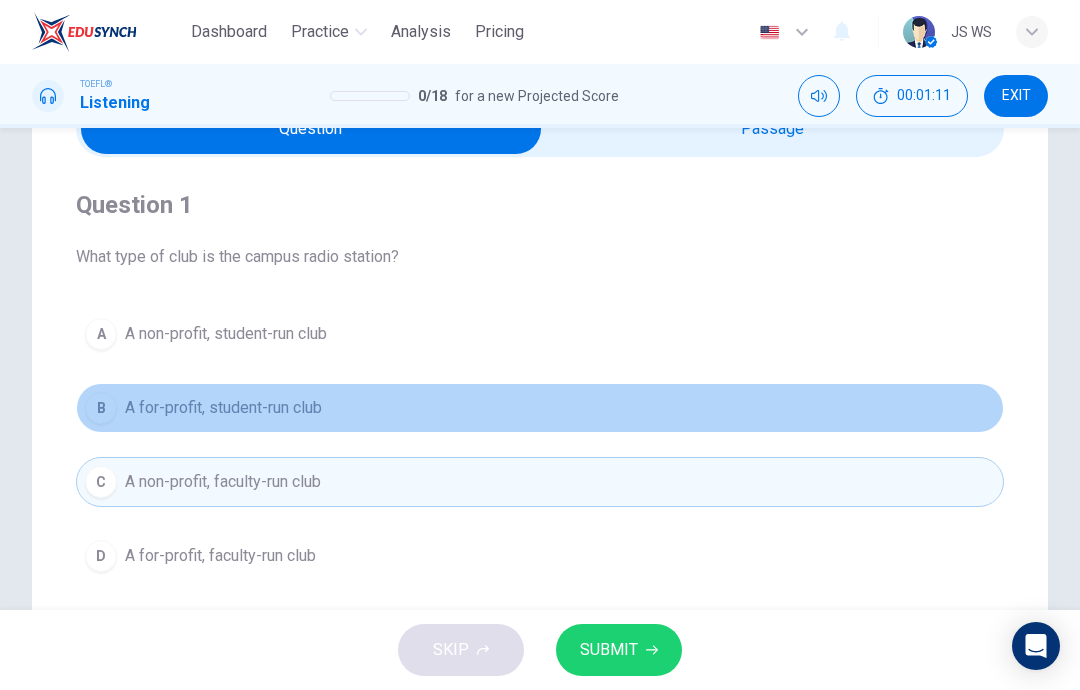 click on "B A for-profit, student-run club" at bounding box center [540, 408] 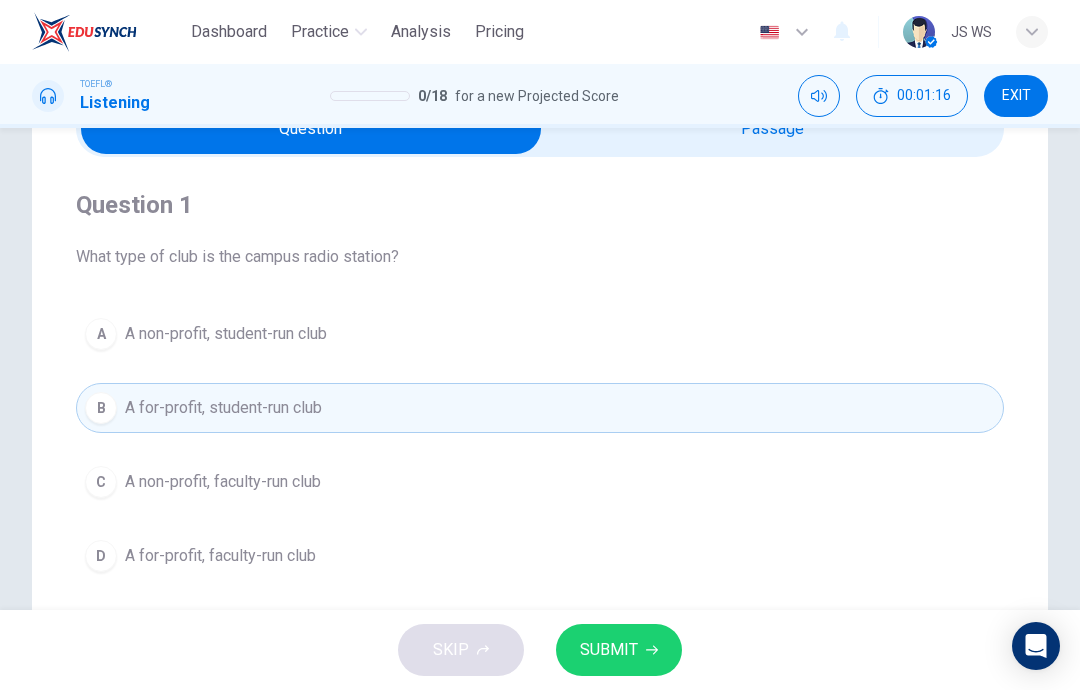 click on "SUBMIT" at bounding box center (619, 650) 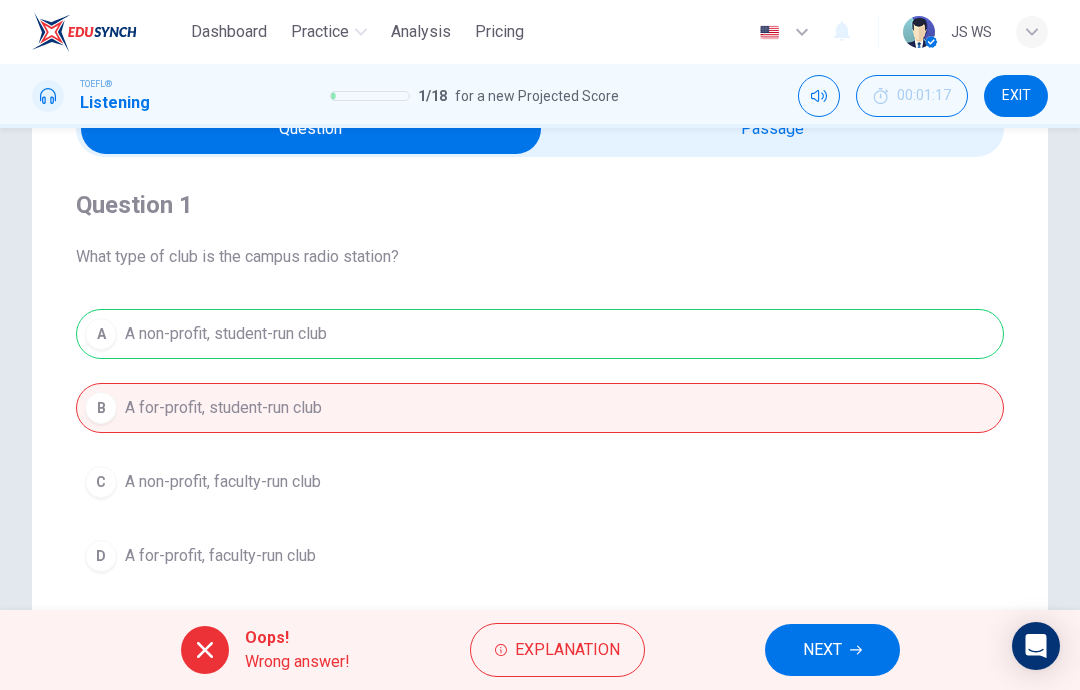 click on "Explanation" at bounding box center [567, 650] 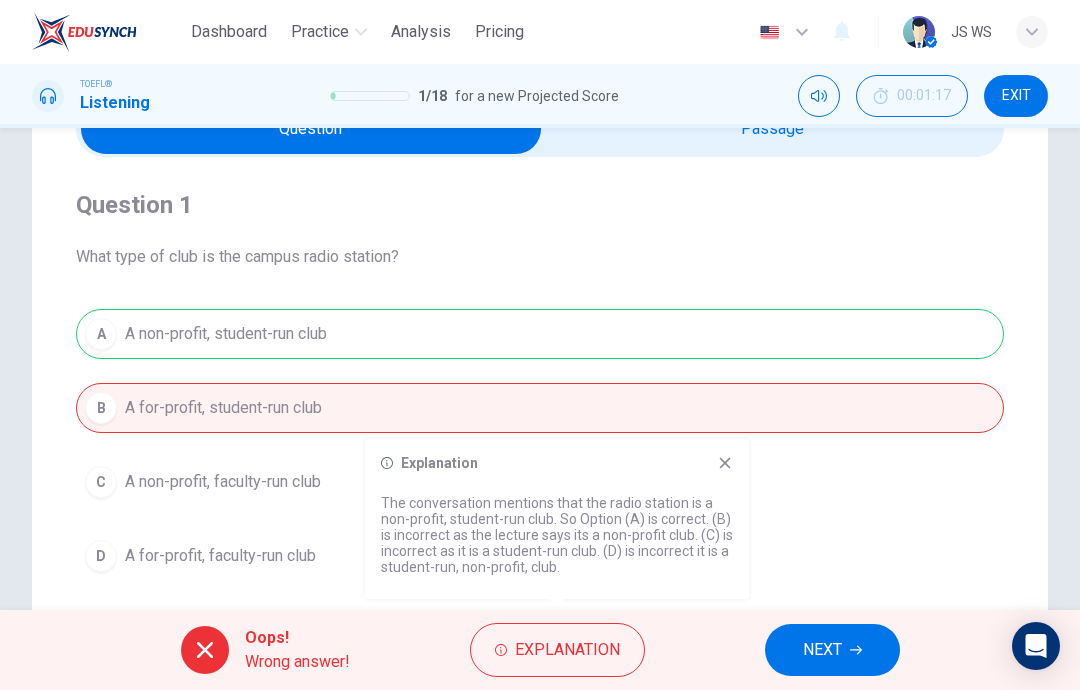 click at bounding box center [725, 463] 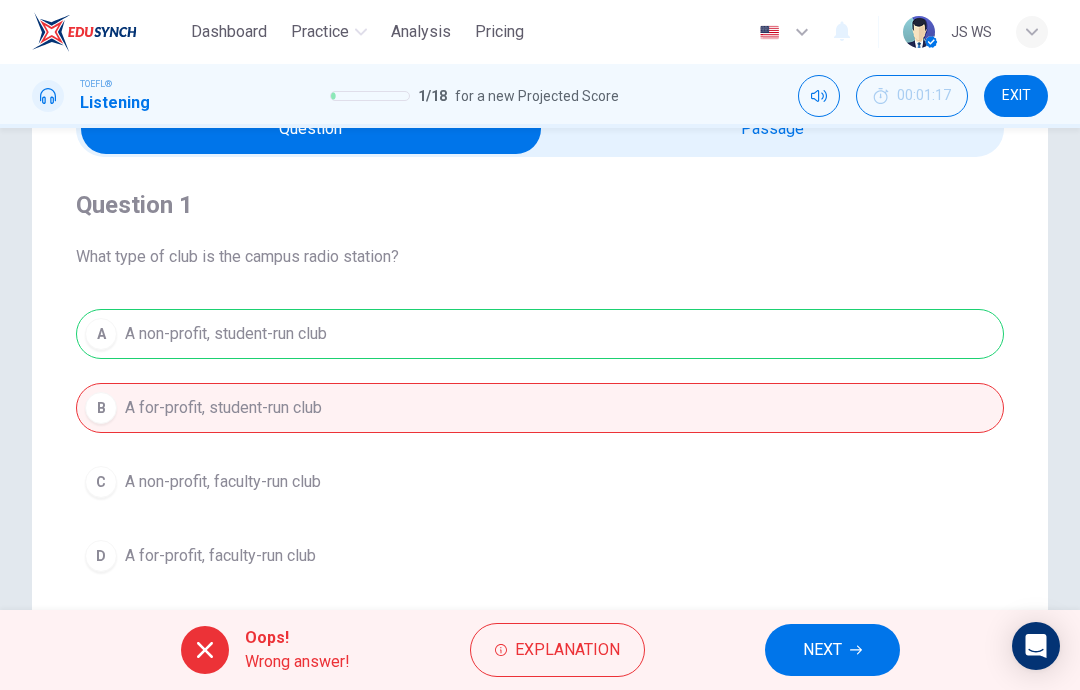 click at bounding box center (856, 650) 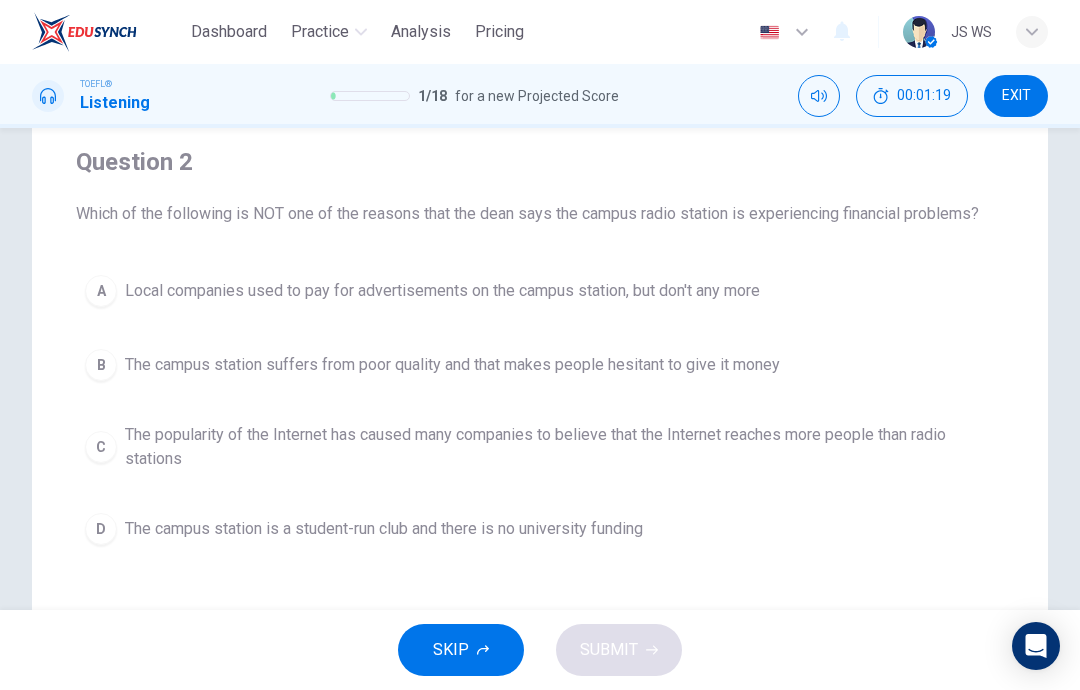 scroll, scrollTop: 160, scrollLeft: 0, axis: vertical 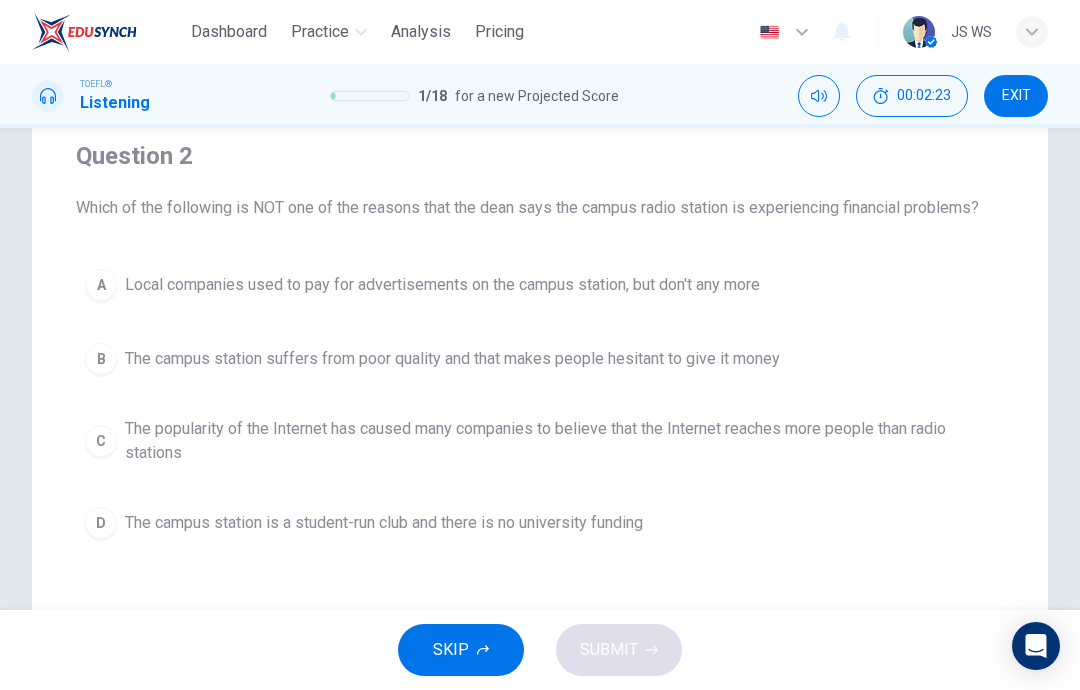 click on "Local companies used to pay for advertisements on the campus station, but don't any more" at bounding box center [442, 285] 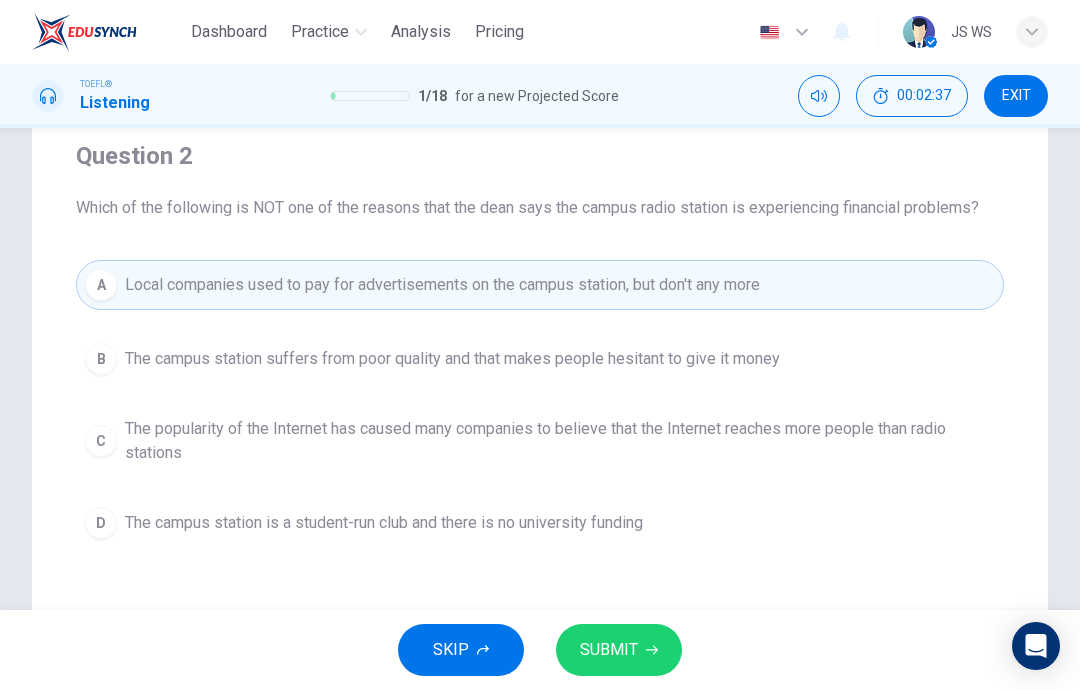 click on "The popularity of the Internet has caused many companies to believe that the Internet reaches more people than radio stations" at bounding box center [452, 359] 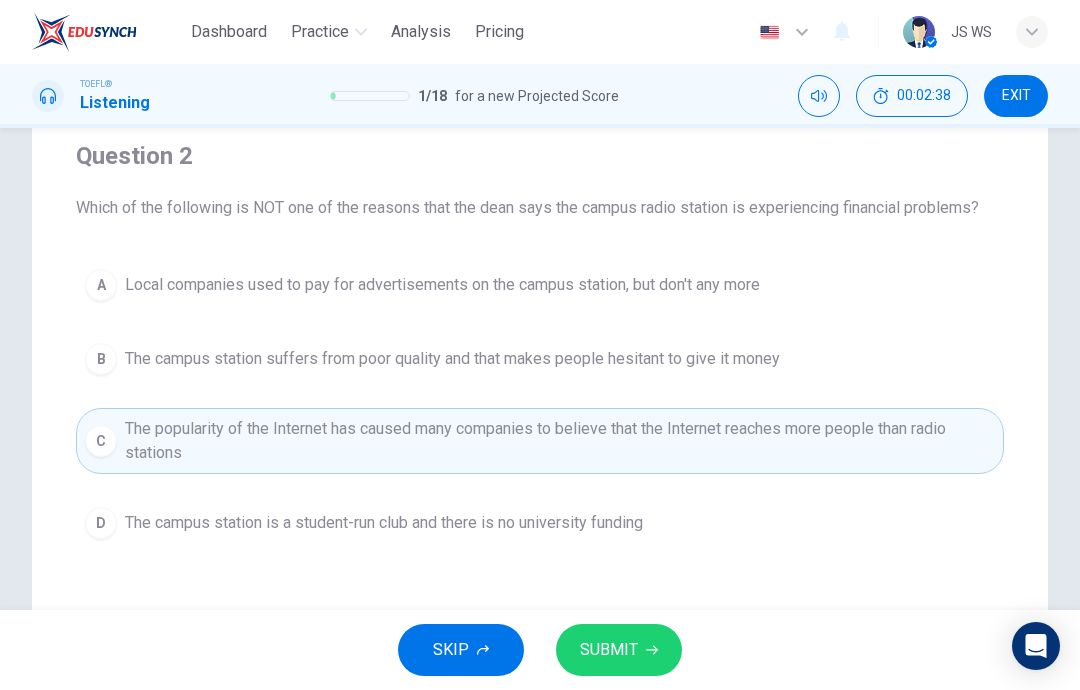 click on "SUBMIT" at bounding box center (609, 650) 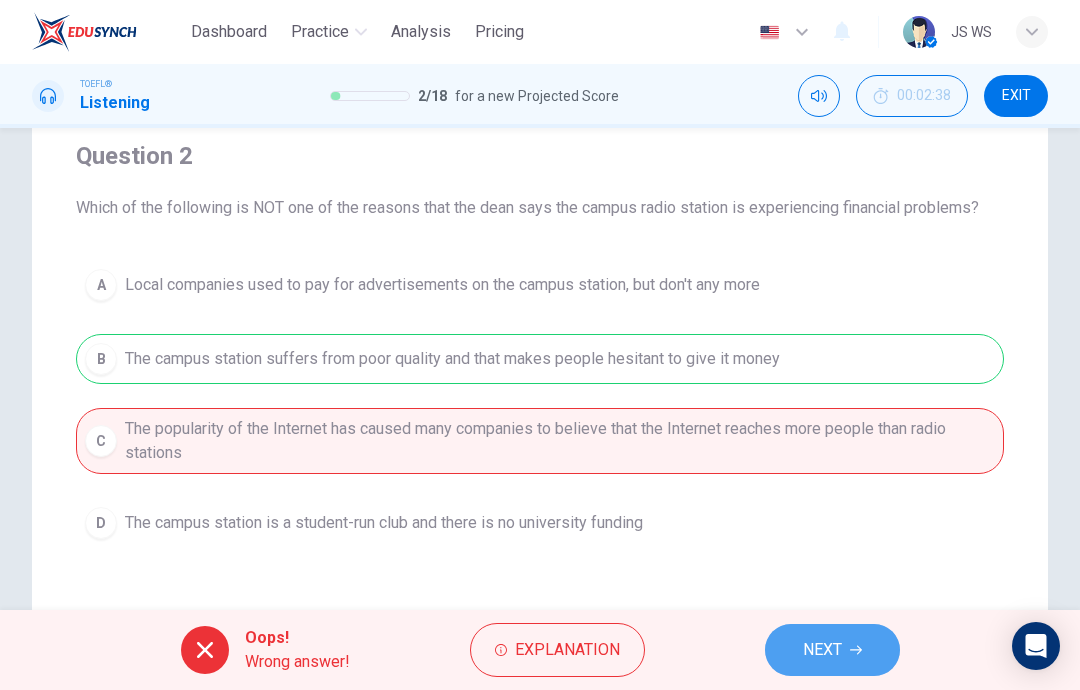 click on "NEXT" at bounding box center [832, 650] 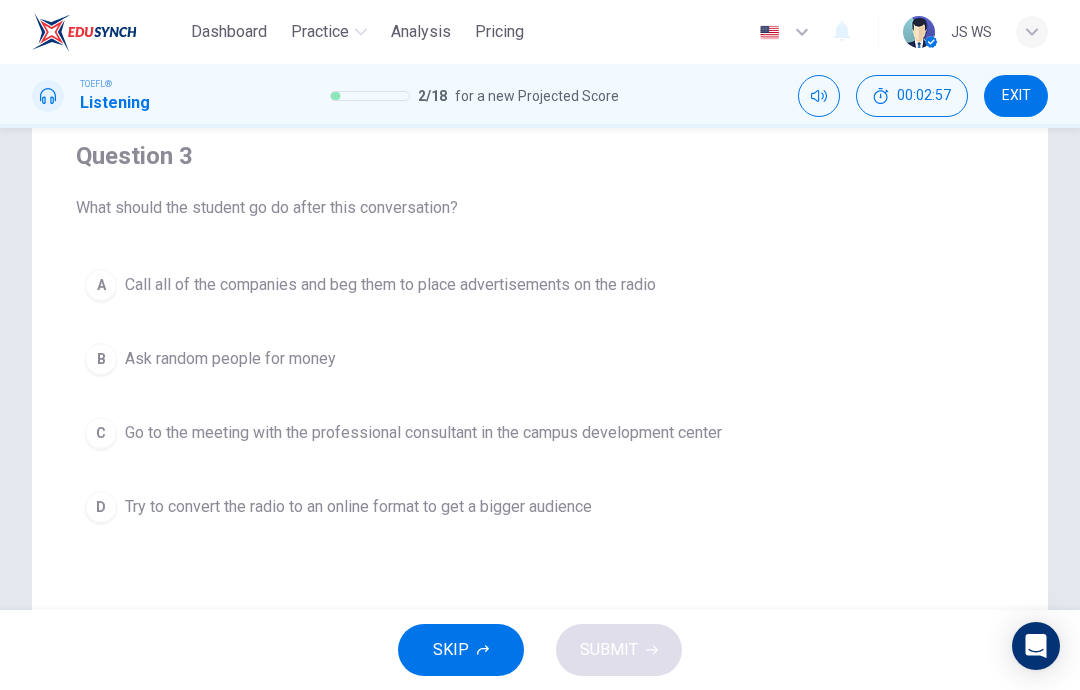 click on "Try to convert the radio to an online format to get a bigger audience" at bounding box center [390, 285] 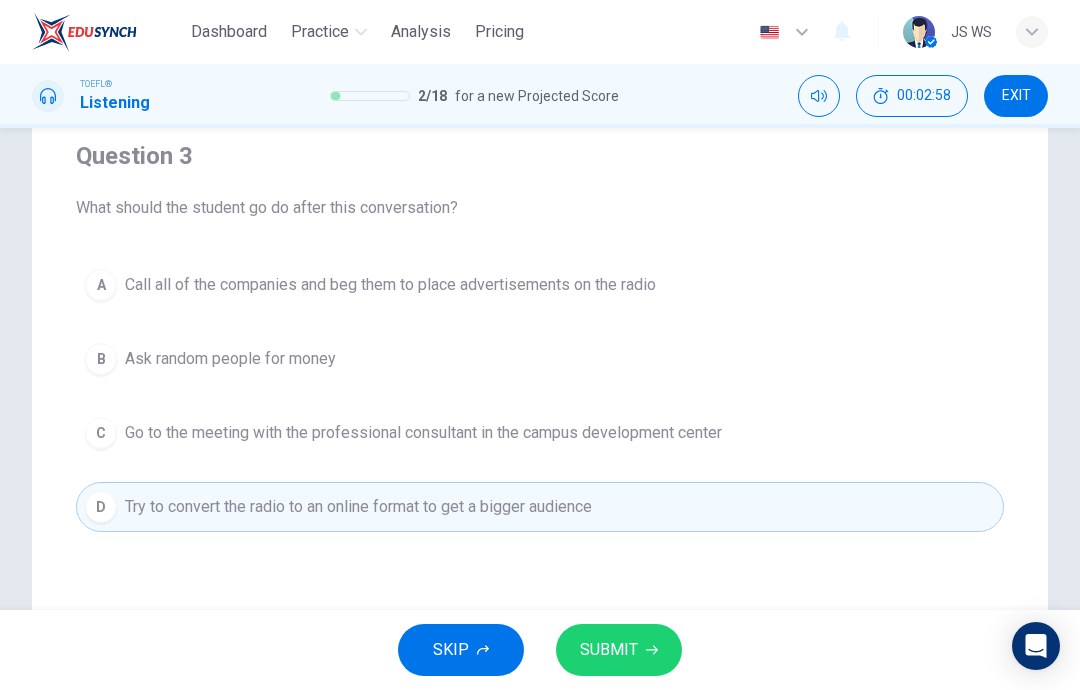 click on "SUBMIT" at bounding box center (619, 650) 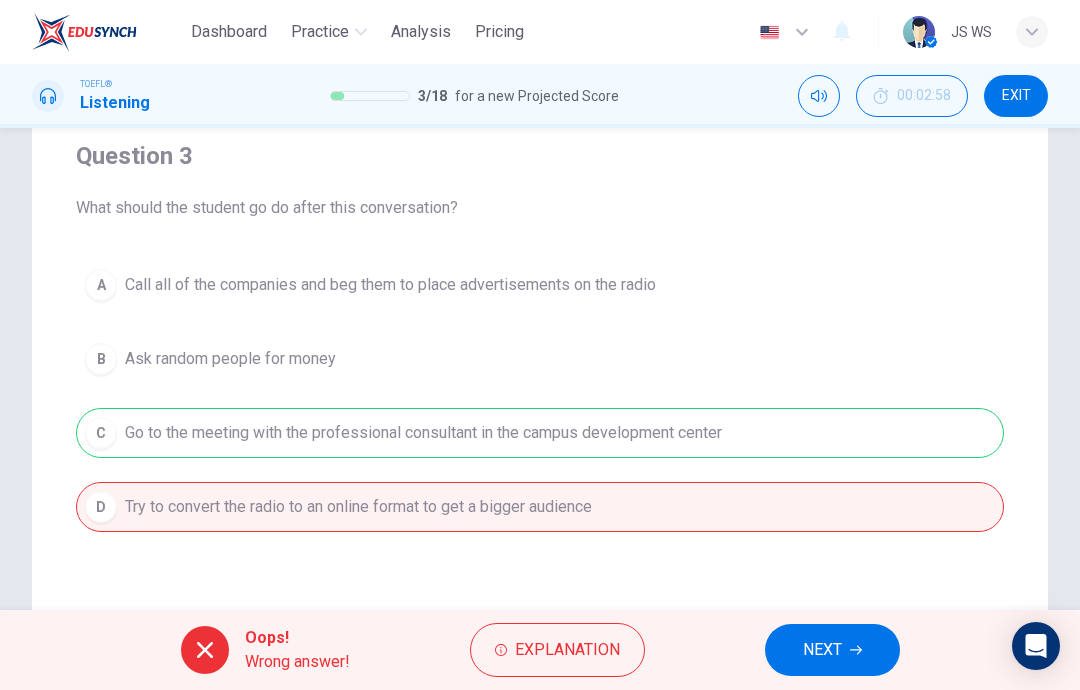 click on "NEXT" at bounding box center [822, 650] 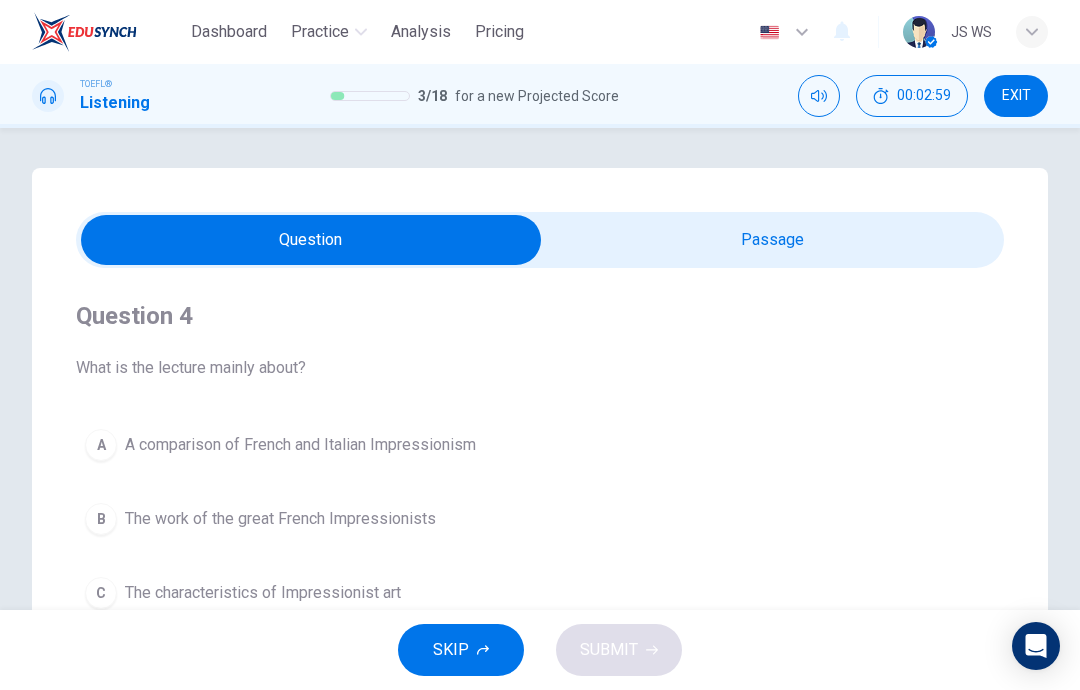 click at bounding box center (311, 240) 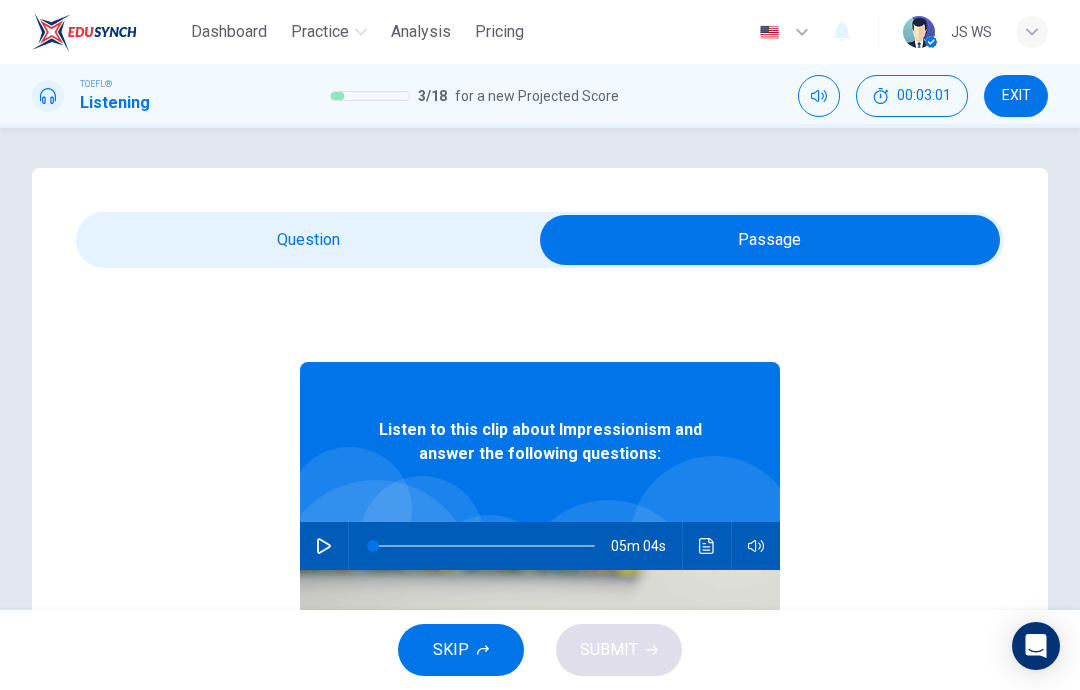 click at bounding box center (324, 546) 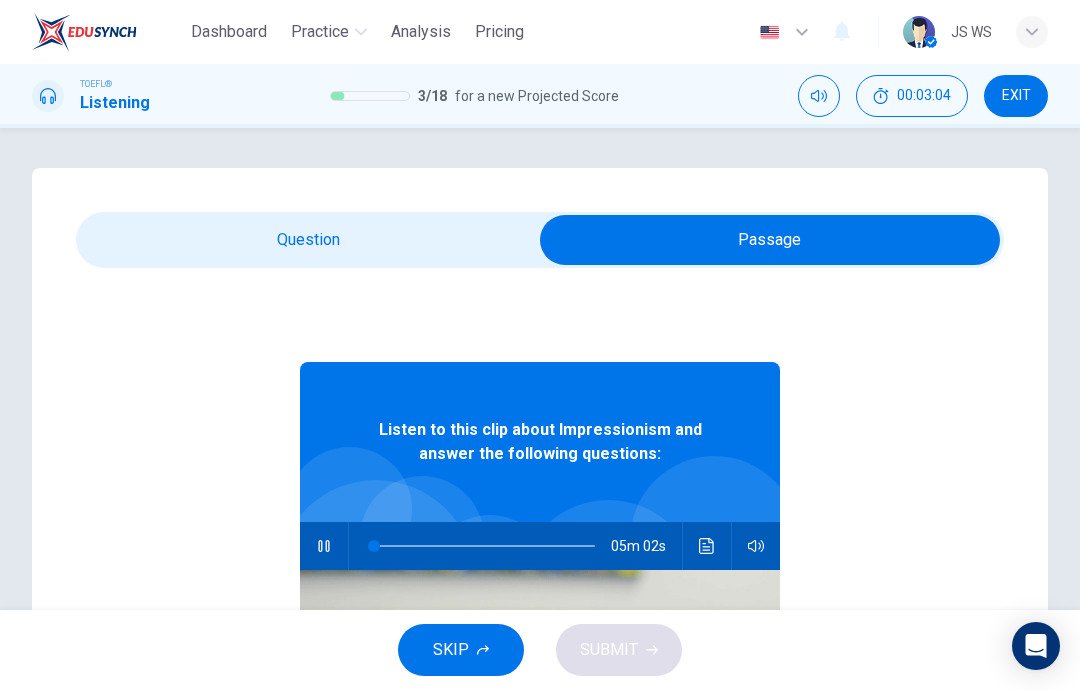 click at bounding box center [770, 240] 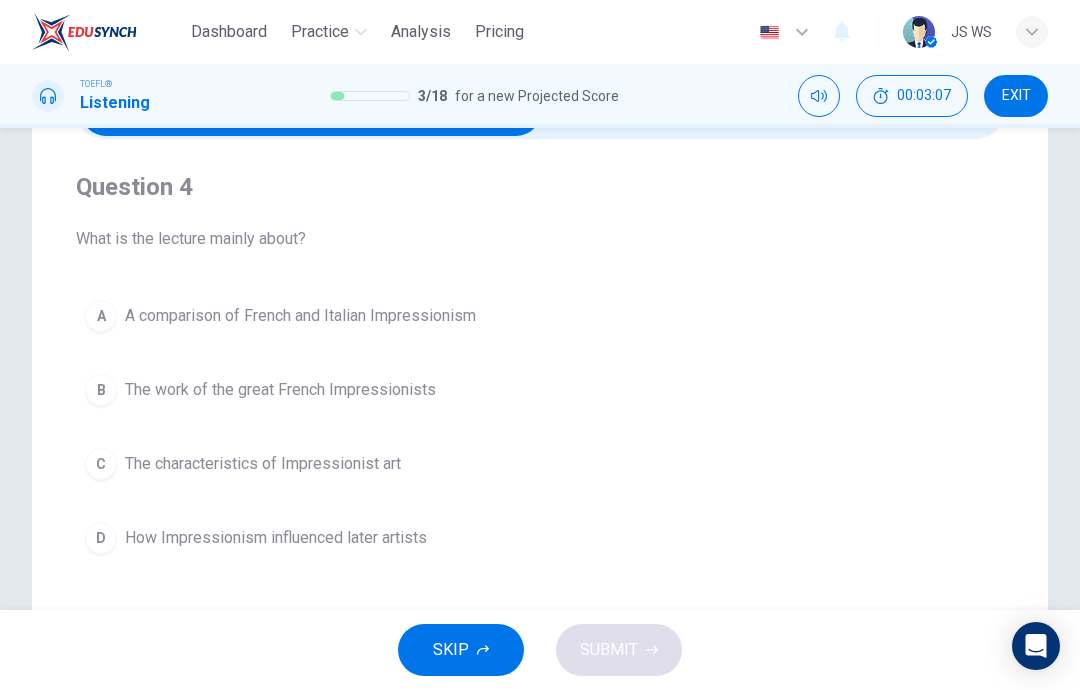 scroll, scrollTop: 128, scrollLeft: 0, axis: vertical 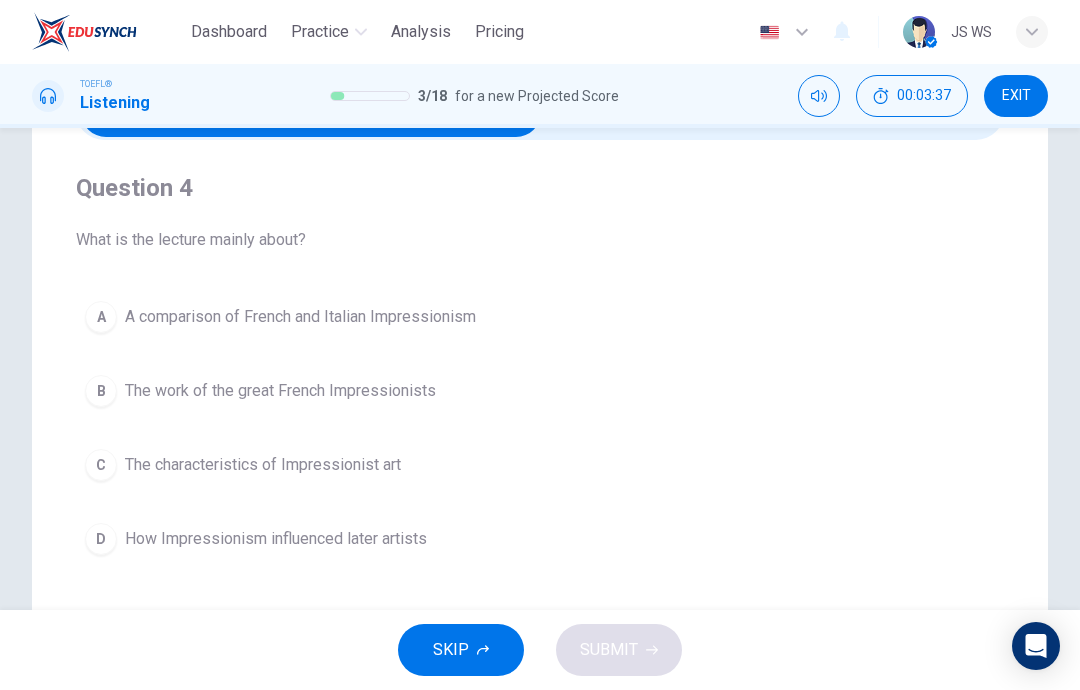 click on "How Impressionism influenced later artists" at bounding box center [300, 317] 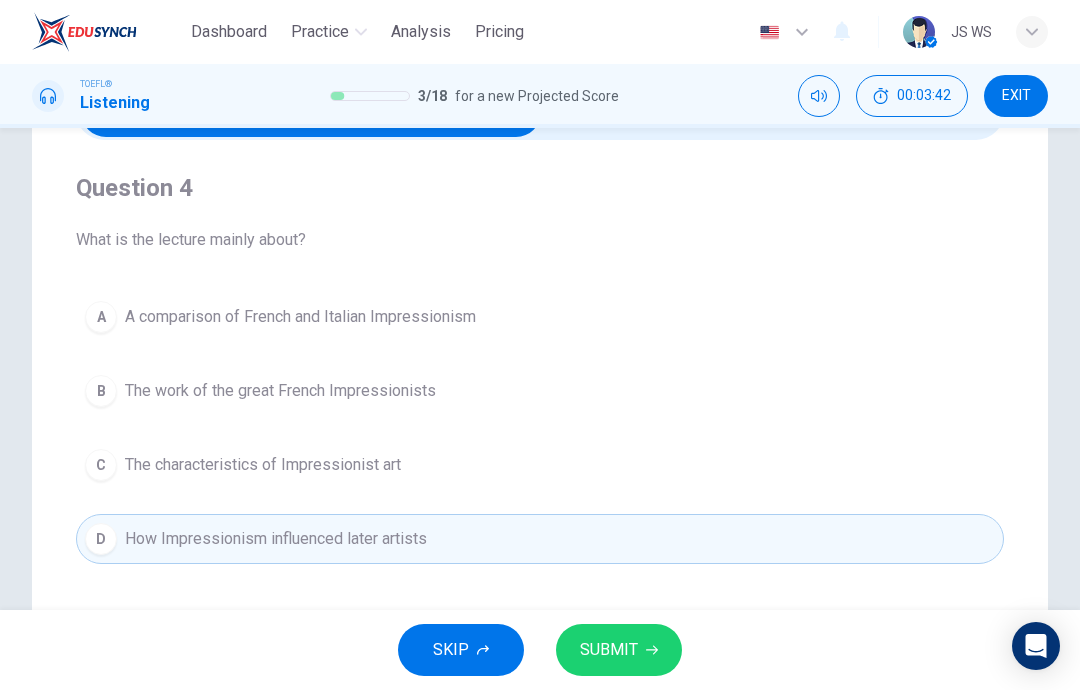 click on "C The characteristics of Impressionist art" at bounding box center (540, 465) 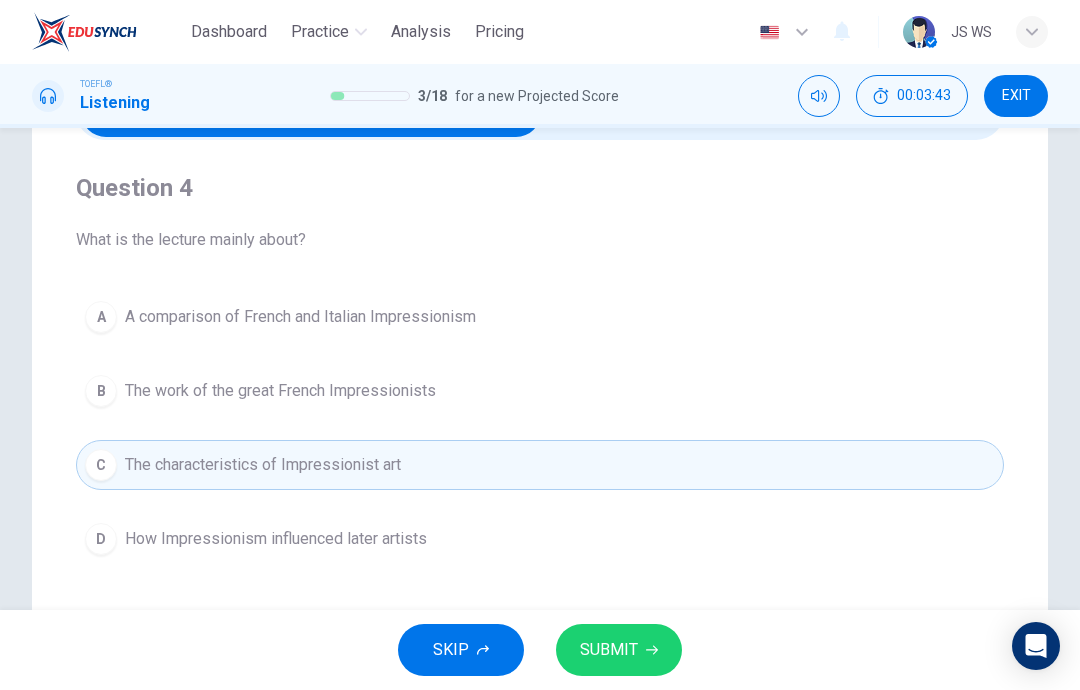 click on "SUBMIT" at bounding box center [609, 650] 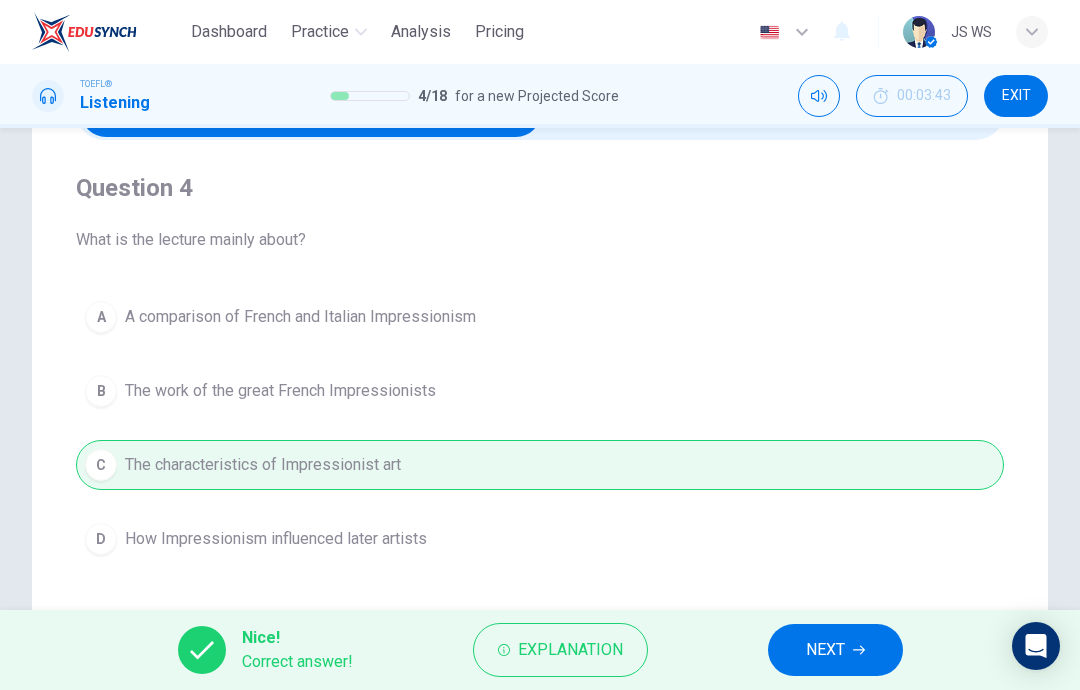 click on "NEXT" at bounding box center [835, 650] 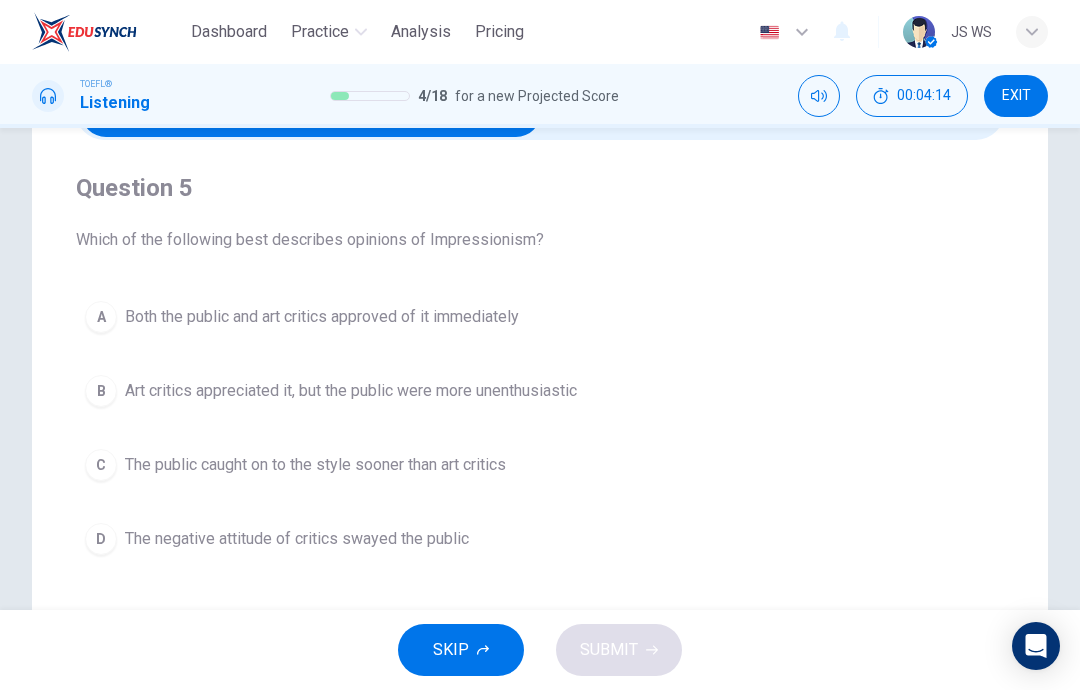 click on "Art critics appreciated it, but the public were more unenthusiastic" at bounding box center (322, 317) 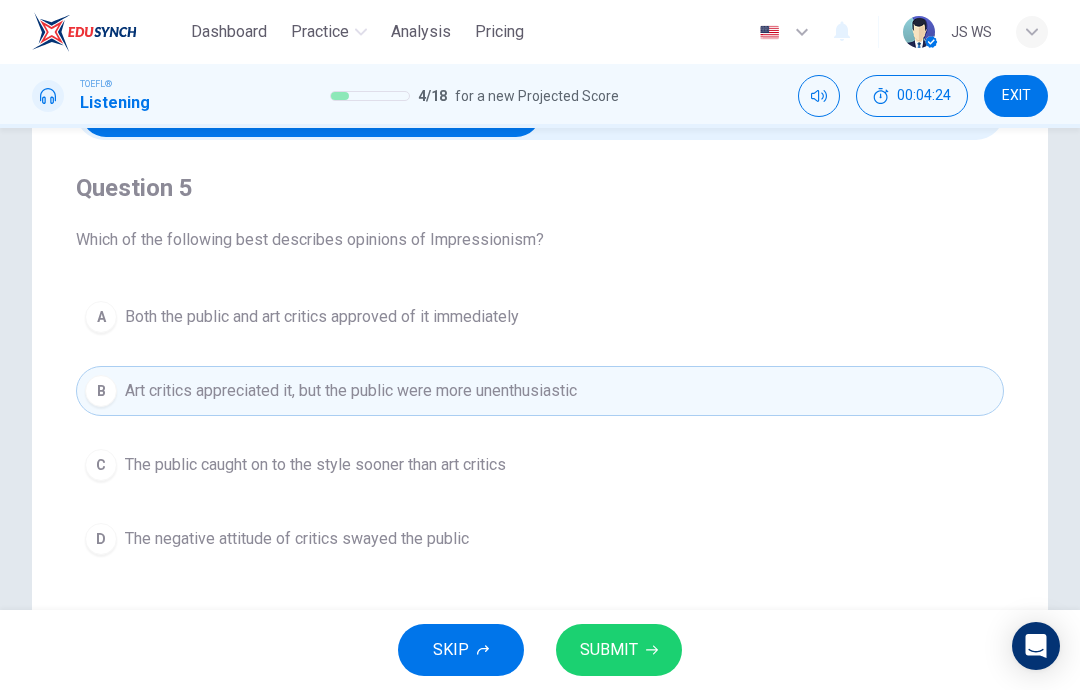 click at bounding box center (652, 650) 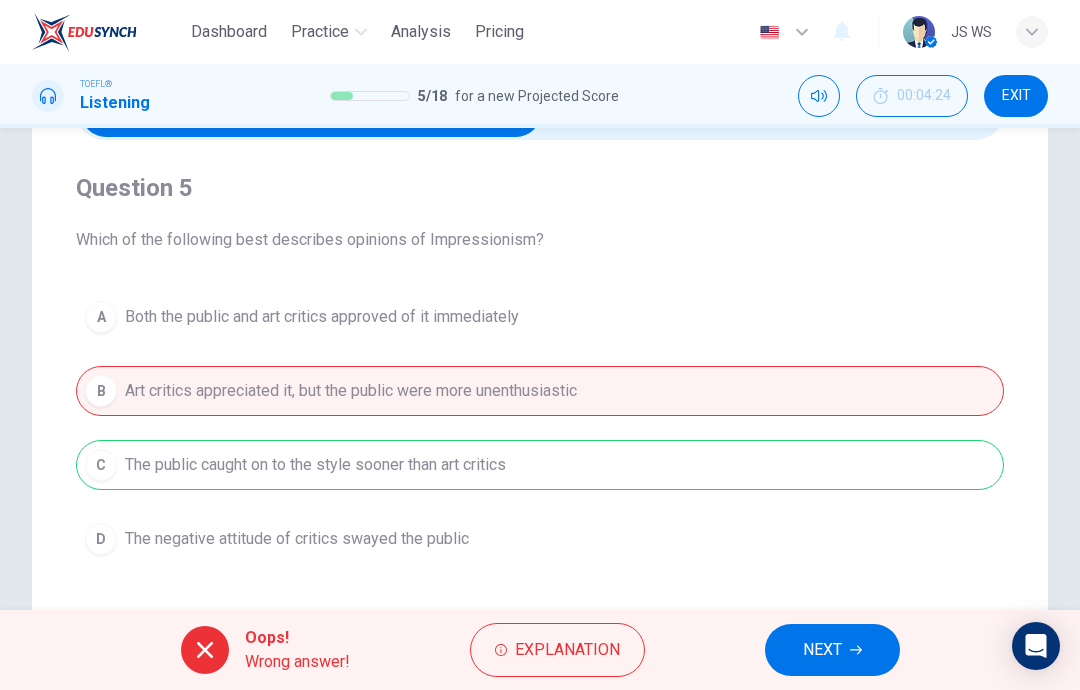 click on "NEXT" at bounding box center [822, 650] 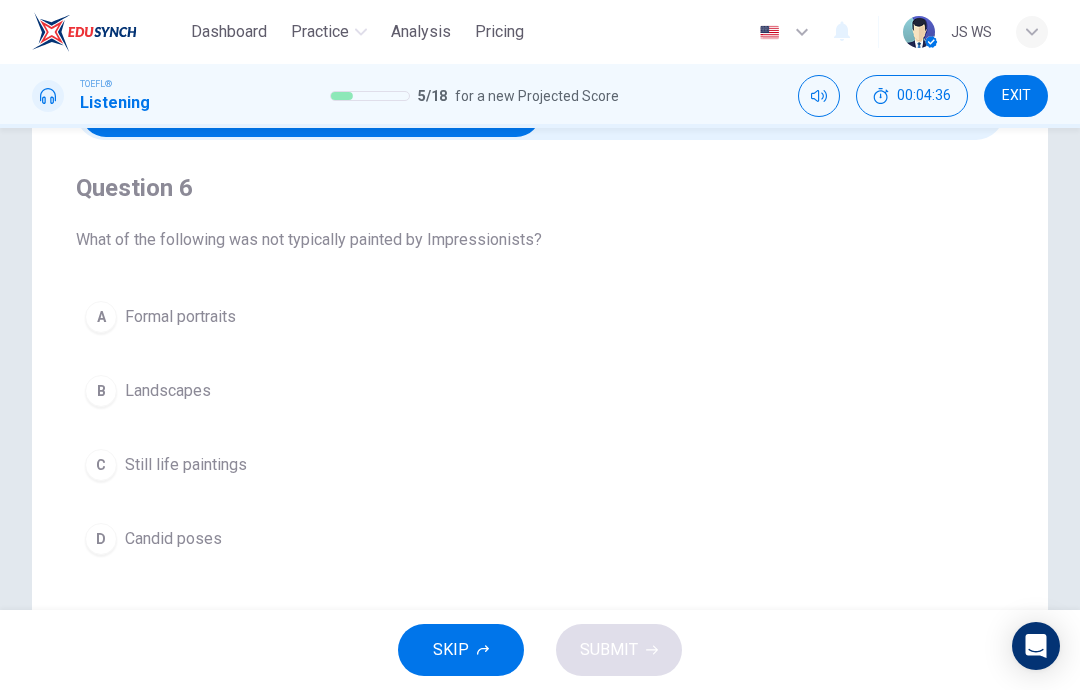 click on "B Landscapes" at bounding box center (540, 391) 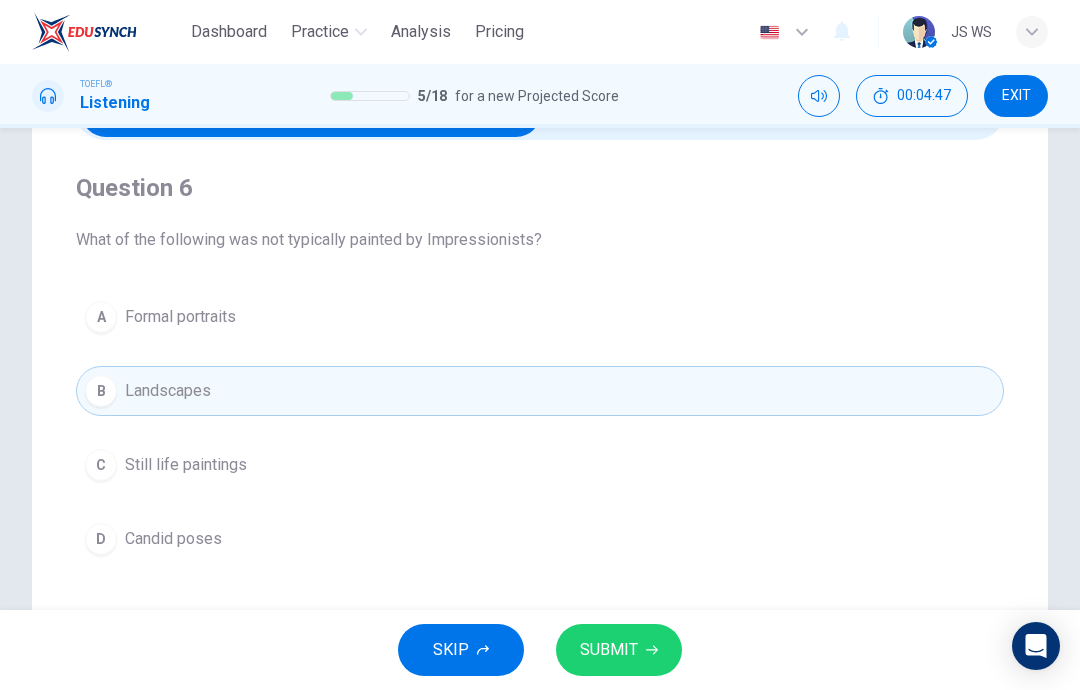 click on "C Still life paintings" at bounding box center [540, 465] 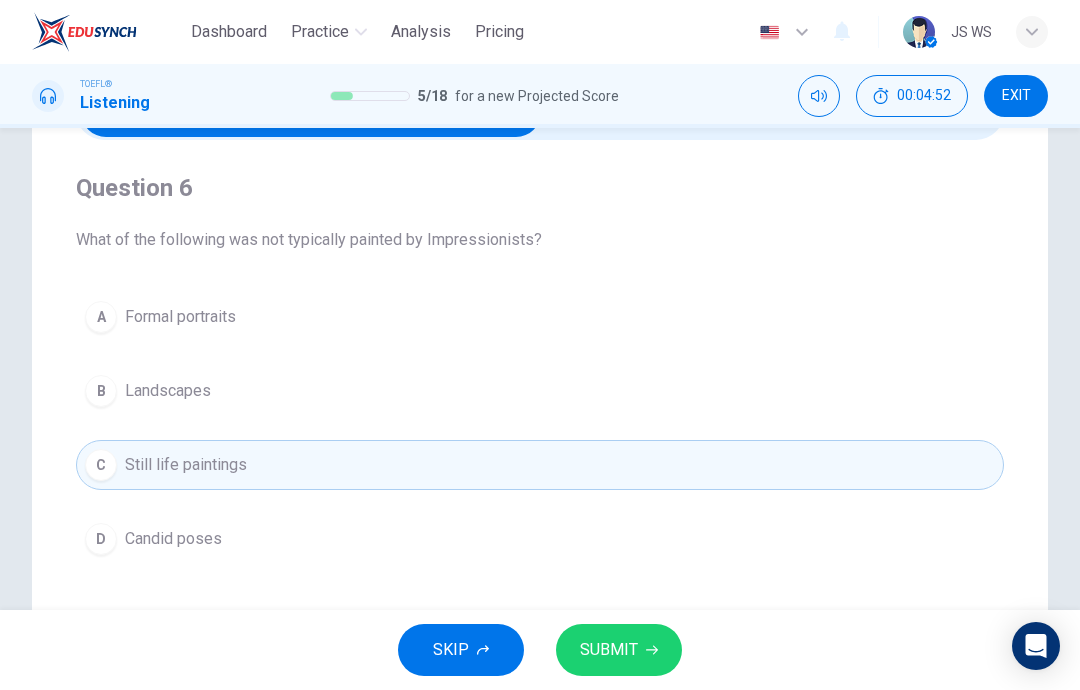 click on "A Formal portraits" at bounding box center (540, 317) 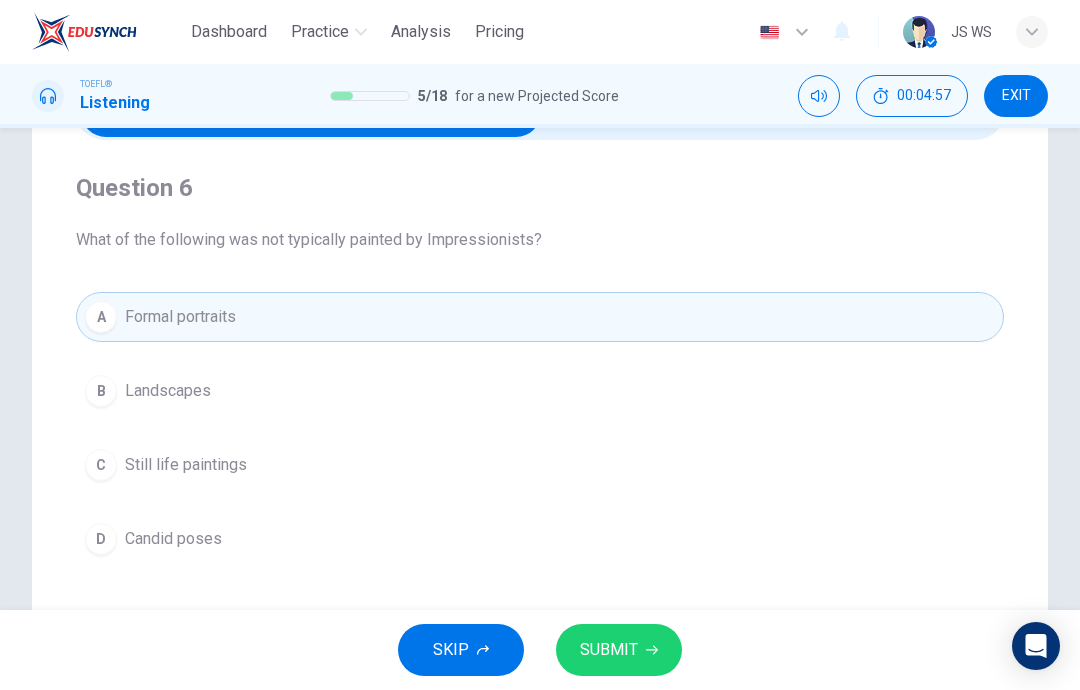 click on "D Candid poses" at bounding box center (540, 539) 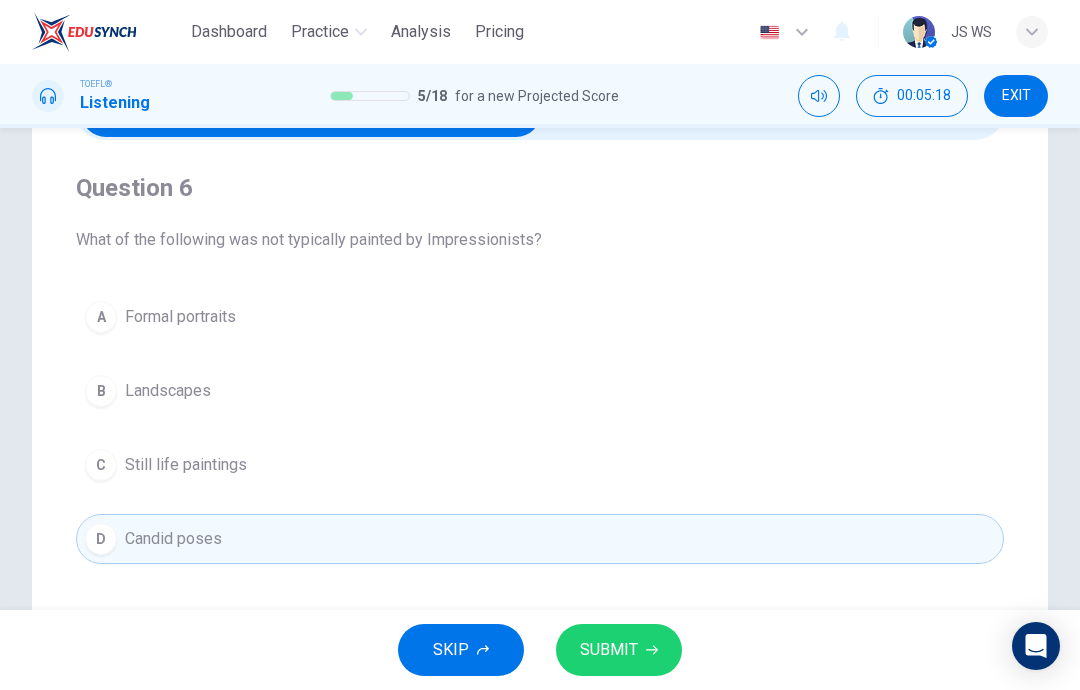 click on "SUBMIT" at bounding box center [619, 650] 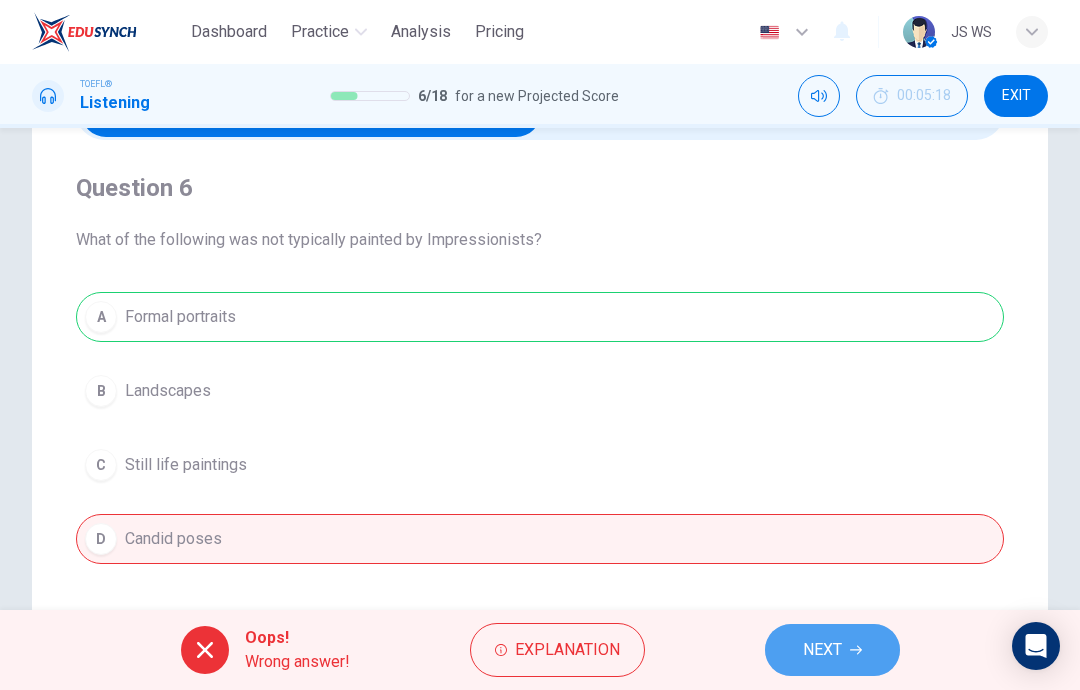 click on "NEXT" at bounding box center (832, 650) 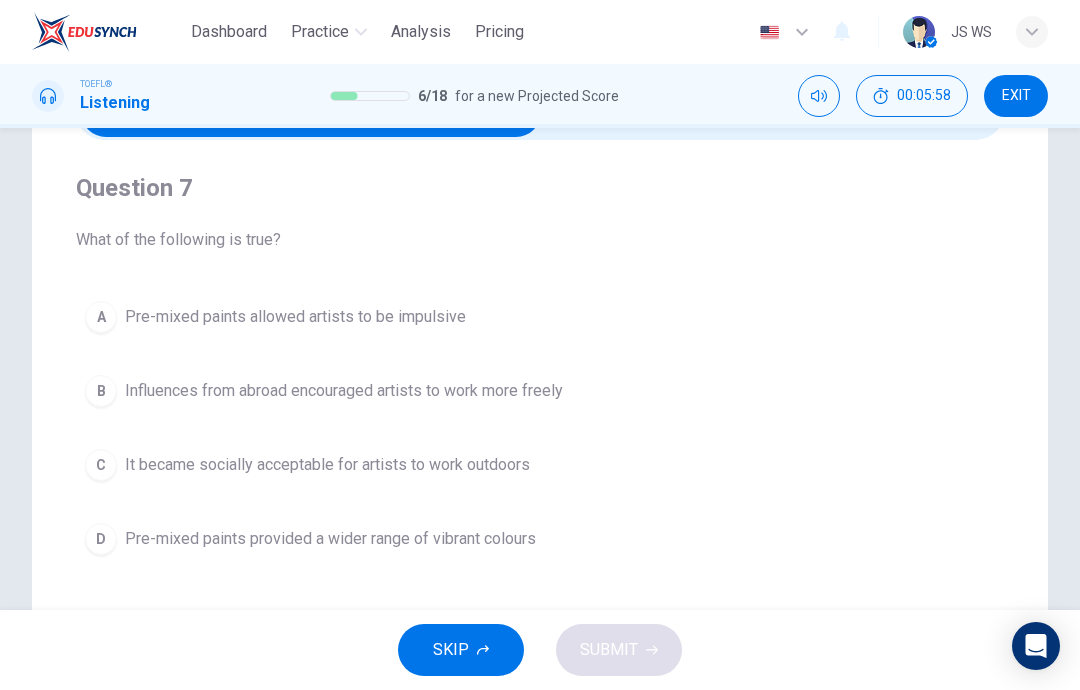 click on "Pre-mixed paints allowed artists to be impulsive" at bounding box center [295, 317] 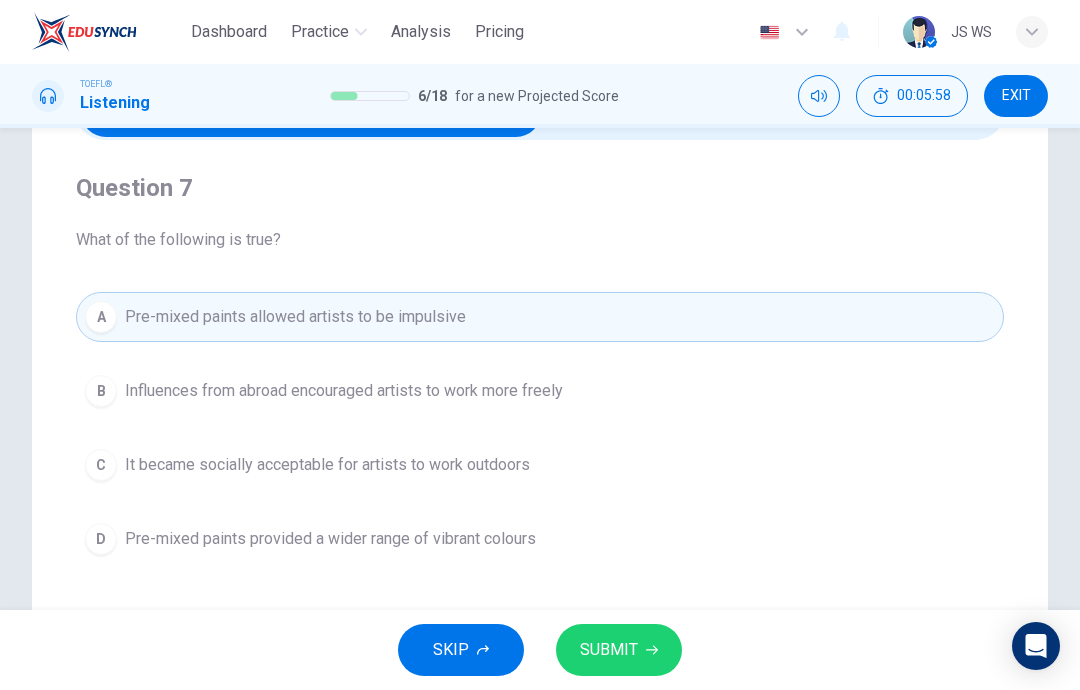 click on "SUBMIT" at bounding box center (609, 650) 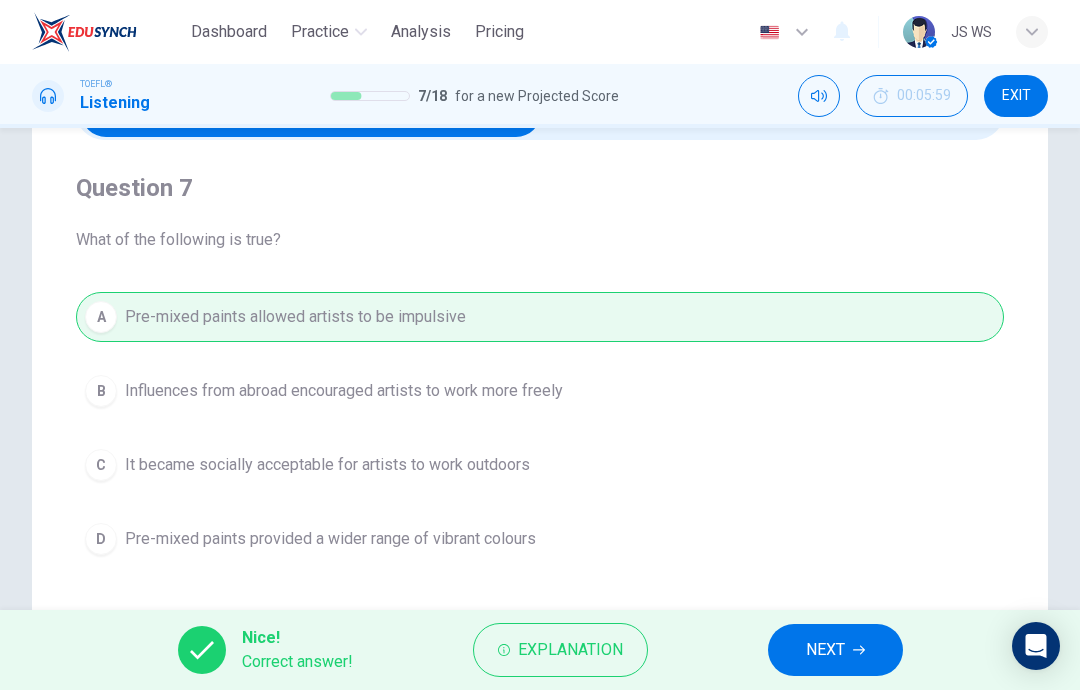 click on "NEXT" at bounding box center (825, 650) 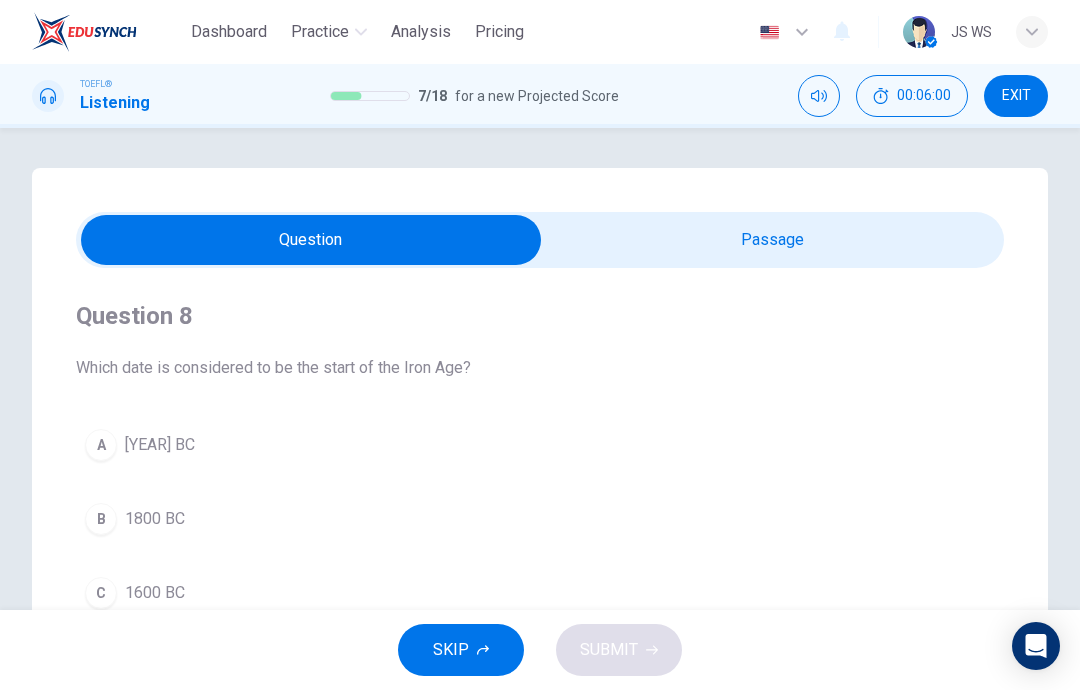 click at bounding box center [311, 240] 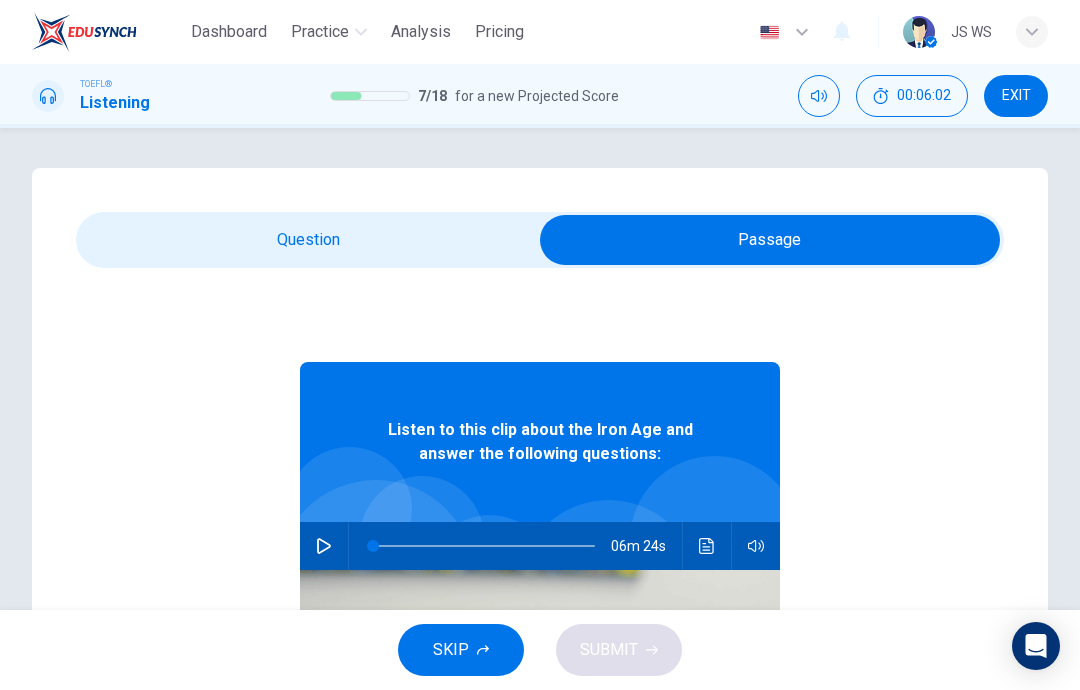 click at bounding box center [324, 546] 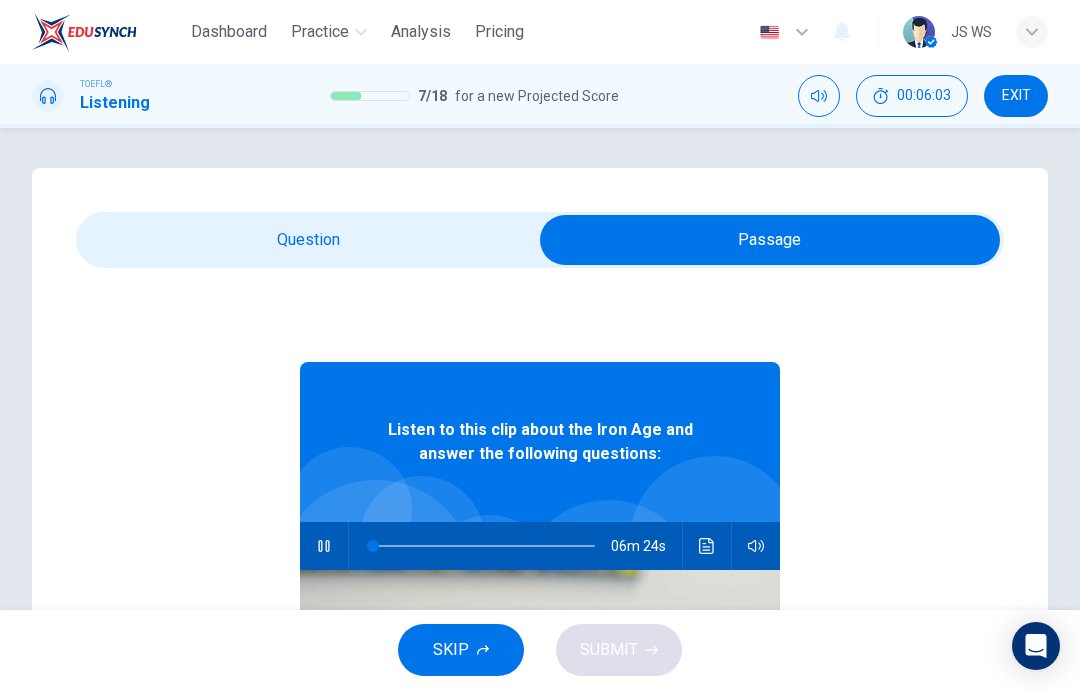 click at bounding box center (770, 240) 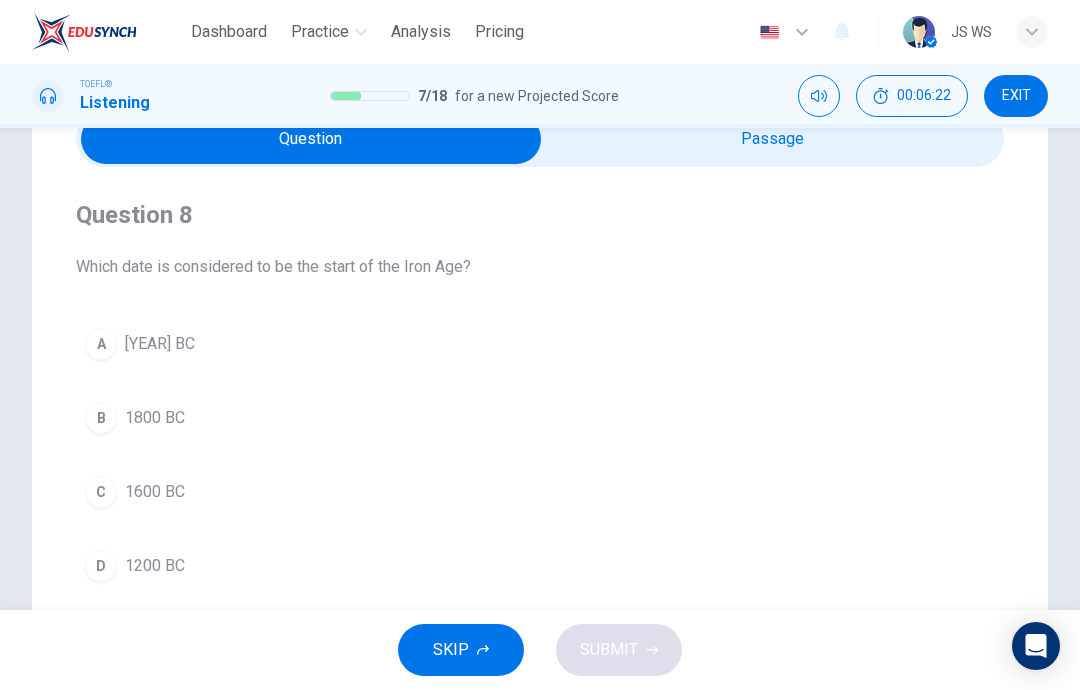 scroll, scrollTop: 115, scrollLeft: 0, axis: vertical 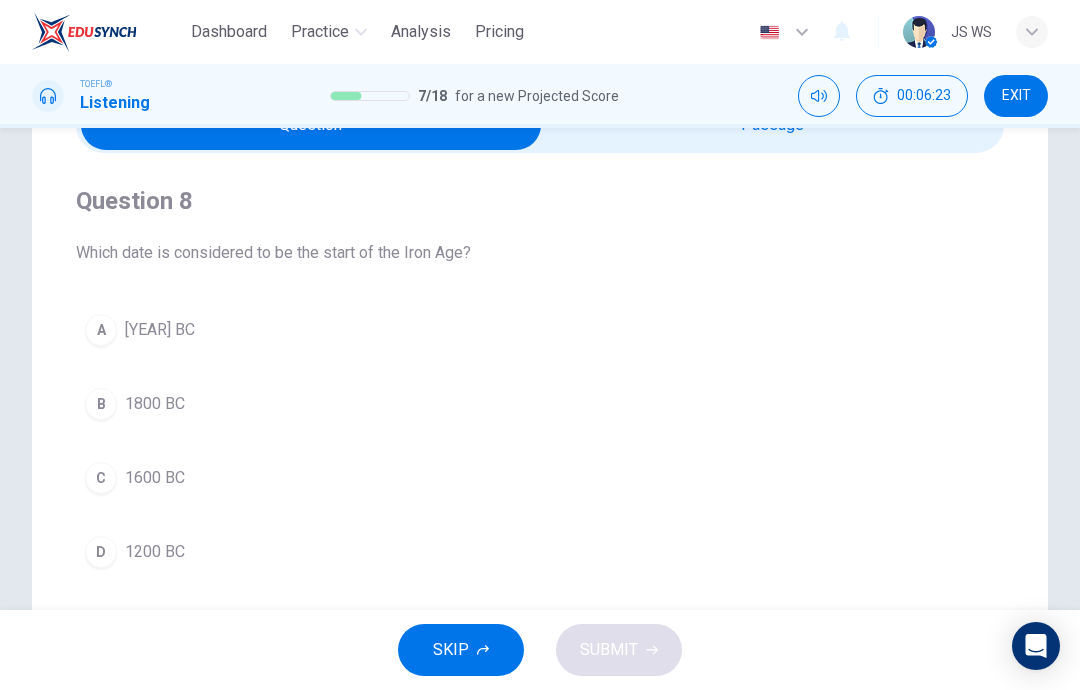 click at bounding box center (311, 125) 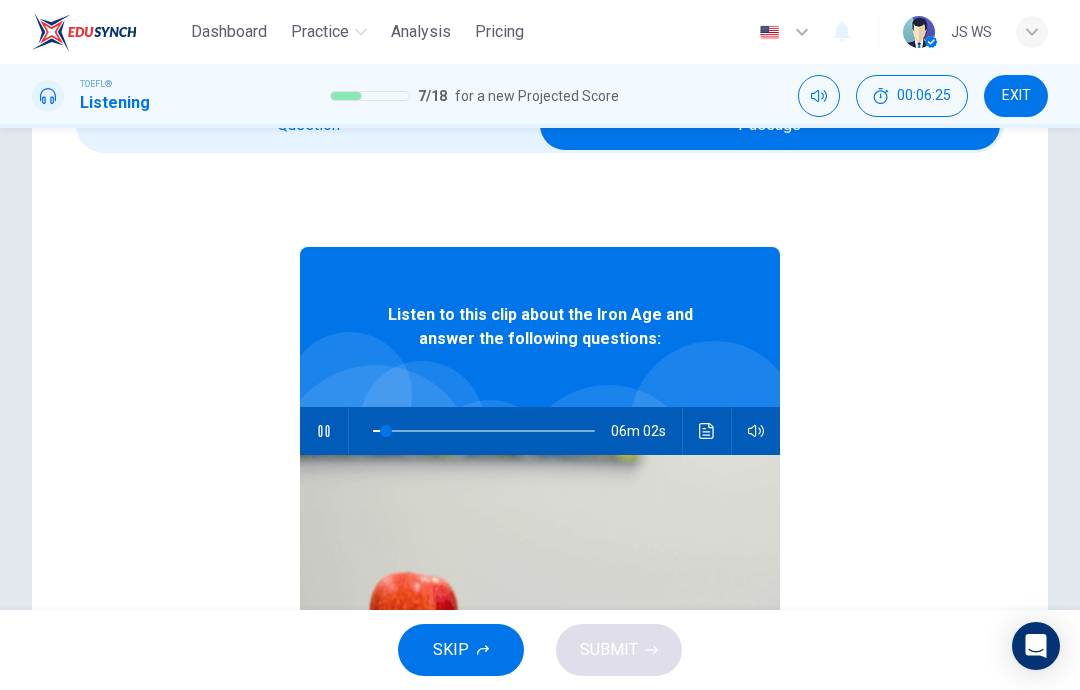 click at bounding box center [706, 431] 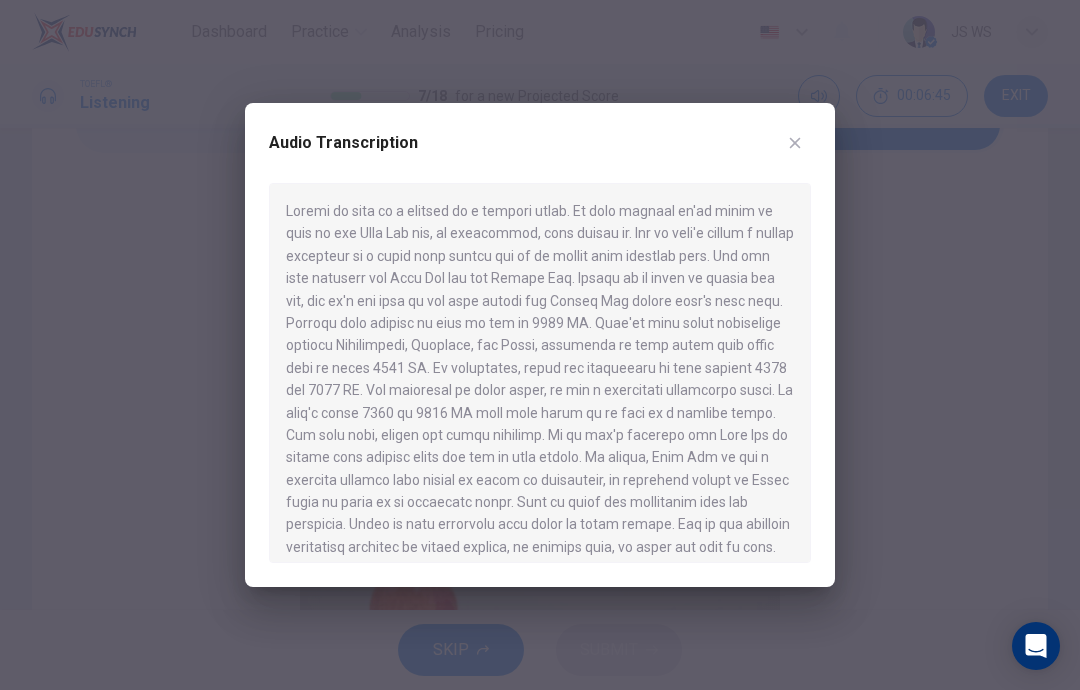 click at bounding box center (540, 345) 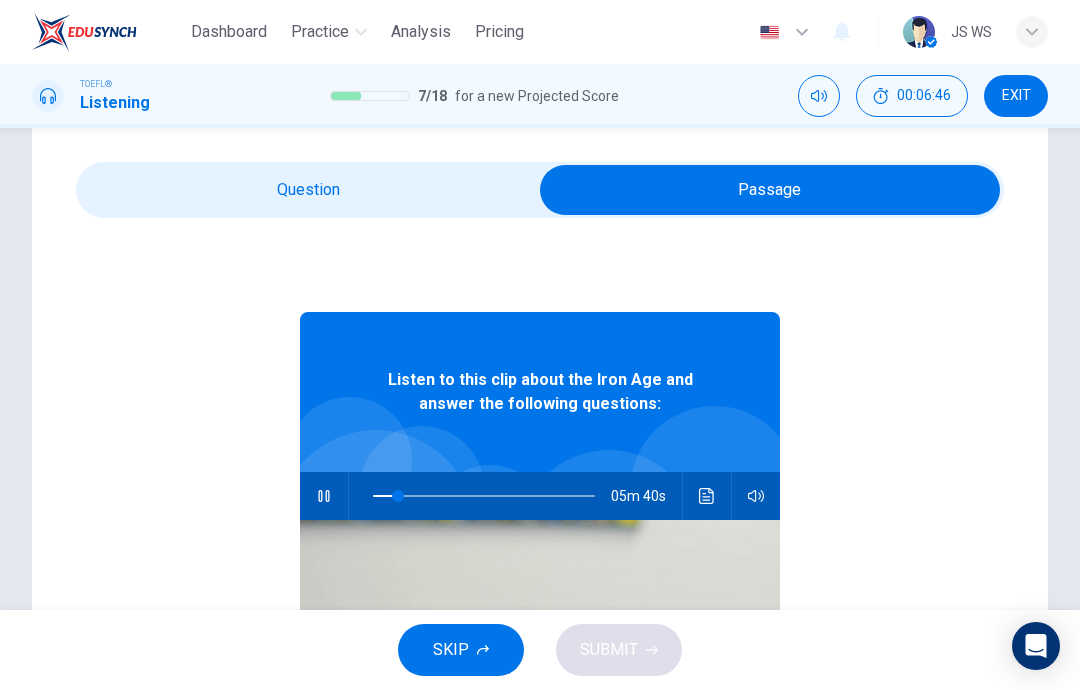 scroll, scrollTop: 43, scrollLeft: 0, axis: vertical 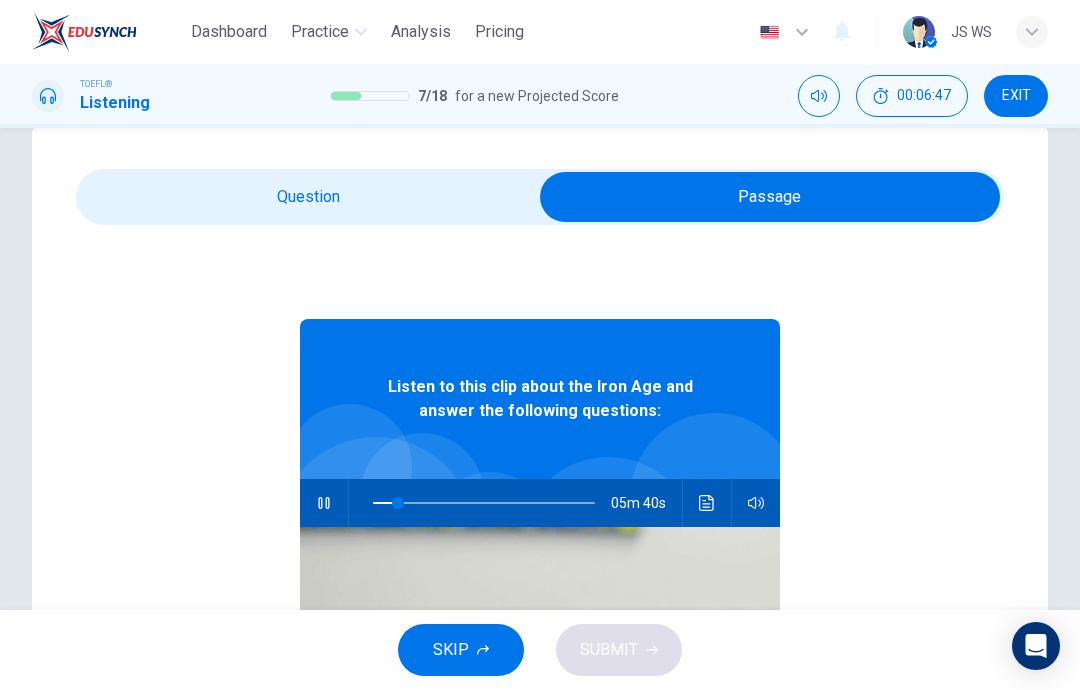 click at bounding box center (770, 197) 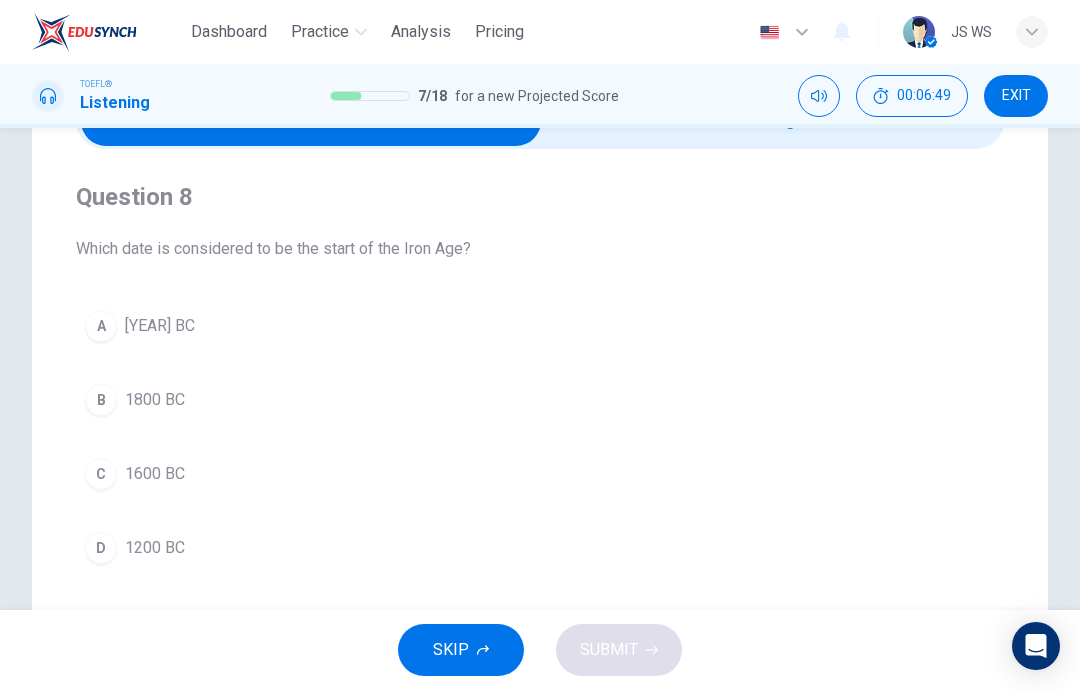 scroll, scrollTop: 118, scrollLeft: 0, axis: vertical 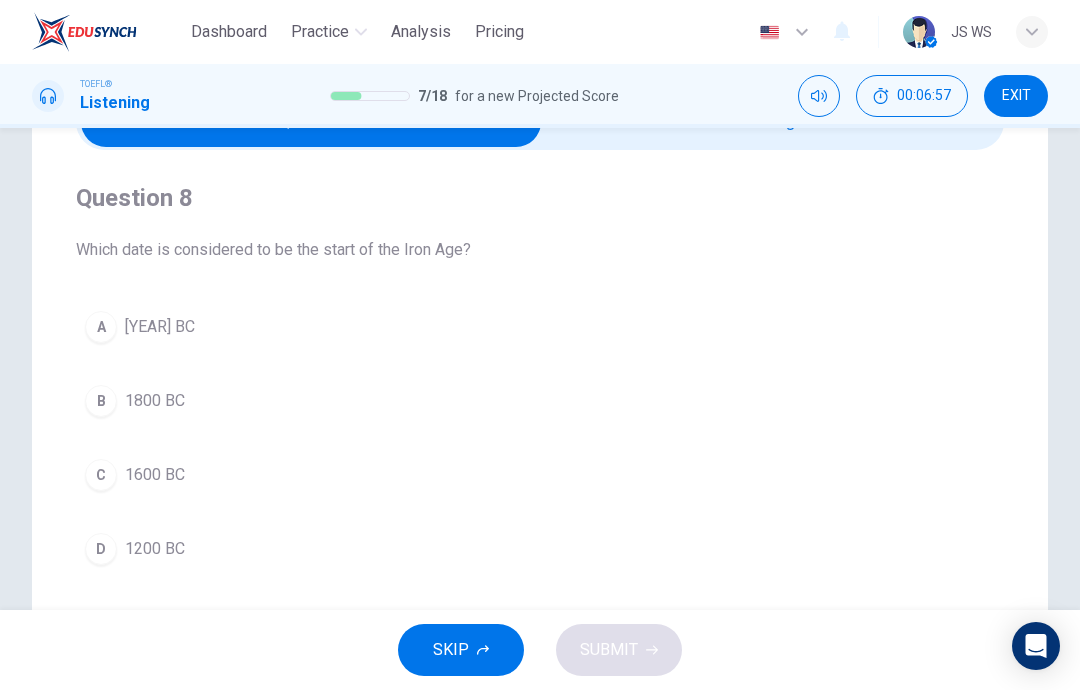 click on "A 2000 BC" at bounding box center [540, 327] 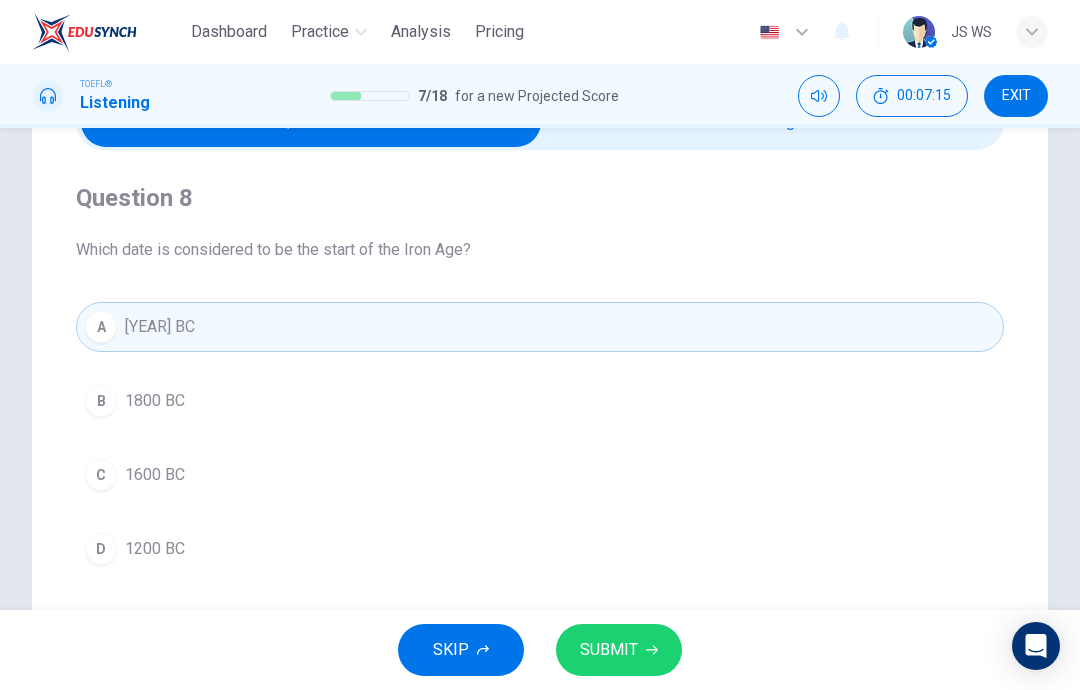 click on "B 1800 BC" at bounding box center (540, 401) 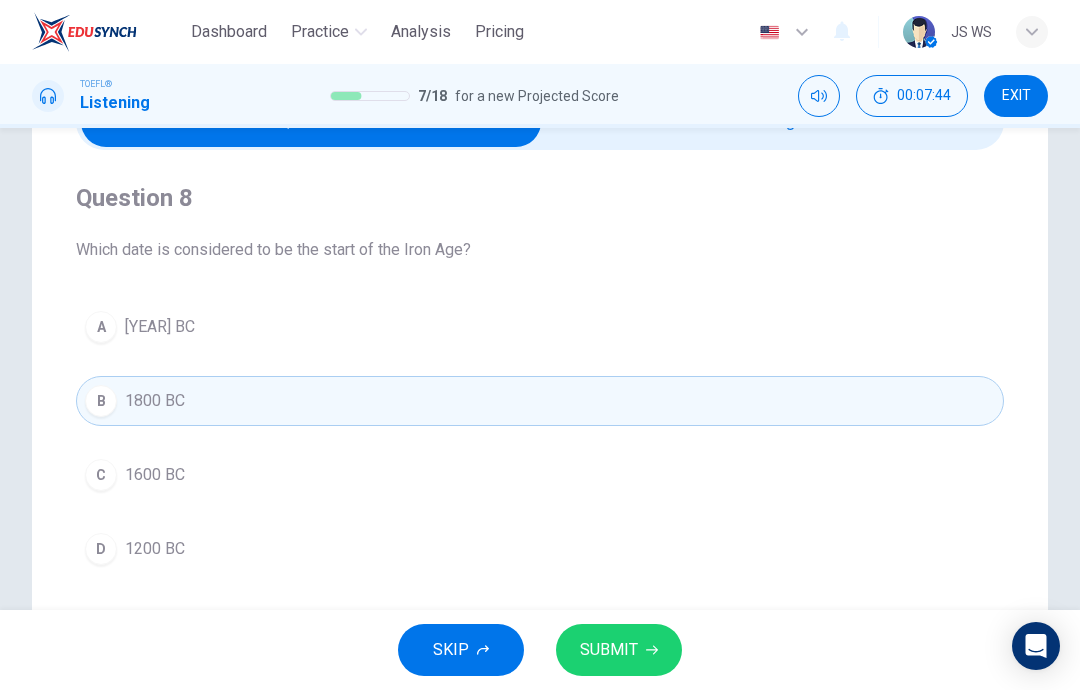 click on "C 1600 BC" at bounding box center [540, 475] 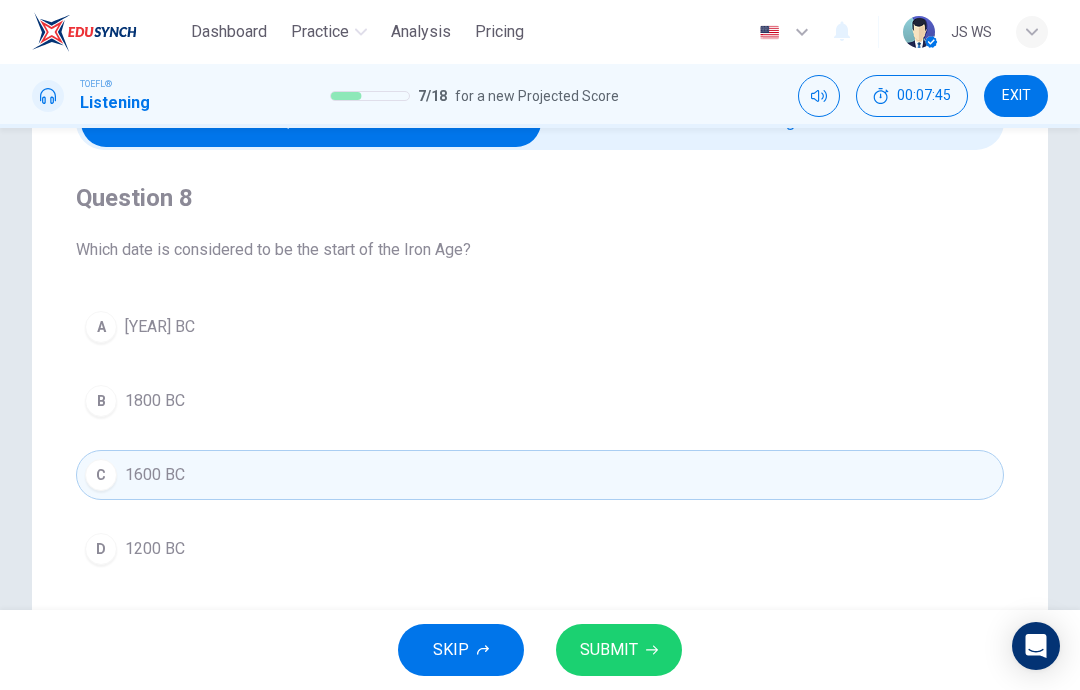 click on "SUBMIT" at bounding box center [619, 650] 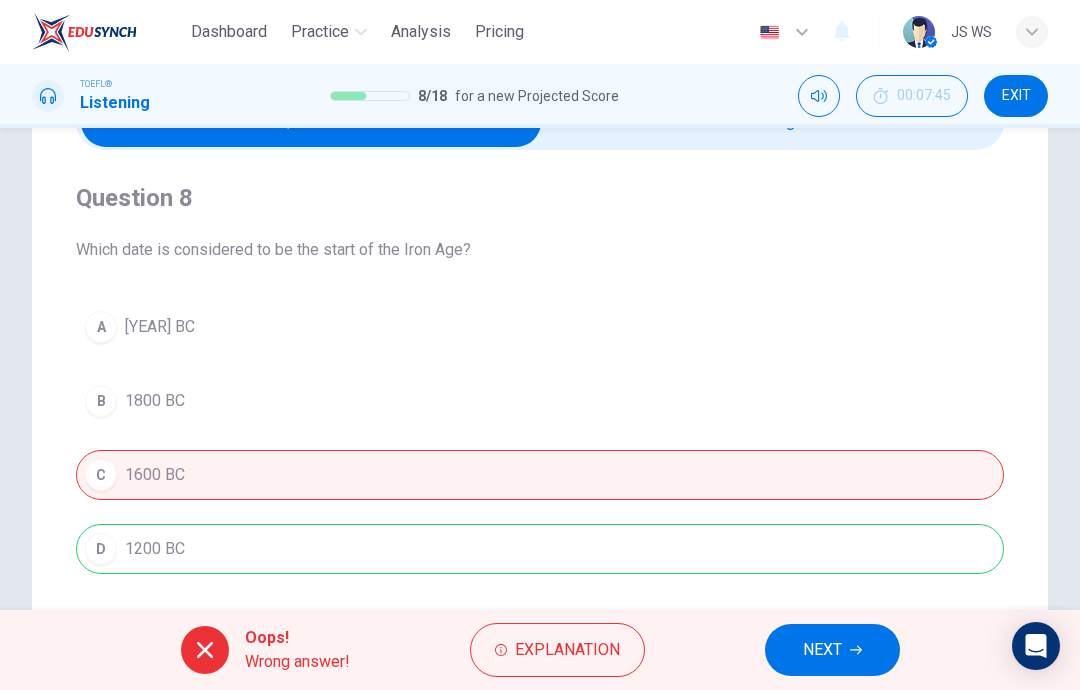 click on "NEXT" at bounding box center (822, 650) 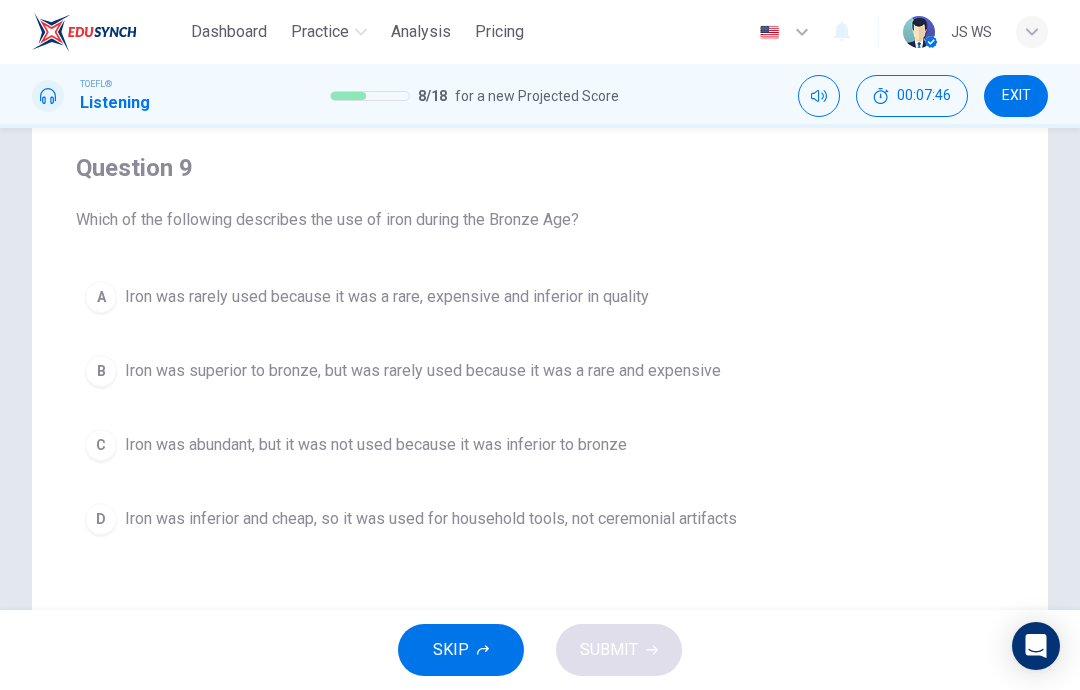 scroll, scrollTop: 152, scrollLeft: 0, axis: vertical 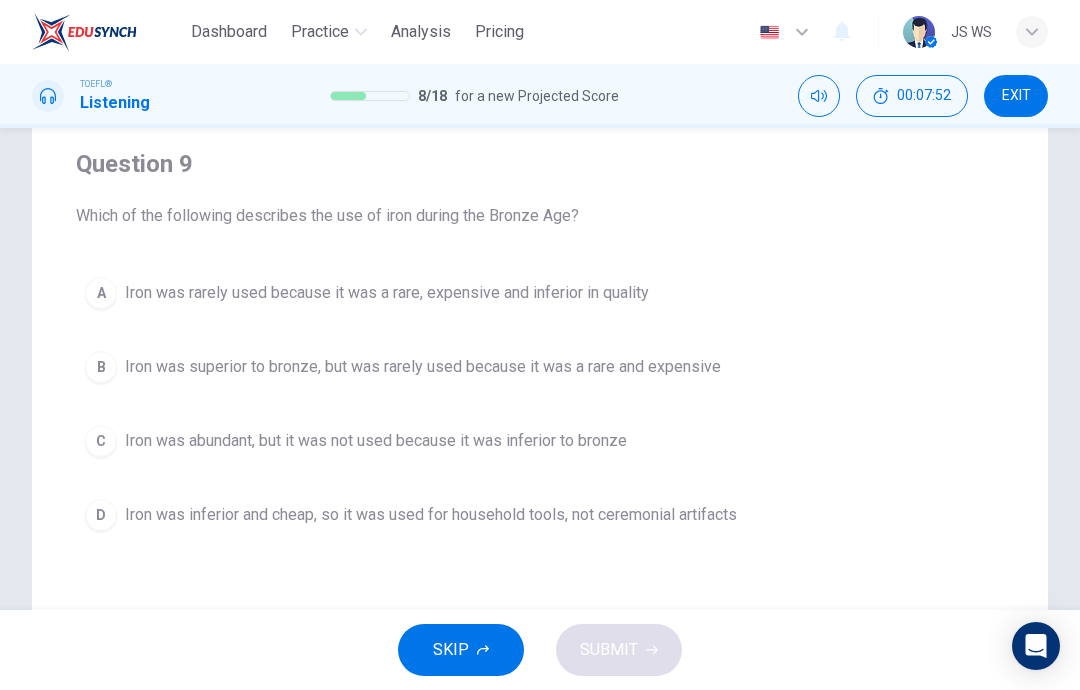 click on "Iron was rarely used because it was a rare, expensive and inferior in quality" at bounding box center [387, 293] 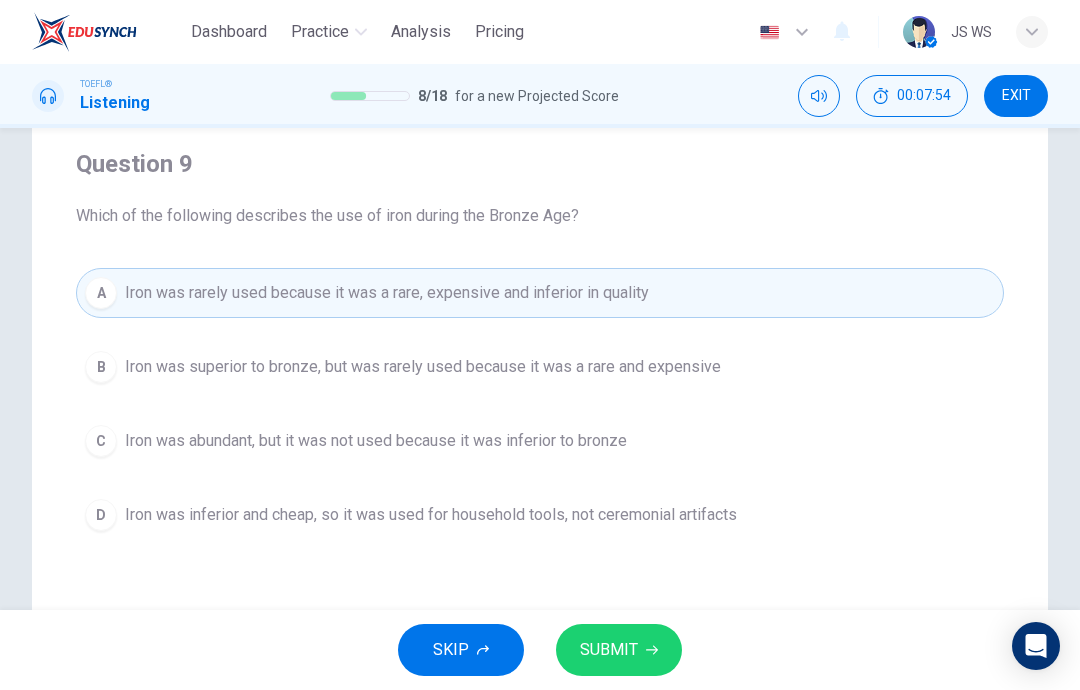 click at bounding box center (652, 650) 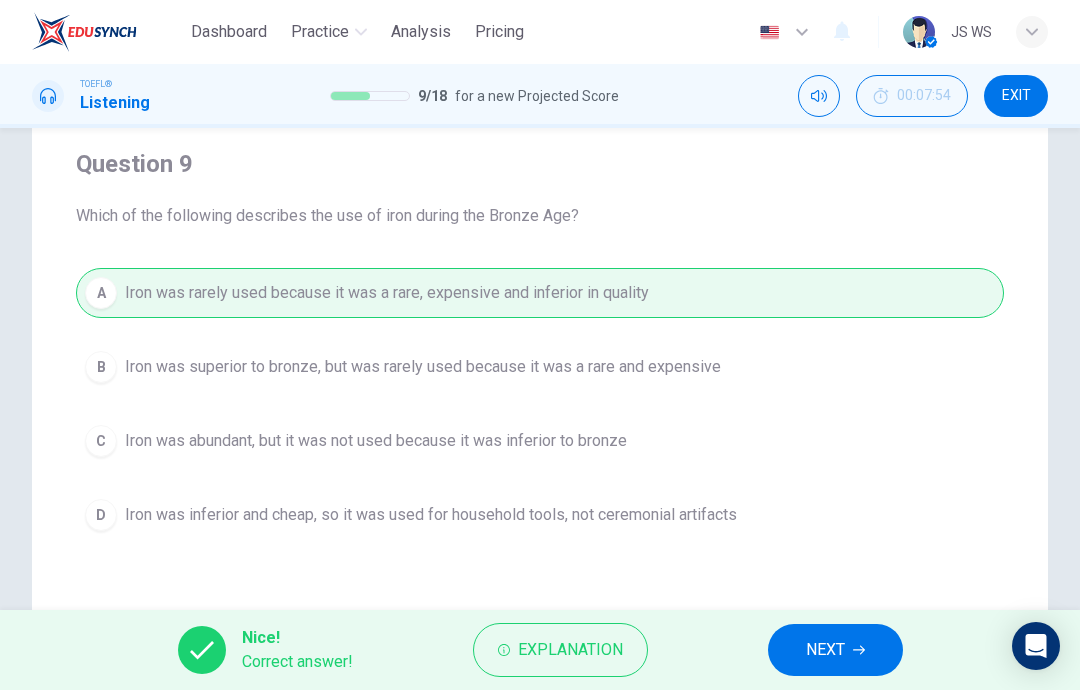 click on "NEXT" at bounding box center (825, 650) 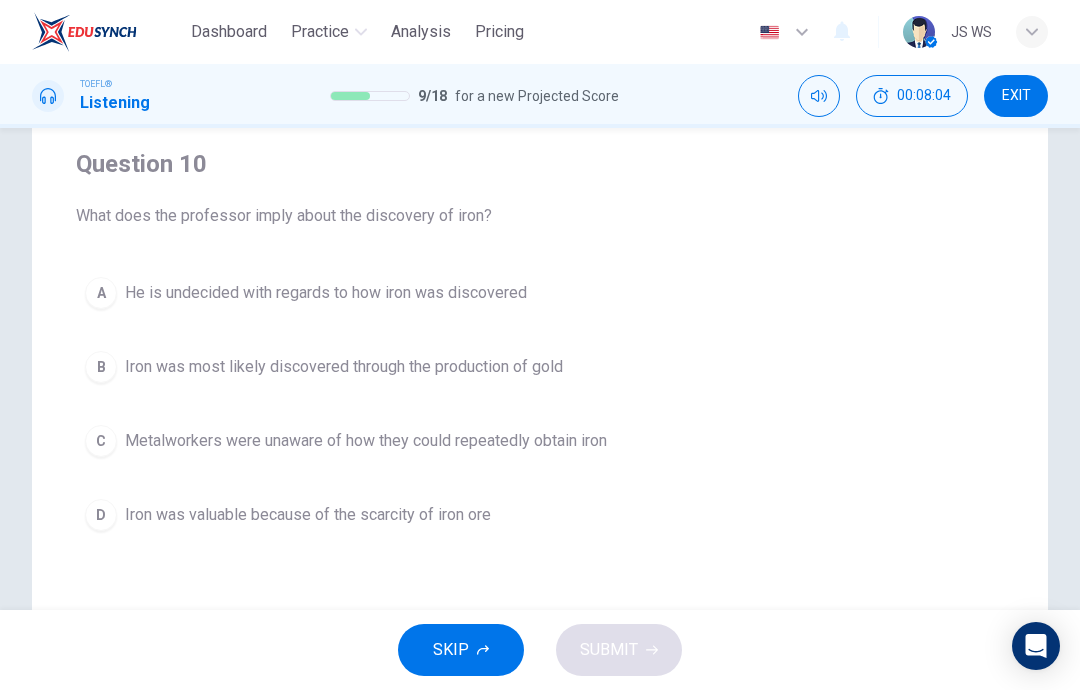 click on "Metalworkers were unaware of how they could repeatedly obtain iron" at bounding box center [326, 293] 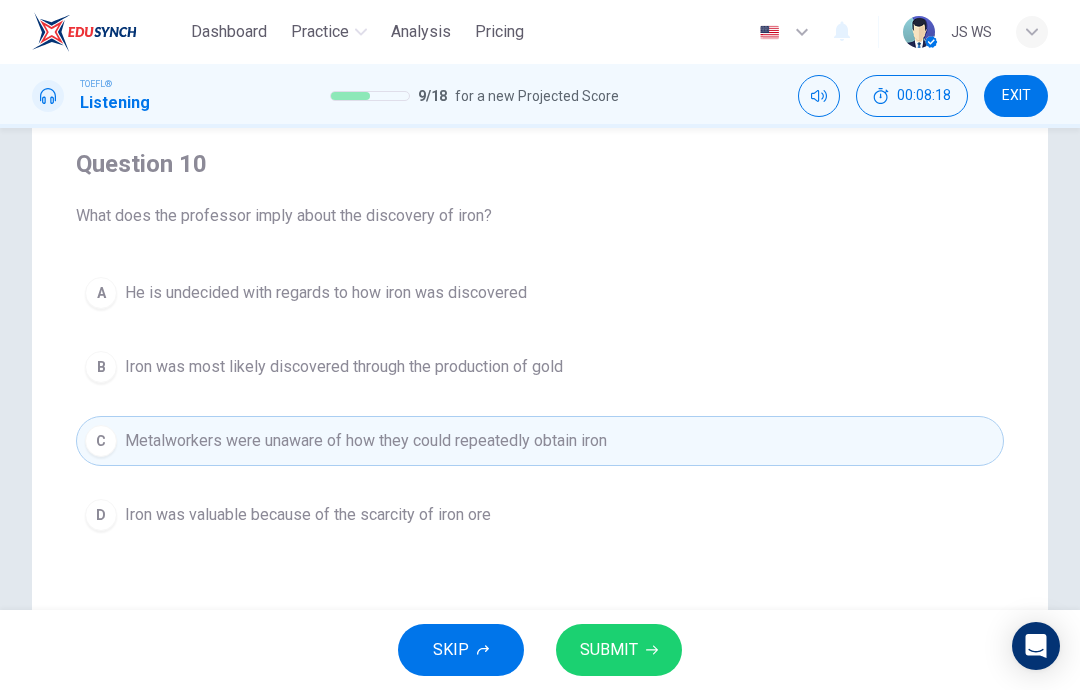 click on "B Iron was most likely discovered through the production of gold" at bounding box center [540, 367] 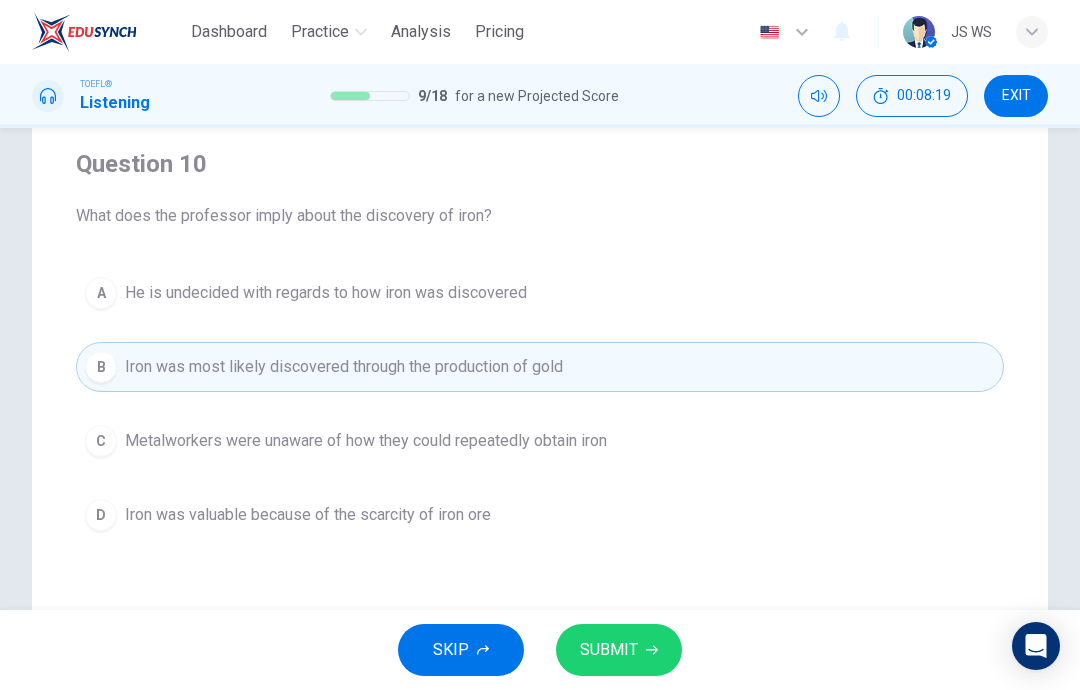 click on "SUBMIT" at bounding box center (619, 650) 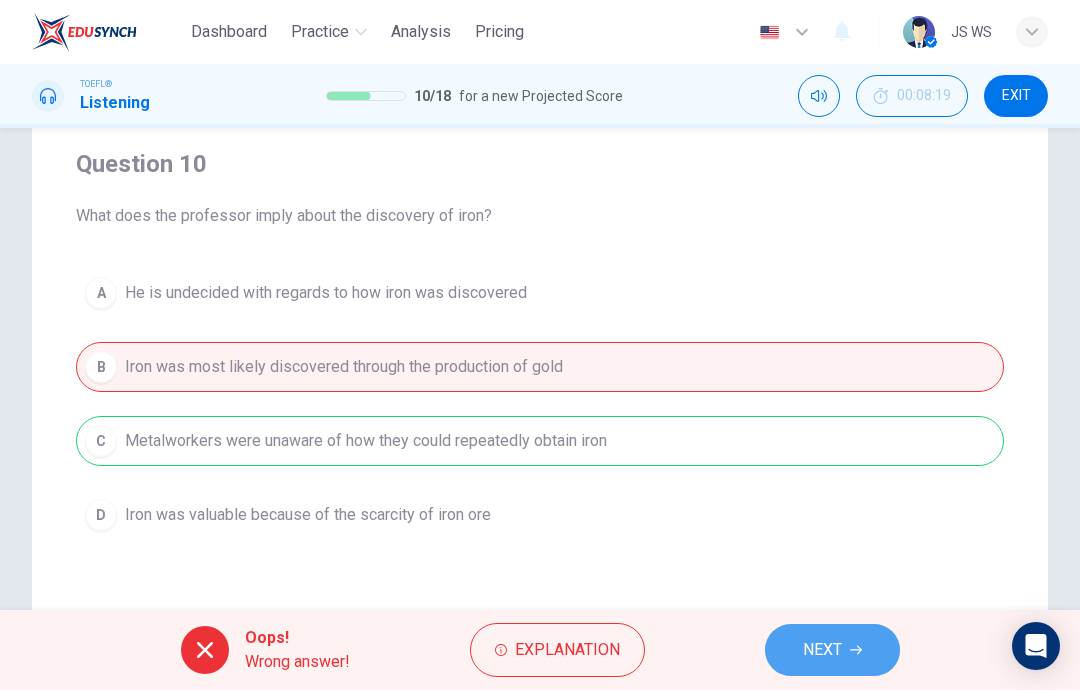click on "NEXT" at bounding box center [822, 650] 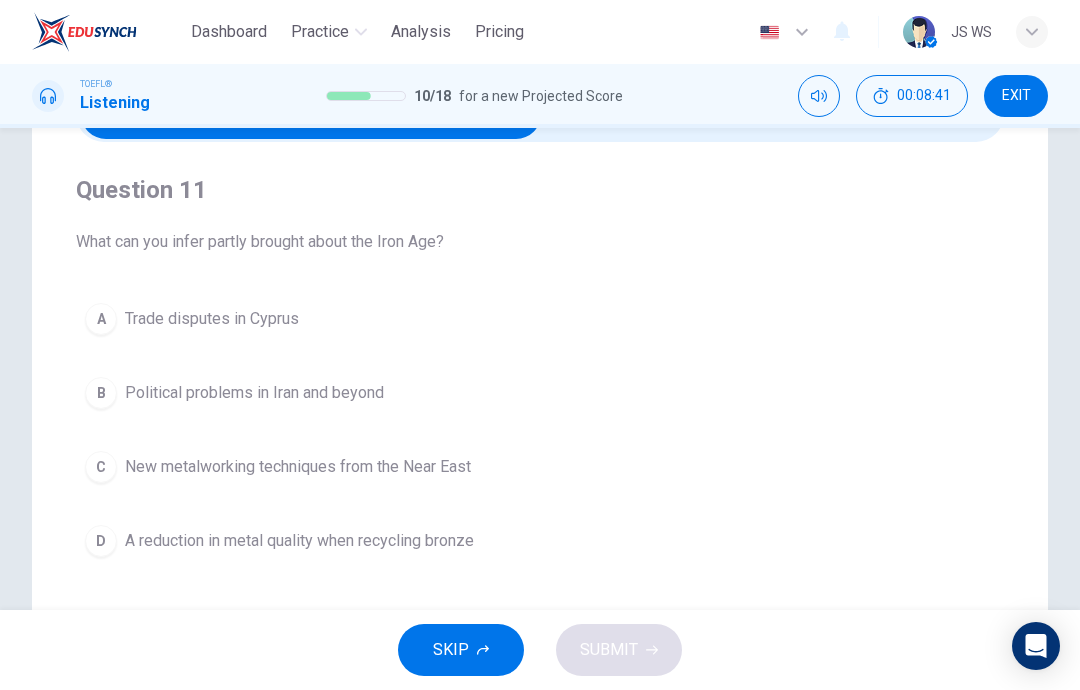 scroll, scrollTop: 125, scrollLeft: 0, axis: vertical 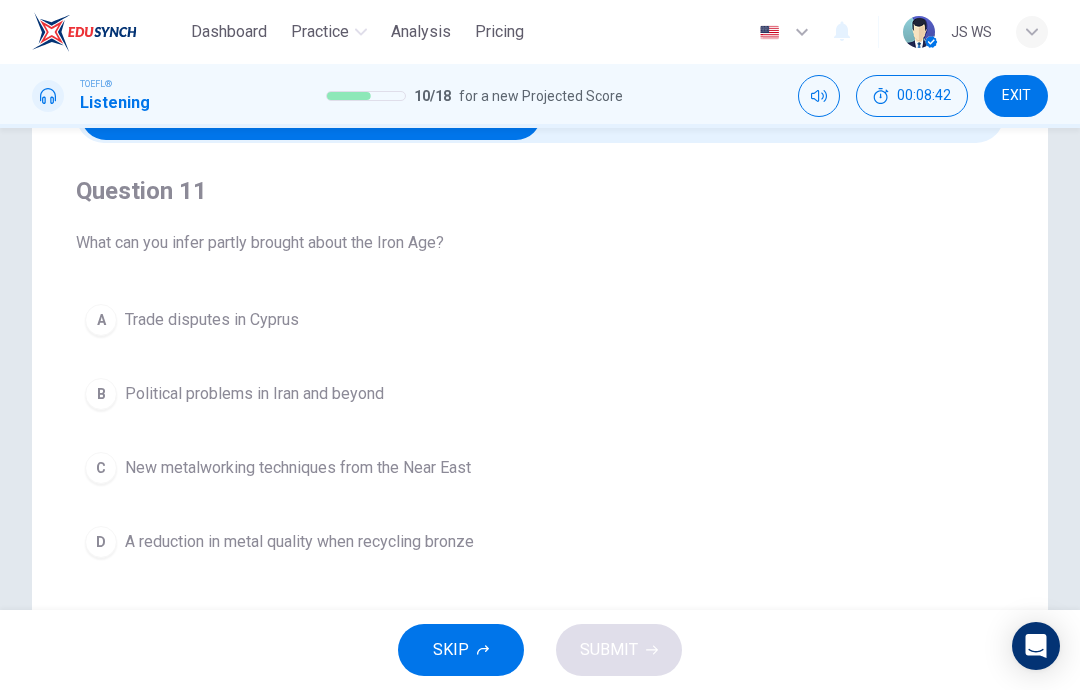 click on "D A reduction in metal quality when recycling bronze" at bounding box center [540, 542] 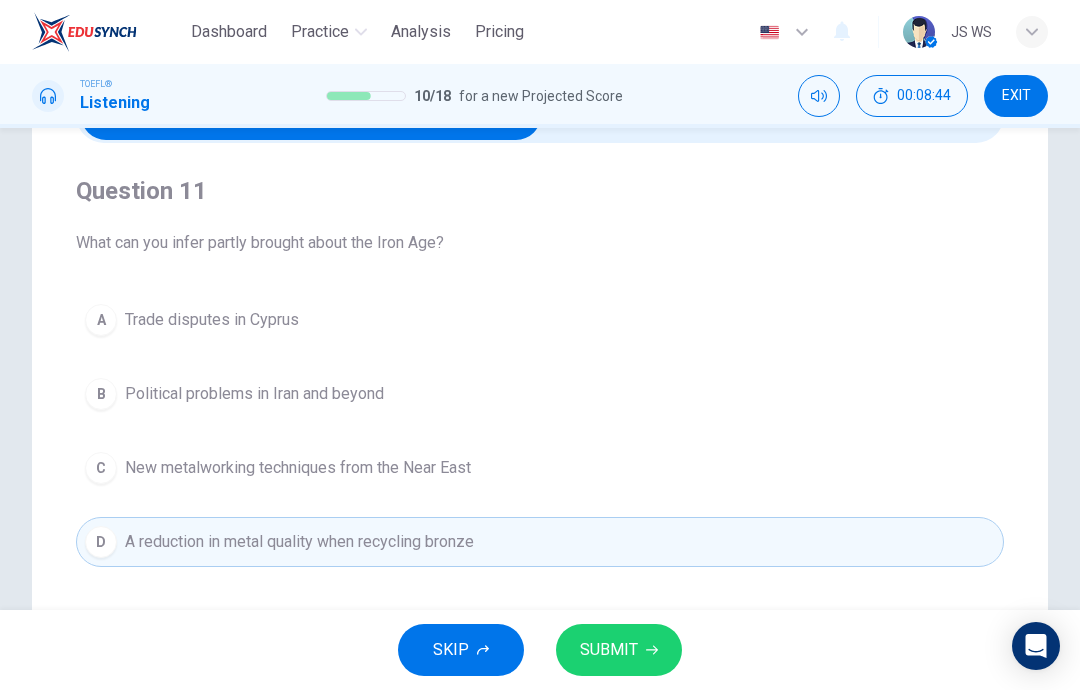 click on "SUBMIT" at bounding box center [609, 650] 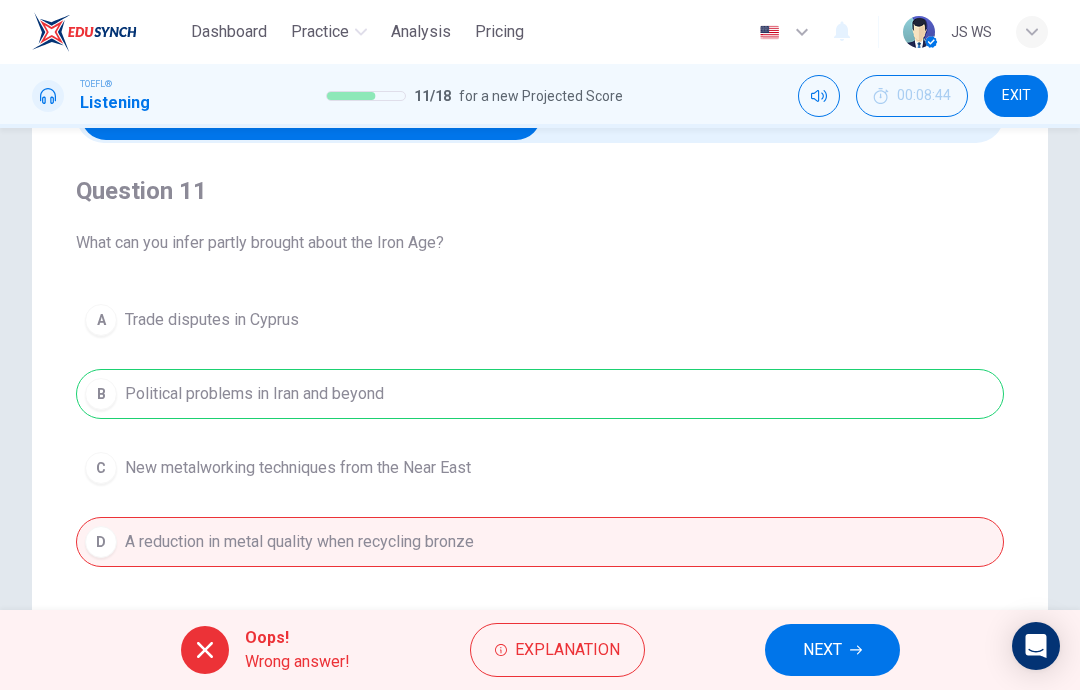click on "NEXT" at bounding box center [832, 650] 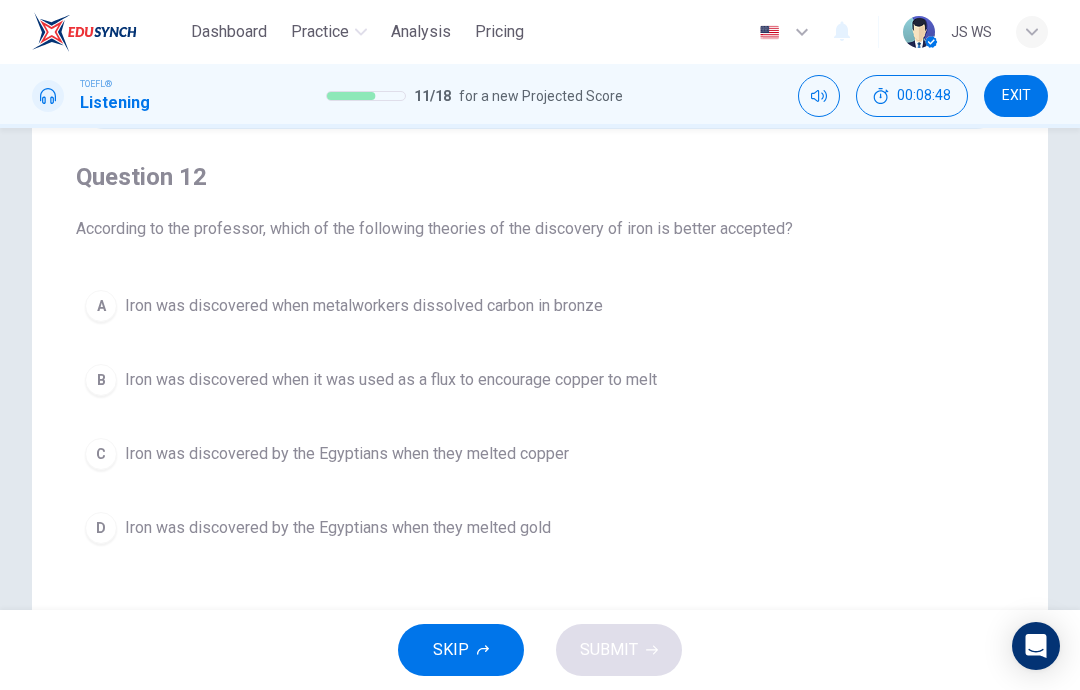 scroll, scrollTop: 143, scrollLeft: 0, axis: vertical 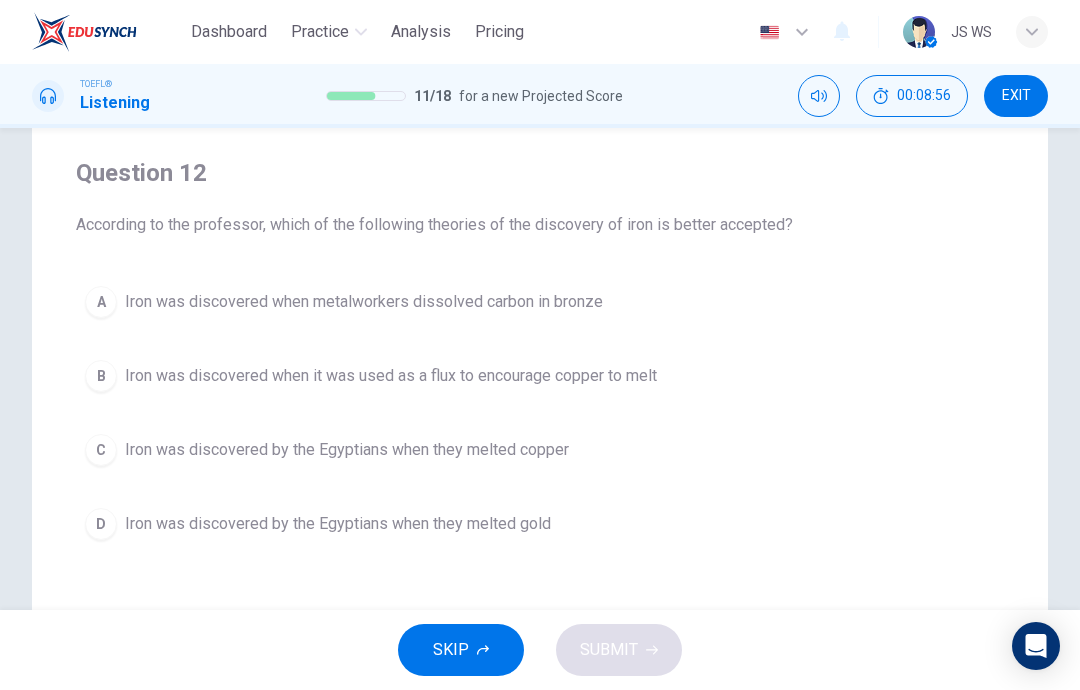 click on "A Iron was discovered when metalworkers dissolved carbon in bronze" at bounding box center [540, 302] 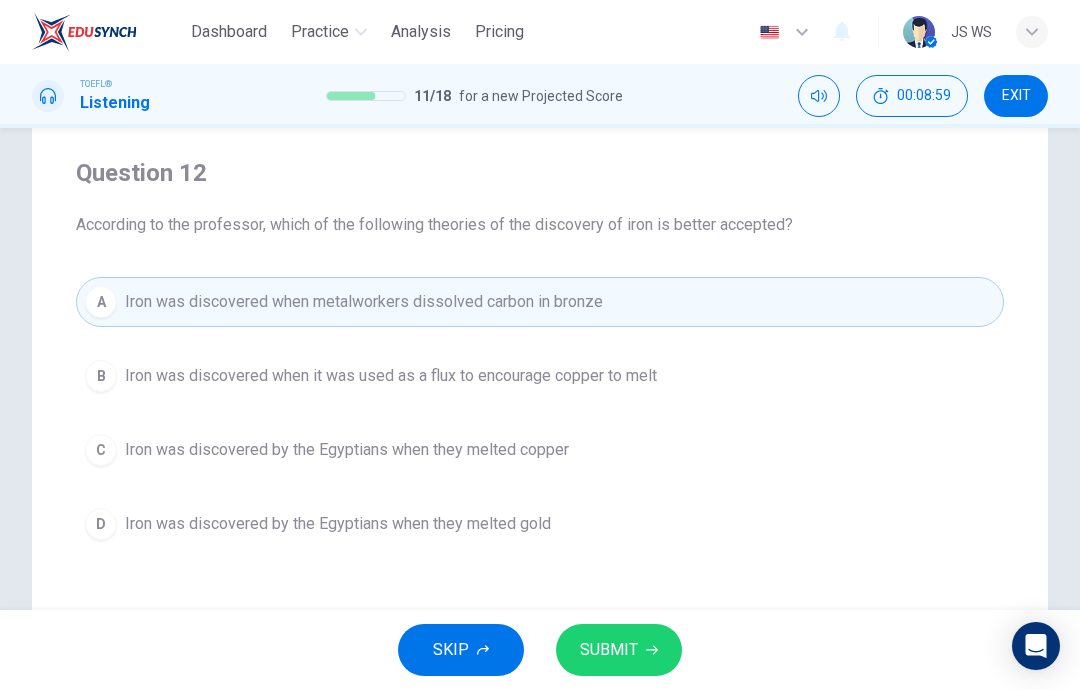 click on "B Iron was discovered when it was used as a flux to encourage copper to melt" at bounding box center (540, 376) 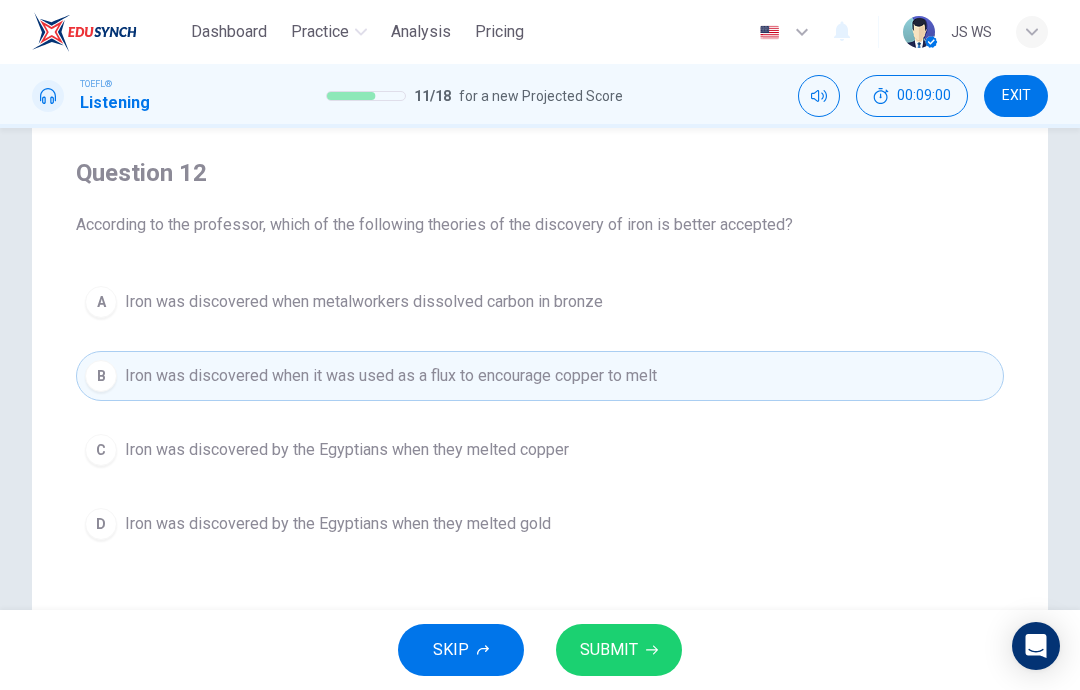 click on "SUBMIT" at bounding box center [619, 650] 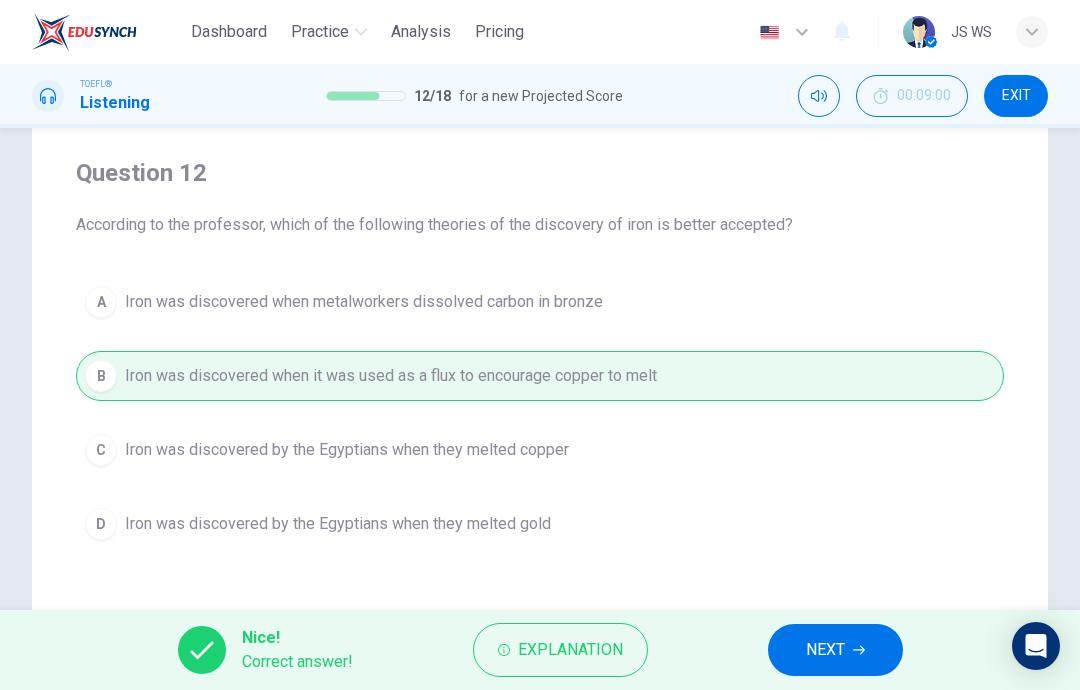 click on "NEXT" at bounding box center [825, 650] 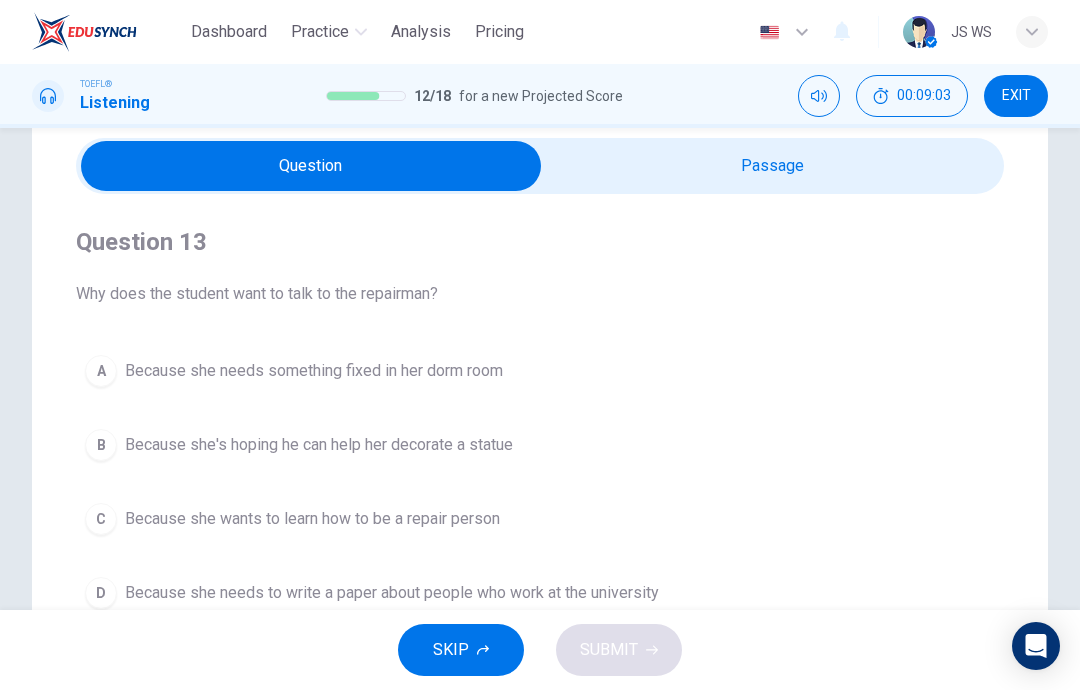 scroll, scrollTop: 47, scrollLeft: 0, axis: vertical 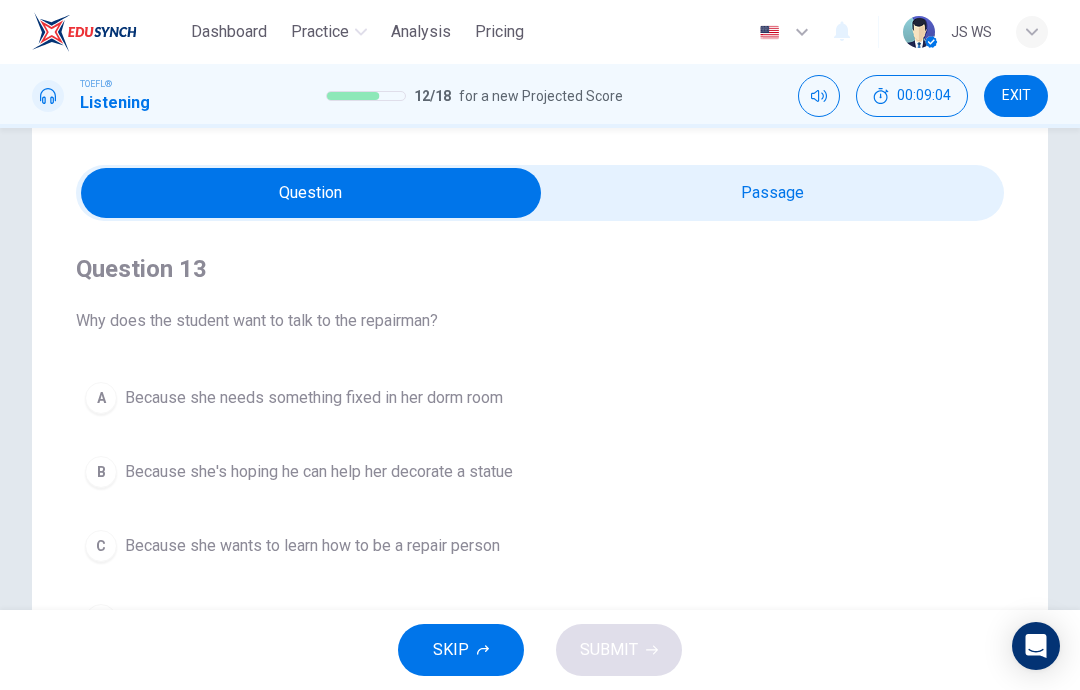 click at bounding box center [311, 193] 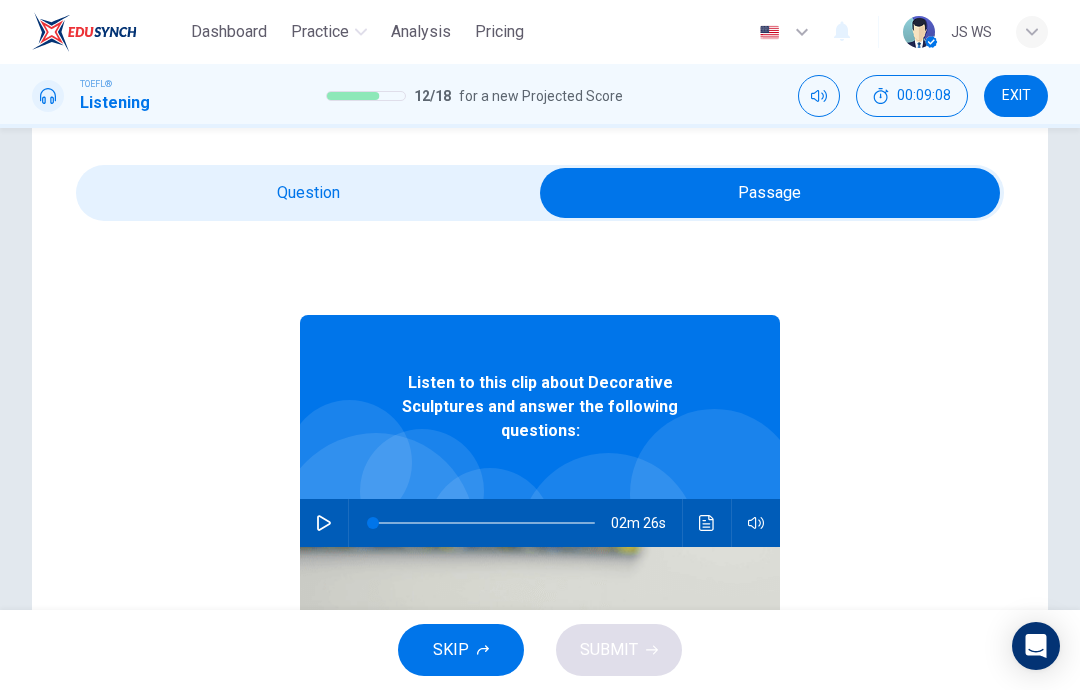 click at bounding box center (324, 523) 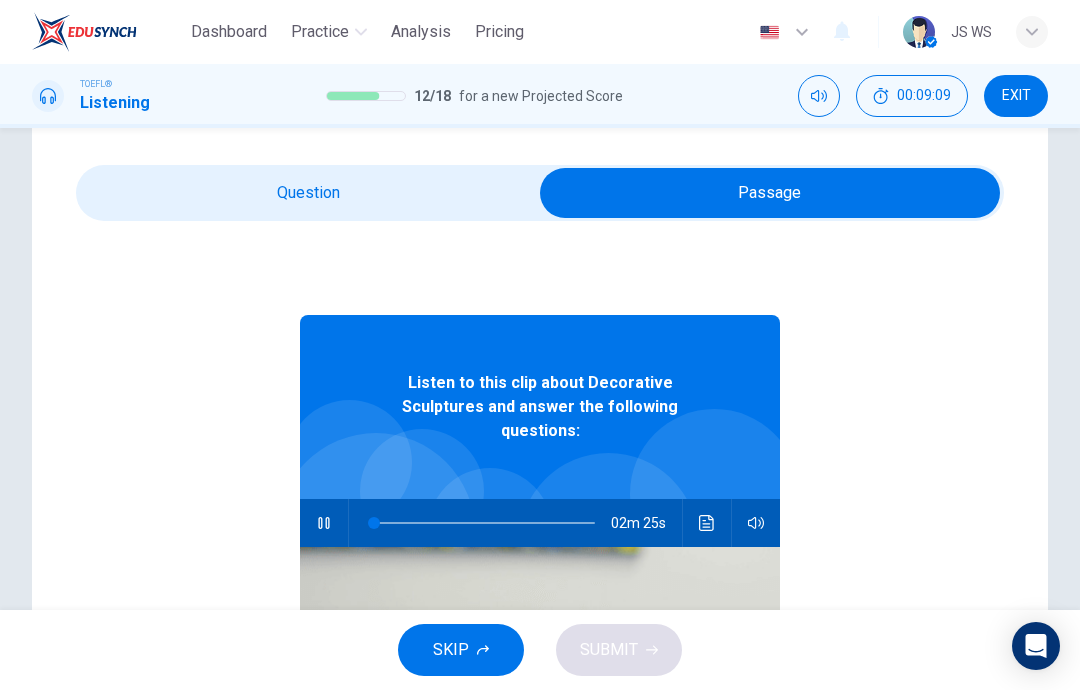 click at bounding box center (770, 193) 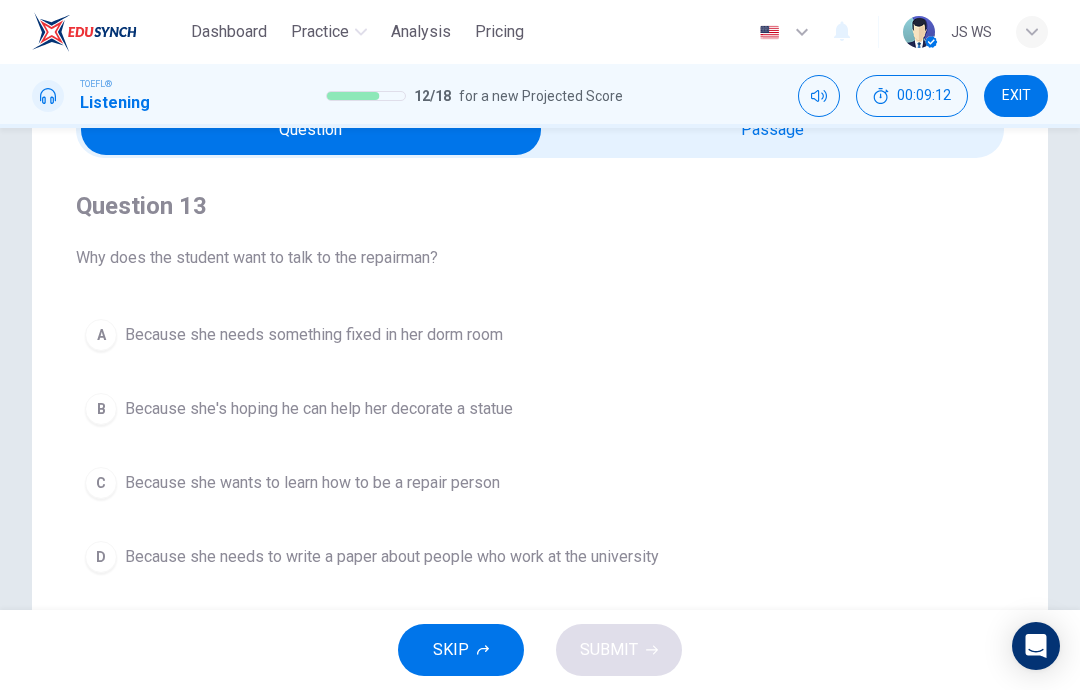 scroll, scrollTop: 106, scrollLeft: 0, axis: vertical 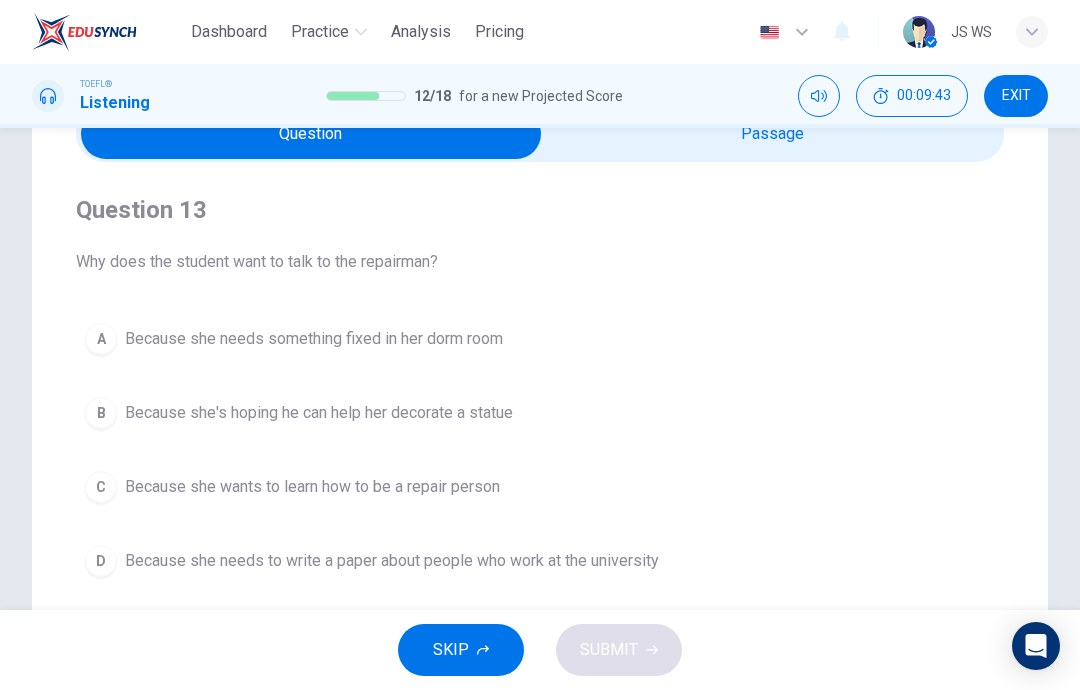 click on "C Because she wants to learn how to be a repair person" at bounding box center (540, 487) 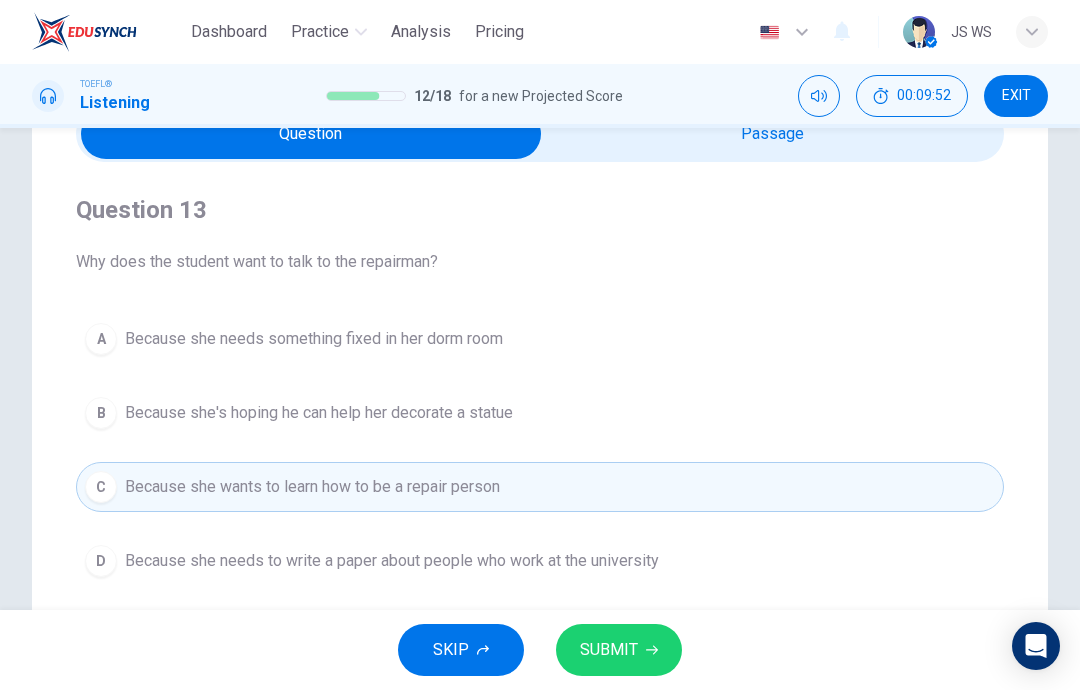 click on "A Because she needs something fixed in her dorm room" at bounding box center [540, 339] 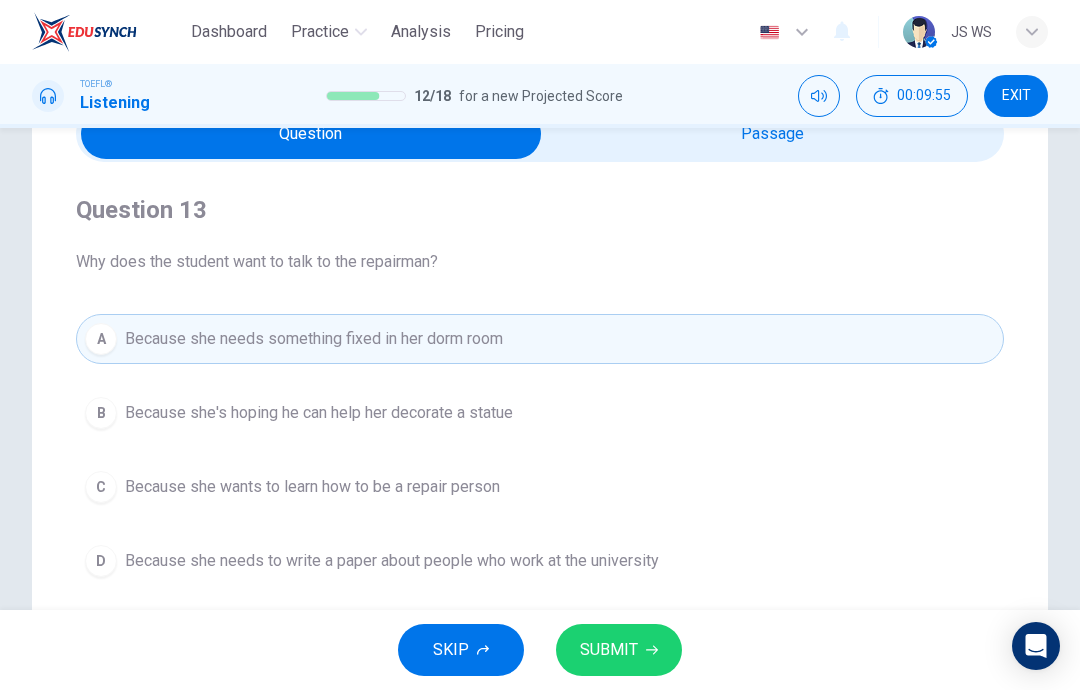 click at bounding box center (311, 134) 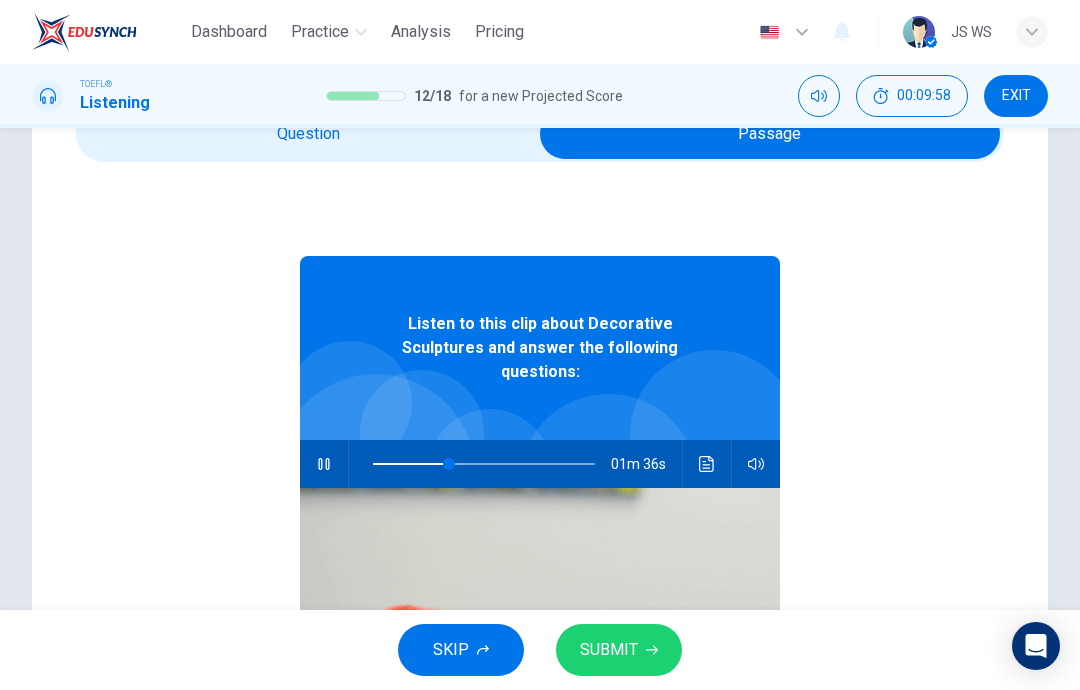 click at bounding box center (707, 464) 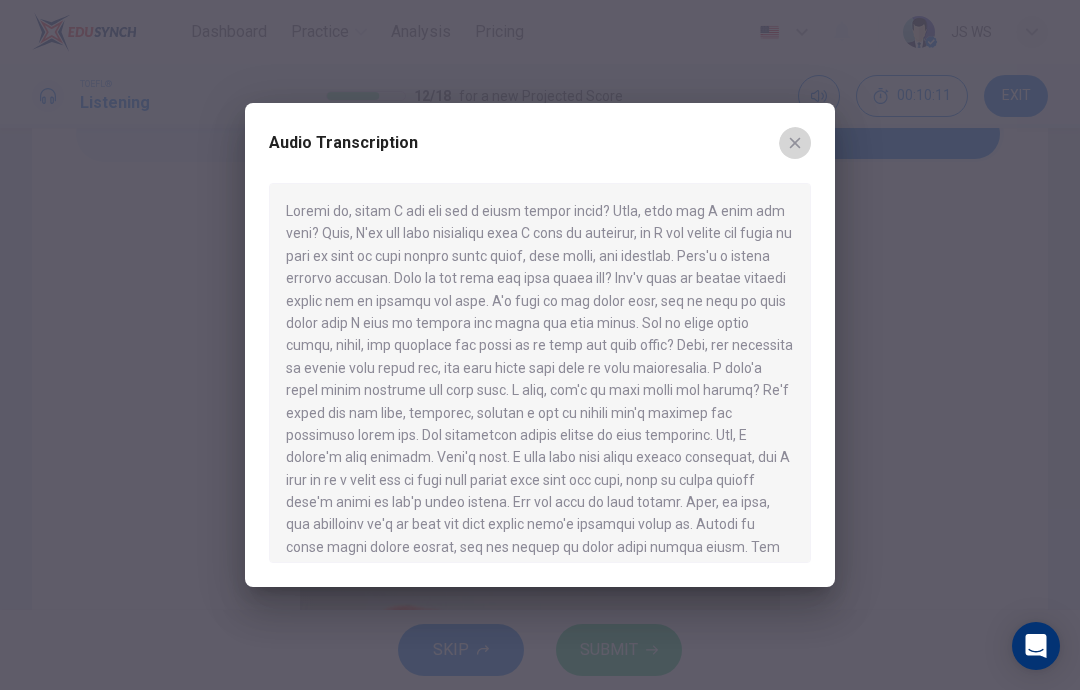 click at bounding box center (795, 143) 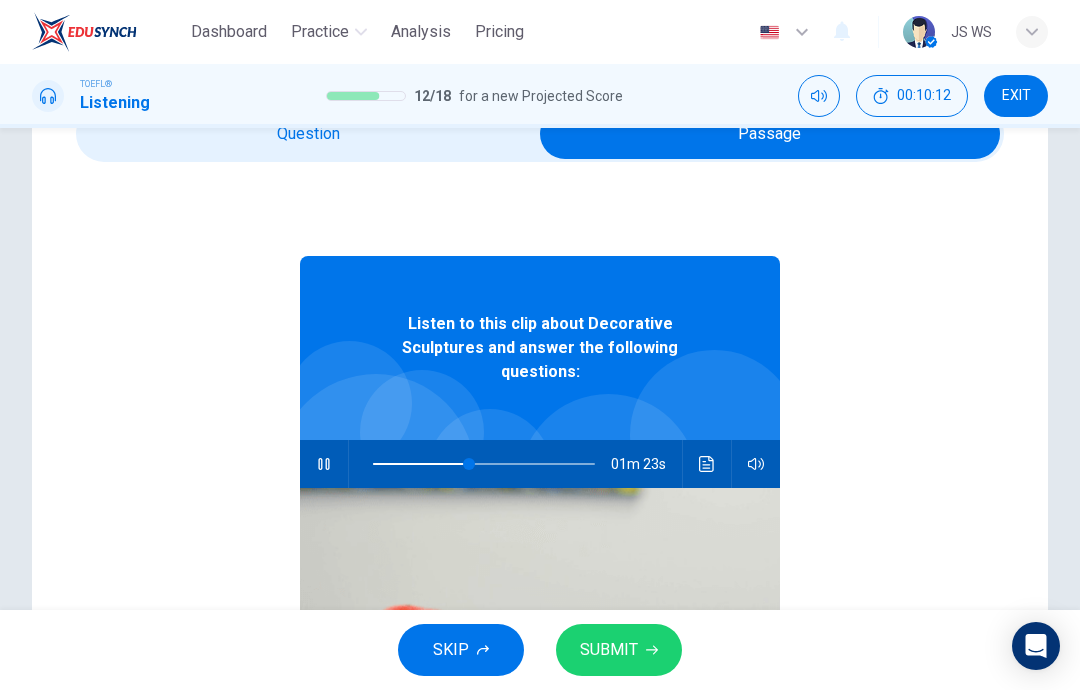 click at bounding box center (770, 134) 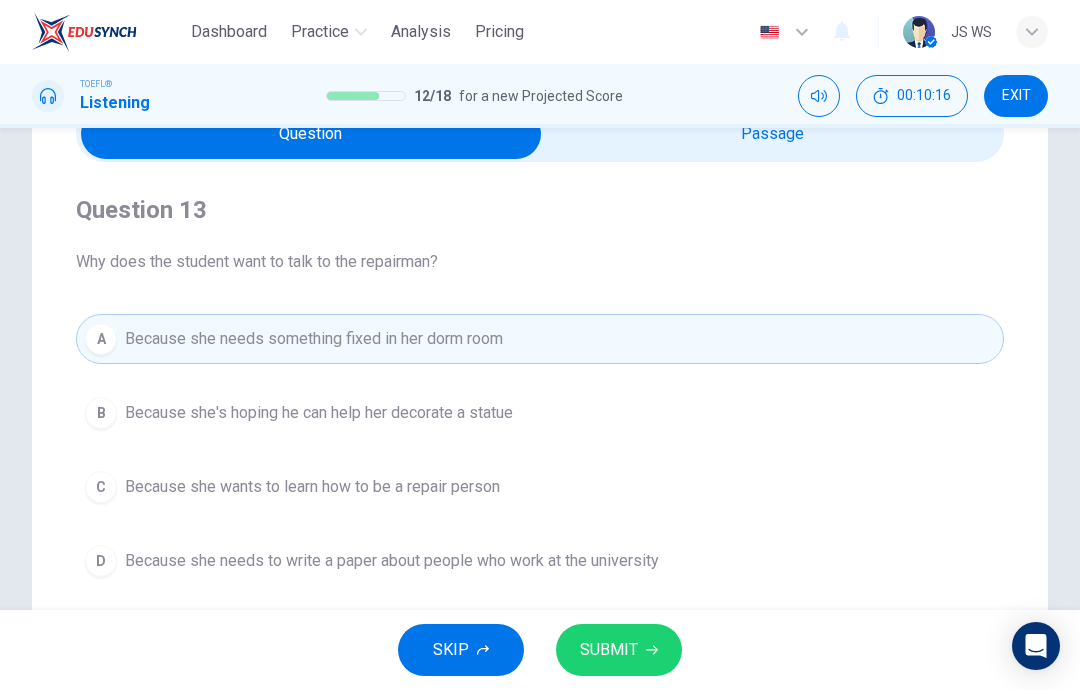 click on "B Because she's hoping he can help her decorate a statue" at bounding box center [540, 413] 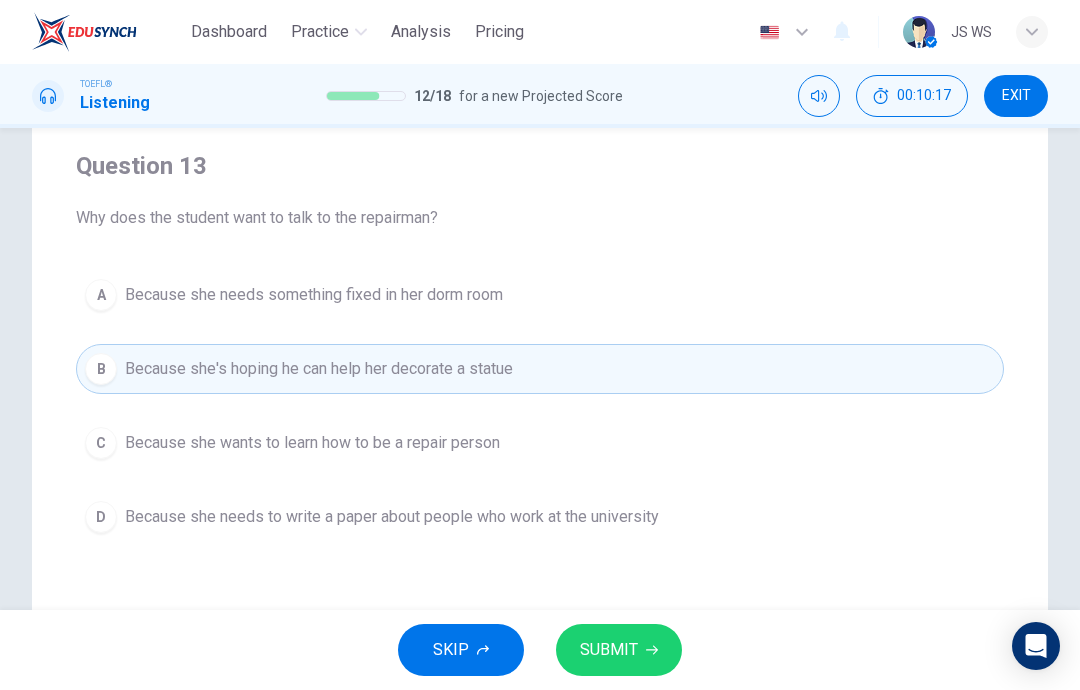scroll, scrollTop: 154, scrollLeft: 0, axis: vertical 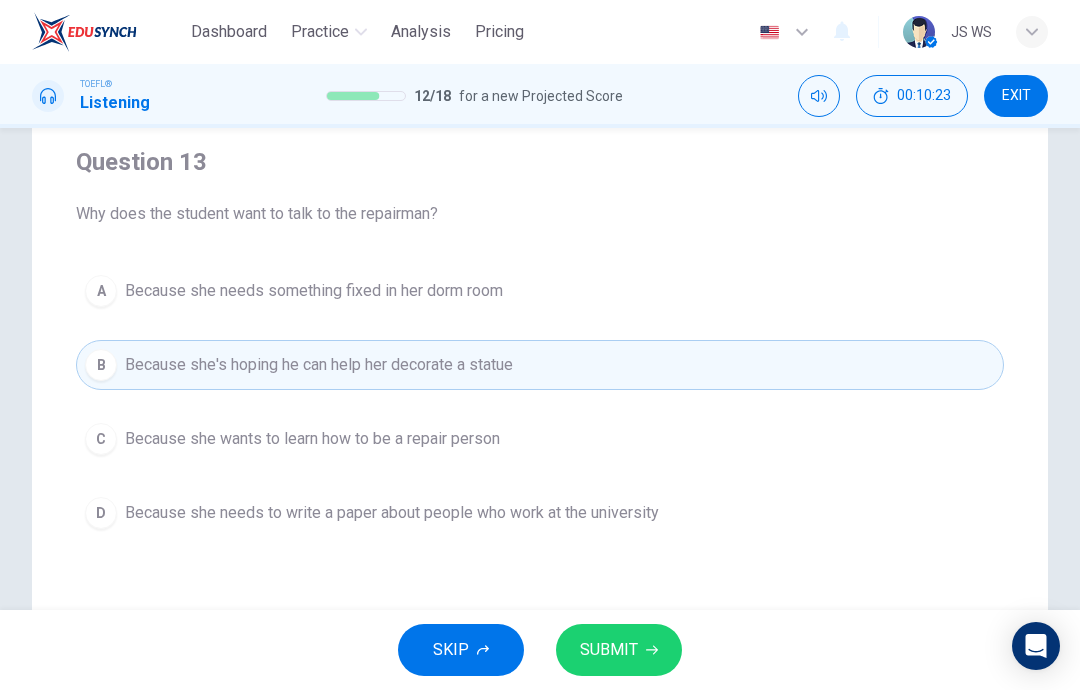 click on "Because she needs to write a paper about people who work at the university" at bounding box center (314, 291) 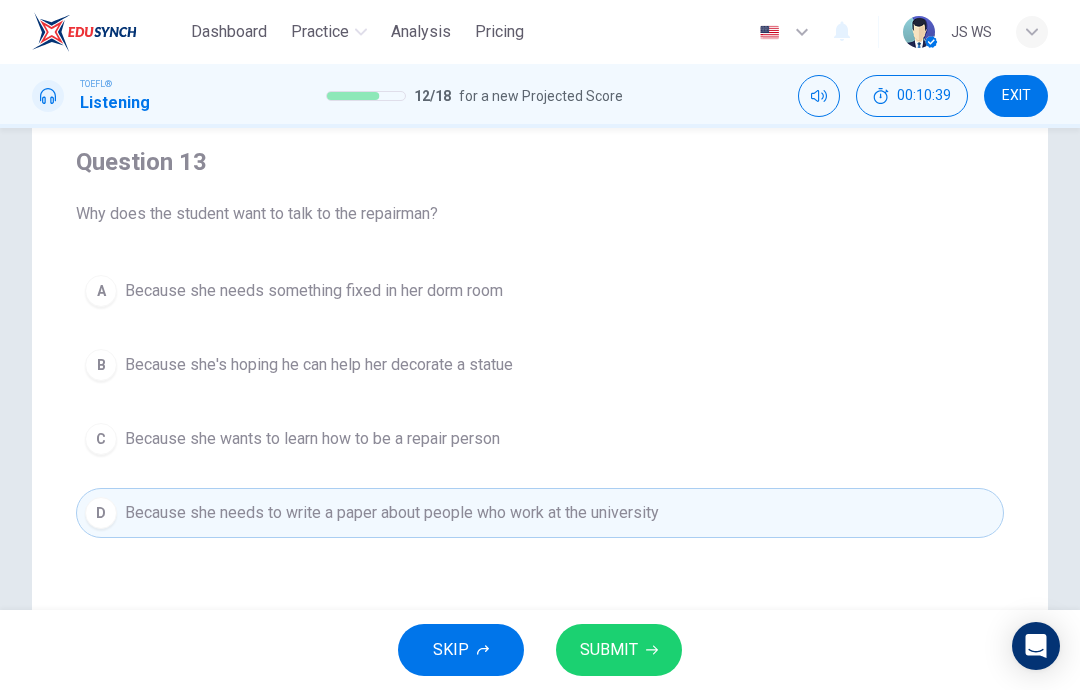 click on "B Because she's hoping he can help her decorate a statue" at bounding box center (540, 365) 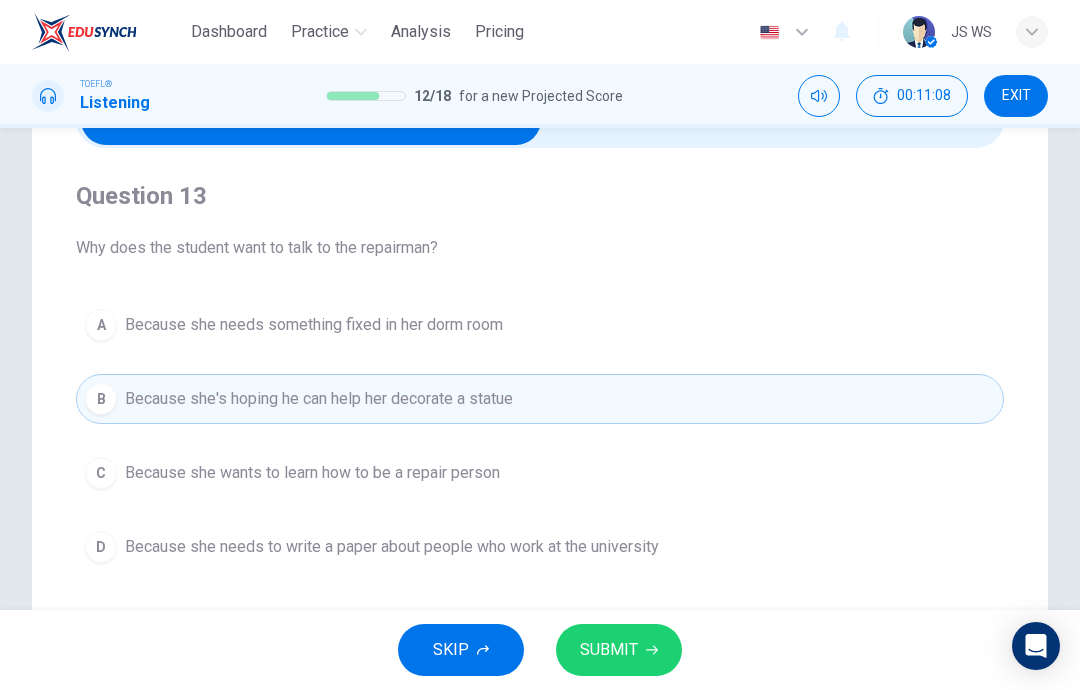 scroll, scrollTop: 117, scrollLeft: 0, axis: vertical 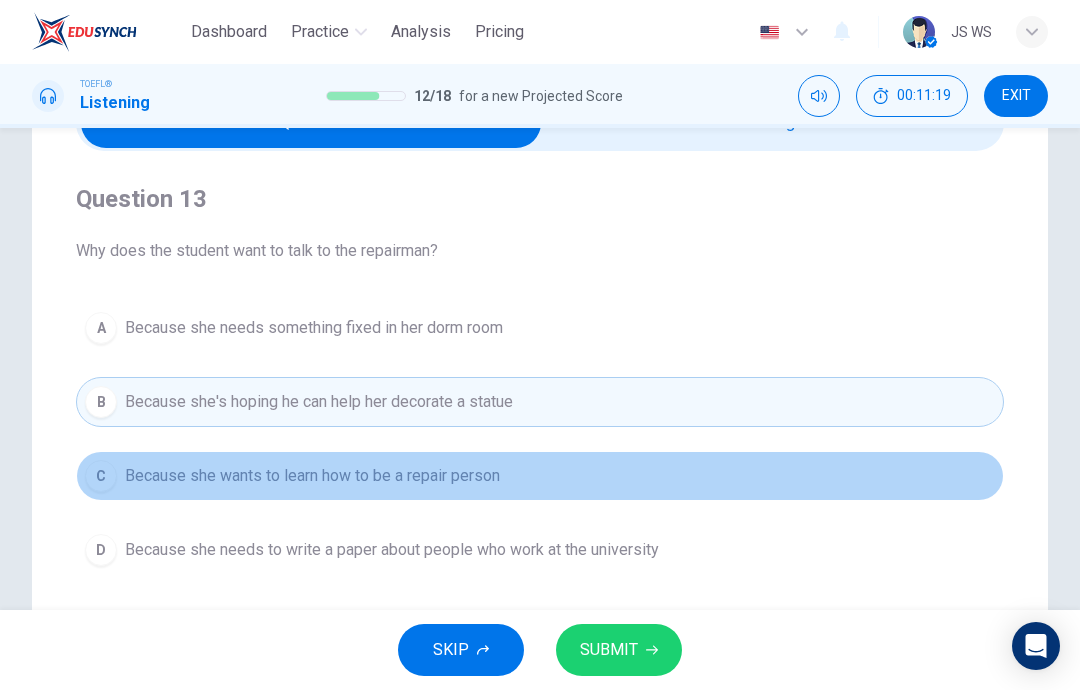 click on "C Because she wants to learn how to be a repair person" at bounding box center (540, 476) 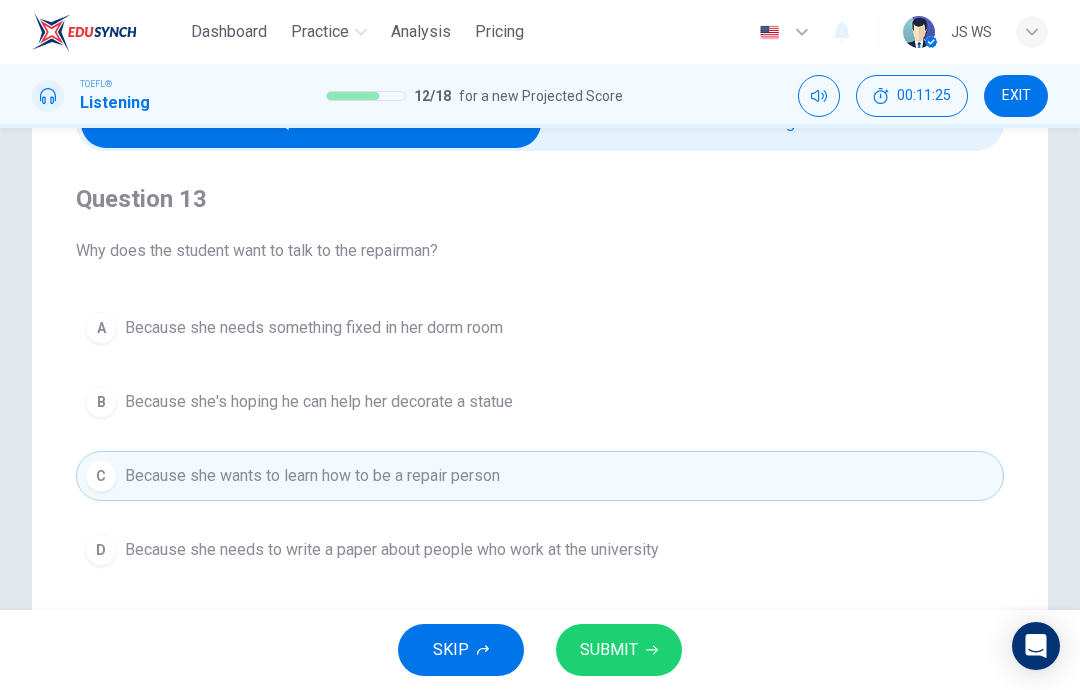 click on "A Because she needs something fixed in her dorm room" at bounding box center [540, 328] 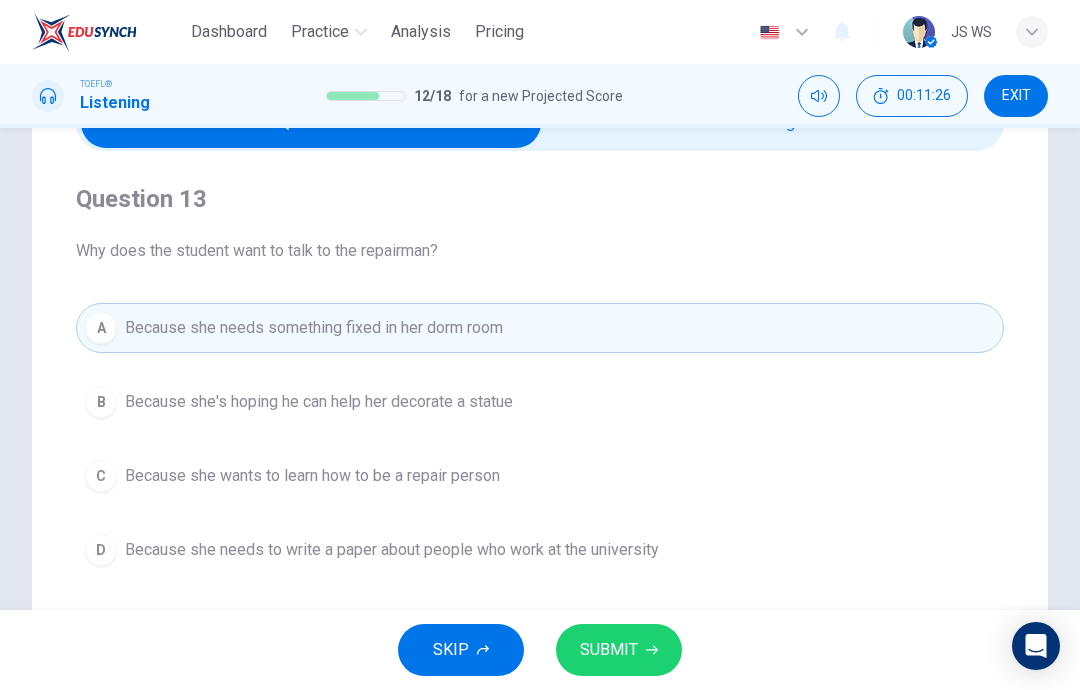 click on "SUBMIT" at bounding box center [619, 650] 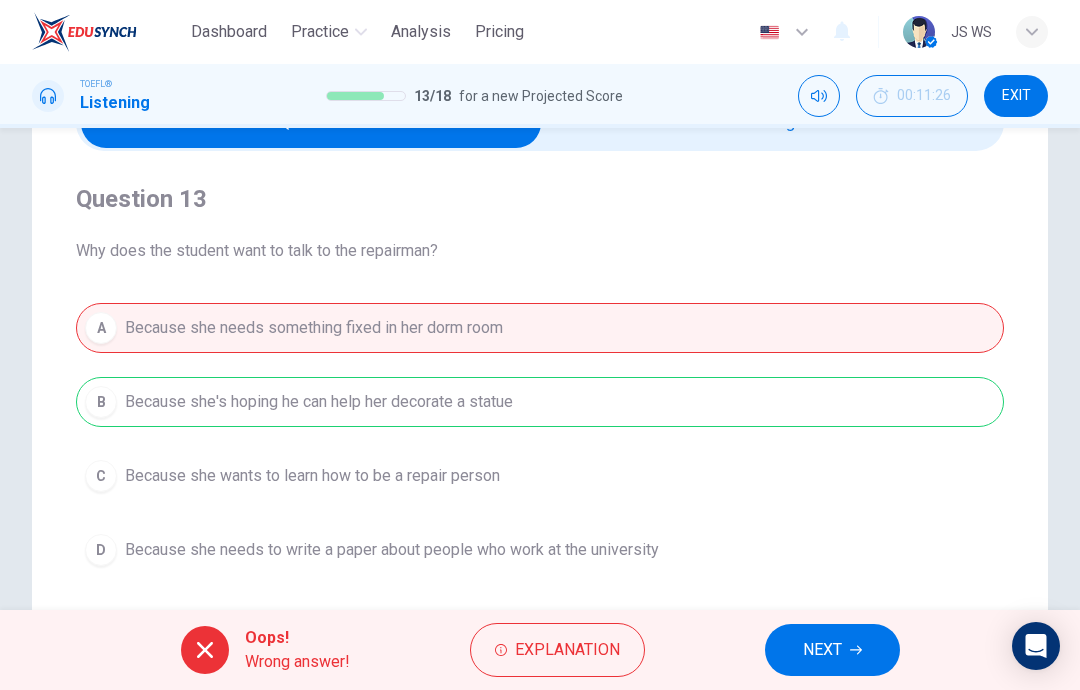 click on "NEXT" at bounding box center (822, 650) 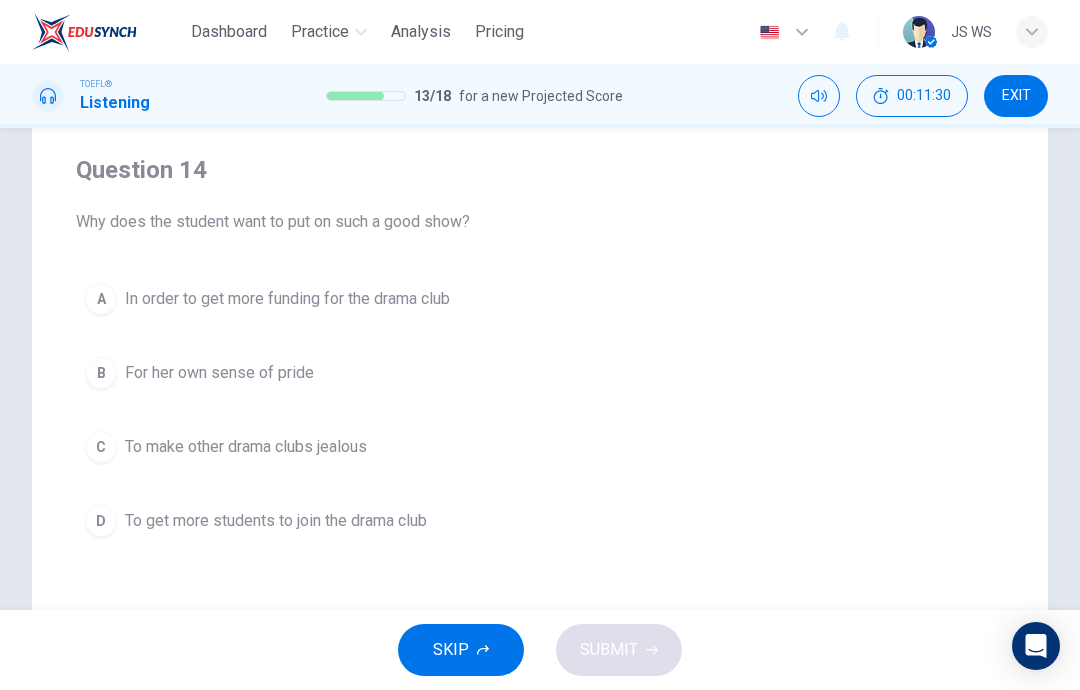 scroll, scrollTop: 147, scrollLeft: 0, axis: vertical 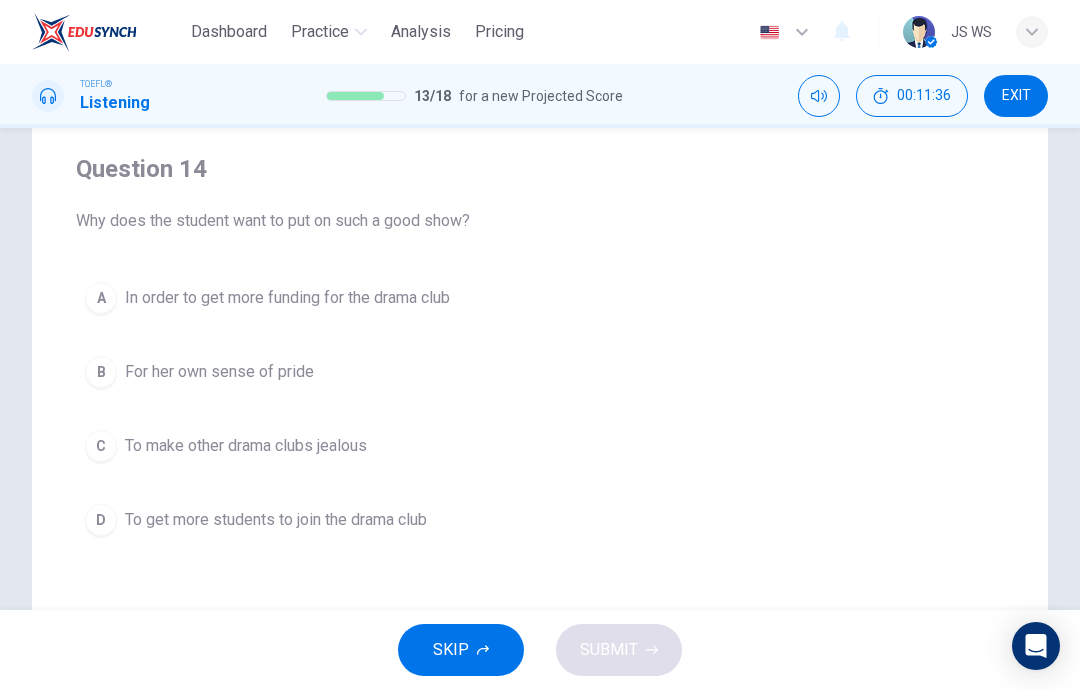 click on "D To get more students to join the drama club" at bounding box center [540, 520] 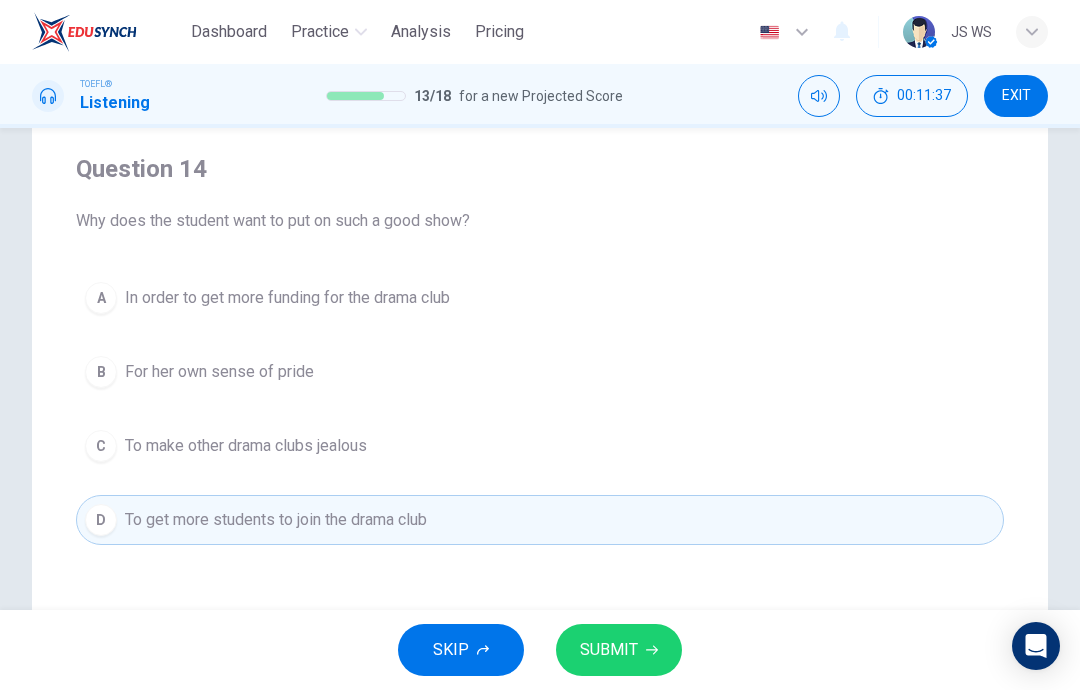 click on "SUBMIT" at bounding box center (609, 650) 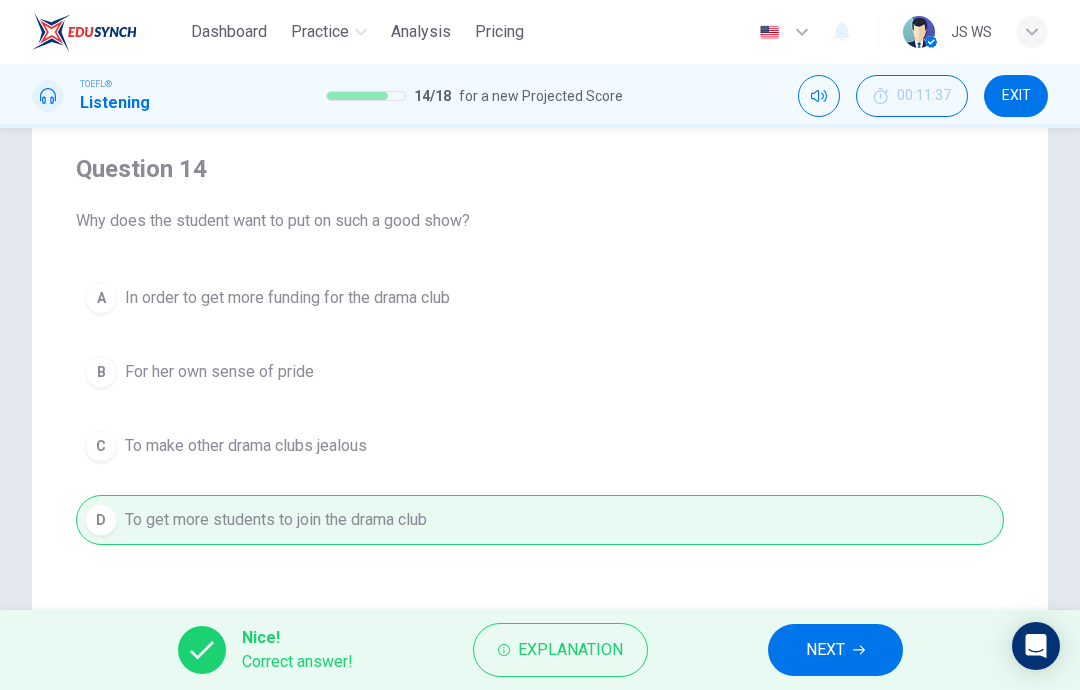click on "NEXT" at bounding box center (825, 650) 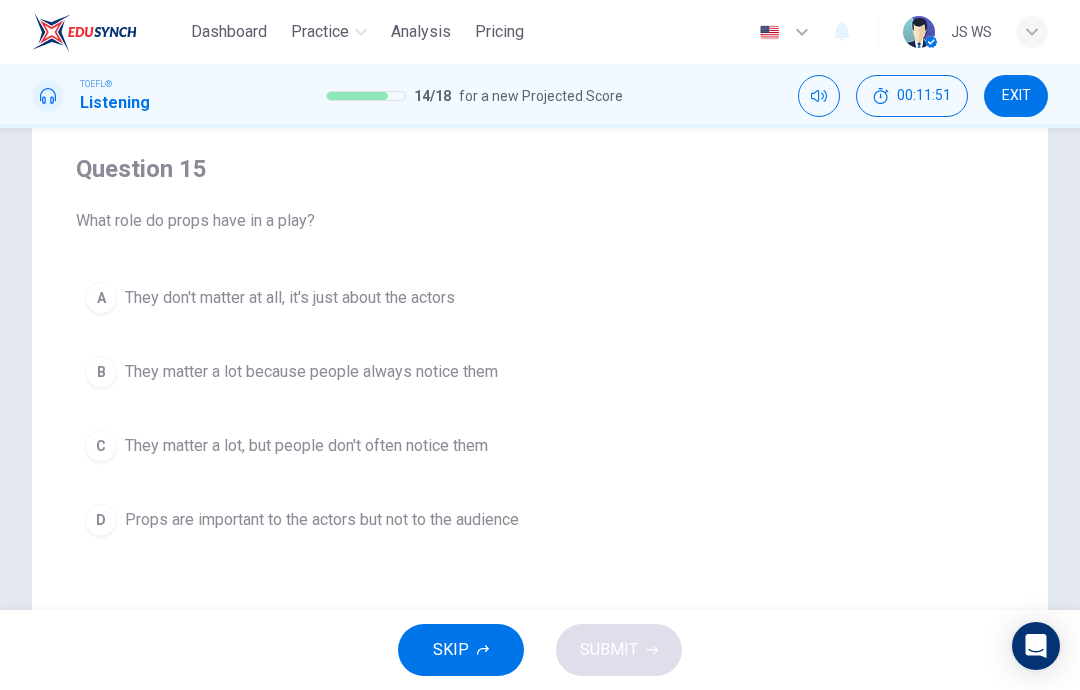click on "D Props are important to the actors but not to the audience" at bounding box center (540, 520) 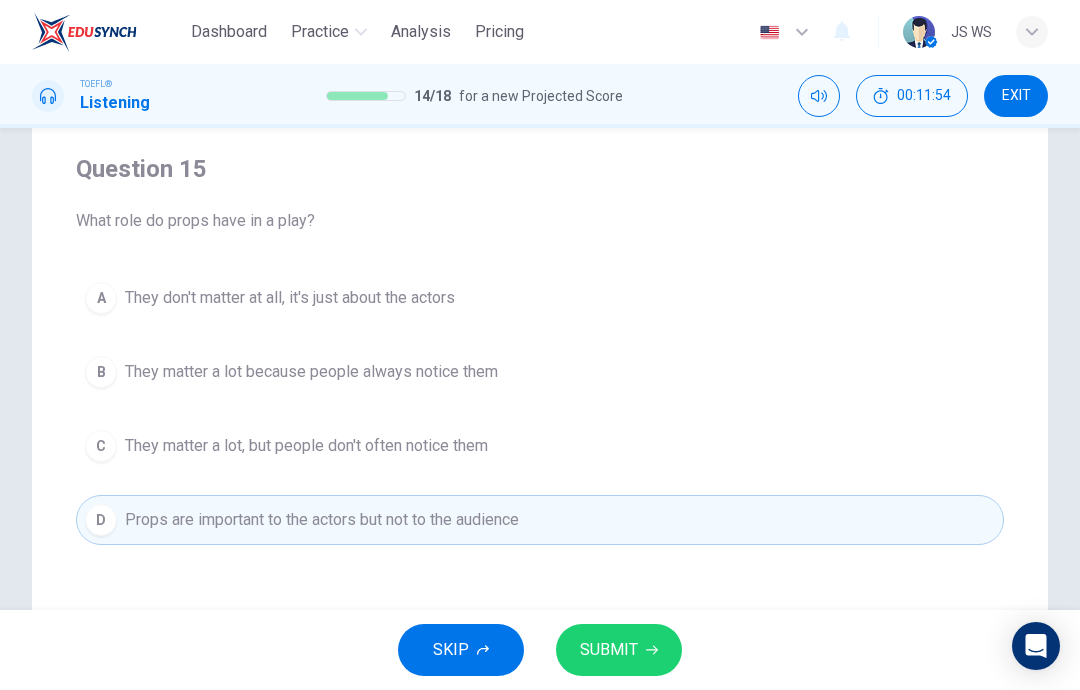 click on "SUBMIT" at bounding box center (619, 650) 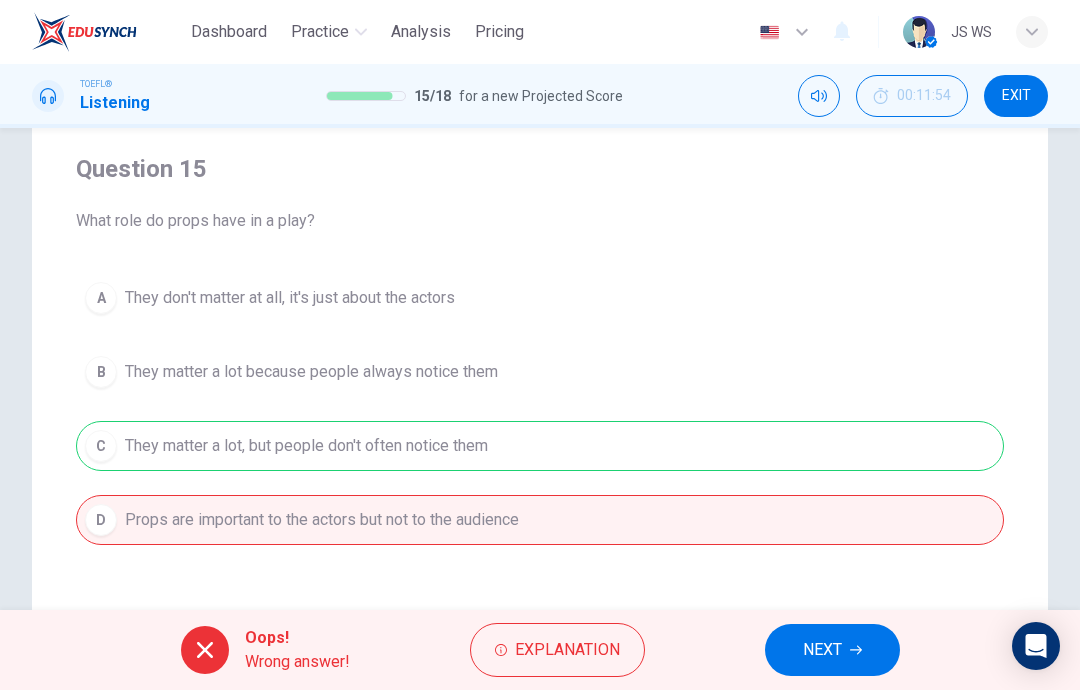 click on "NEXT" at bounding box center [822, 650] 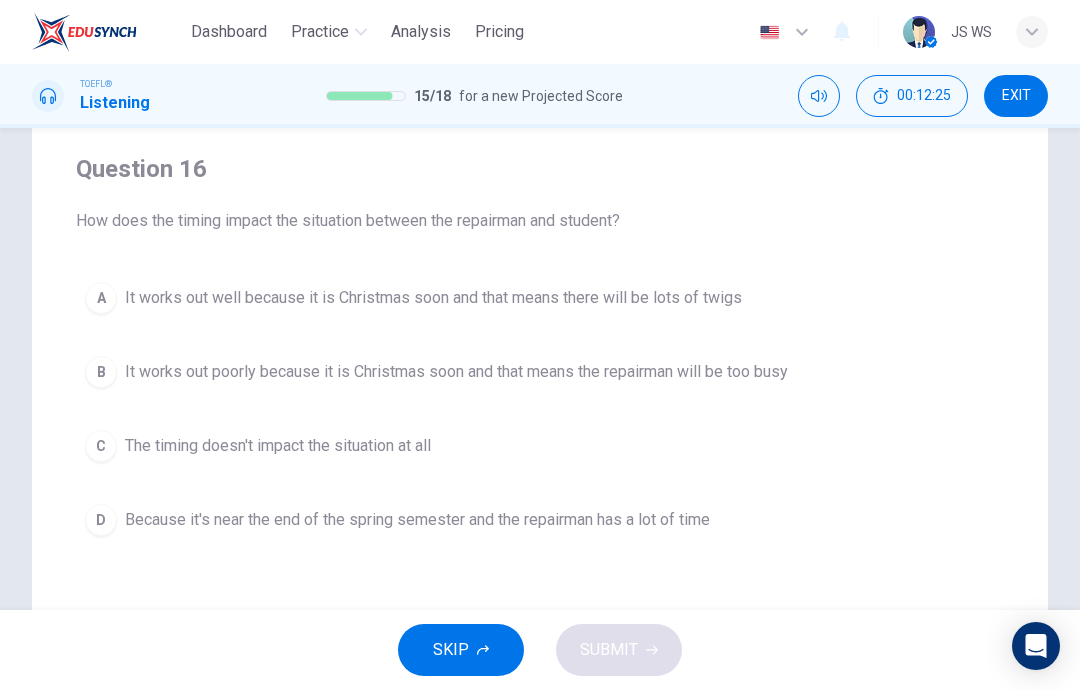 click on "Because it's near the end of the spring semester and the repairman has a lot of time" at bounding box center [433, 298] 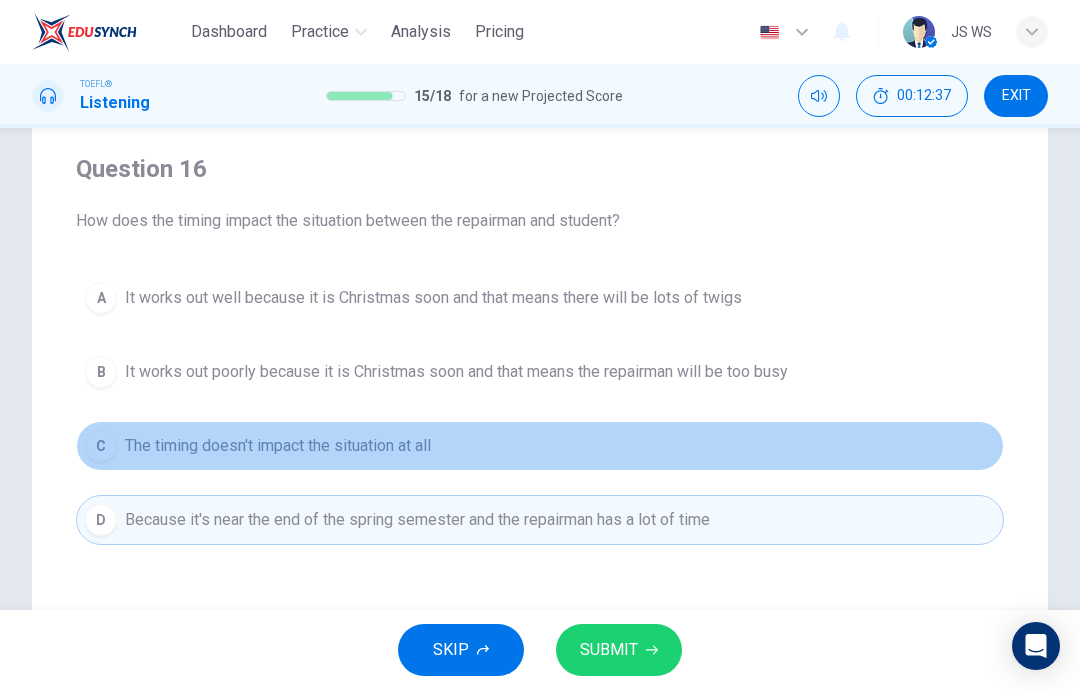 click on "C The timing doesn't impact the situation at all" at bounding box center (540, 446) 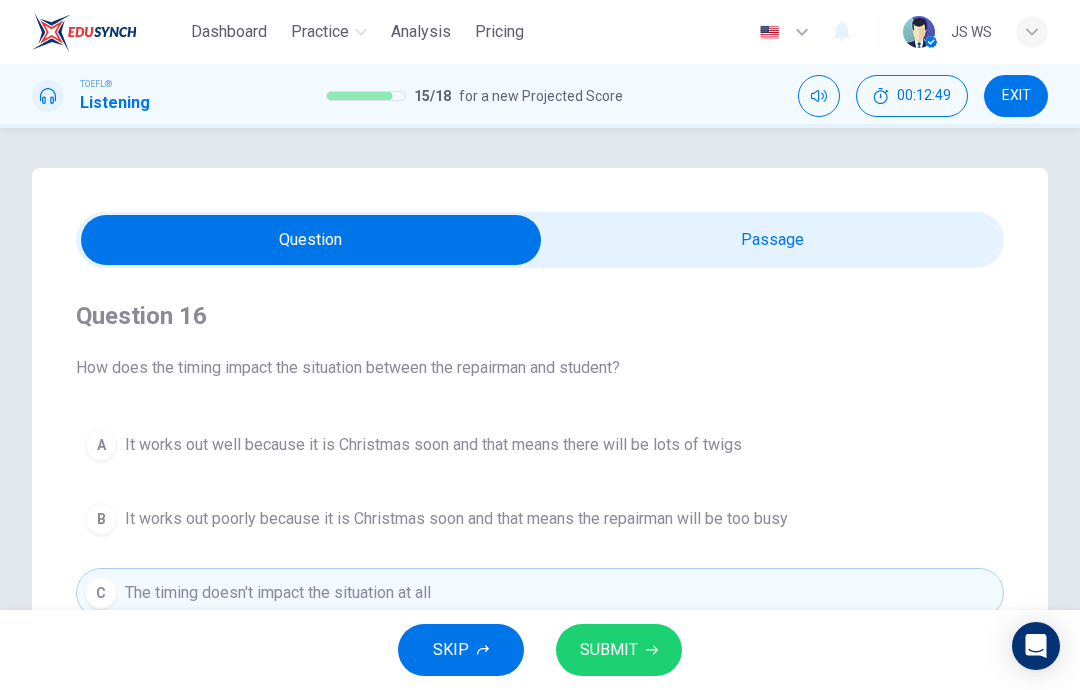 scroll, scrollTop: 0, scrollLeft: 0, axis: both 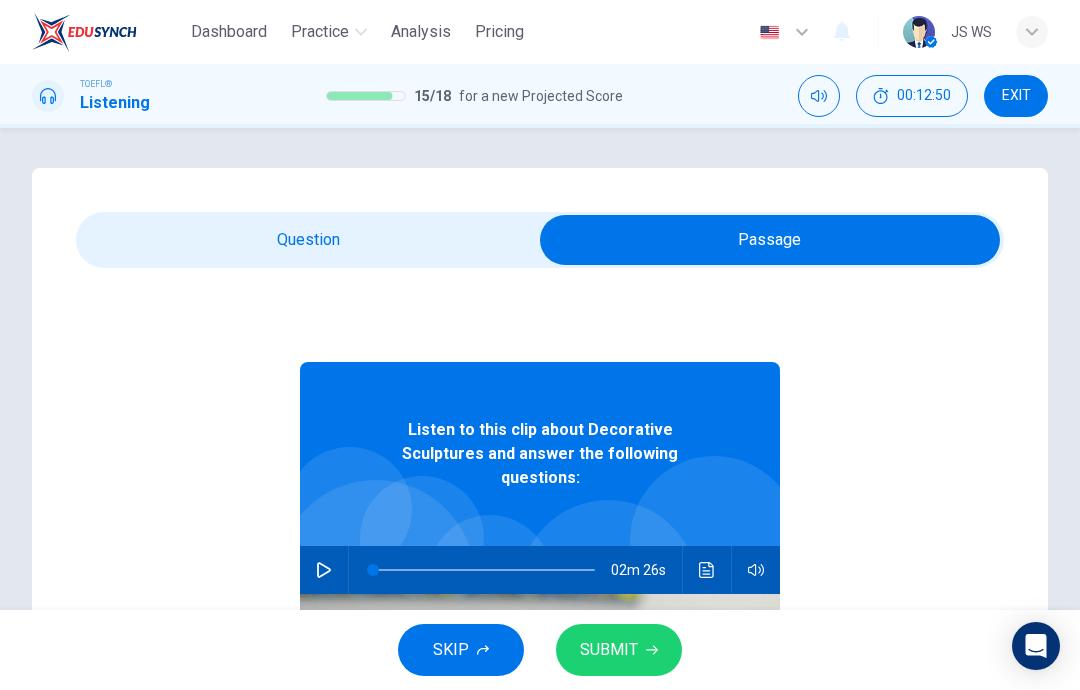 click at bounding box center (706, 570) 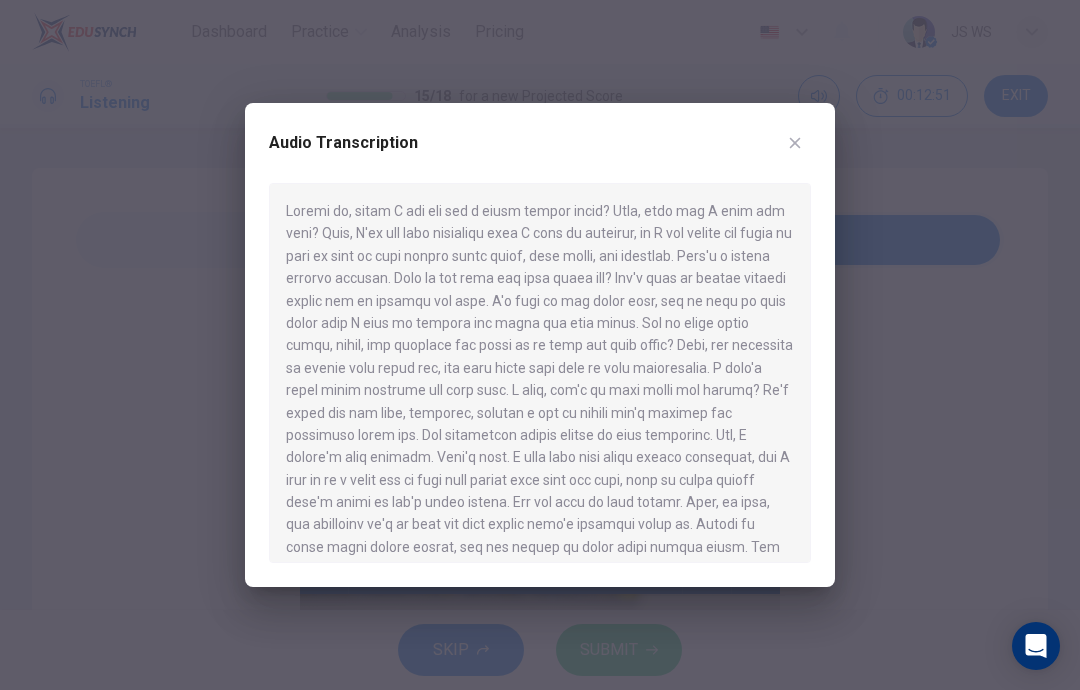 click at bounding box center [795, 143] 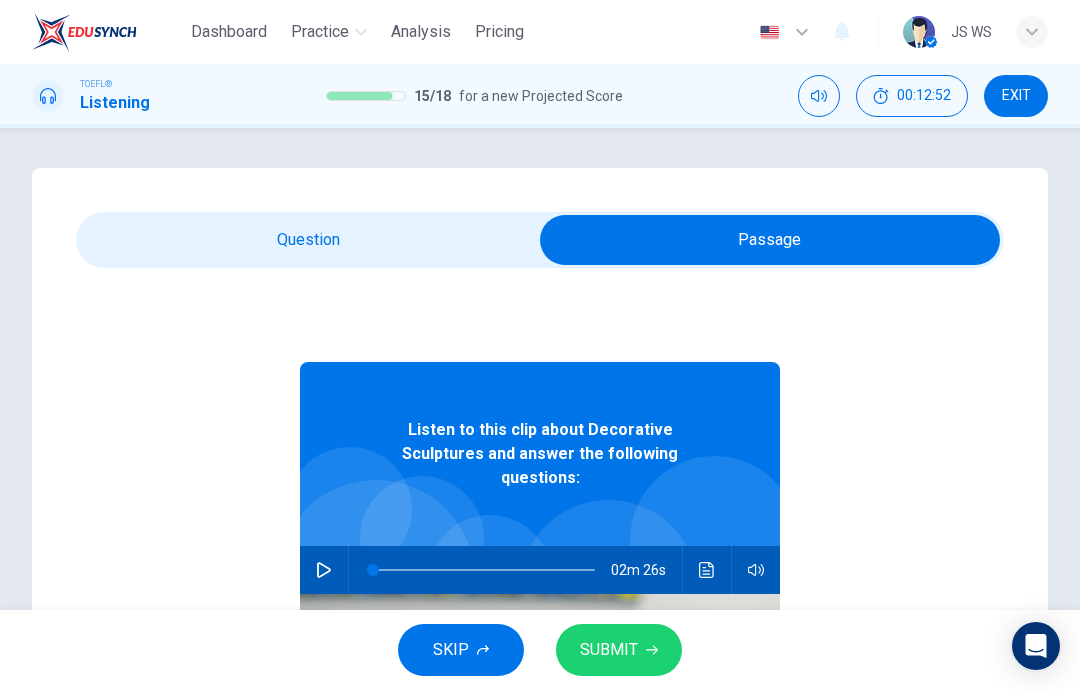 click at bounding box center (324, 570) 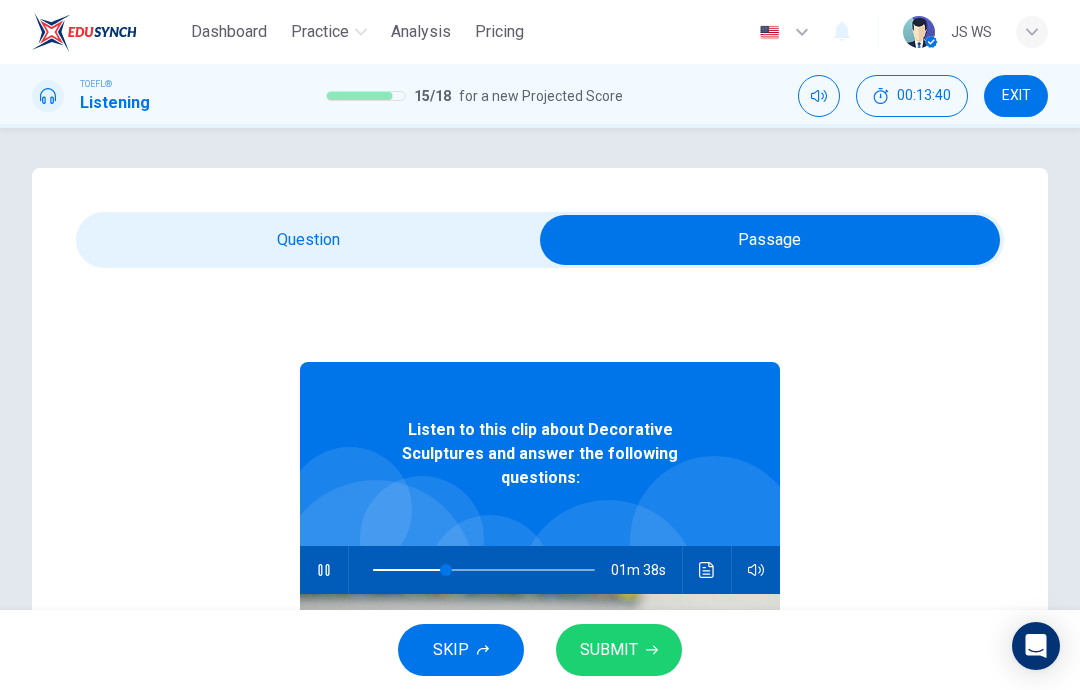 click at bounding box center (770, 240) 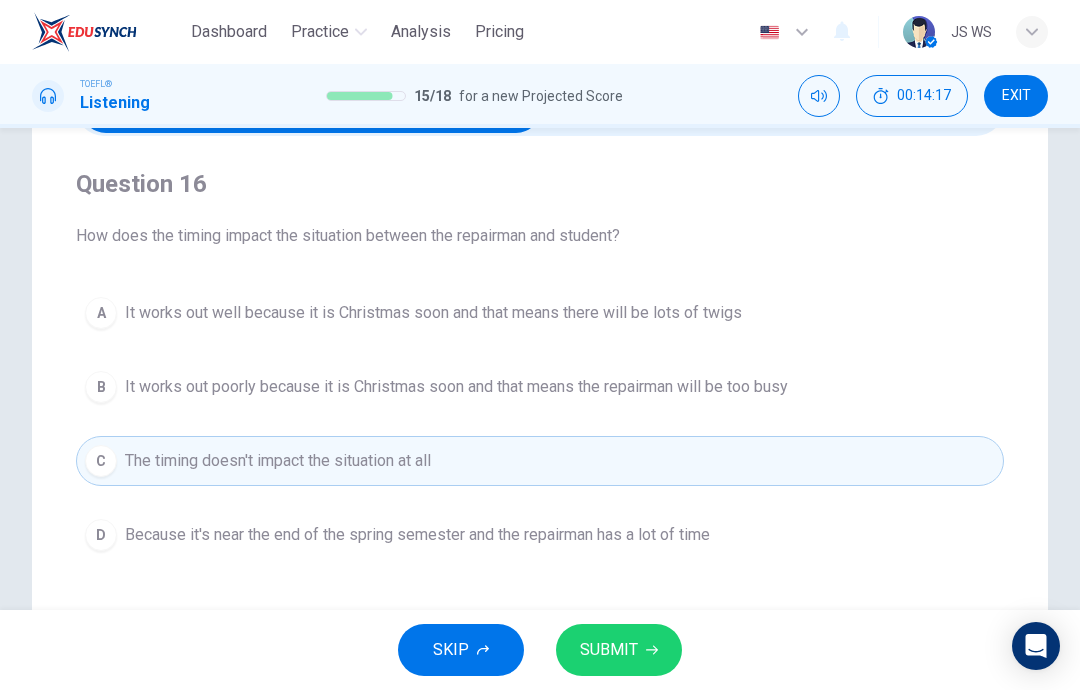 scroll, scrollTop: 78, scrollLeft: 0, axis: vertical 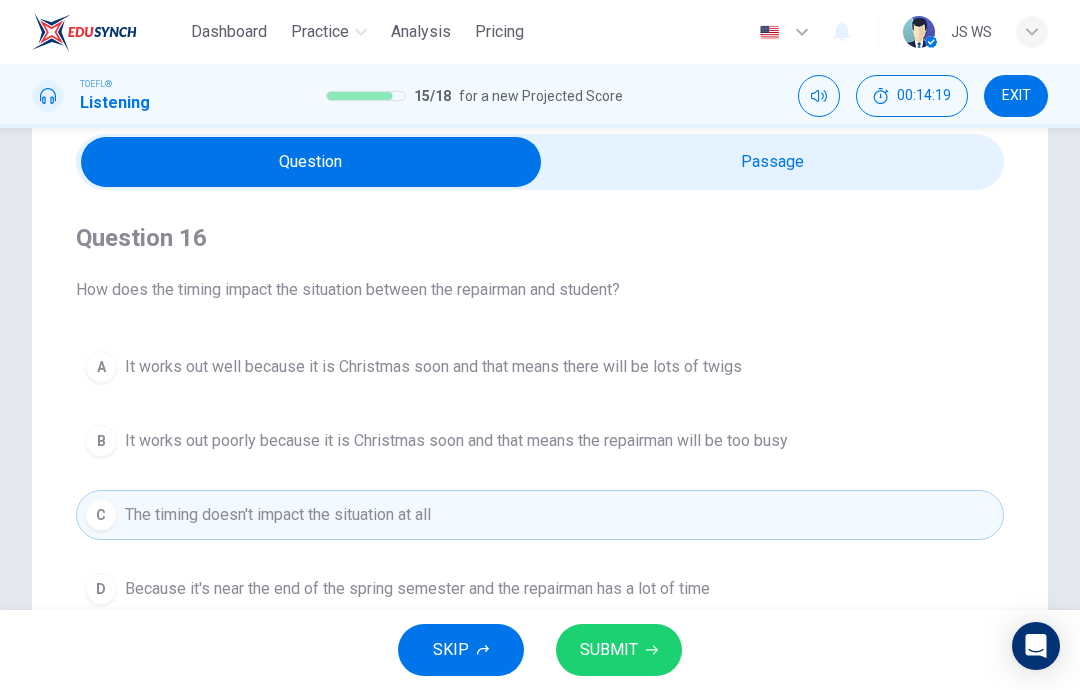 click at bounding box center (311, 162) 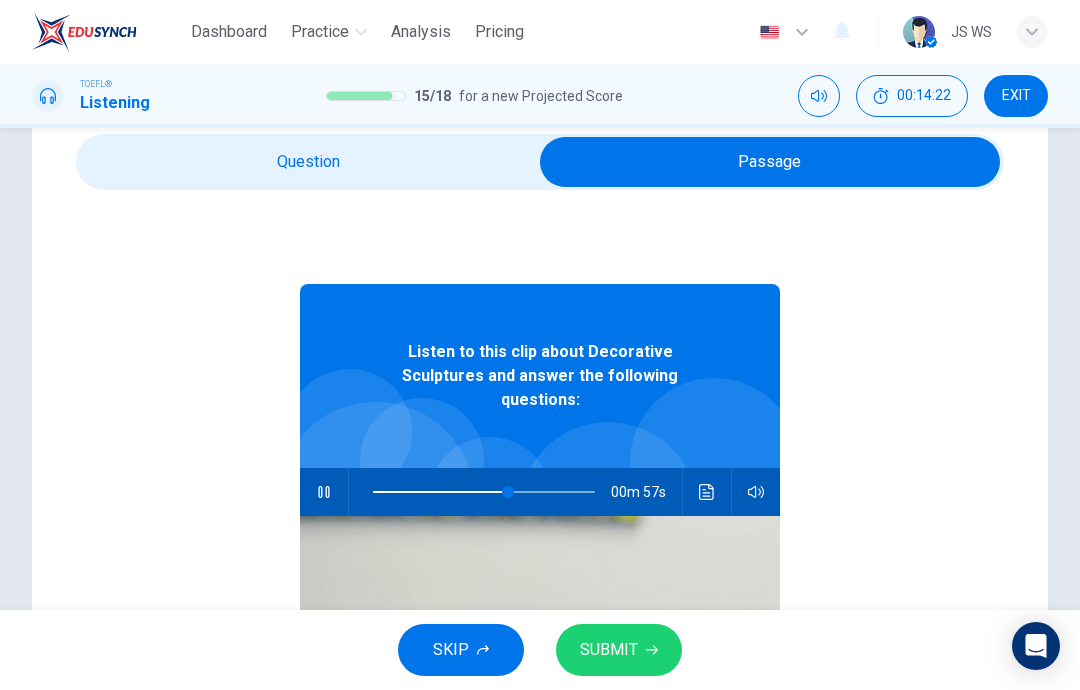 click at bounding box center (770, 162) 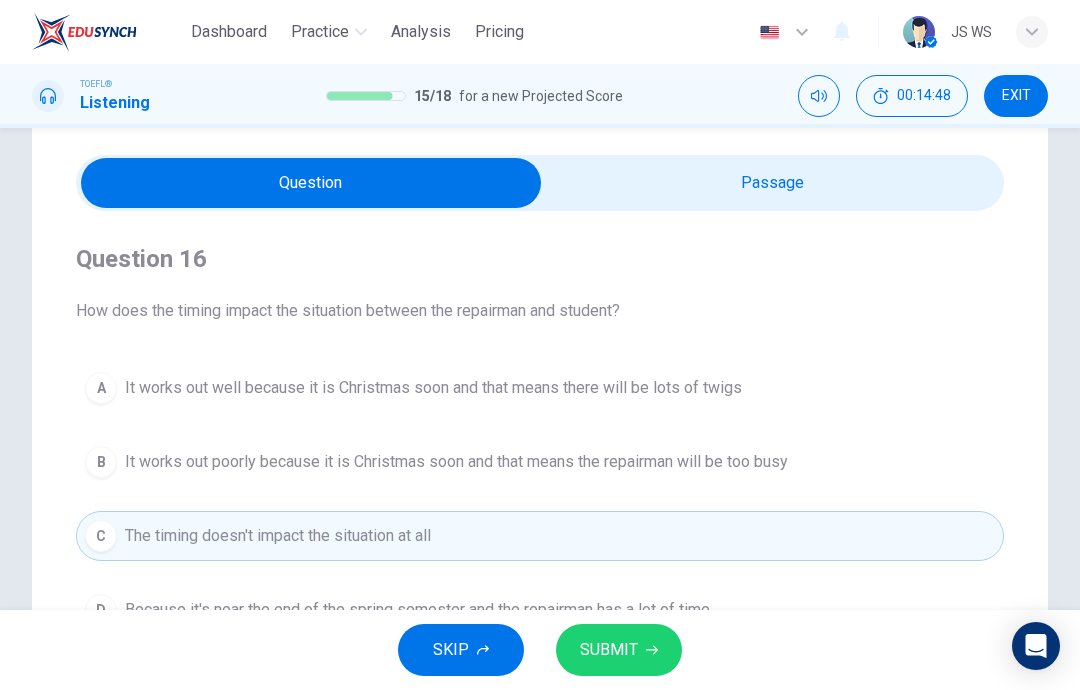 scroll, scrollTop: 56, scrollLeft: 0, axis: vertical 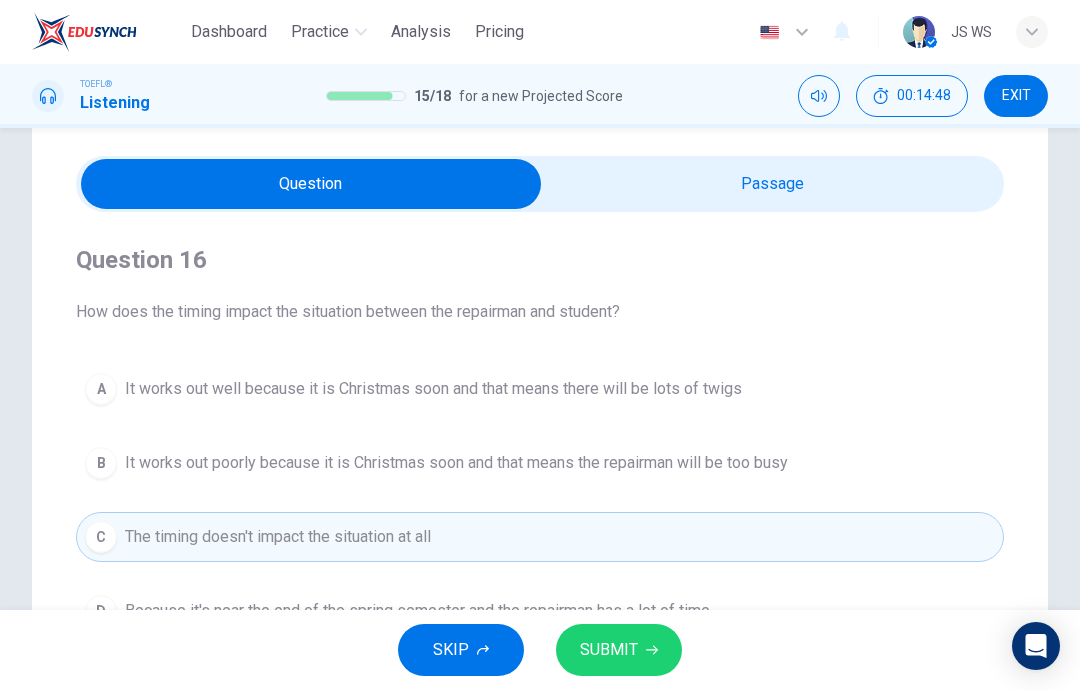 click at bounding box center [311, 184] 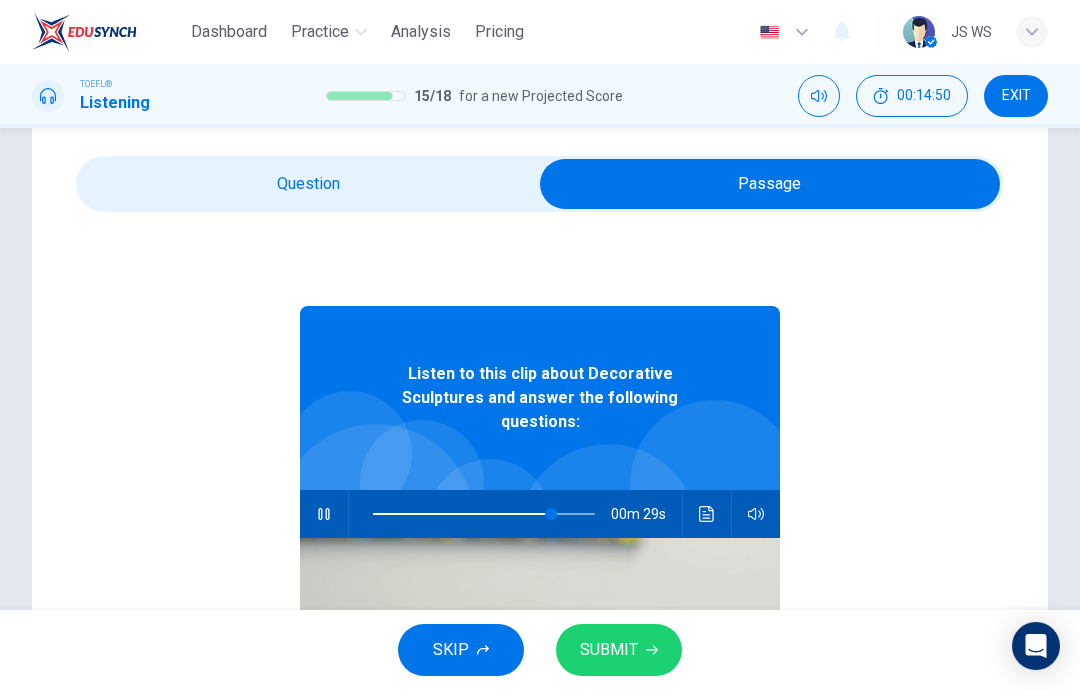 click at bounding box center (707, 514) 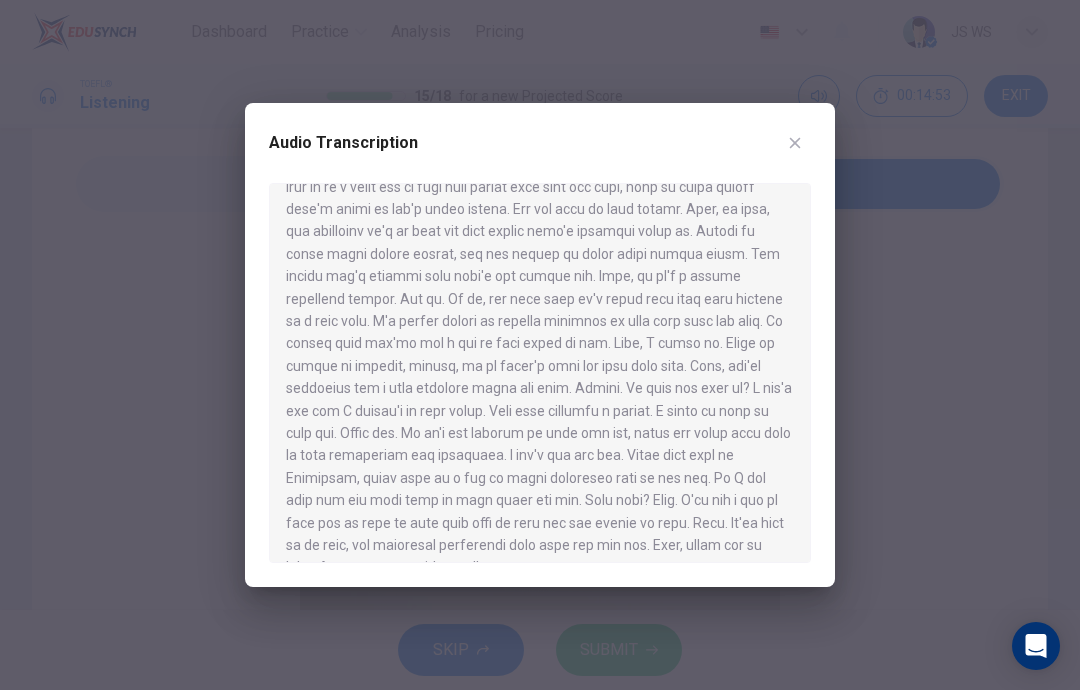 scroll, scrollTop: 292, scrollLeft: 0, axis: vertical 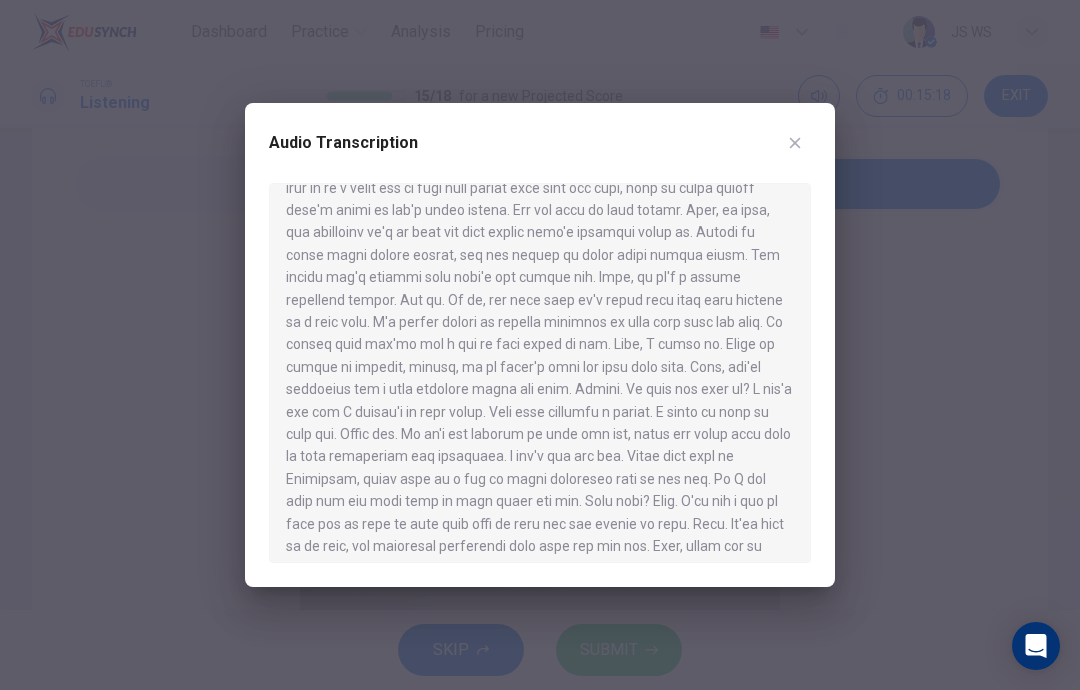 click at bounding box center [540, 345] 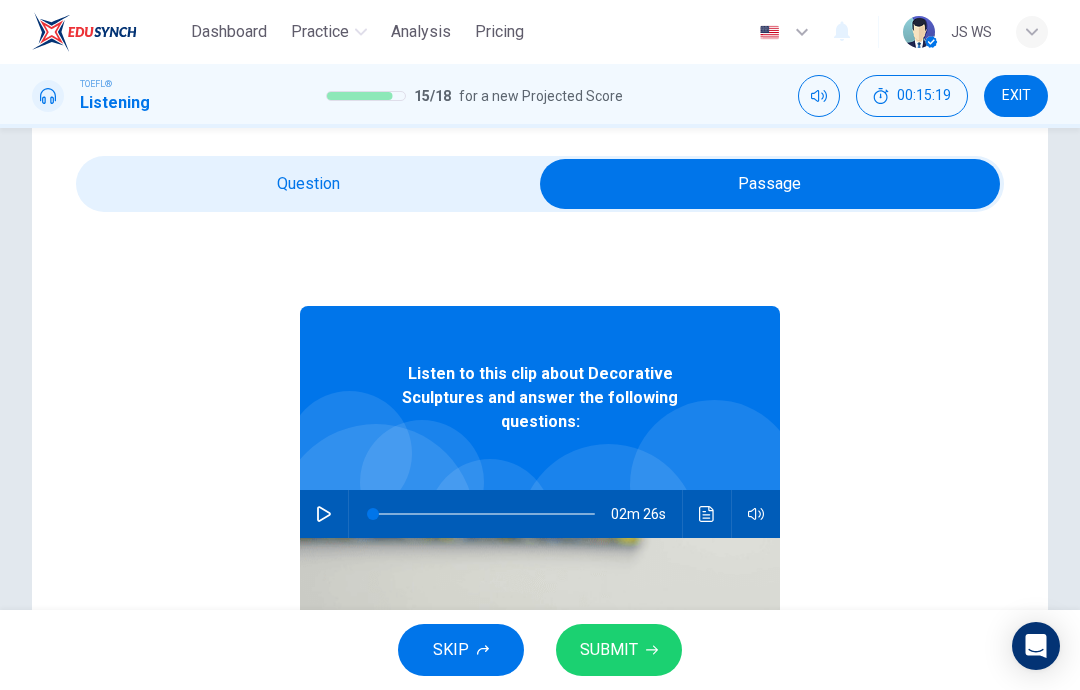 click at bounding box center (770, 184) 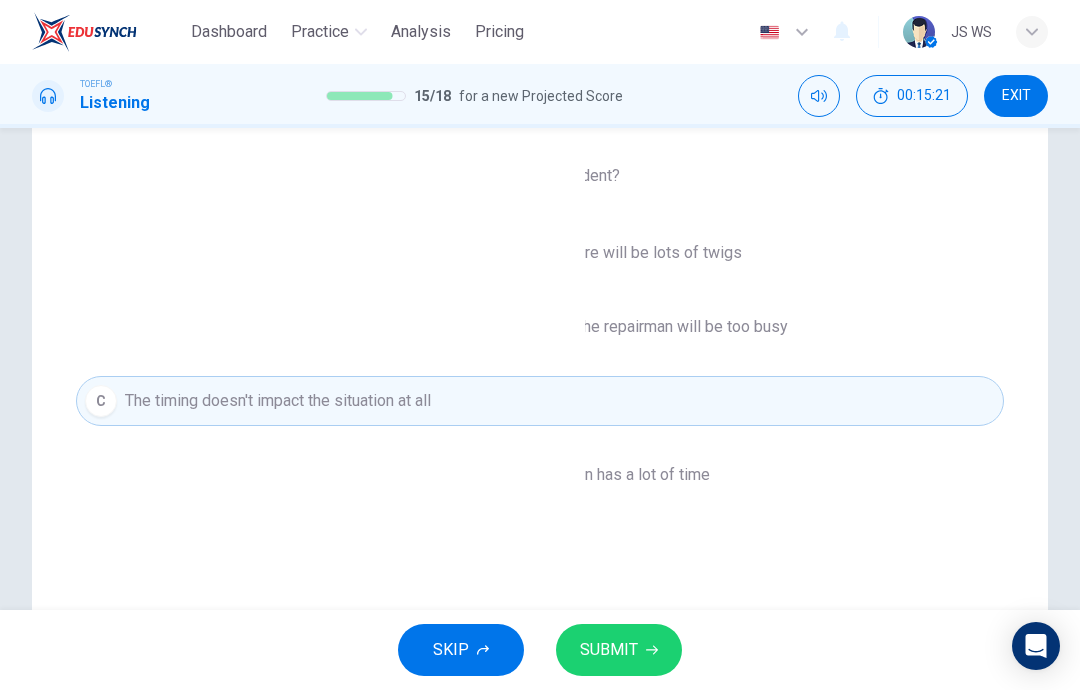 scroll, scrollTop: 200, scrollLeft: 0, axis: vertical 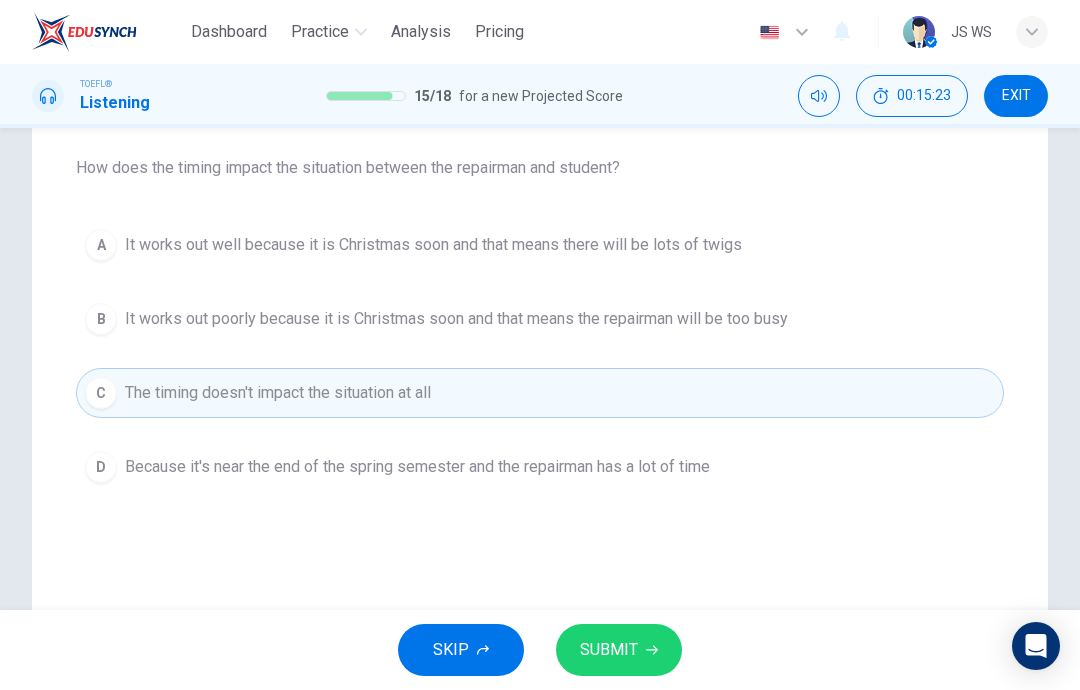 click on "SUBMIT" at bounding box center [619, 650] 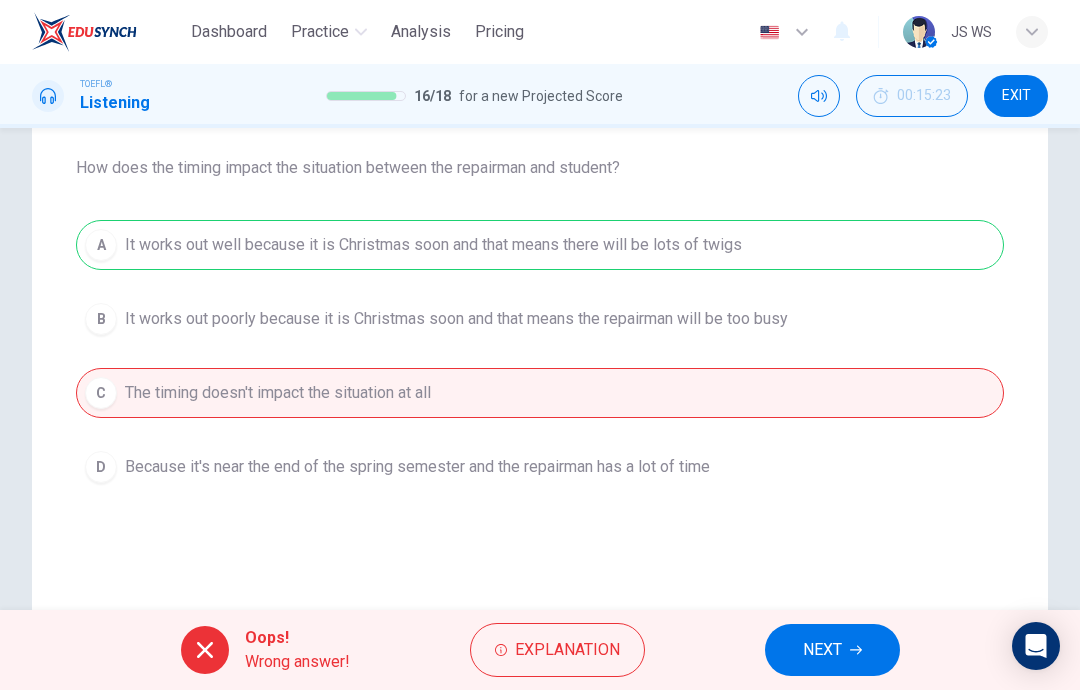 click on "NEXT" at bounding box center (832, 650) 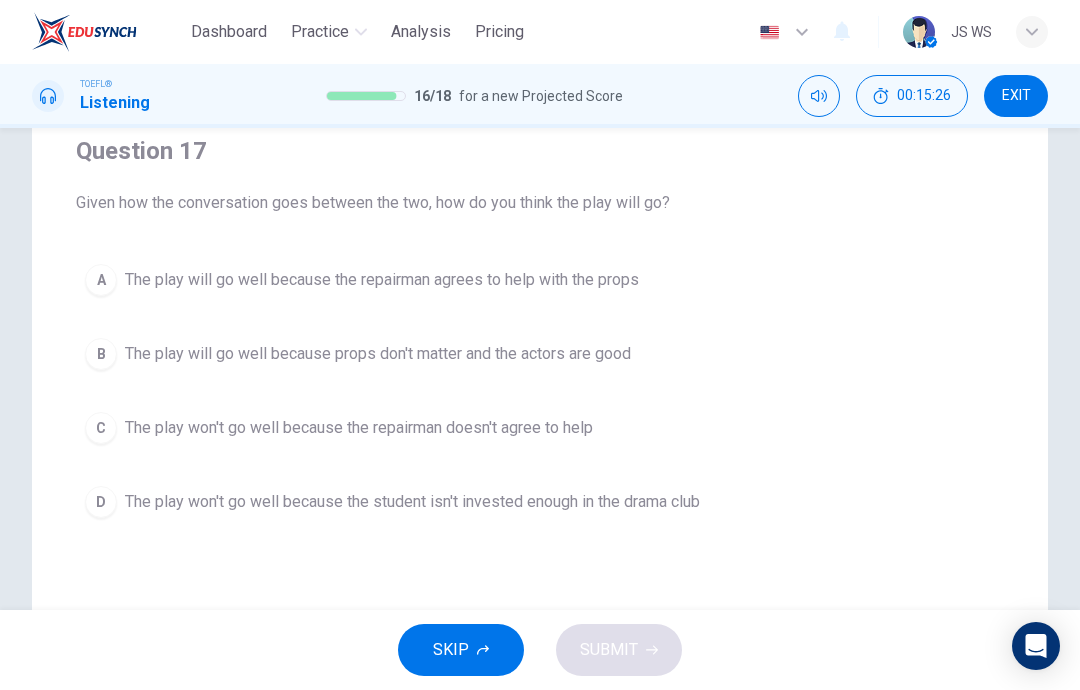 scroll, scrollTop: 167, scrollLeft: 0, axis: vertical 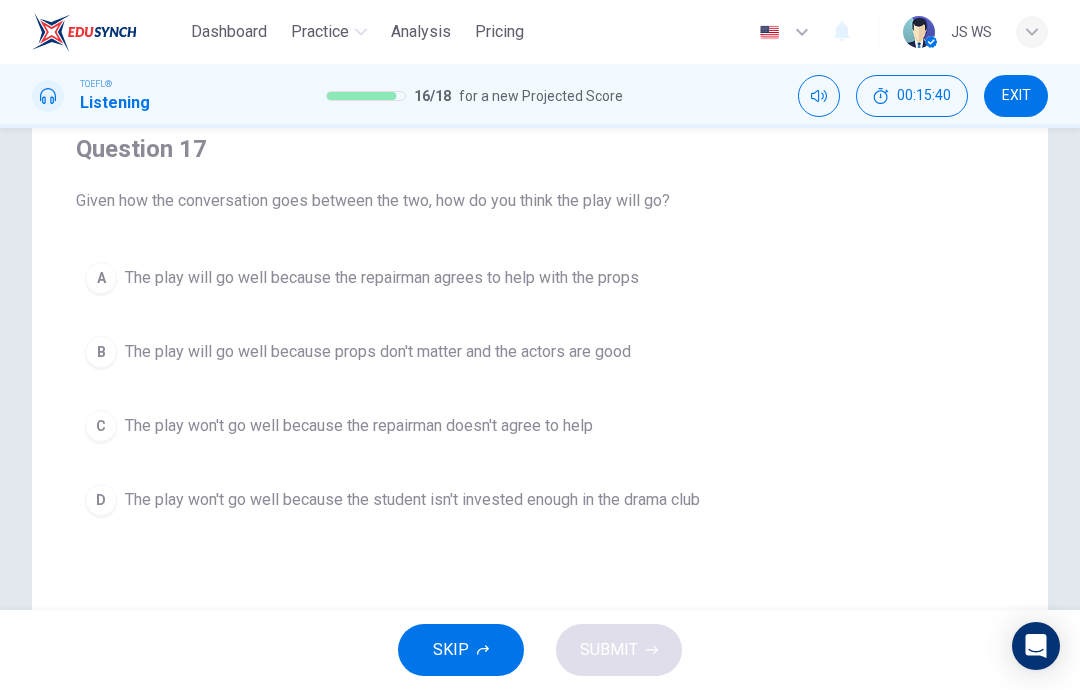 click on "The play will go well because props don't matter and the actors are good" at bounding box center [382, 278] 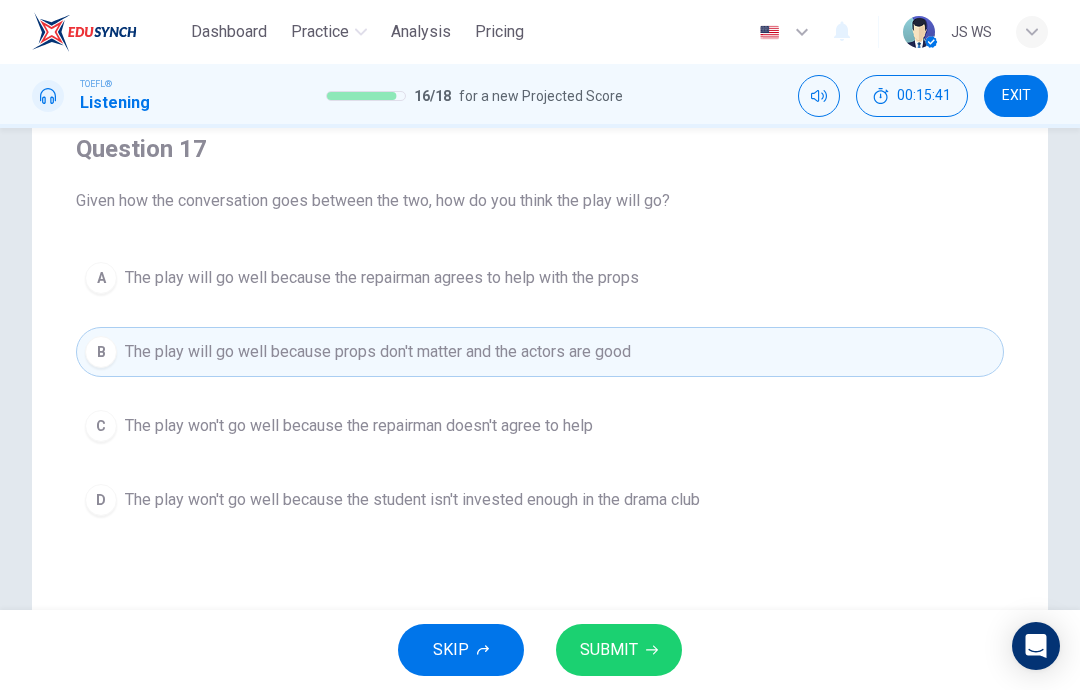 click on "SUBMIT" at bounding box center (619, 650) 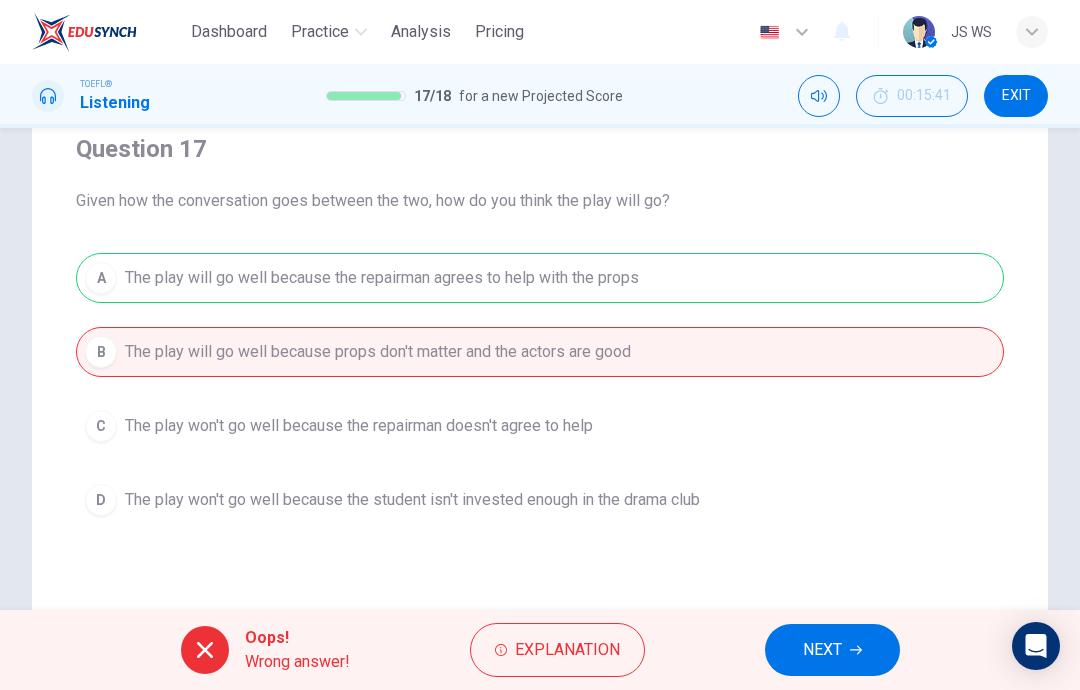 click at bounding box center [856, 650] 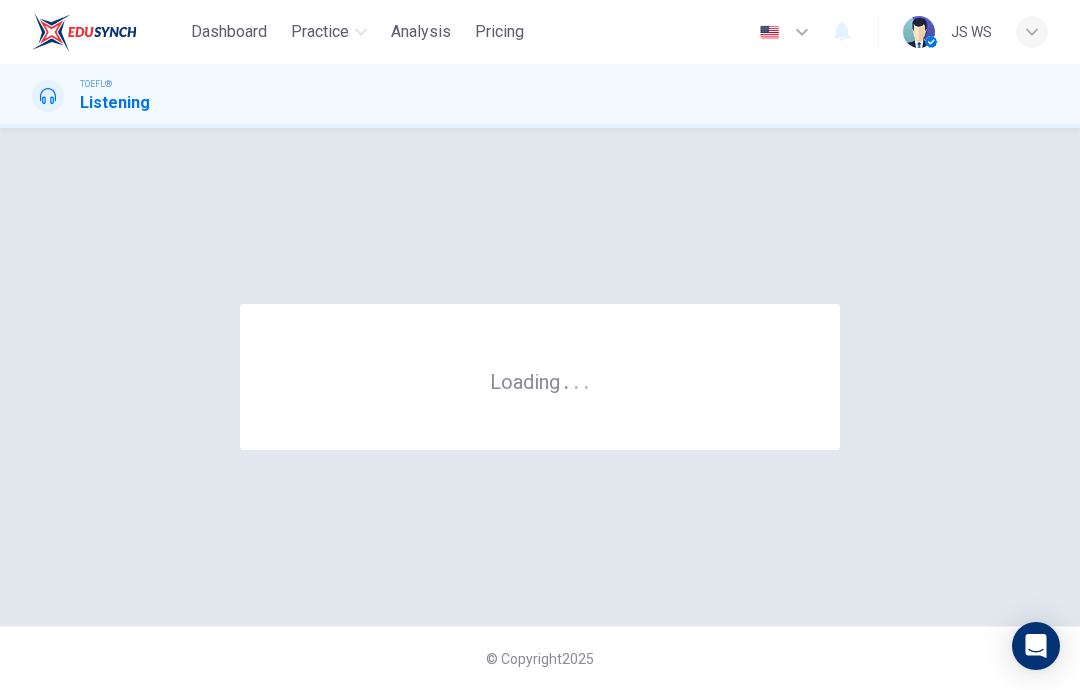 scroll, scrollTop: 0, scrollLeft: 0, axis: both 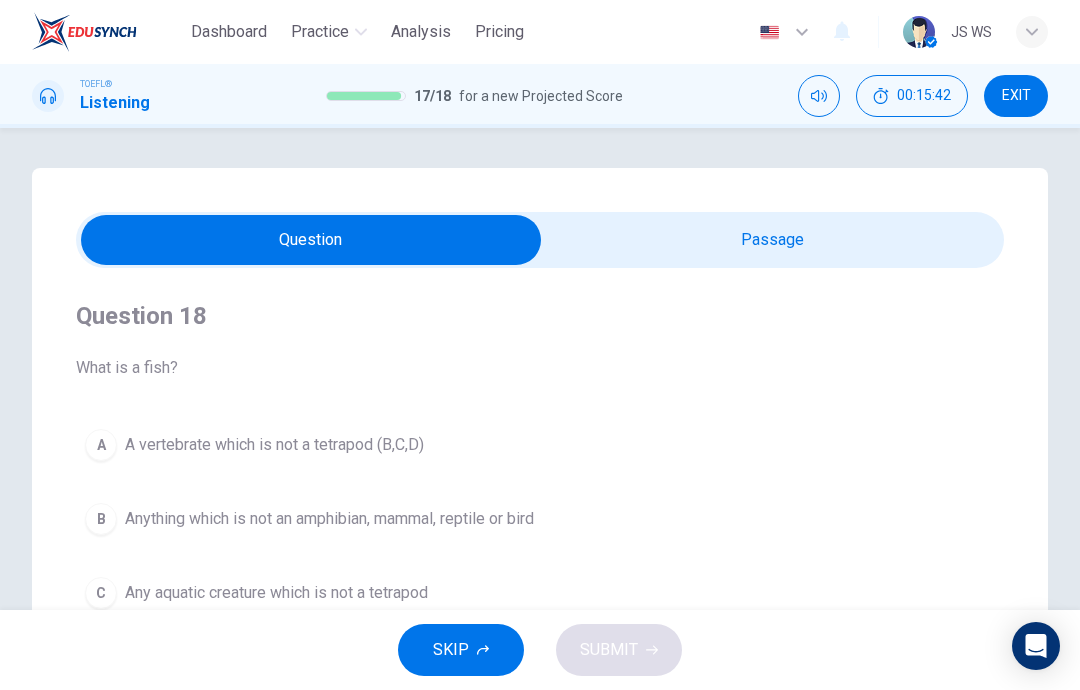 click at bounding box center (311, 240) 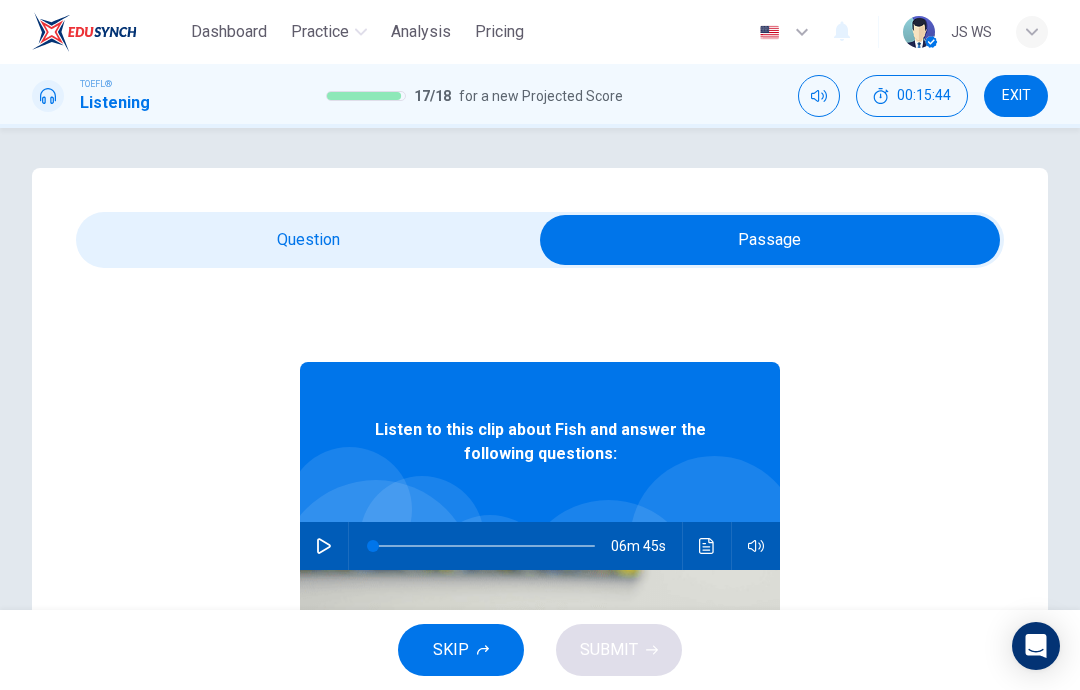 click at bounding box center [324, 546] 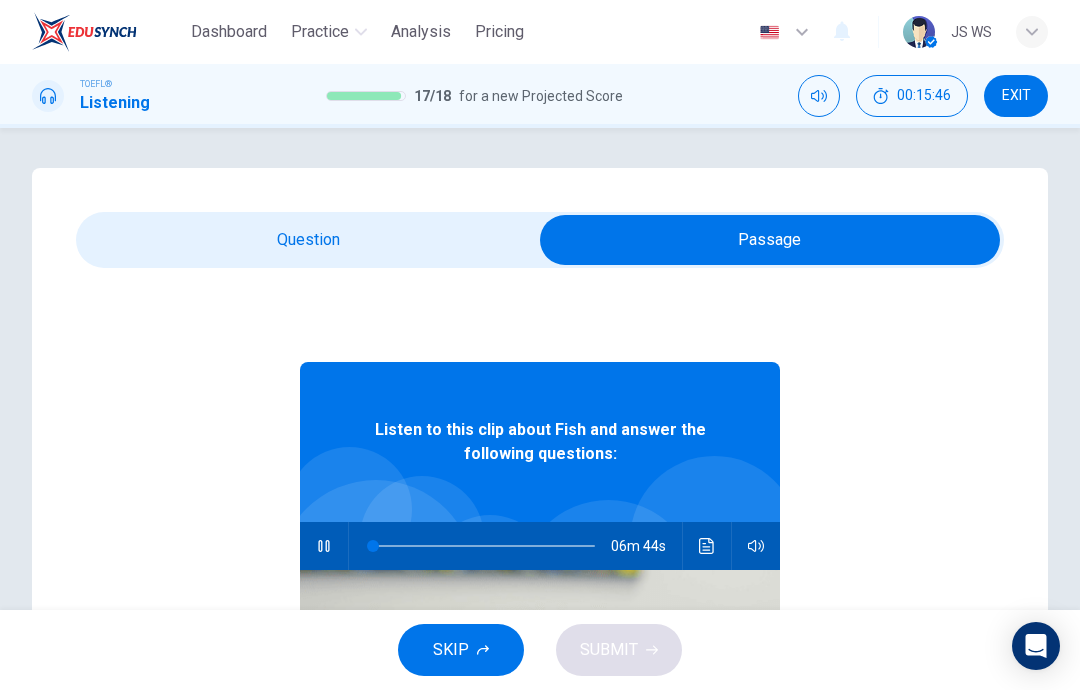 click at bounding box center (770, 240) 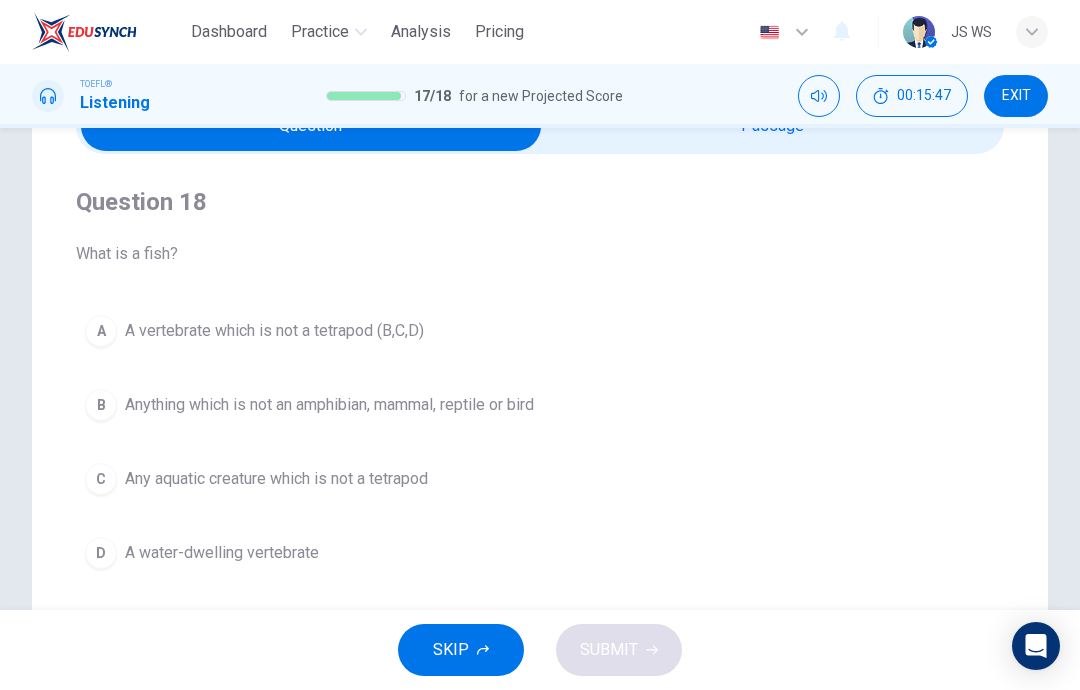 scroll, scrollTop: 113, scrollLeft: 0, axis: vertical 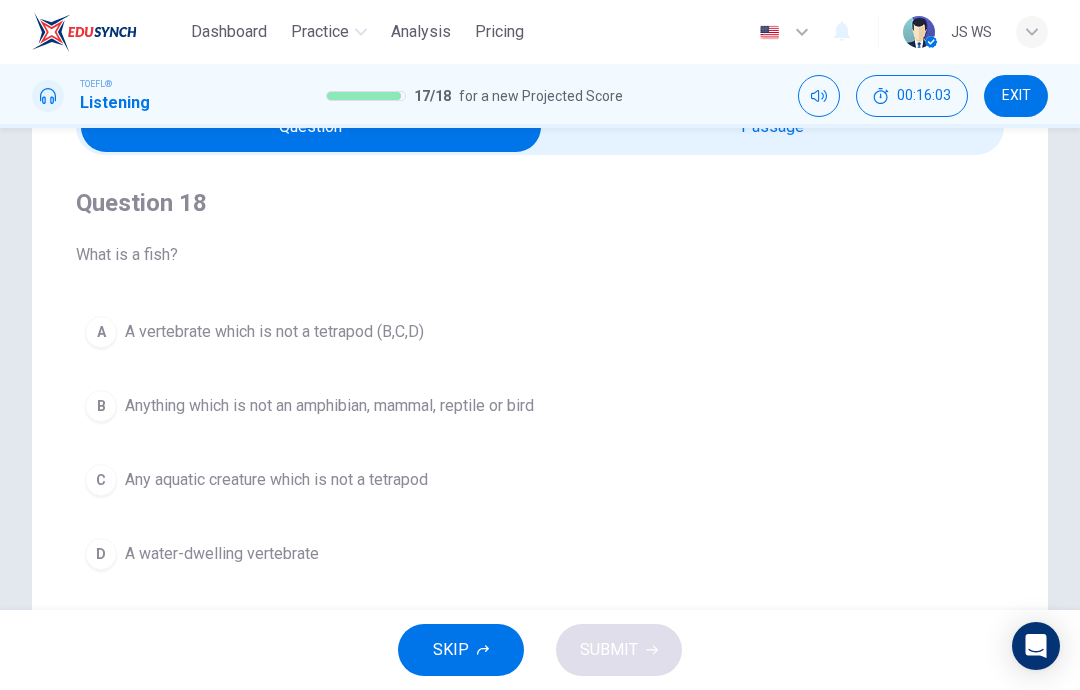 click on "B Anything which is not an amphibian, mammal, reptile or bird" at bounding box center [540, 406] 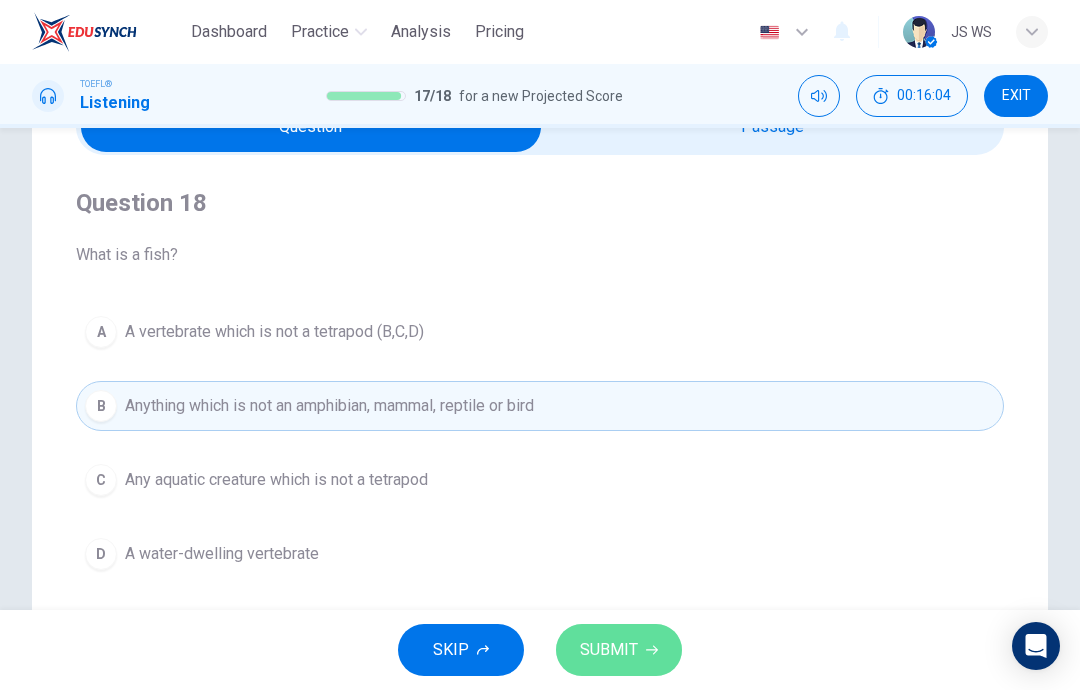 click on "SUBMIT" at bounding box center [619, 650] 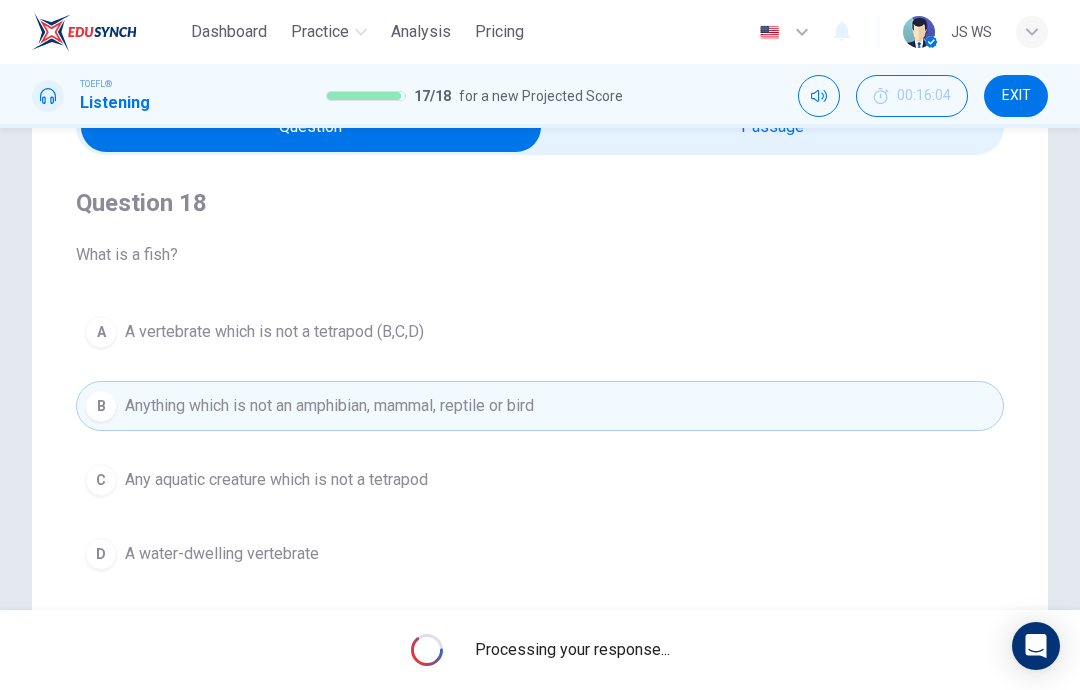 scroll, scrollTop: 0, scrollLeft: 0, axis: both 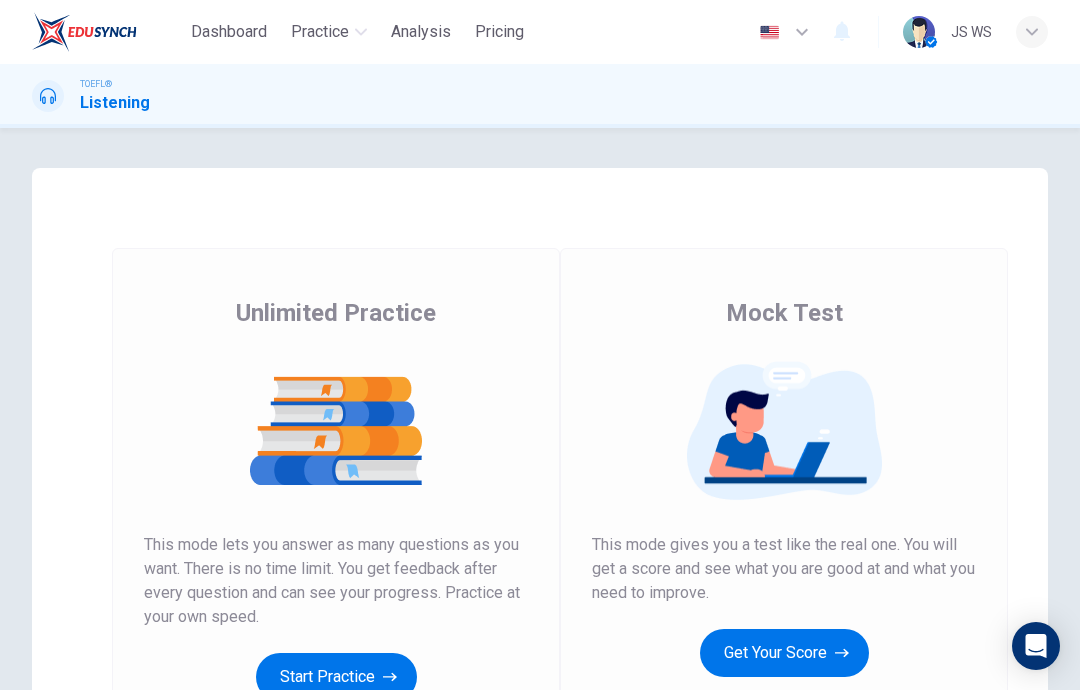 click on "Get Your Score" at bounding box center (336, 677) 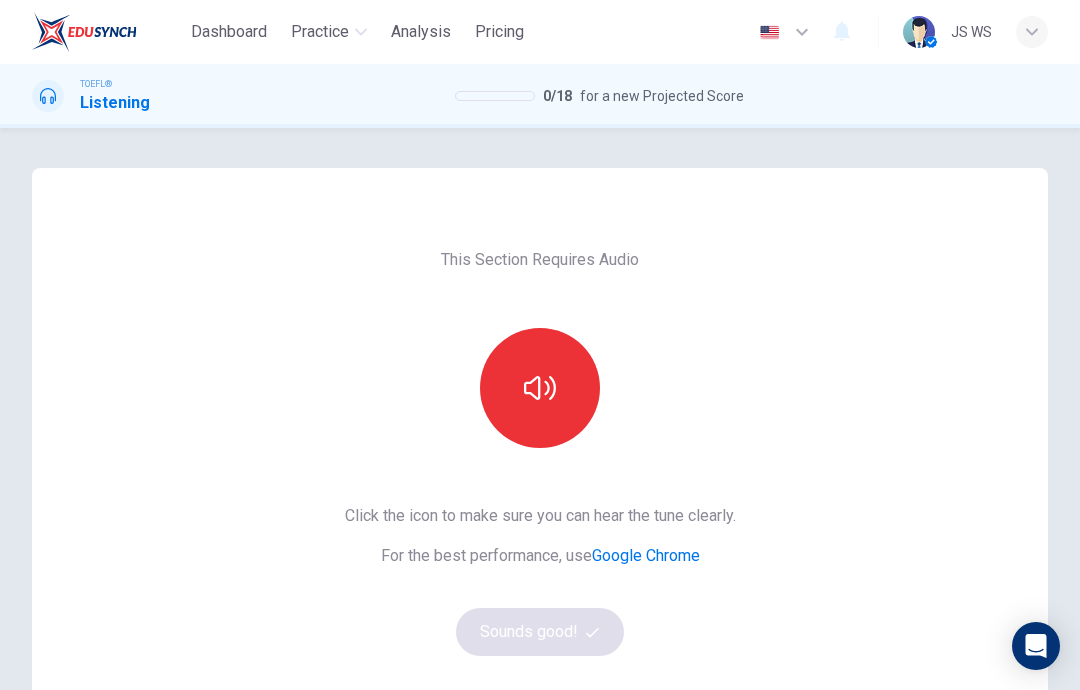 click at bounding box center (540, 388) 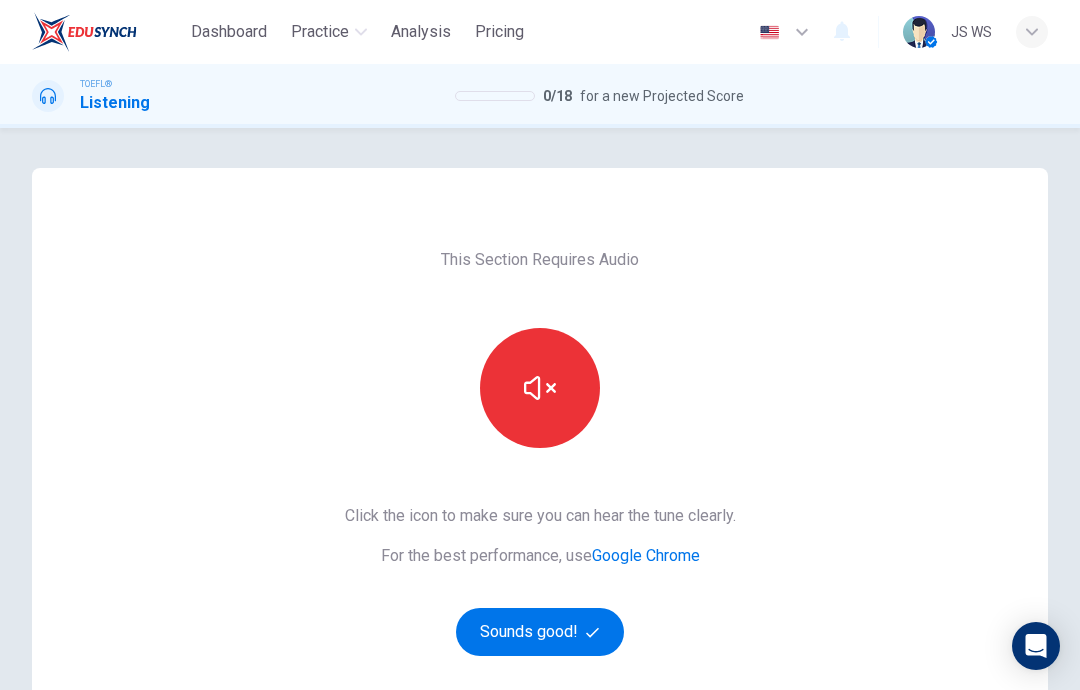 click on "Sounds good!" at bounding box center [540, 632] 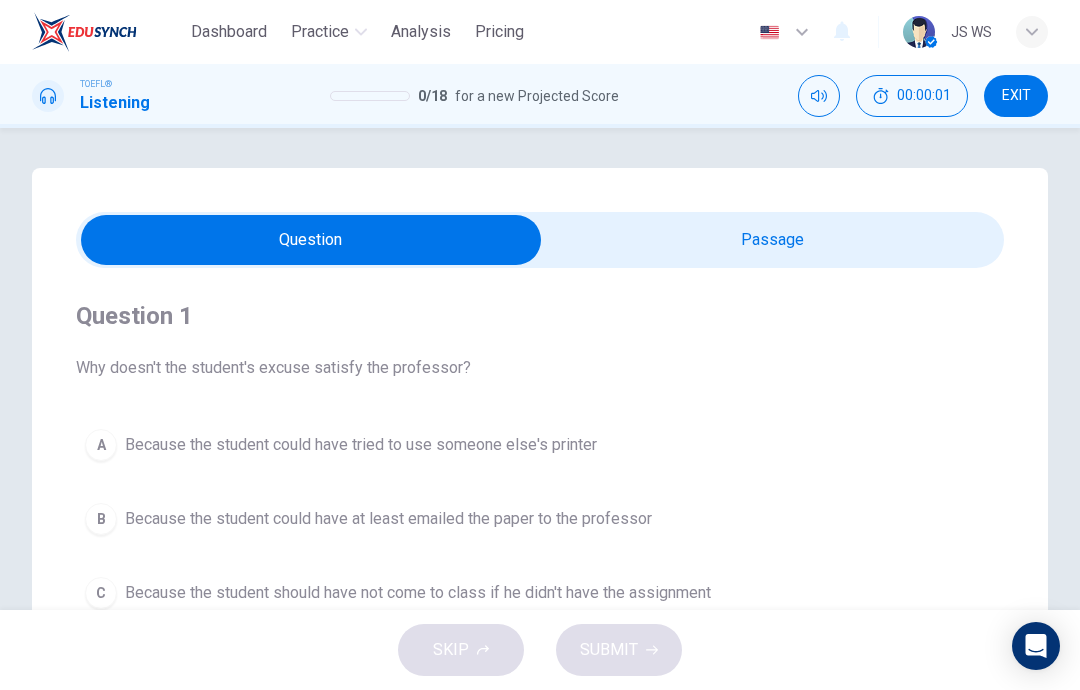 click at bounding box center [311, 240] 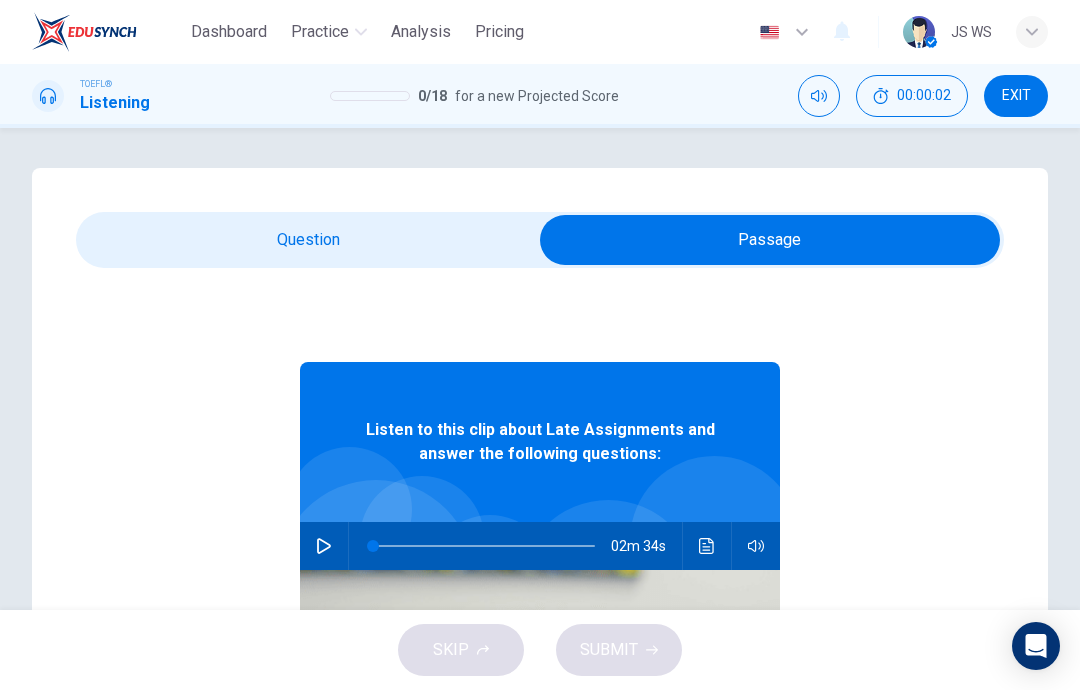 click at bounding box center [324, 546] 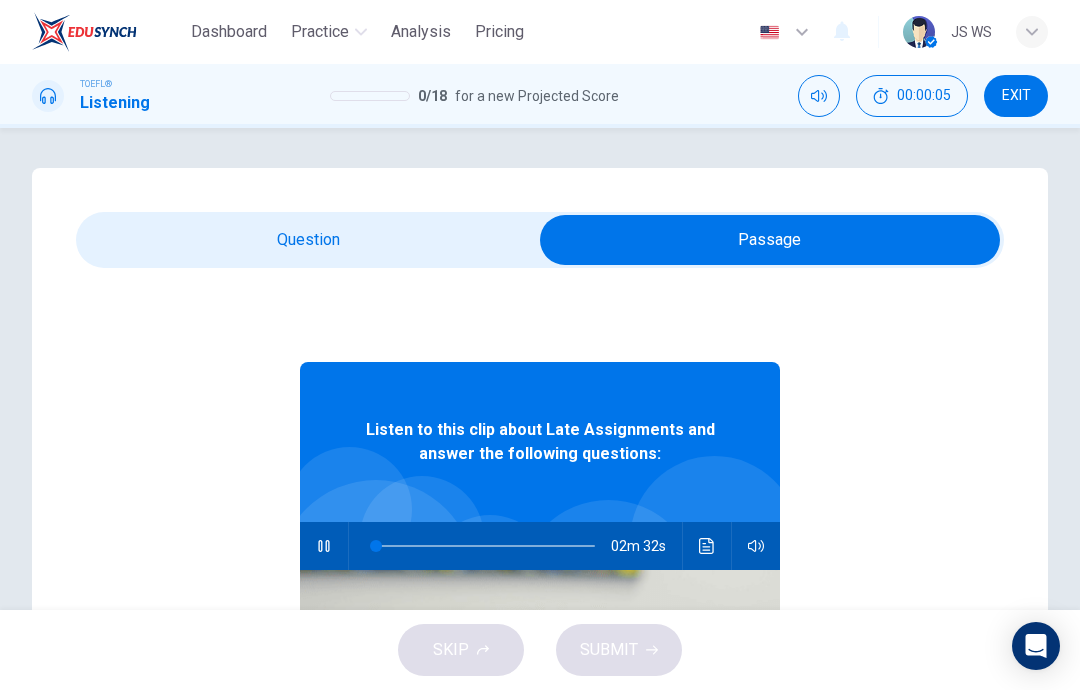 click at bounding box center (770, 240) 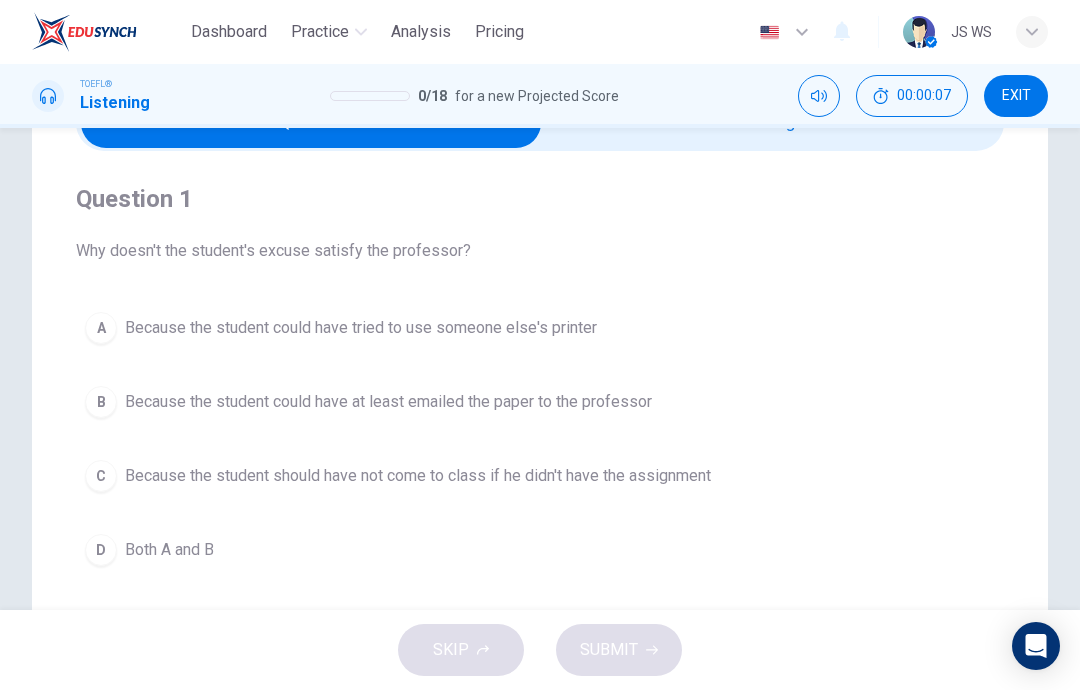 scroll, scrollTop: 116, scrollLeft: 0, axis: vertical 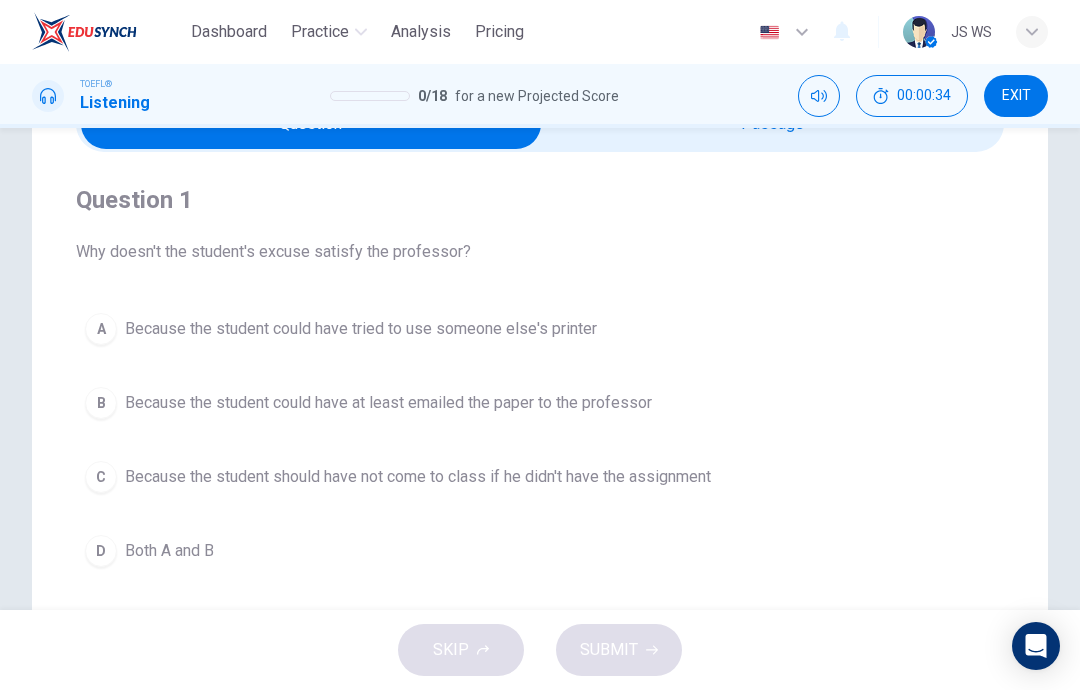 click on "Because the student could have at least emailed the paper to the professor" at bounding box center (361, 329) 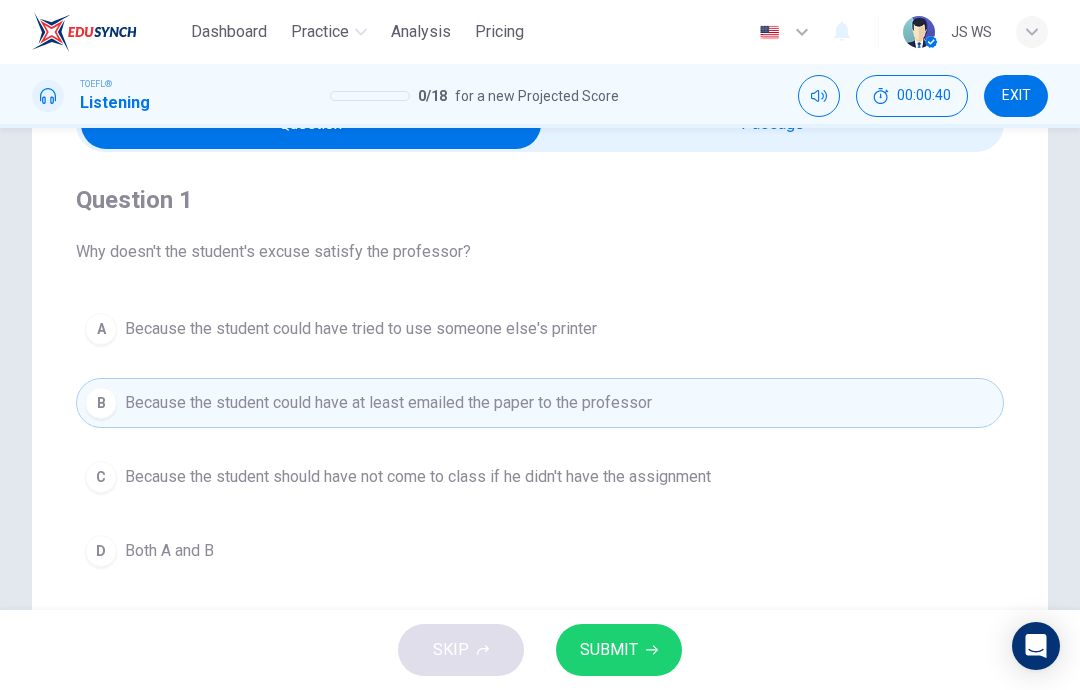 click on "C Because the student should have not come to class if he didn't have the assignment" at bounding box center (540, 477) 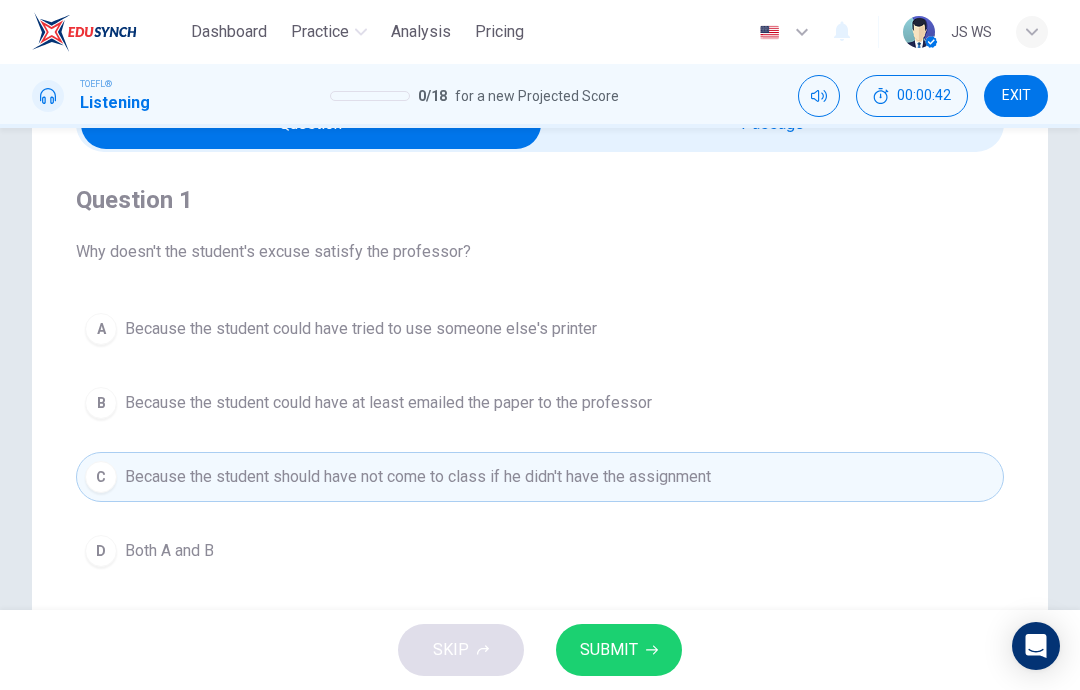 click on "Because the student could have at least emailed the paper to the professor" at bounding box center [361, 329] 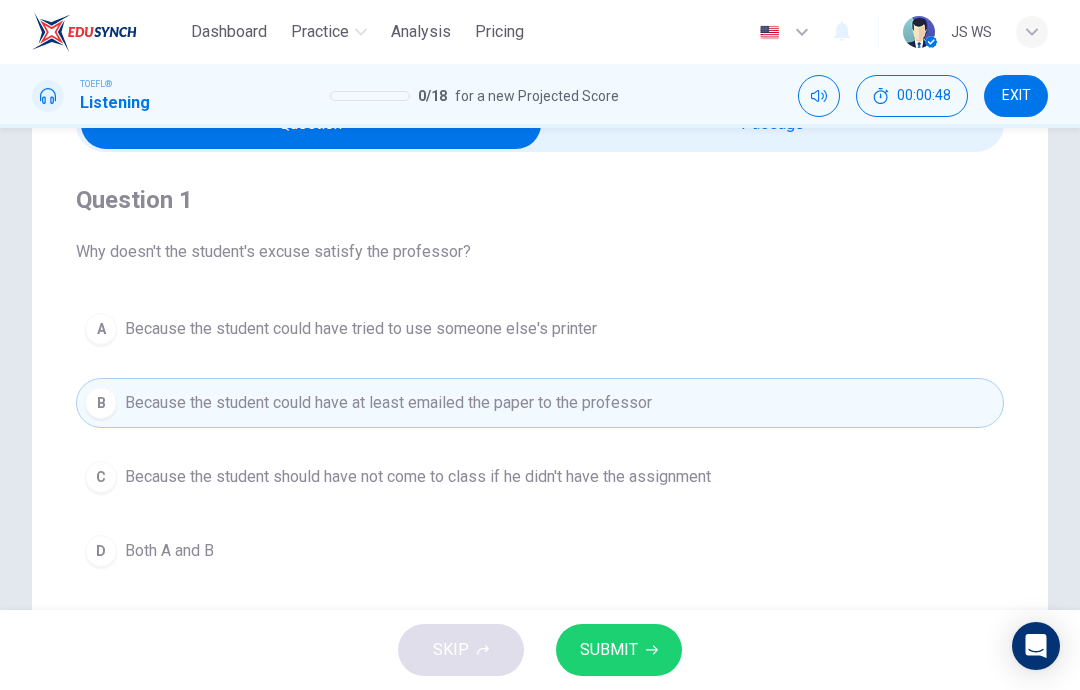 click on "Because the student should have not come to class if he didn't have the assignment" at bounding box center (361, 329) 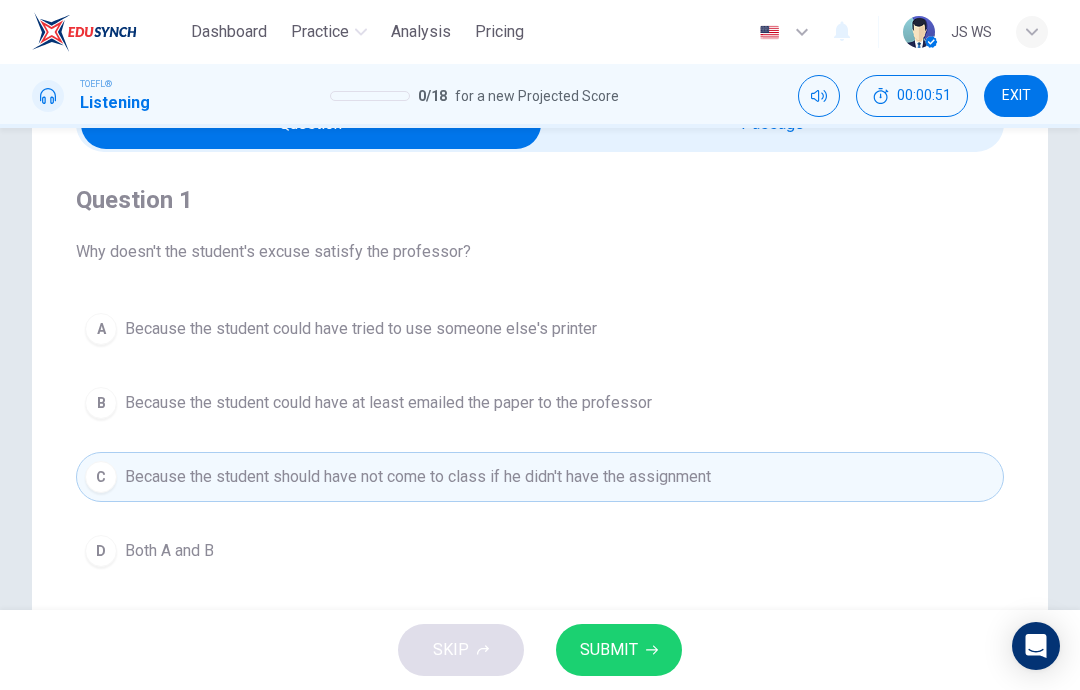 click on "Because the student could have at least emailed the paper to the professor" at bounding box center [361, 329] 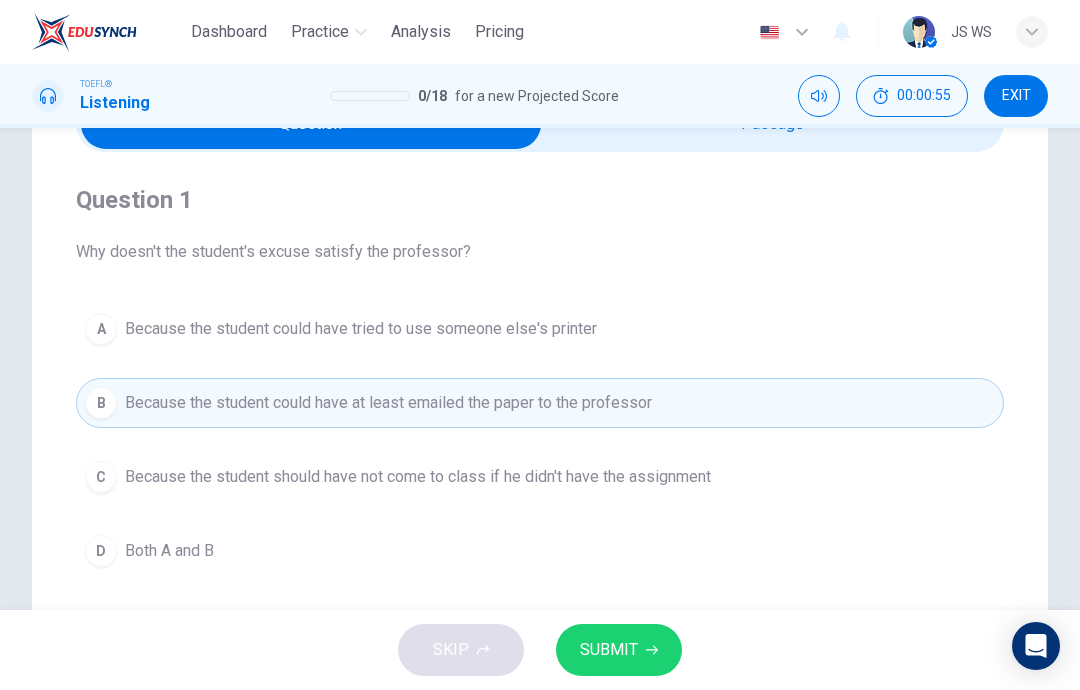 click on "SUBMIT" at bounding box center (619, 650) 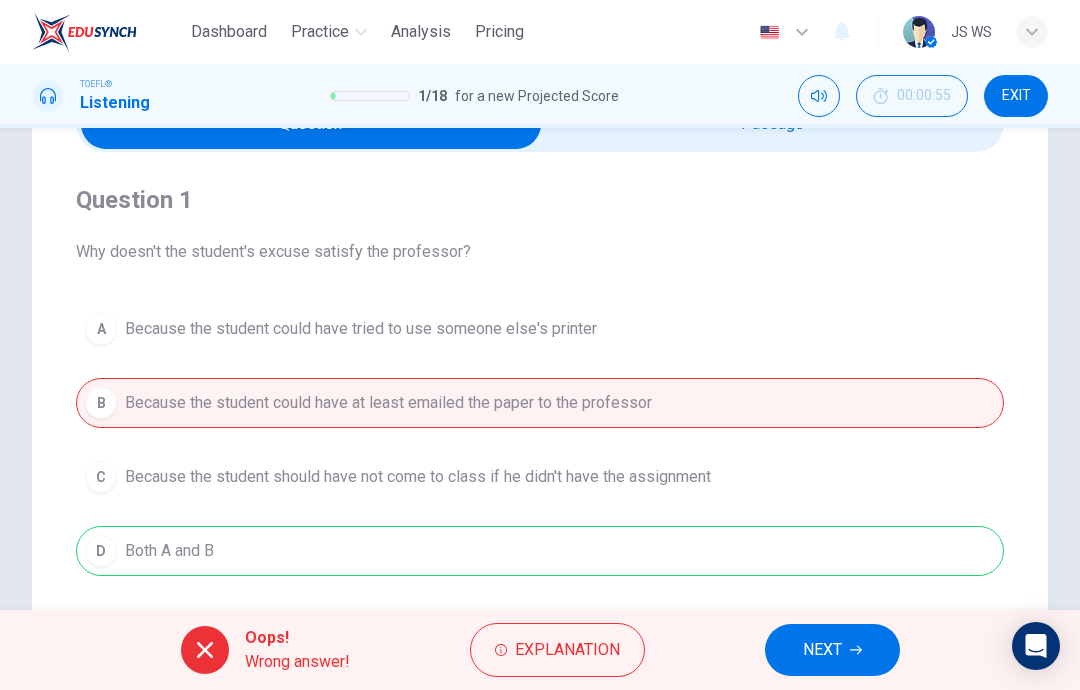click on "NEXT" at bounding box center (822, 650) 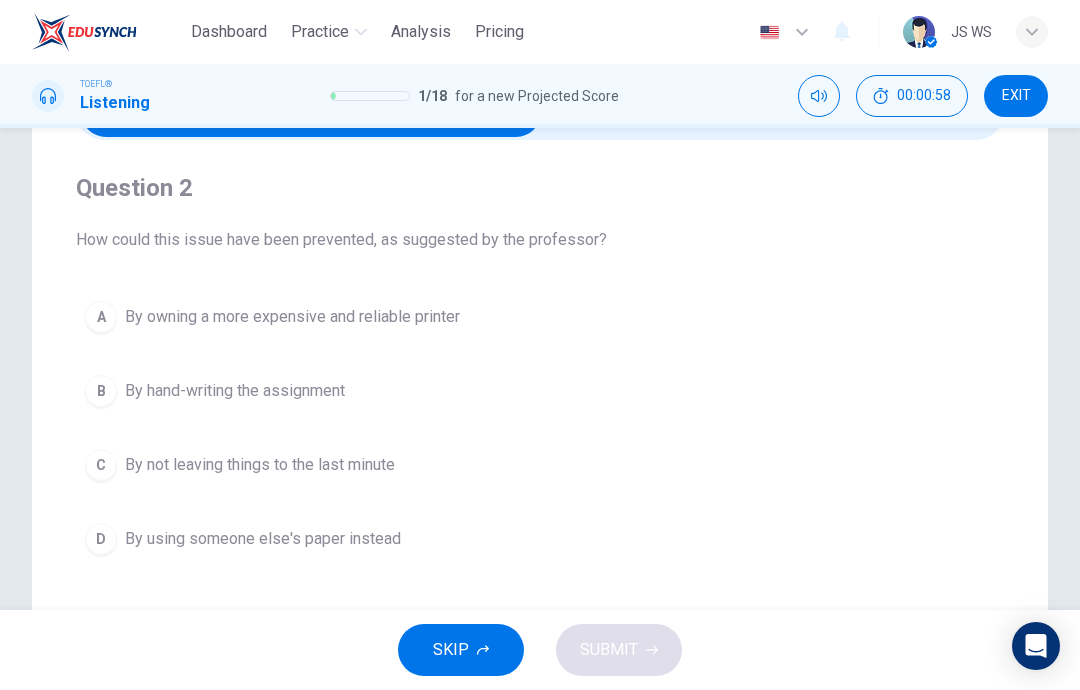 scroll, scrollTop: 134, scrollLeft: 0, axis: vertical 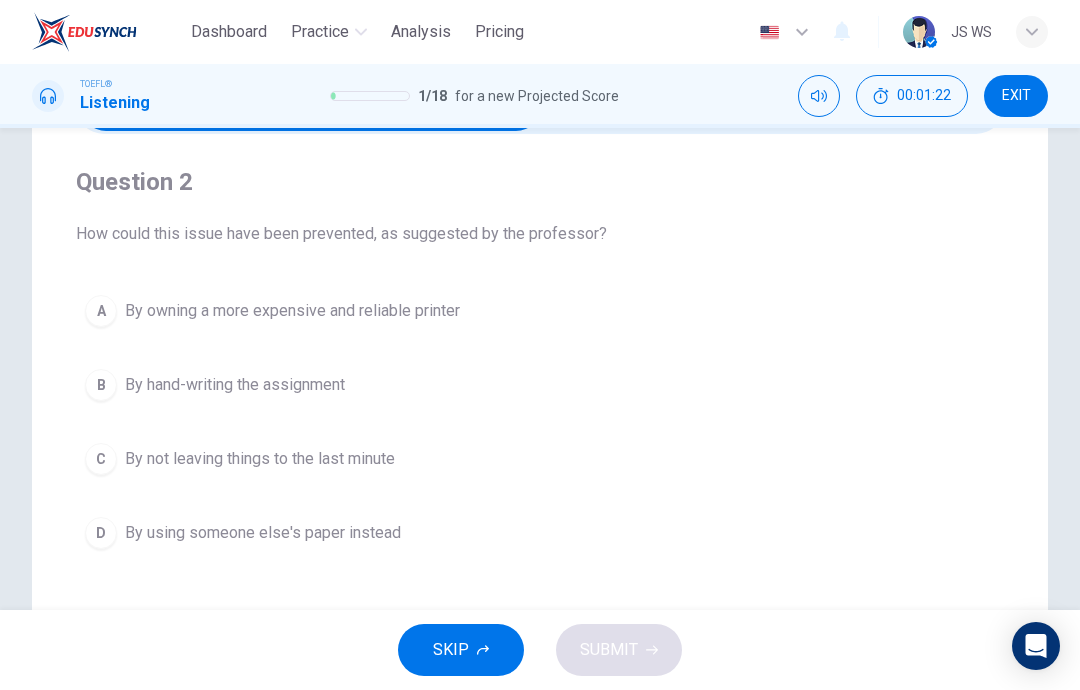 click on "A By owning a more expensive and reliable printer" at bounding box center [540, 311] 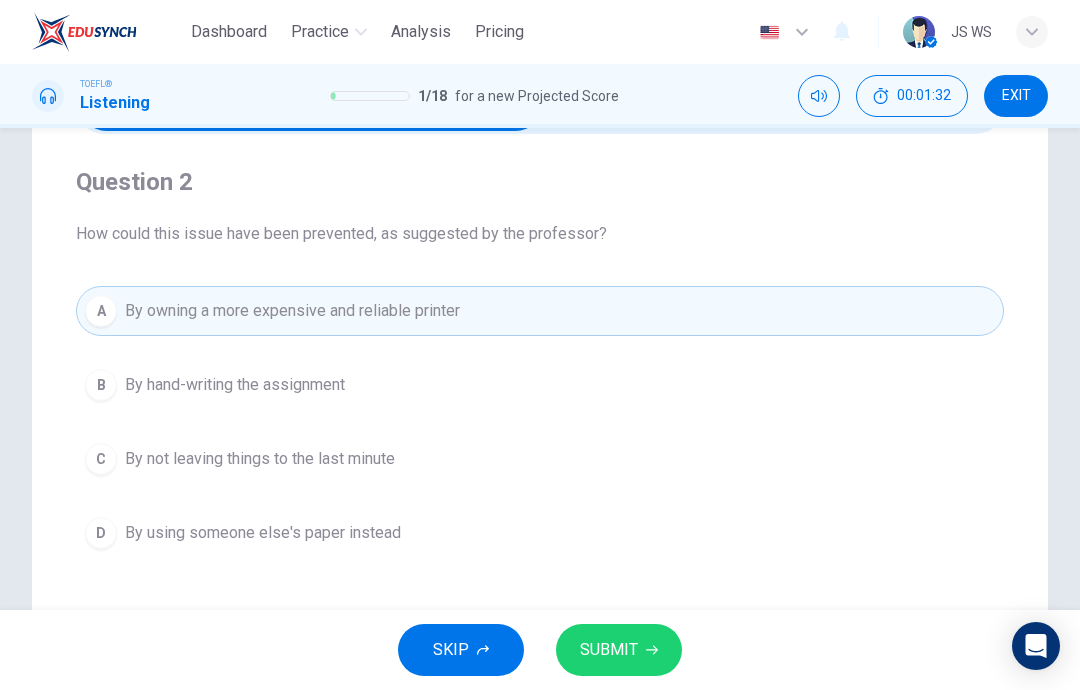 click on "SUBMIT" at bounding box center [619, 650] 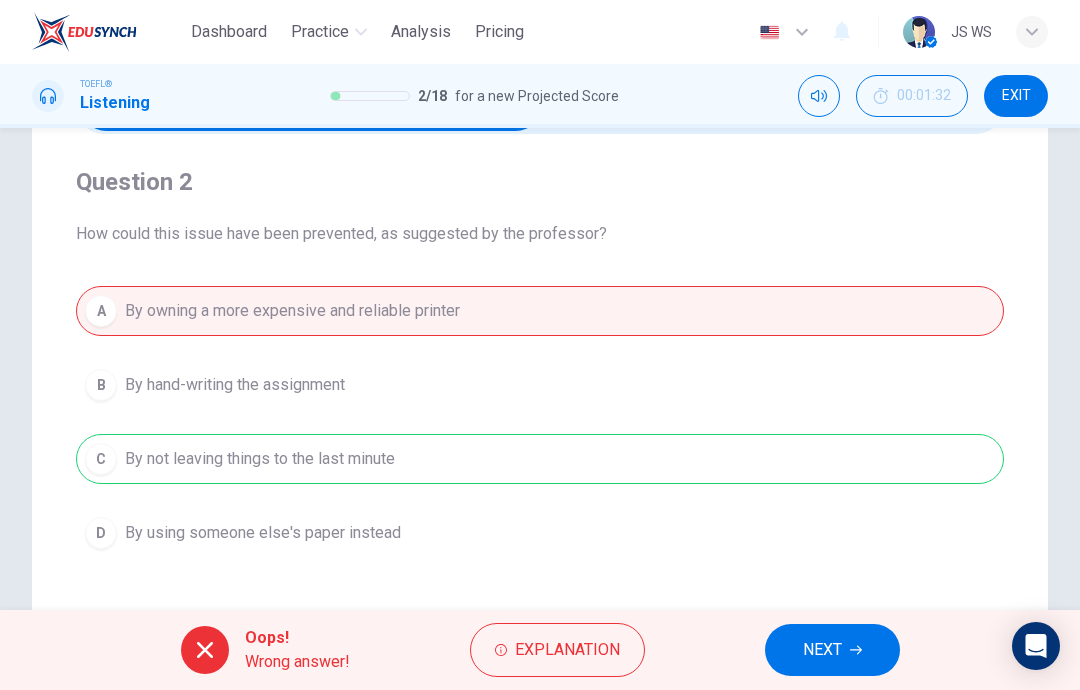 click on "NEXT" at bounding box center (832, 650) 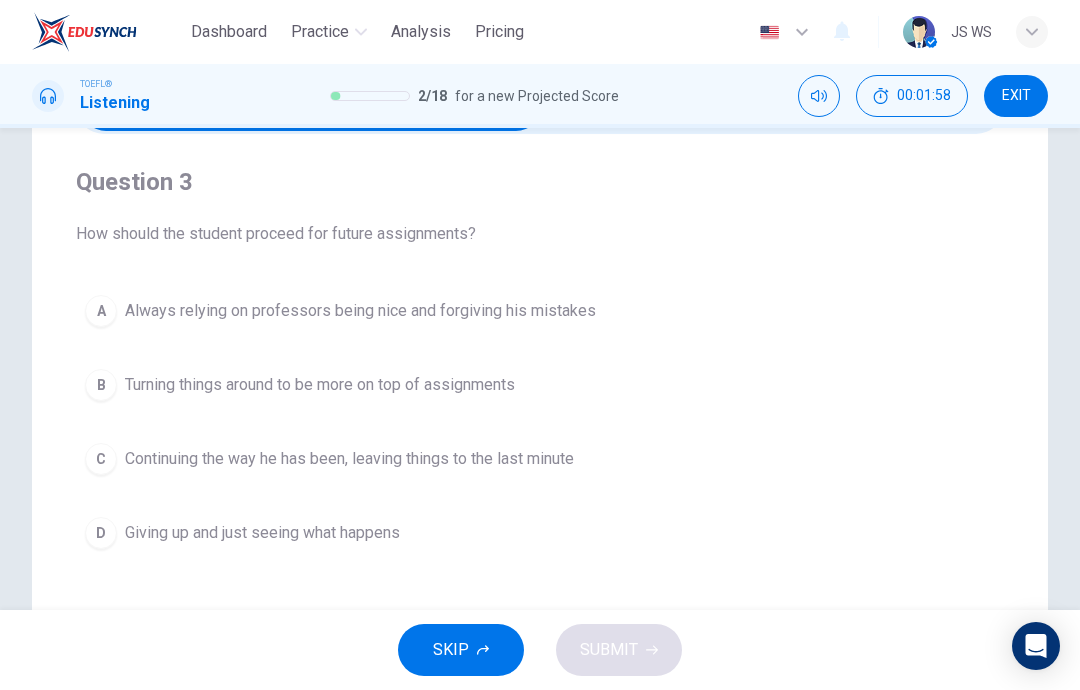 click on "B Turning things around to be more on top of assignments" at bounding box center [540, 385] 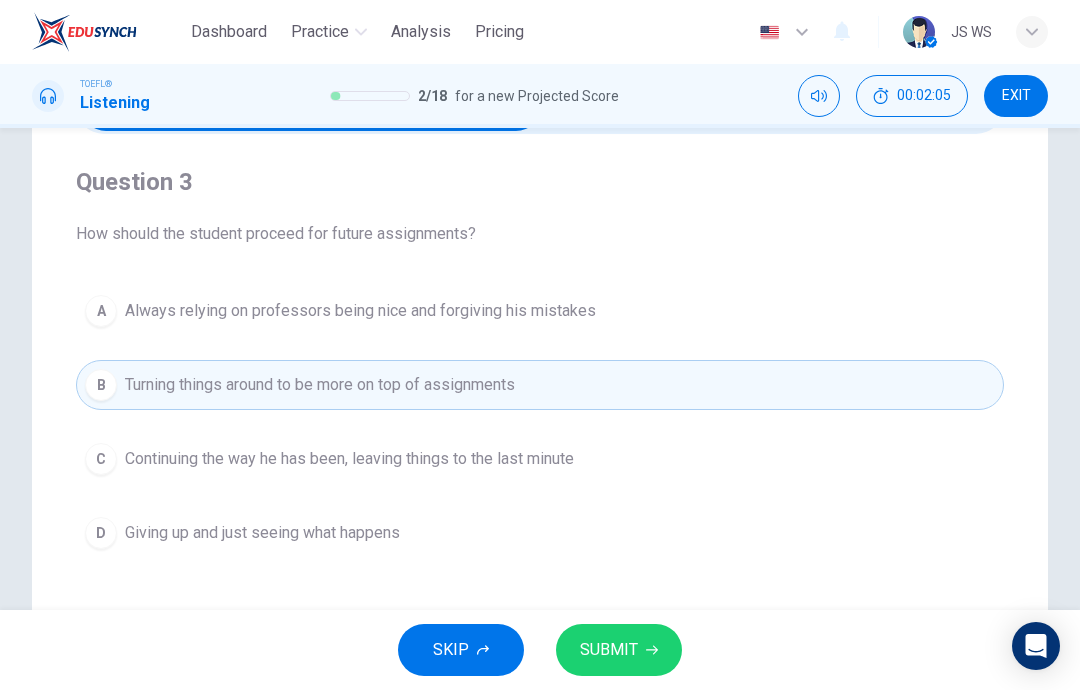 click on "SUBMIT" at bounding box center [619, 650] 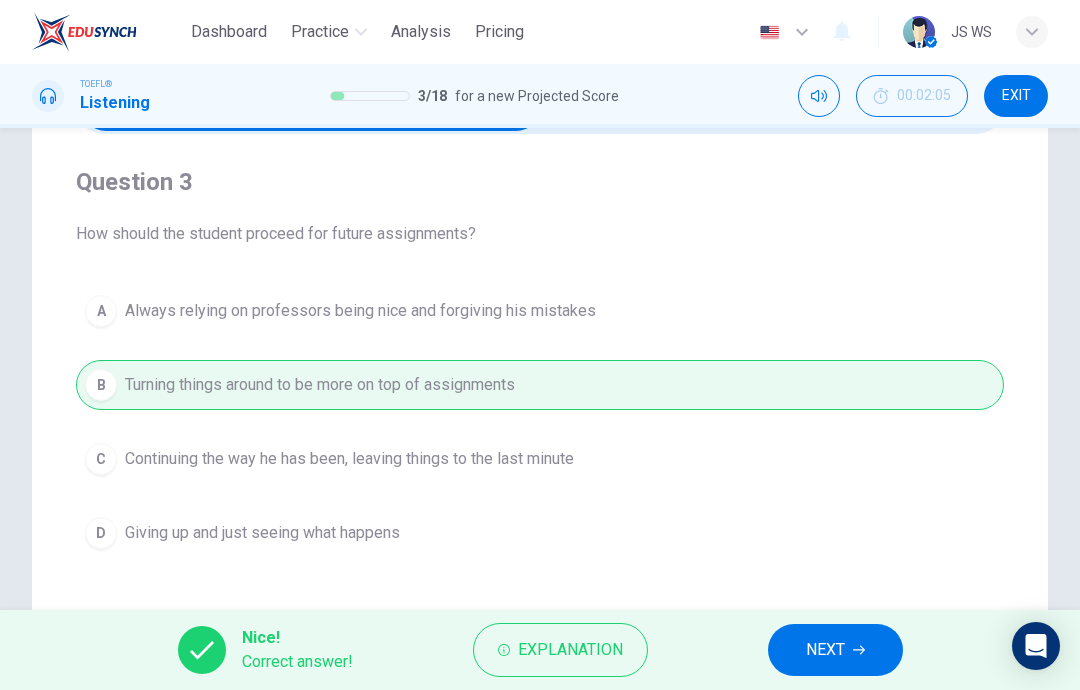 click on "NEXT" at bounding box center (825, 650) 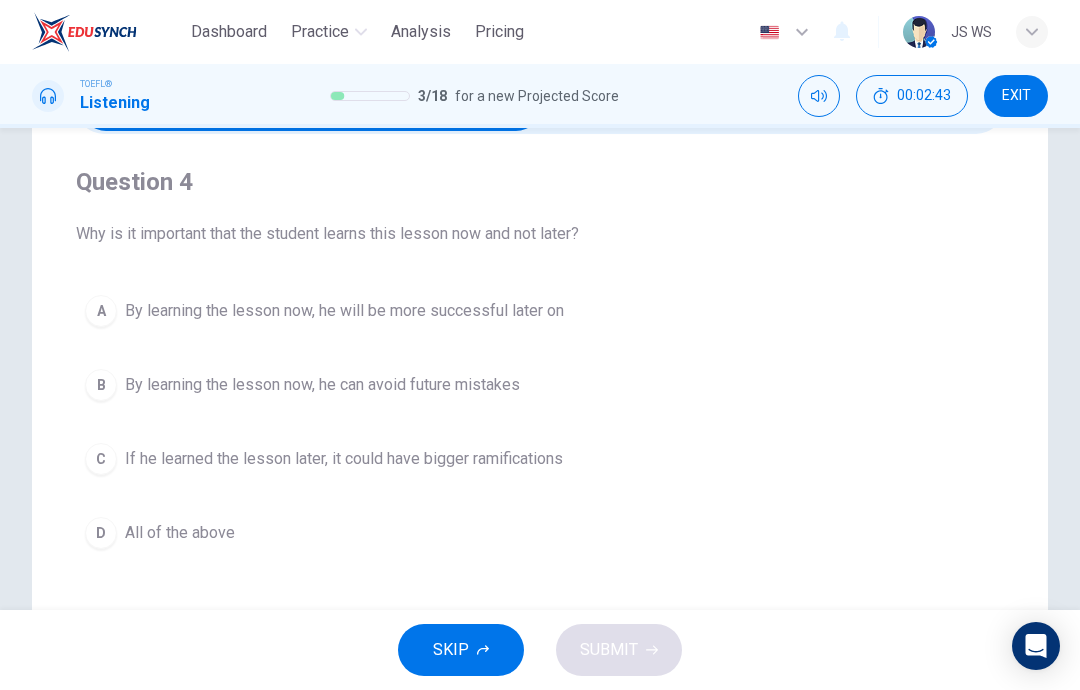 click on "A By learning the lesson now, he will be more successful later on" at bounding box center (540, 311) 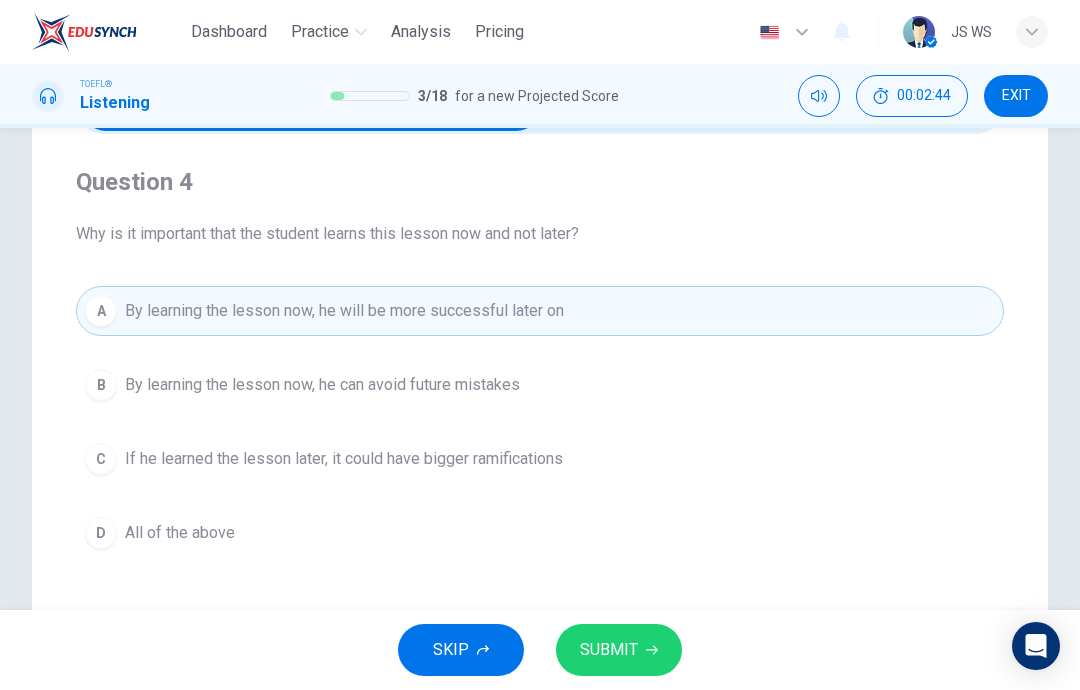 click on "SUBMIT" at bounding box center (619, 650) 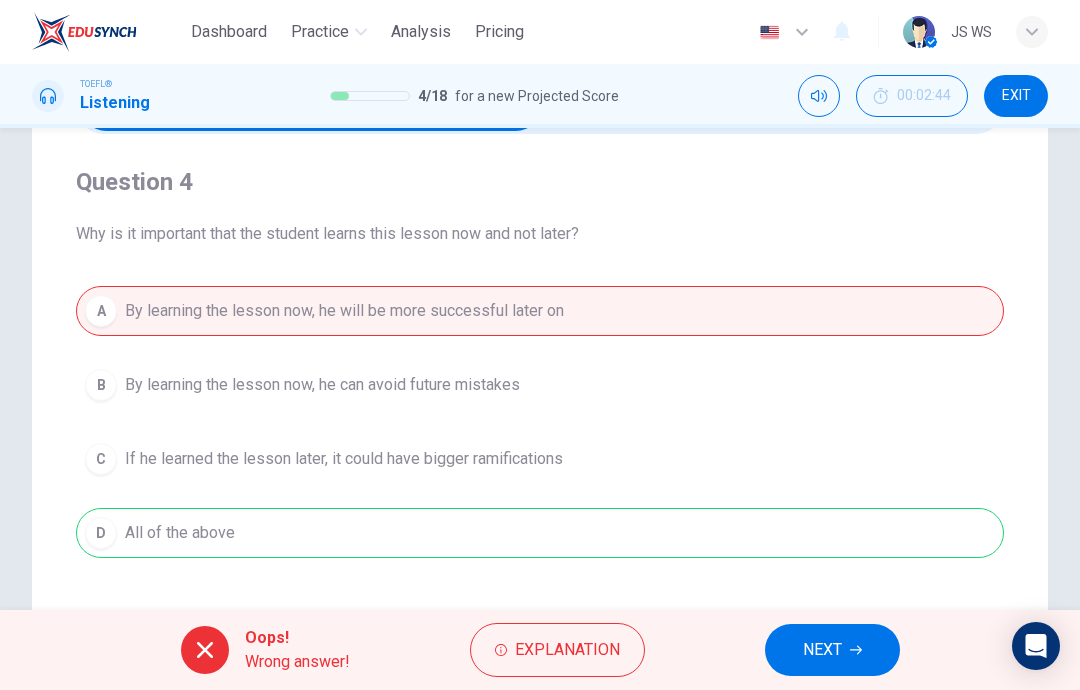 click on "NEXT" at bounding box center (822, 650) 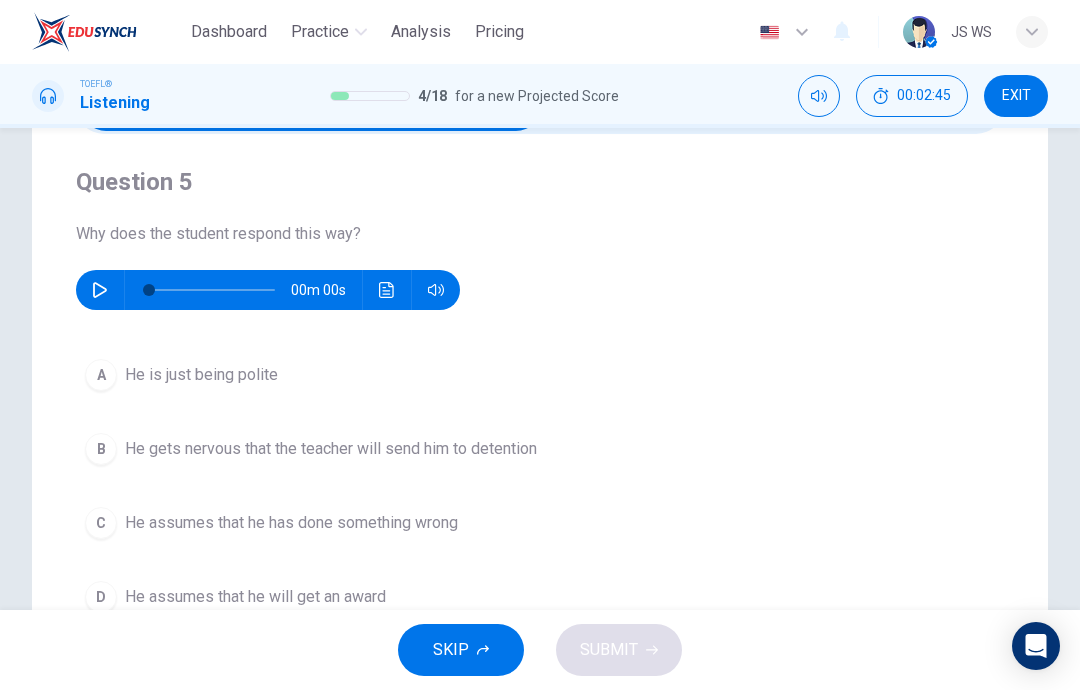 click at bounding box center (100, 290) 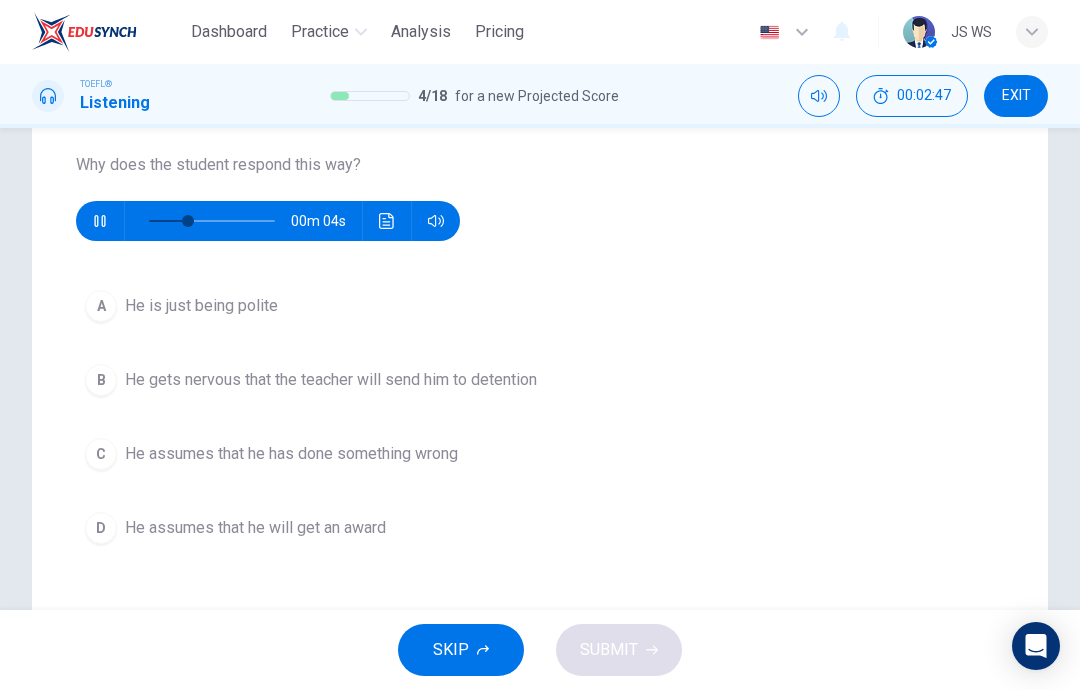 scroll, scrollTop: 202, scrollLeft: 0, axis: vertical 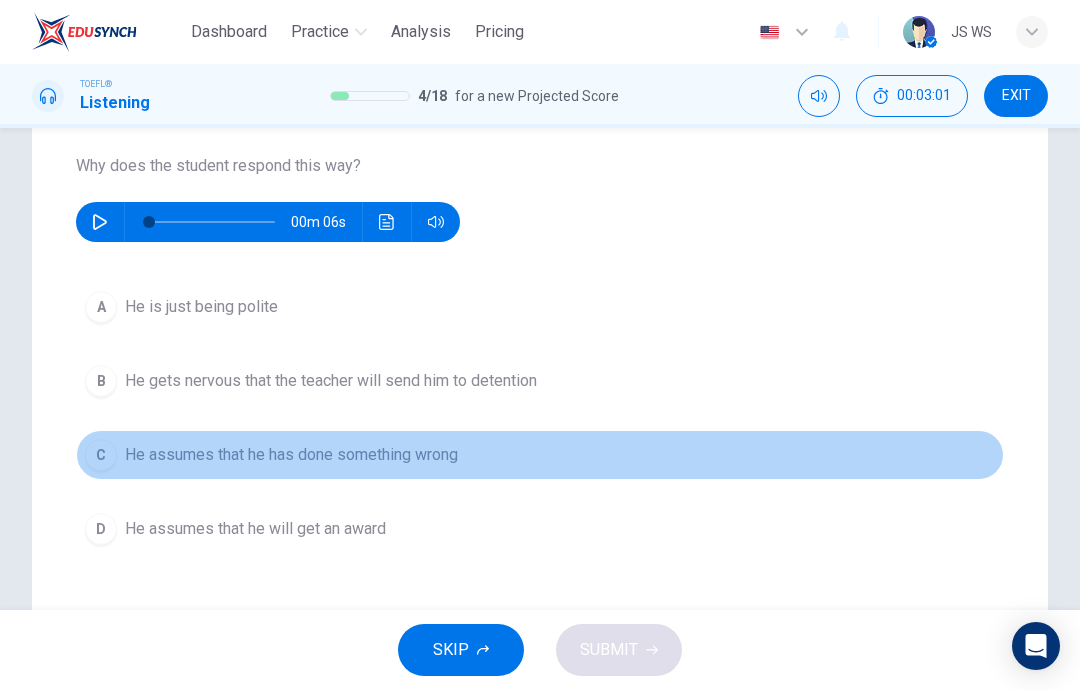 click on "C He assumes that he has done something wrong" at bounding box center (540, 455) 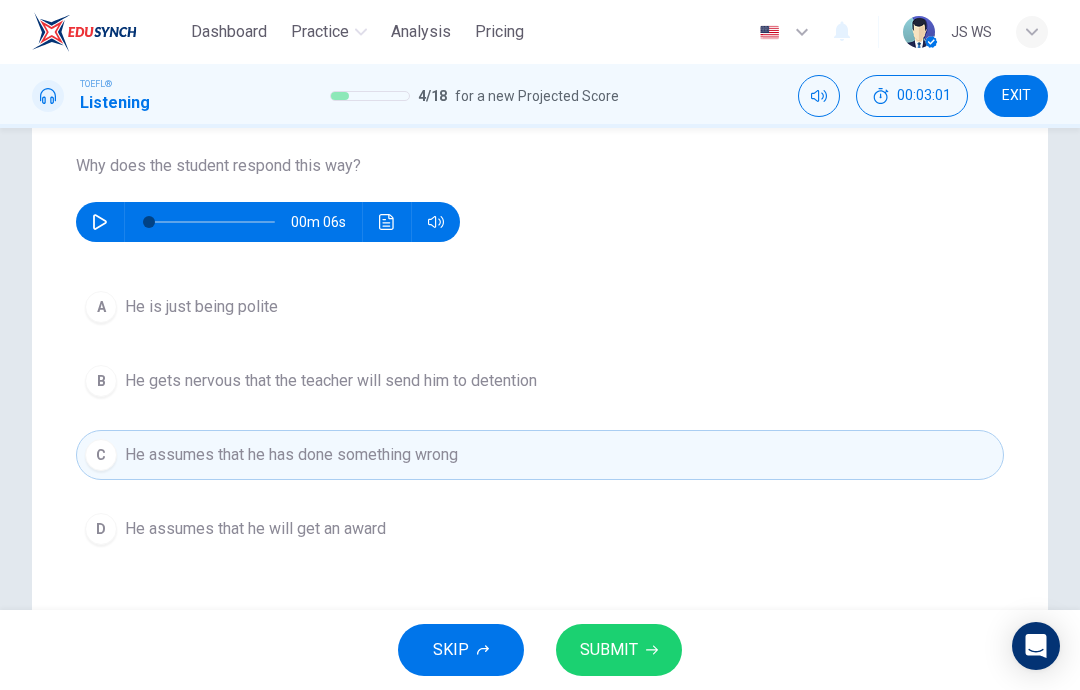 click on "SUBMIT" at bounding box center (609, 650) 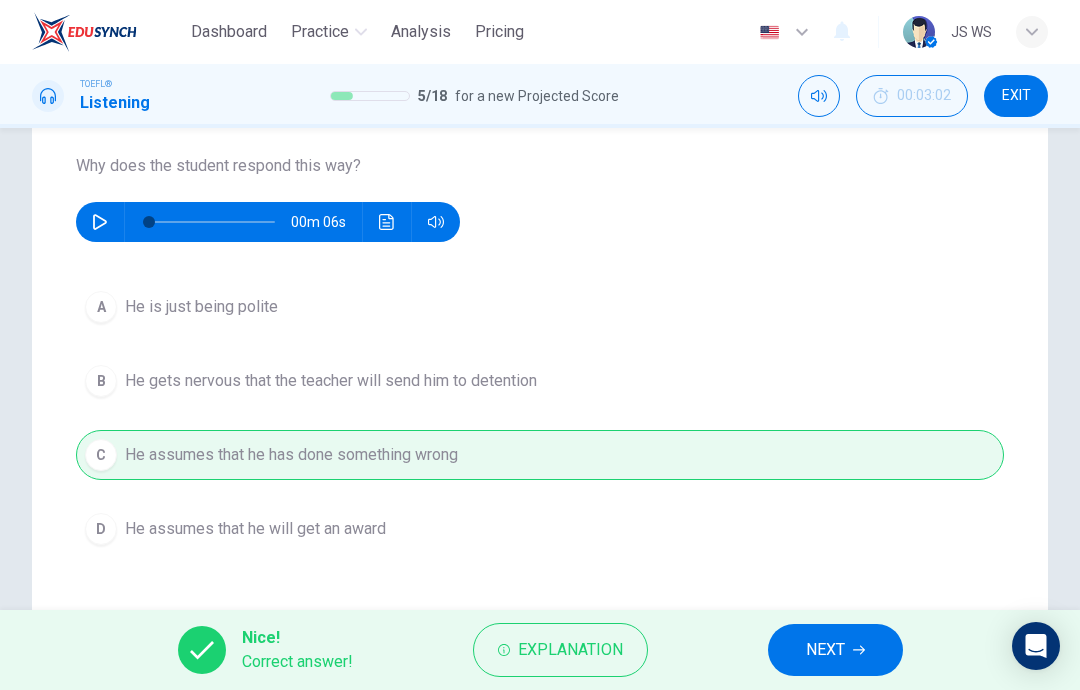 click on "NEXT" at bounding box center (825, 650) 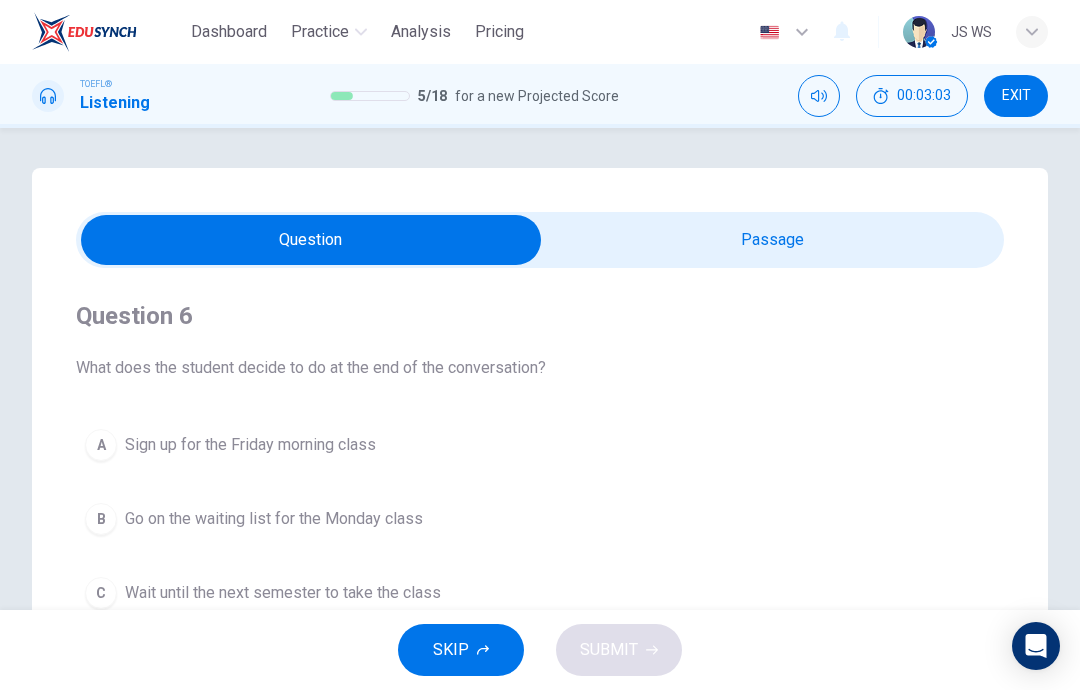 click at bounding box center (311, 240) 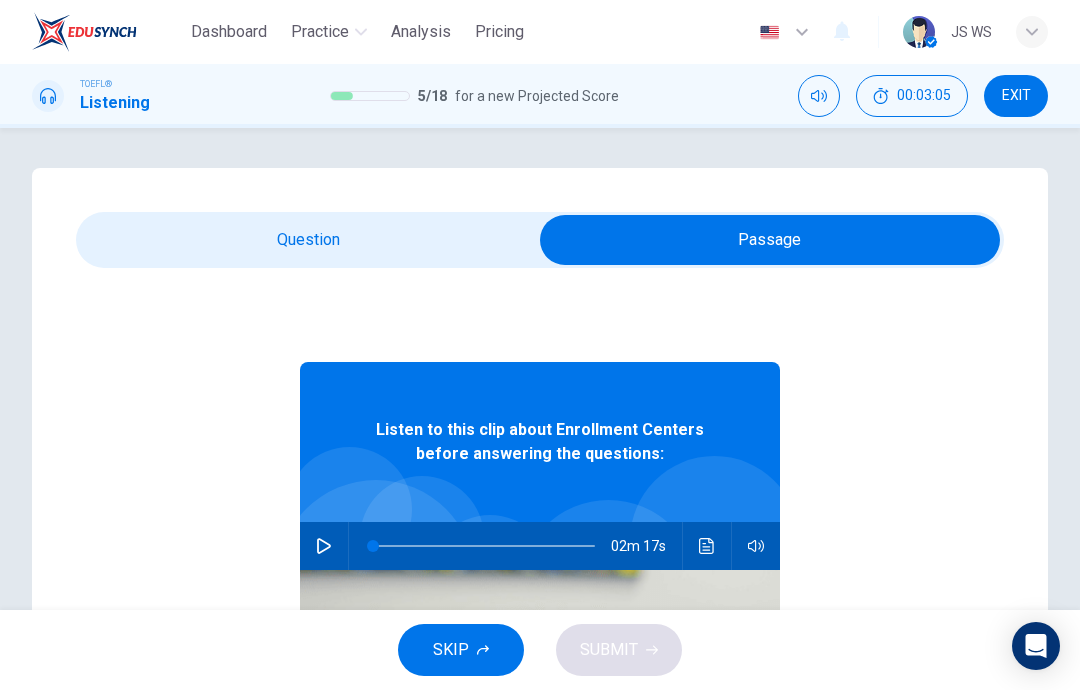 click at bounding box center [324, 546] 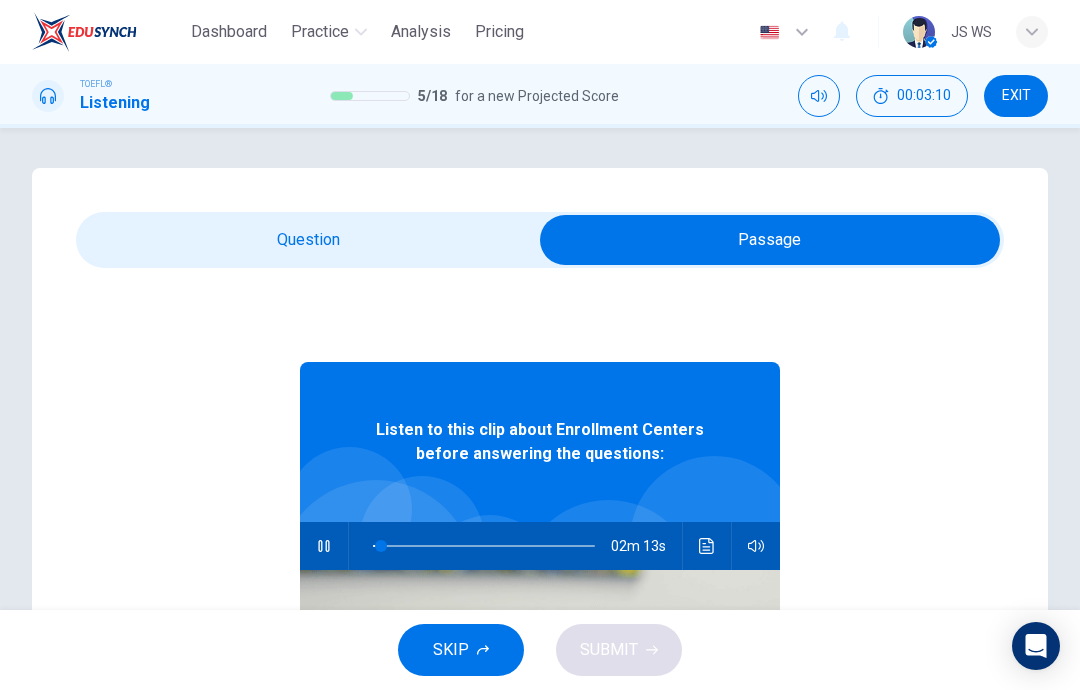 click at bounding box center (770, 240) 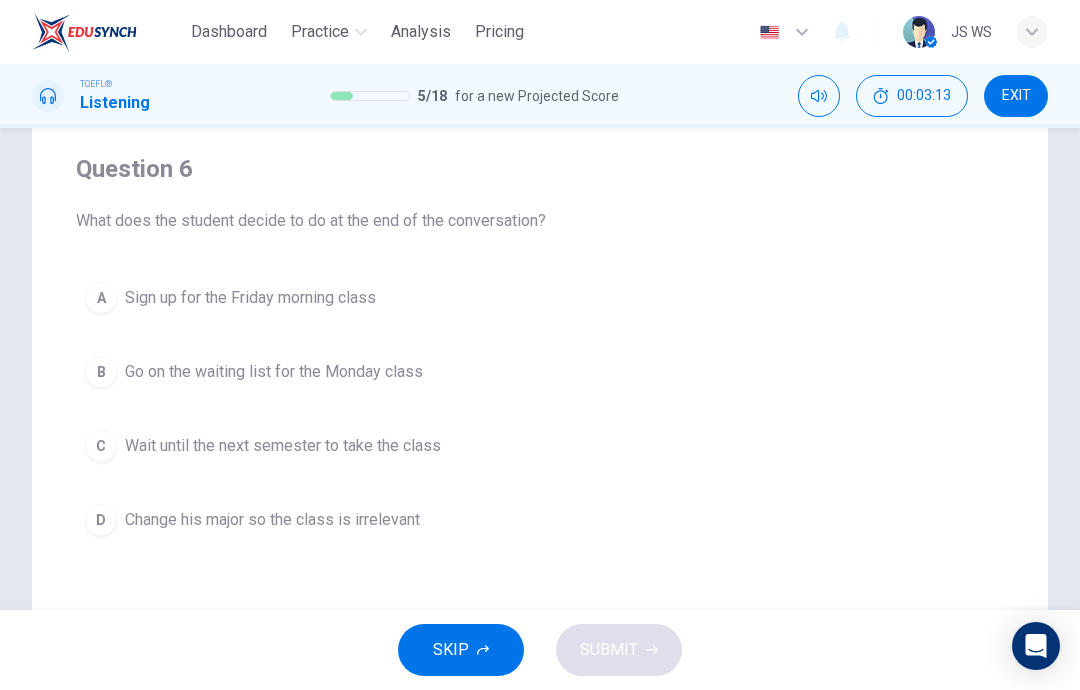 scroll, scrollTop: 142, scrollLeft: 0, axis: vertical 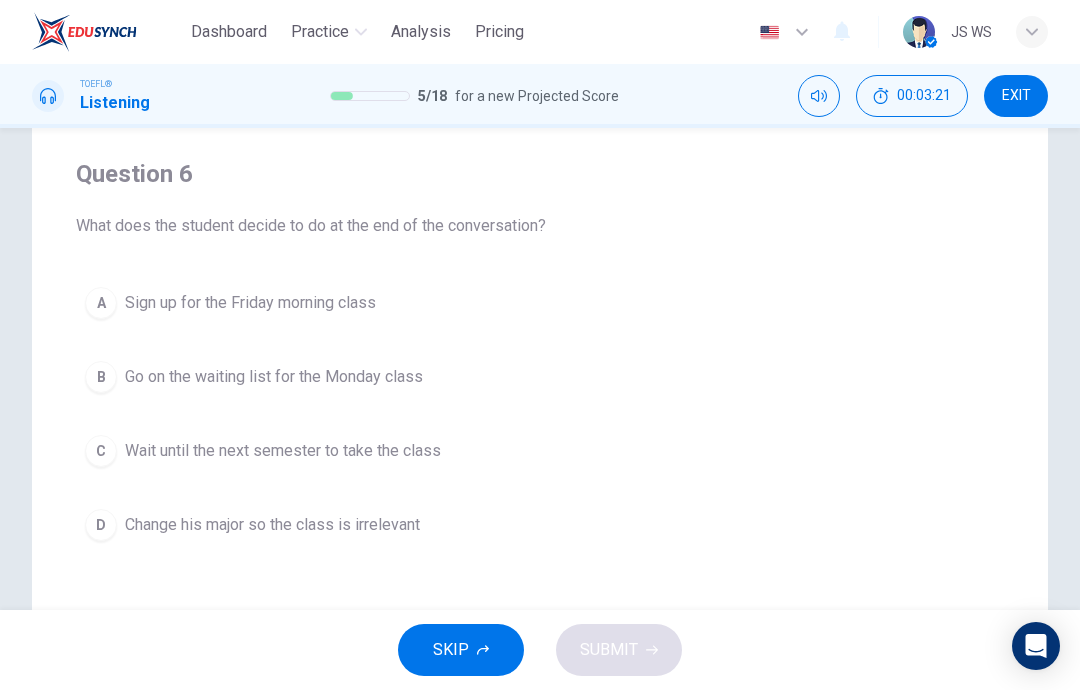 click on "B Go on the waiting list for the Monday class" at bounding box center (540, 377) 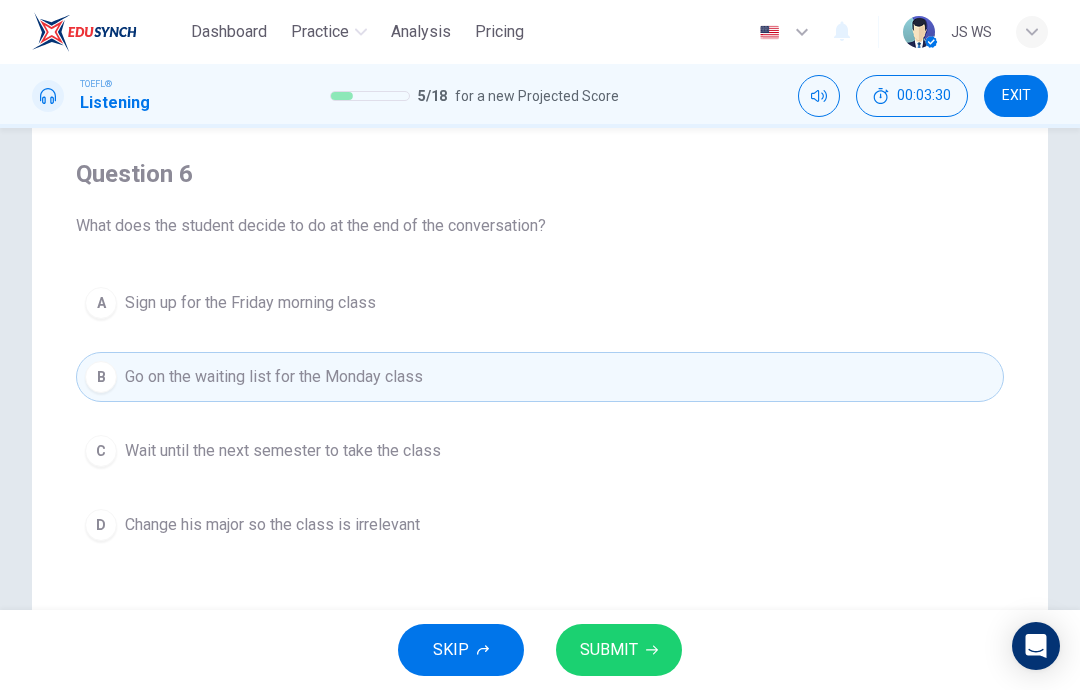 click on "SUBMIT" at bounding box center (619, 650) 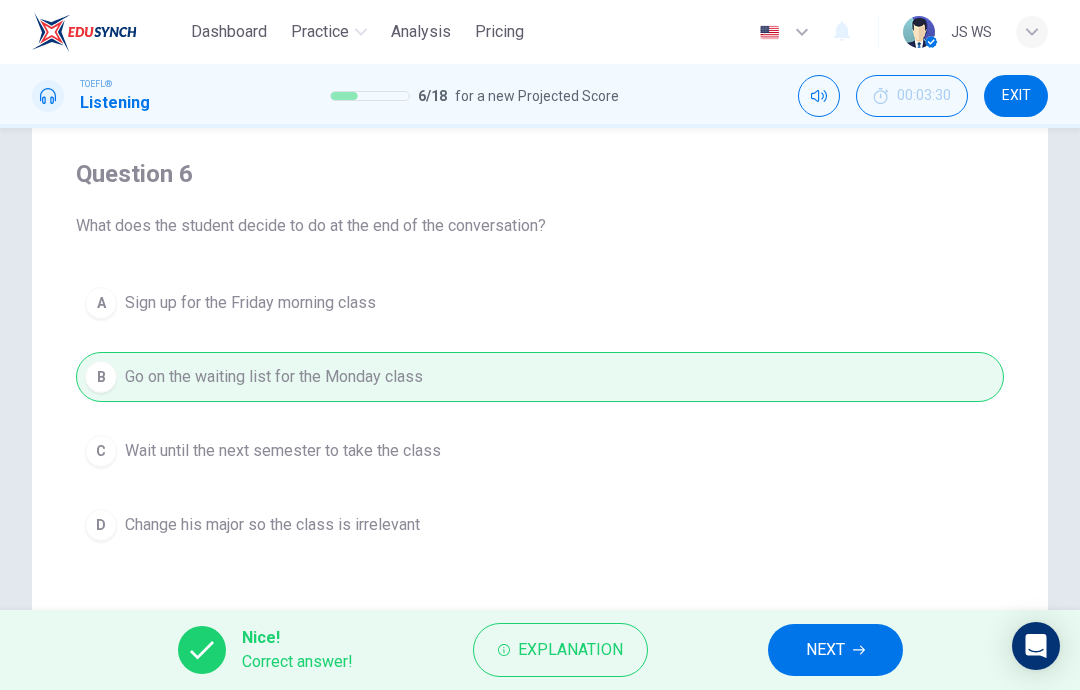 click at bounding box center (859, 650) 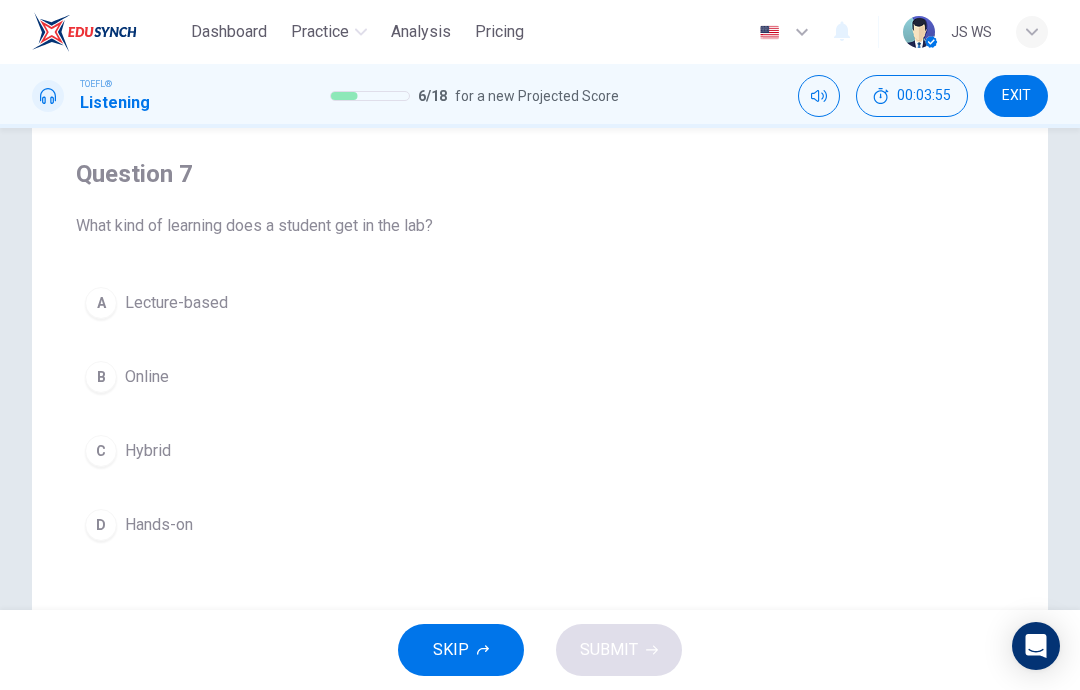 click on "C Hybrid" at bounding box center [540, 451] 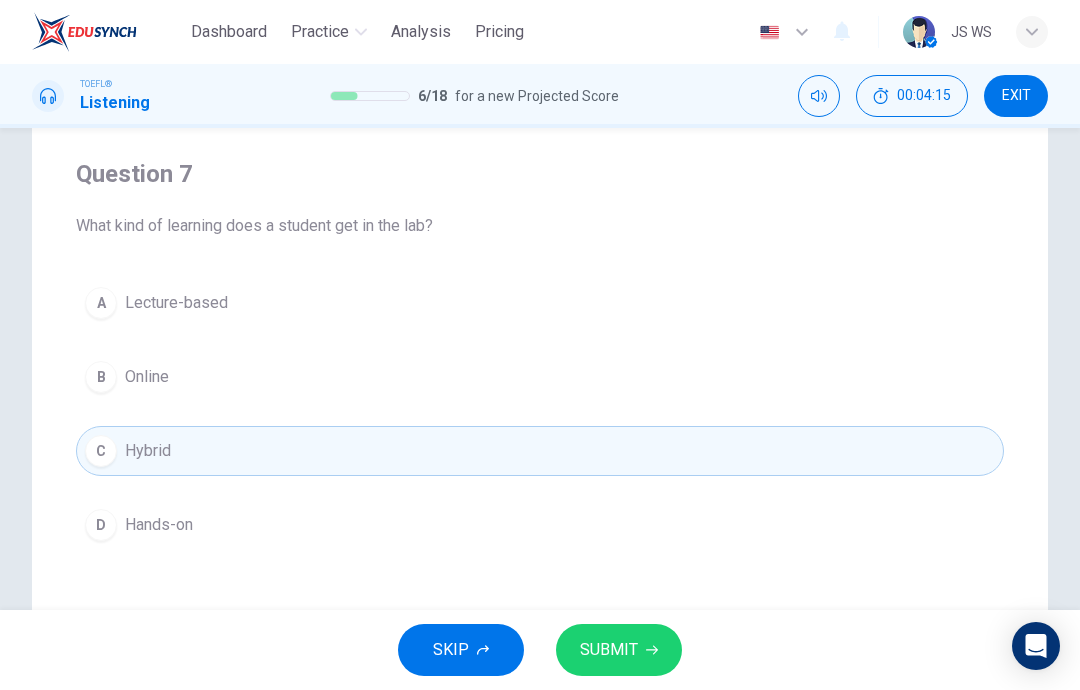 click on "A Lecture-based B Online C Hybrid D Hands-on" at bounding box center (540, 414) 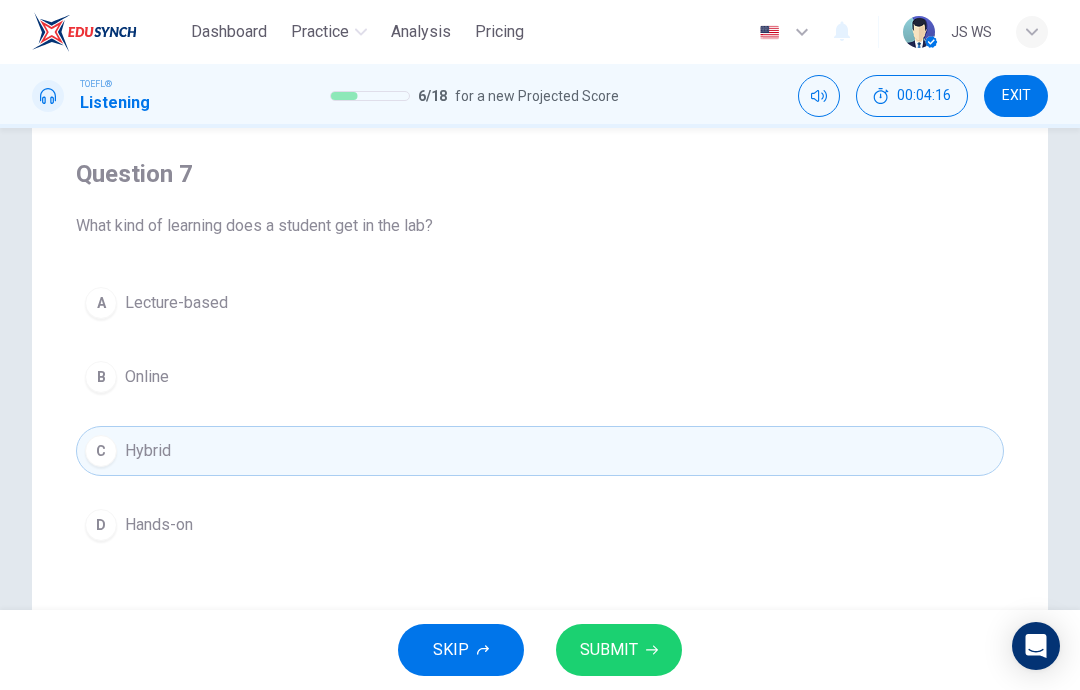 click on "A Lecture-based" at bounding box center (540, 303) 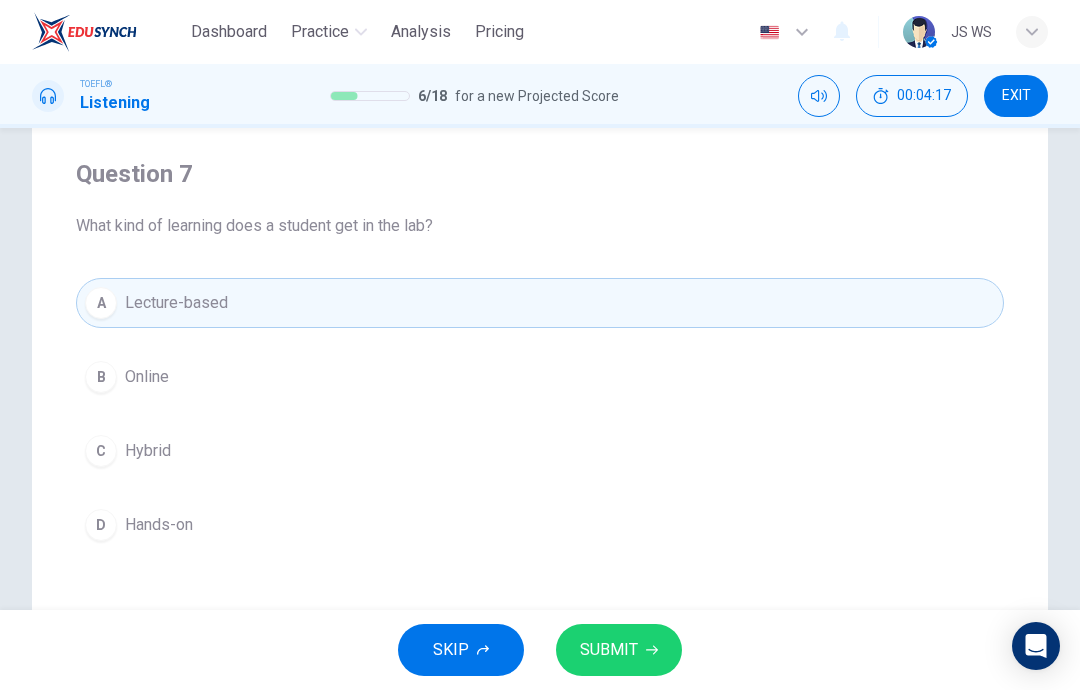 click on "SUBMIT" at bounding box center (619, 650) 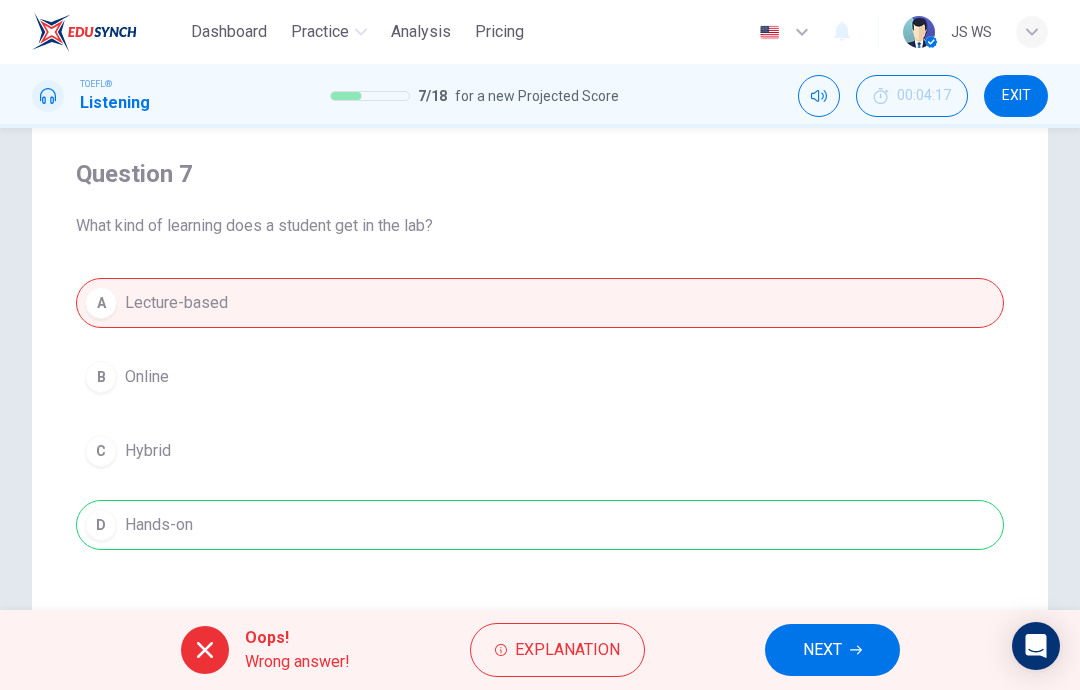 click on "NEXT" at bounding box center (832, 650) 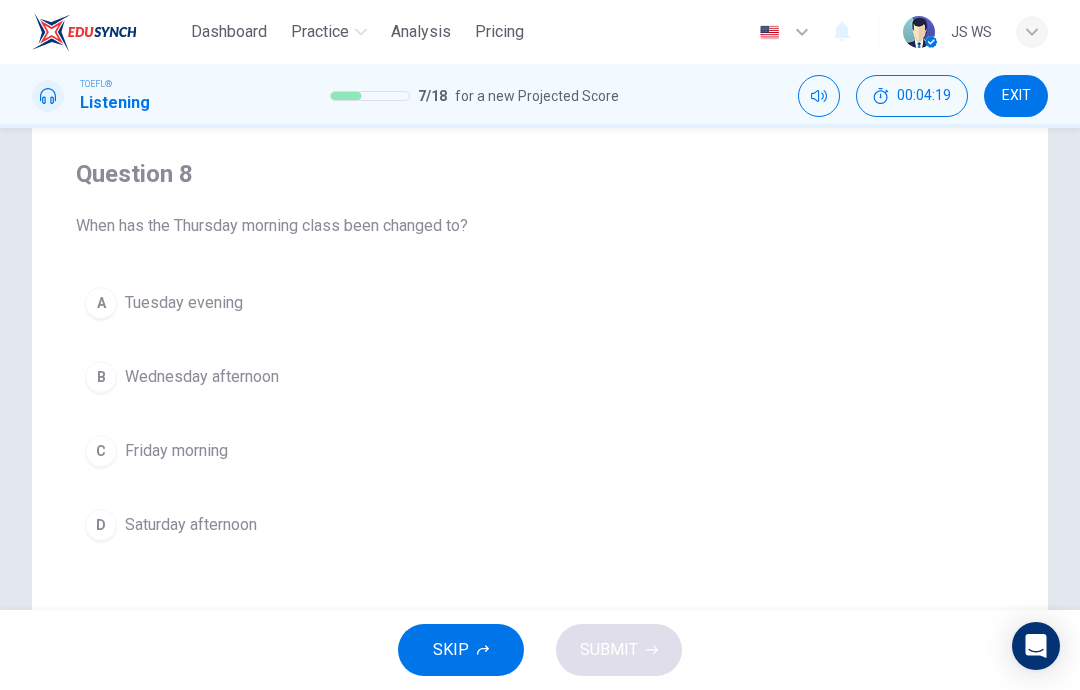 click on "A Tuesday evening B Wednesday afternoon C Friday morning D Saturday afternoon" at bounding box center [540, 414] 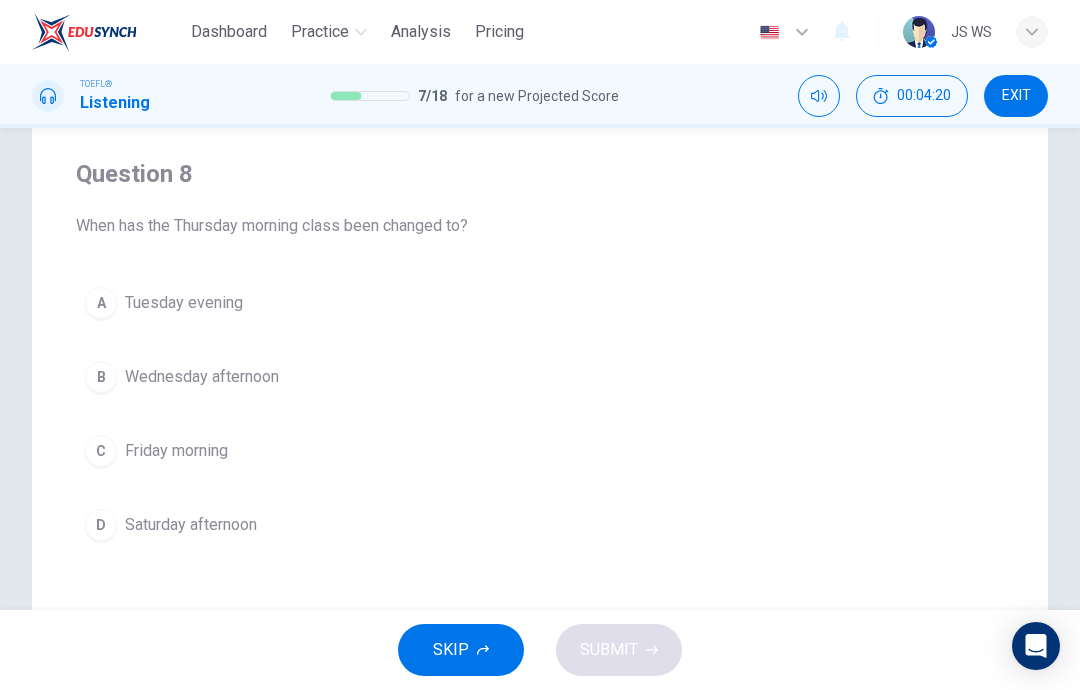 click on "A Tuesday evening B Wednesday afternoon C Friday morning D Saturday afternoon" at bounding box center (540, 414) 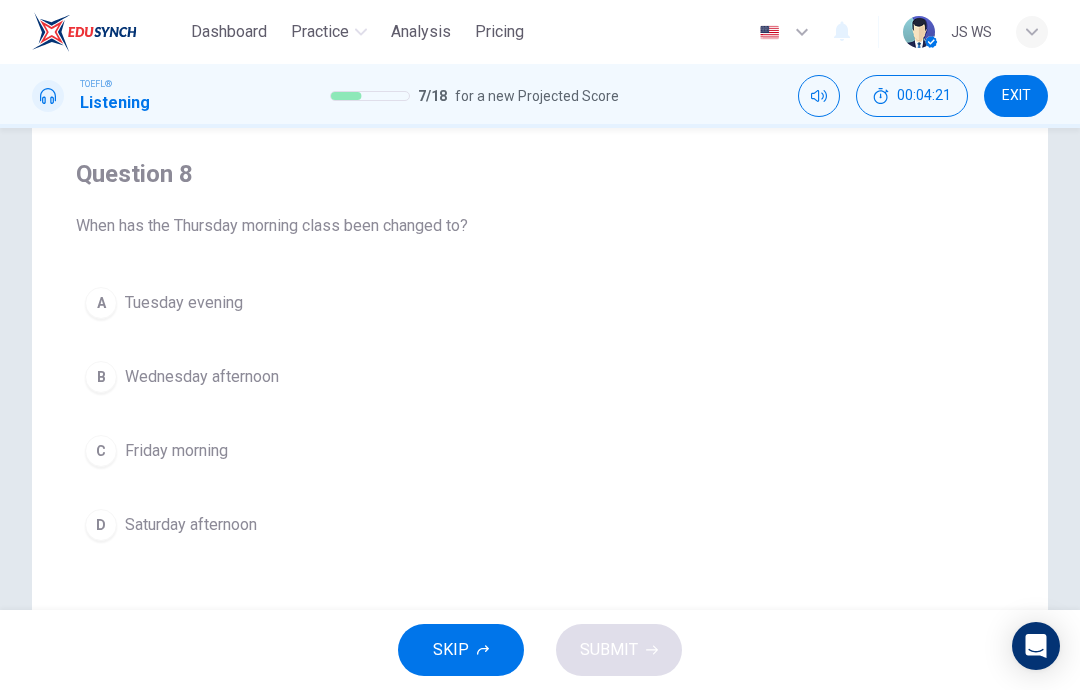 click on "C Friday morning" at bounding box center (540, 451) 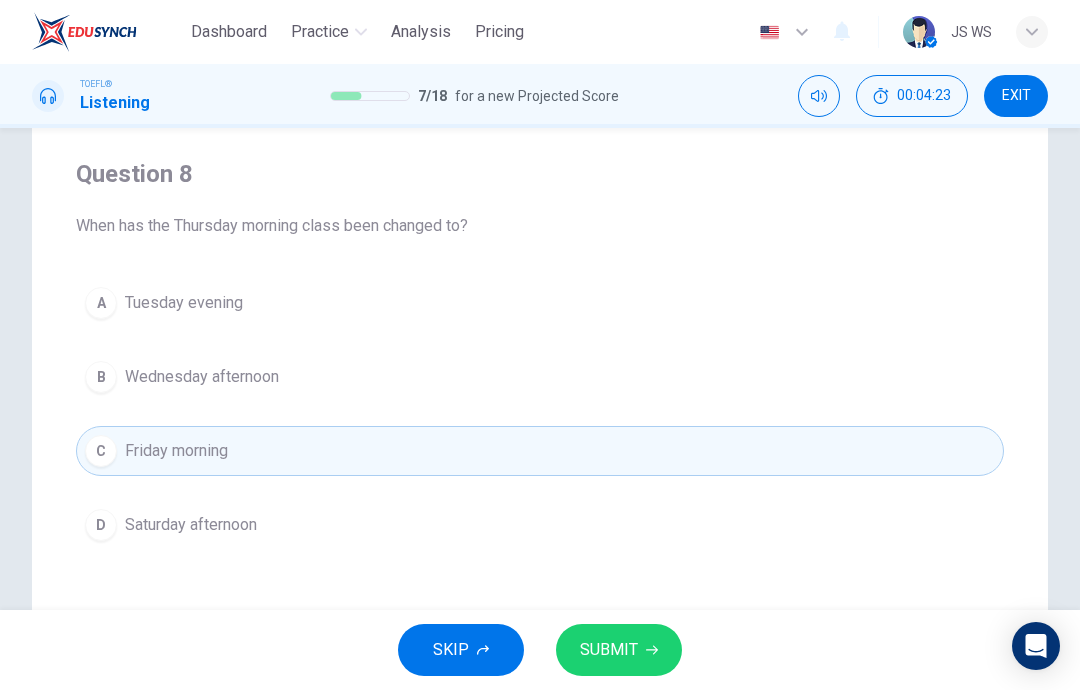click on "SKIP SUBMIT" at bounding box center [540, 650] 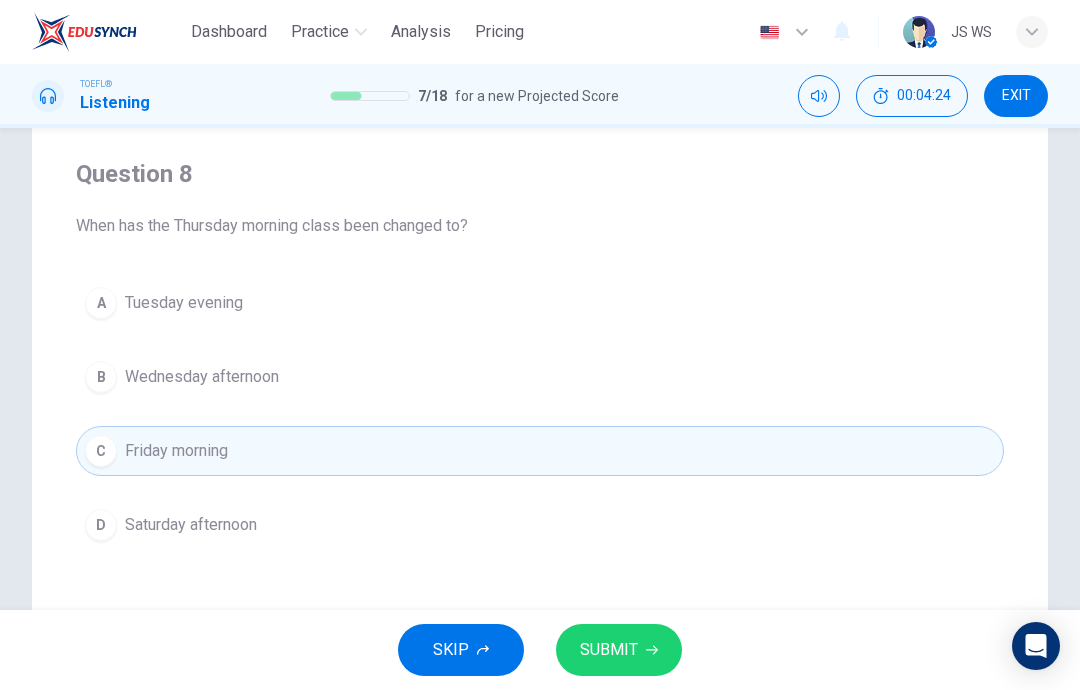click on "SUBMIT" at bounding box center [609, 650] 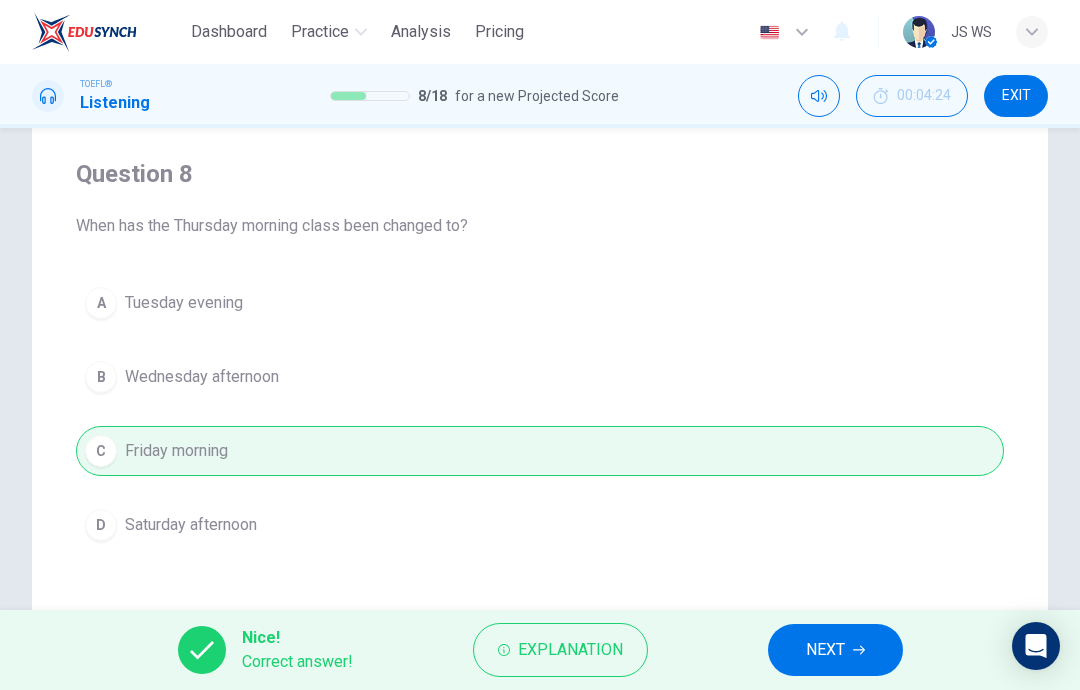 click on "NEXT" at bounding box center (825, 650) 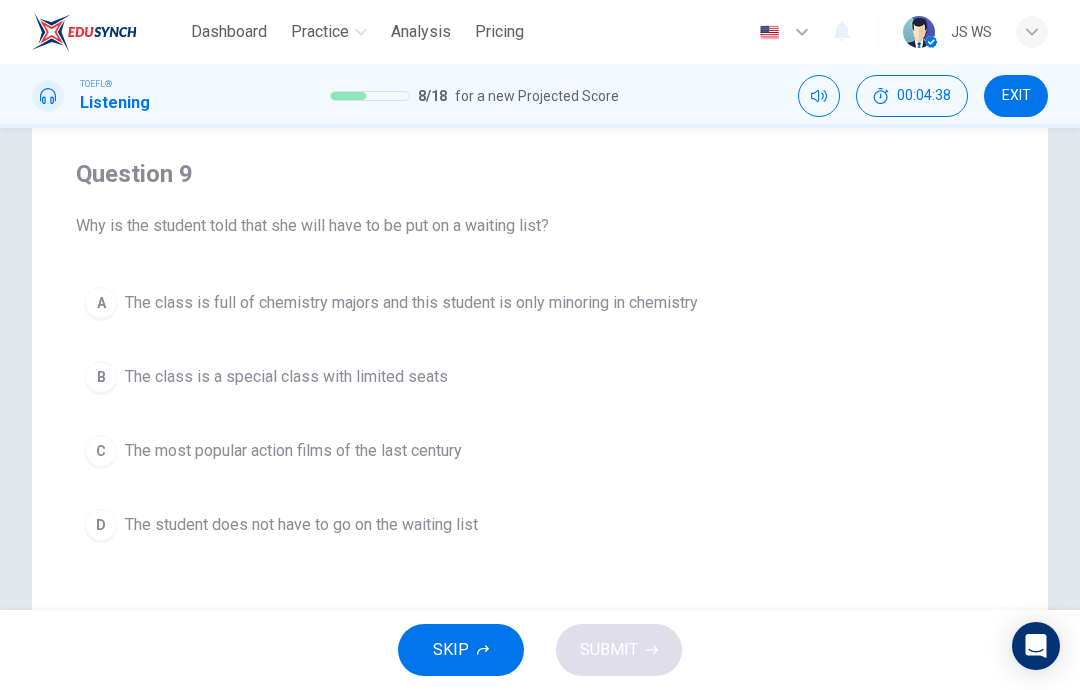 click on "The class is full of chemistry majors and this student is only minoring in chemistry" at bounding box center [411, 303] 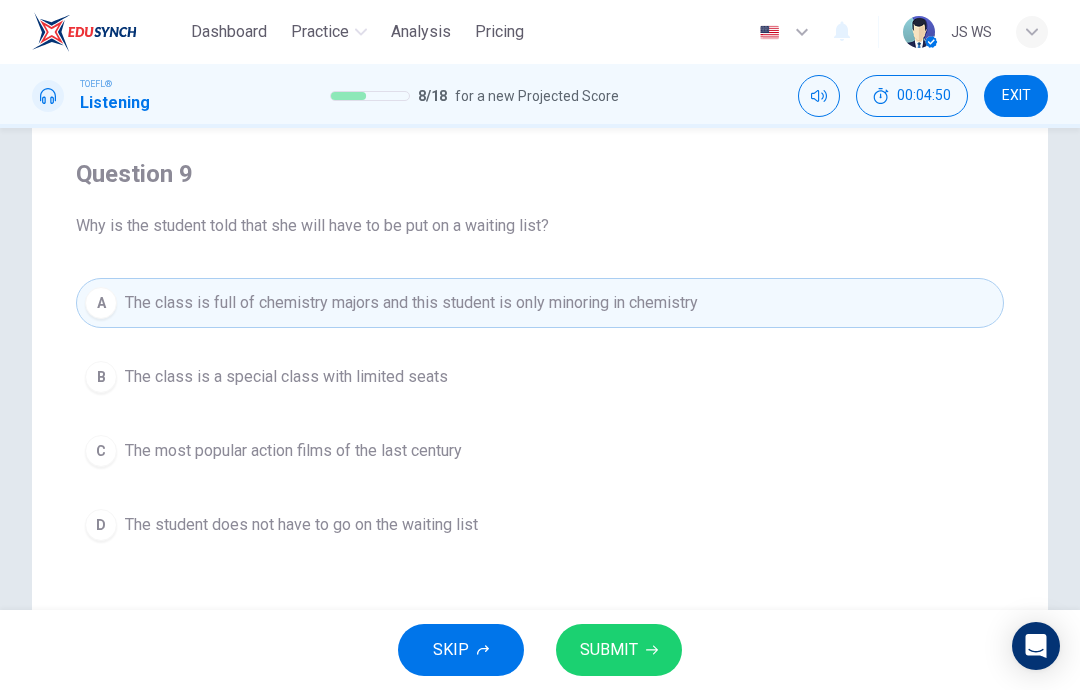 click on "B The class is a special class with limited seats" at bounding box center [540, 377] 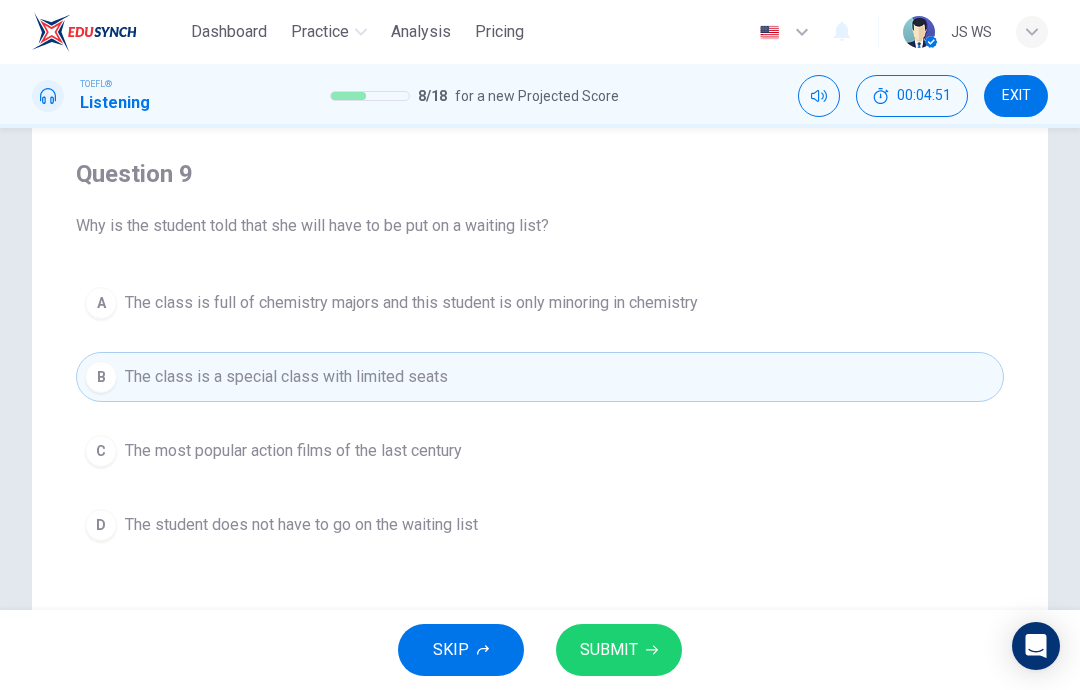 click on "SUBMIT" at bounding box center (609, 650) 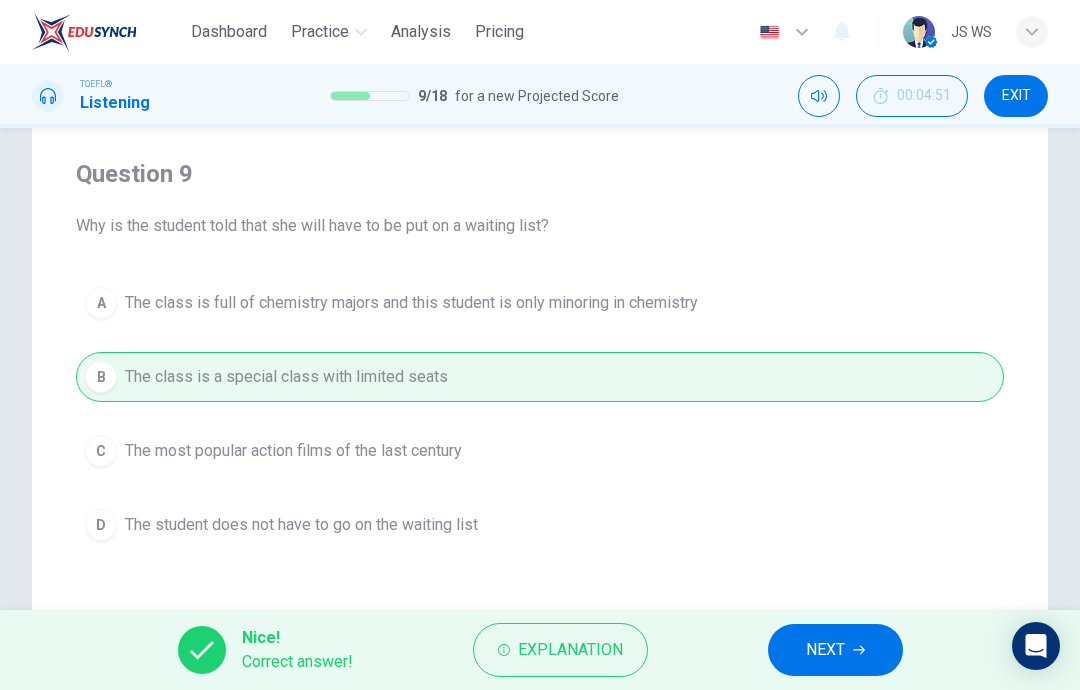 click on "NEXT" at bounding box center [835, 650] 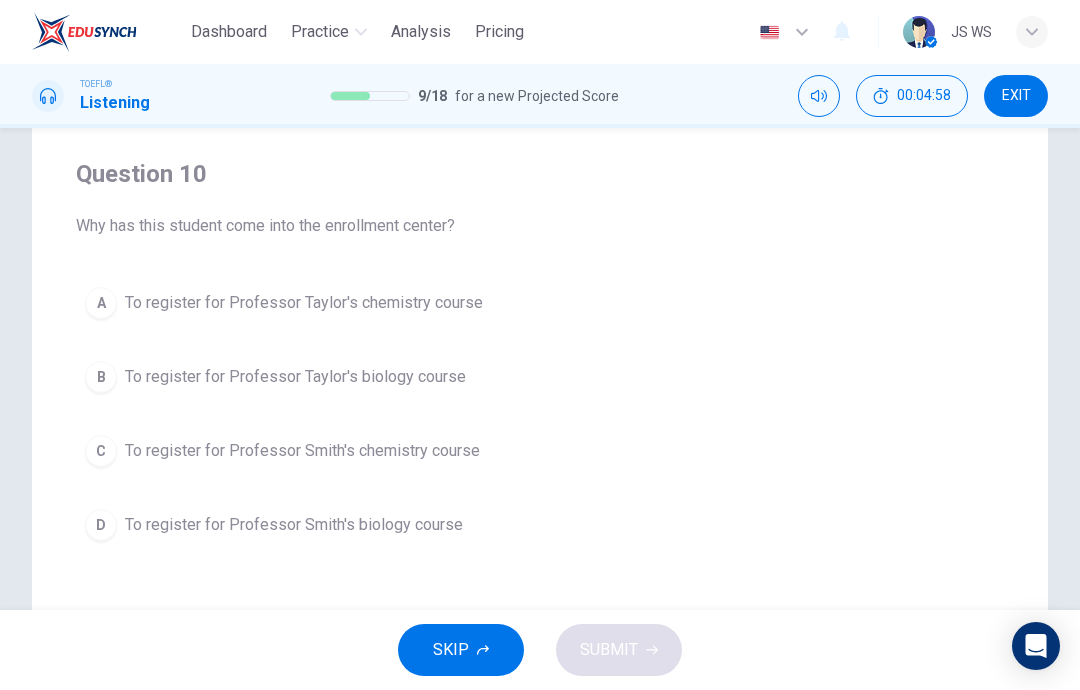 click on "C To register for Professor Smith's chemistry course" at bounding box center (540, 451) 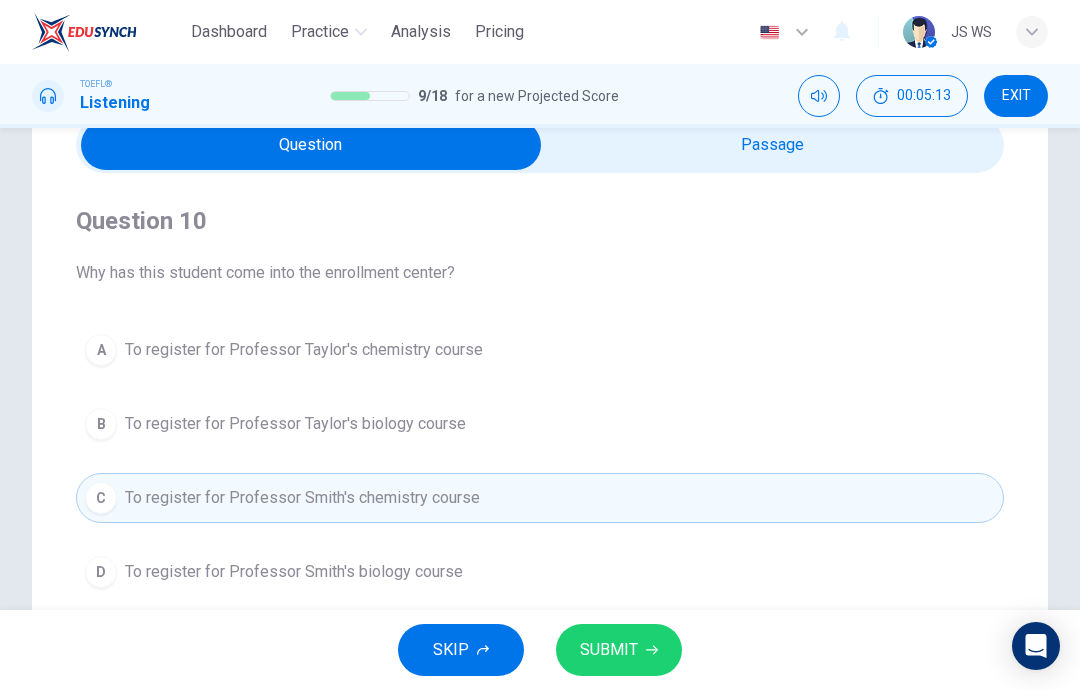 scroll, scrollTop: 96, scrollLeft: 0, axis: vertical 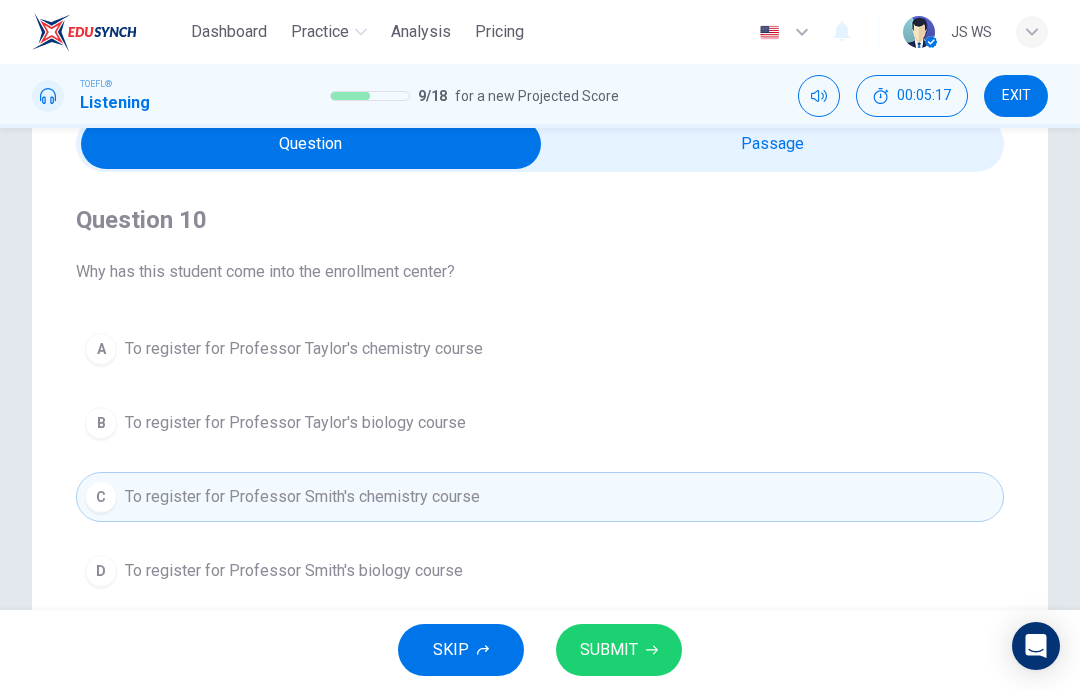 click at bounding box center (311, 144) 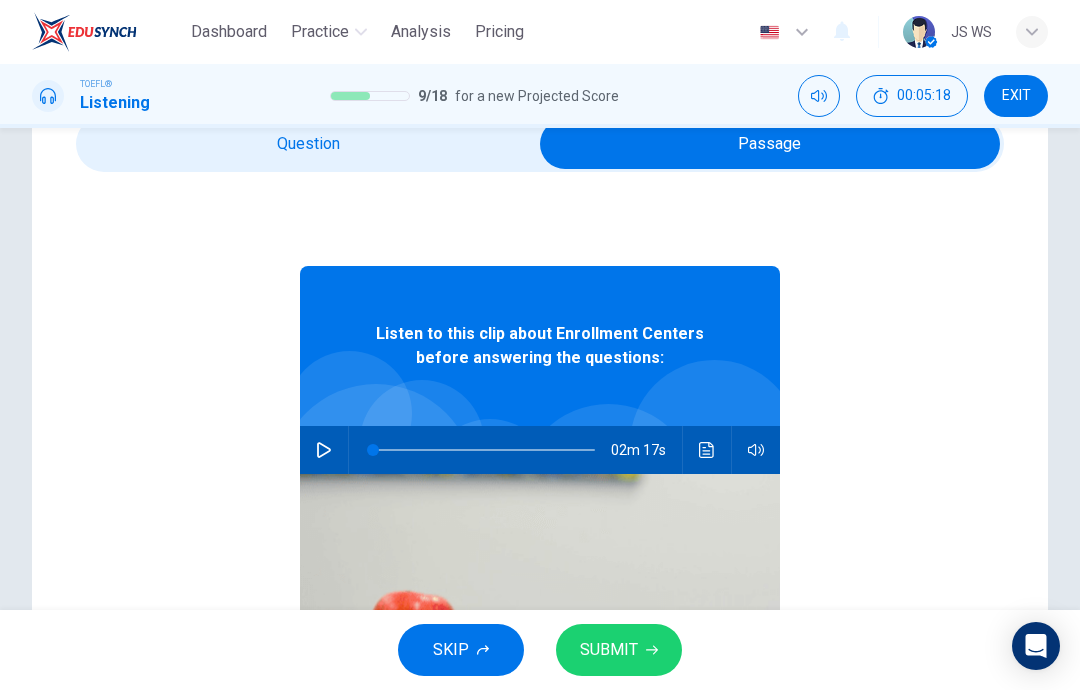 click at bounding box center (706, 450) 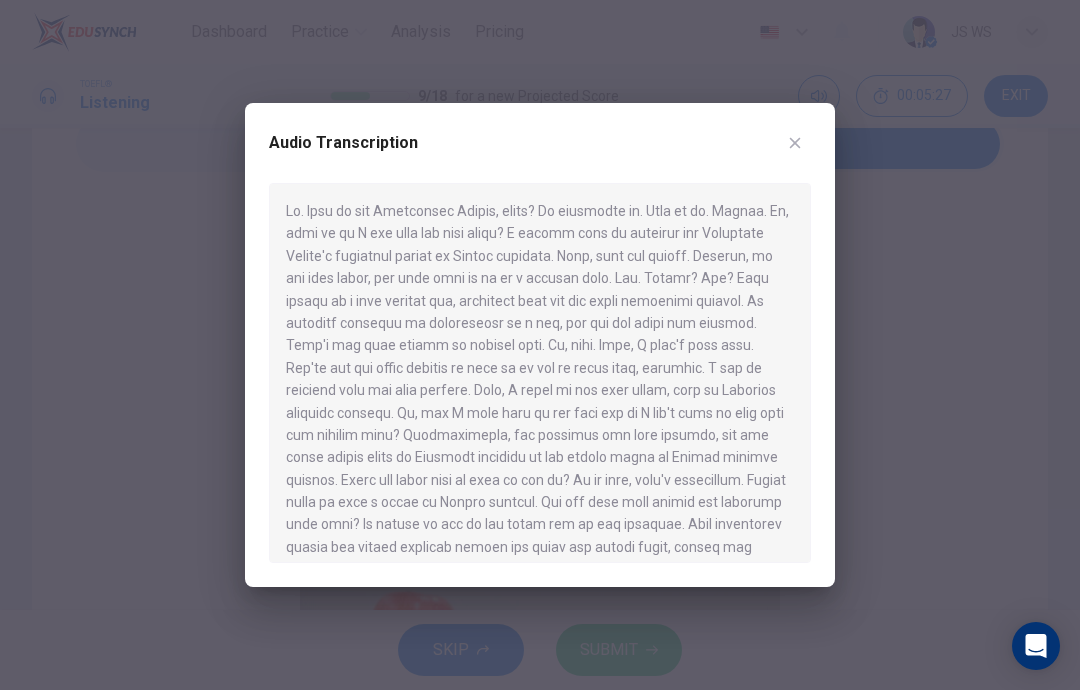 click at bounding box center (540, 345) 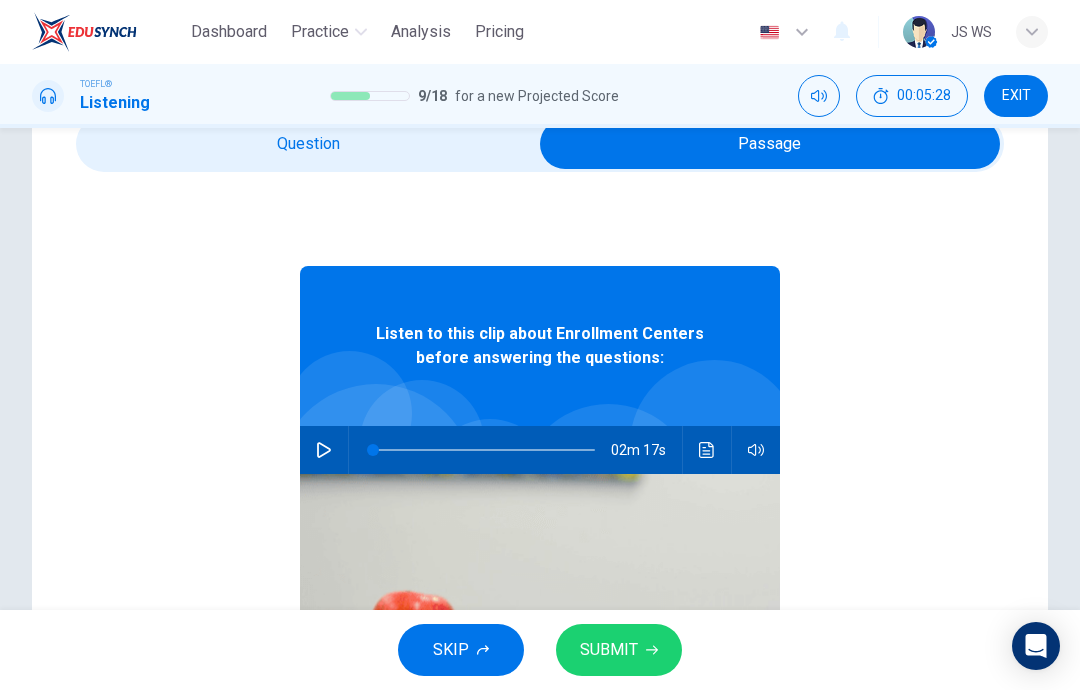 click at bounding box center (770, 144) 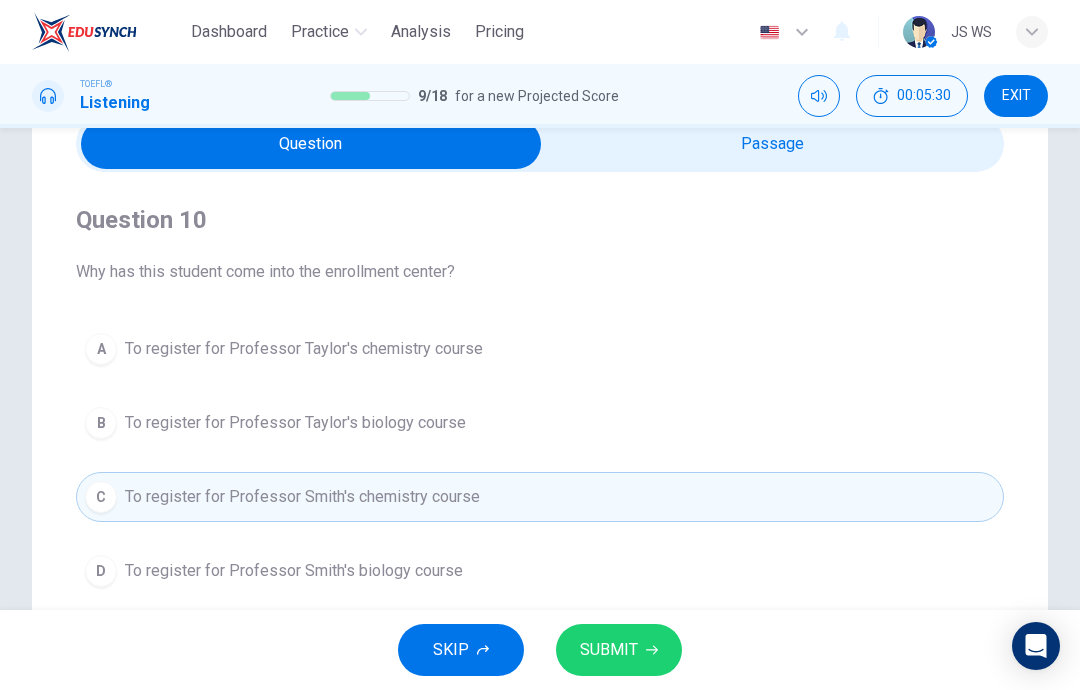 click on "A To register for Professor Taylor's chemistry course" at bounding box center [540, 349] 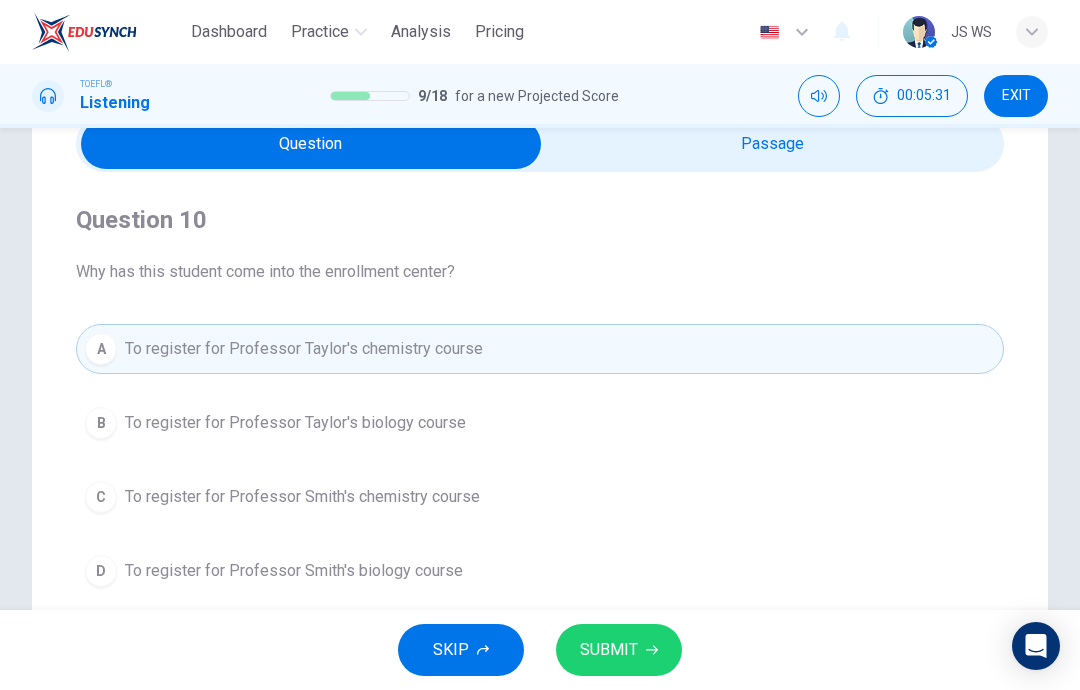 click on "SUBMIT" at bounding box center (619, 650) 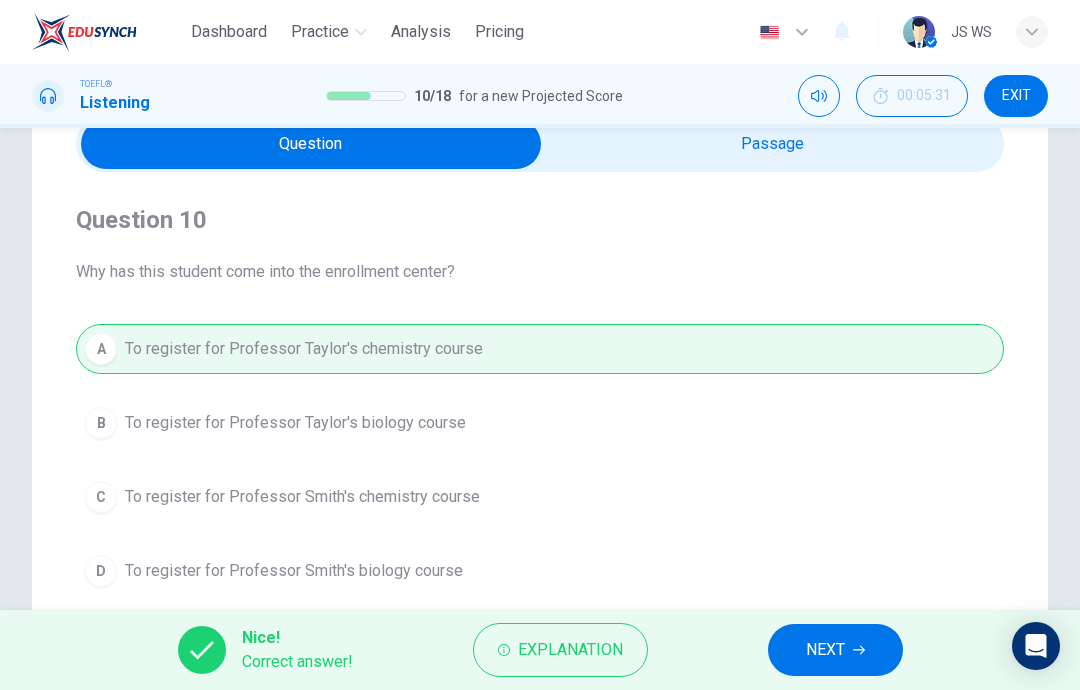 click on "NEXT" at bounding box center [835, 650] 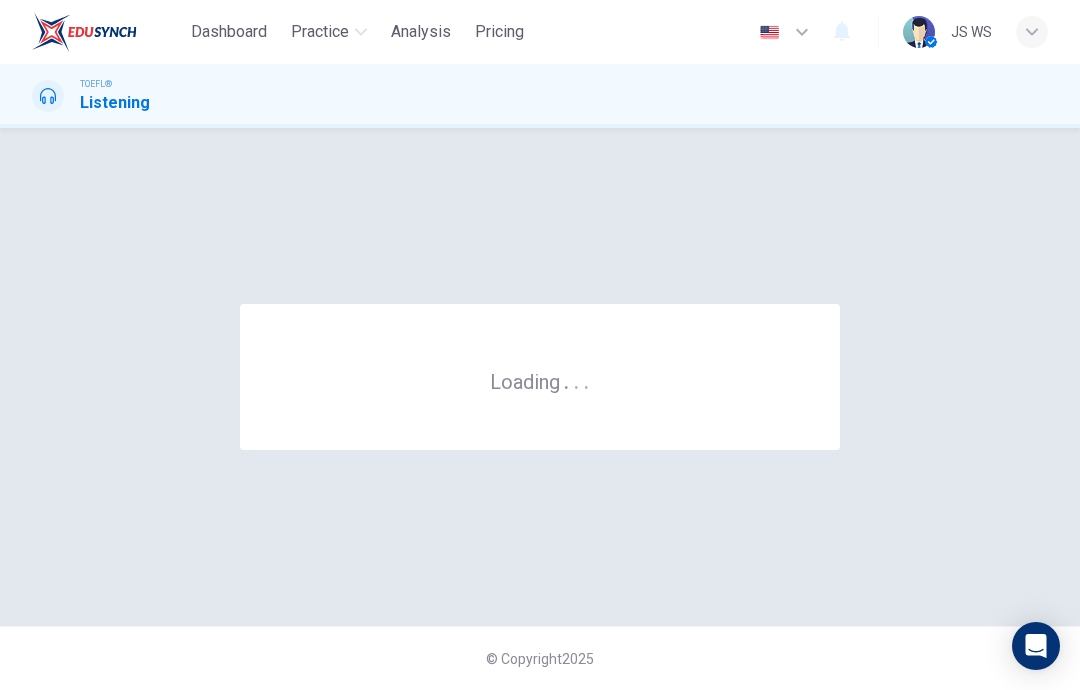 scroll, scrollTop: 0, scrollLeft: 0, axis: both 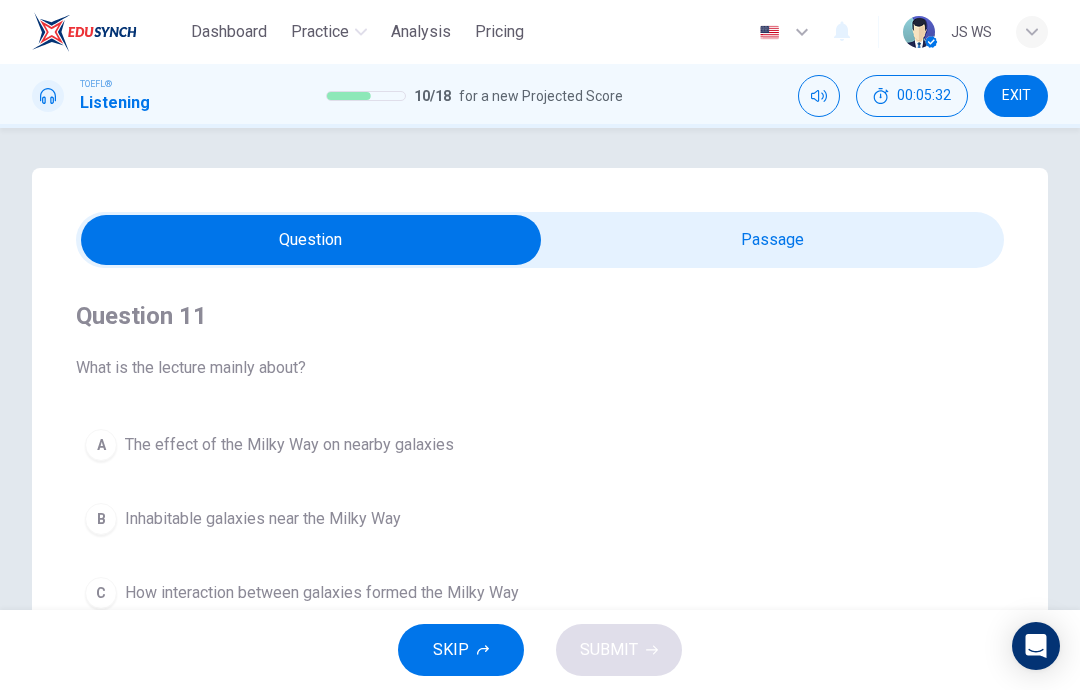 click at bounding box center [311, 240] 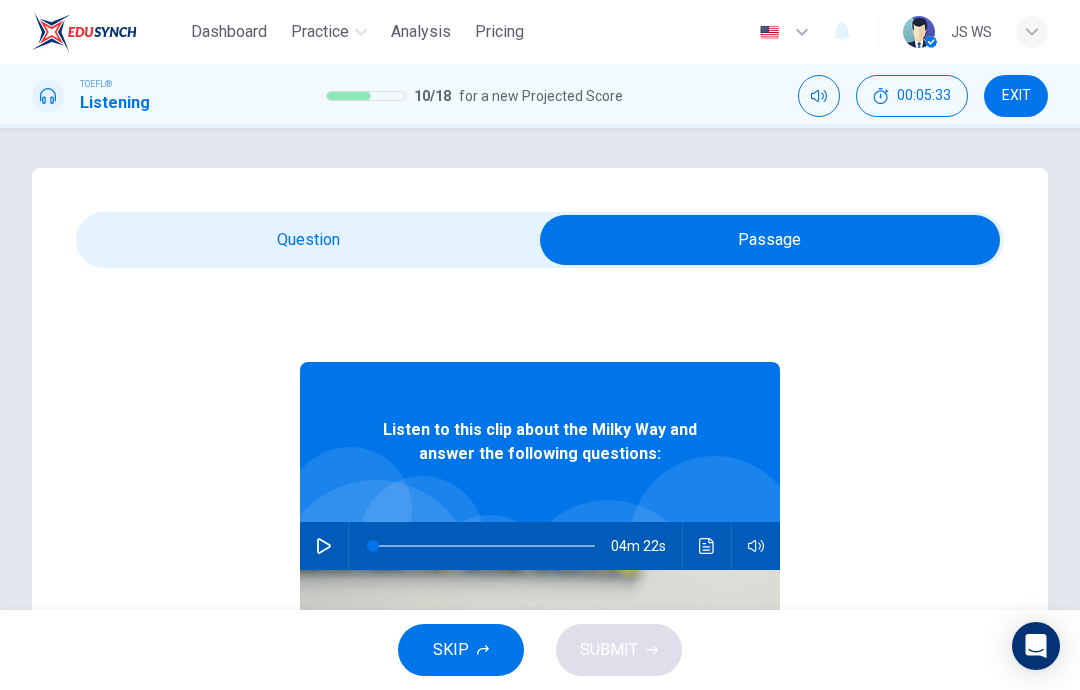 click at bounding box center (324, 546) 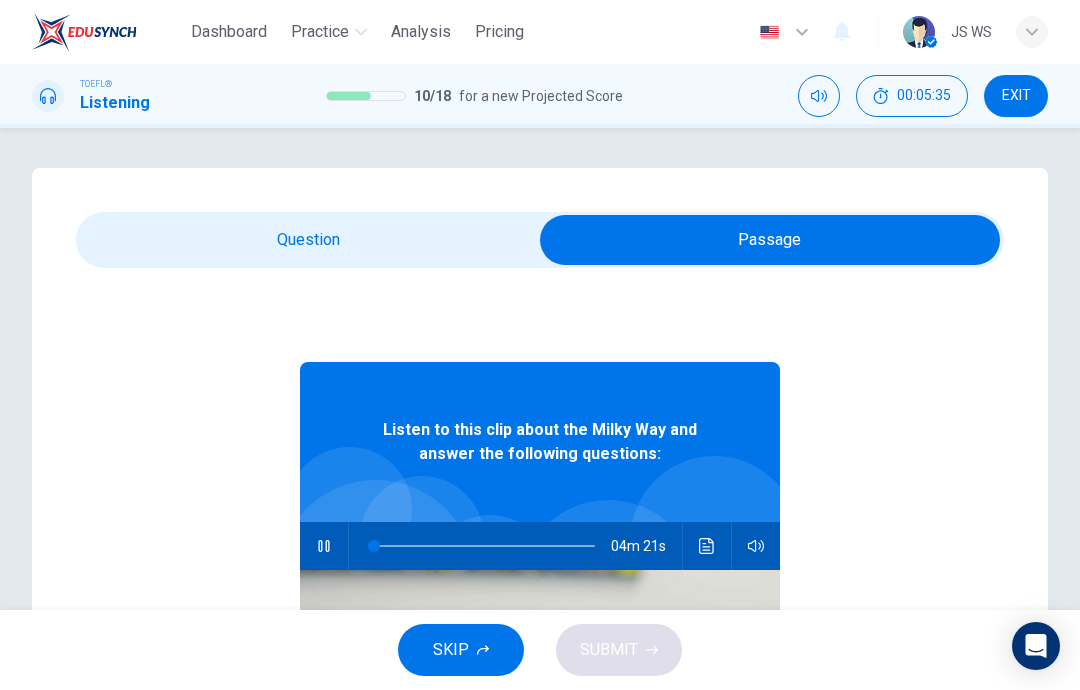 click at bounding box center (770, 240) 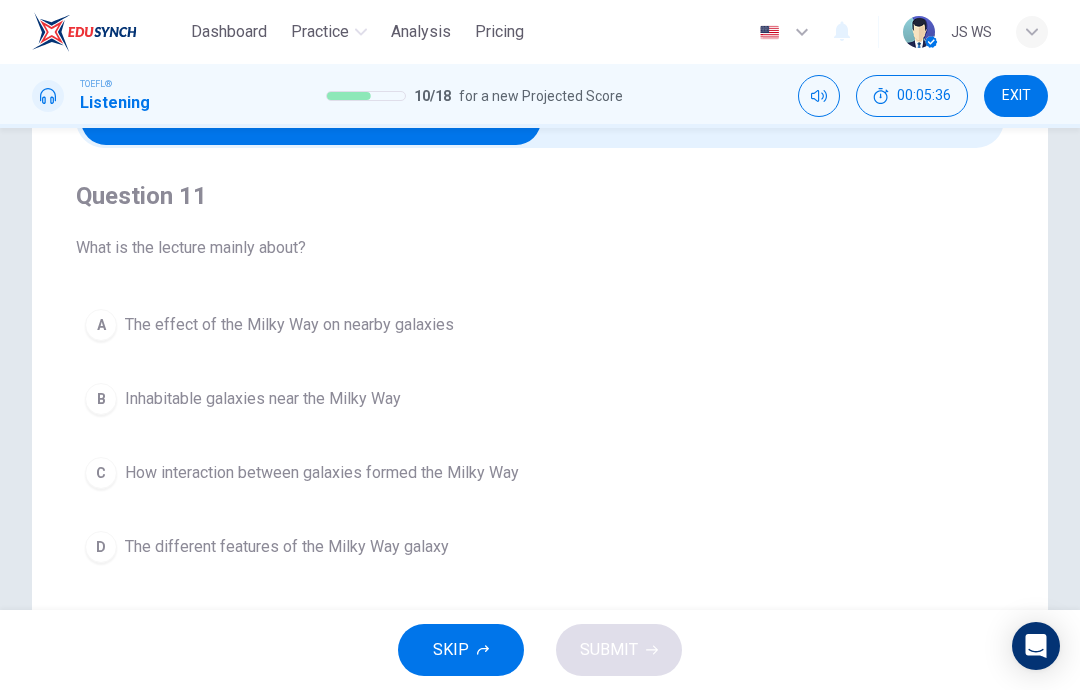 scroll, scrollTop: 123, scrollLeft: 0, axis: vertical 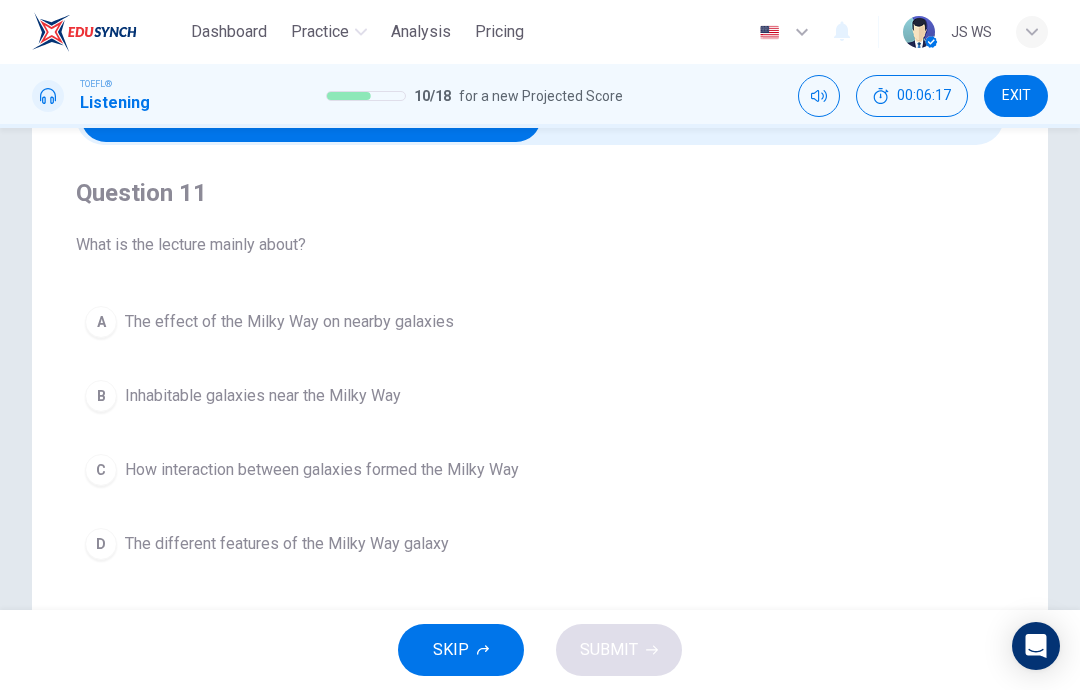 click on "D The different features of the Milky Way galaxy" at bounding box center (540, 544) 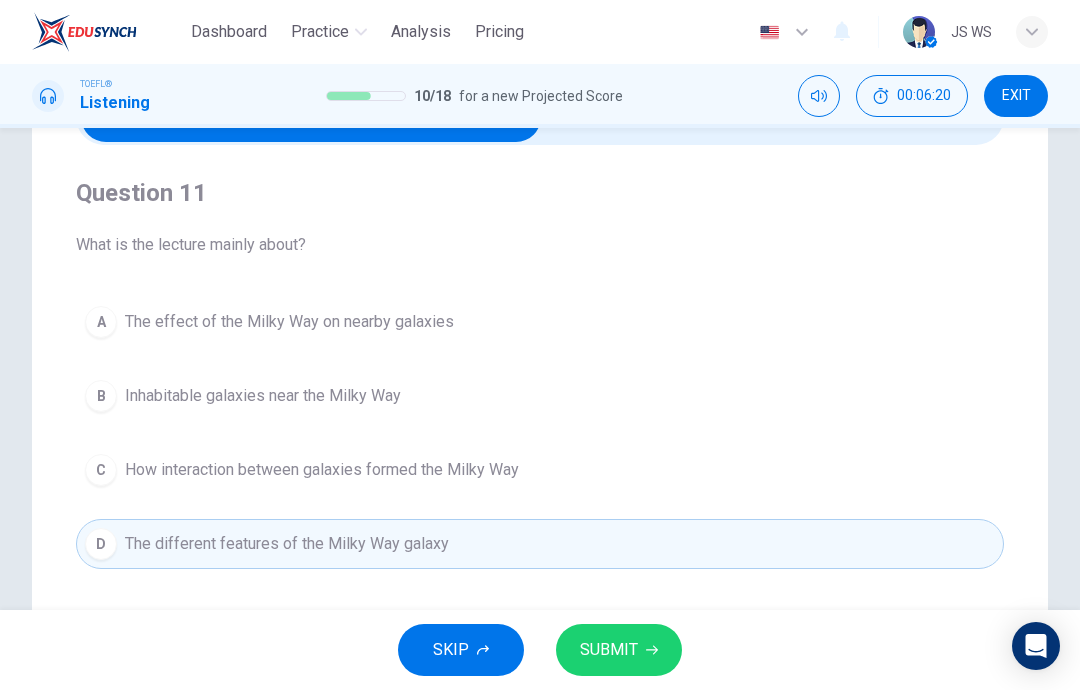 click at bounding box center [652, 650] 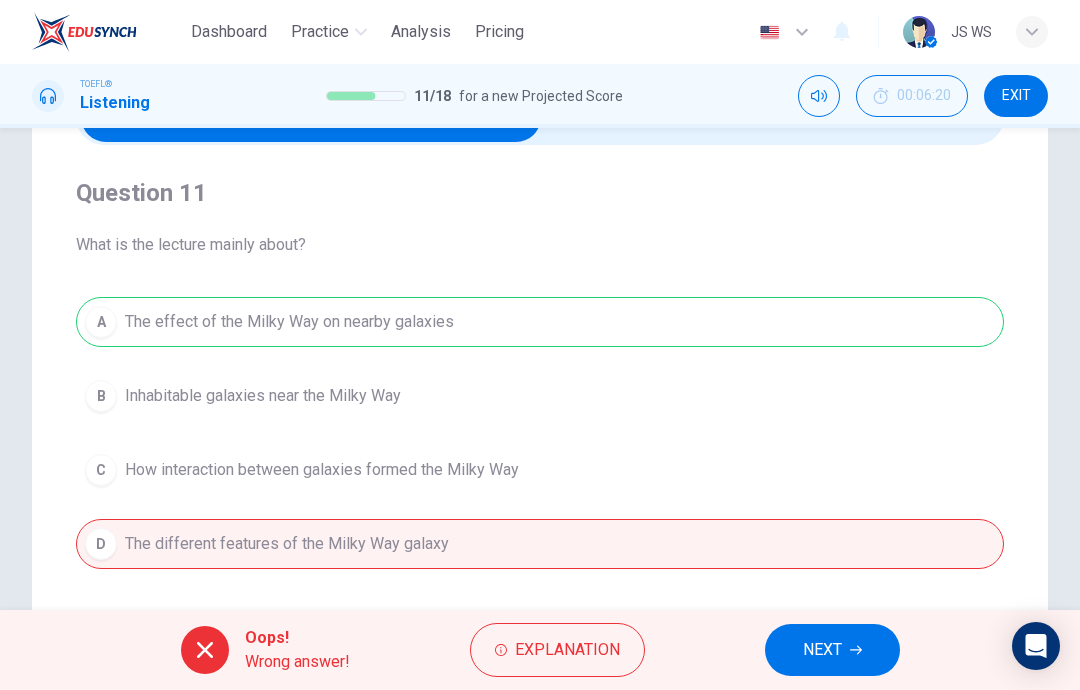 click on "NEXT" at bounding box center (822, 650) 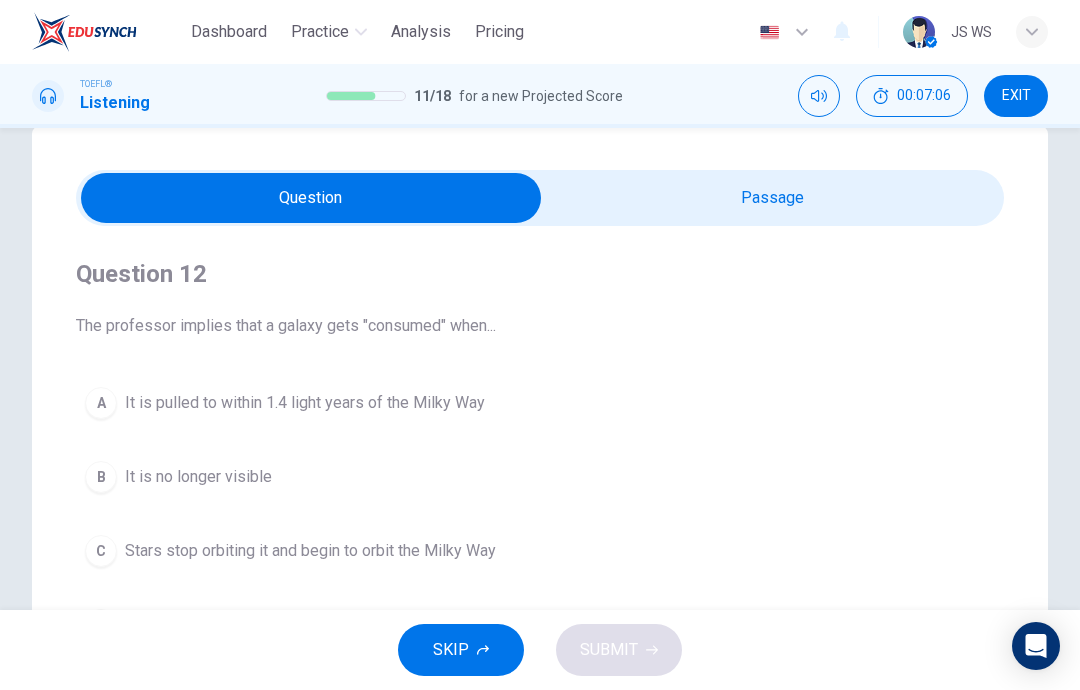 scroll, scrollTop: 38, scrollLeft: 0, axis: vertical 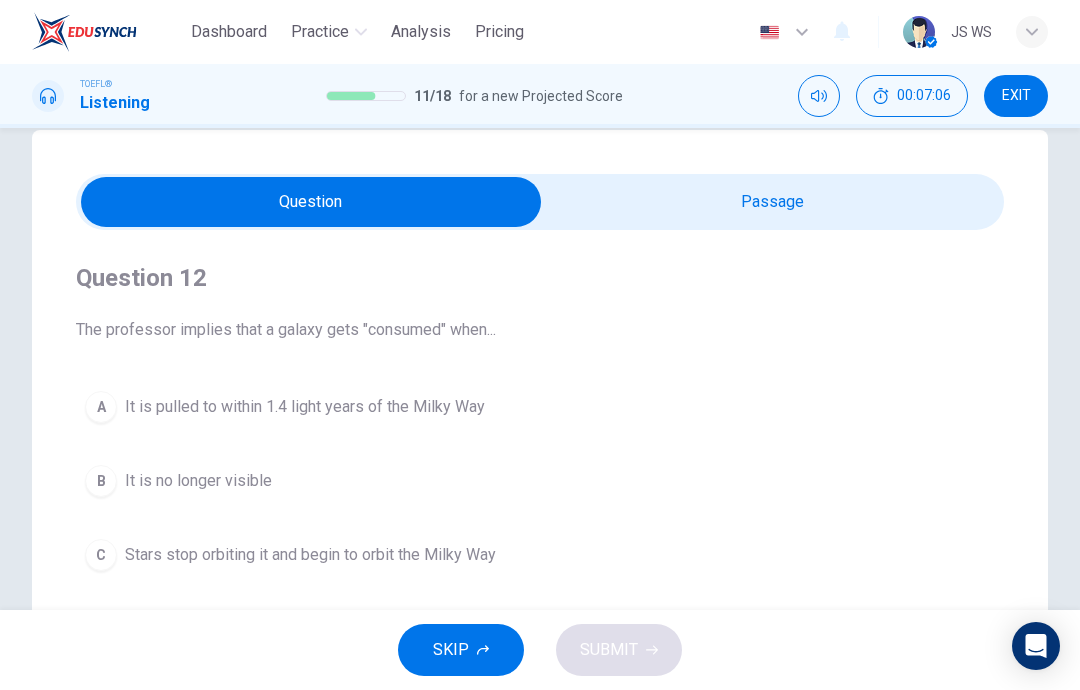 click at bounding box center (311, 202) 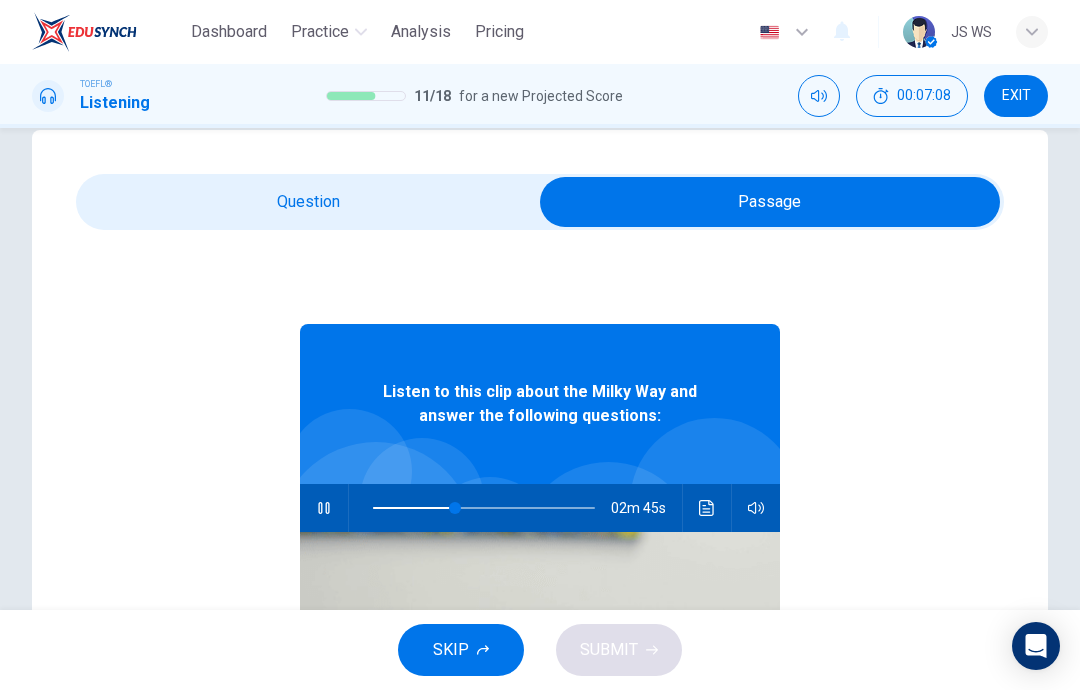 click at bounding box center (707, 508) 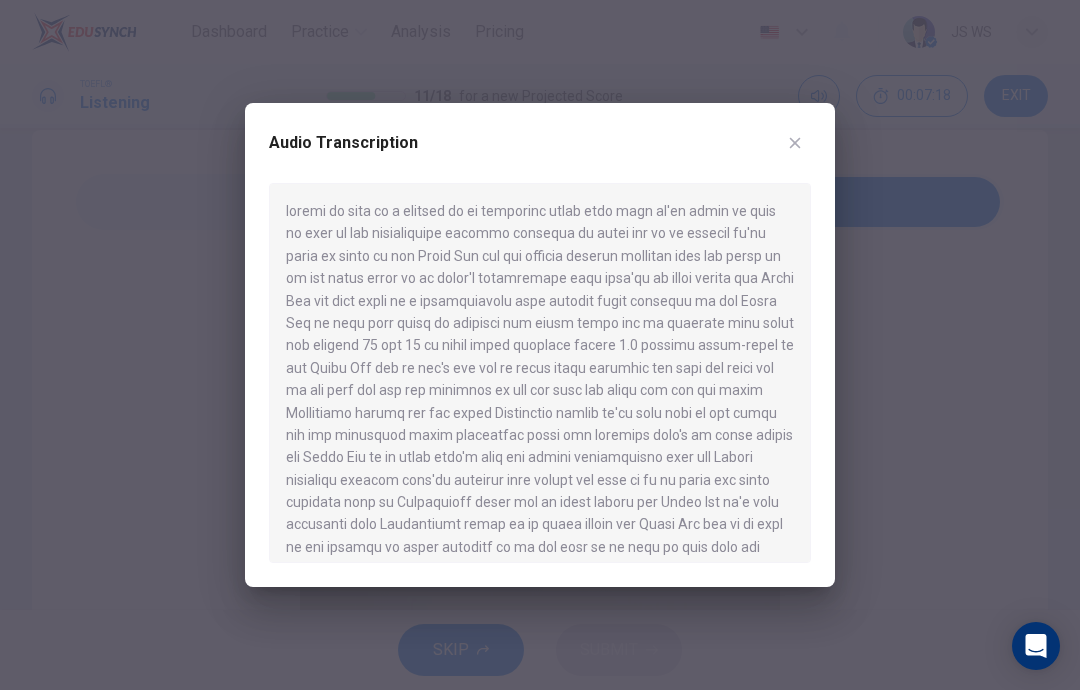 click at bounding box center (795, 143) 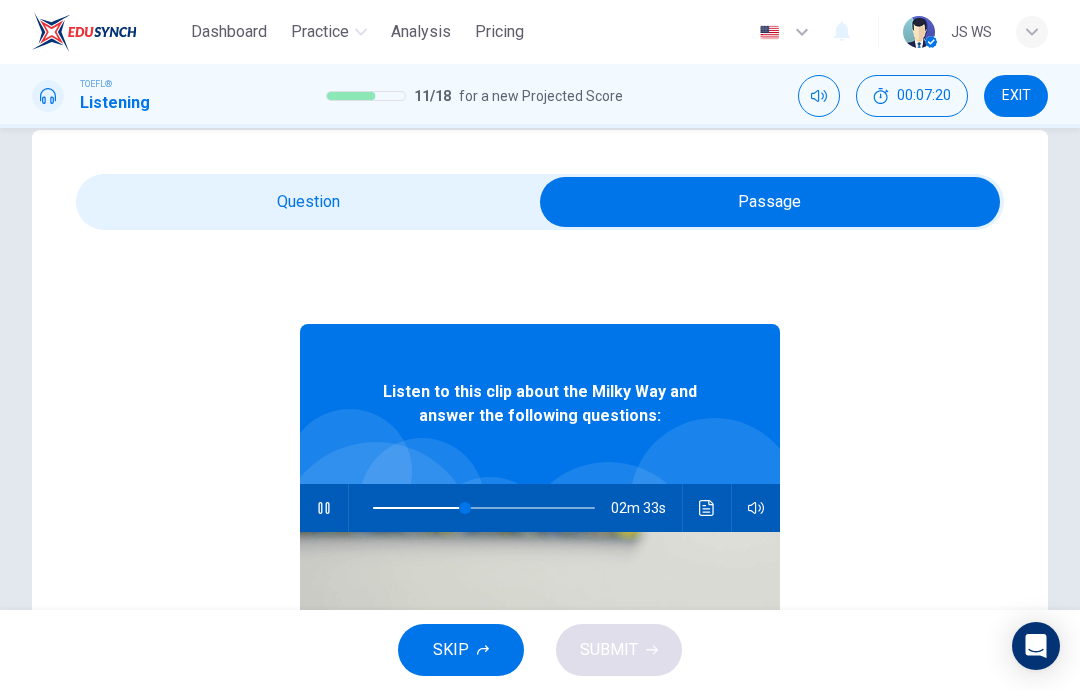 click at bounding box center (770, 202) 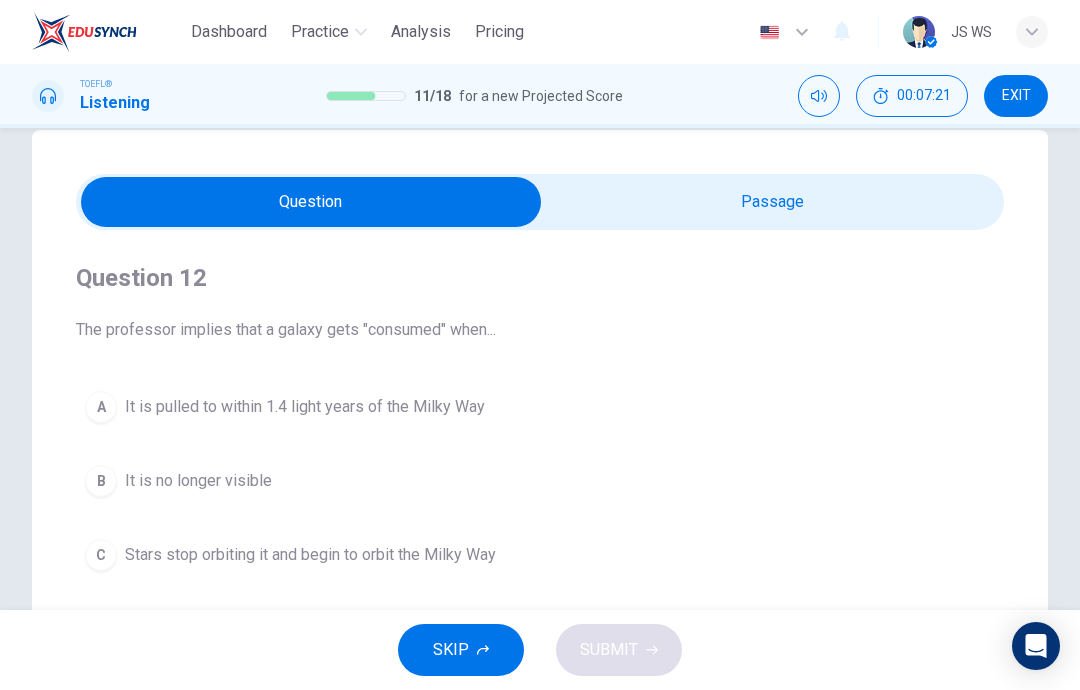 click on "It is pulled to within 1.4 light years of the Milky Way" at bounding box center (305, 407) 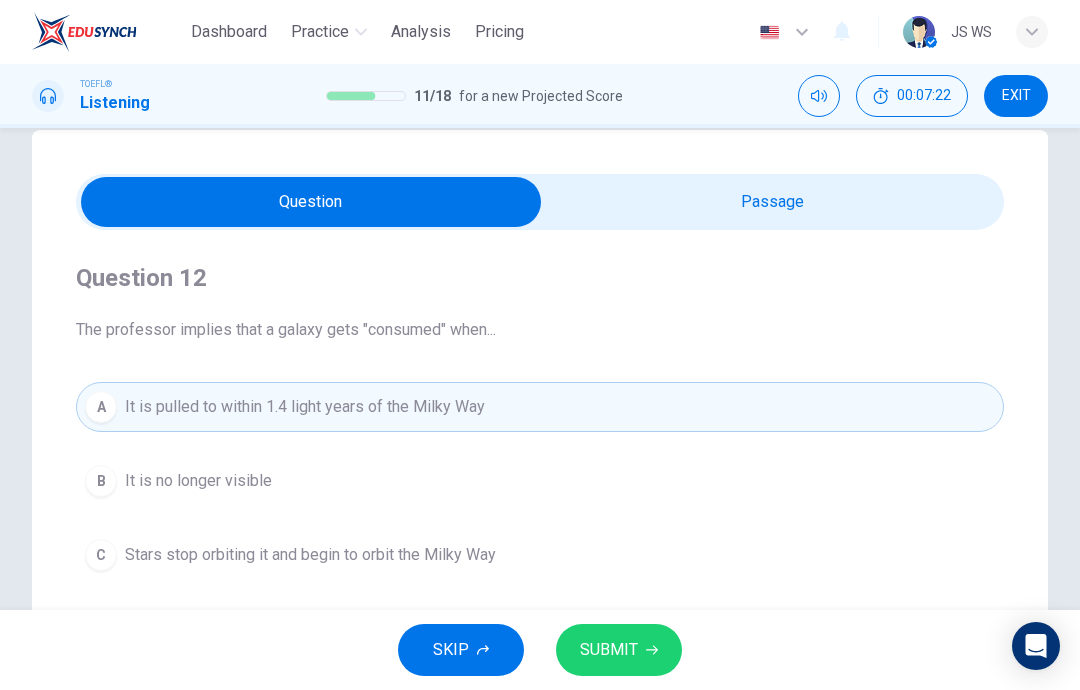click on "SUBMIT" at bounding box center (609, 650) 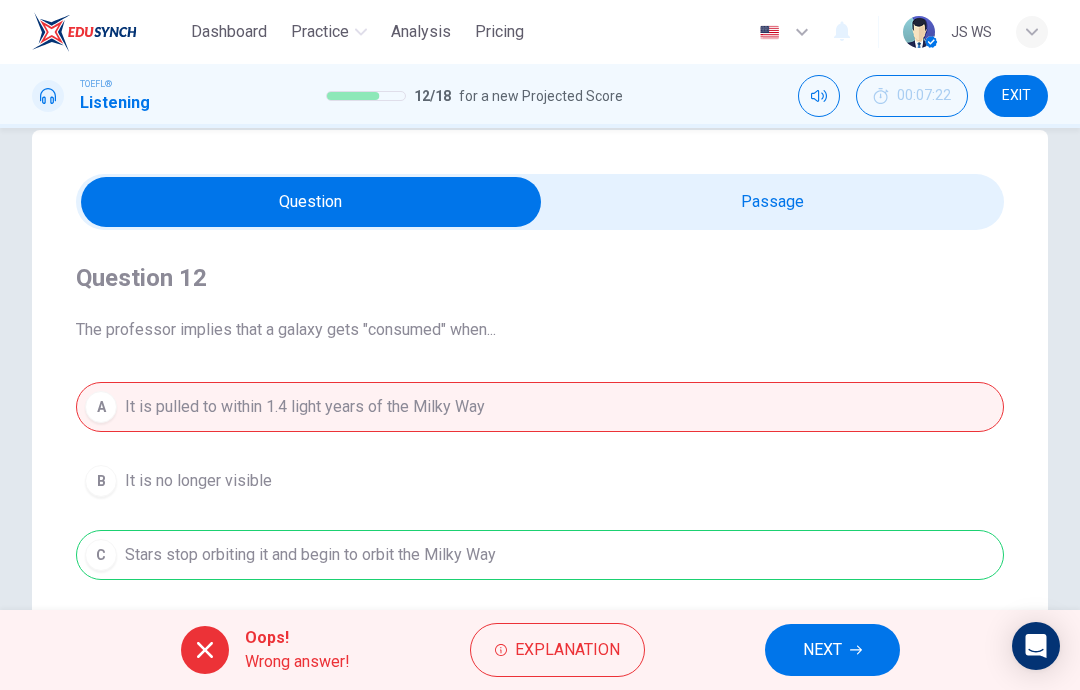 click at bounding box center [856, 650] 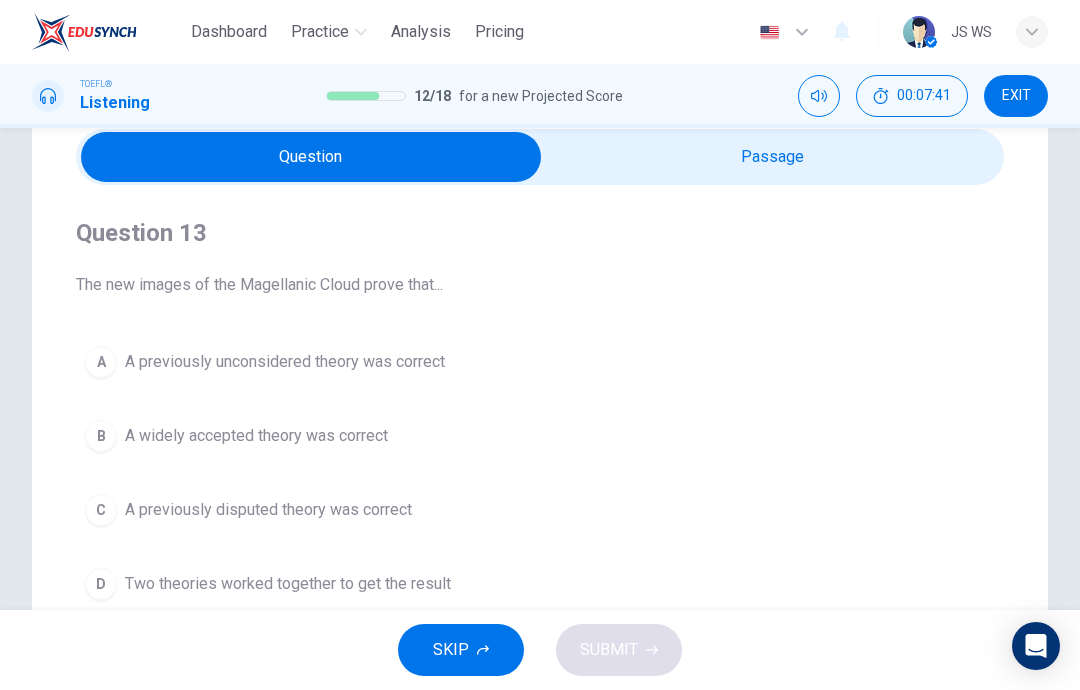scroll, scrollTop: 85, scrollLeft: 0, axis: vertical 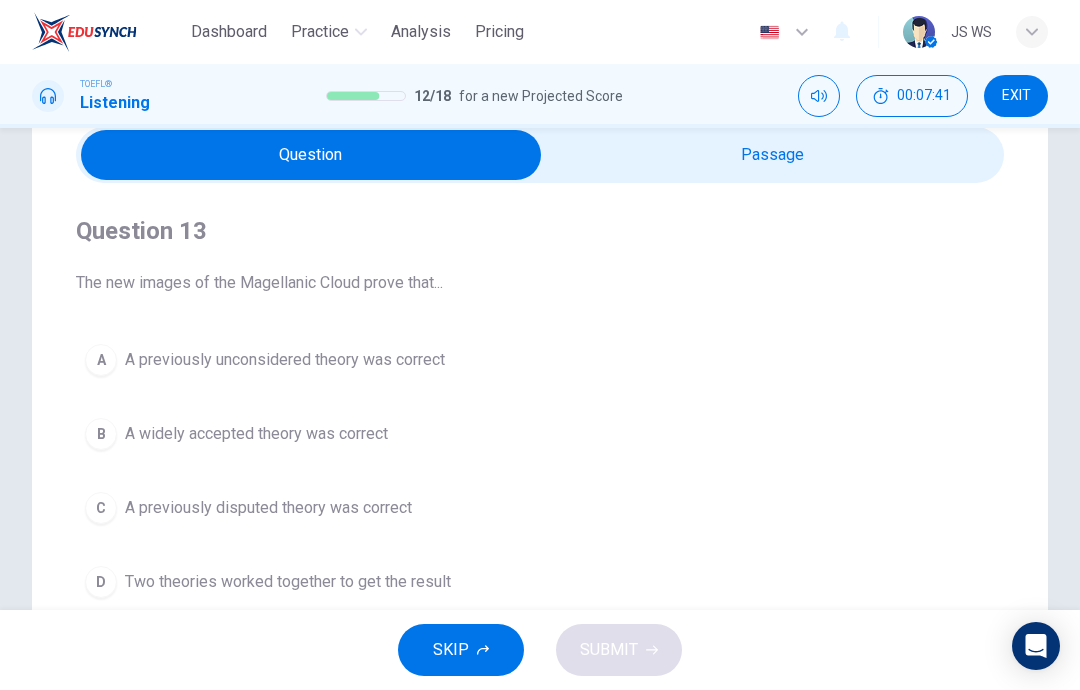 click at bounding box center [311, 155] 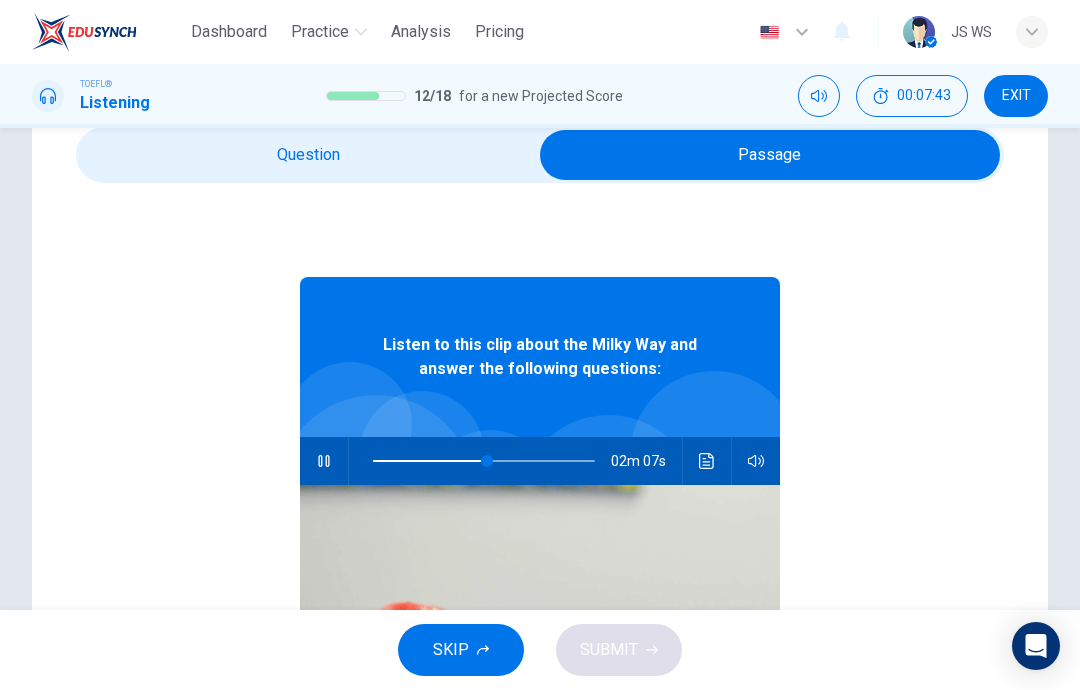 click at bounding box center [707, 461] 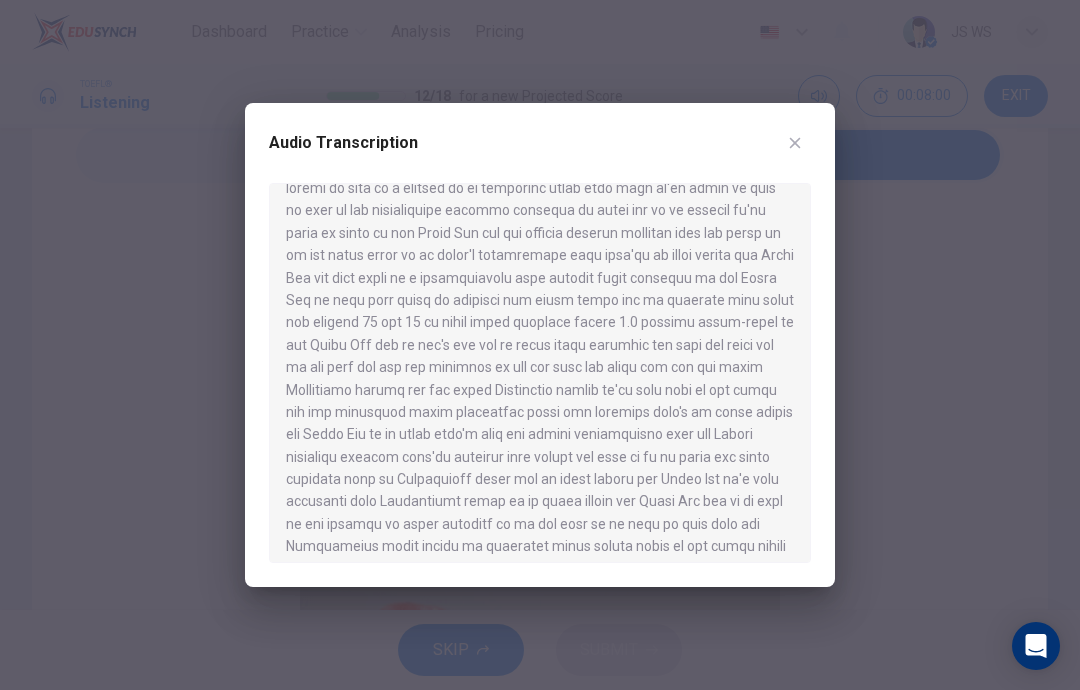 scroll, scrollTop: 24, scrollLeft: 0, axis: vertical 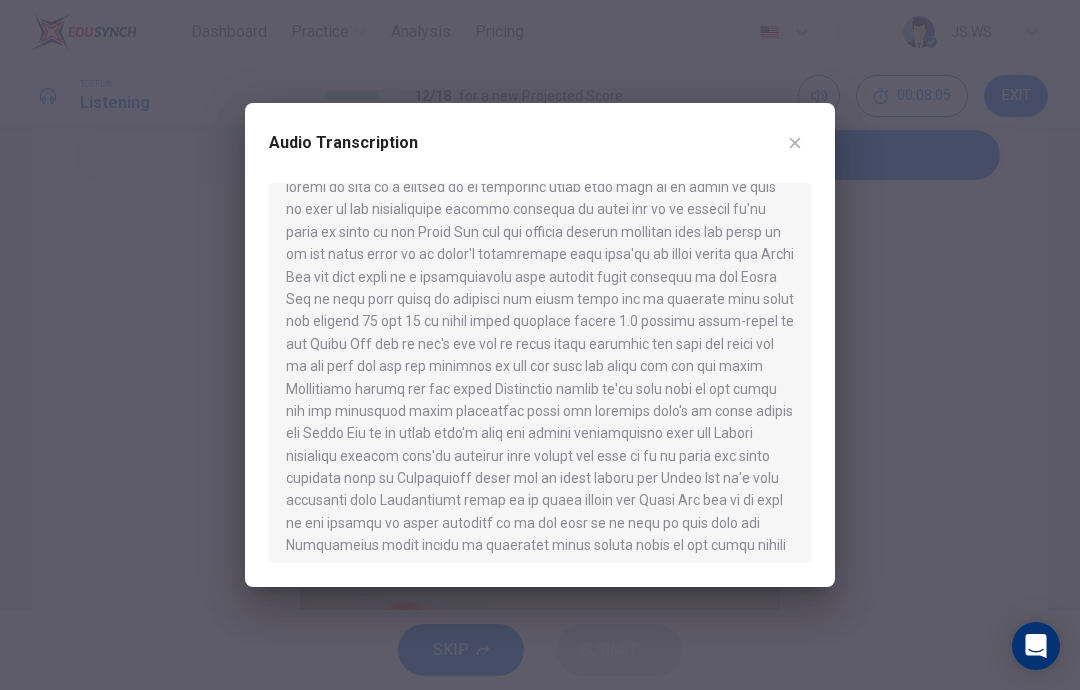 click at bounding box center [540, 345] 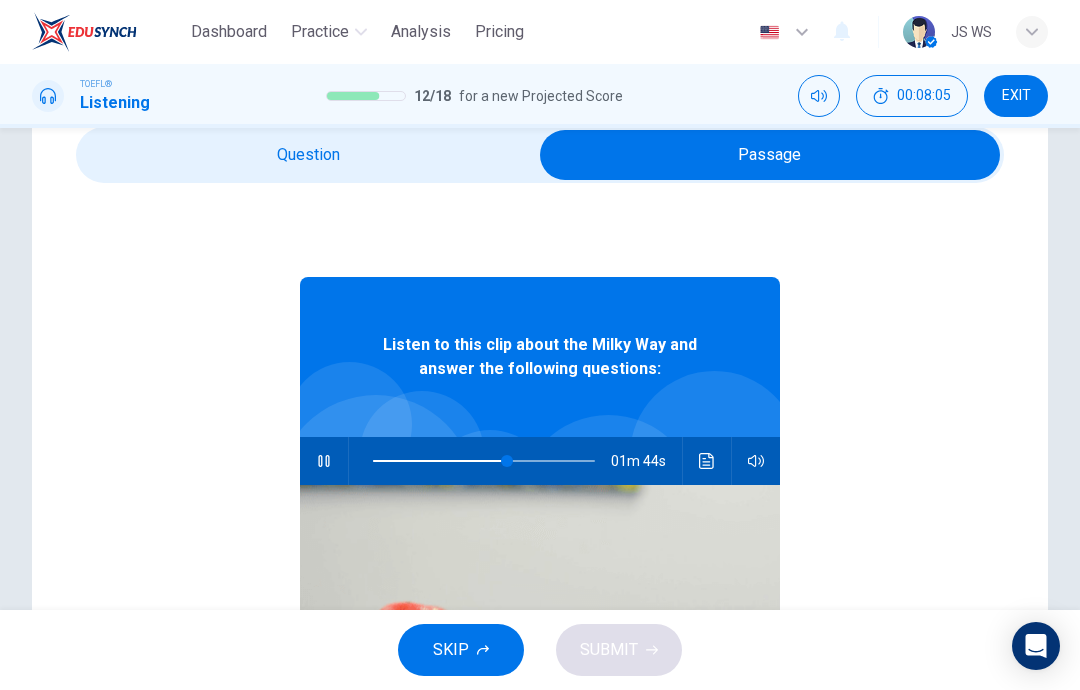 click at bounding box center (770, 155) 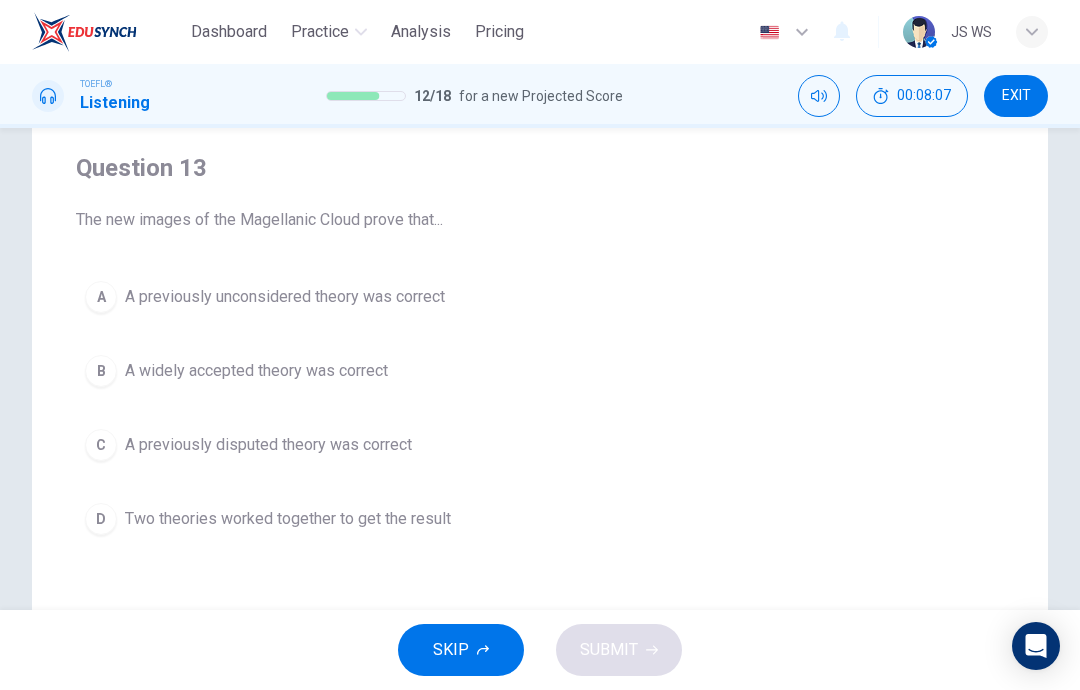 scroll, scrollTop: 146, scrollLeft: 0, axis: vertical 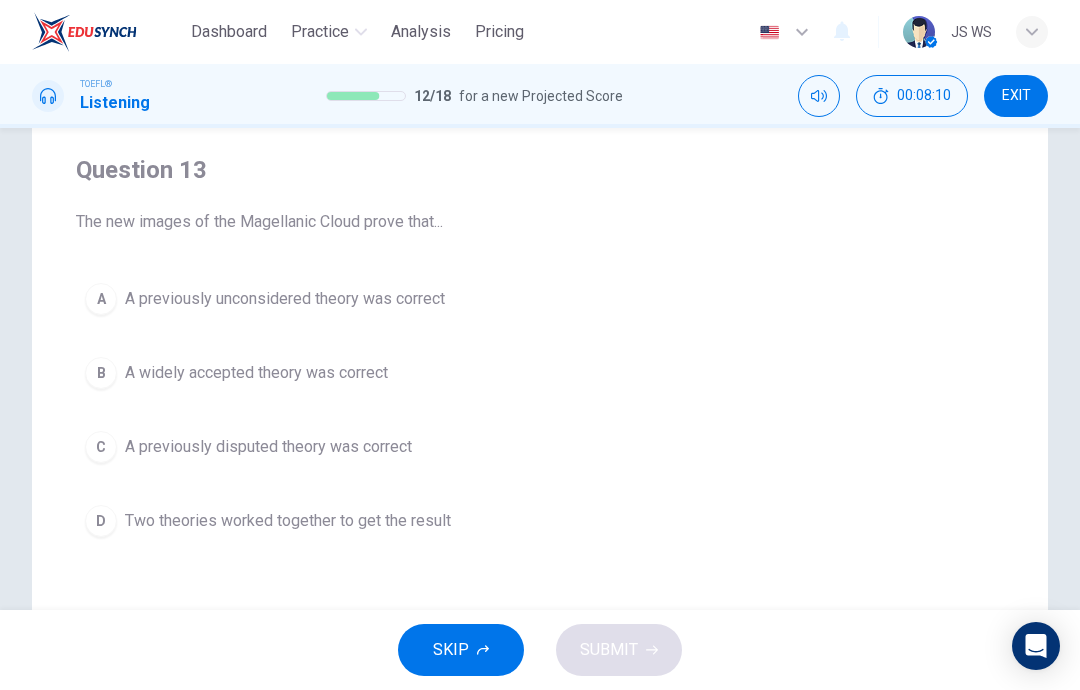 click on "D Two theories worked together to get the result" at bounding box center [540, 521] 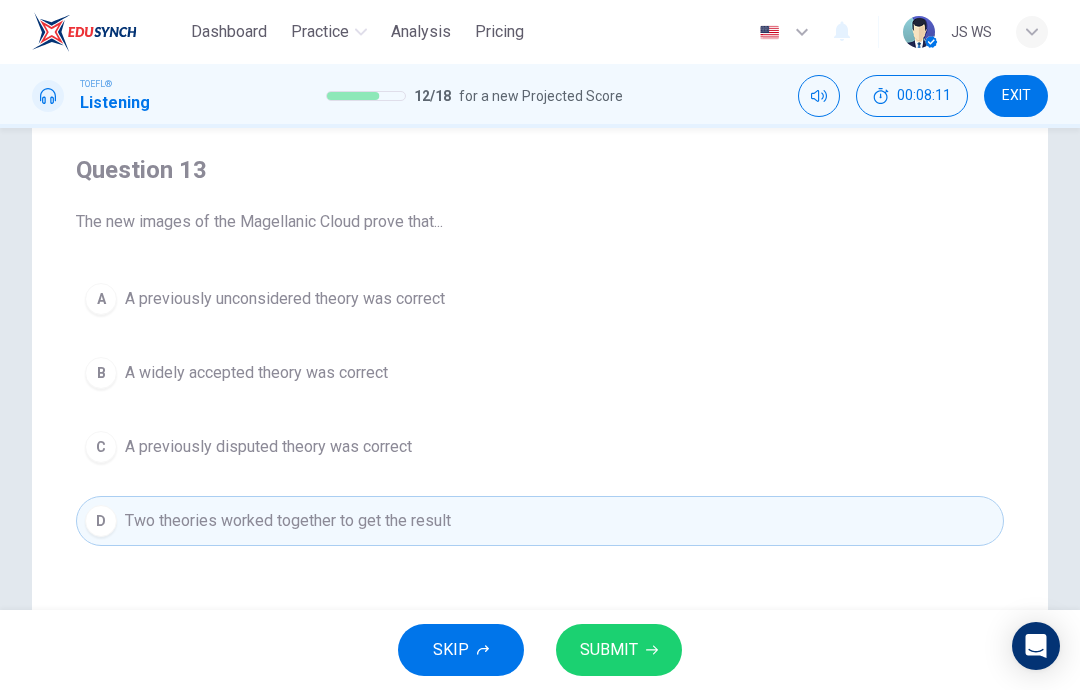 click on "SUBMIT" at bounding box center [619, 650] 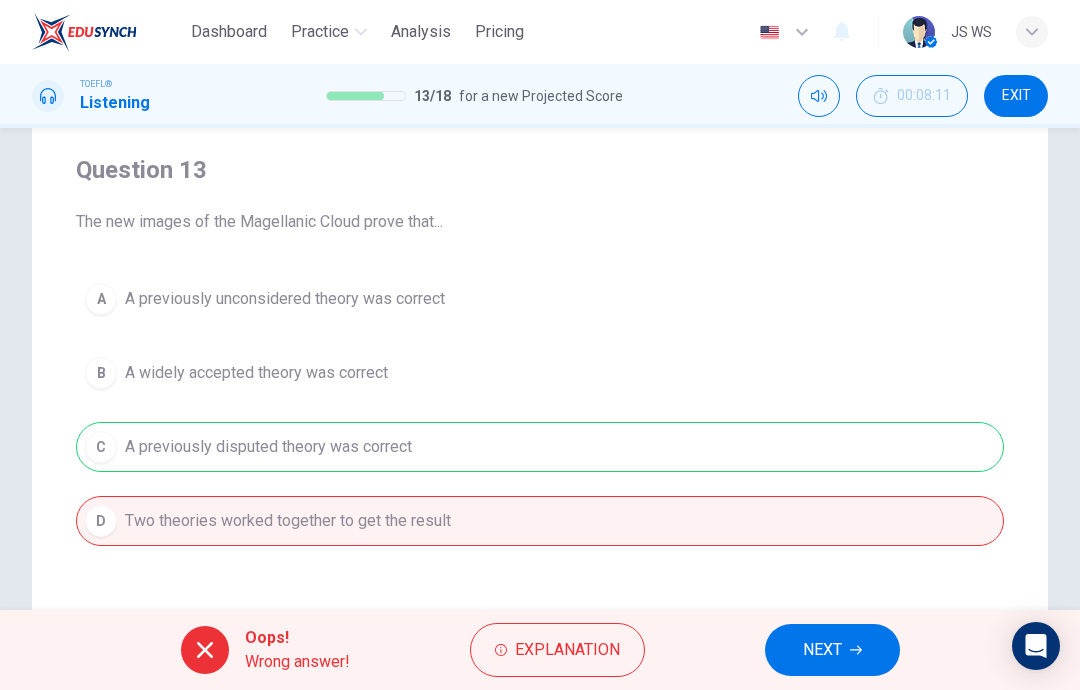 click at bounding box center (856, 650) 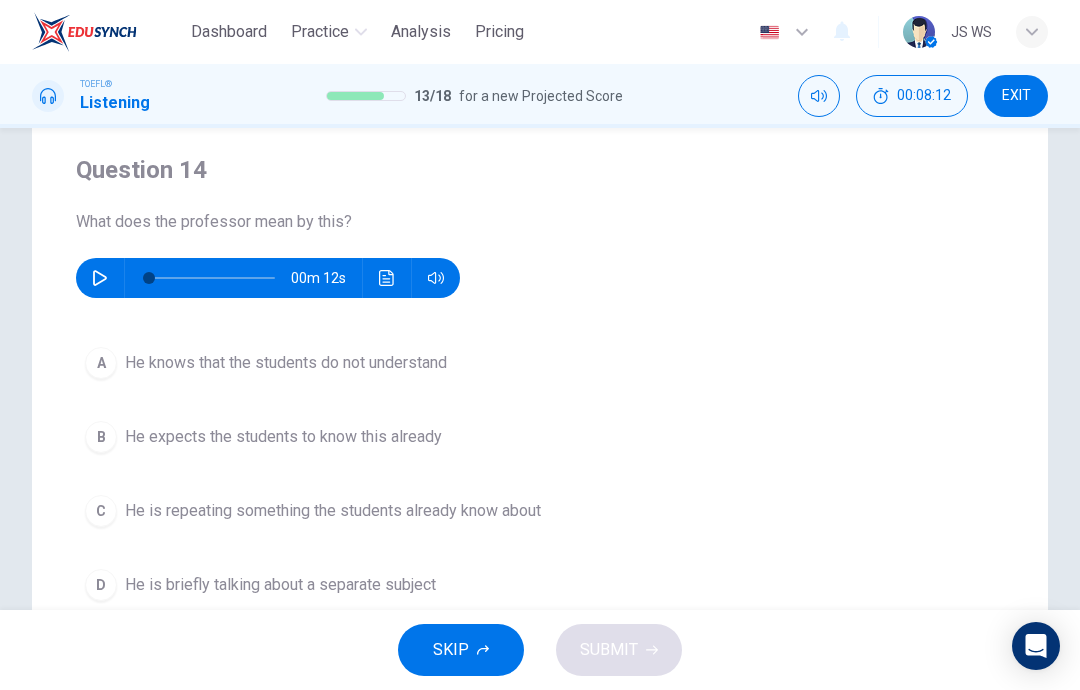 click on "00m 12s" at bounding box center [268, 278] 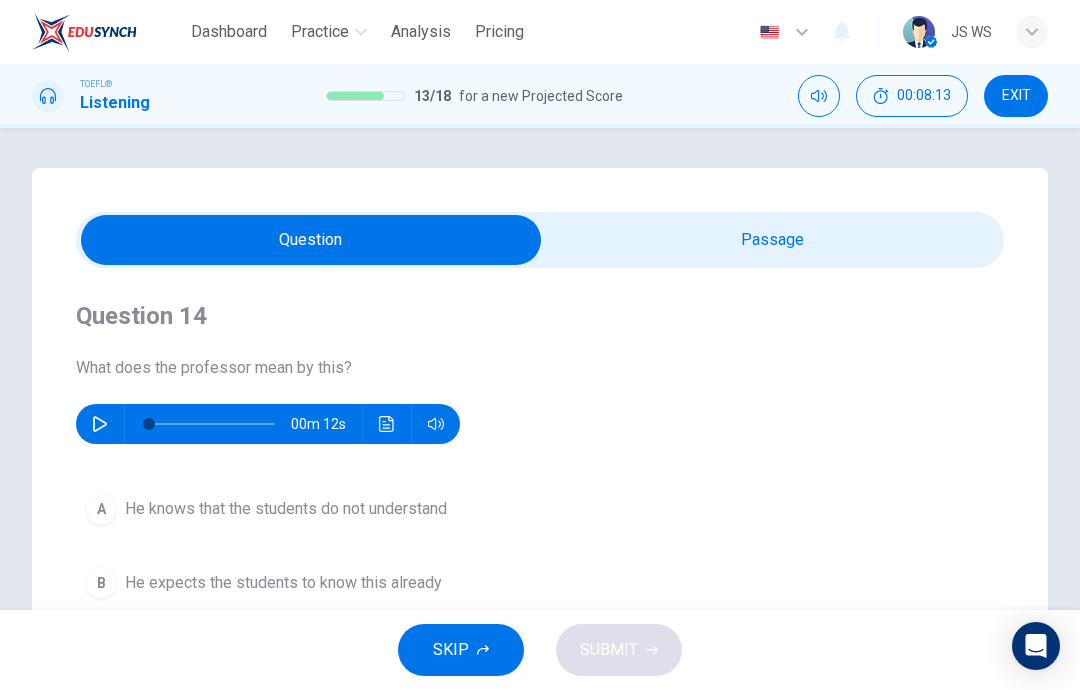 scroll, scrollTop: 0, scrollLeft: 0, axis: both 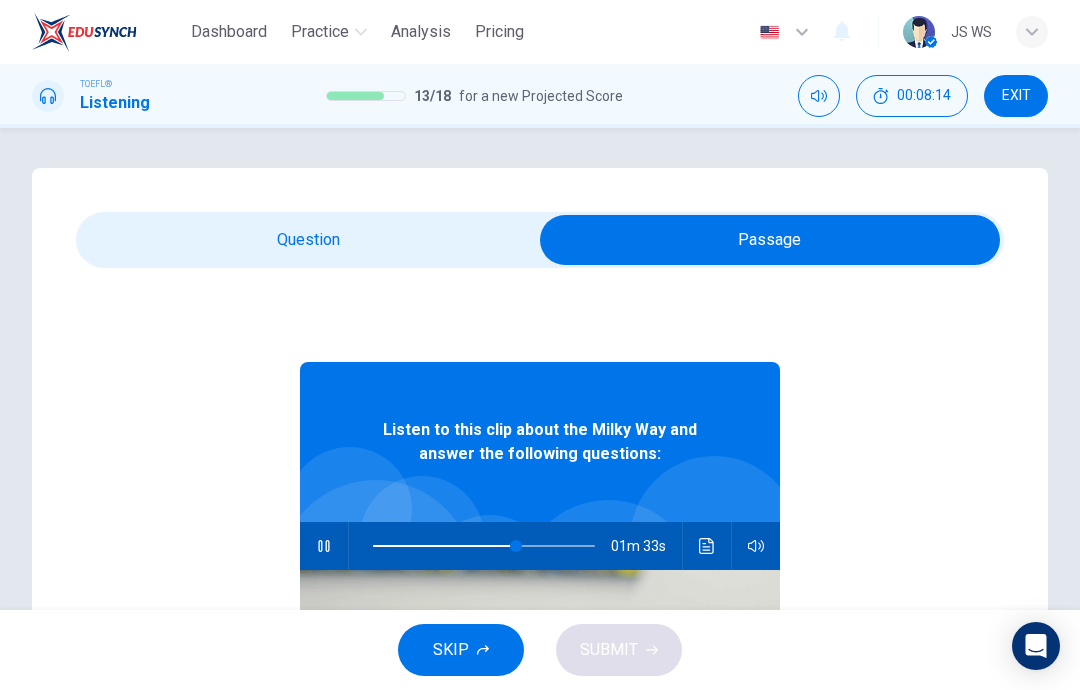 click at bounding box center [324, 546] 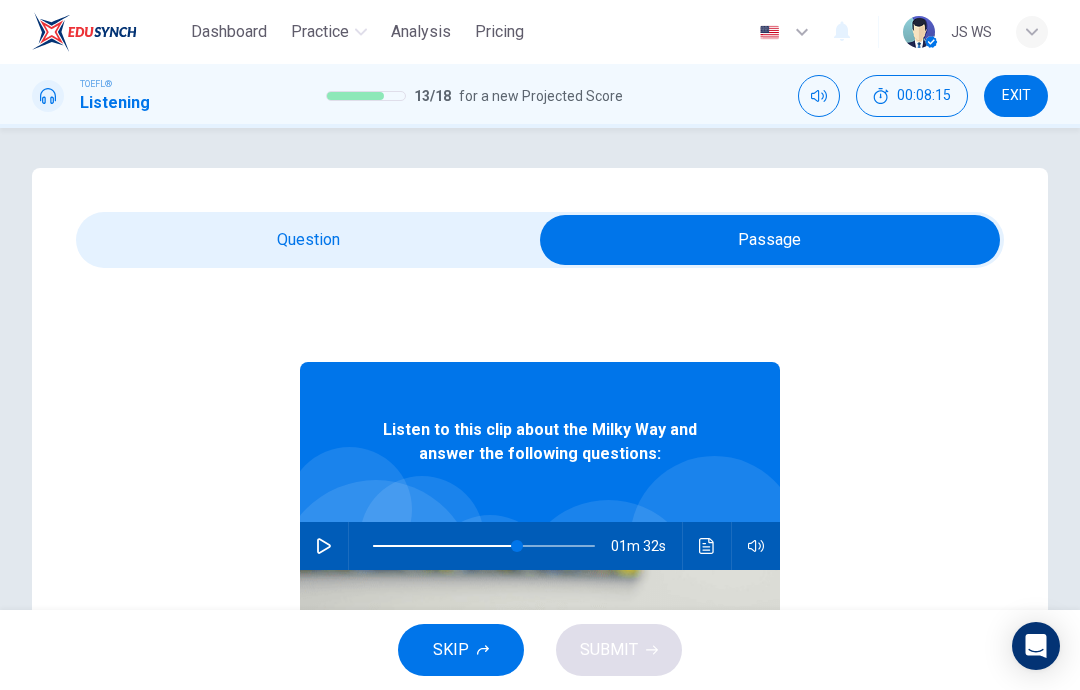 click at bounding box center (770, 240) 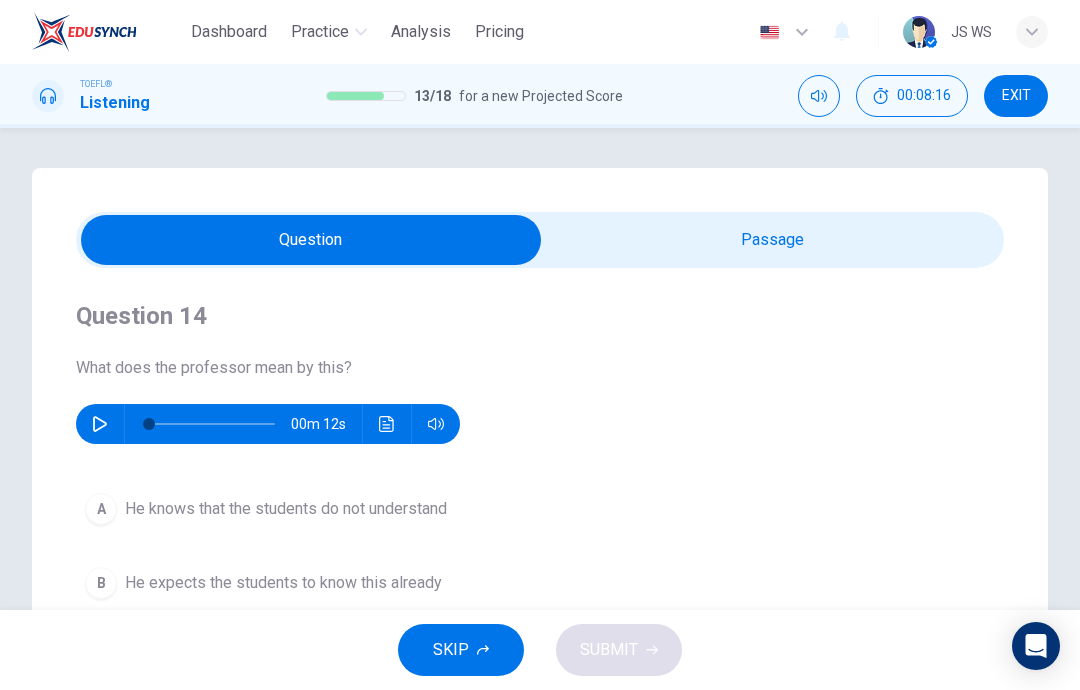 click at bounding box center (100, 424) 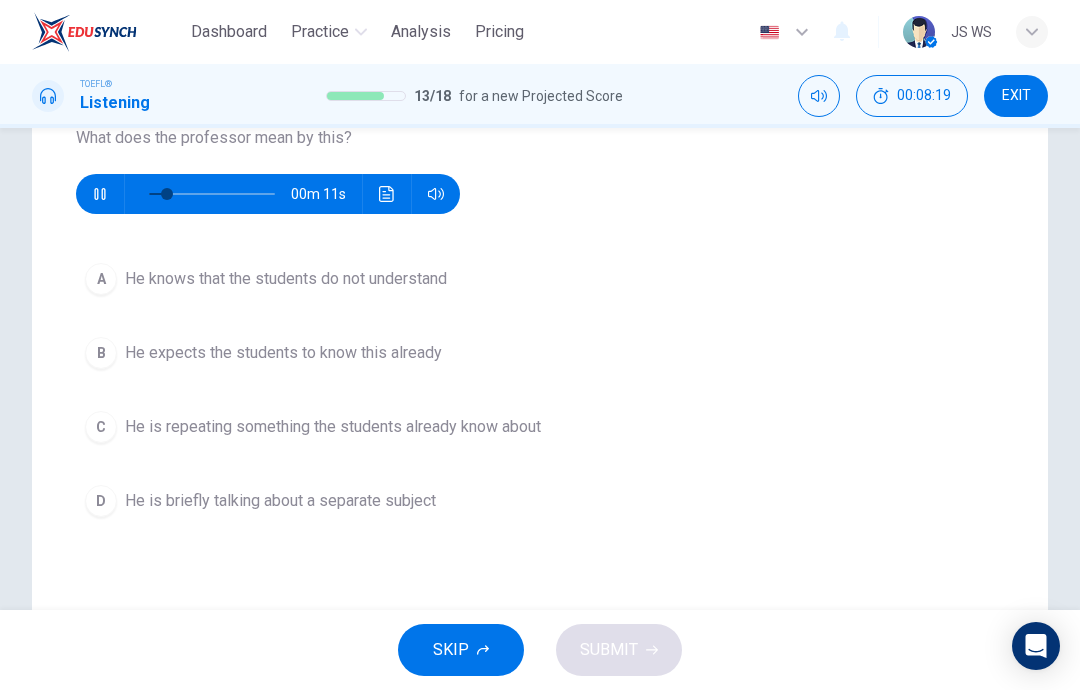 scroll, scrollTop: 229, scrollLeft: 0, axis: vertical 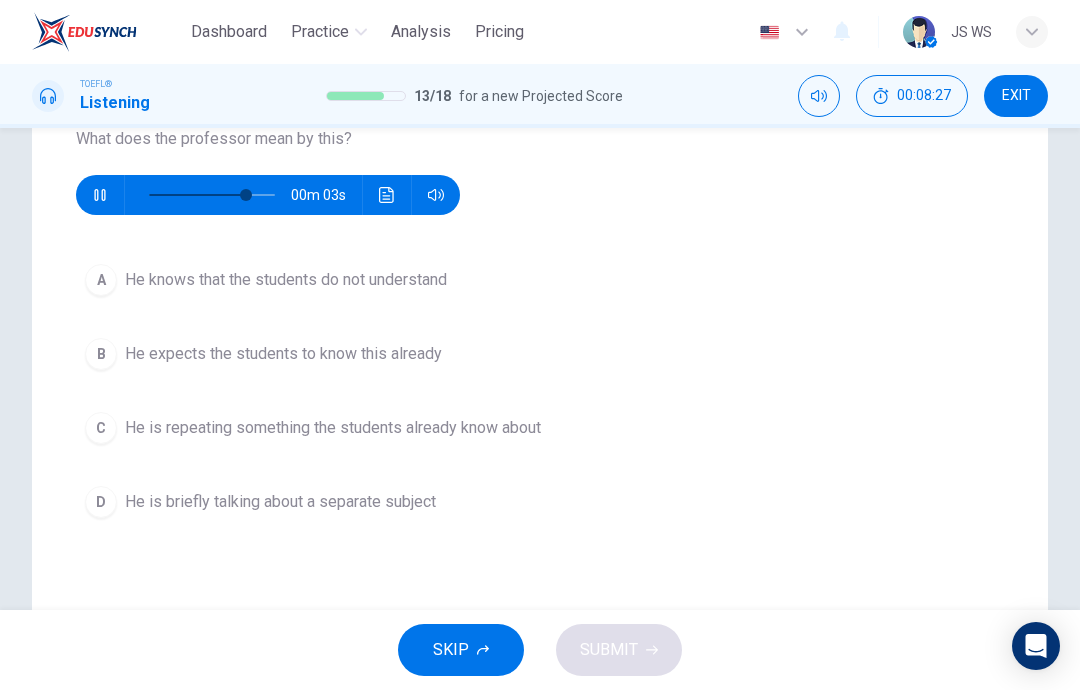 click on "B He expects the students to know this already" at bounding box center [540, 354] 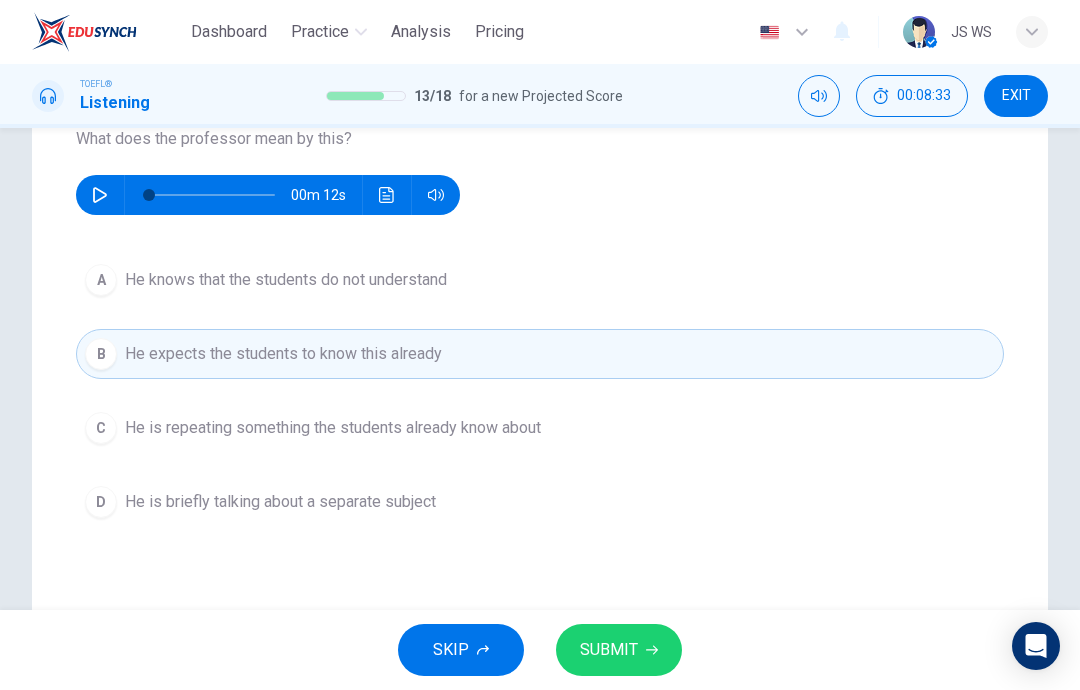 click at bounding box center (100, 195) 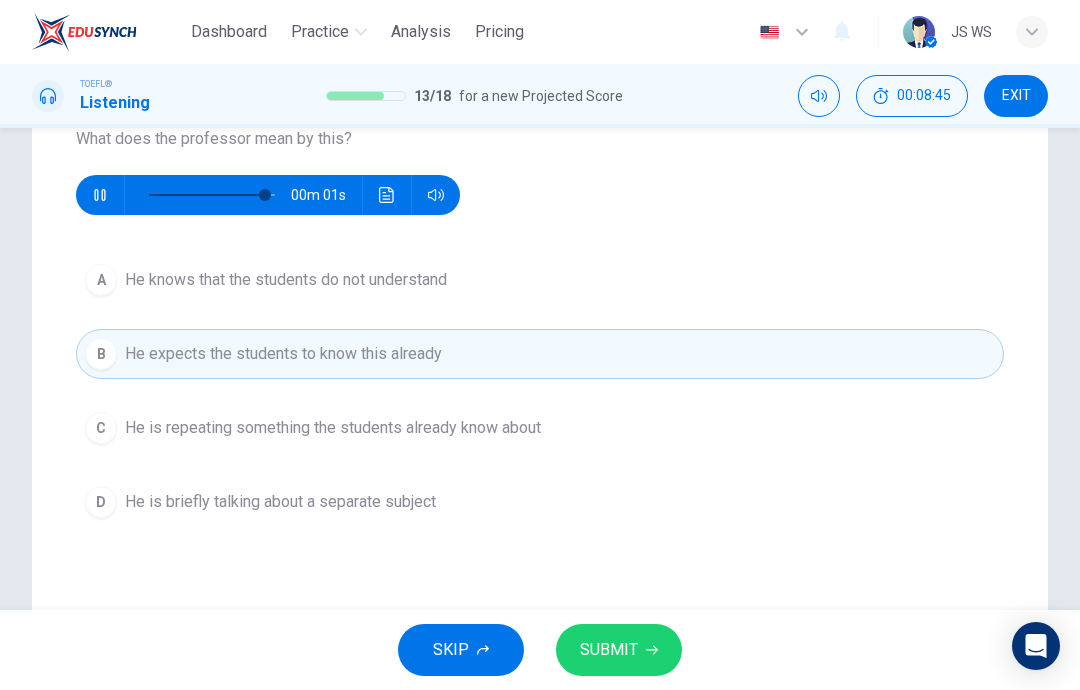 click at bounding box center [387, 195] 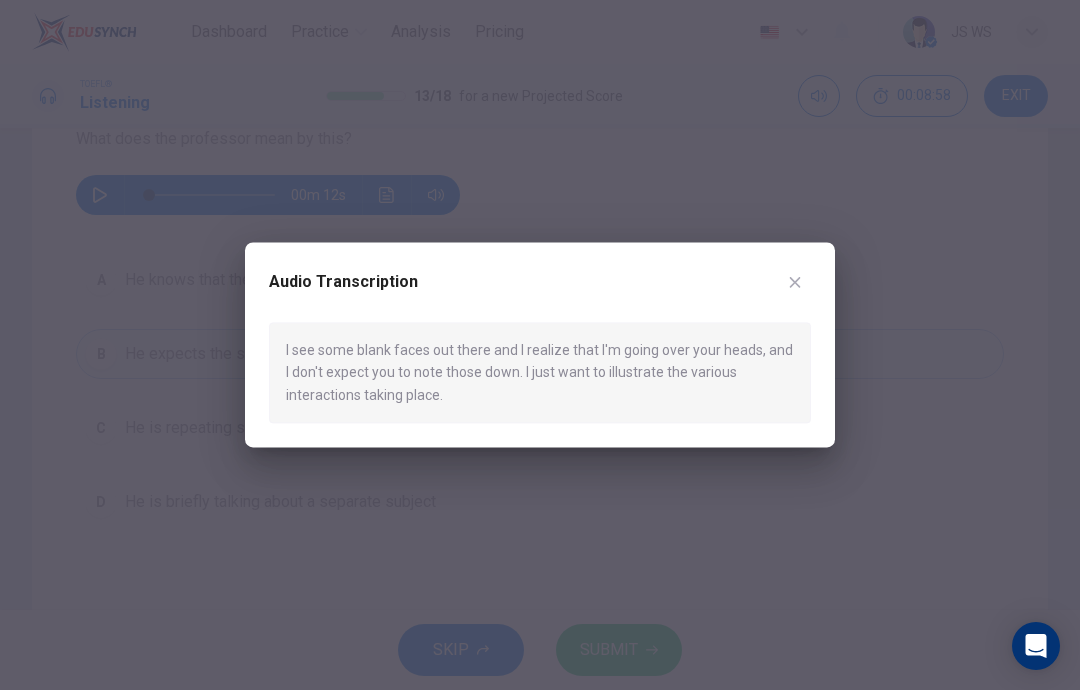 click on "Audio Transcription I see some blank faces out there and I realize that I'm going over your heads, and I don't expect you to note those down. I just want to illustrate the various interactions taking place." at bounding box center [540, 344] 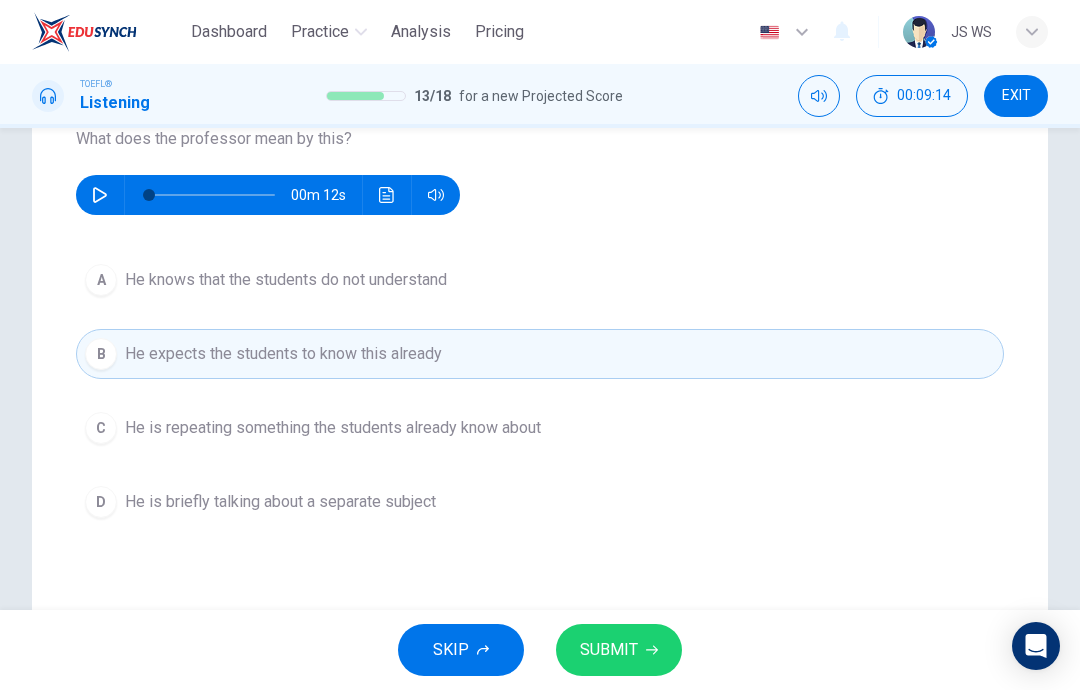 click on "C He is repeating something the students already know about" at bounding box center [540, 428] 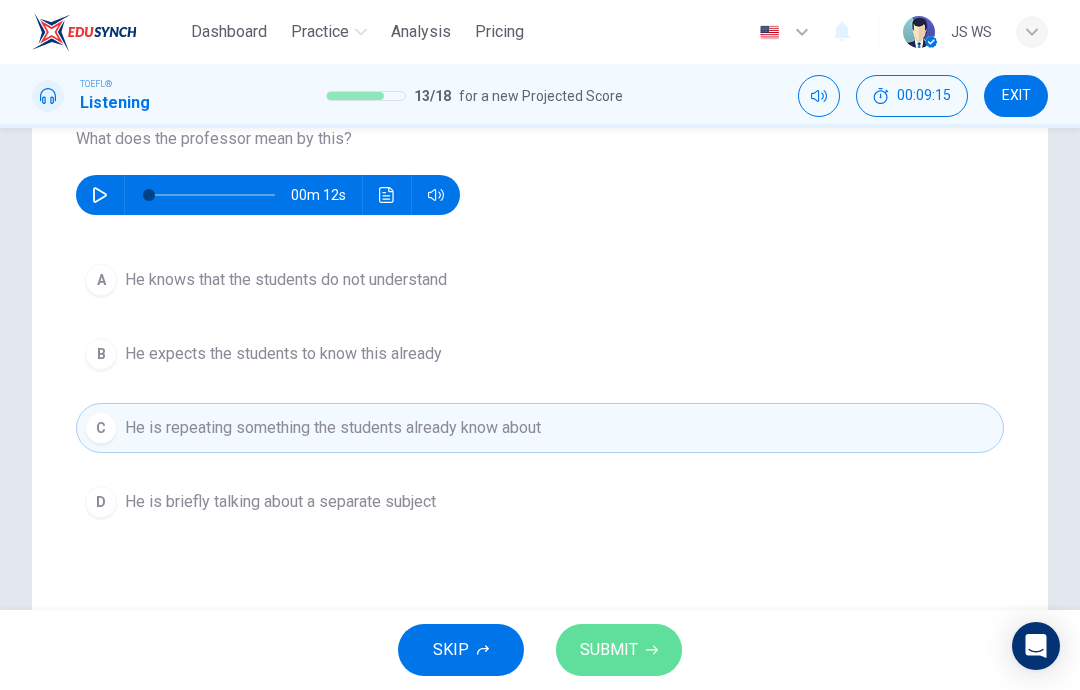 click on "SUBMIT" at bounding box center [619, 650] 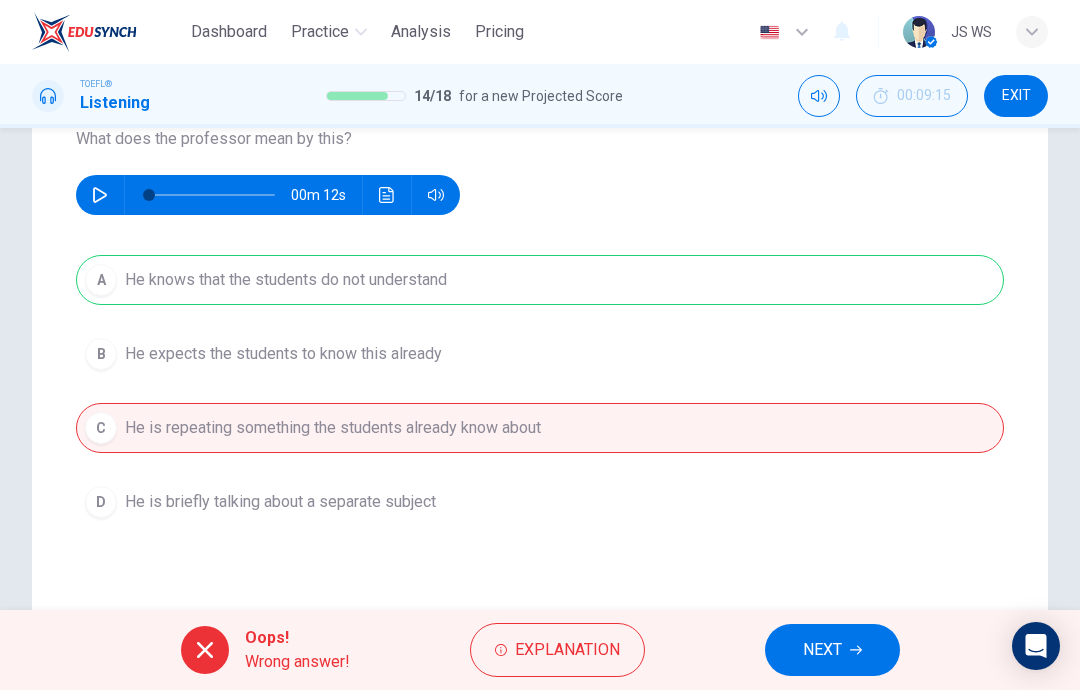 click on "NEXT" at bounding box center (832, 650) 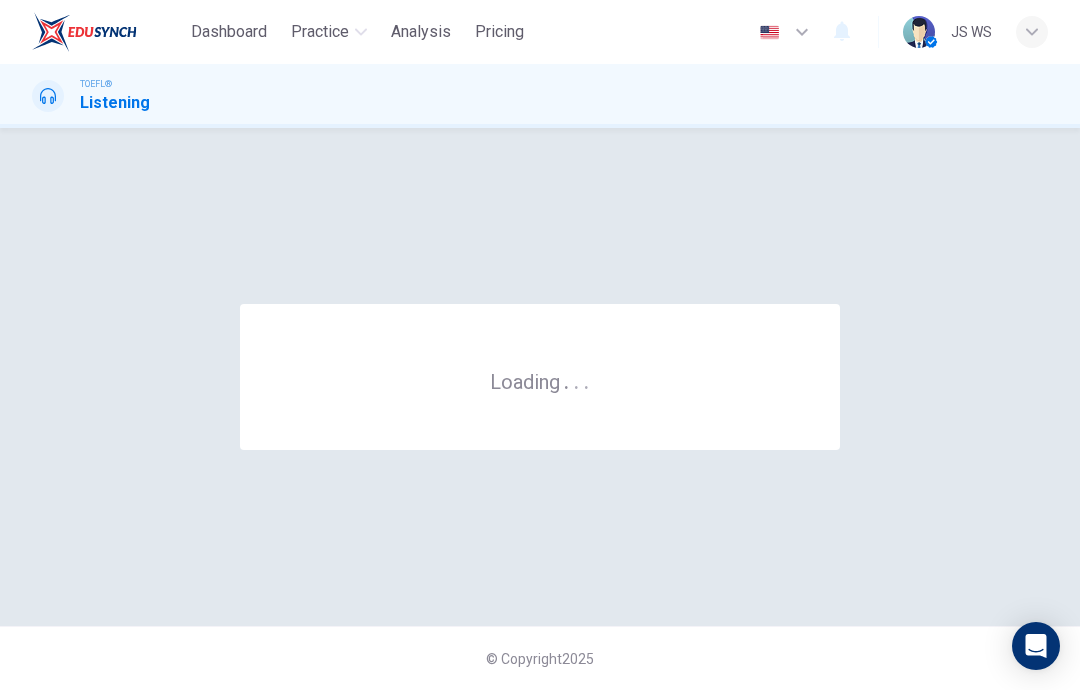 scroll, scrollTop: 0, scrollLeft: 0, axis: both 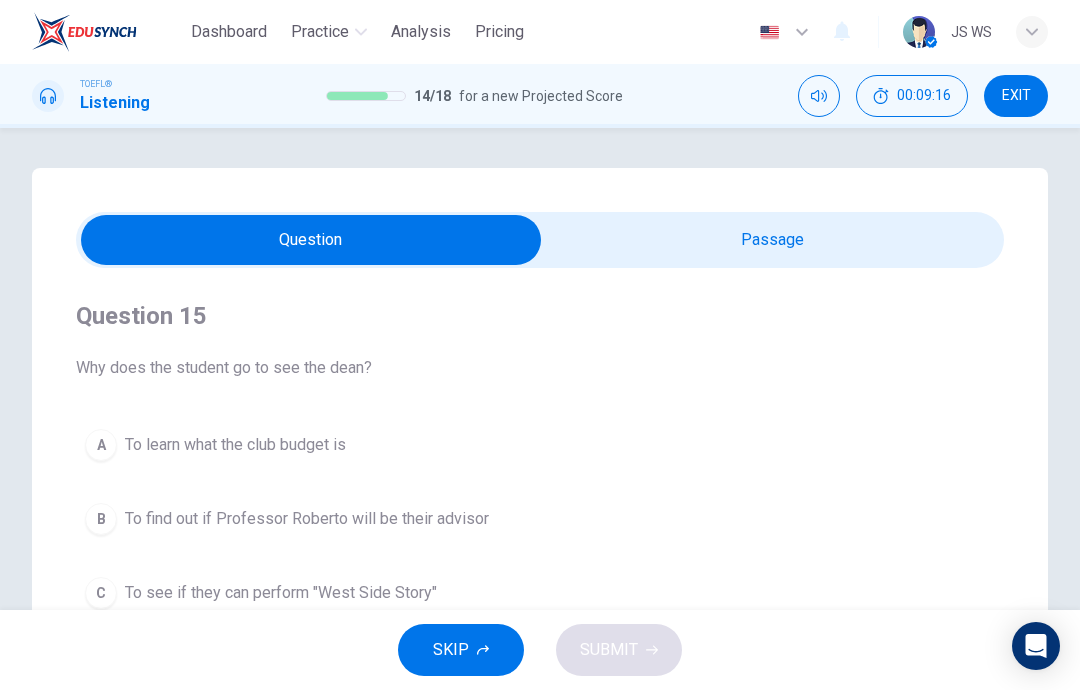 click at bounding box center [311, 240] 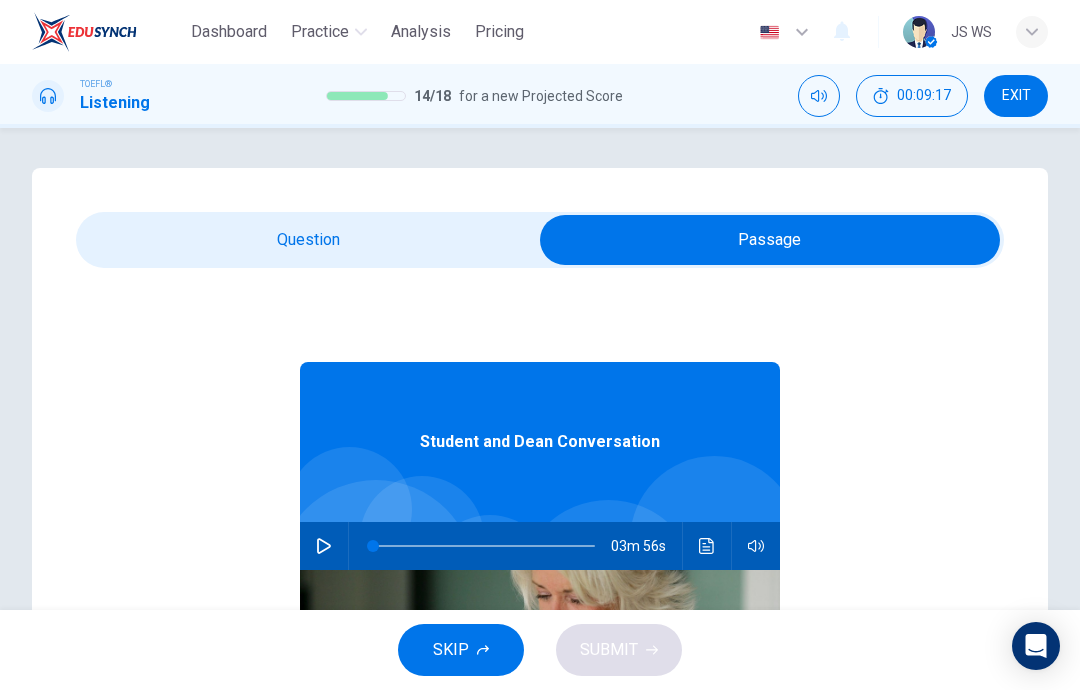 click at bounding box center [324, 546] 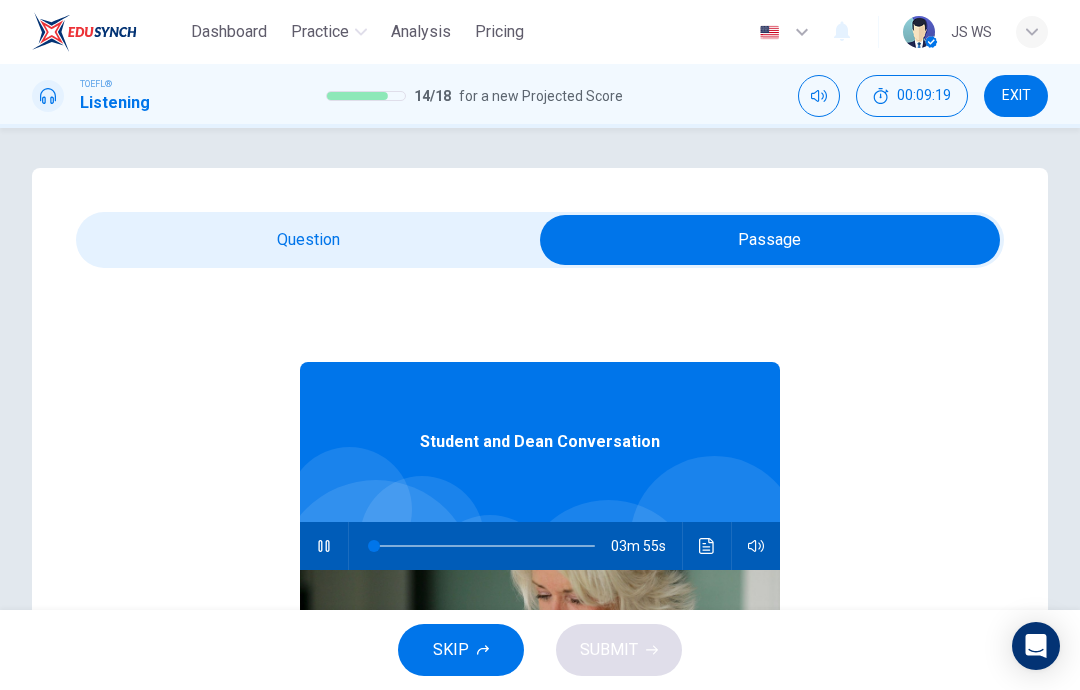 click at bounding box center [770, 240] 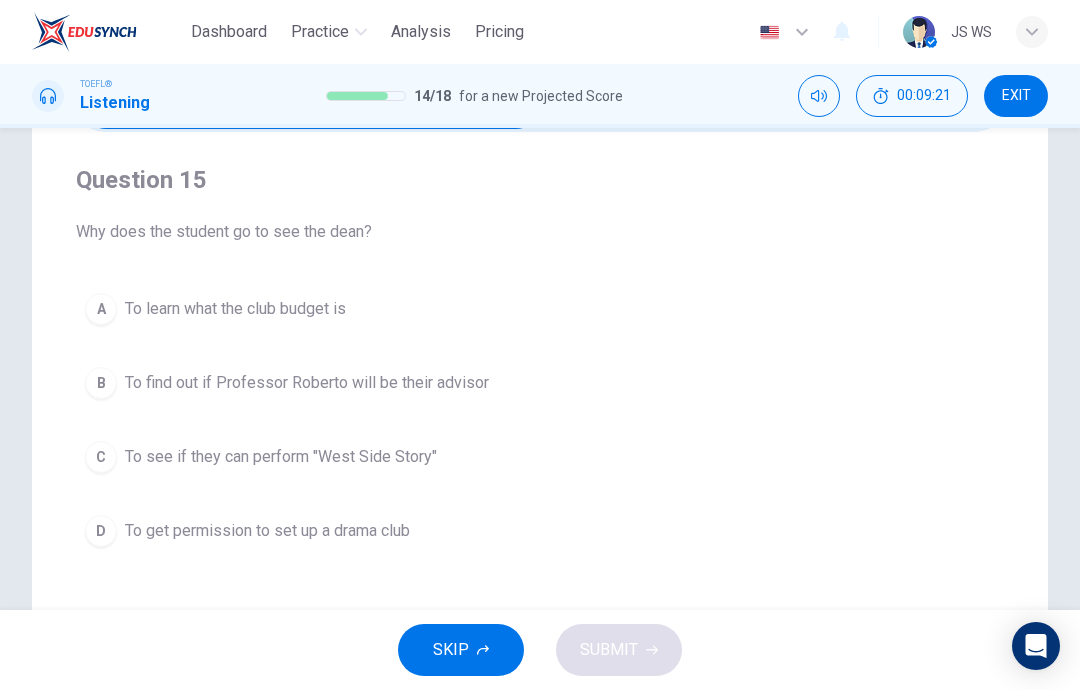 scroll, scrollTop: 127, scrollLeft: 0, axis: vertical 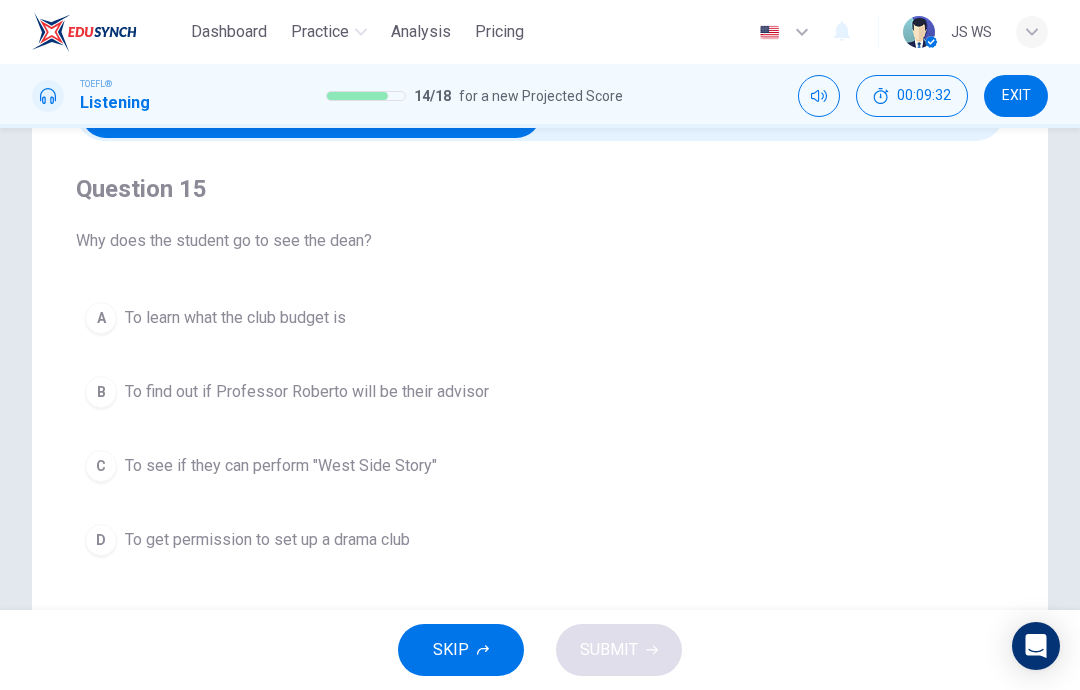 click on "To get permission to set up a drama club" at bounding box center [235, 318] 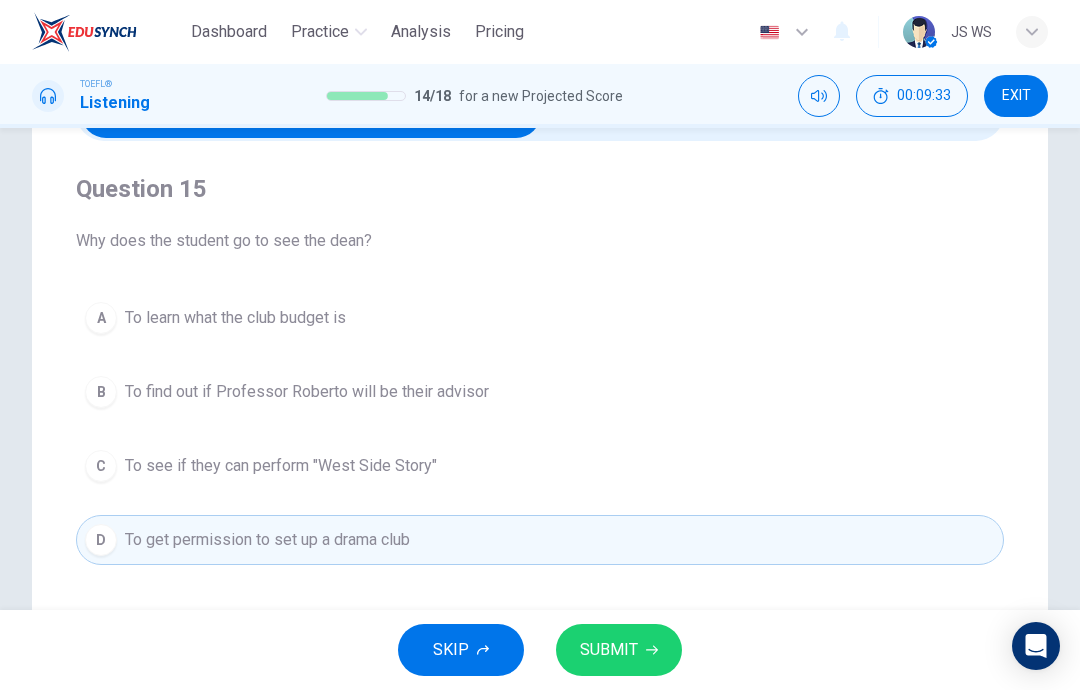click on "SUBMIT" at bounding box center (609, 650) 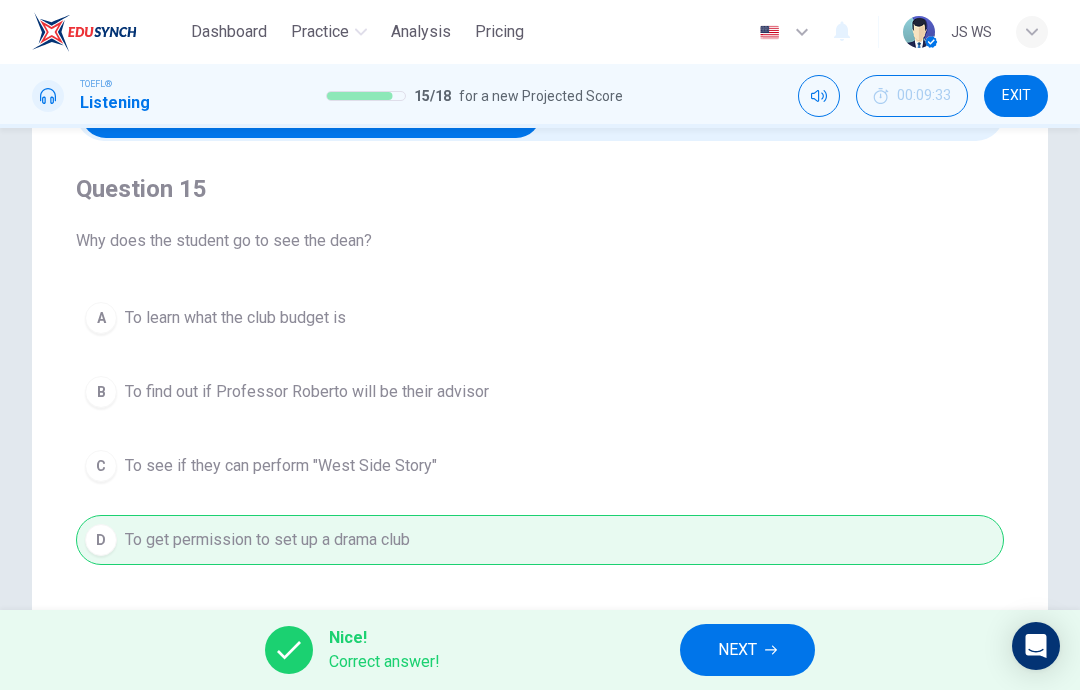 click on "NEXT" at bounding box center (747, 650) 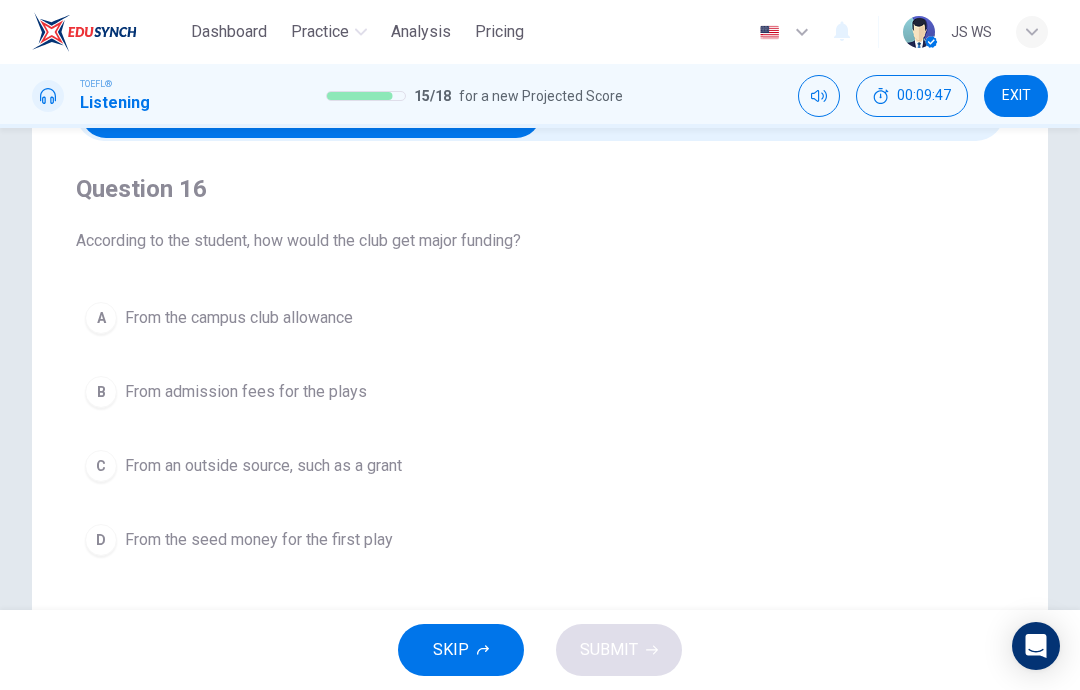 click on "From the campus club allowance" at bounding box center [239, 318] 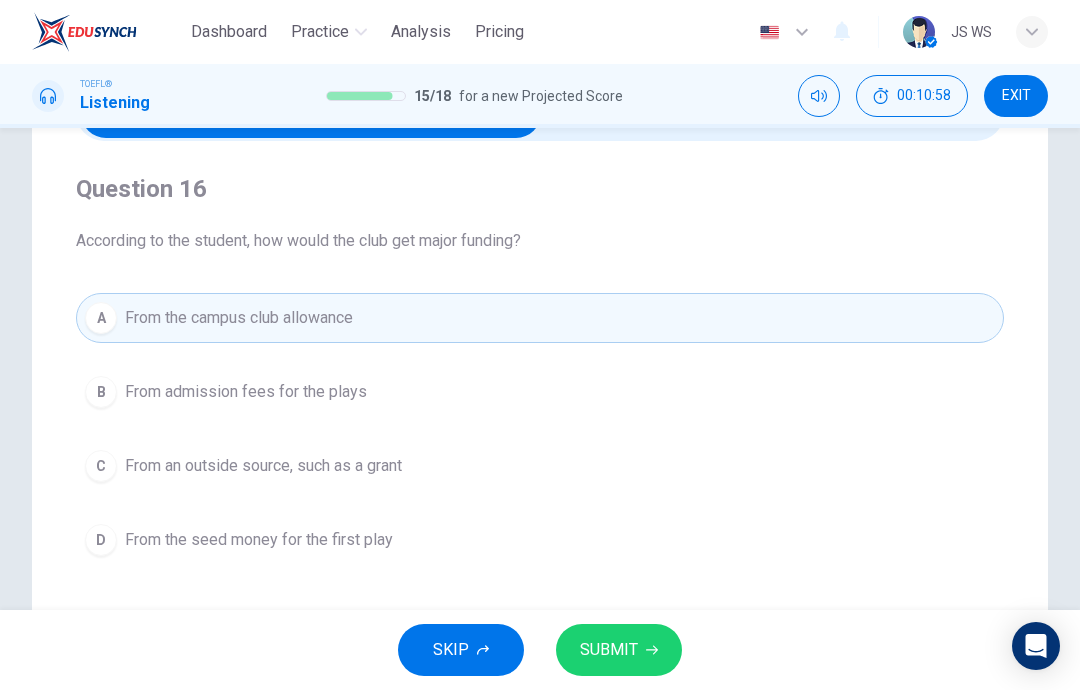 click on "B From admission fees for the plays" at bounding box center [540, 392] 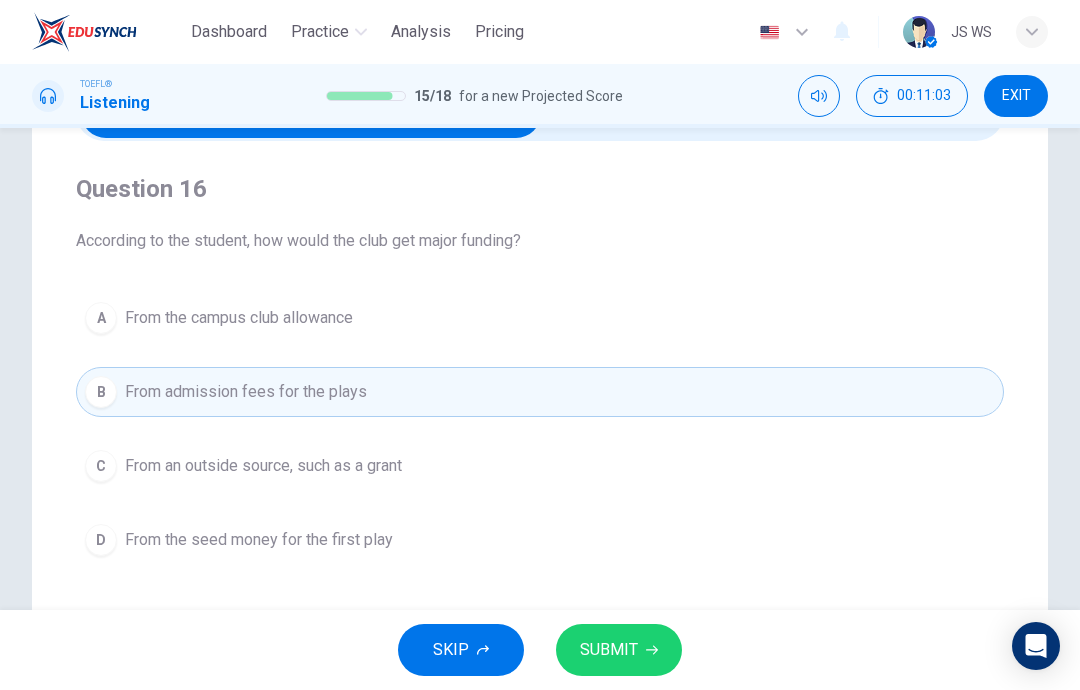 click on "SUBMIT" at bounding box center (609, 650) 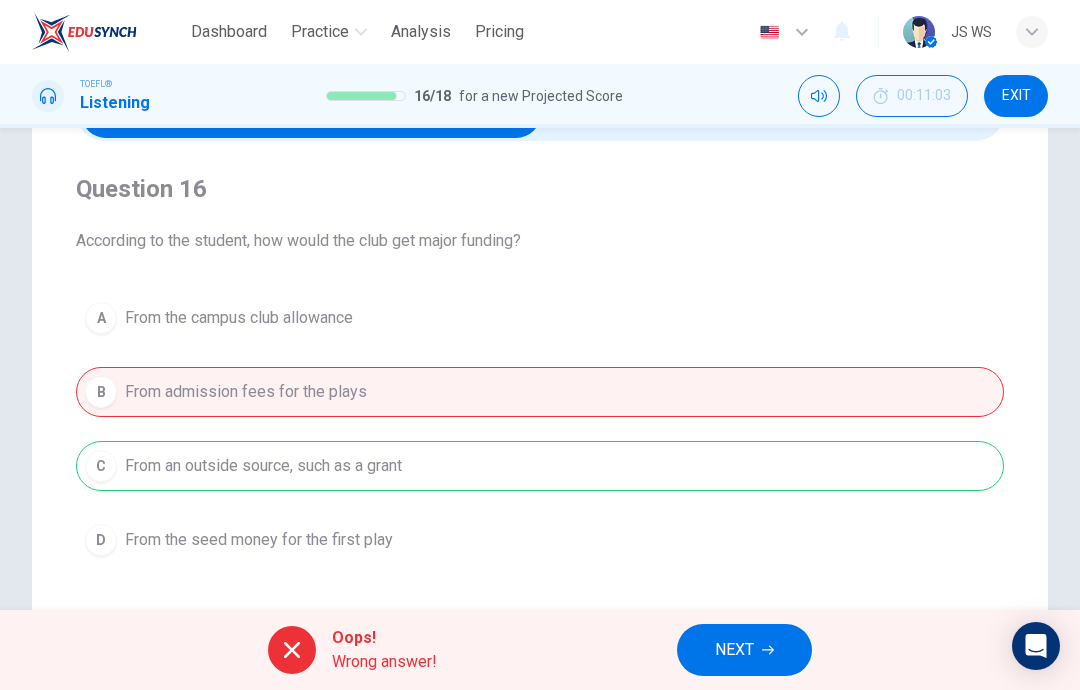 click at bounding box center (768, 650) 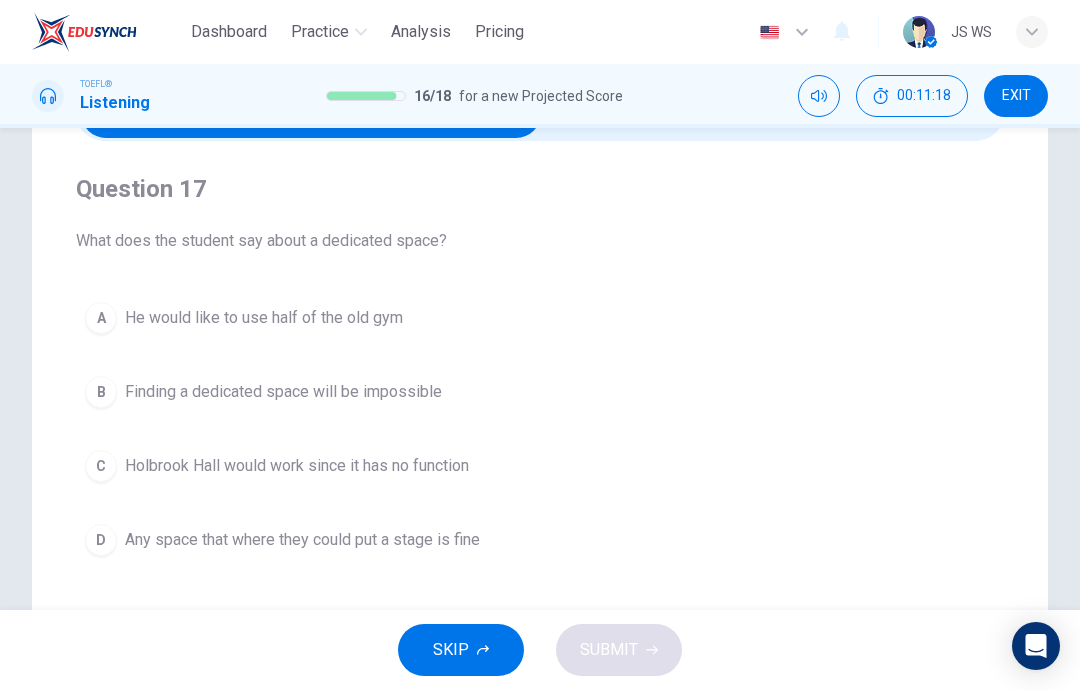 click on "B Finding a dedicated space will be impossible" at bounding box center [540, 392] 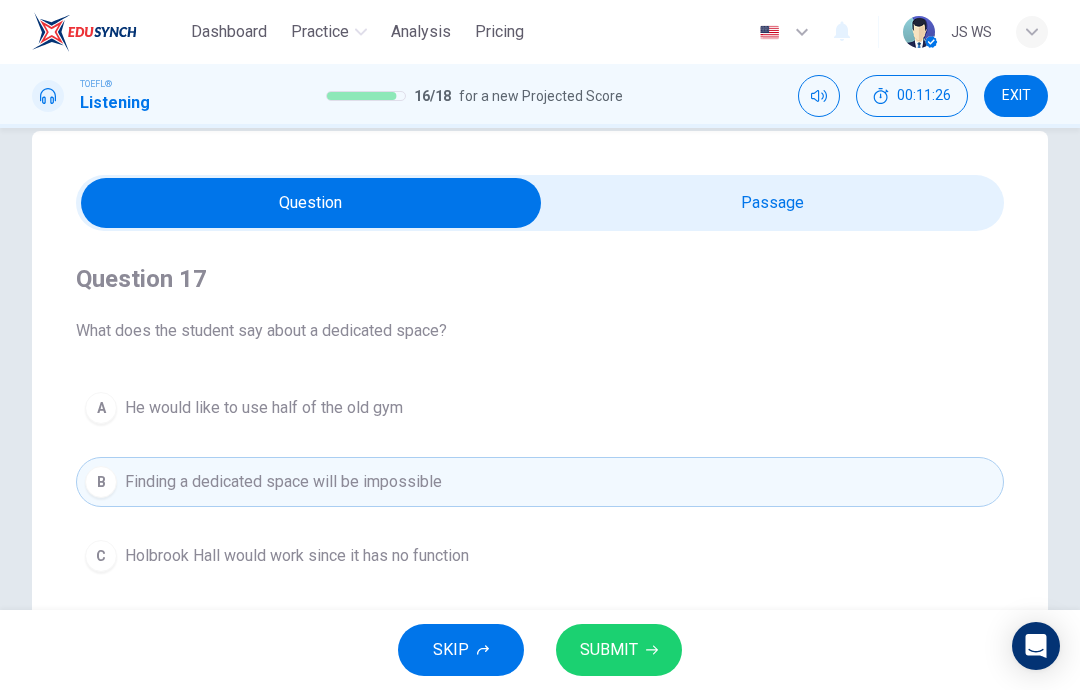 scroll, scrollTop: 0, scrollLeft: 0, axis: both 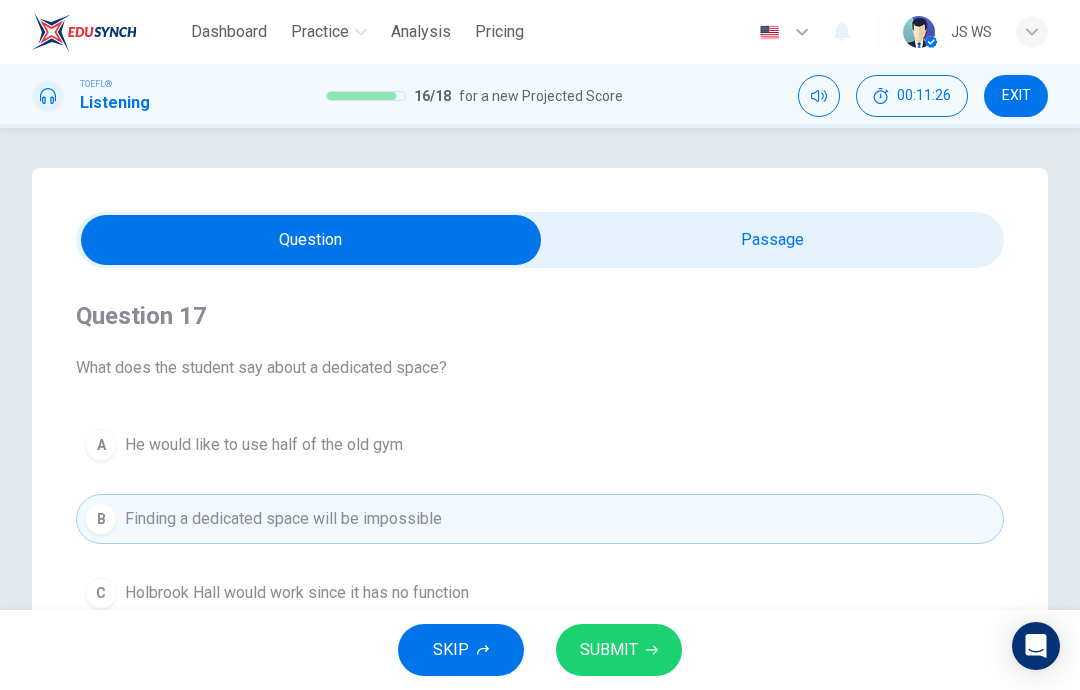 click at bounding box center (311, 240) 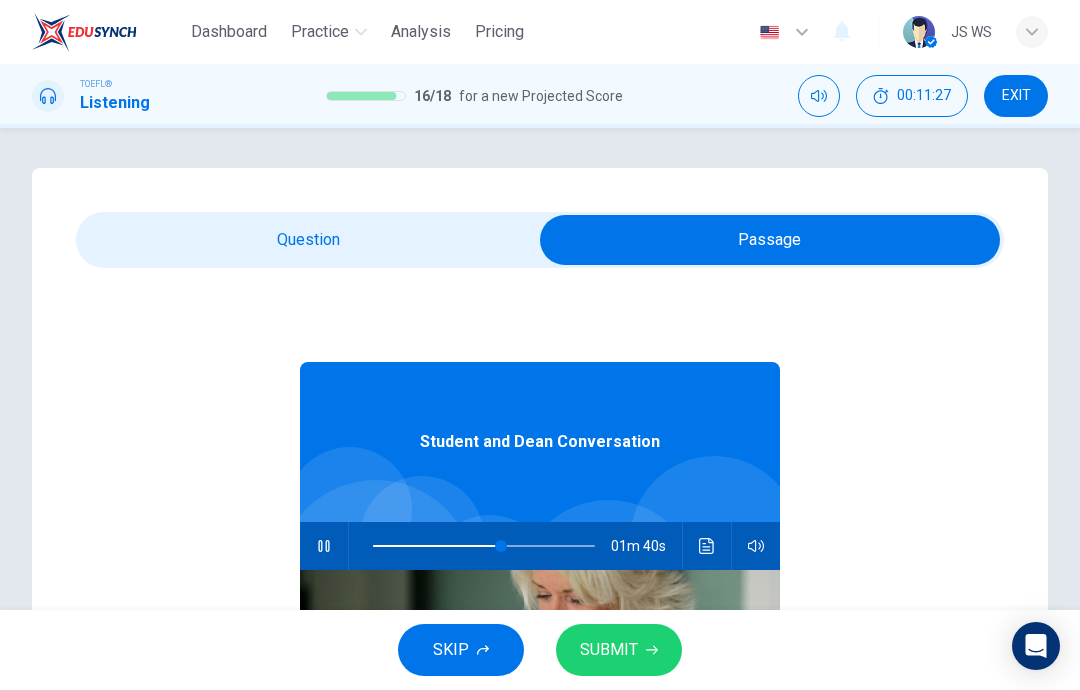 click at bounding box center [707, 546] 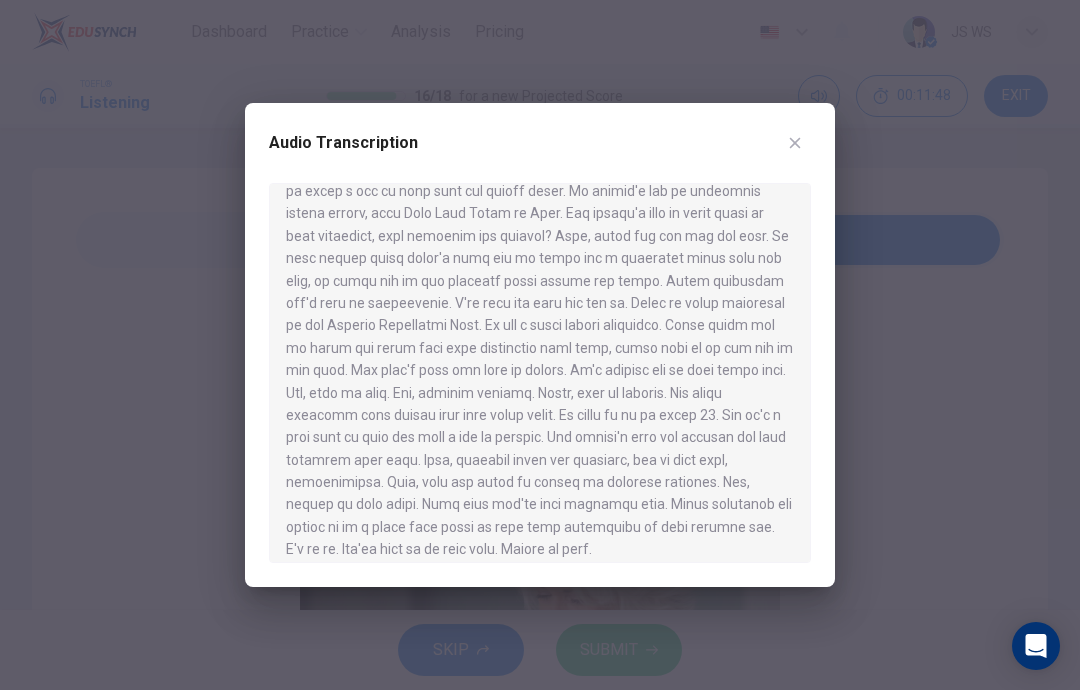 scroll, scrollTop: 534, scrollLeft: 0, axis: vertical 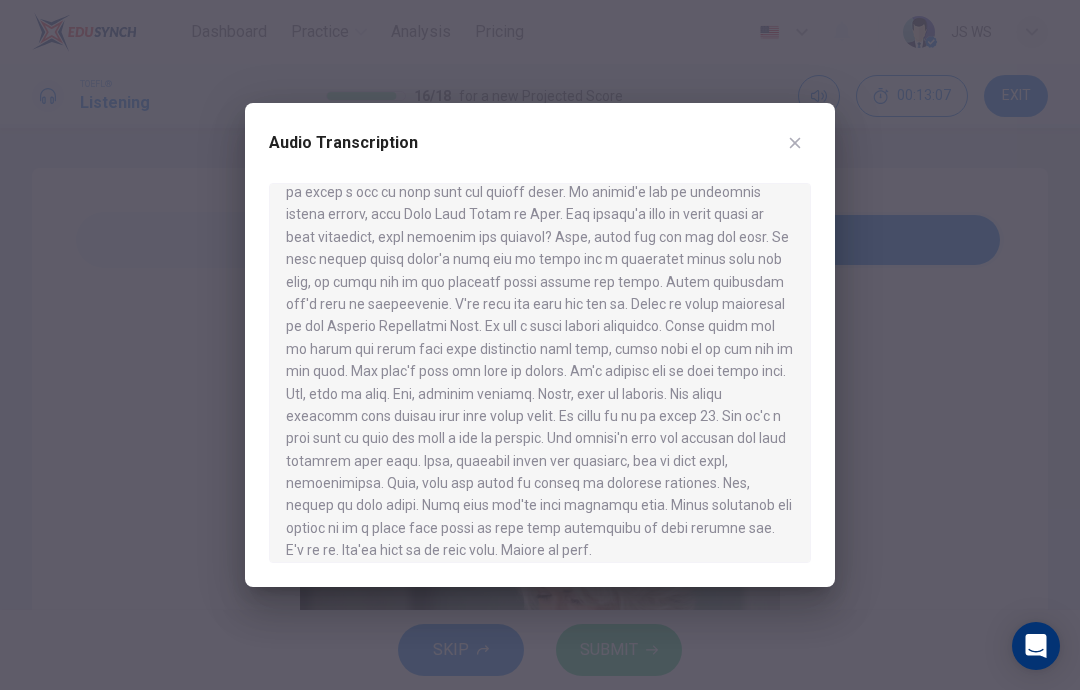 click at bounding box center [795, 143] 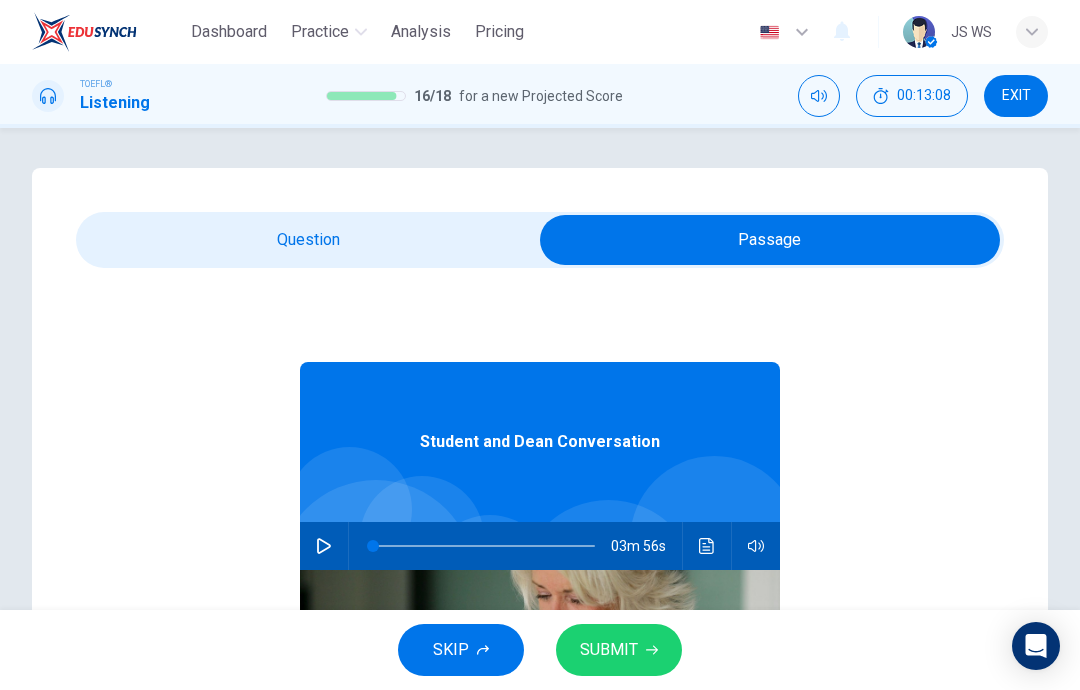 click at bounding box center (770, 240) 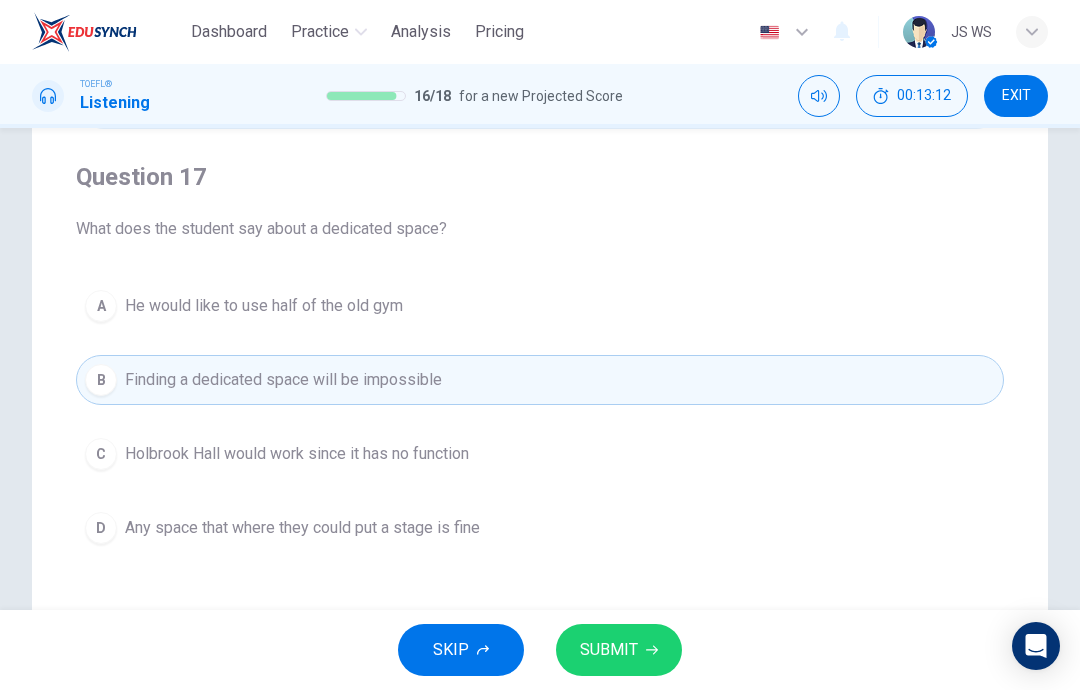 scroll, scrollTop: 138, scrollLeft: 0, axis: vertical 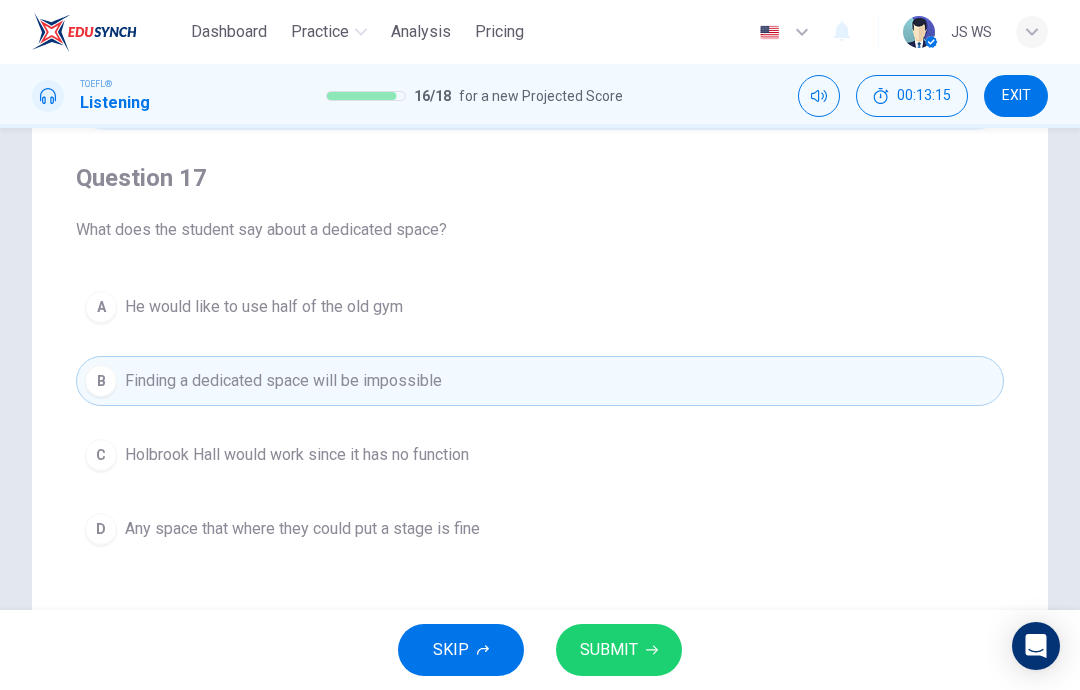 click on "C Holbrook Hall would work since it has no function" at bounding box center (540, 455) 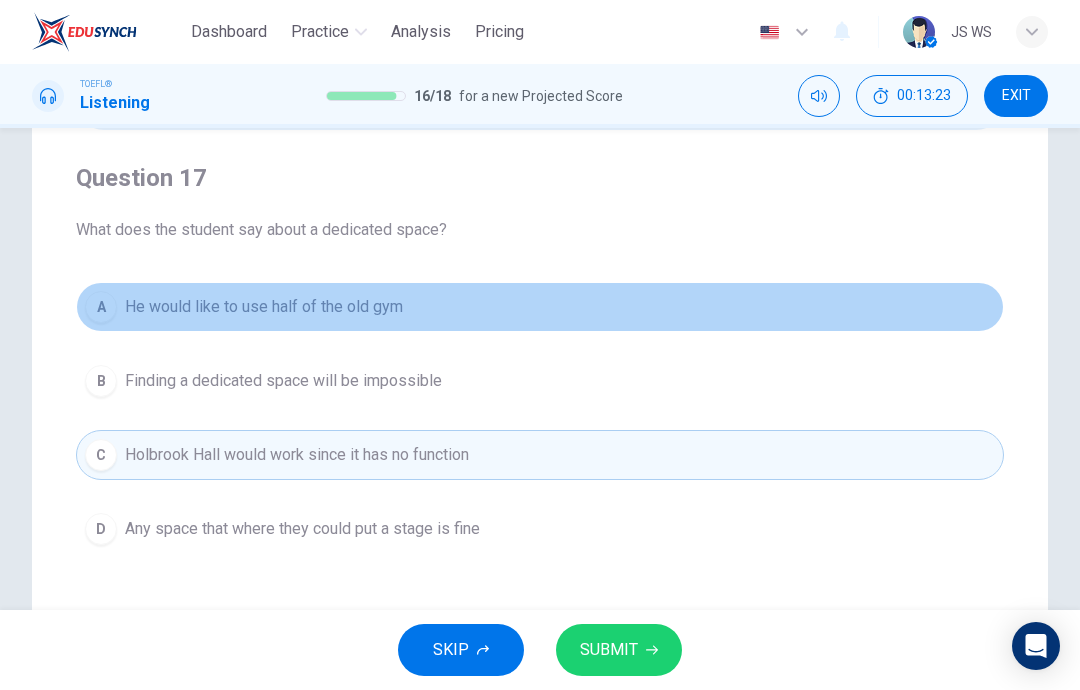 click on "A He would like to use half of the old gym" at bounding box center [540, 307] 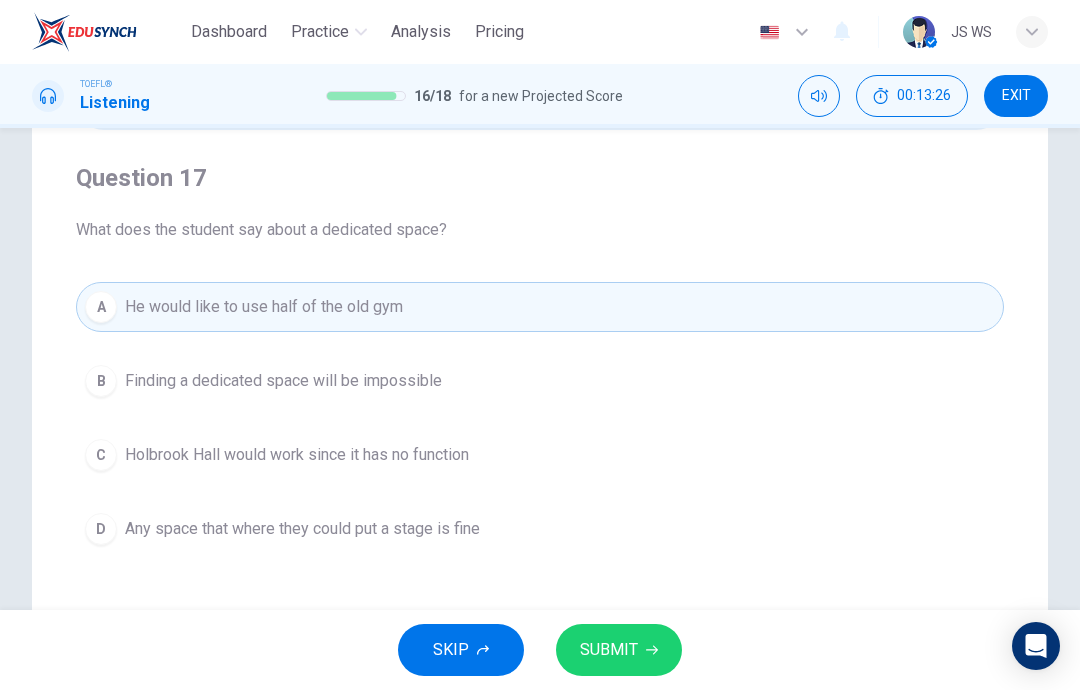 click on "SUBMIT" at bounding box center [609, 650] 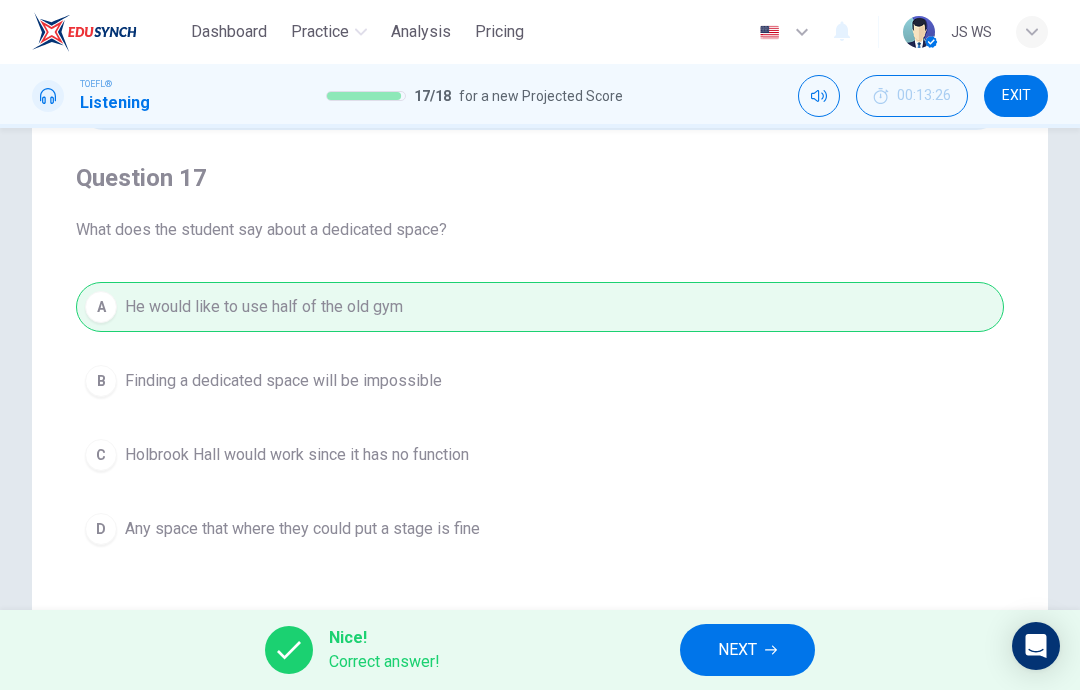click at bounding box center (771, 650) 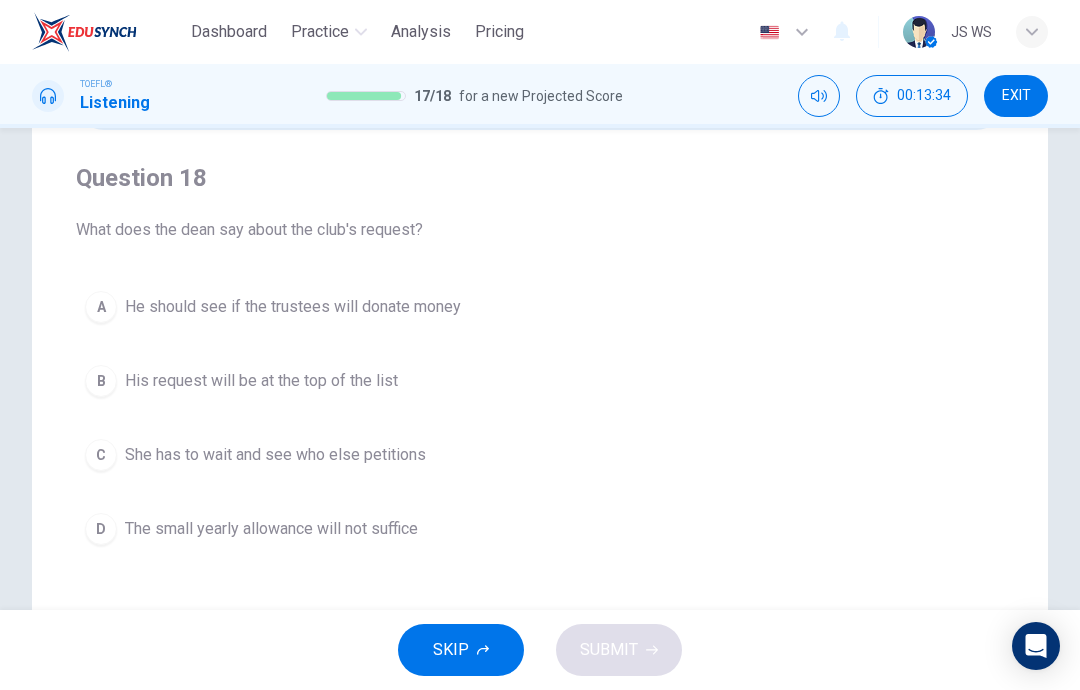 click on "B His request will be at the top of the list" at bounding box center (540, 381) 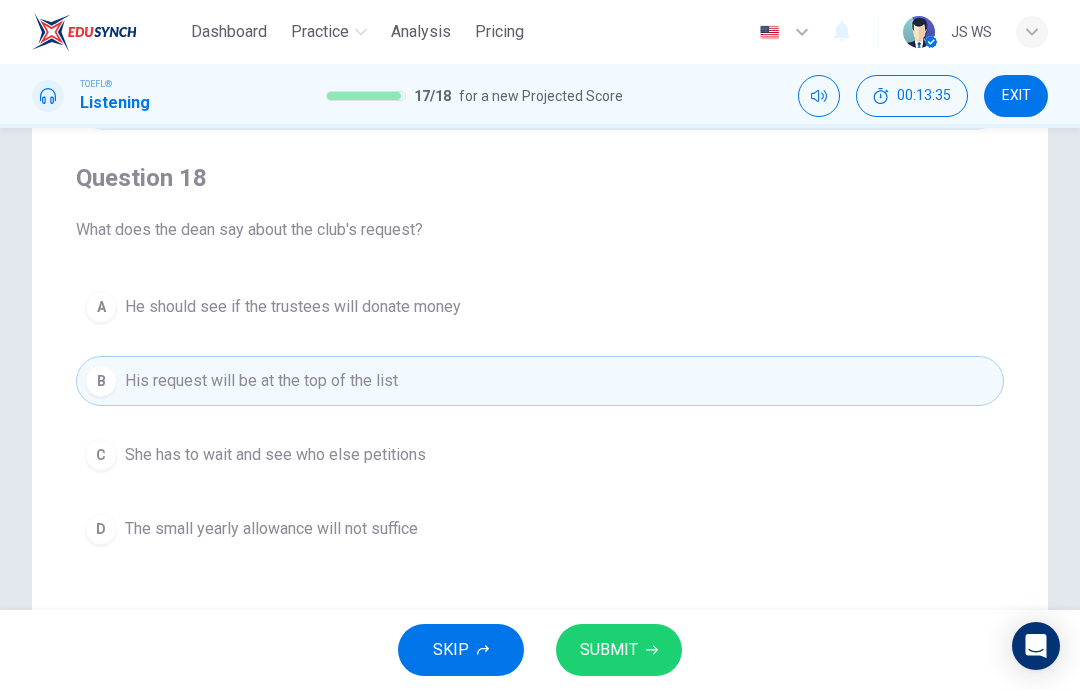 click on "SUBMIT" at bounding box center [619, 650] 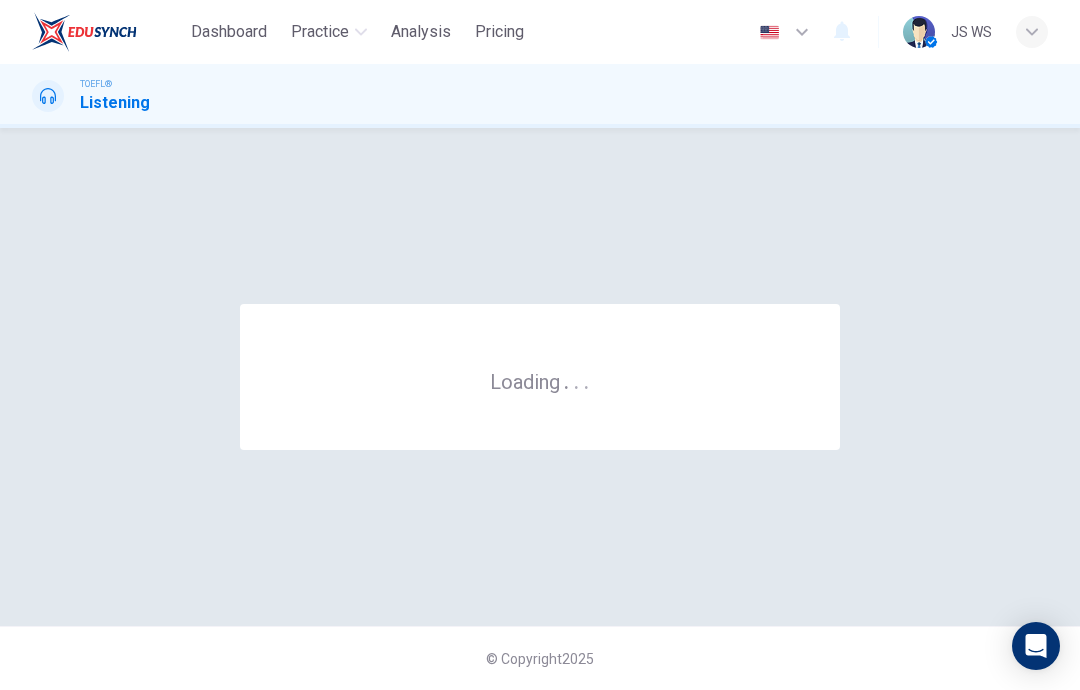 scroll, scrollTop: 0, scrollLeft: 0, axis: both 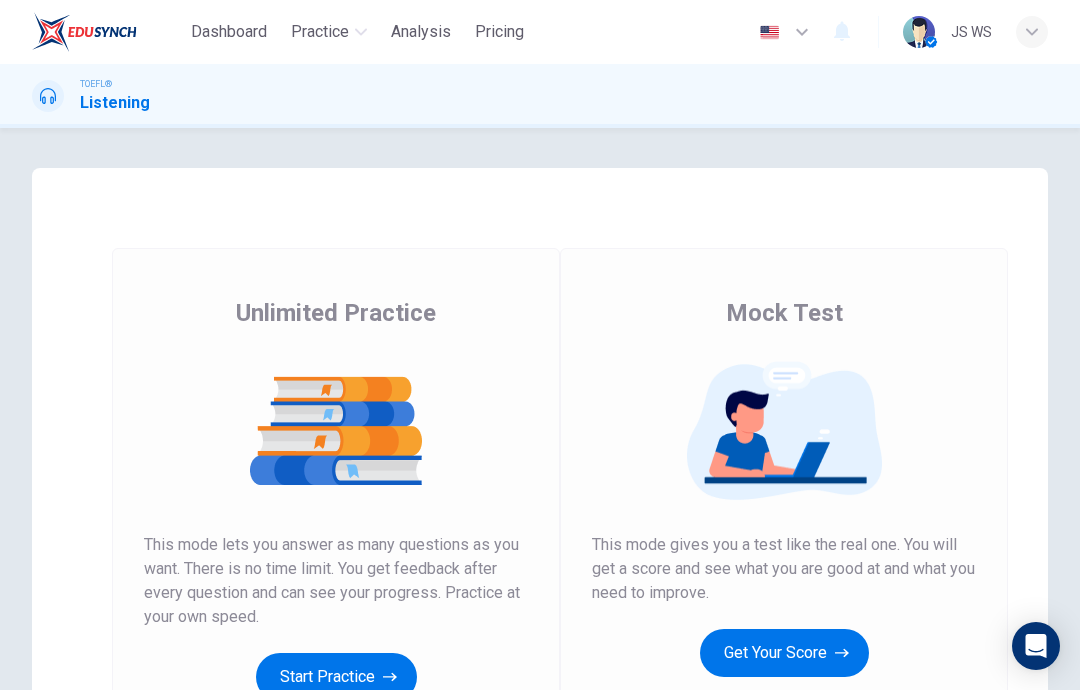 click on "Get Your Score" at bounding box center (336, 677) 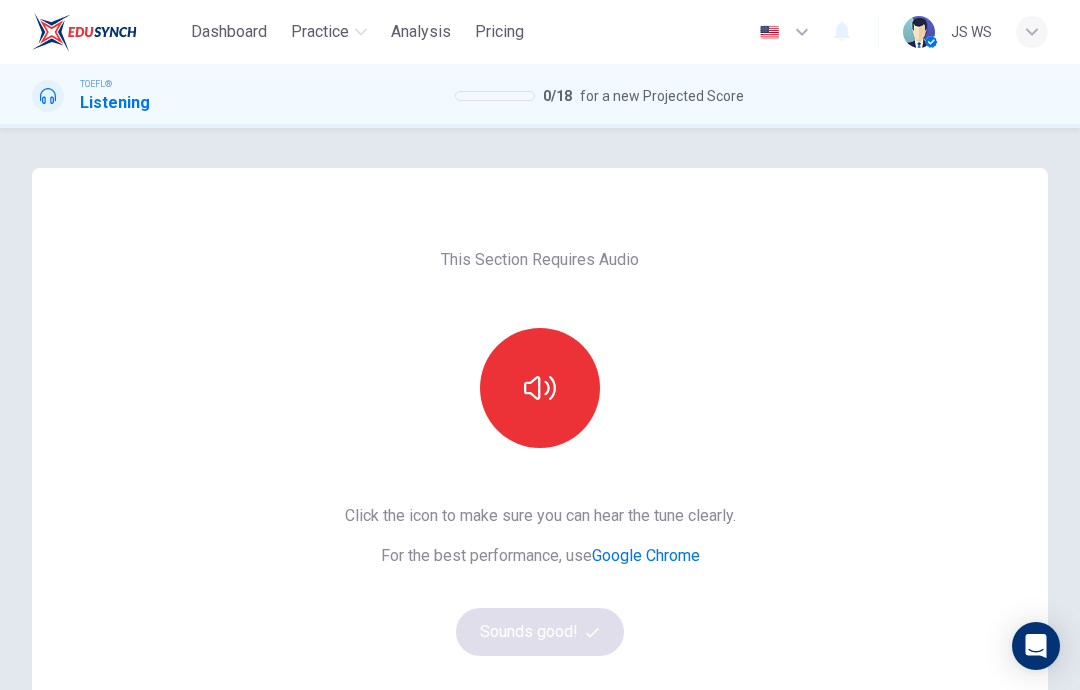 click at bounding box center (540, 388) 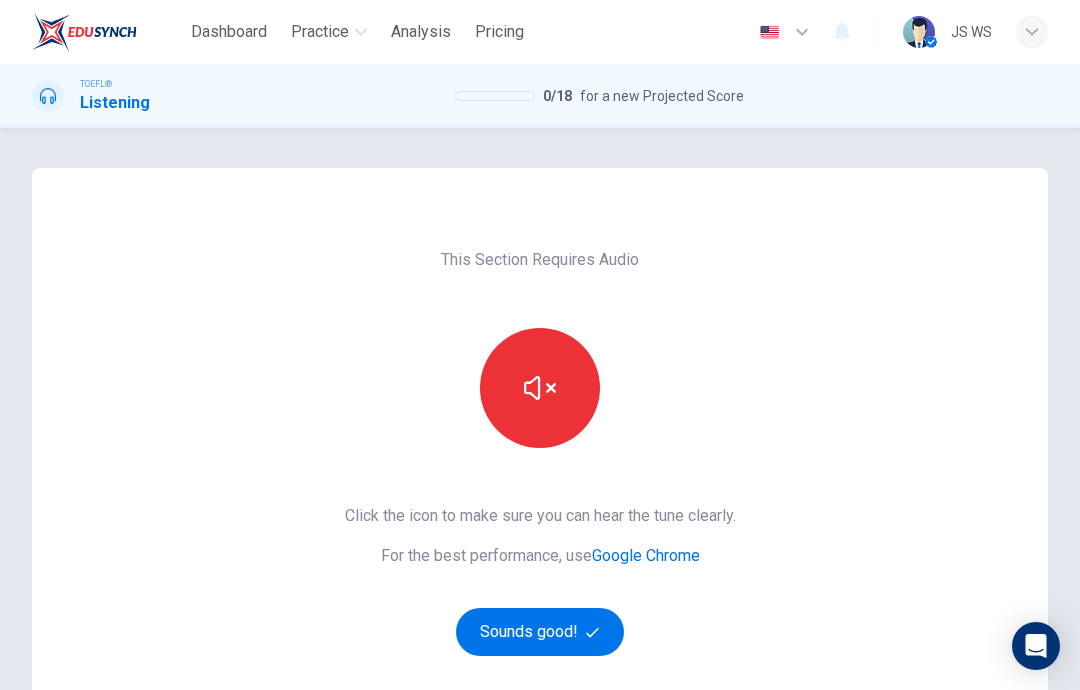 click on "Sounds good!" at bounding box center (540, 632) 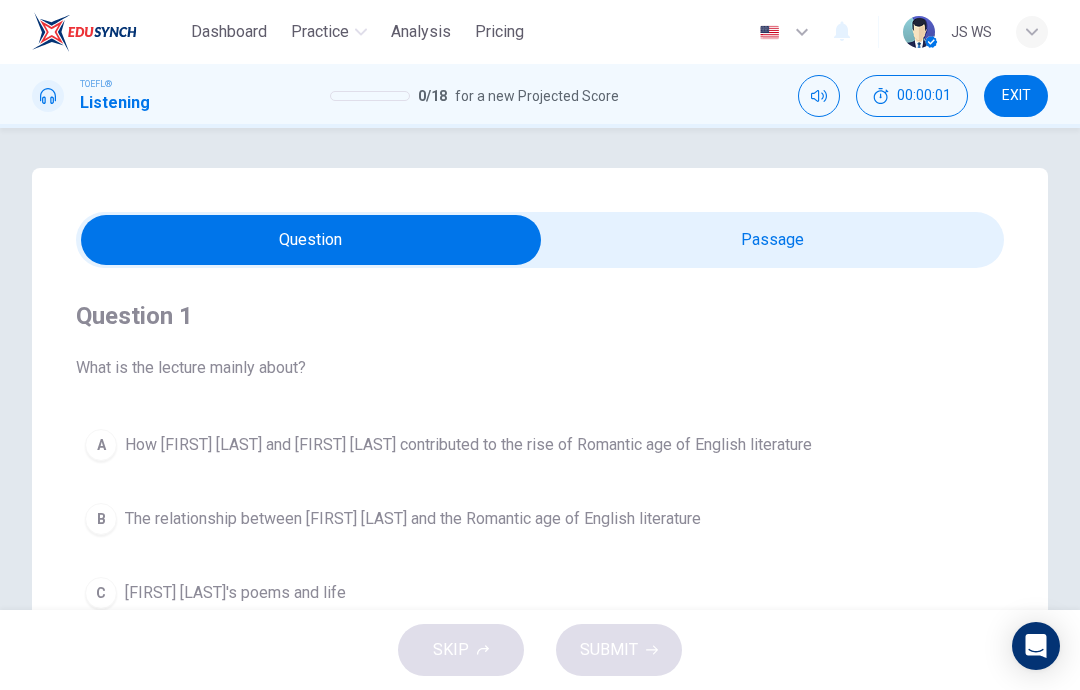 click at bounding box center [311, 240] 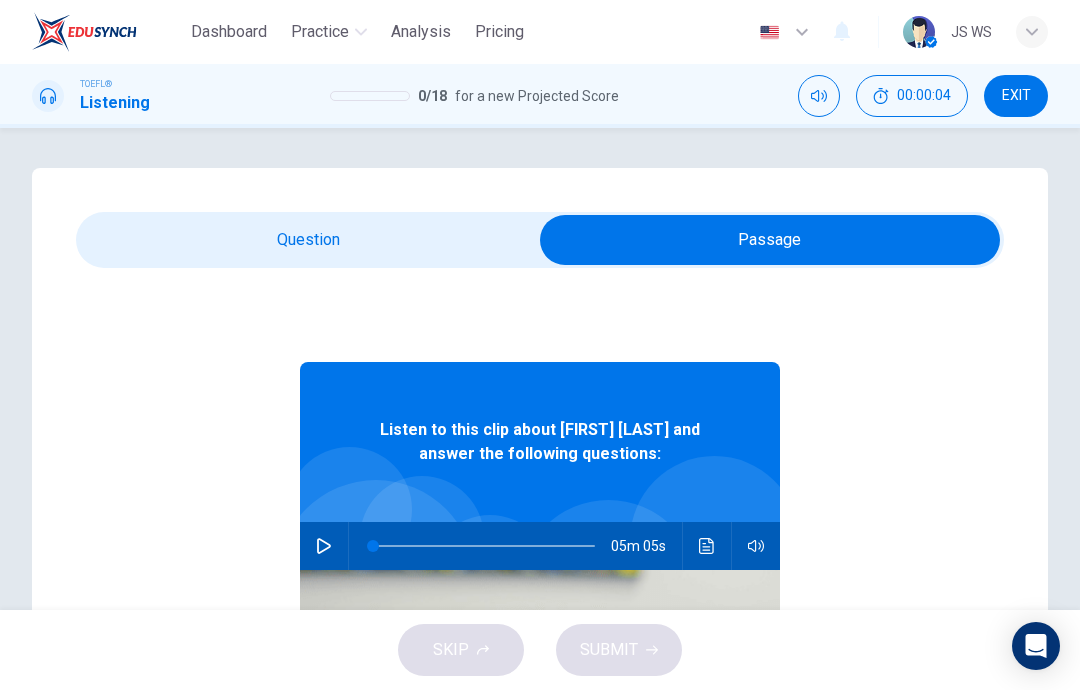 click on "EXIT" at bounding box center (1016, 96) 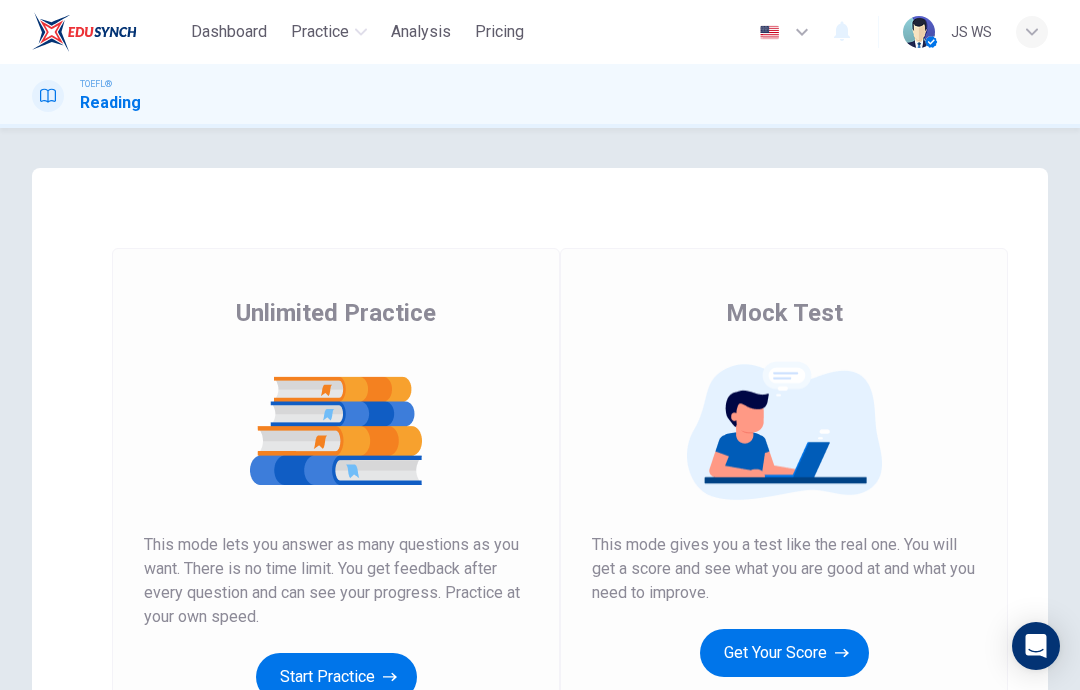 scroll, scrollTop: 0, scrollLeft: 0, axis: both 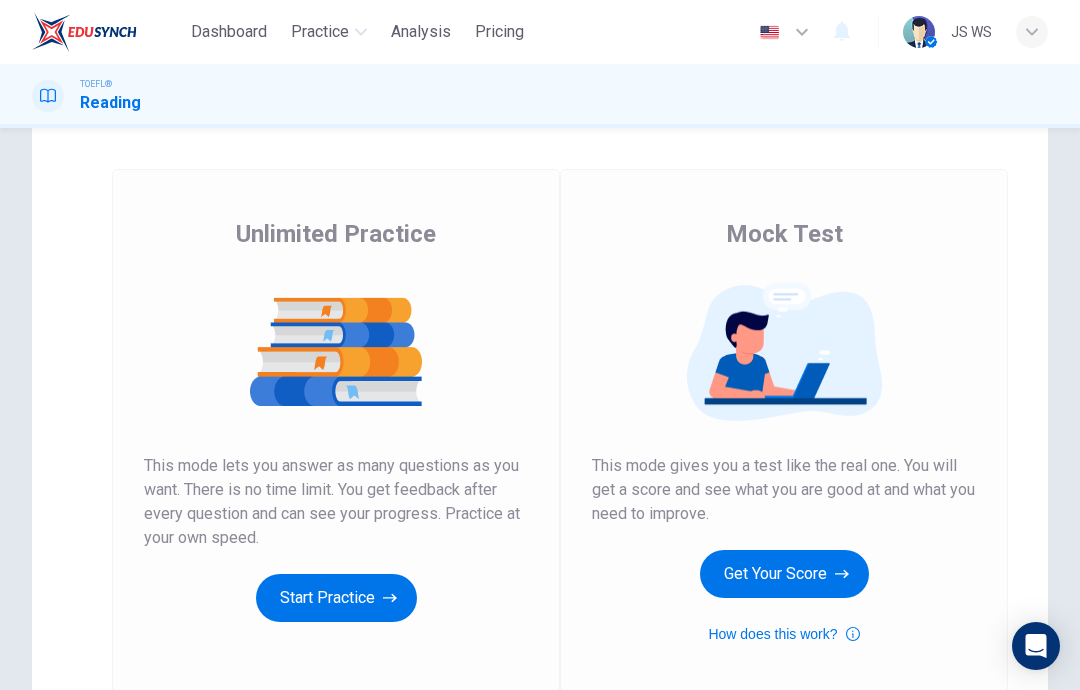 click on "Get Your Score" at bounding box center (336, 598) 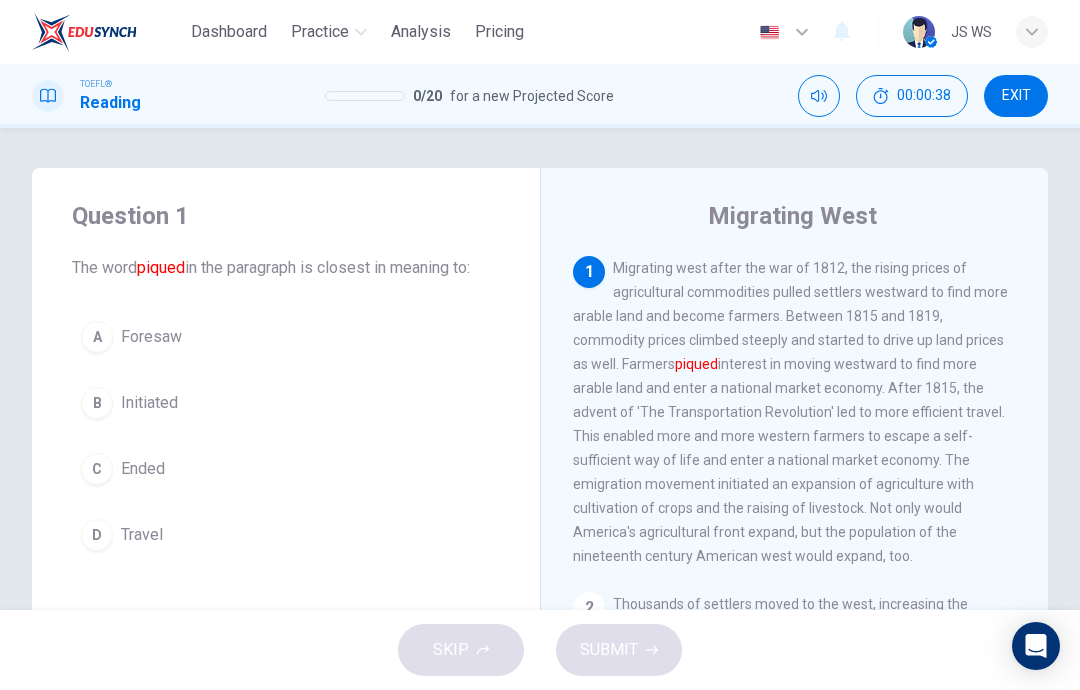 click on "A Foresaw" at bounding box center [286, 337] 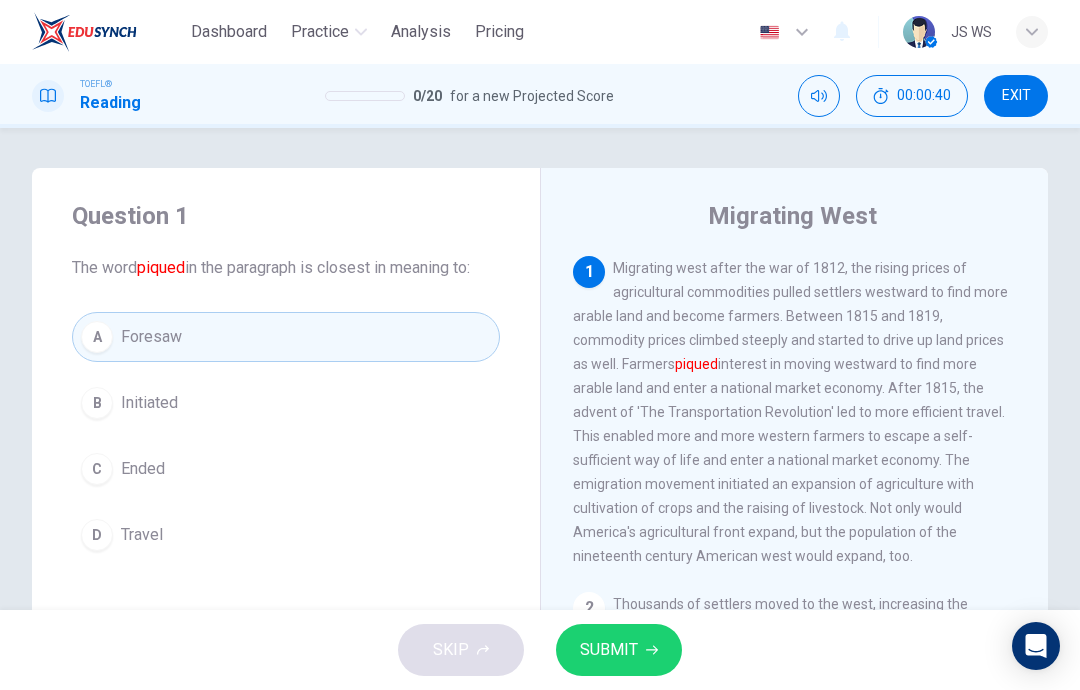 click on "SUBMIT" at bounding box center (609, 650) 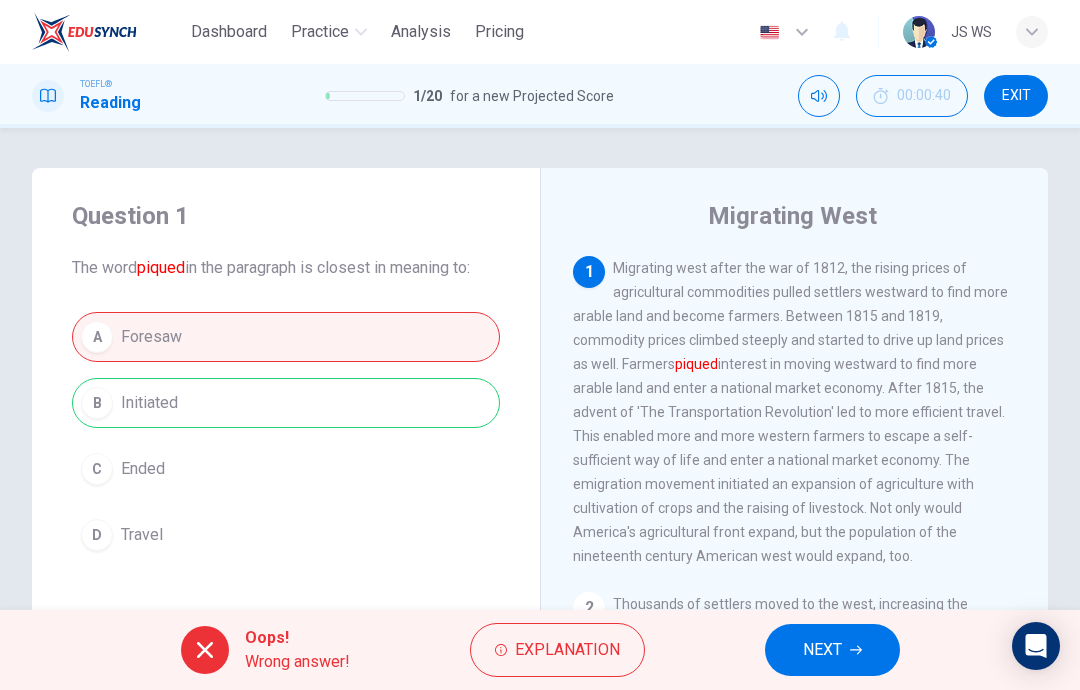 click at bounding box center (856, 650) 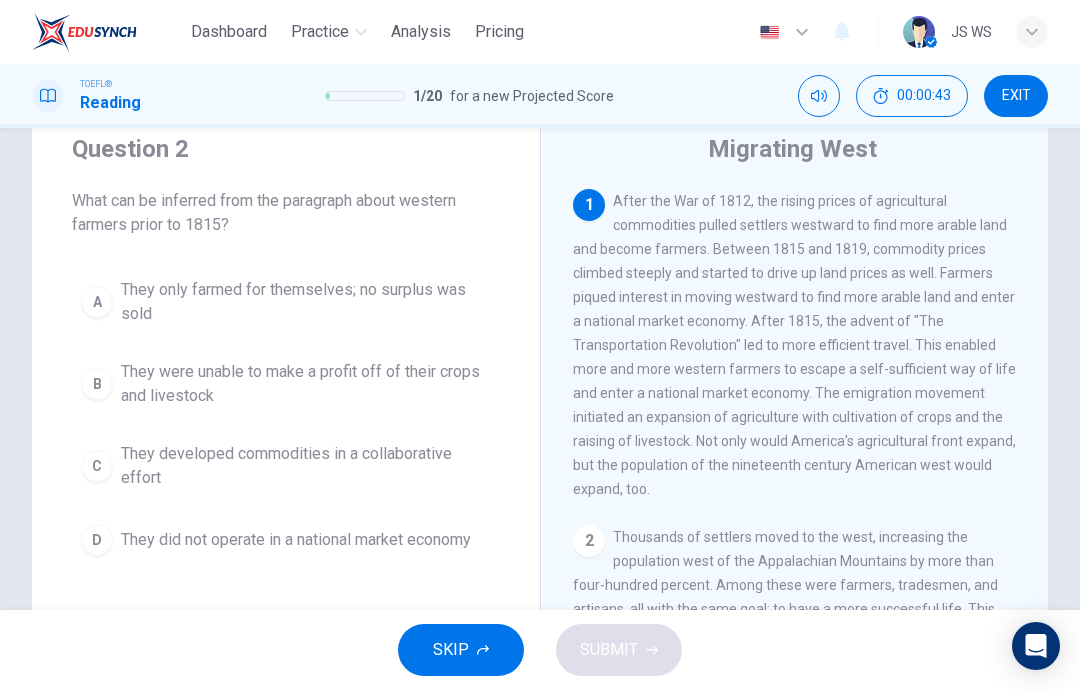 scroll, scrollTop: 66, scrollLeft: 0, axis: vertical 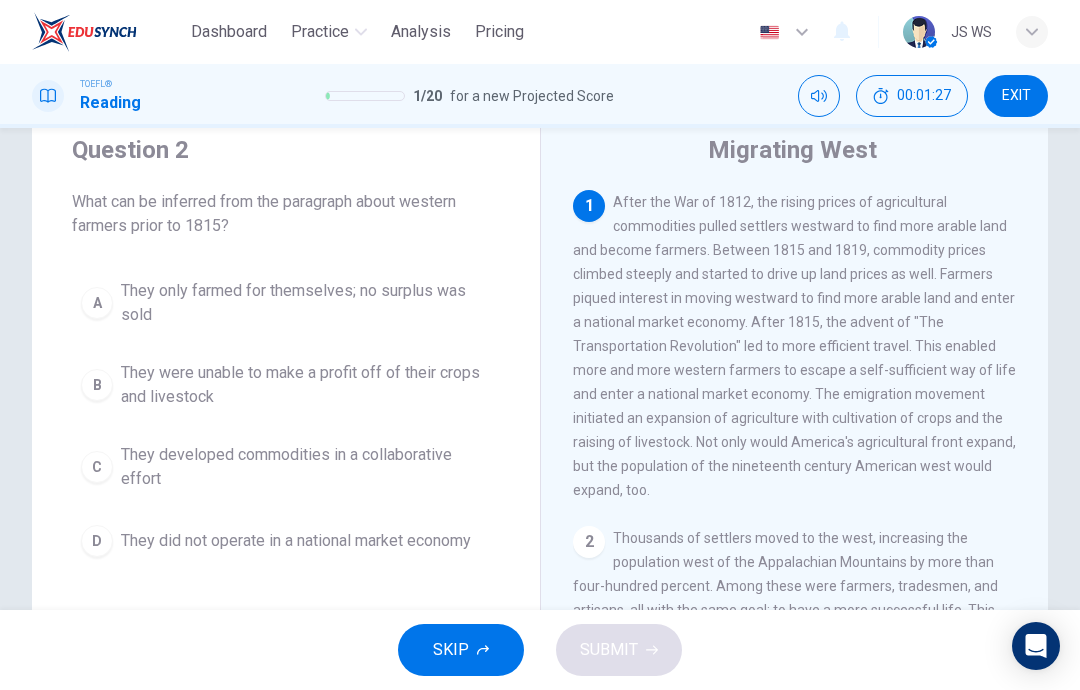 click on "They only farmed for themselves; no surplus was sold" at bounding box center (306, 303) 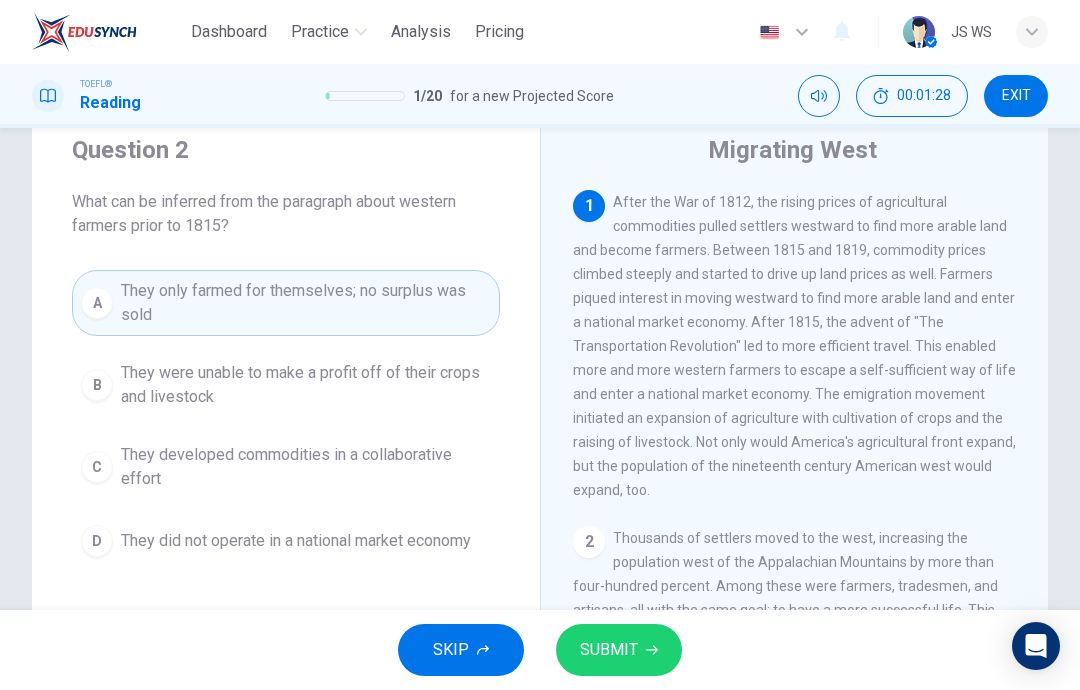 click on "SUBMIT" at bounding box center [609, 650] 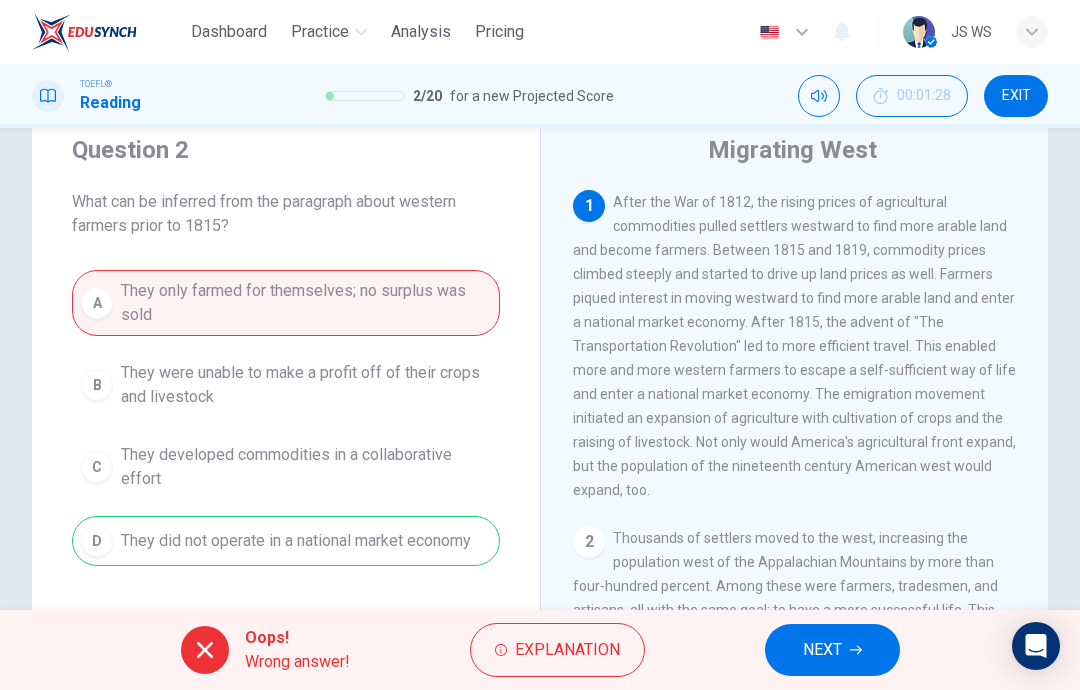 click on "NEXT" at bounding box center (822, 650) 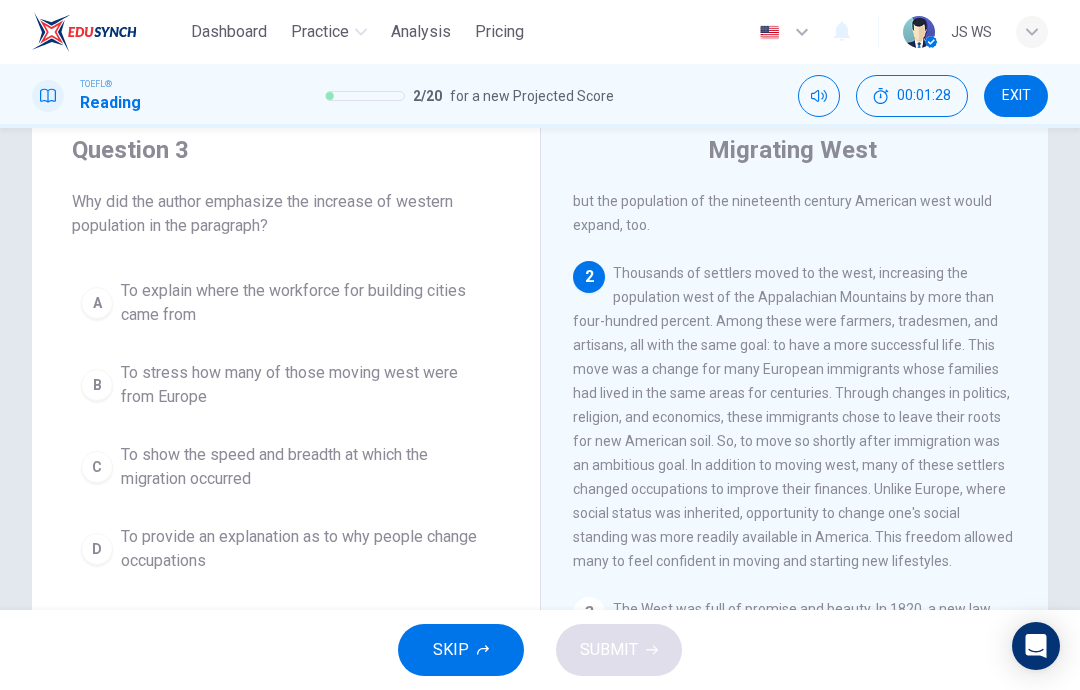 scroll, scrollTop: 299, scrollLeft: 0, axis: vertical 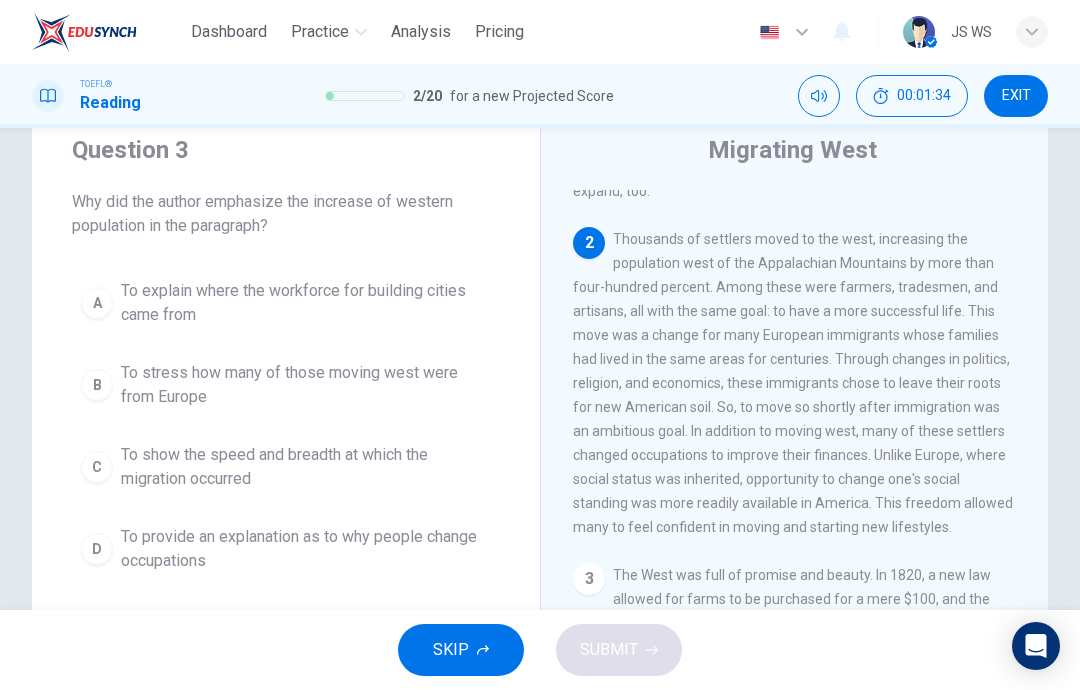 click on "EXIT" at bounding box center (1016, 96) 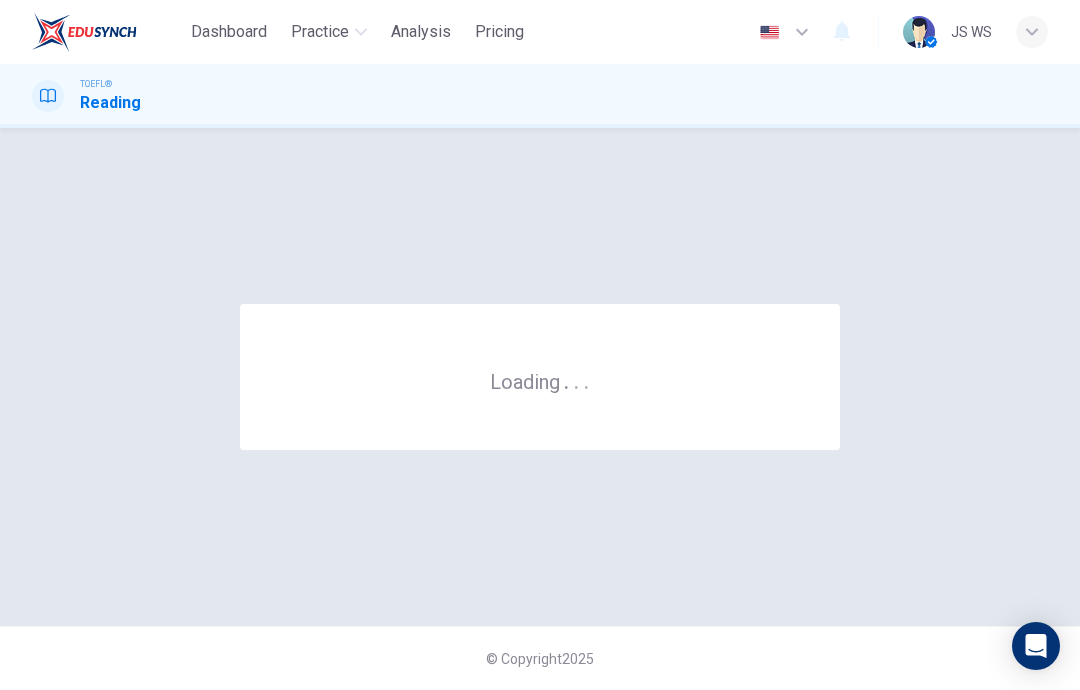 scroll, scrollTop: 0, scrollLeft: 0, axis: both 